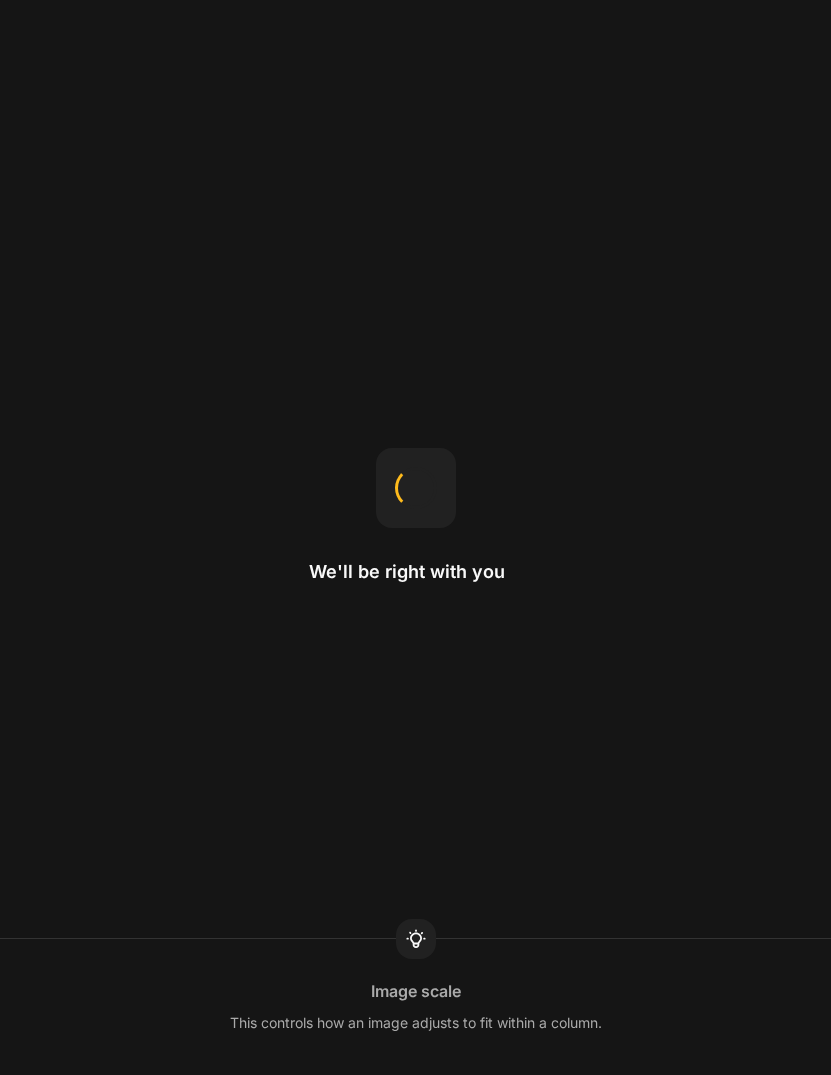 scroll, scrollTop: 0, scrollLeft: 0, axis: both 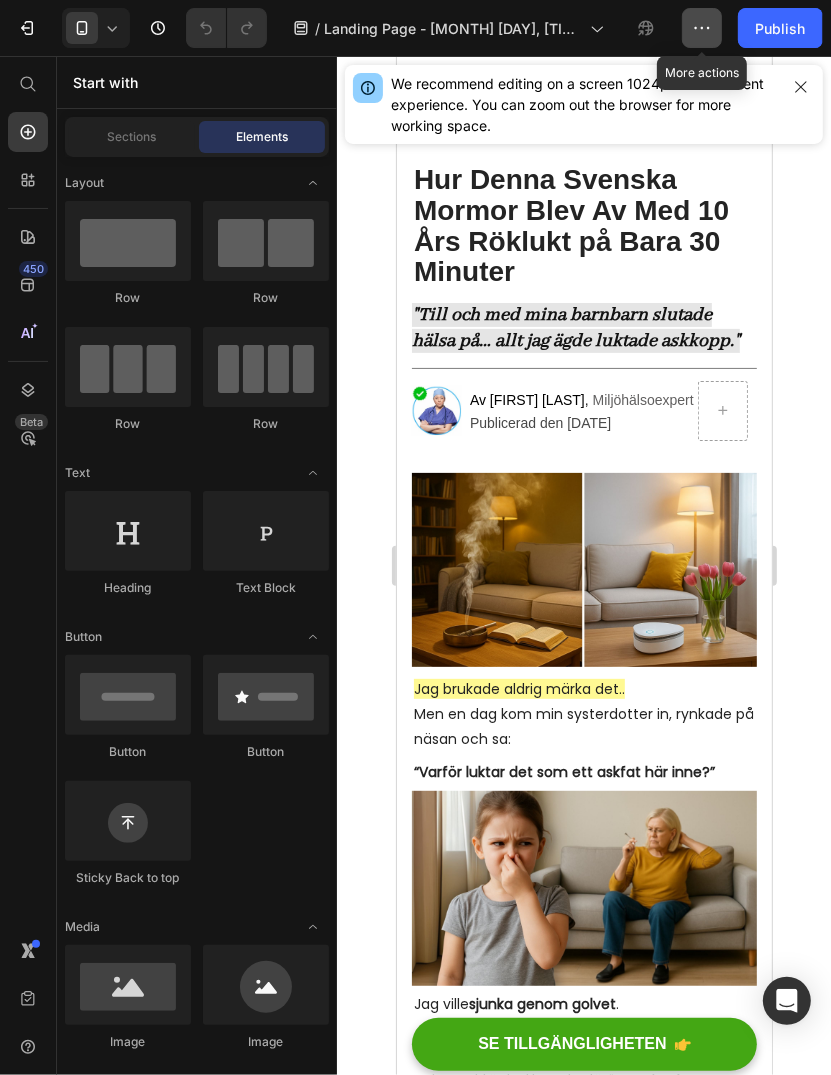 click 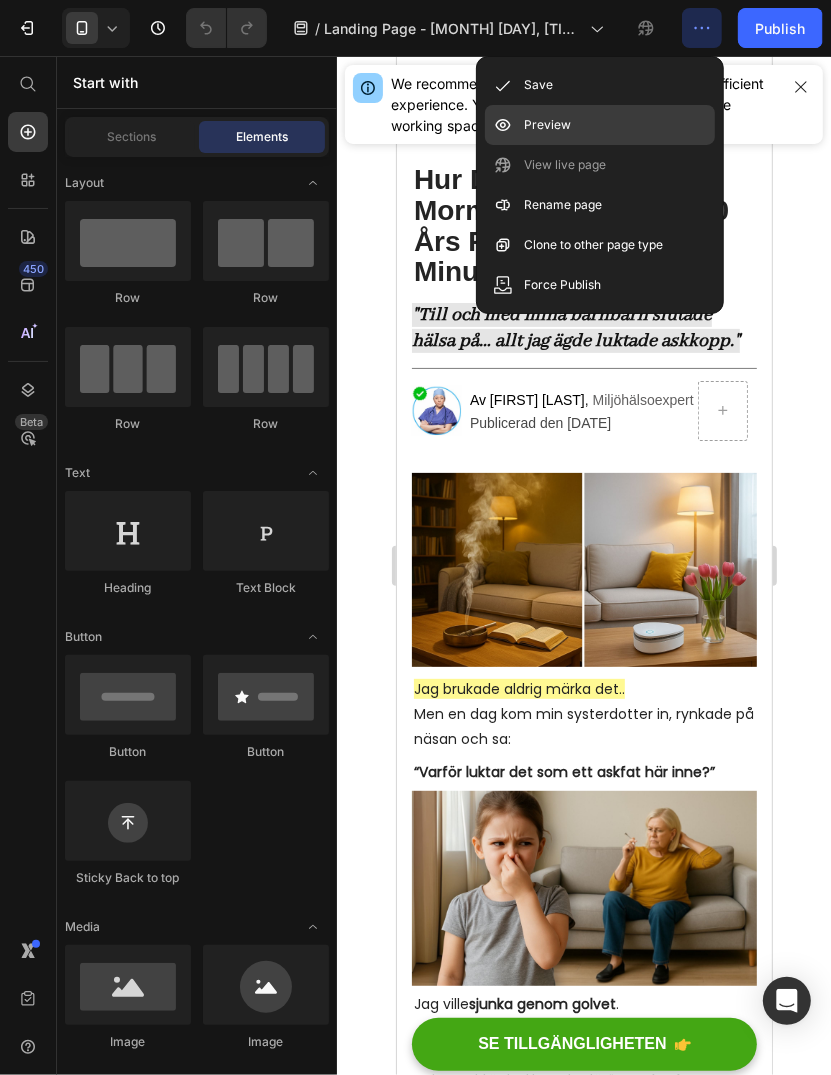 click on "Preview" 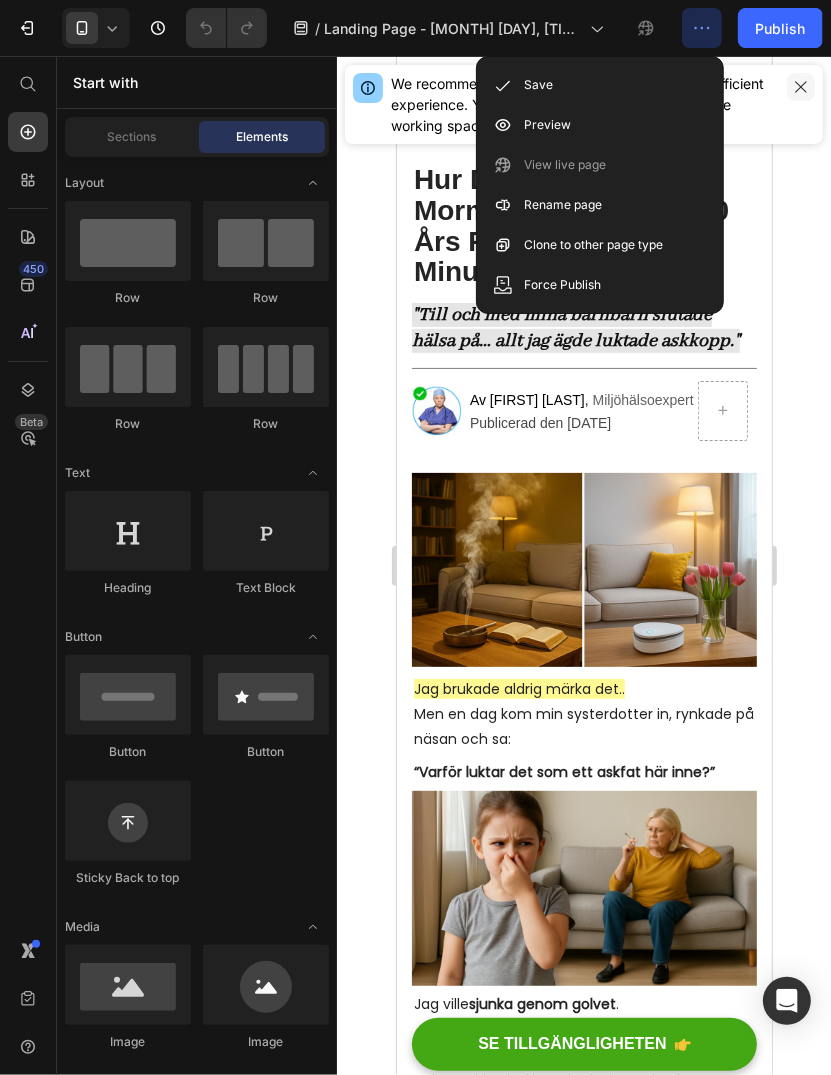 click 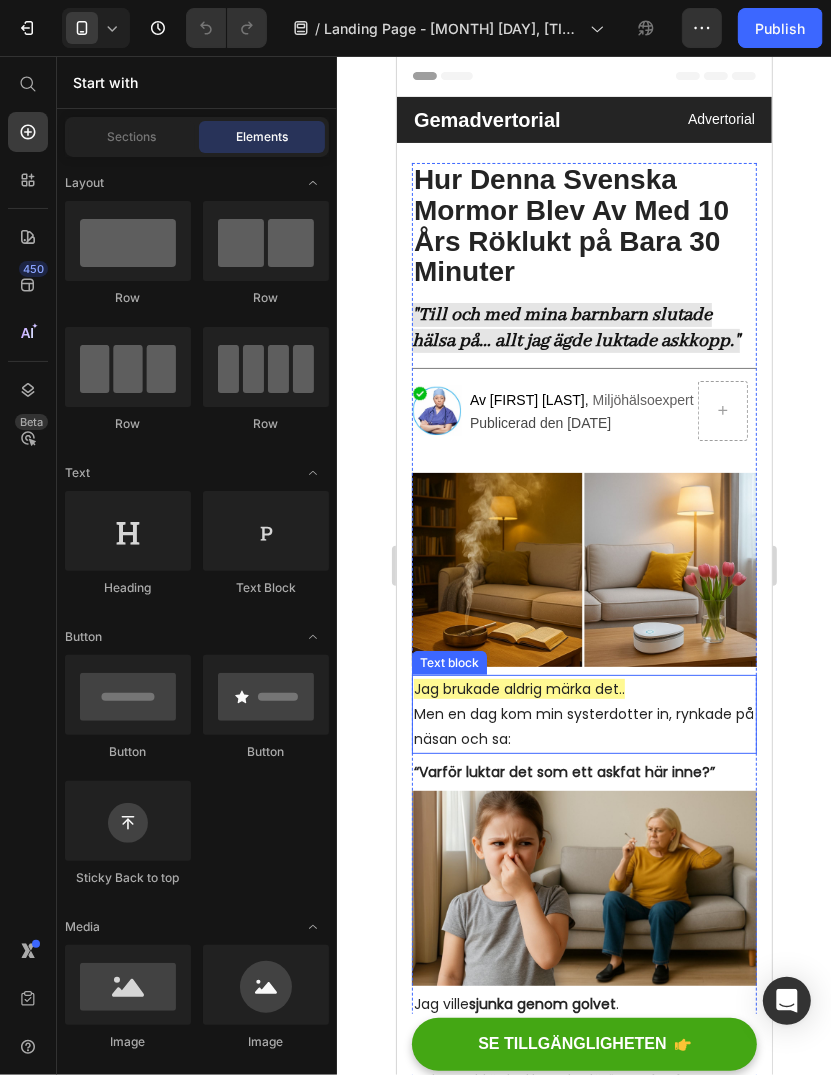 click on "Jag brukade aldrig märka det.." at bounding box center [518, 688] 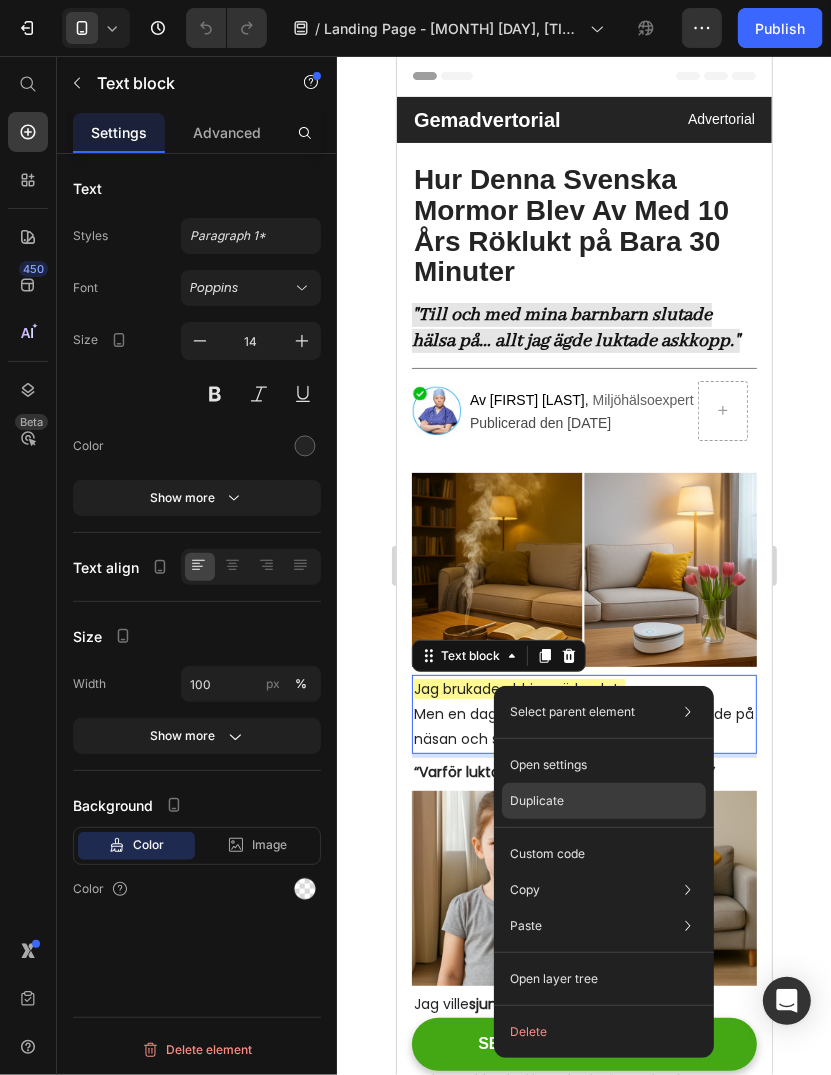 click on "Duplicate" at bounding box center [537, 801] 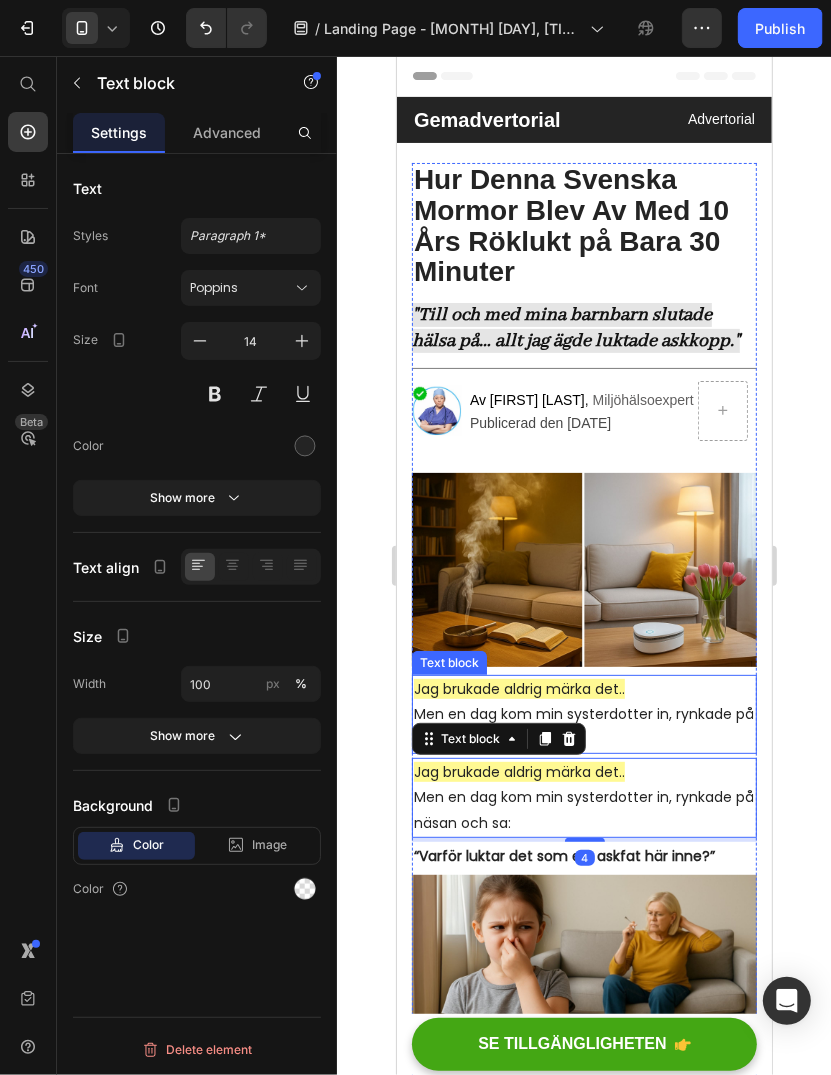 click on "Jag brukade aldrig märka det.." at bounding box center [518, 688] 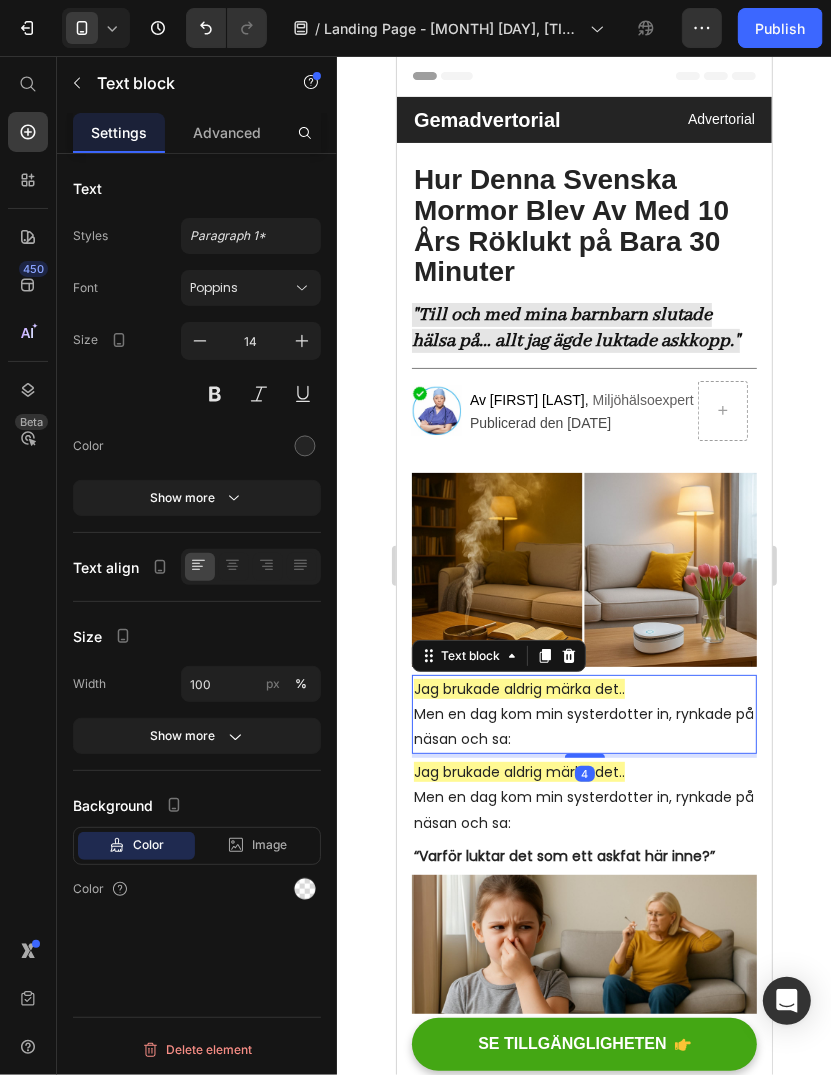 click on "Jag brukade aldrig märka det.." at bounding box center (518, 688) 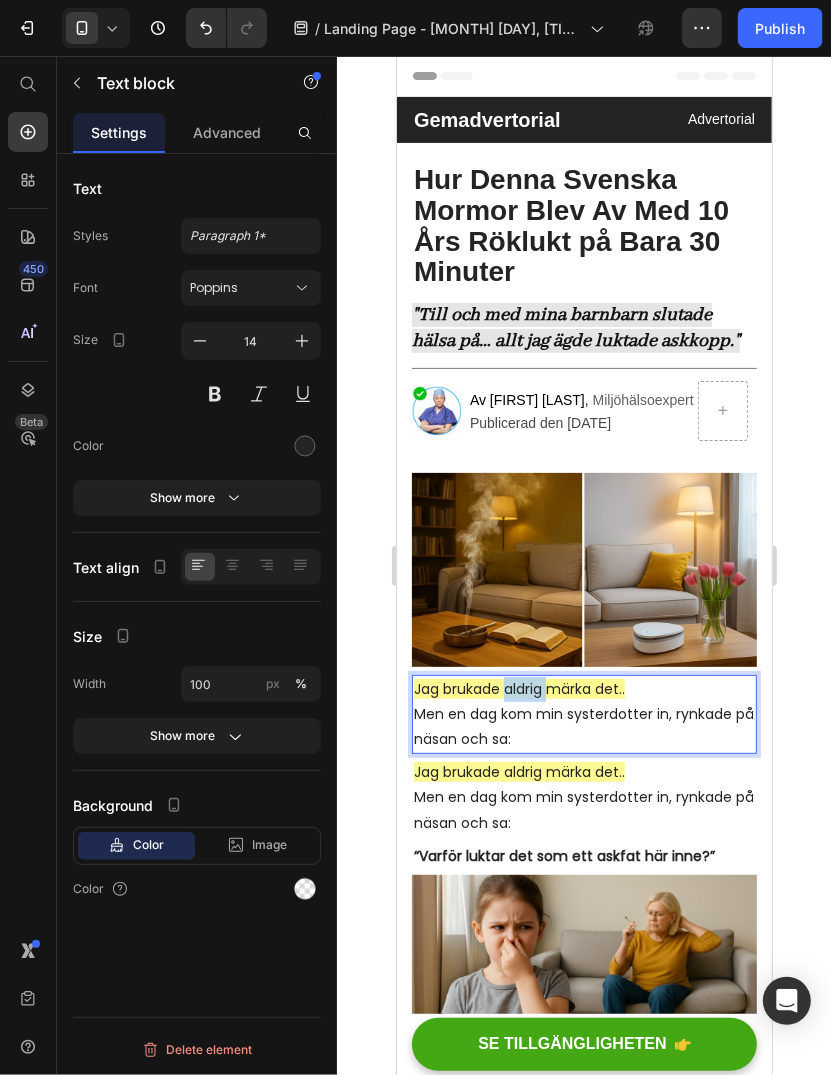 click on "Jag brukade aldrig märka det.." at bounding box center (518, 688) 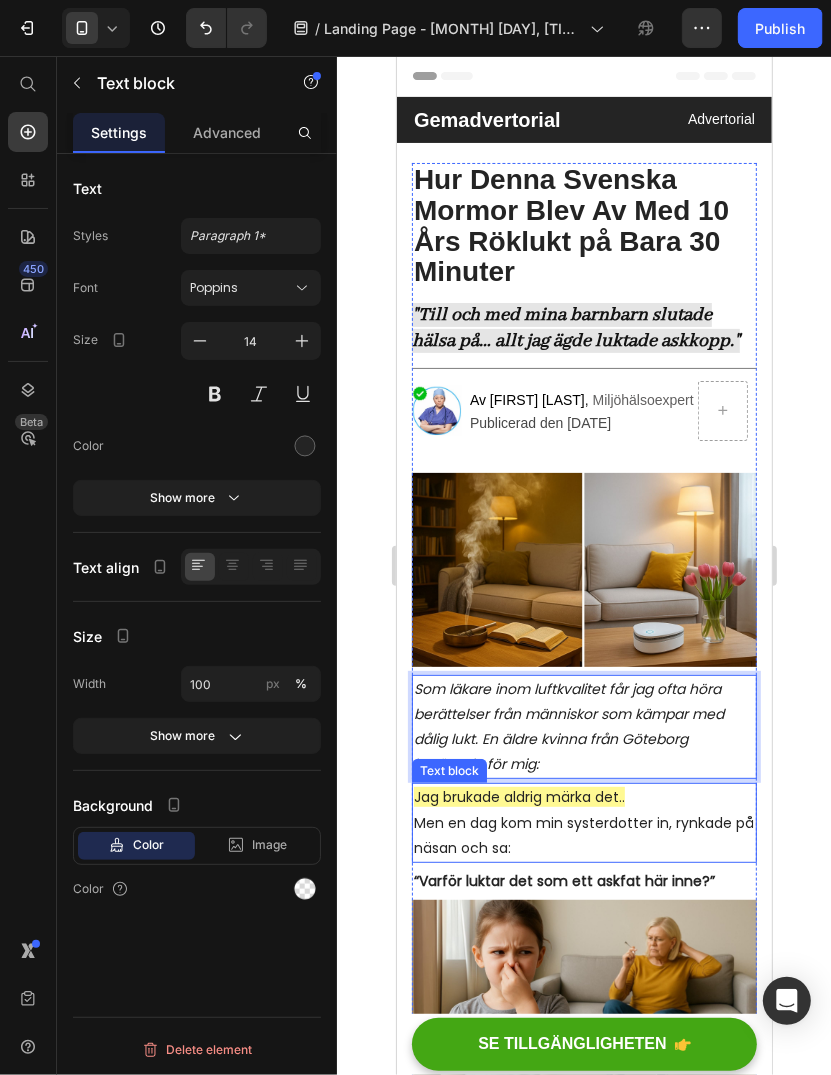click on "Jag brukade aldrig märka det.. Men en dag kom min systerdotter in, rynkade på näsan och sa:" at bounding box center [583, 822] 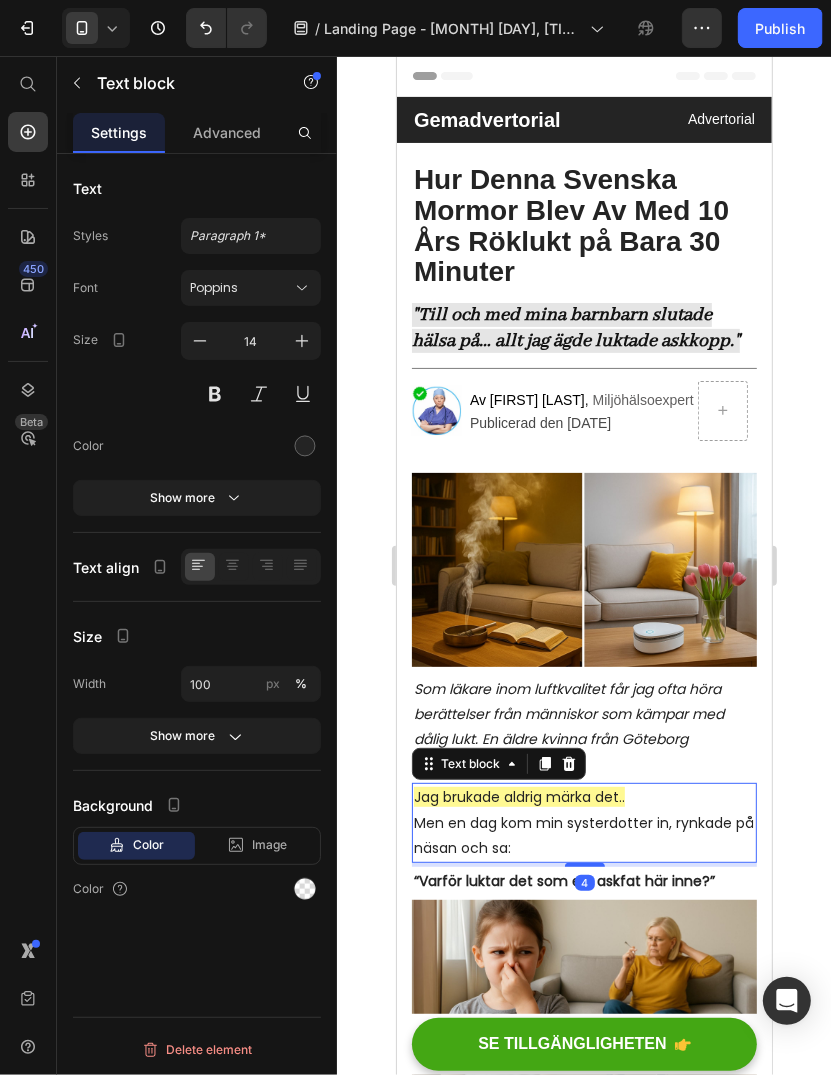 click 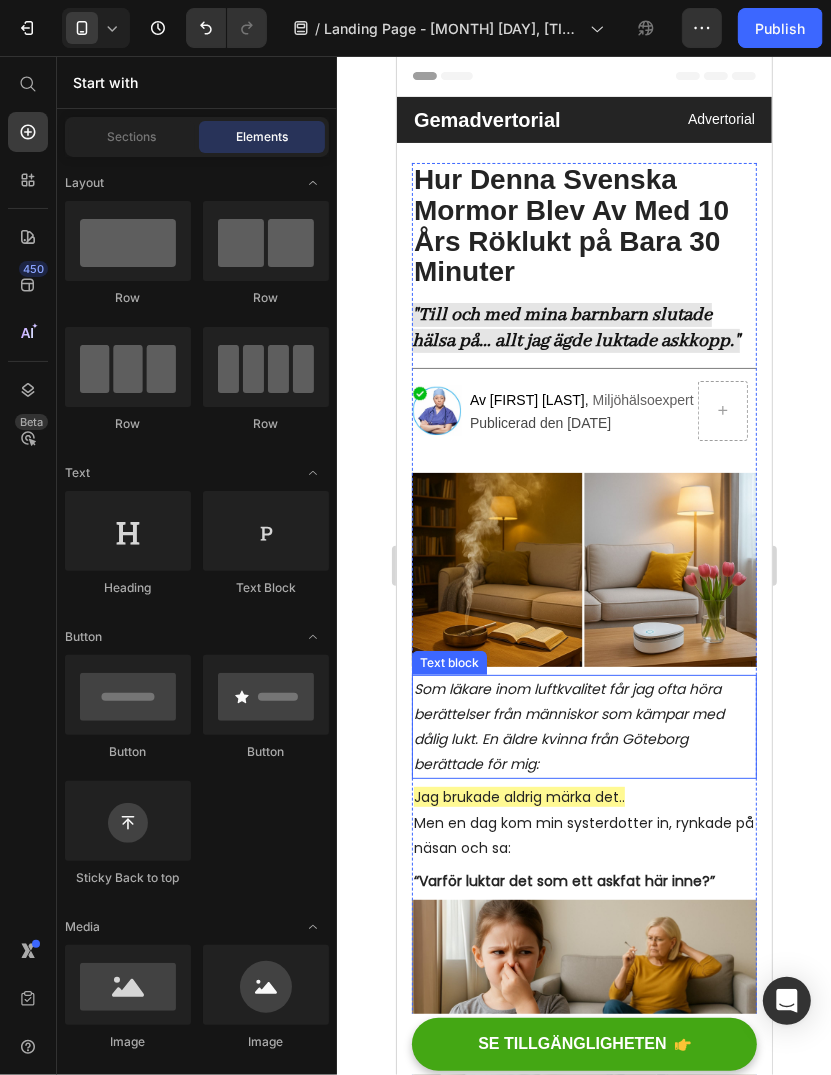 click on "Som läkare inom luftkvalitet får jag ofta höra berättelser från människor som kämpar med dålig lukt. En äldre kvinna från Göteborg berättade för mig:" at bounding box center (568, 726) 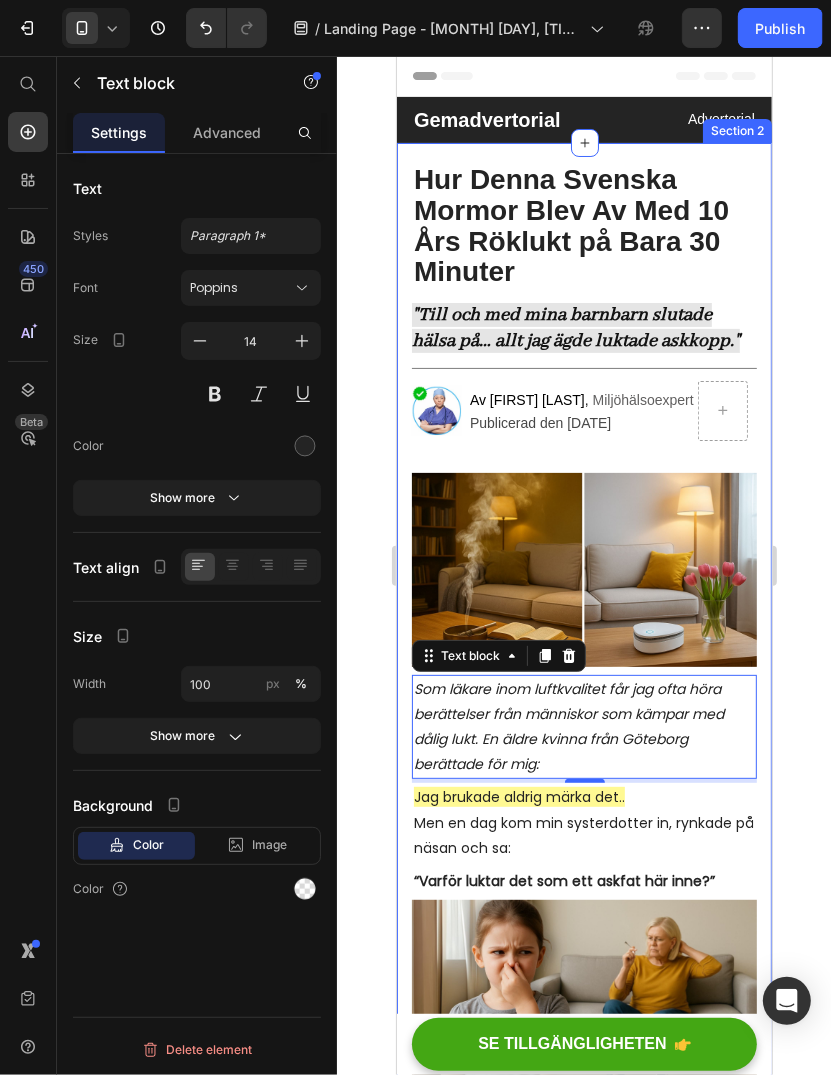 click 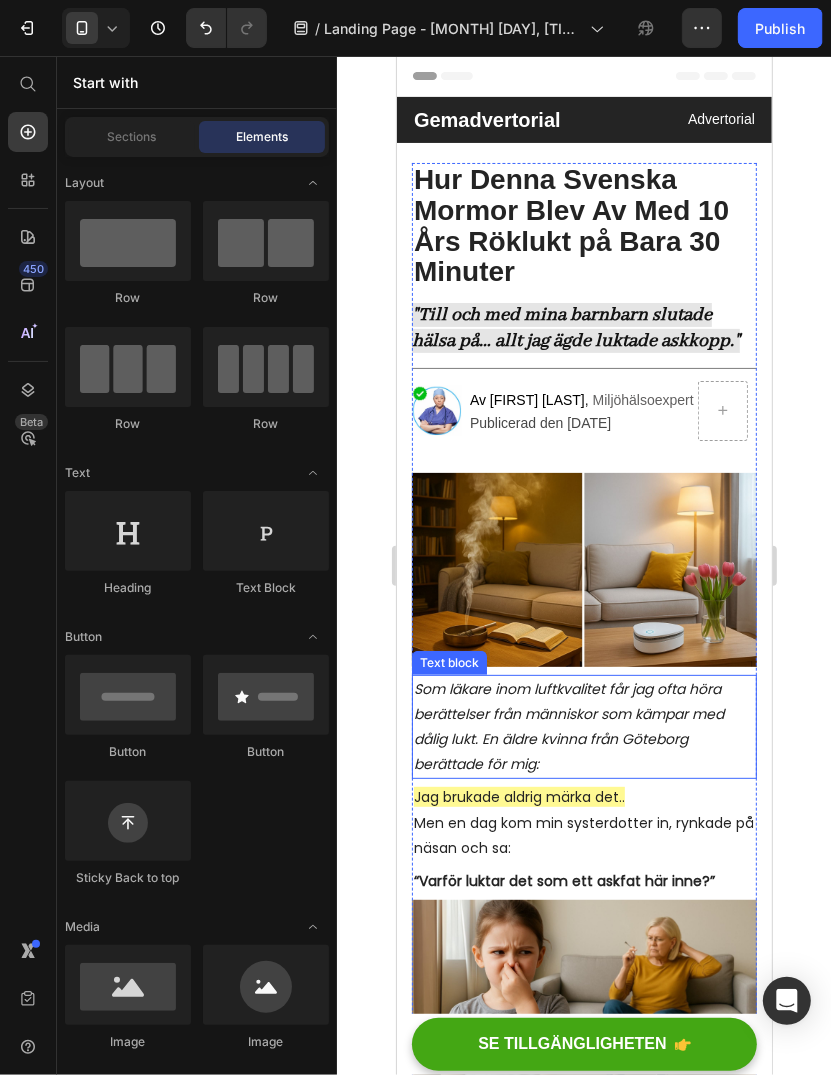 click on "Som läkare inom luftkvalitet får jag ofta höra berättelser från människor som kämpar med dålig lukt. En äldre kvinna från Göteborg berättade för mig:" at bounding box center [568, 726] 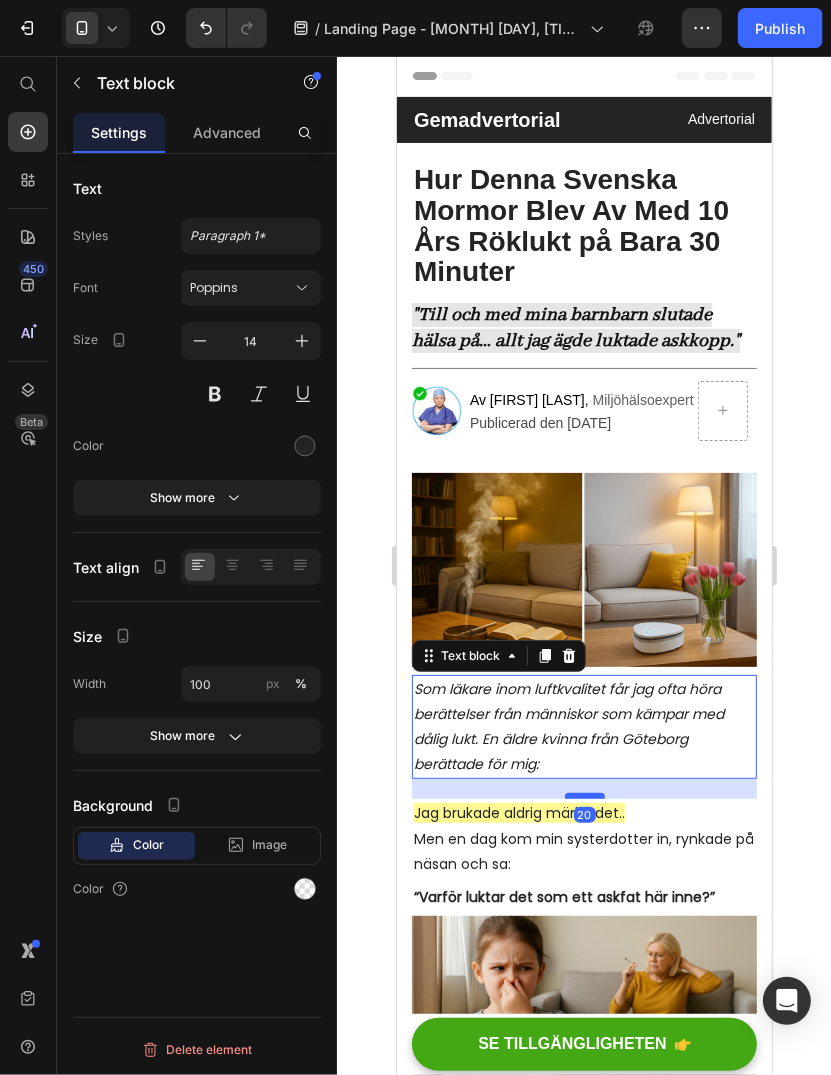 drag, startPoint x: 576, startPoint y: 779, endPoint x: 575, endPoint y: 795, distance: 16.03122 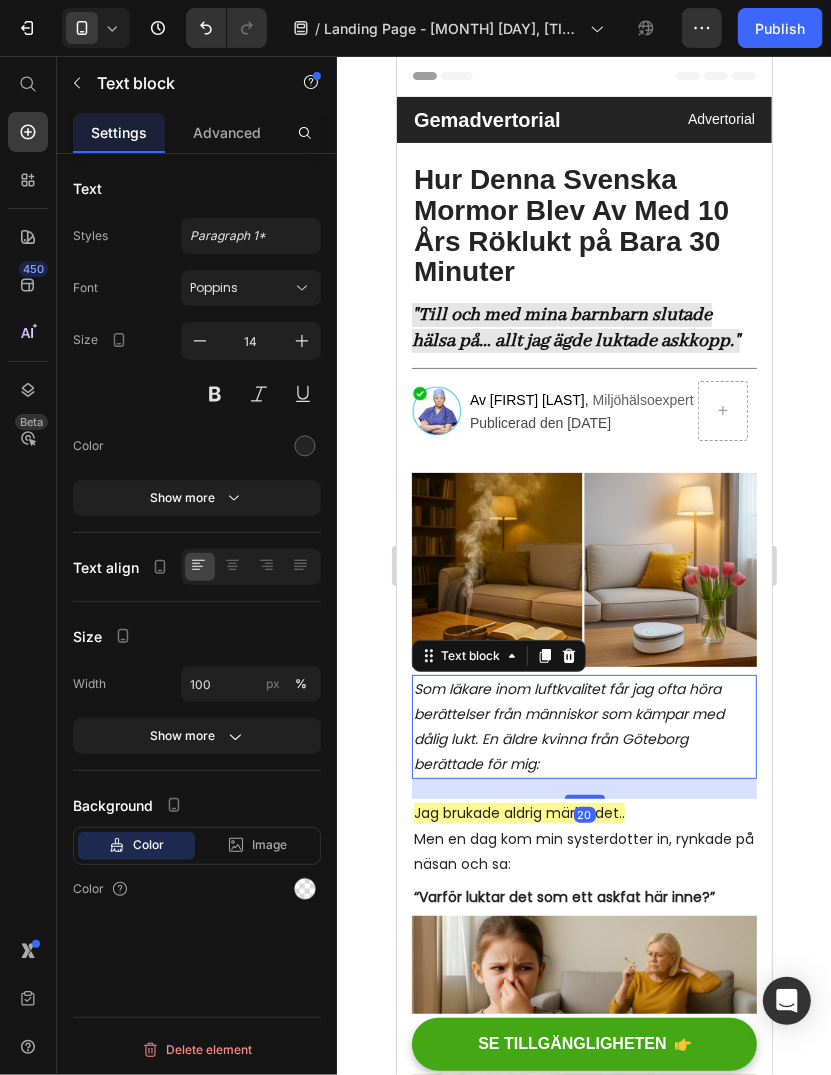 click 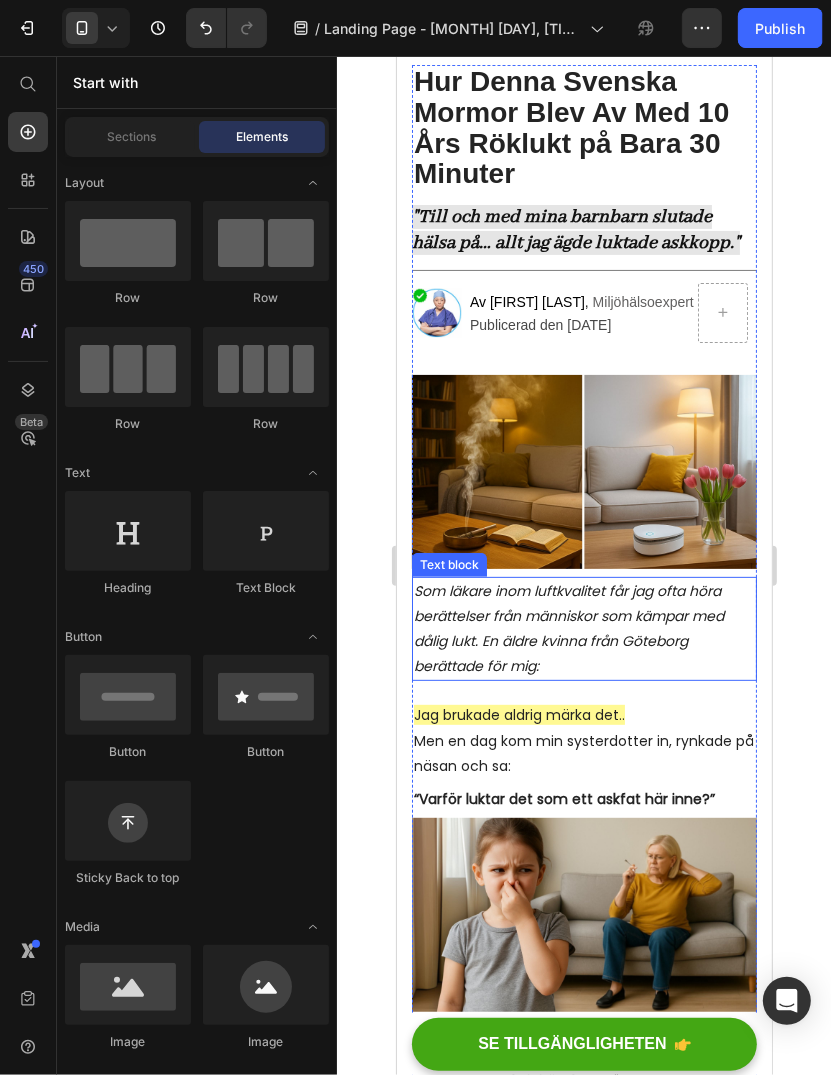 scroll, scrollTop: 100, scrollLeft: 0, axis: vertical 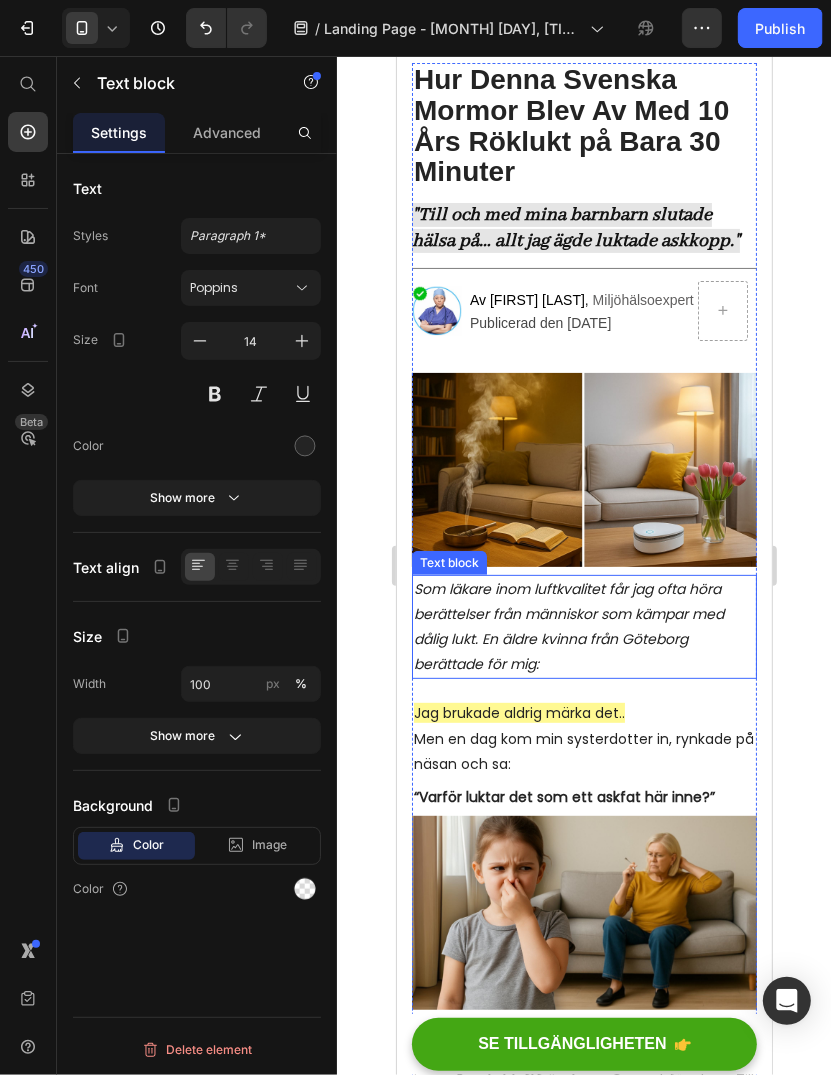 click on "Som läkare inom luftkvalitet får jag ofta höra berättelser från människor som kämpar med dålig lukt. En äldre kvinna från Göteborg berättade för mig:" at bounding box center (583, 626) 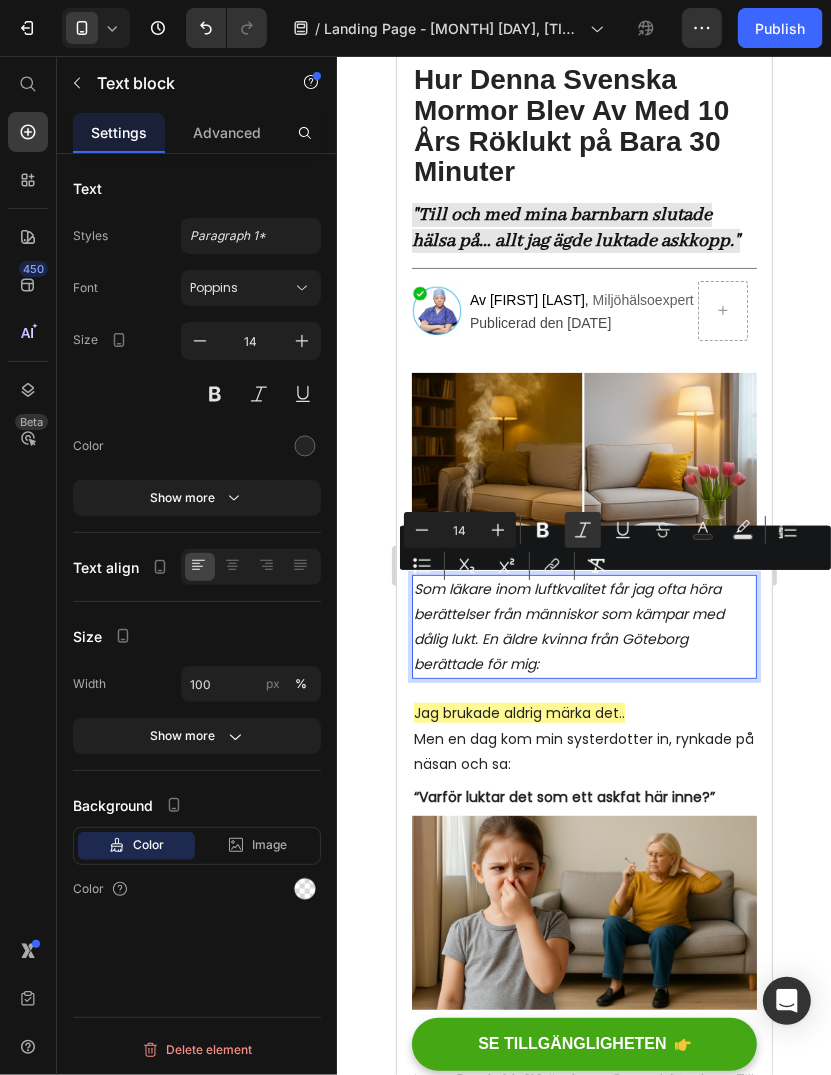 click 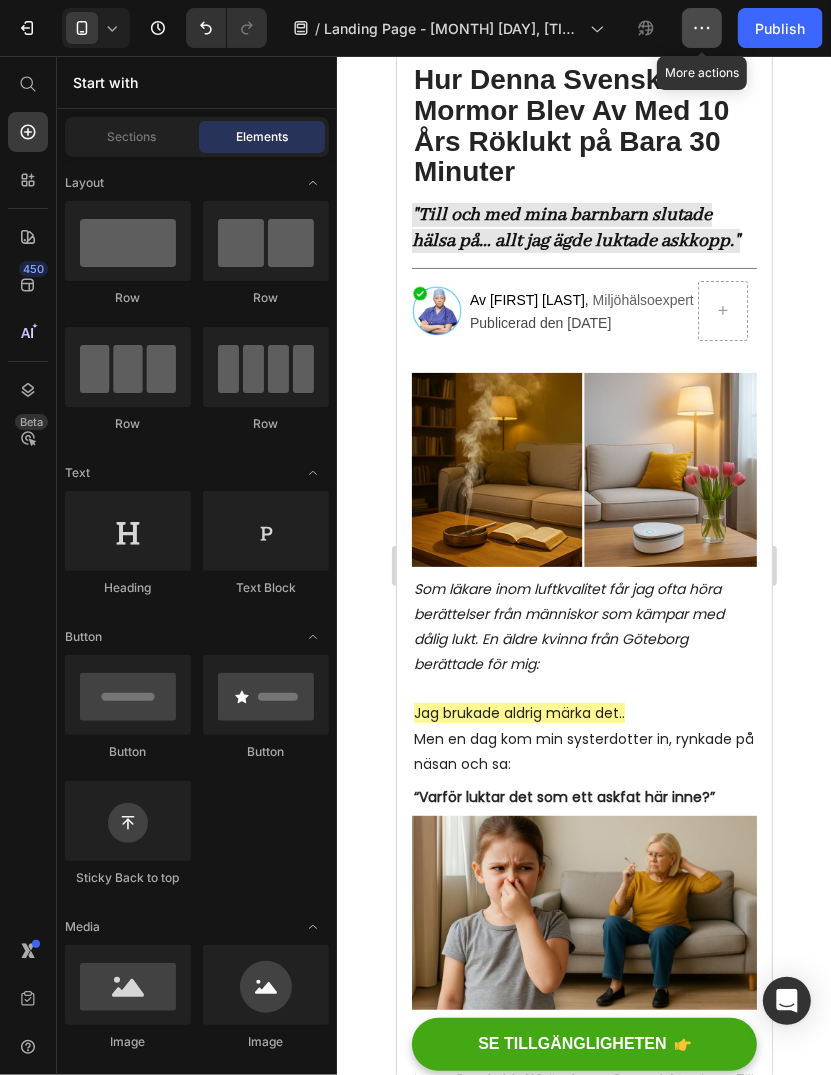 click 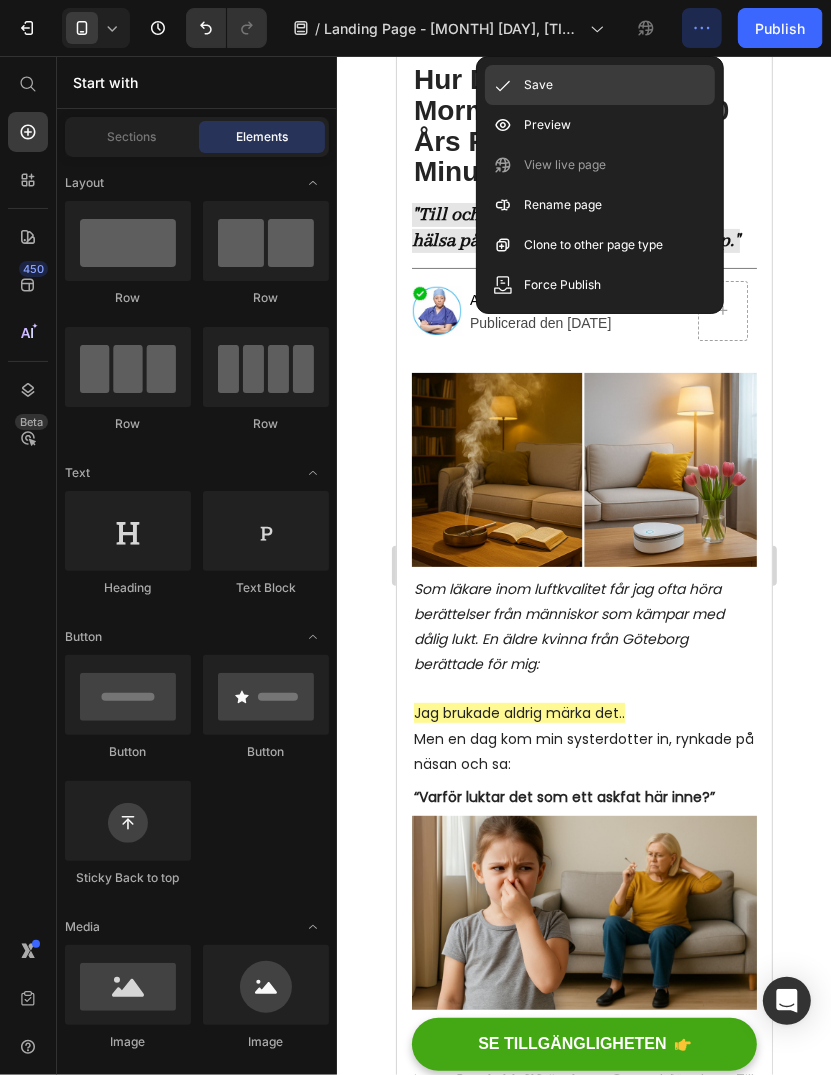 click on "Save" 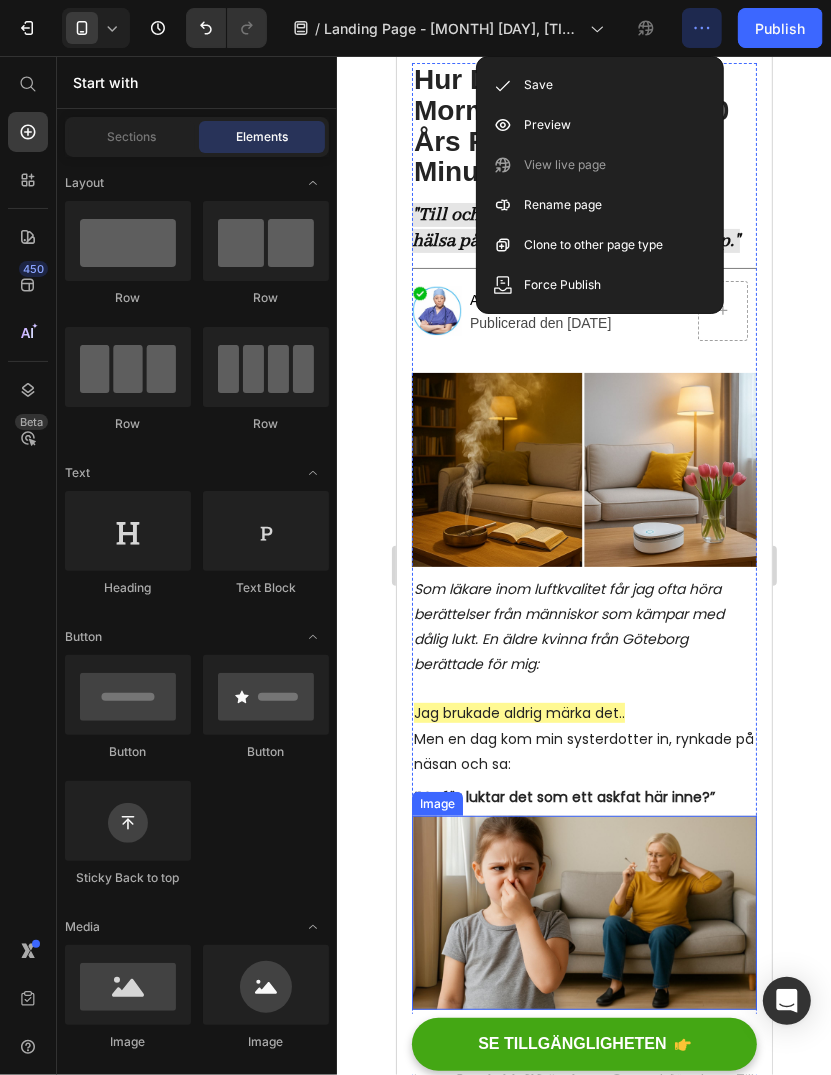 click at bounding box center (583, 912) 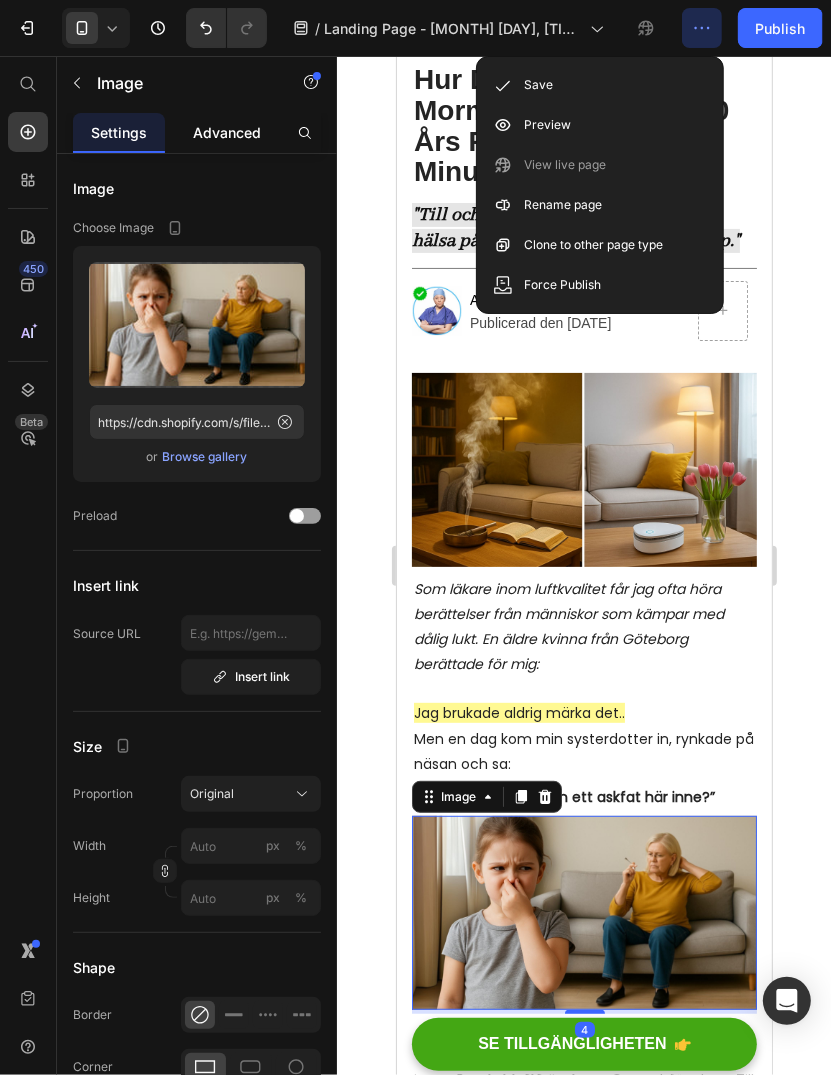 click on "Advanced" at bounding box center (227, 132) 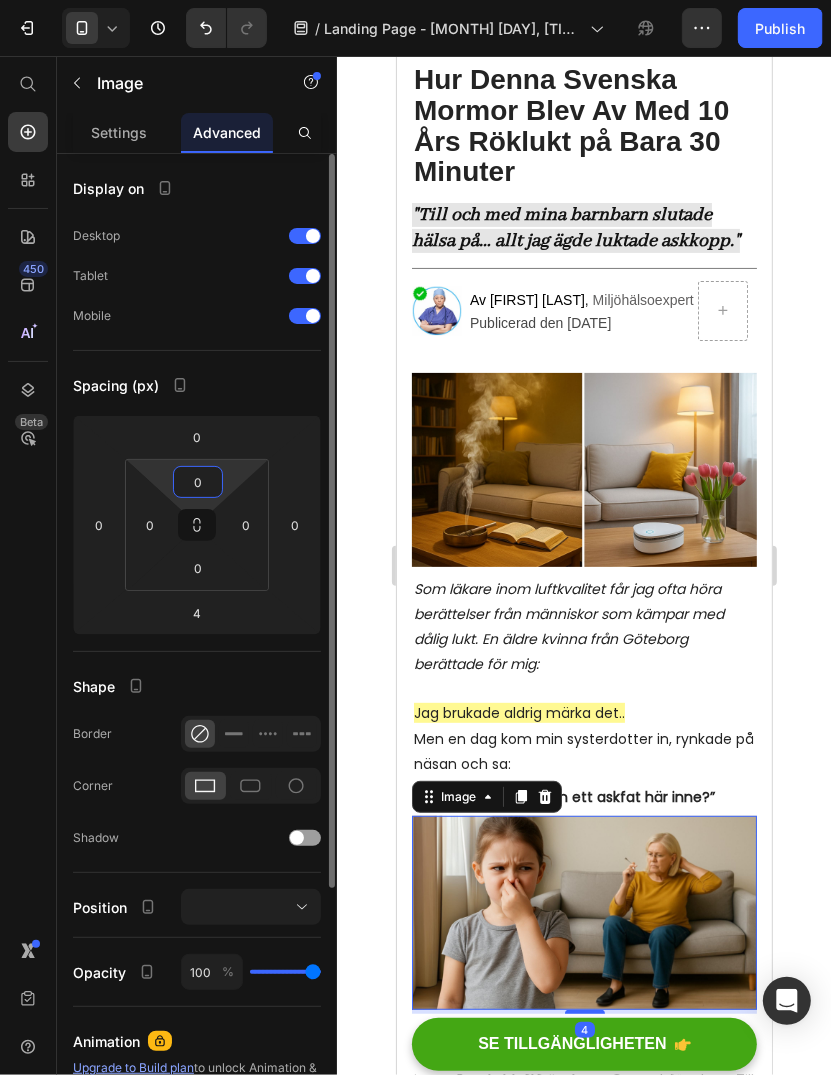 click on "0" at bounding box center (198, 482) 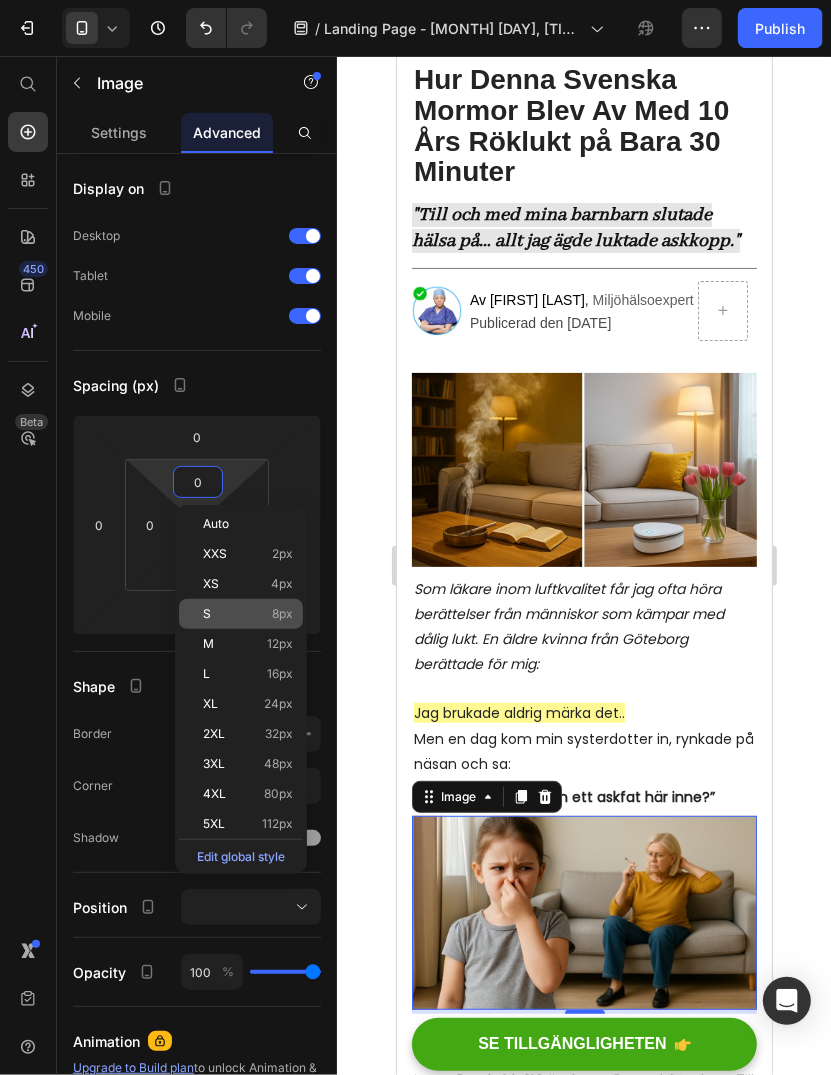 click on "S 8px" at bounding box center [248, 614] 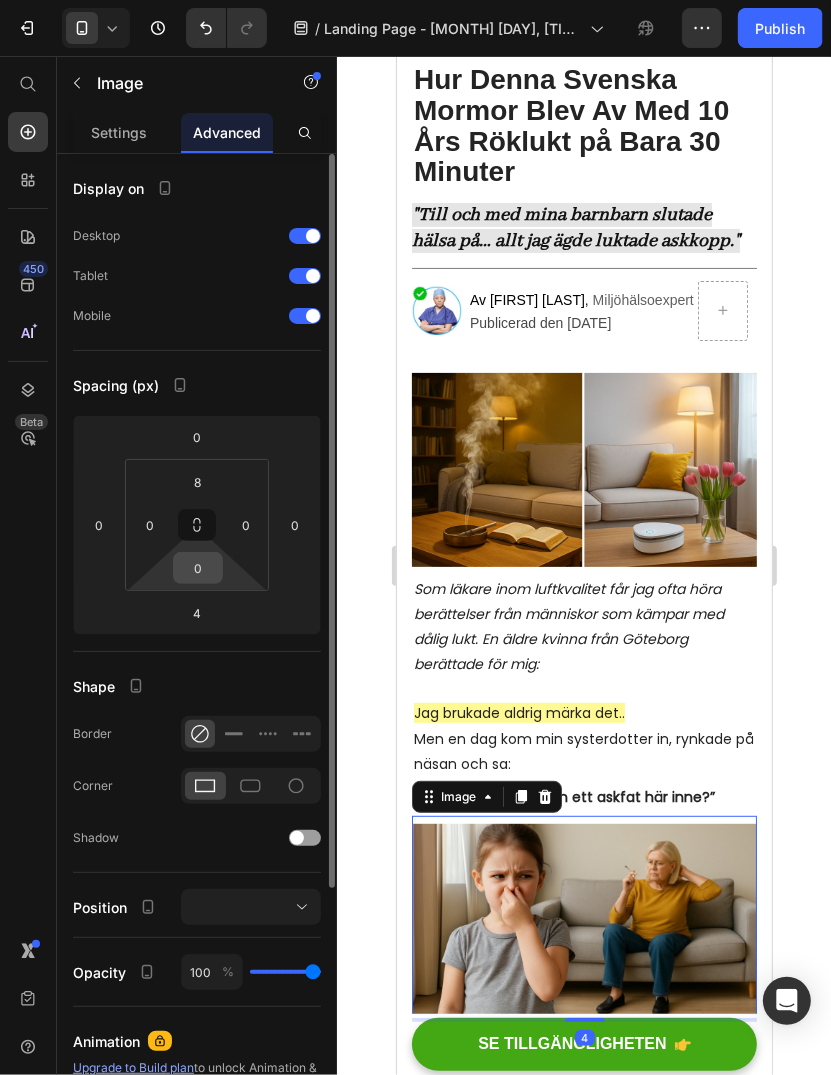 click on "0" at bounding box center (198, 568) 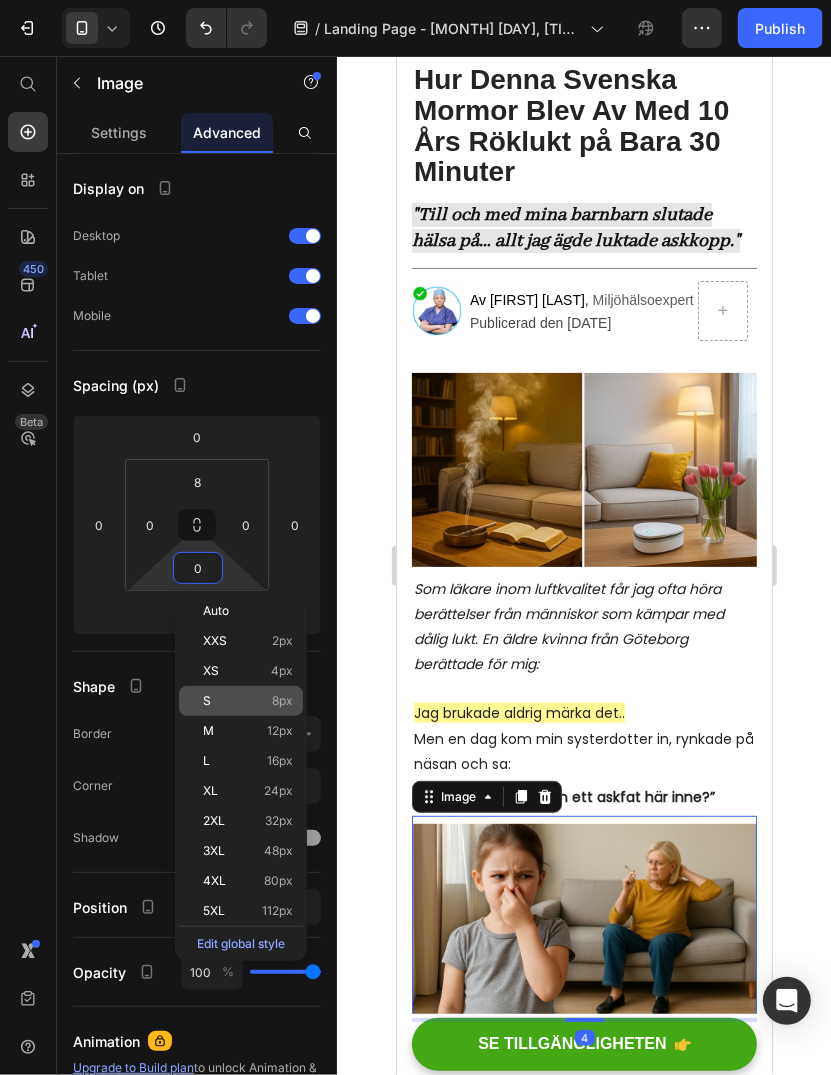 click on "S 8px" 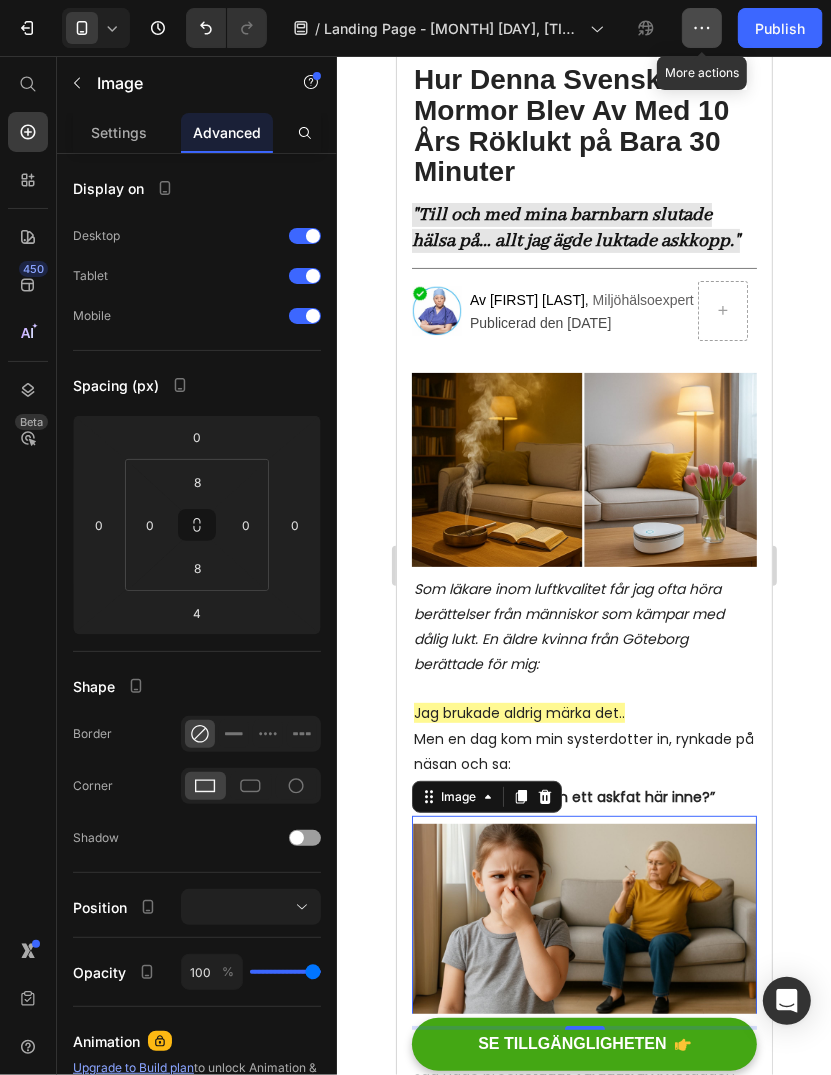 click 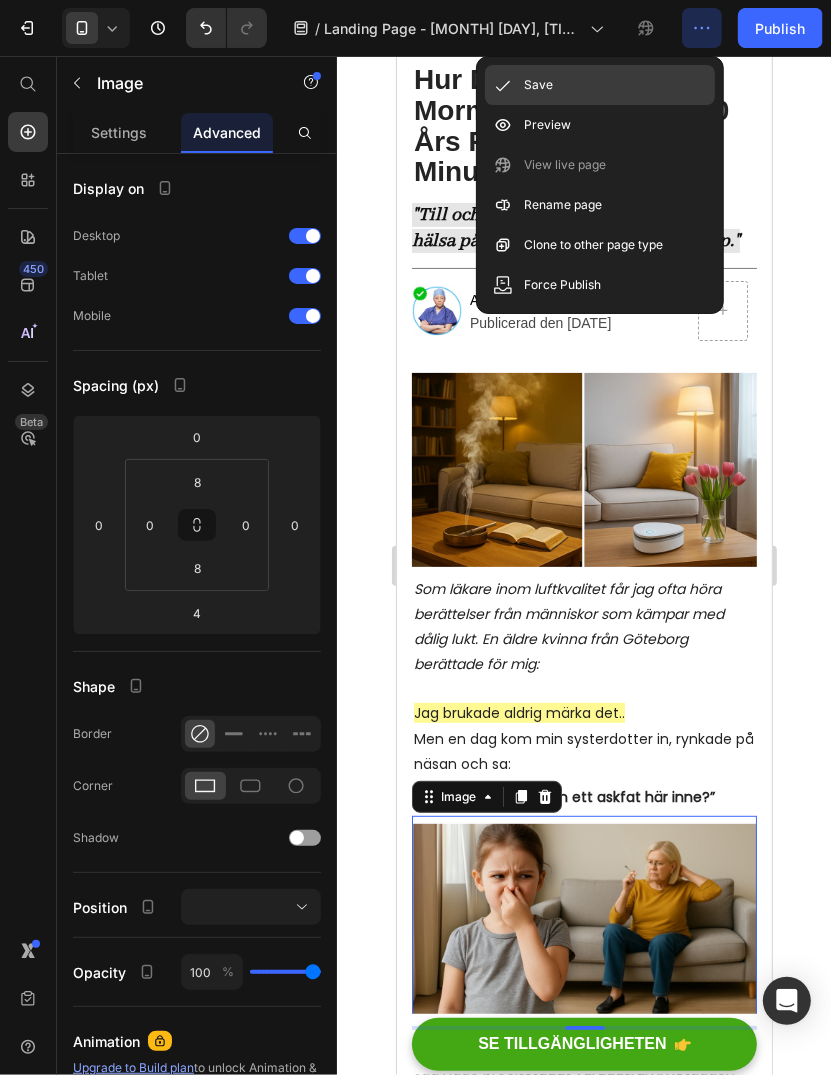 click on "Save" 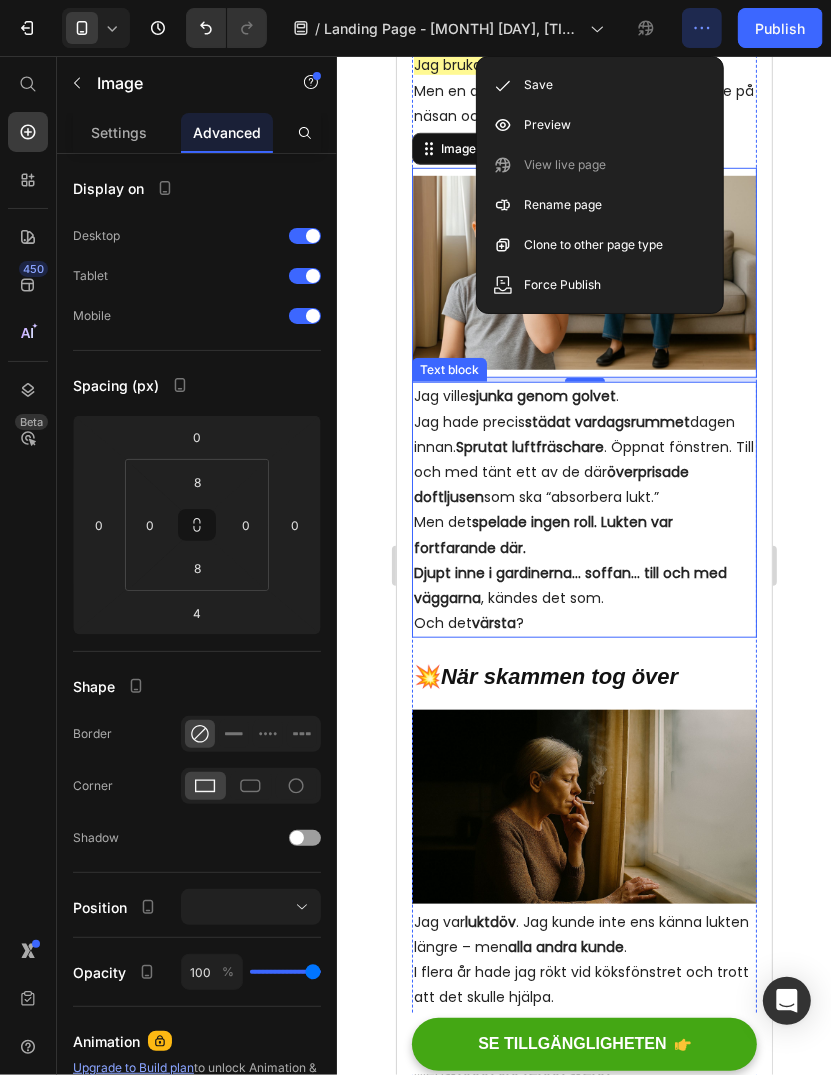 scroll, scrollTop: 800, scrollLeft: 0, axis: vertical 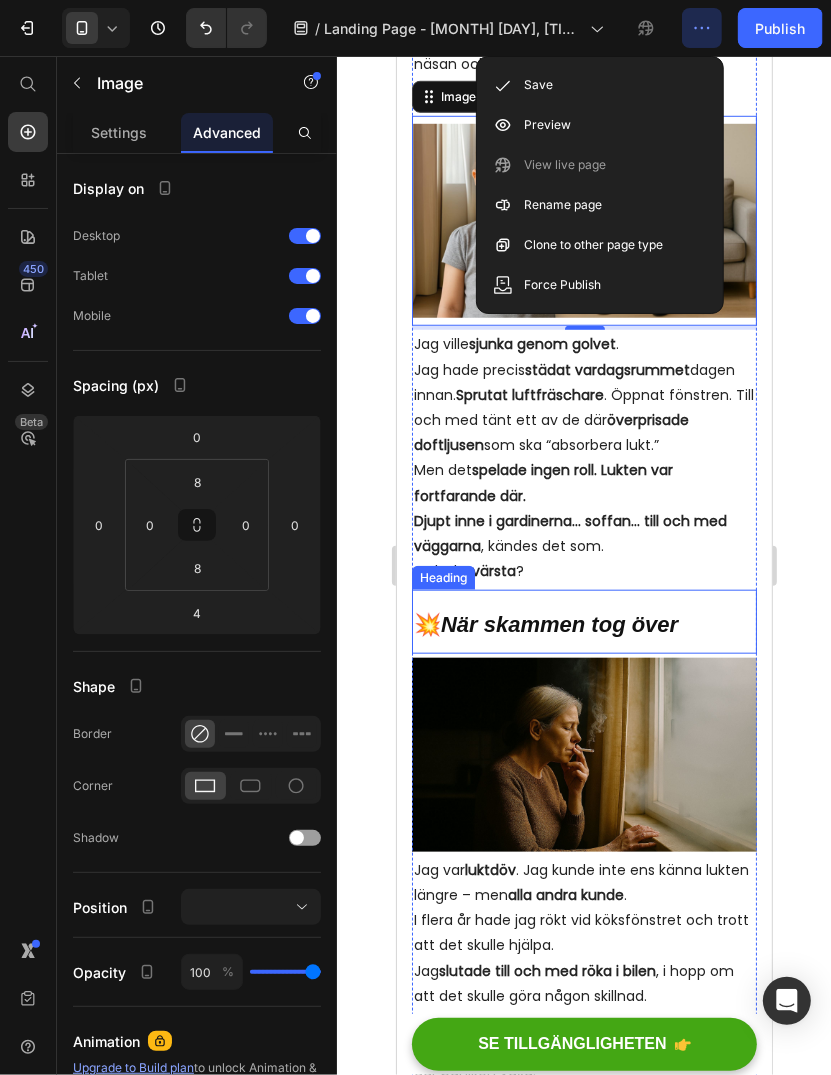 click on "När skammen tog över" at bounding box center [558, 623] 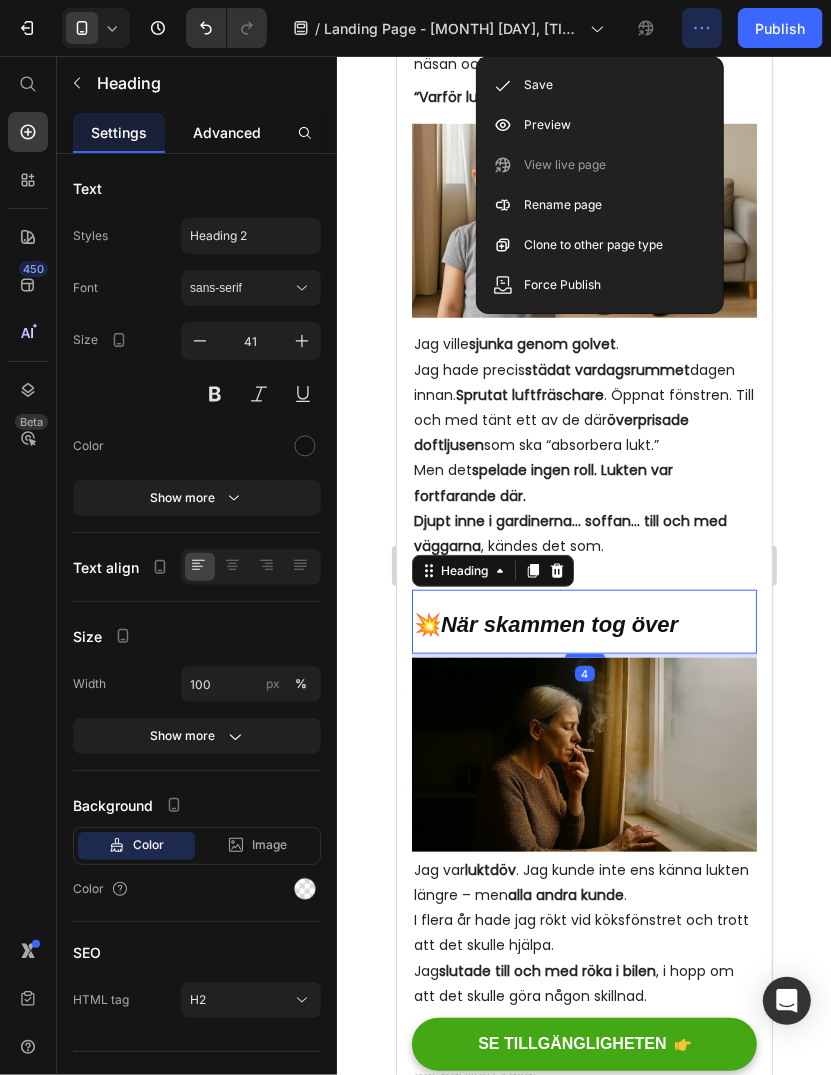 click on "Advanced" at bounding box center [227, 132] 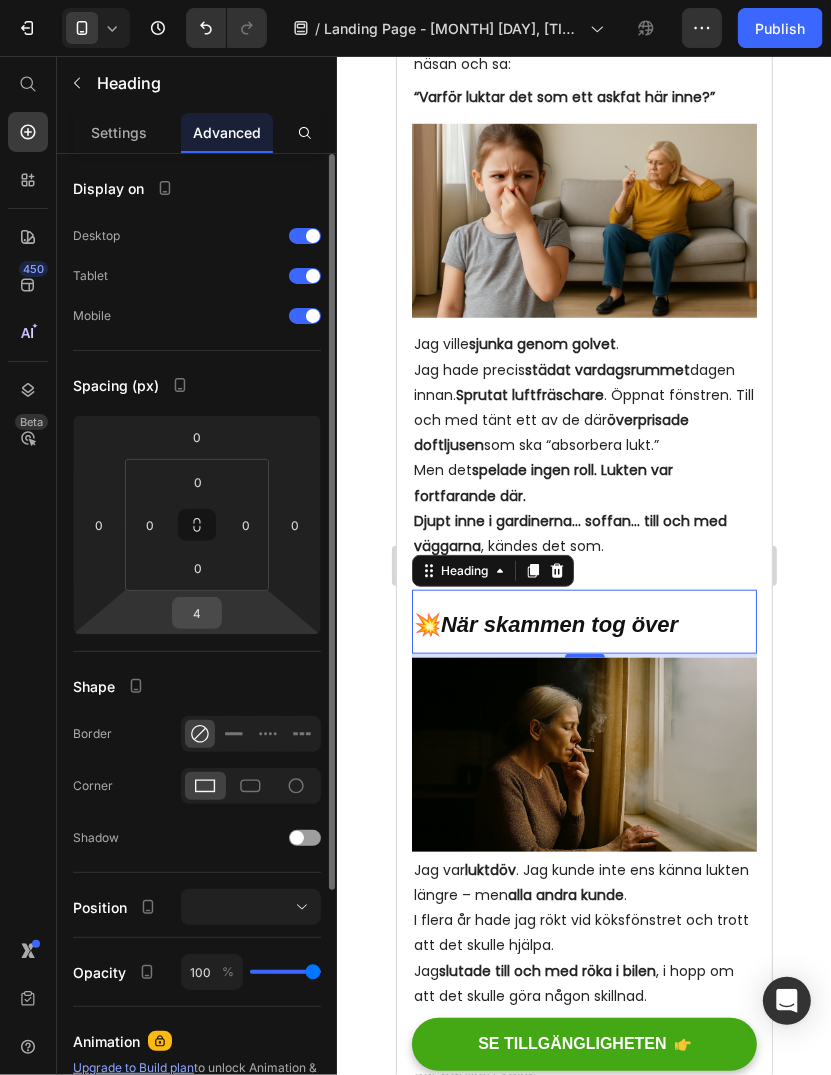 click on "4" at bounding box center (197, 613) 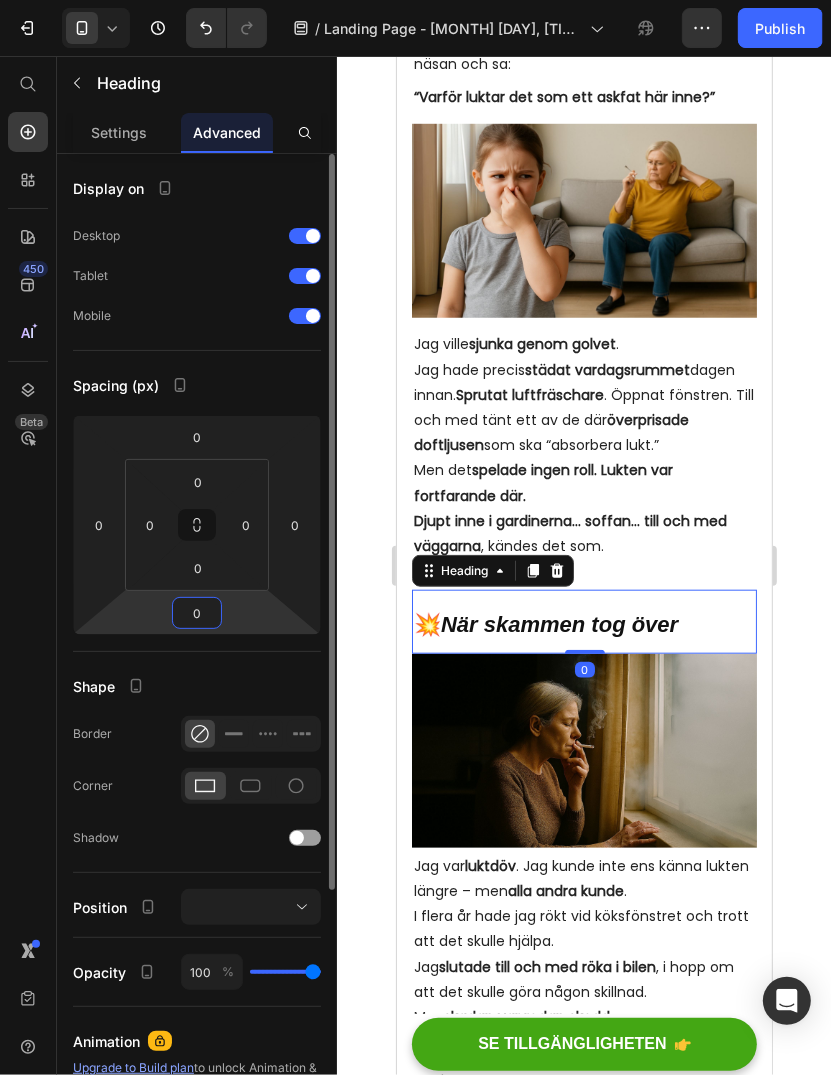 type on "0" 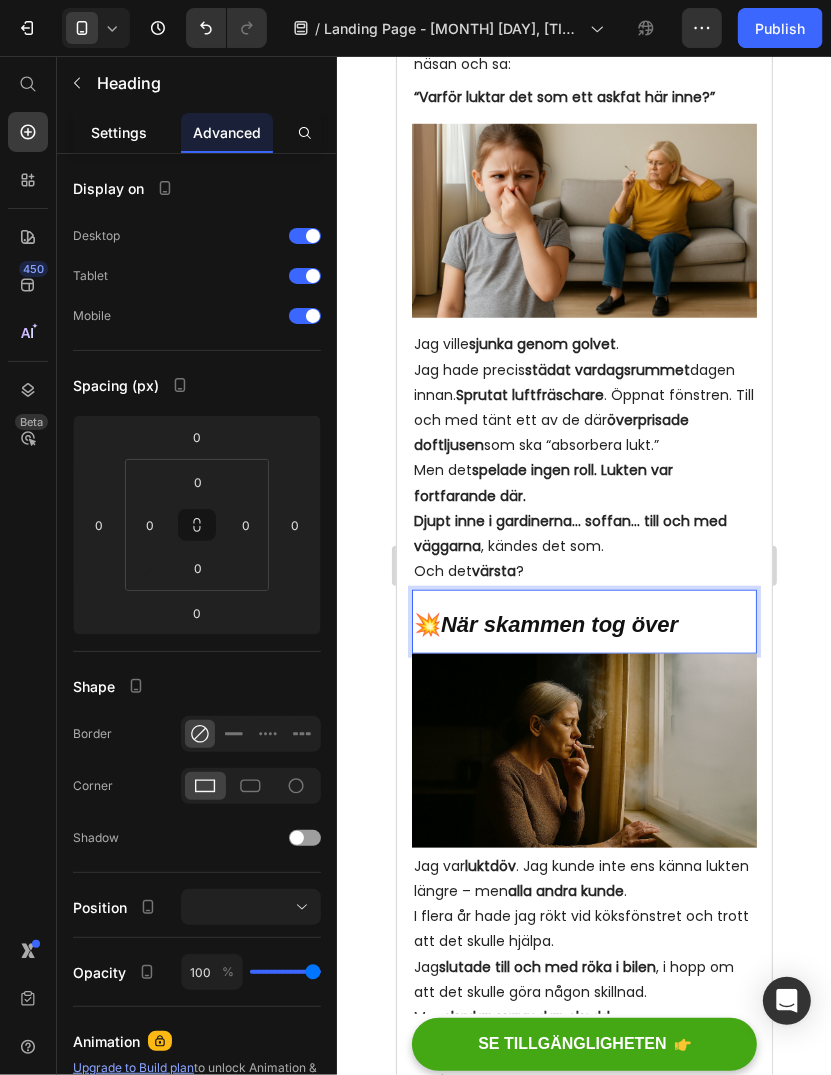 click on "Settings" at bounding box center [119, 132] 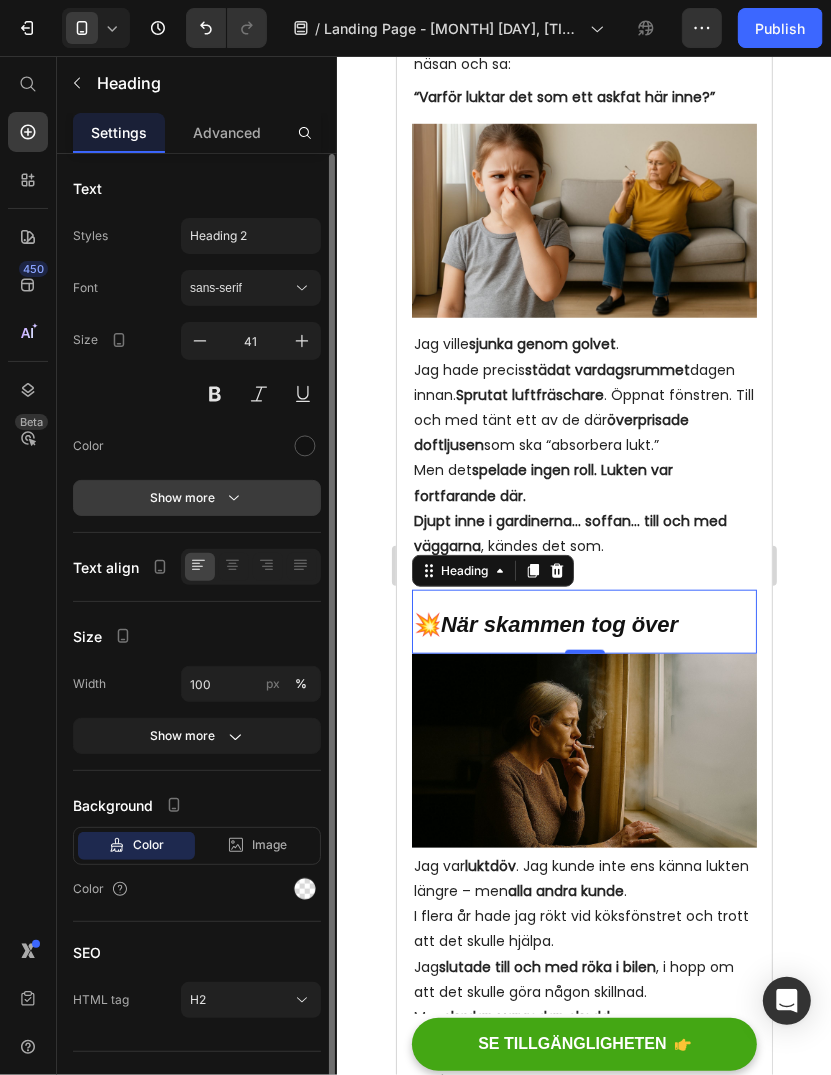 click on "Show more" at bounding box center (197, 498) 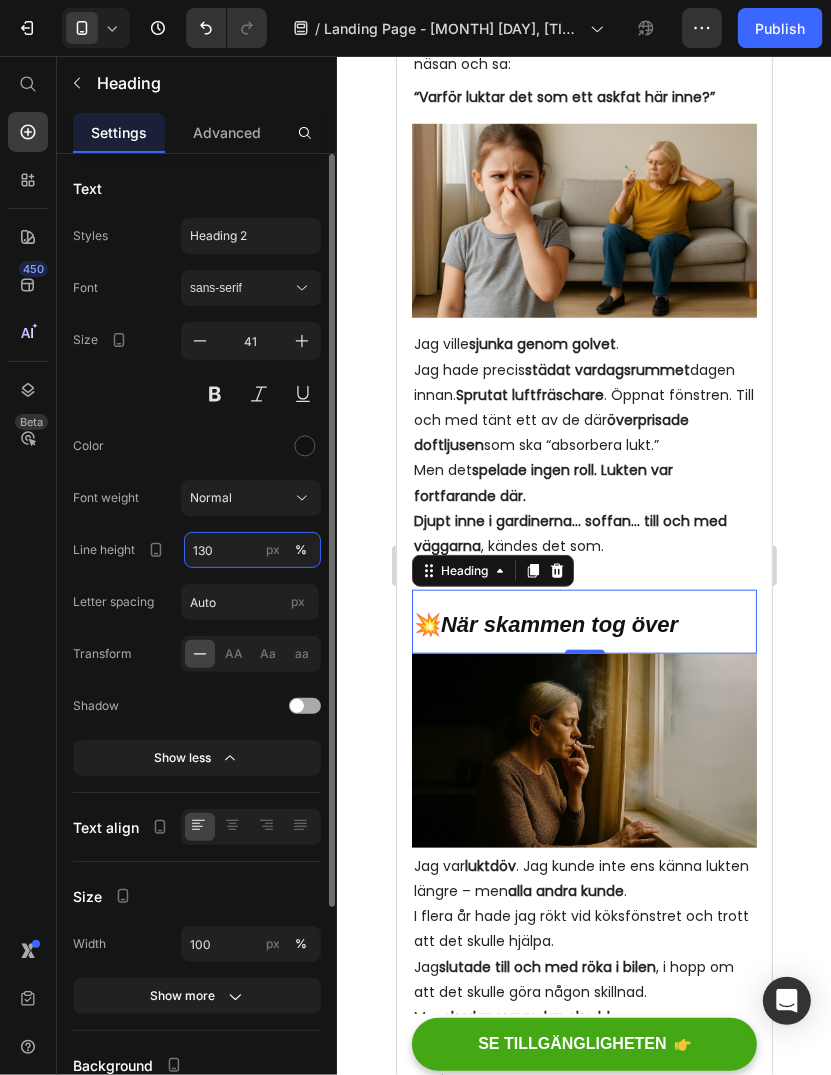 click on "130" at bounding box center [252, 550] 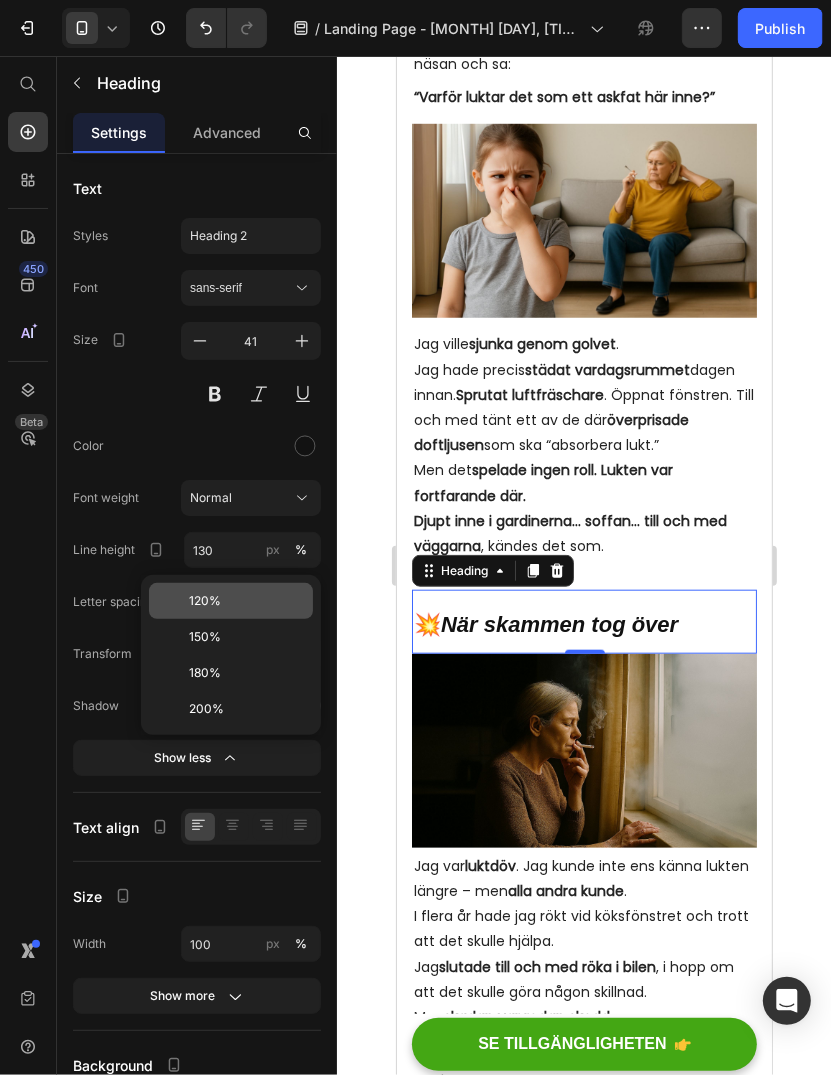 click on "120%" at bounding box center (205, 601) 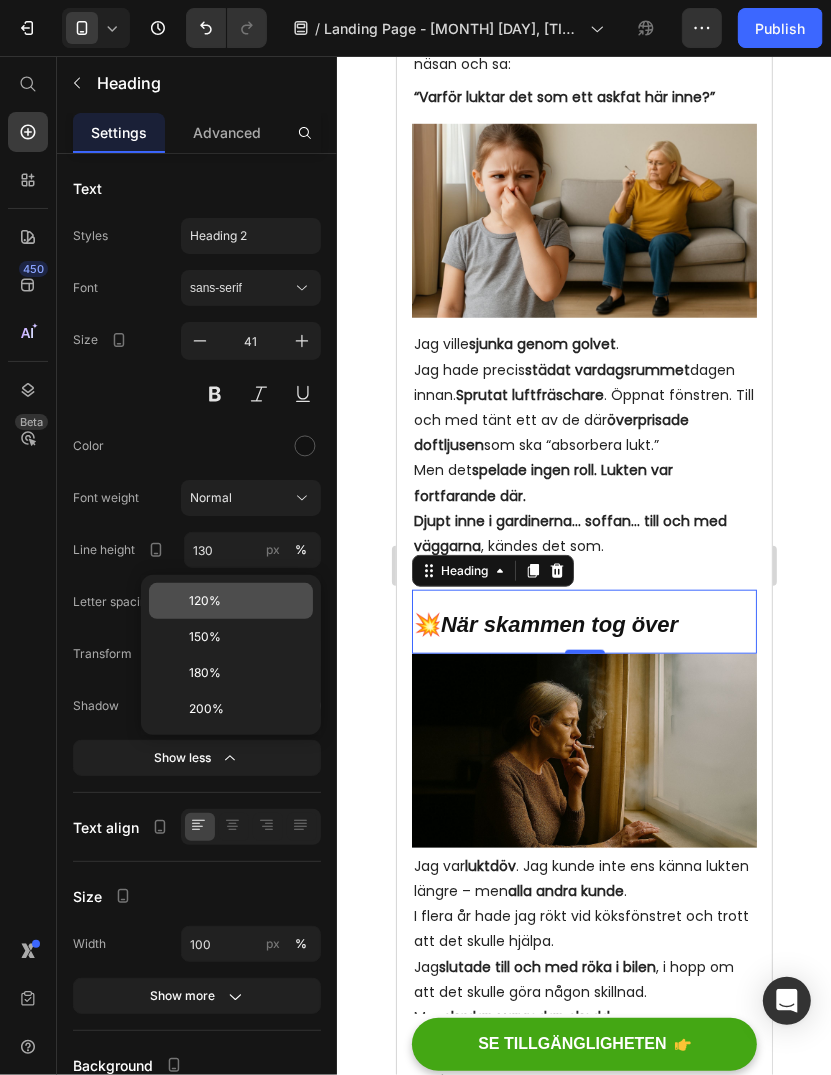 type on "120" 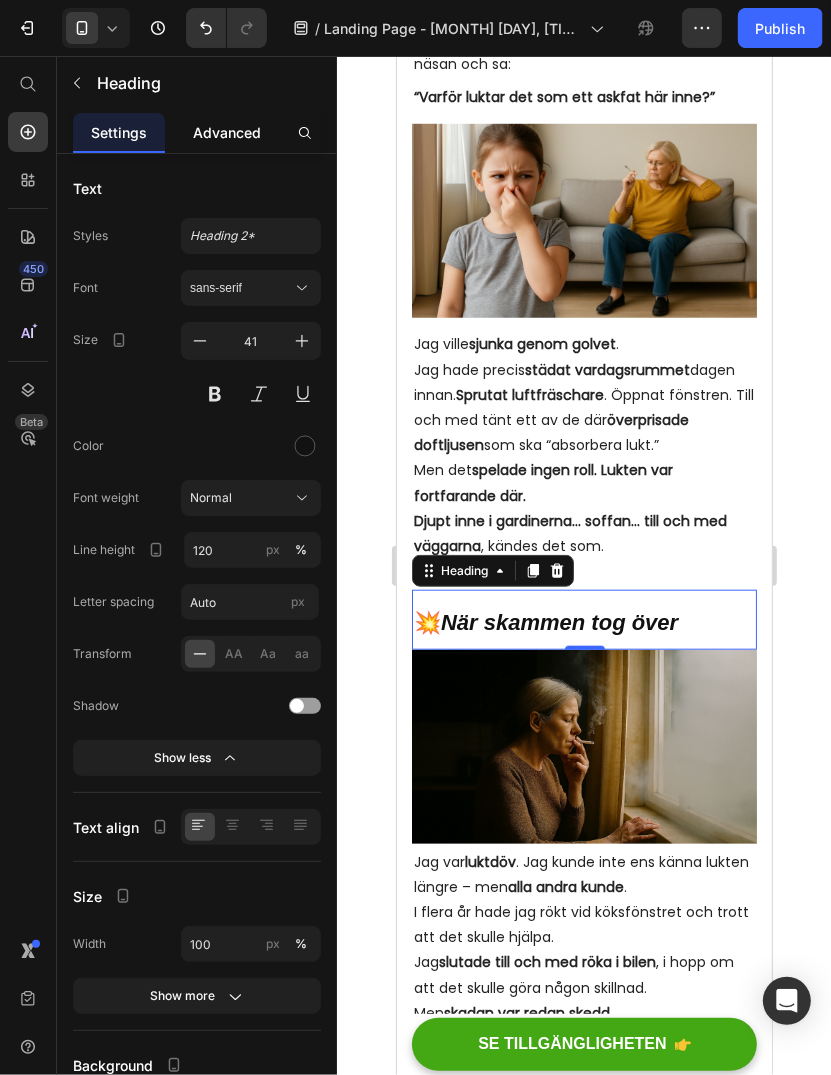 click on "Advanced" at bounding box center (227, 132) 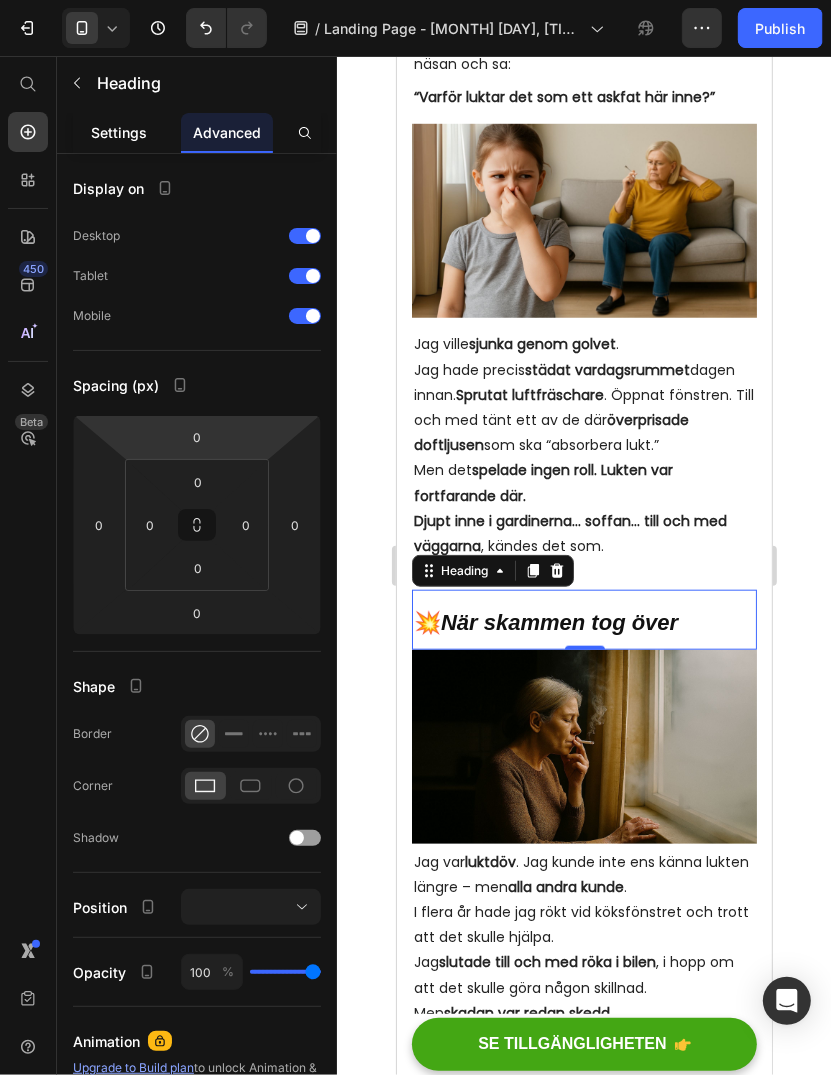 click on "Settings" at bounding box center [119, 132] 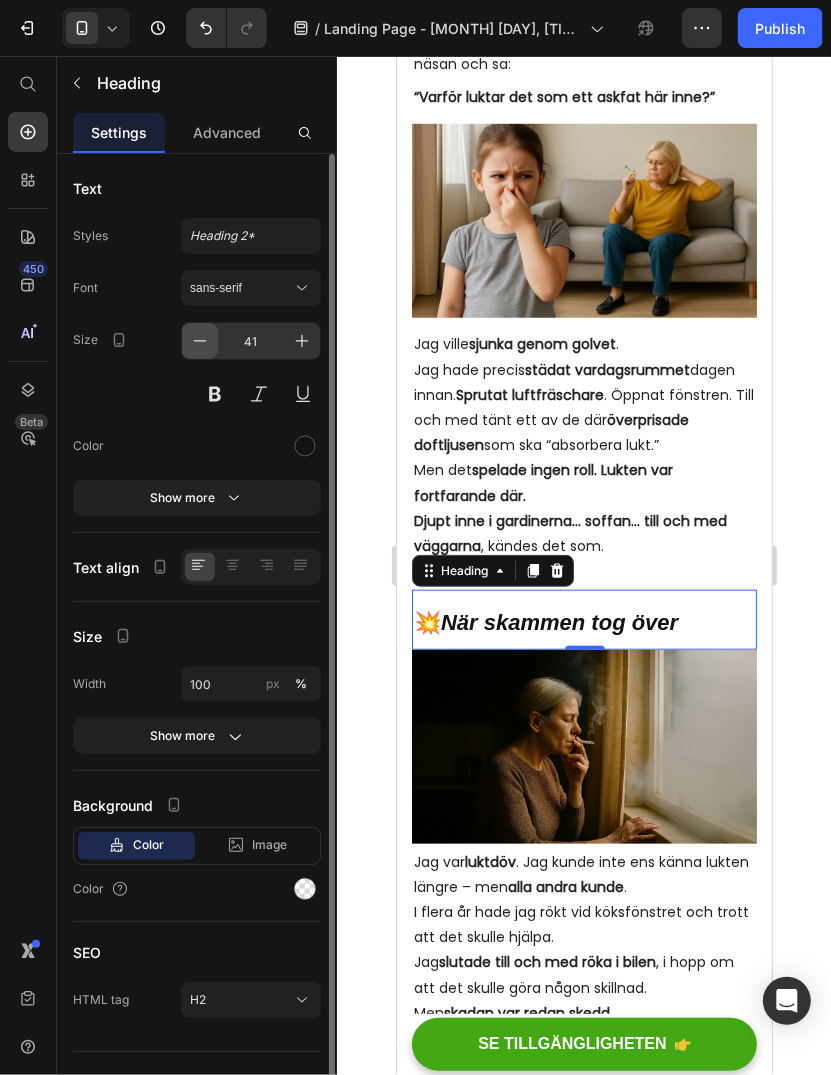 click 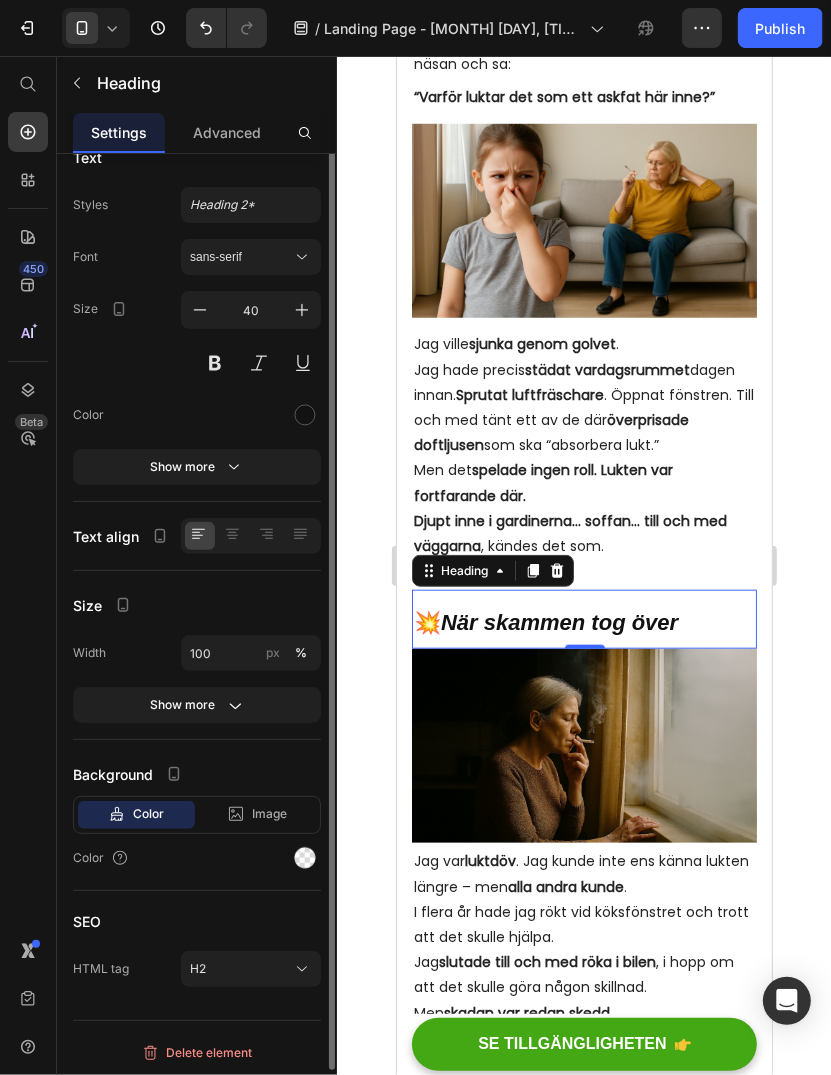 scroll, scrollTop: 0, scrollLeft: 0, axis: both 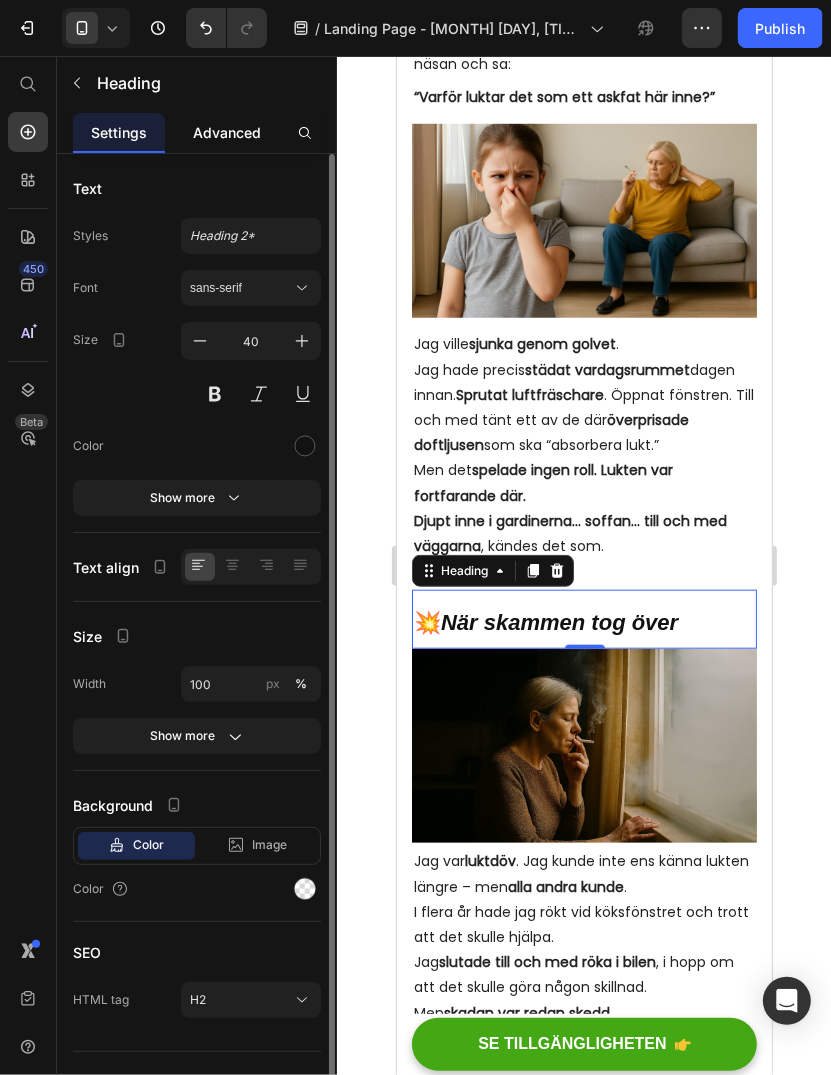 click on "Advanced" 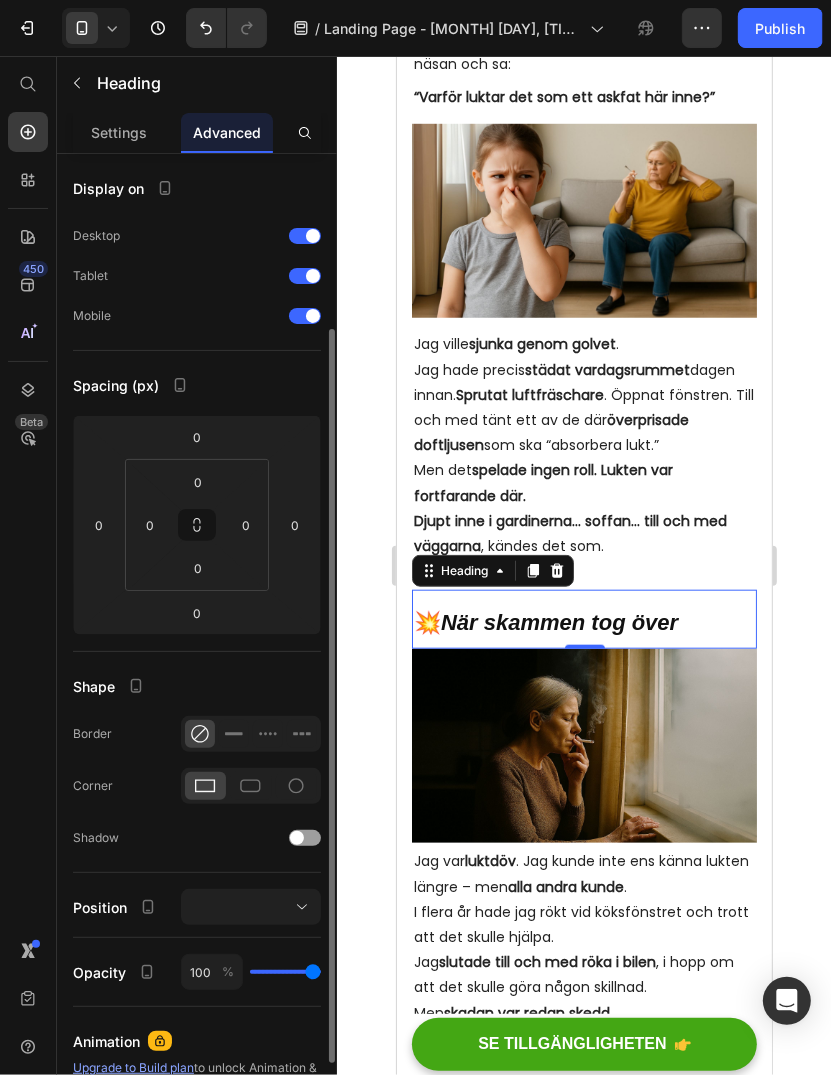 scroll, scrollTop: 324, scrollLeft: 0, axis: vertical 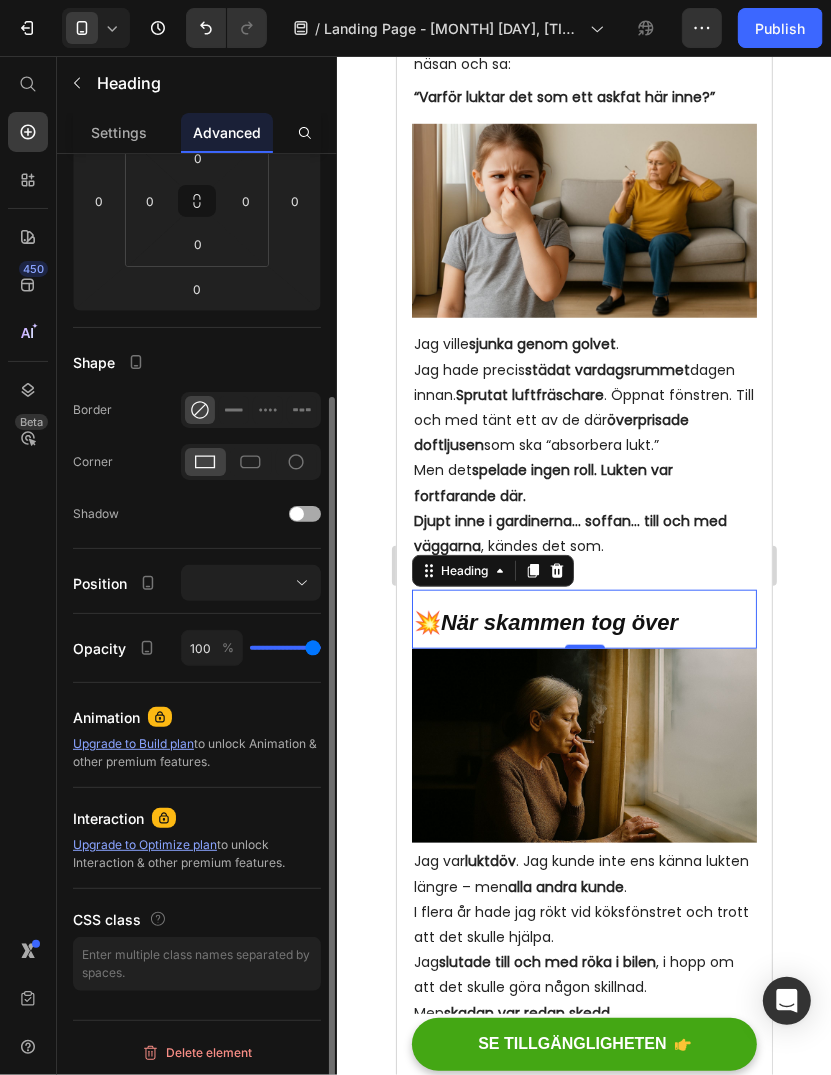 click at bounding box center [305, 514] 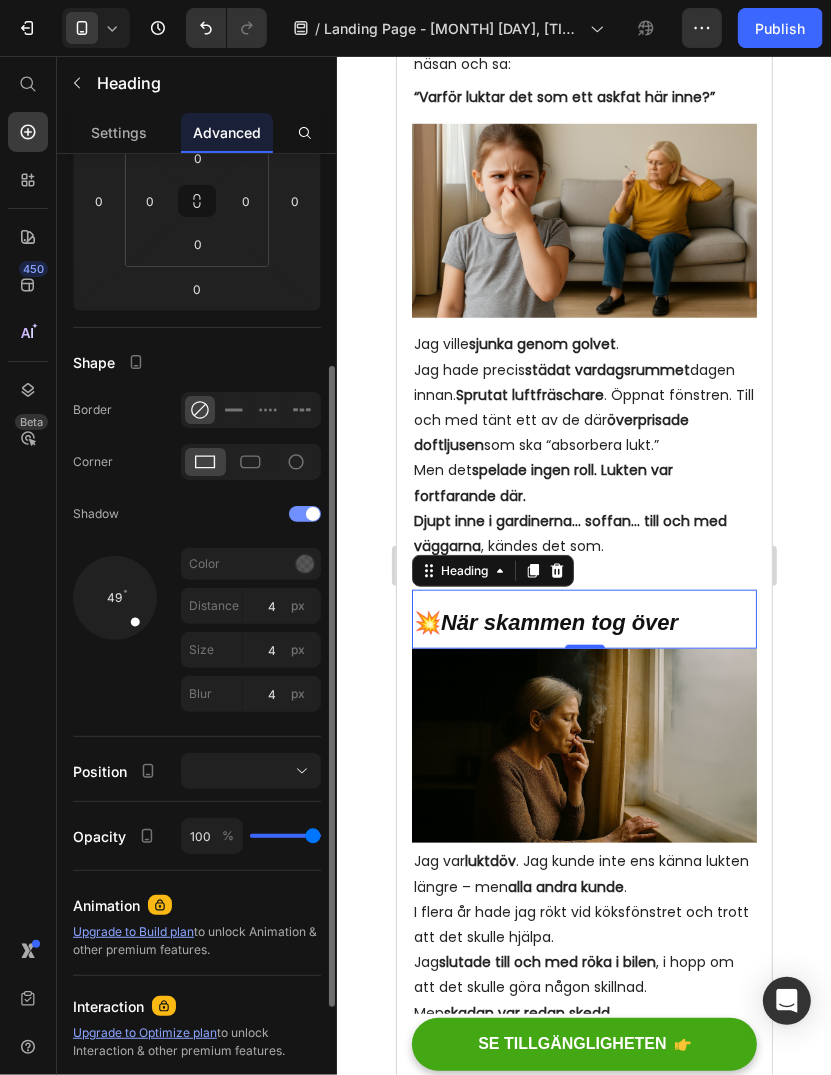 click at bounding box center (313, 514) 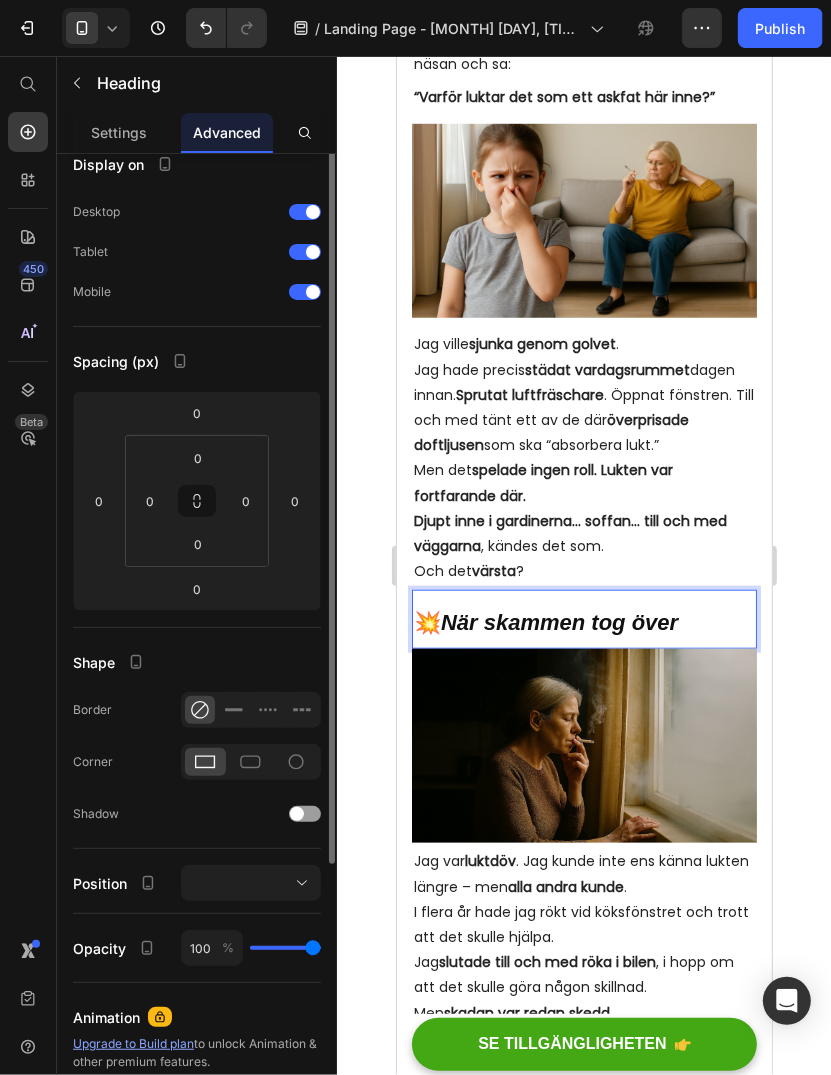 scroll, scrollTop: 0, scrollLeft: 0, axis: both 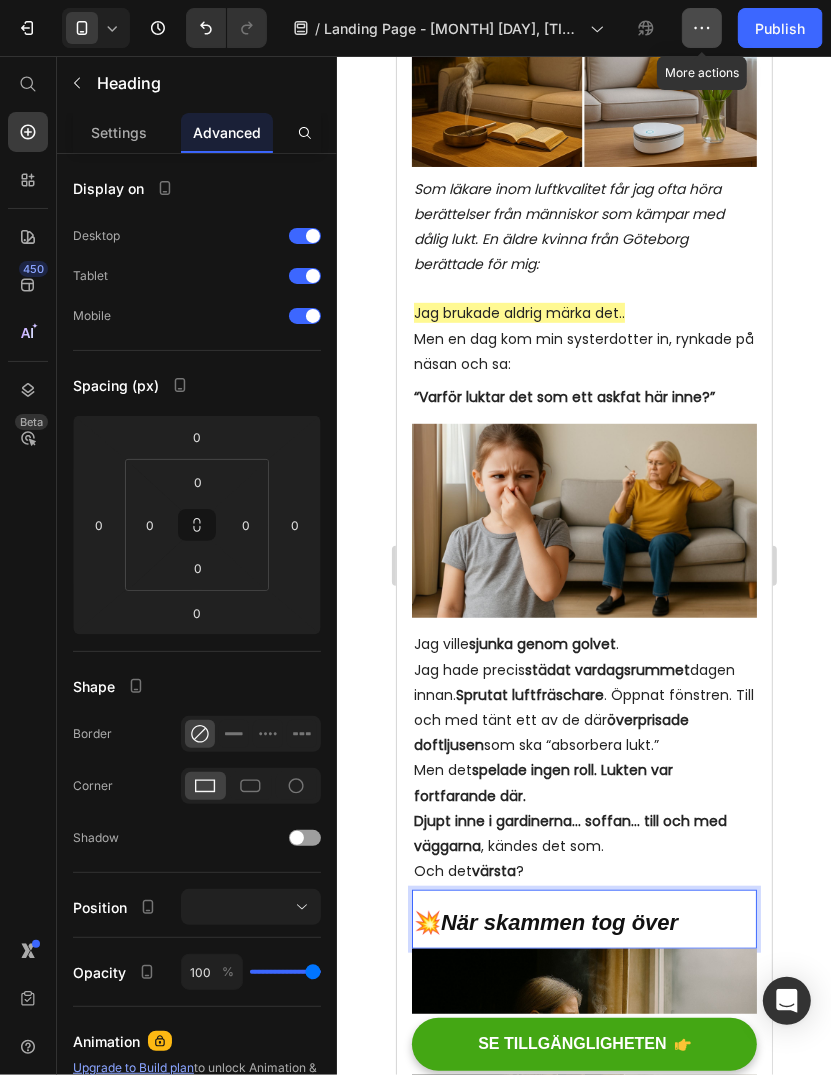 click 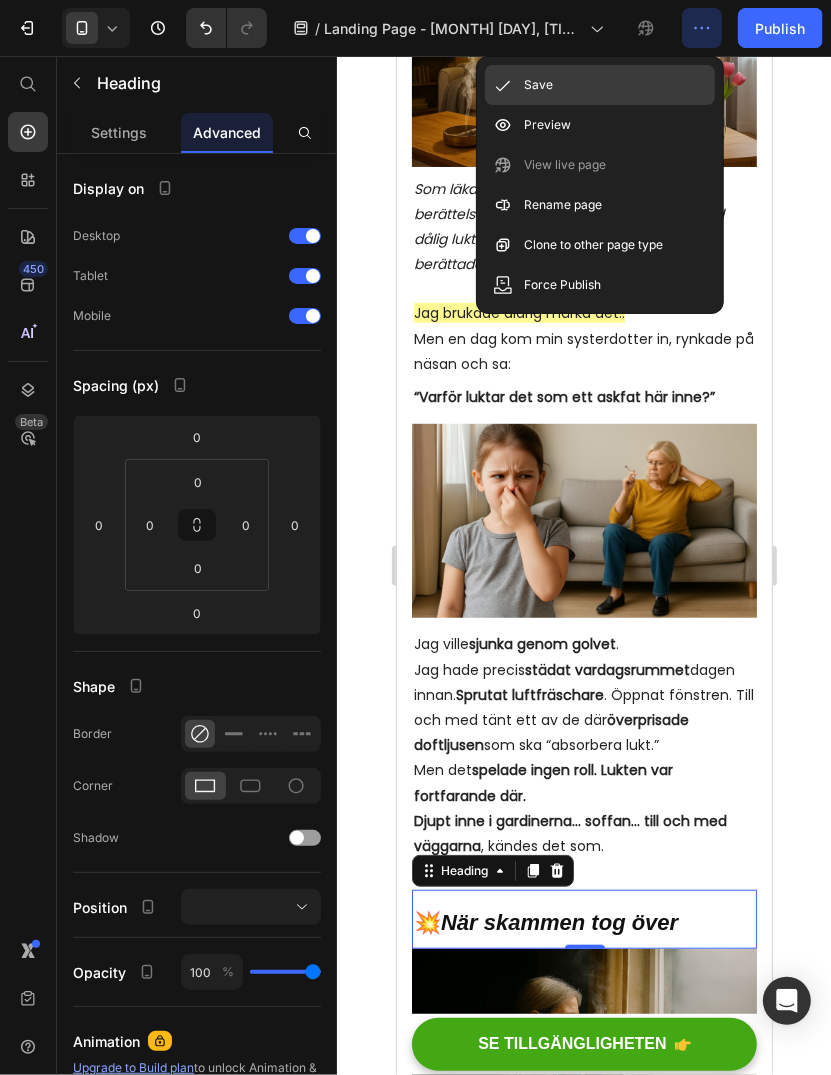 click on "Save" 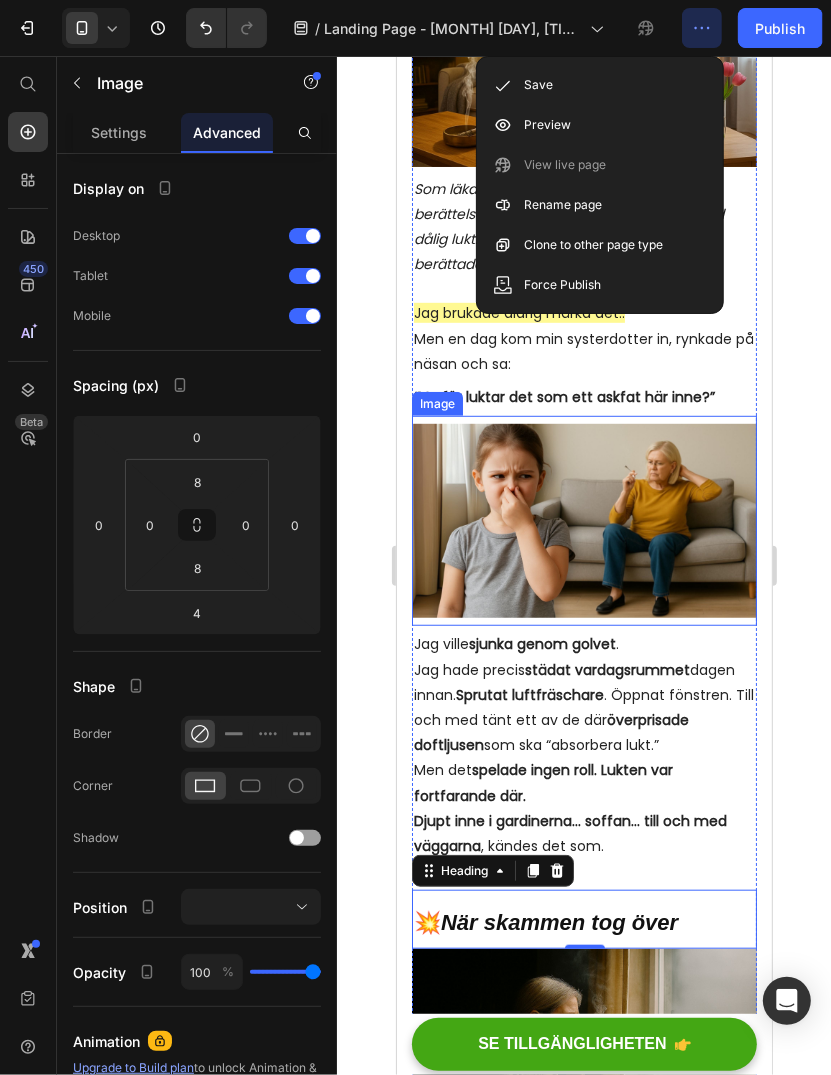 click at bounding box center [583, 520] 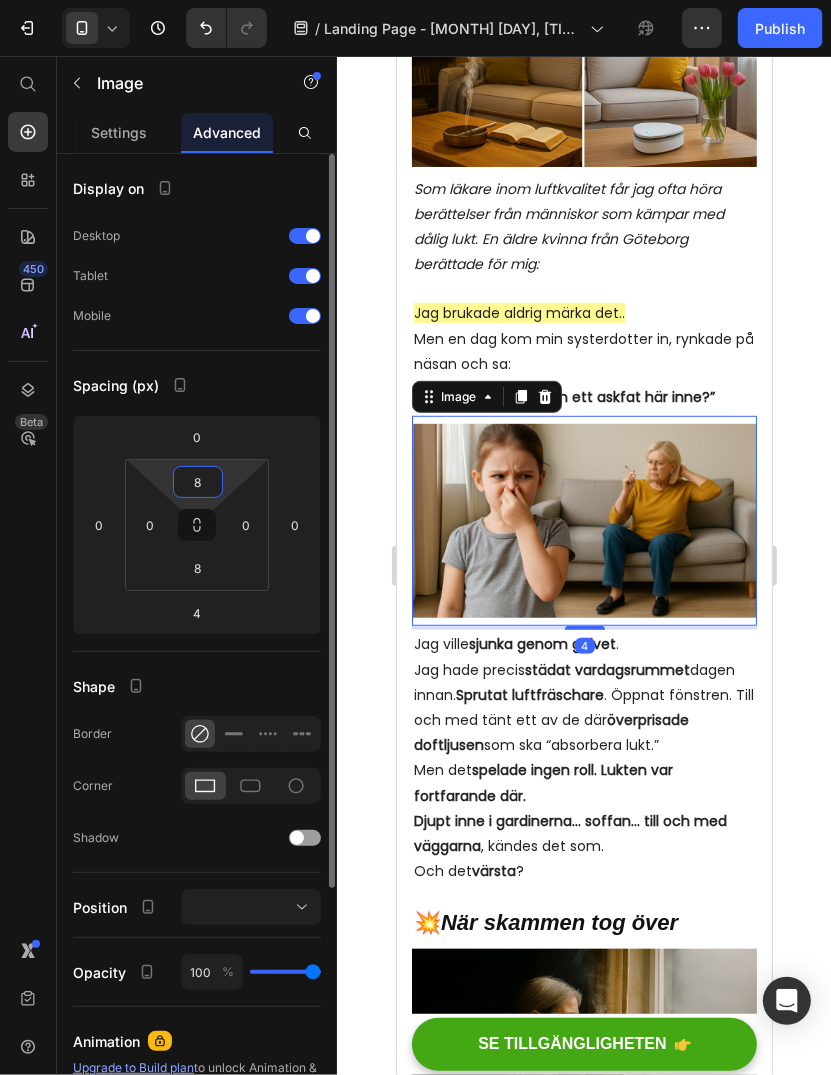 click on "8" at bounding box center [198, 482] 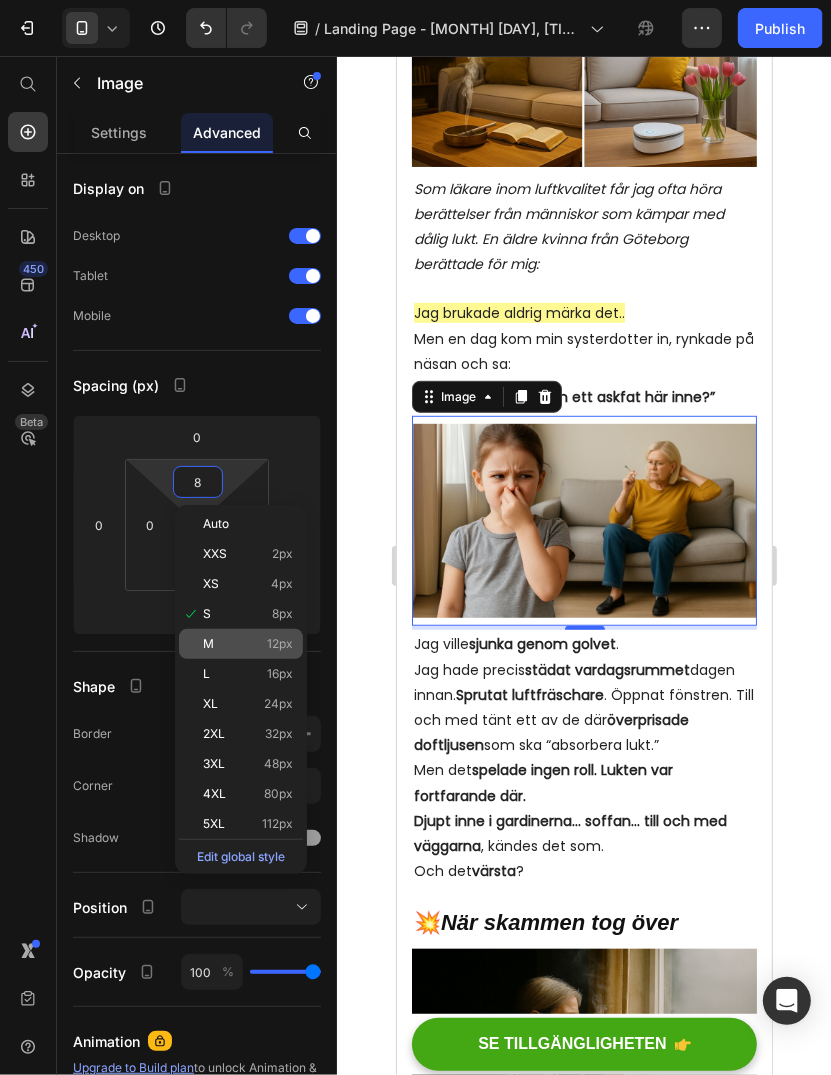 click on "M" at bounding box center (208, 644) 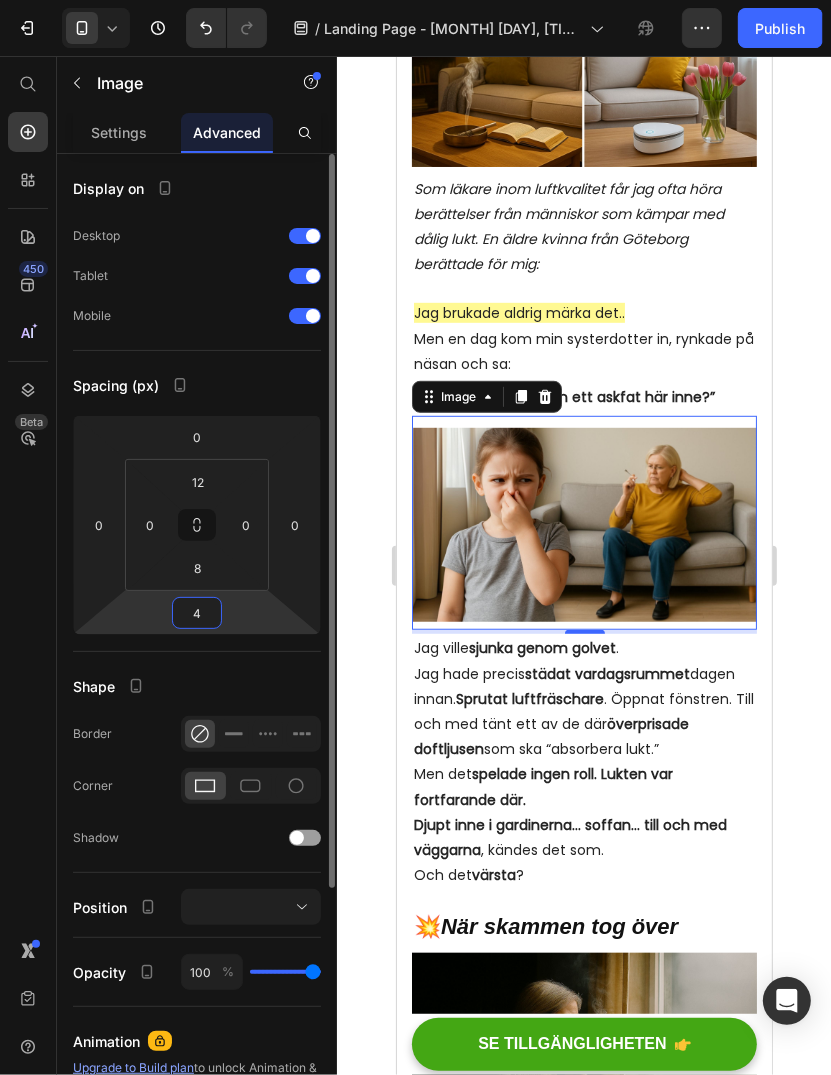 click on "4" at bounding box center (197, 613) 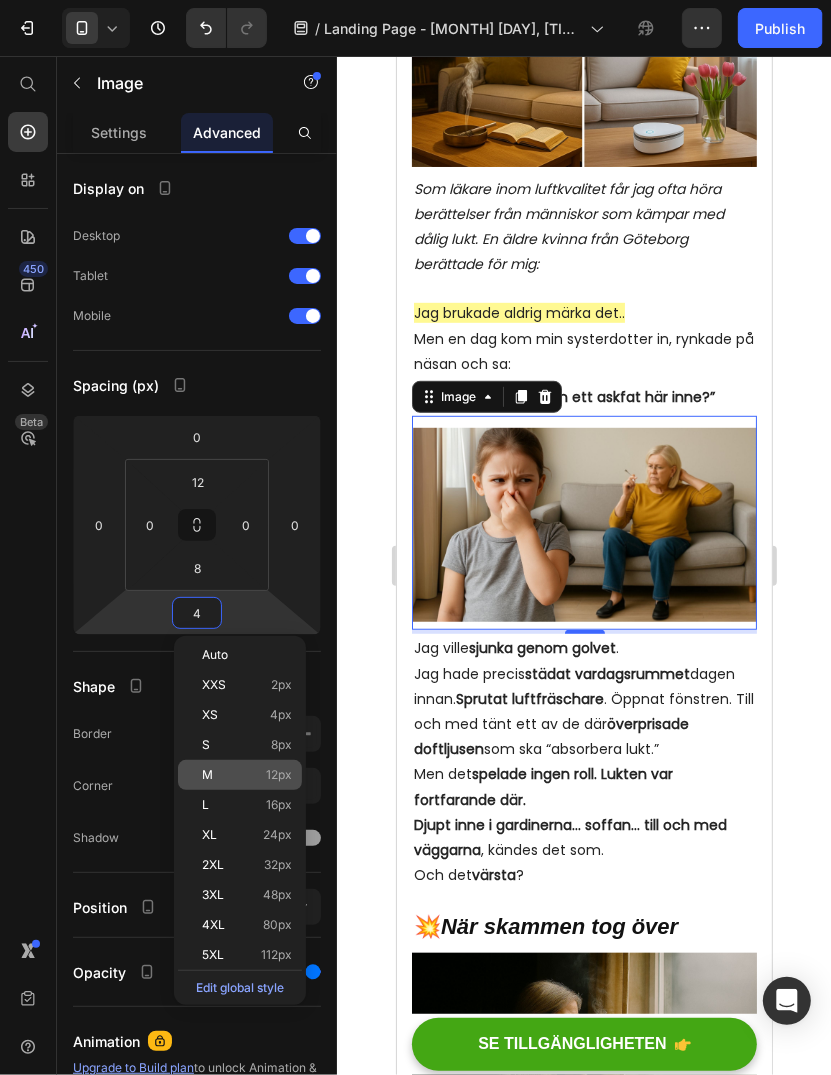 click on "M 12px" at bounding box center (247, 775) 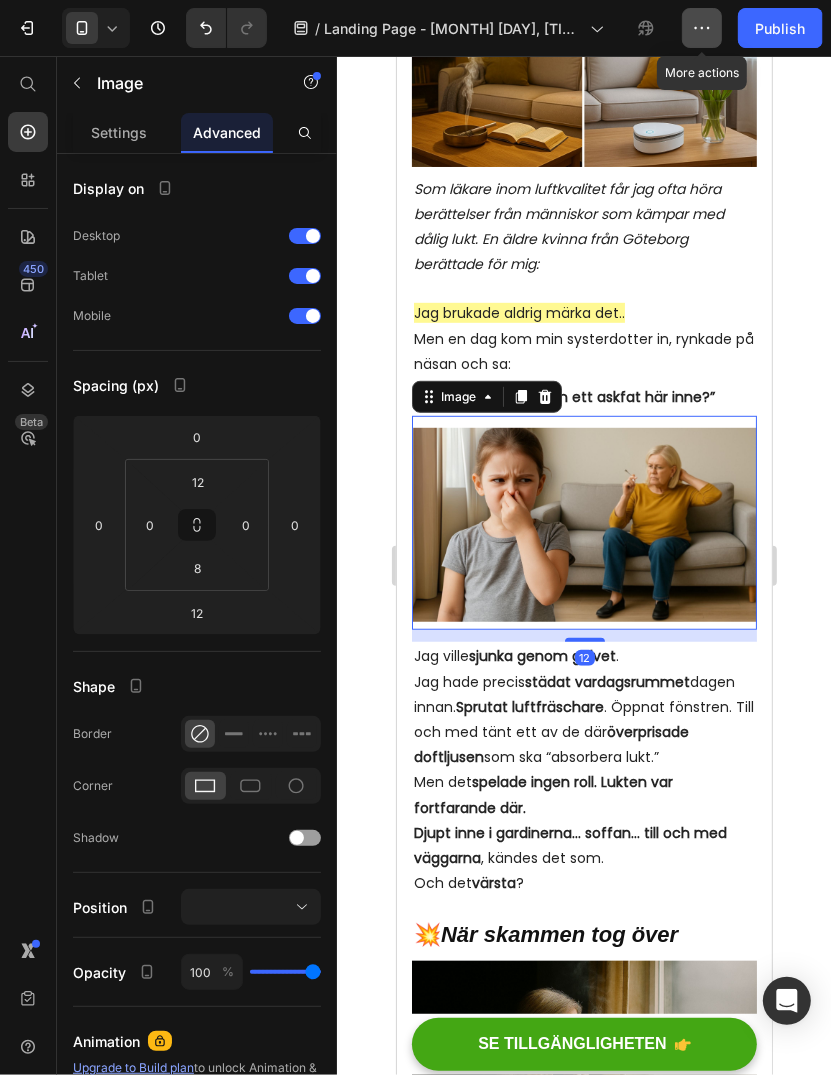 click 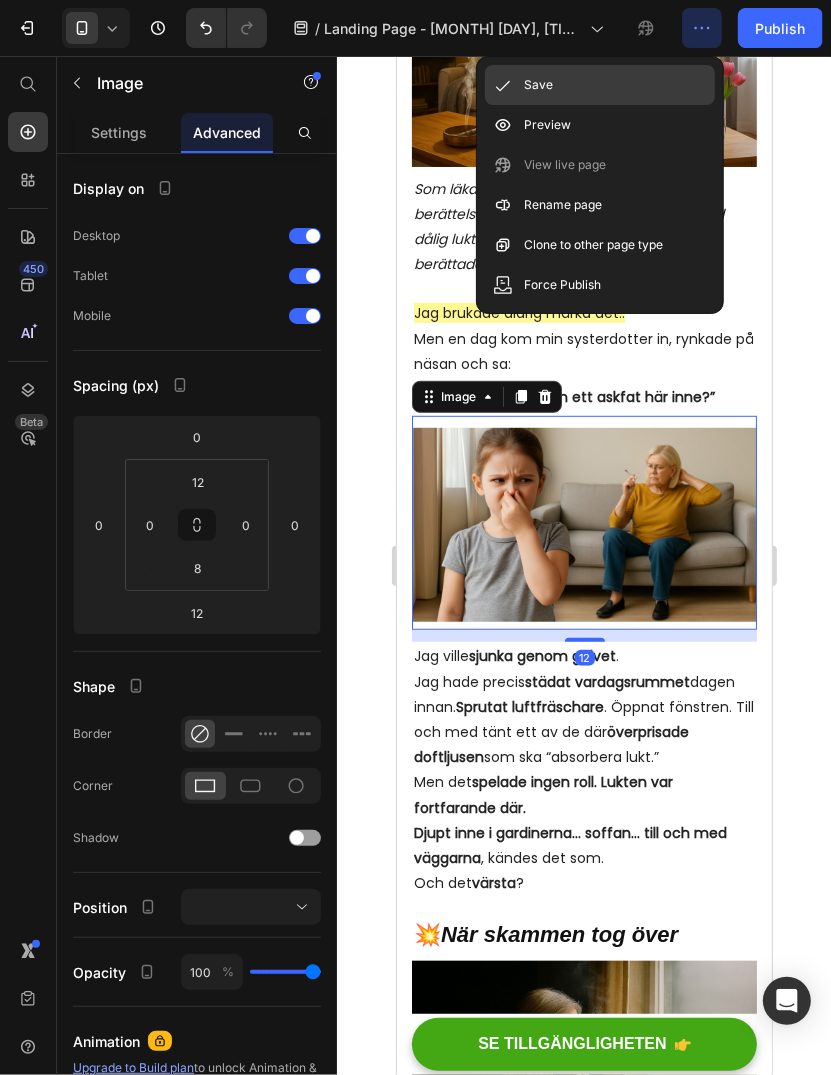 click on "Save" 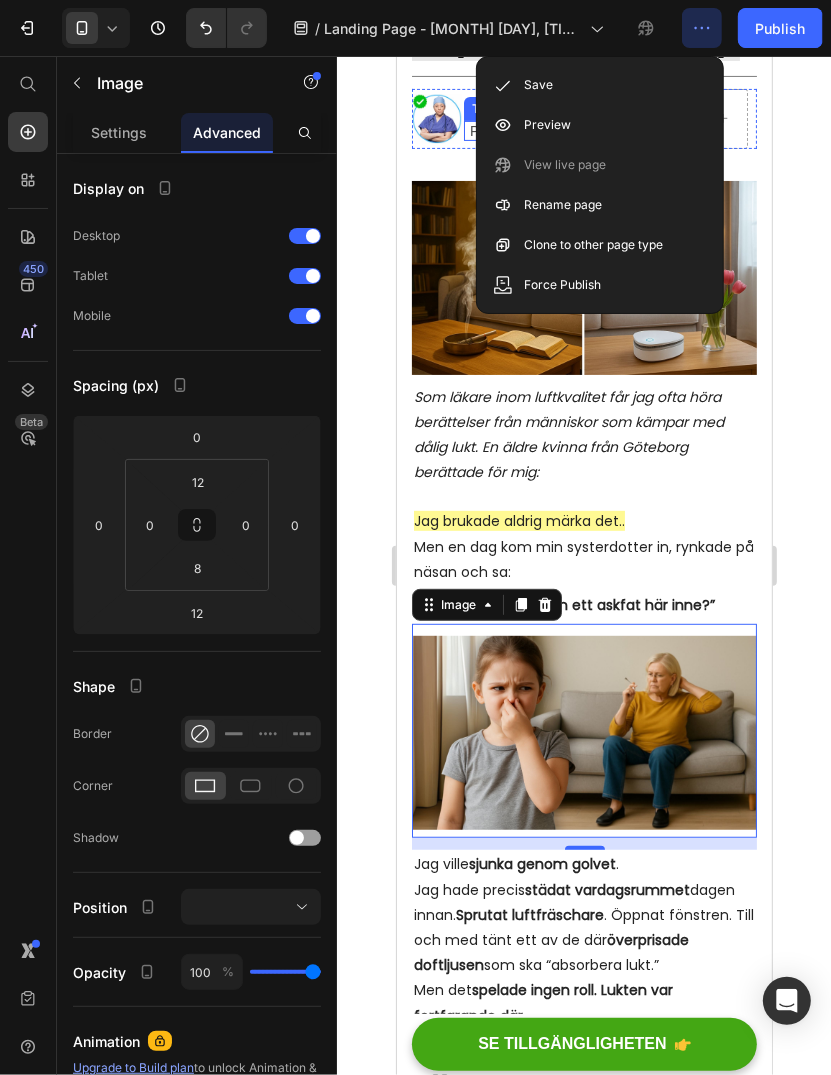 scroll, scrollTop: 300, scrollLeft: 0, axis: vertical 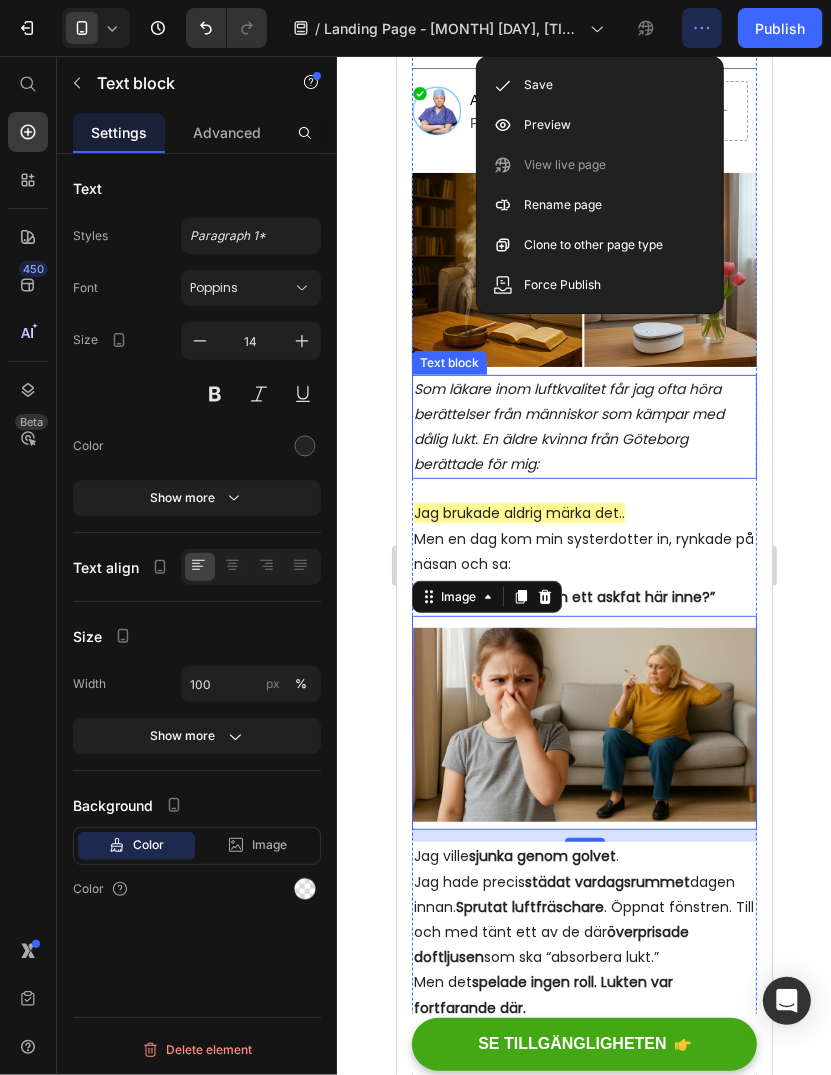 click on "Som läkare inom luftkvalitet får jag ofta höra berättelser från människor som kämpar med dålig lukt. En äldre kvinna från Göteborg berättade för mig:" at bounding box center [568, 426] 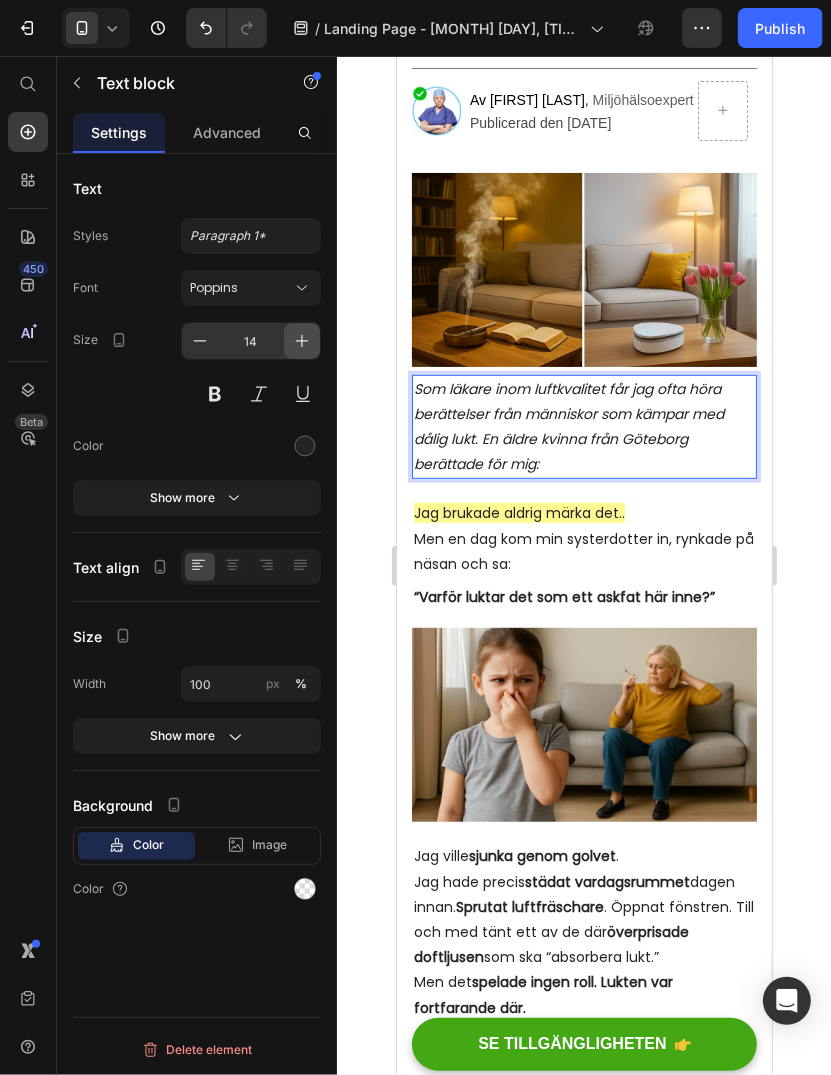 click 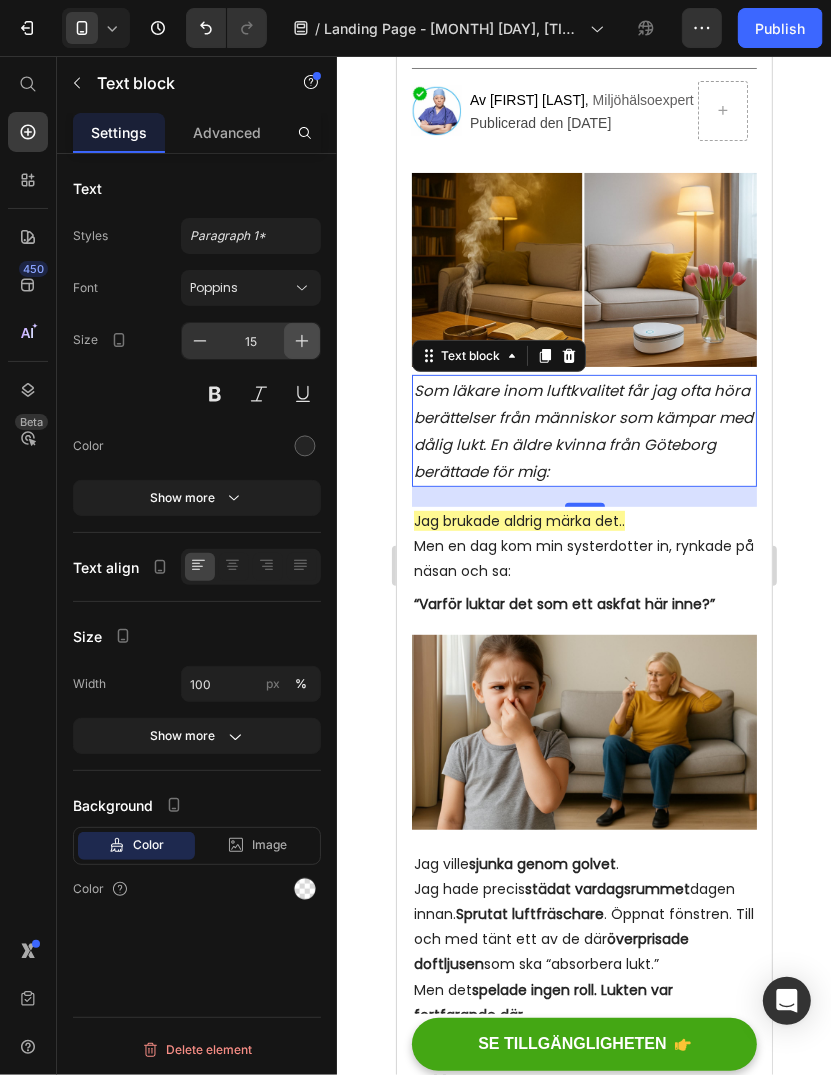 click 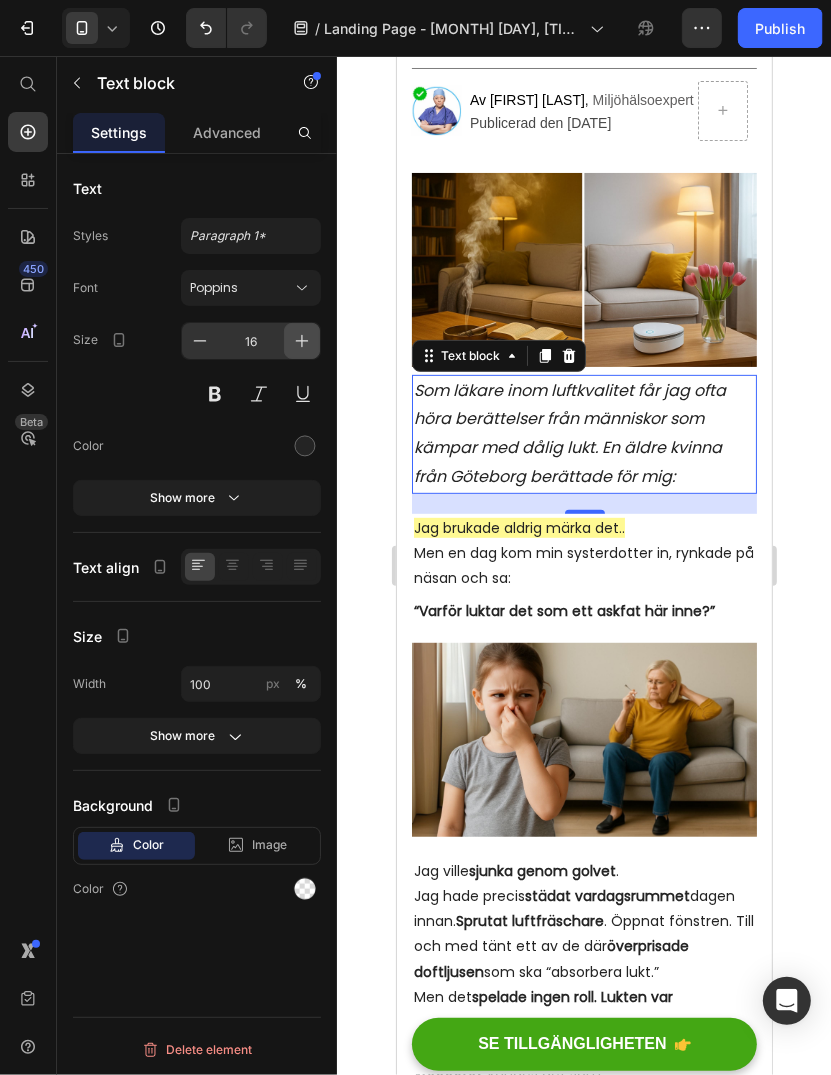 click 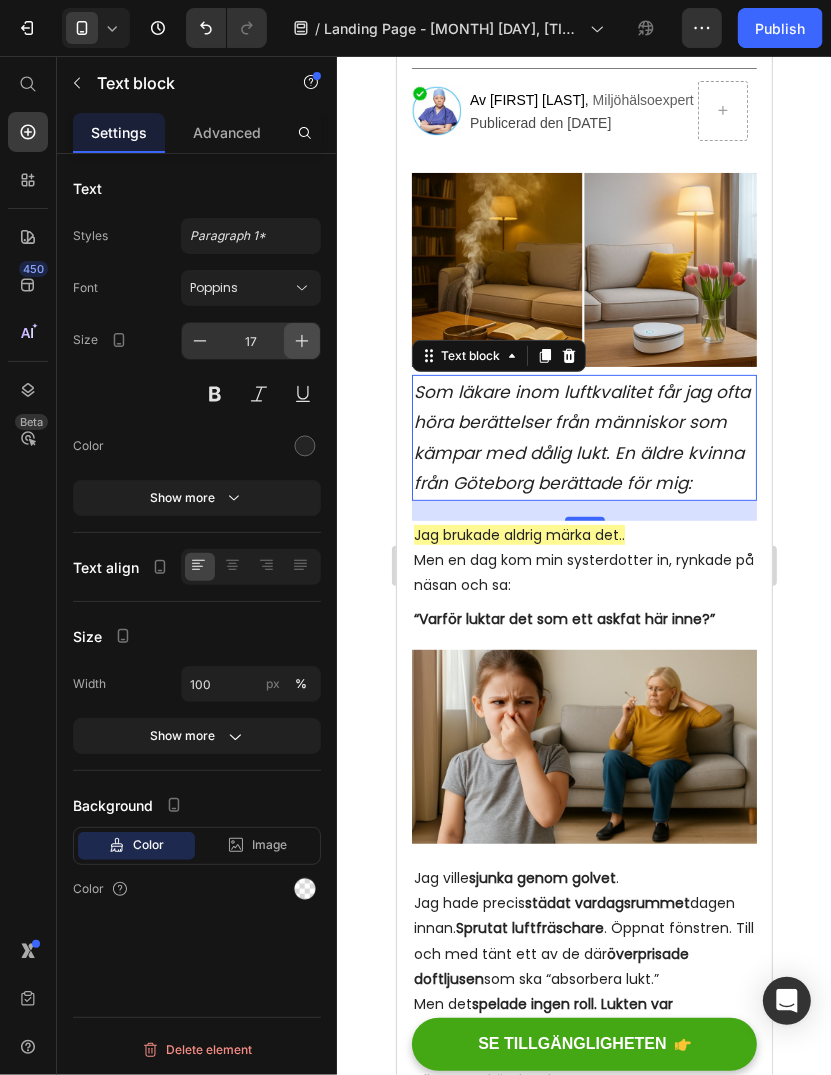 click 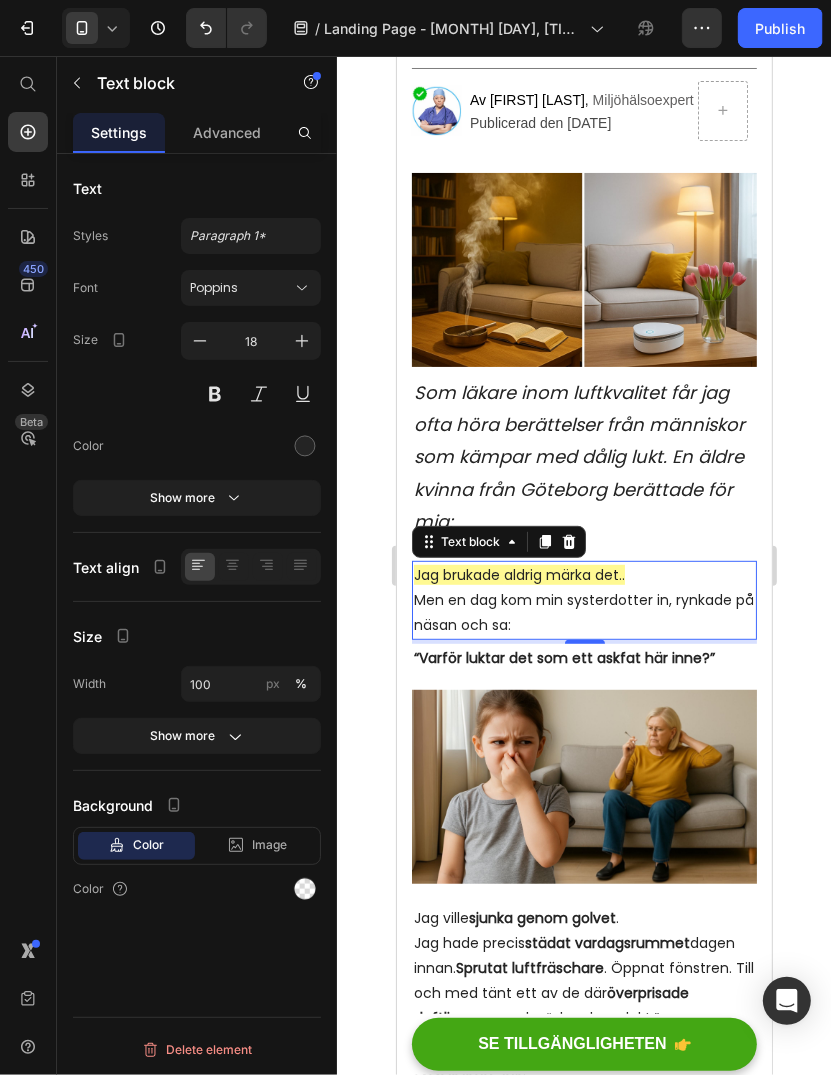 click on "Jag brukade aldrig märka det.. Men en dag kom min systerdotter in, rynkade på näsan och sa:" at bounding box center (583, 600) 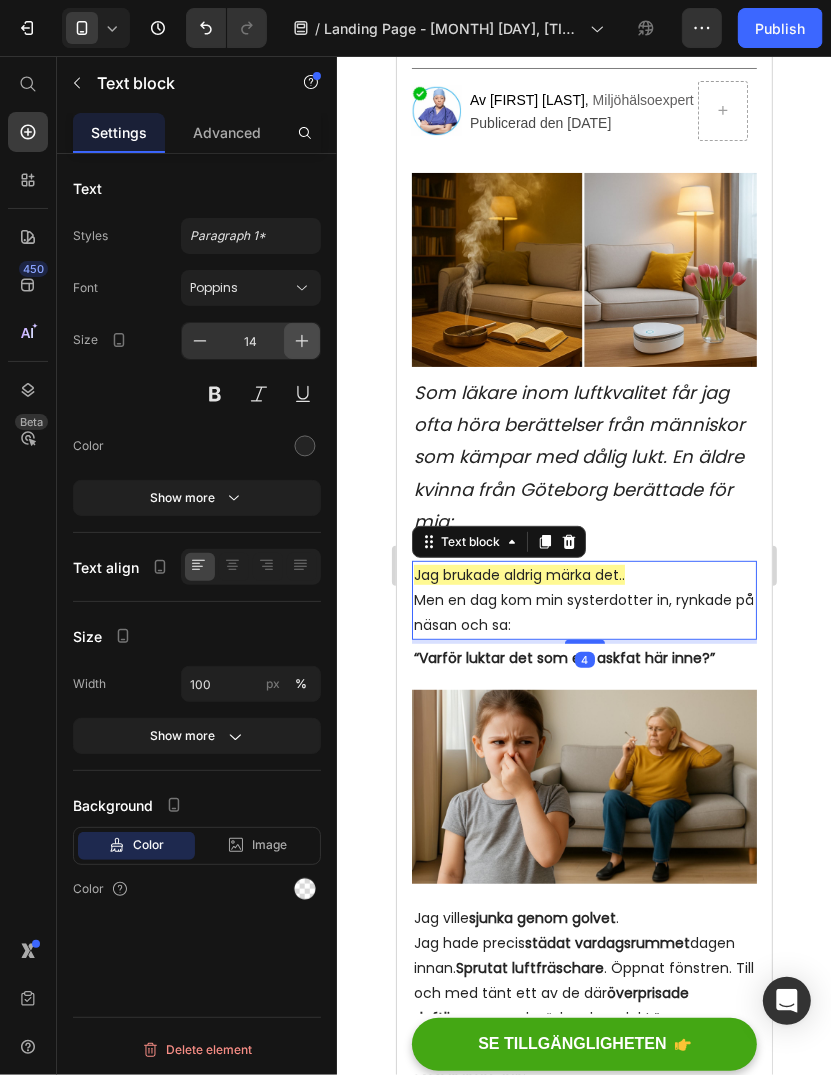 click 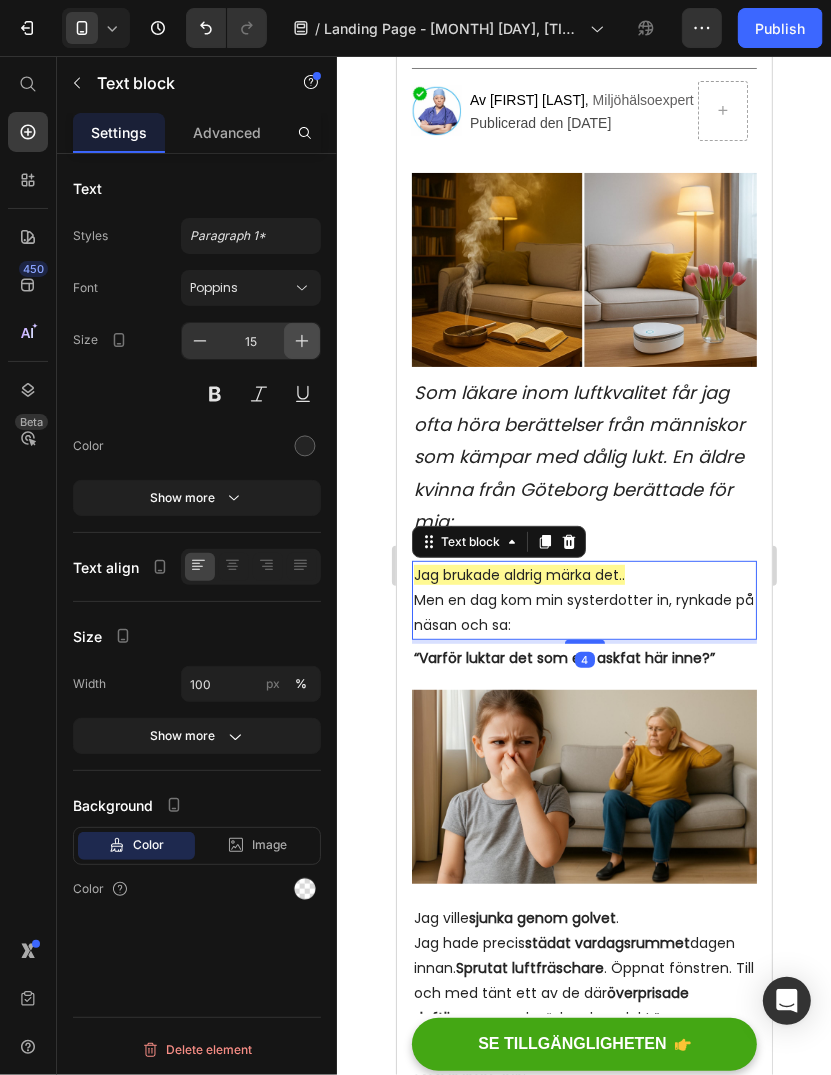 click 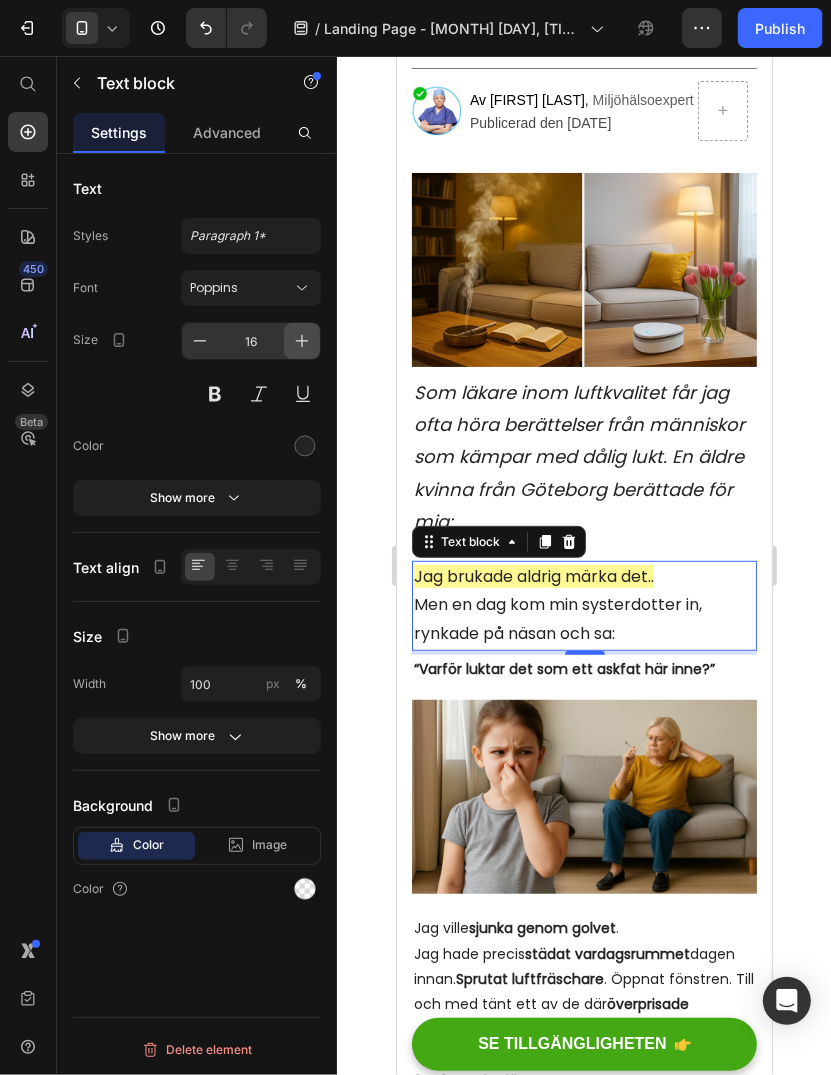 click 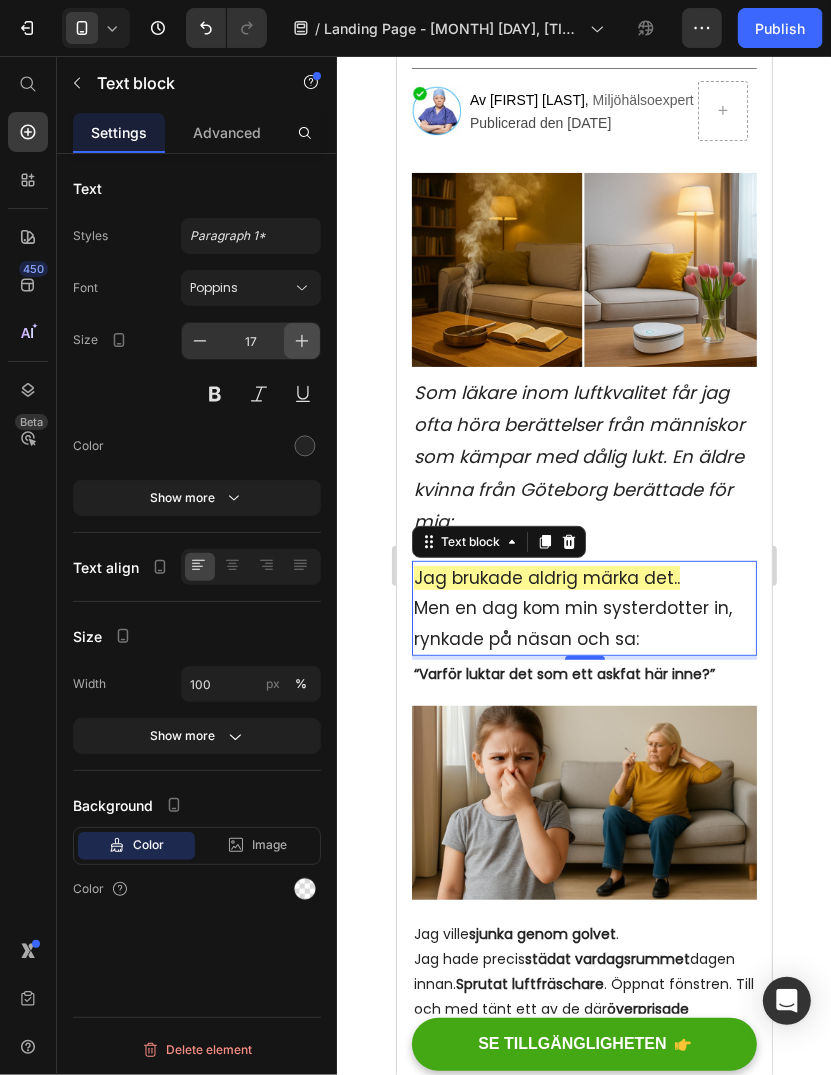 click 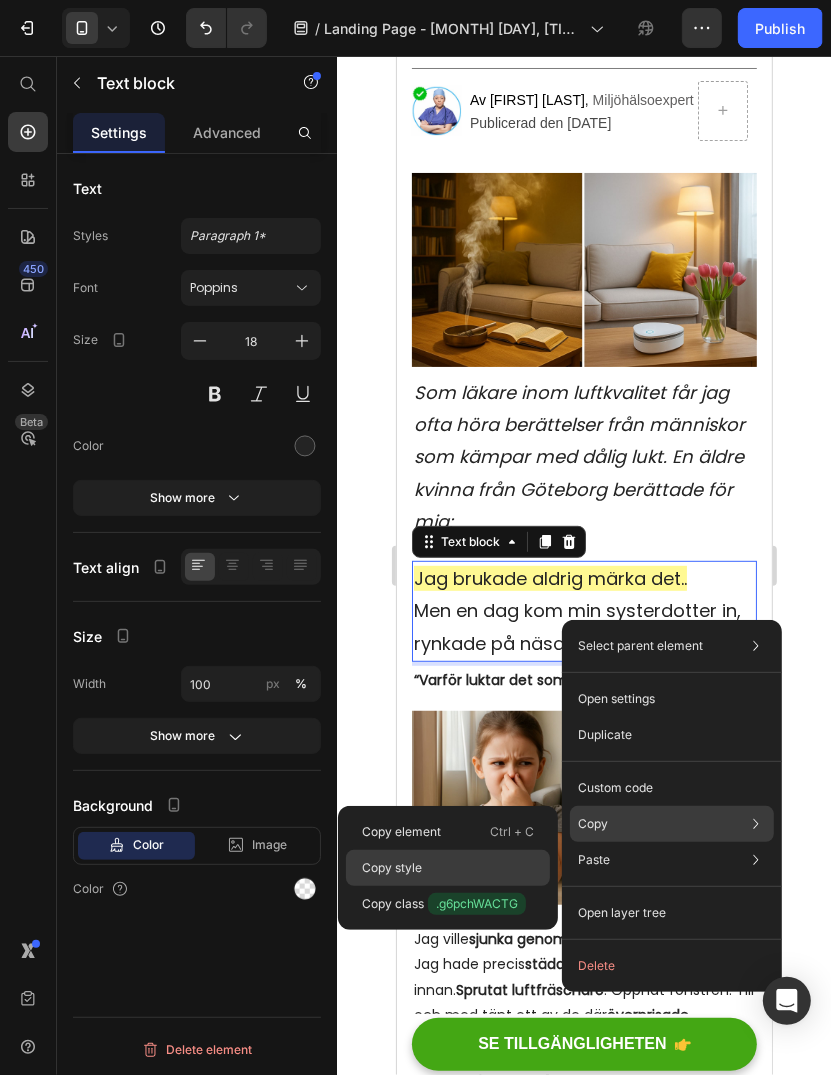 click on "Copy style" 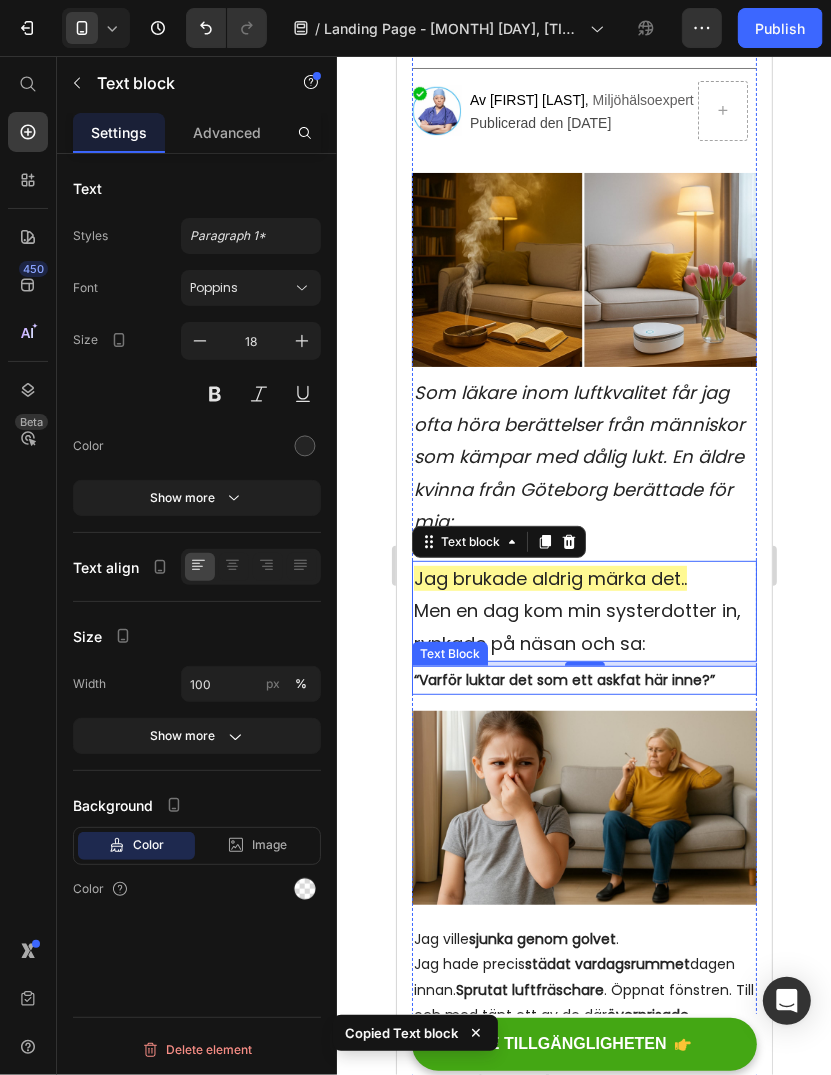 click on "“Varför luktar det som ett askfat här inne?”" at bounding box center (563, 679) 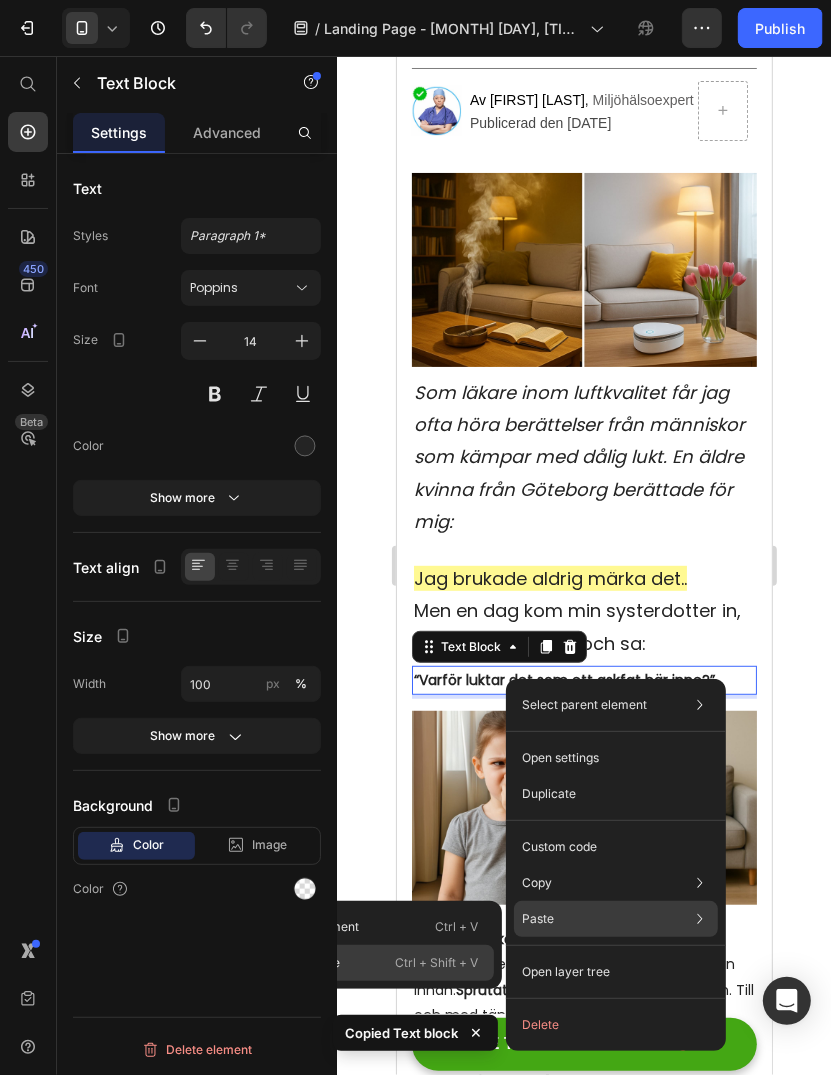 click on "Ctrl + Shift + V" at bounding box center [436, 963] 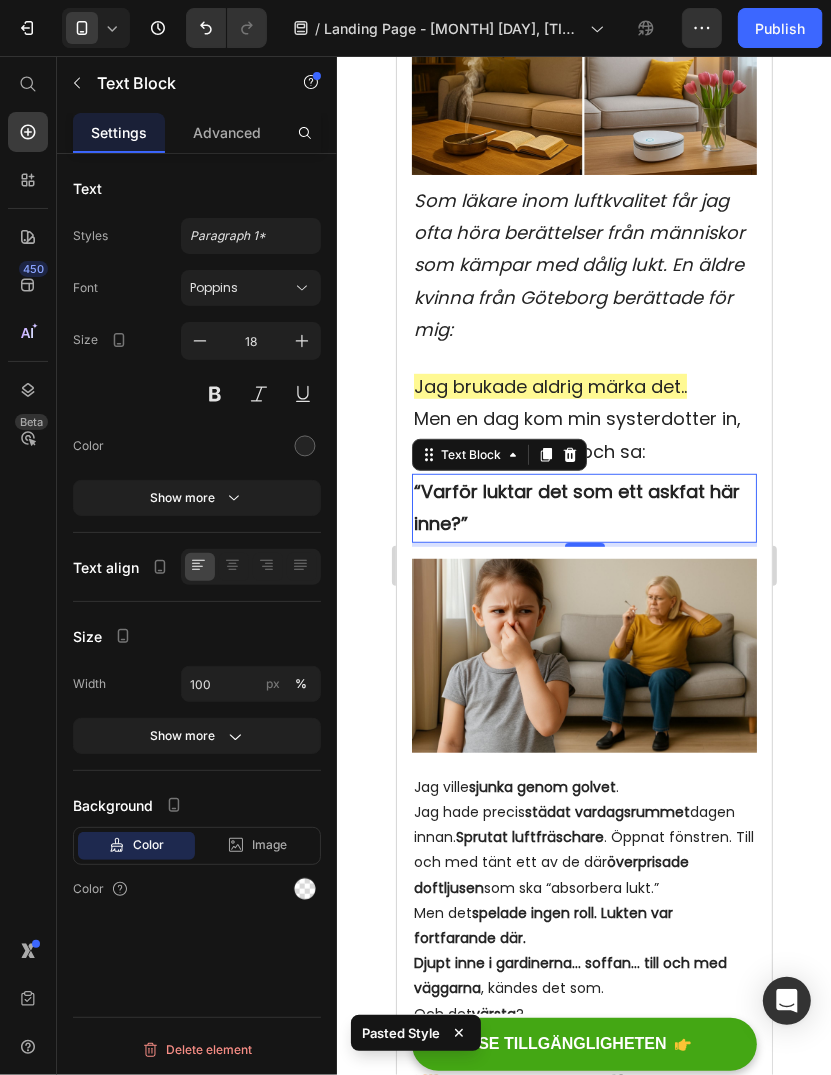 scroll, scrollTop: 500, scrollLeft: 0, axis: vertical 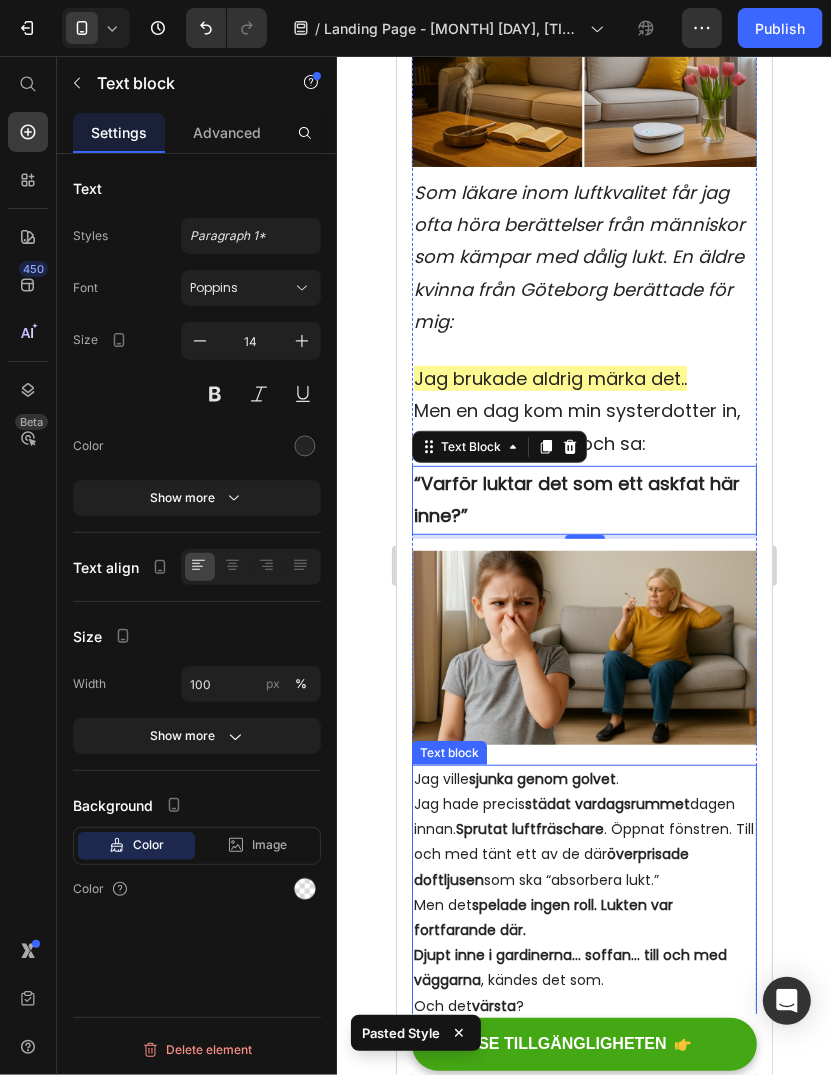 click on "Sprutat luftfräschare" at bounding box center [529, 828] 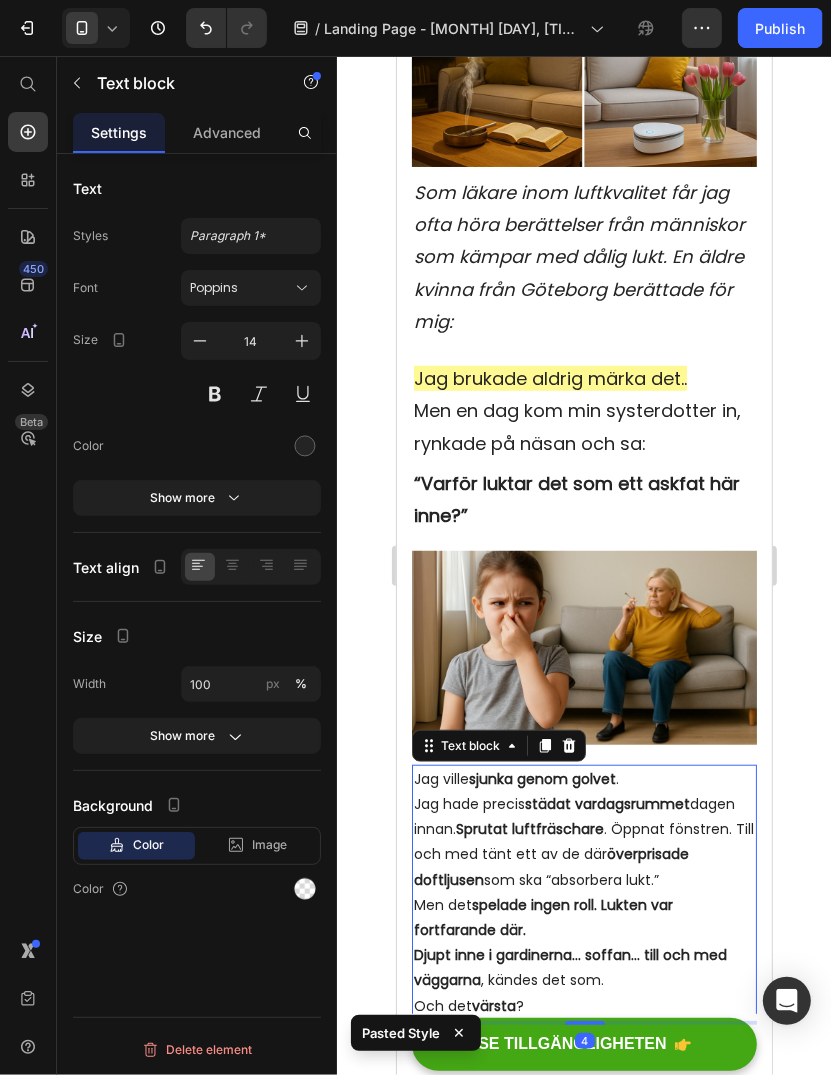 type on "18" 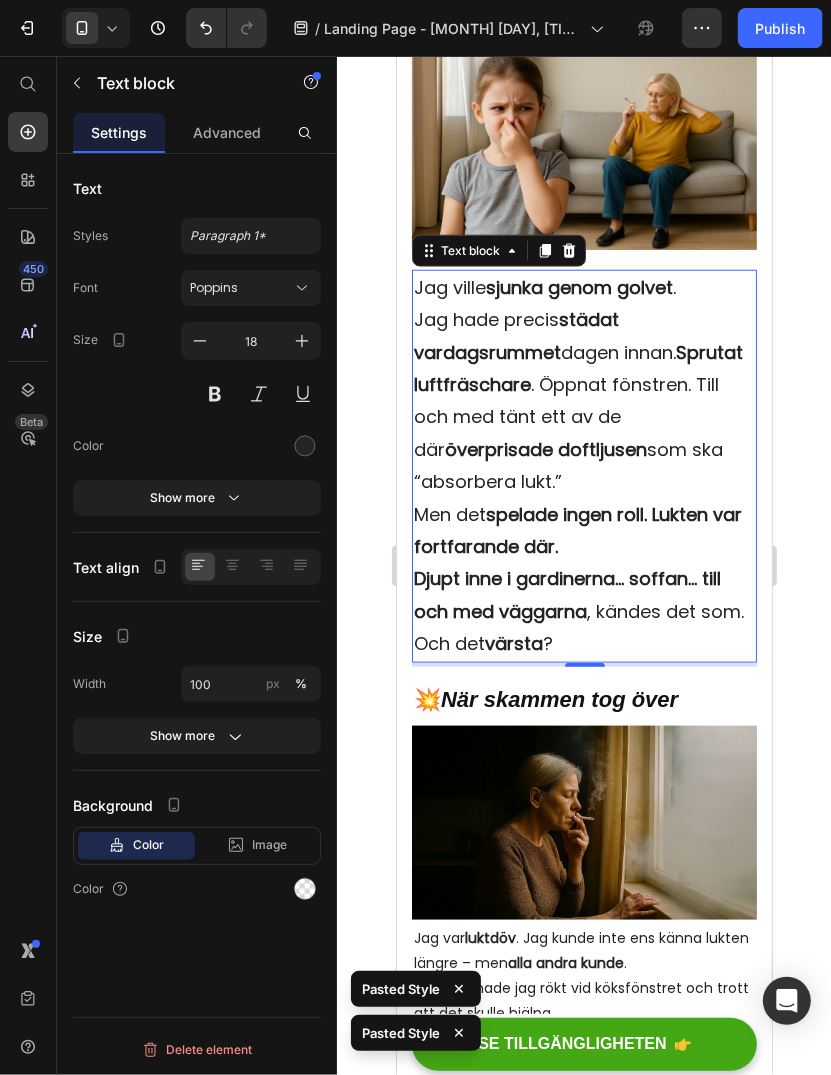 scroll, scrollTop: 1000, scrollLeft: 0, axis: vertical 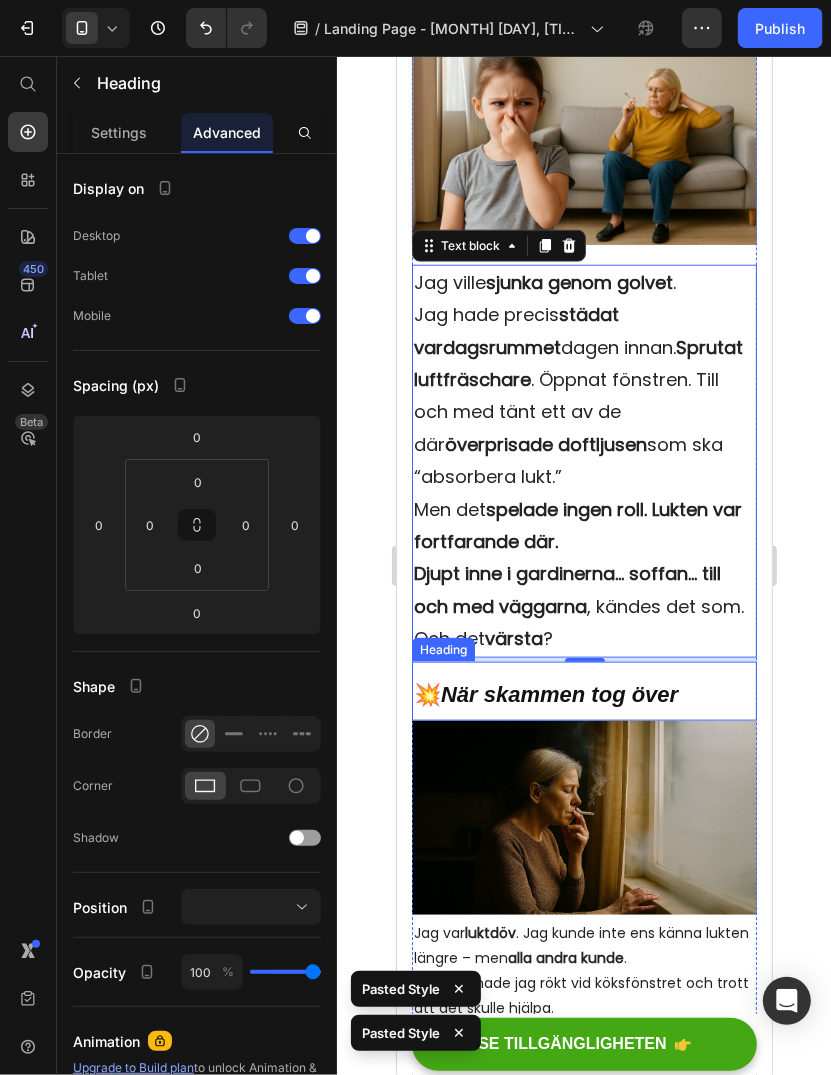 click on "När skammen tog över" at bounding box center [558, 693] 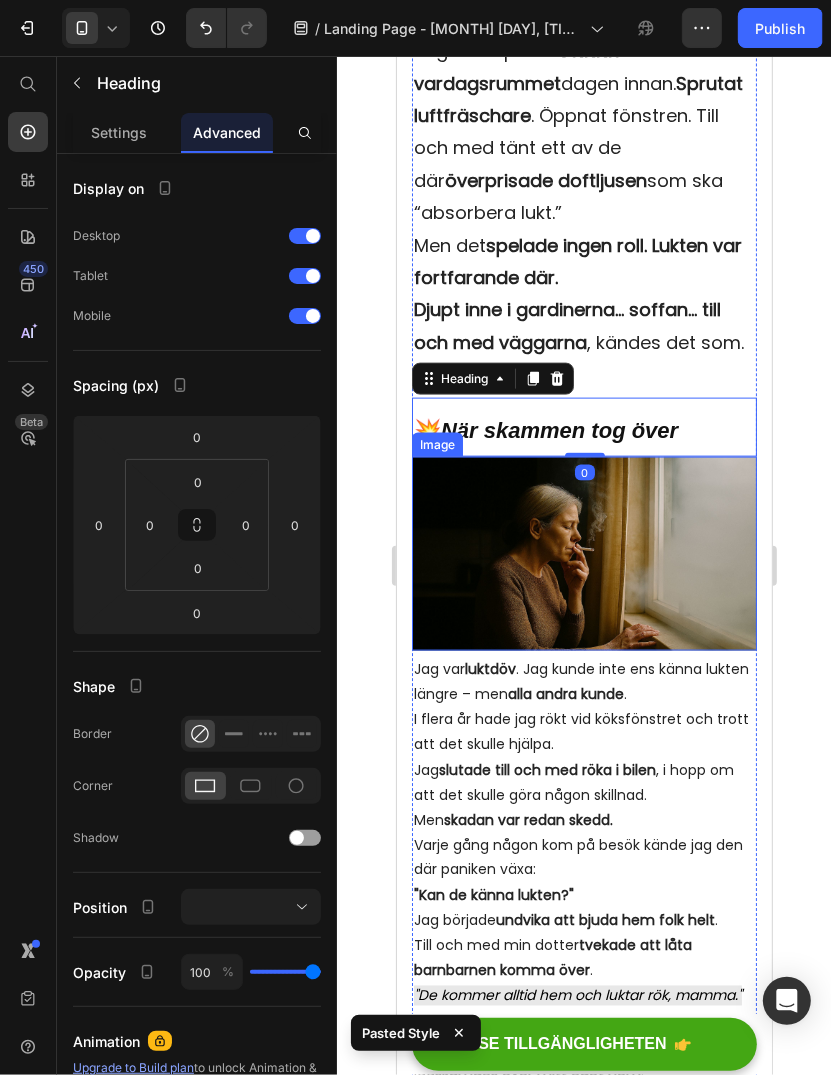 scroll, scrollTop: 1300, scrollLeft: 0, axis: vertical 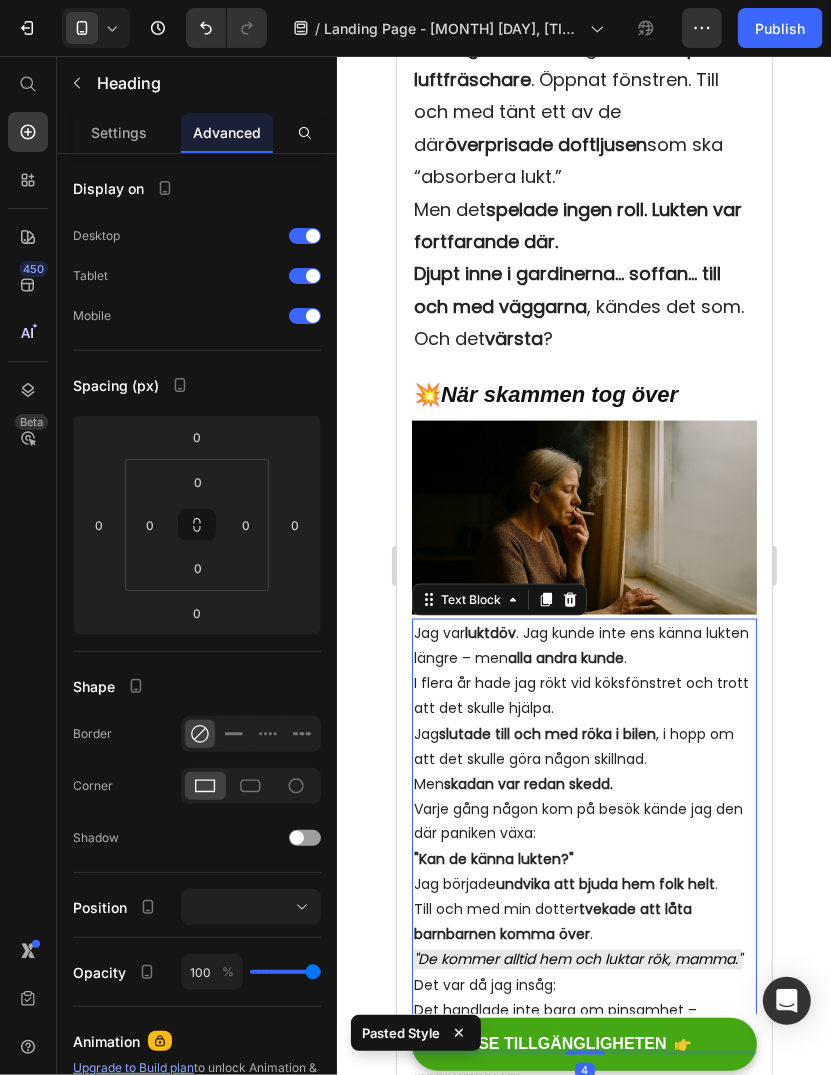 click on "slutade till och med röka i bilen" at bounding box center (546, 733) 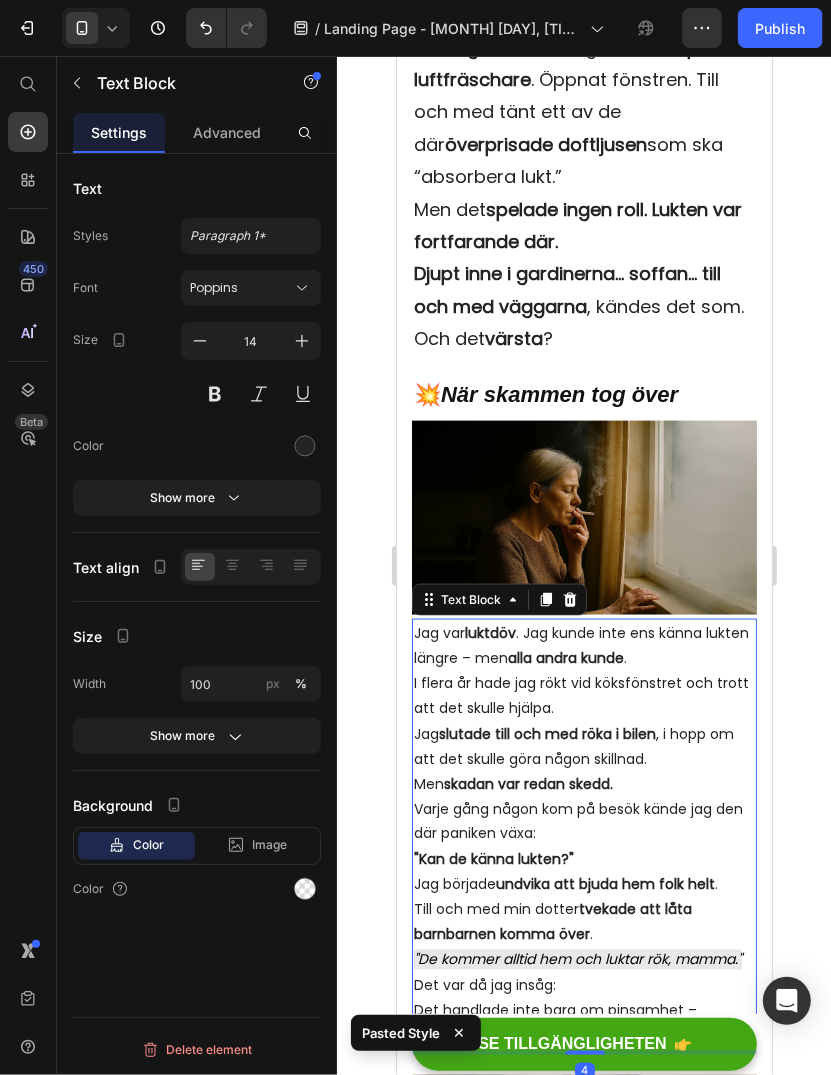 type on "18" 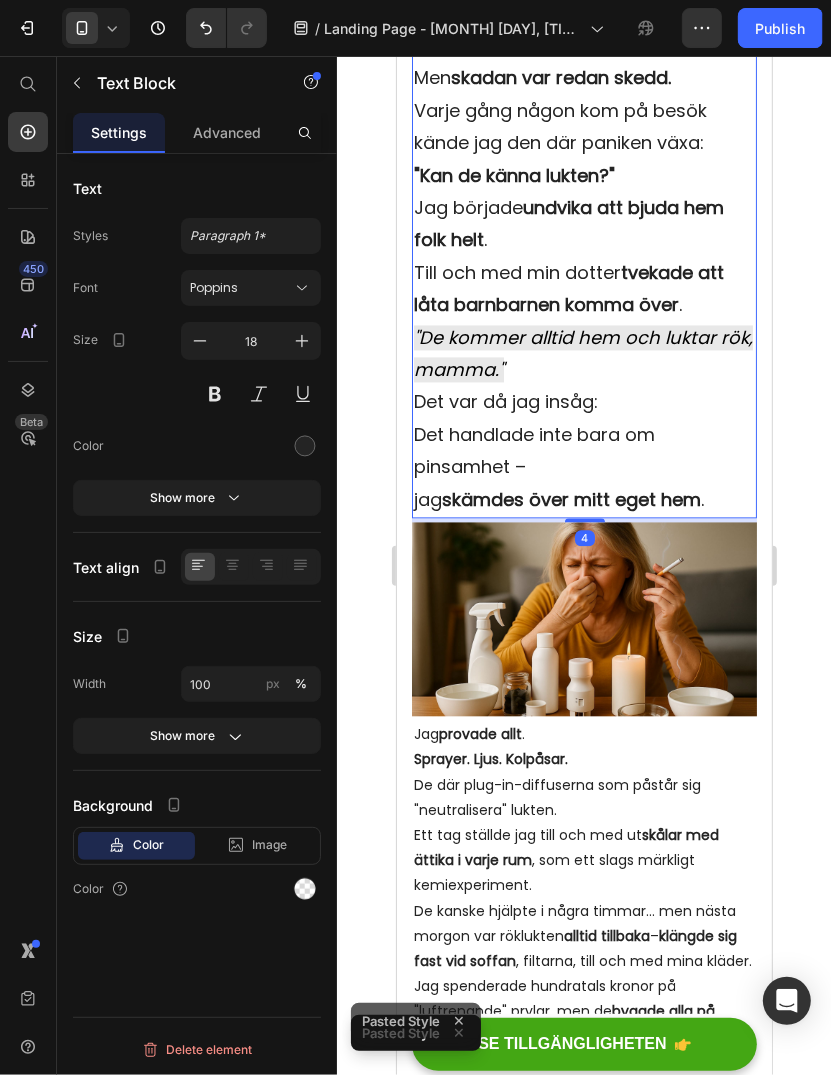 scroll, scrollTop: 2200, scrollLeft: 0, axis: vertical 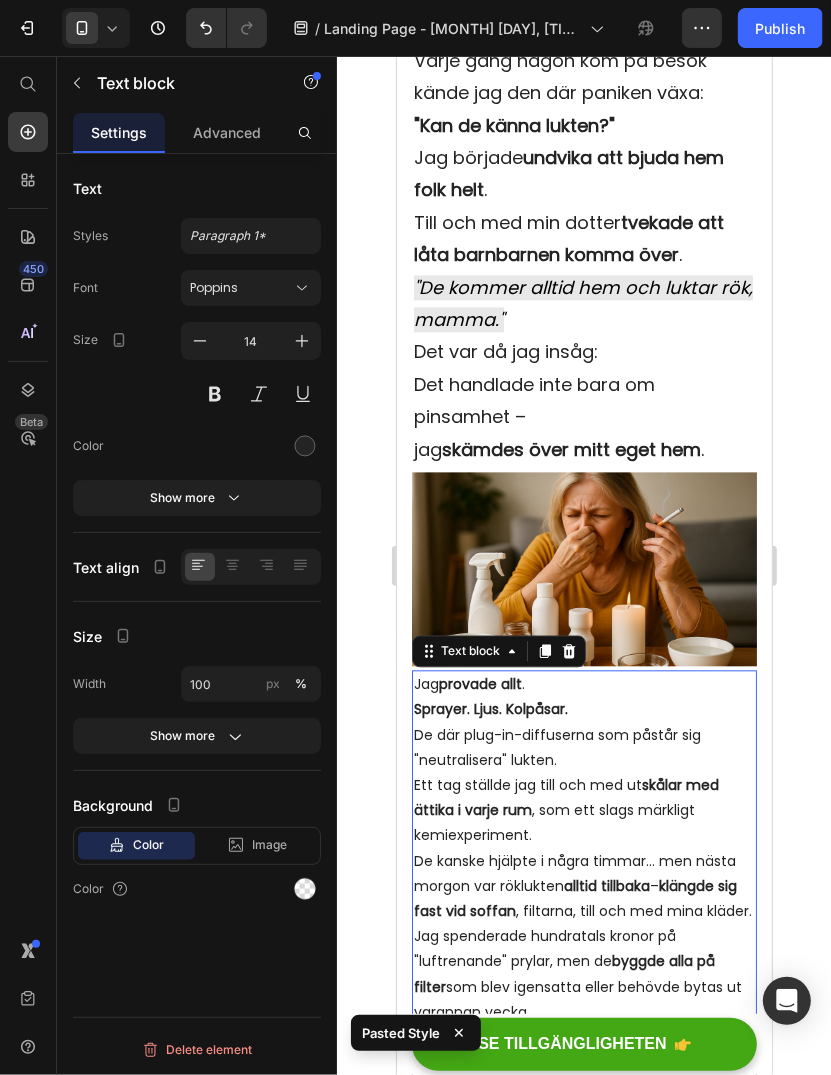 click on "De där plug-in-diffuserna som påstår sig "neutralisera" lukten." at bounding box center (583, 747) 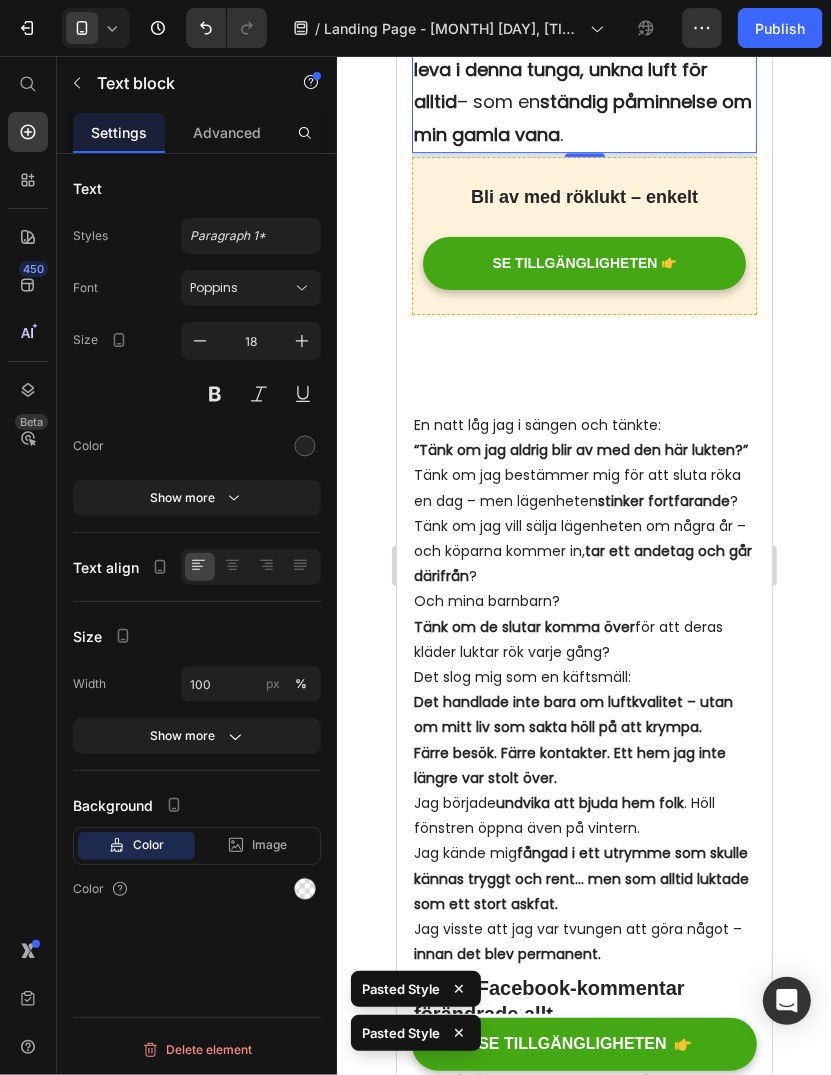 scroll, scrollTop: 3700, scrollLeft: 0, axis: vertical 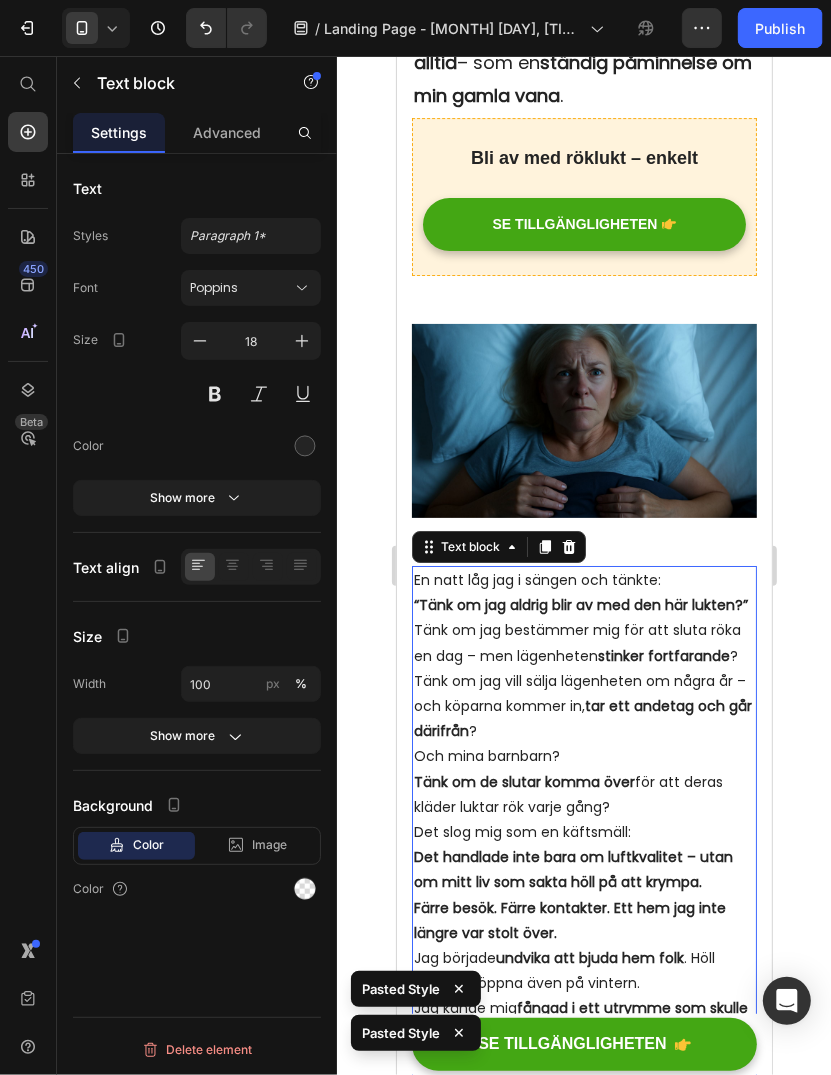 click on "En natt låg jag i sängen och tänkte: “Tänk om jag aldrig blir av med den här lukten?” Tänk om jag bestämmer mig för att sluta röka en dag – men lägenheten stinker fortfarande ? Tänk om jag vill sälja lägenheten om några år – och köparna kommer in, tar ett andetag och går därifrån ?" at bounding box center (583, 655) 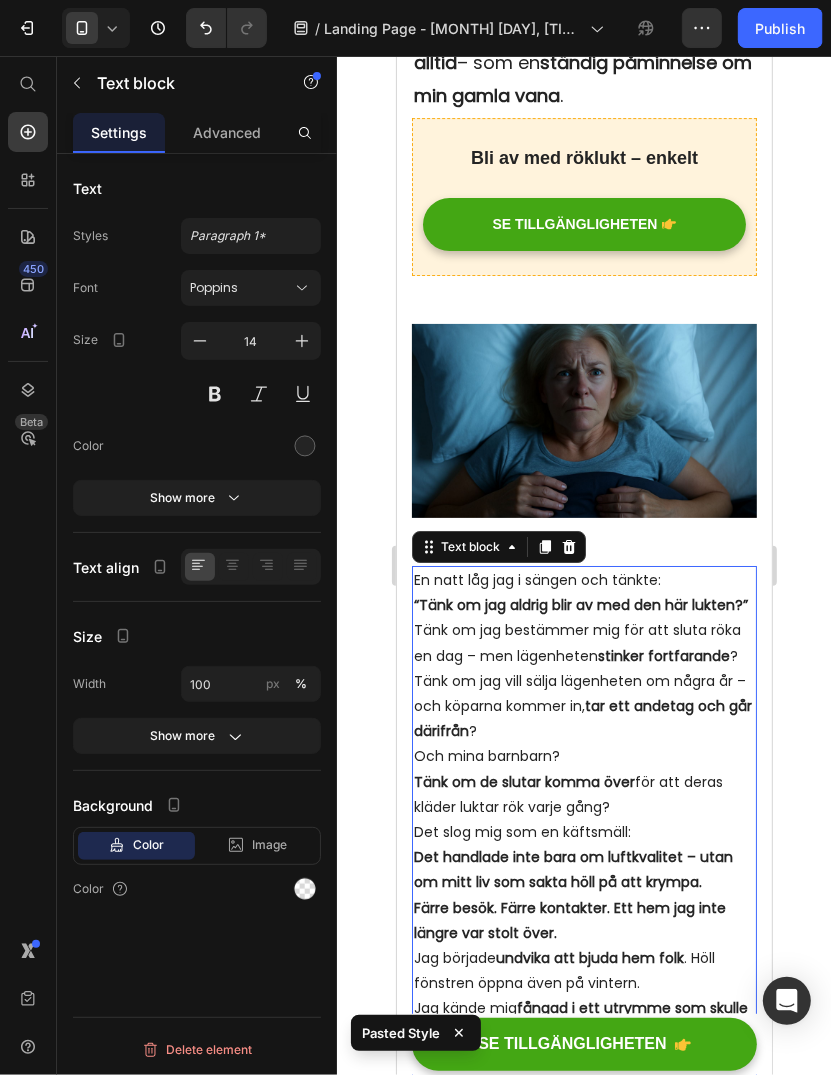 type on "18" 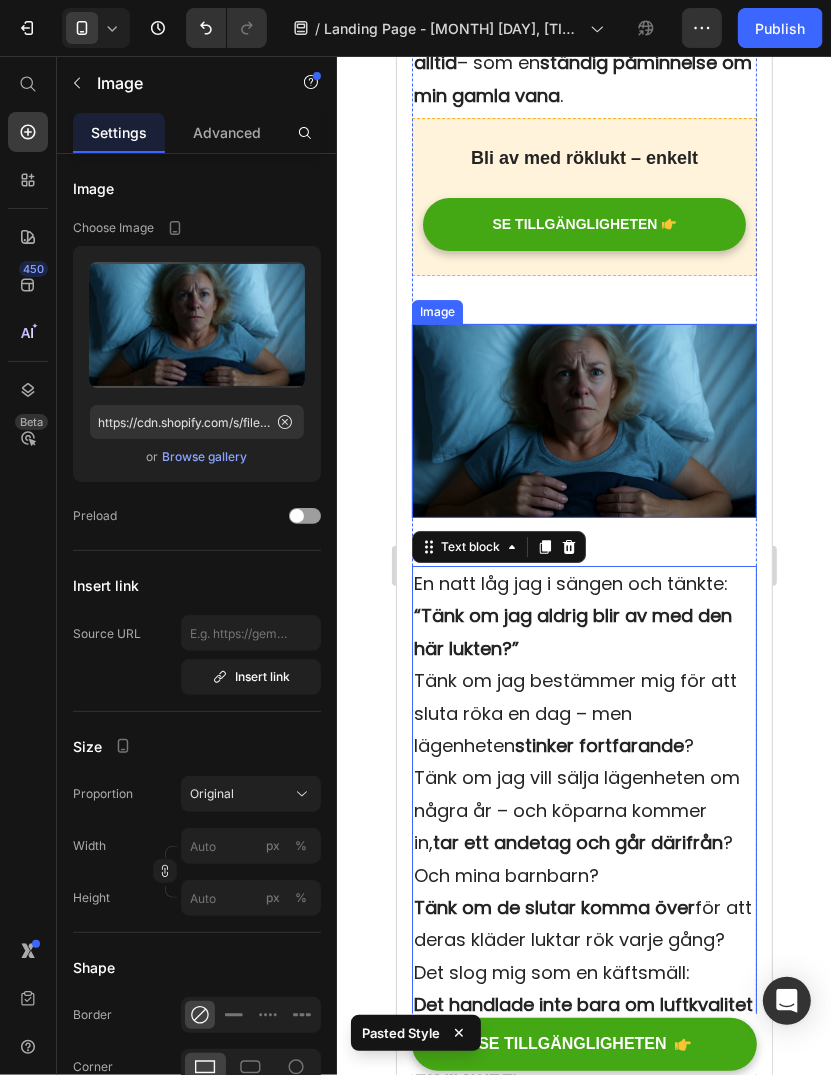 click at bounding box center (583, 420) 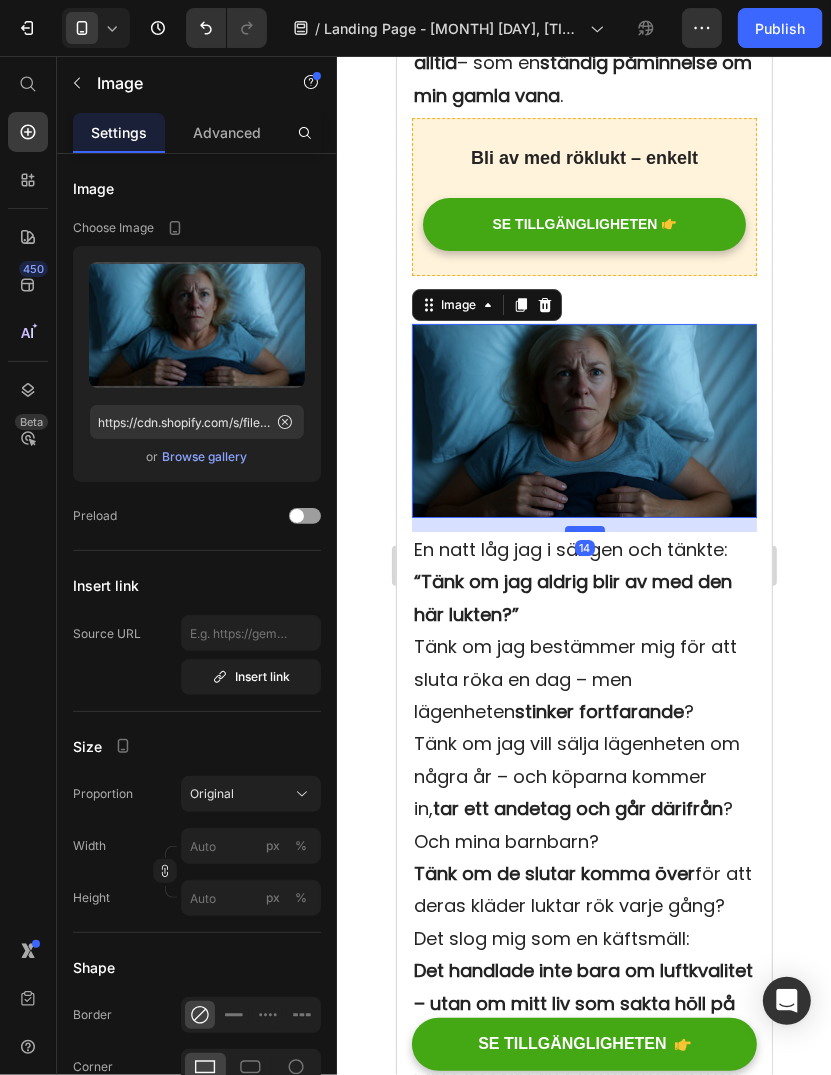 drag, startPoint x: 578, startPoint y: 595, endPoint x: 578, endPoint y: 561, distance: 34 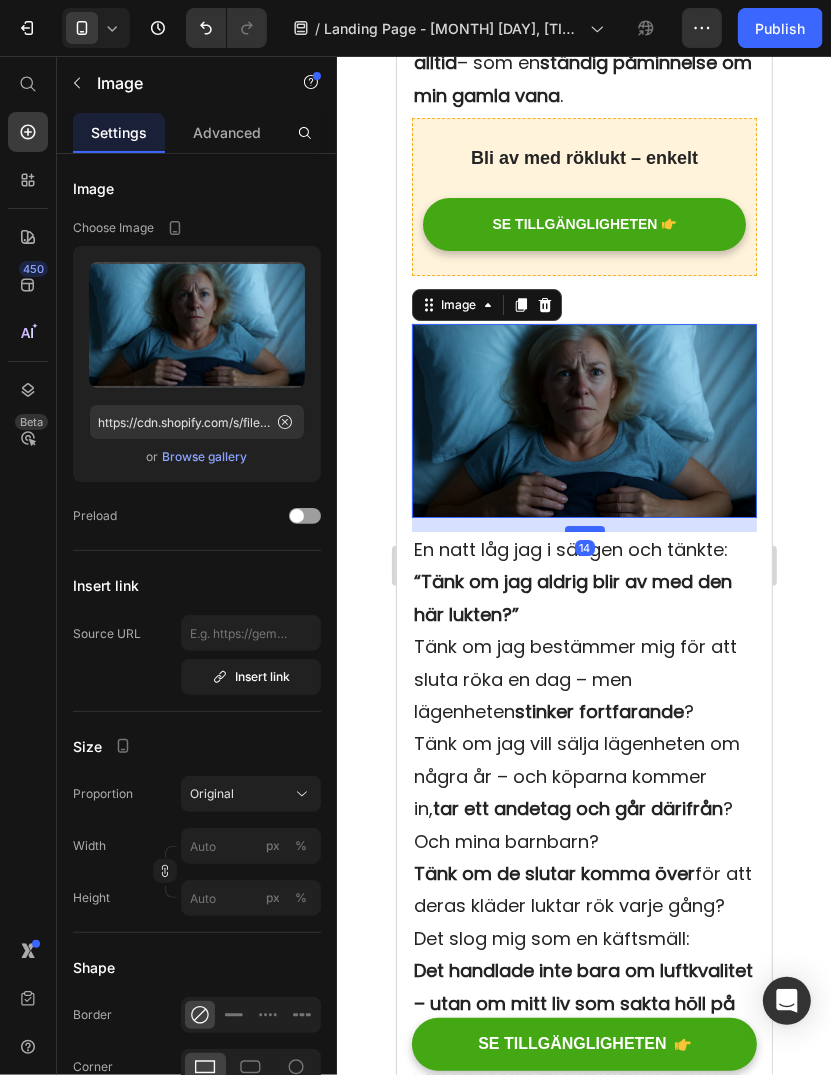 click at bounding box center [584, 528] 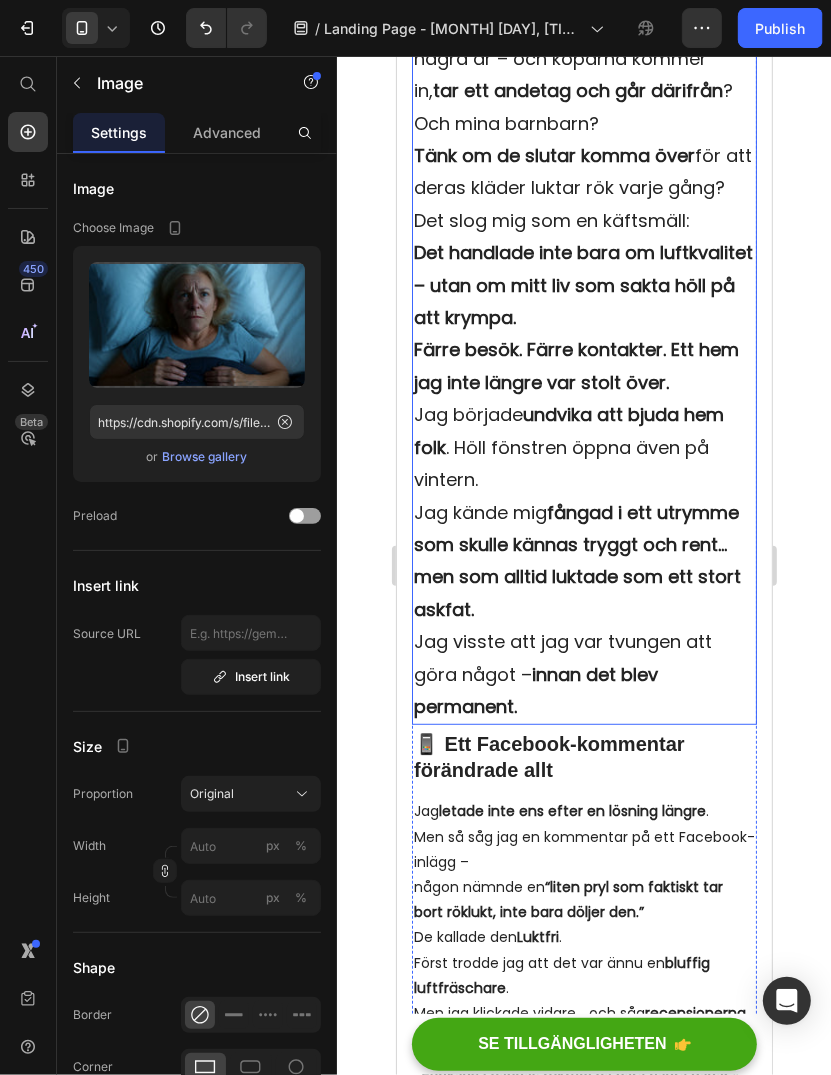 scroll, scrollTop: 4700, scrollLeft: 0, axis: vertical 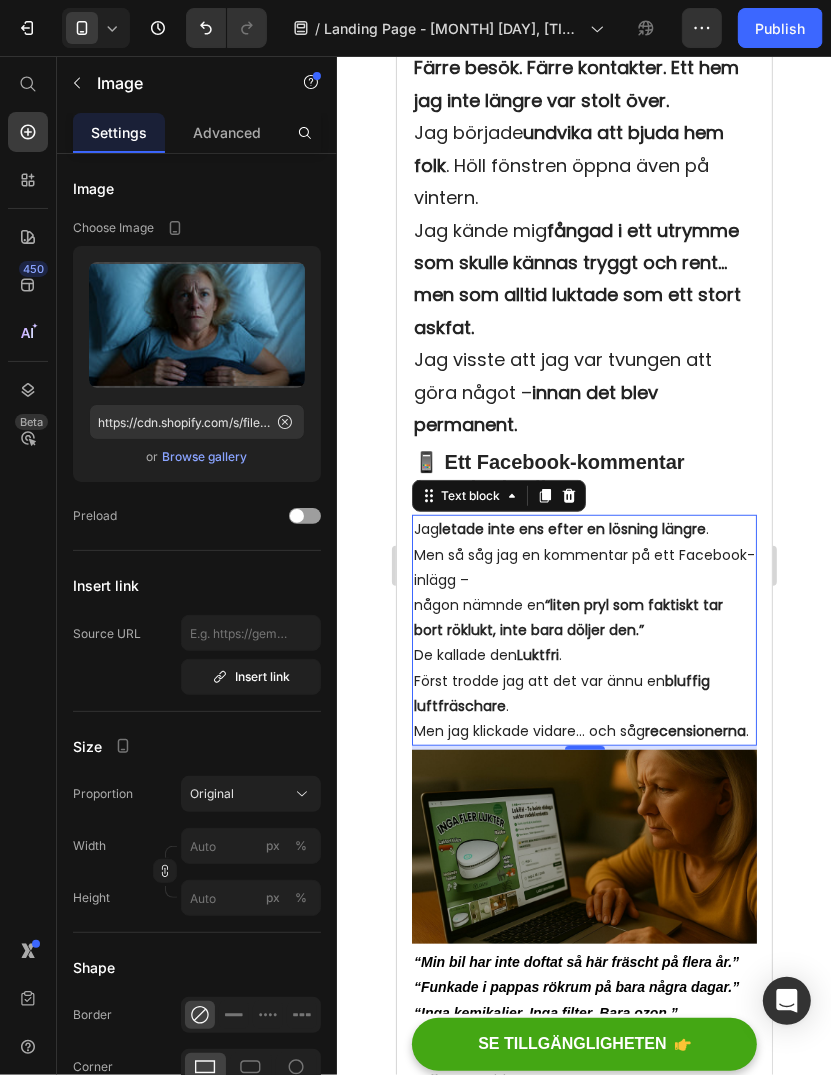 click on "letade inte ens efter en lösning längre" at bounding box center [571, 528] 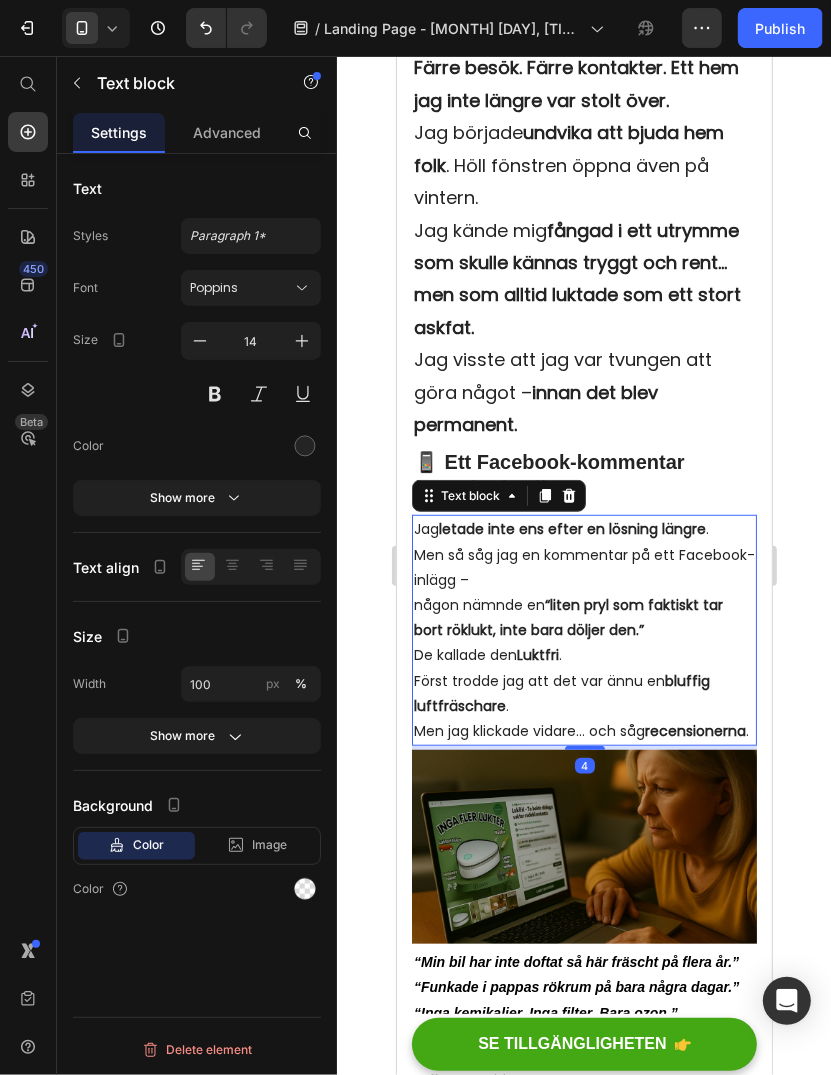 type on "18" 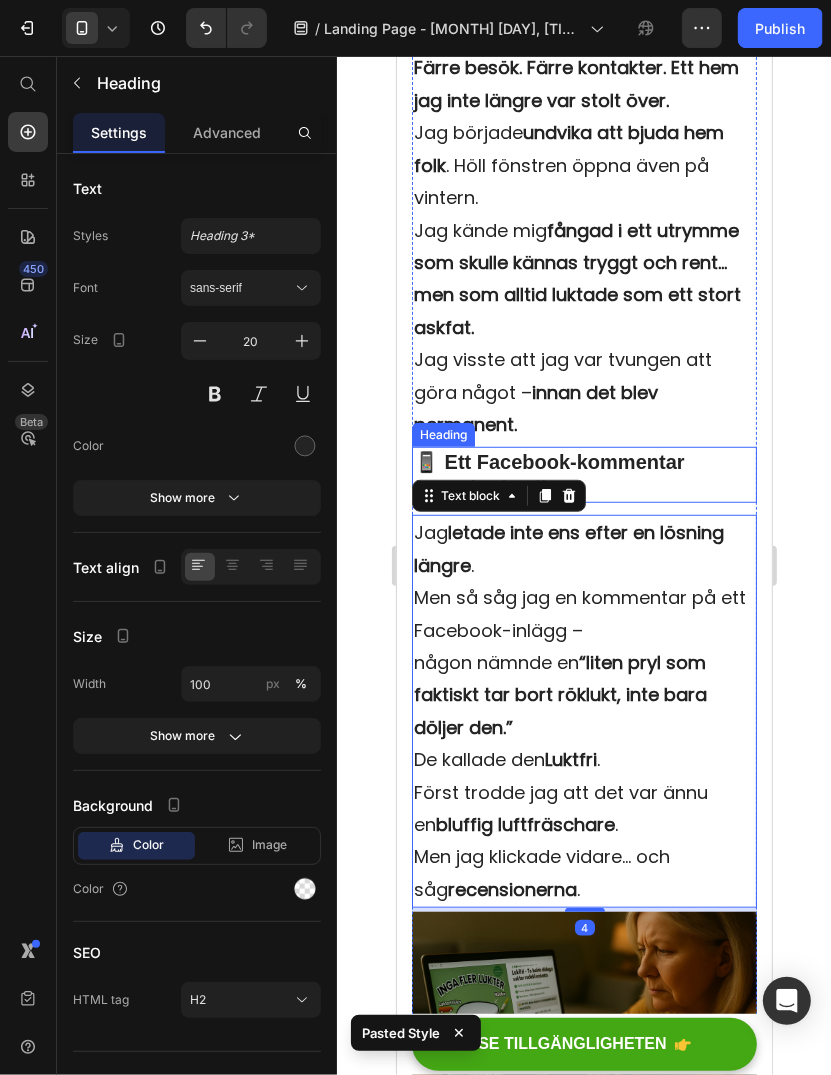 click on "📱 Ett Facebook-kommentar förändrade allt" at bounding box center (548, 474) 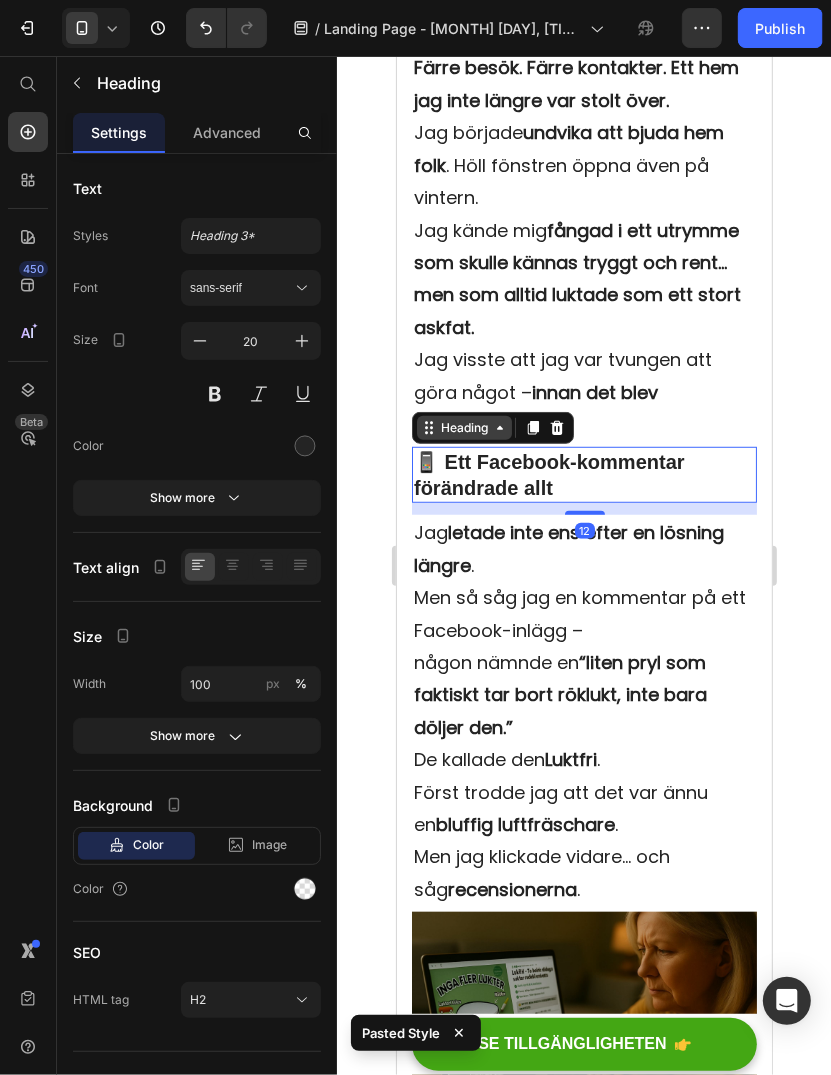 click on "Heading" at bounding box center (463, 427) 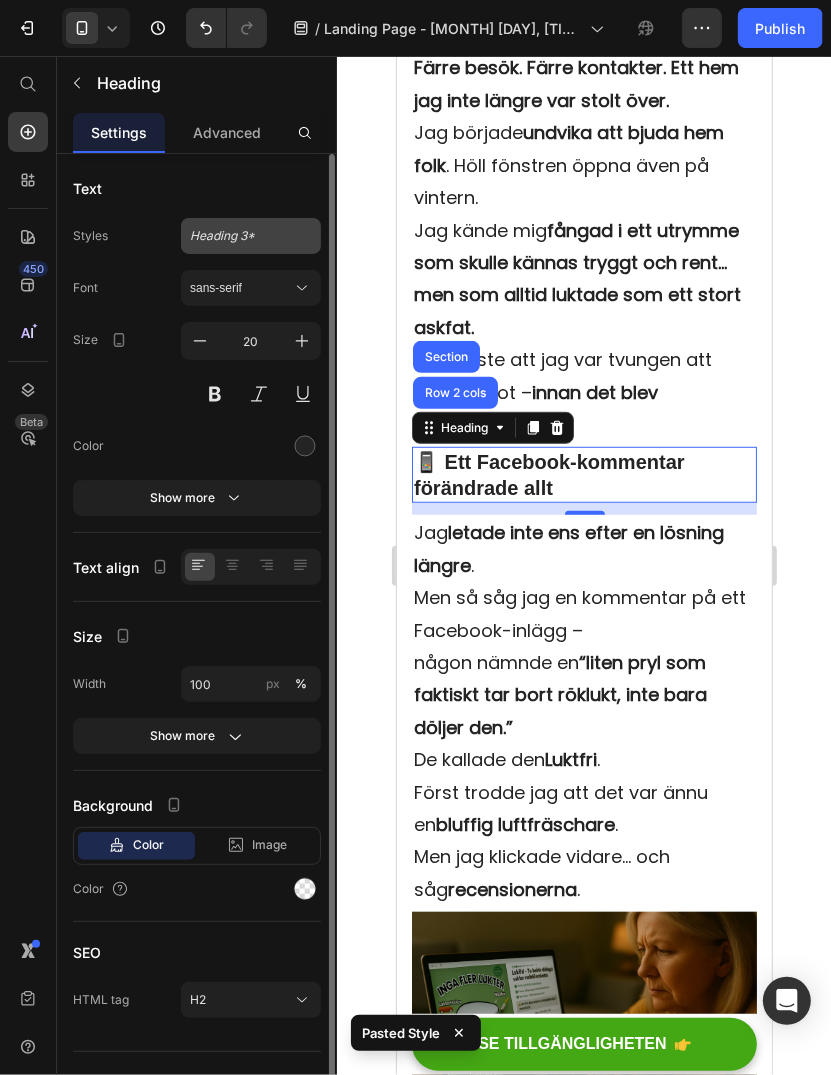 click on "Heading 3*" 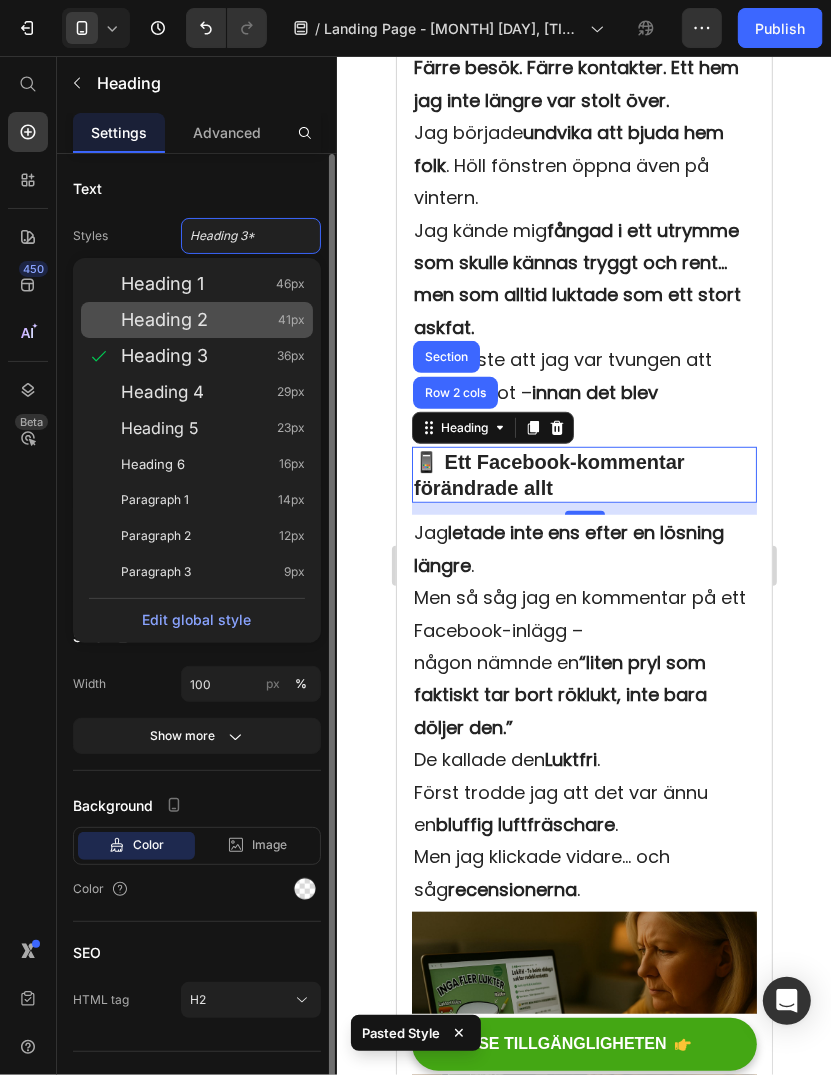 click on "Heading 2 41px" at bounding box center (213, 320) 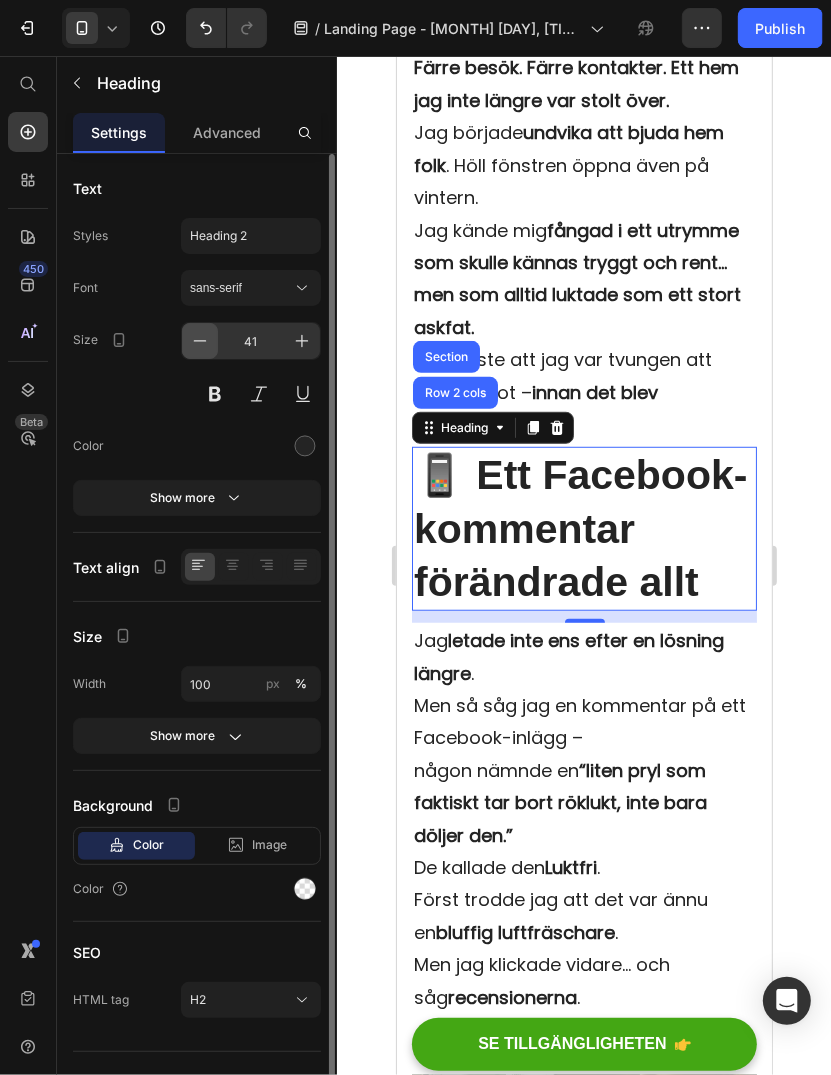 click 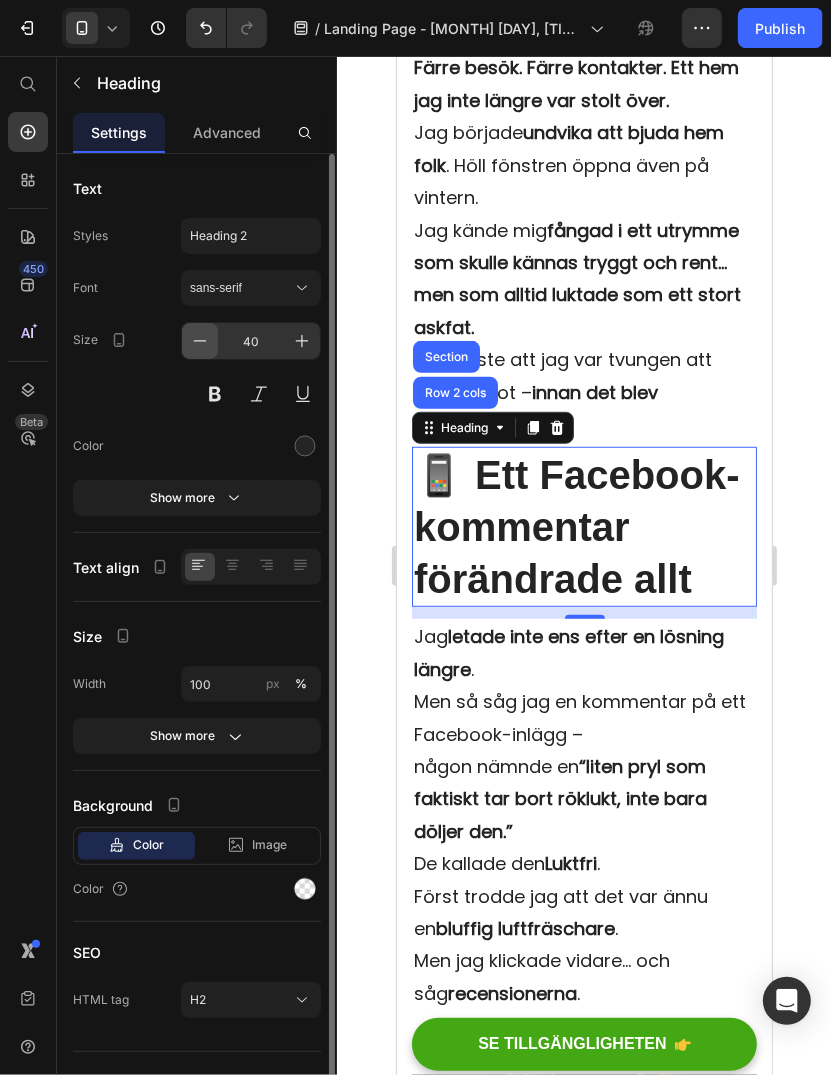 click 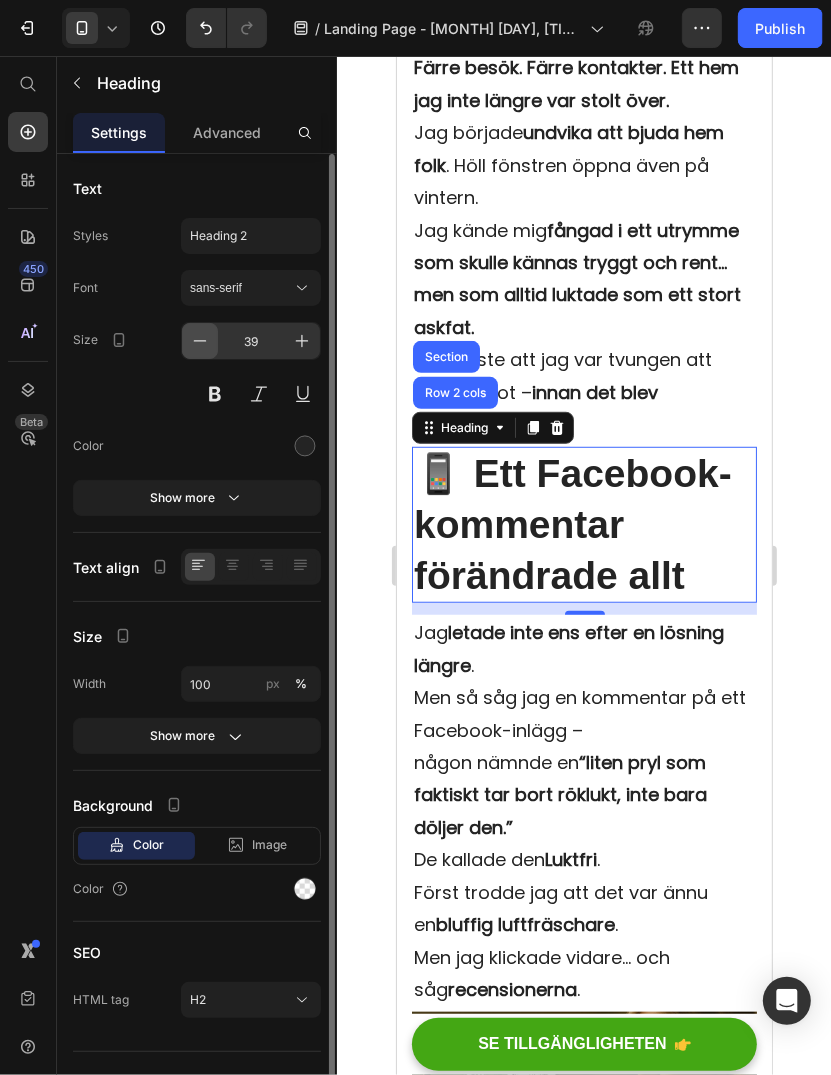 click 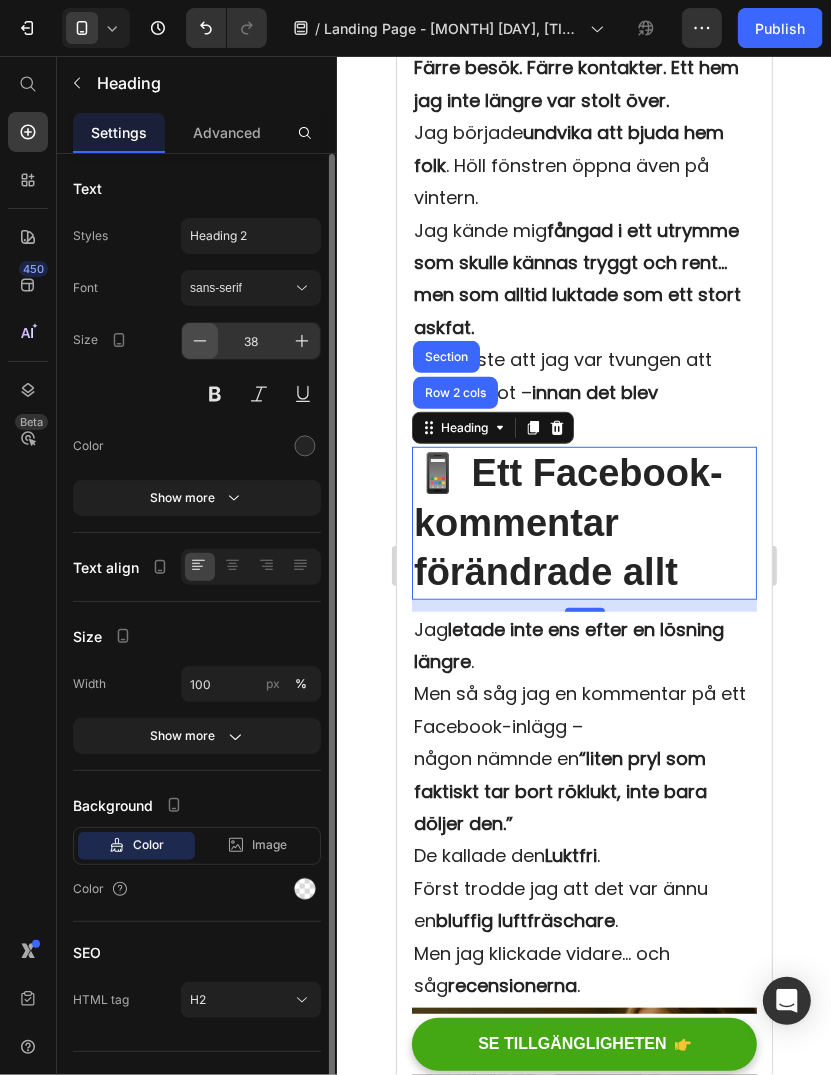 click 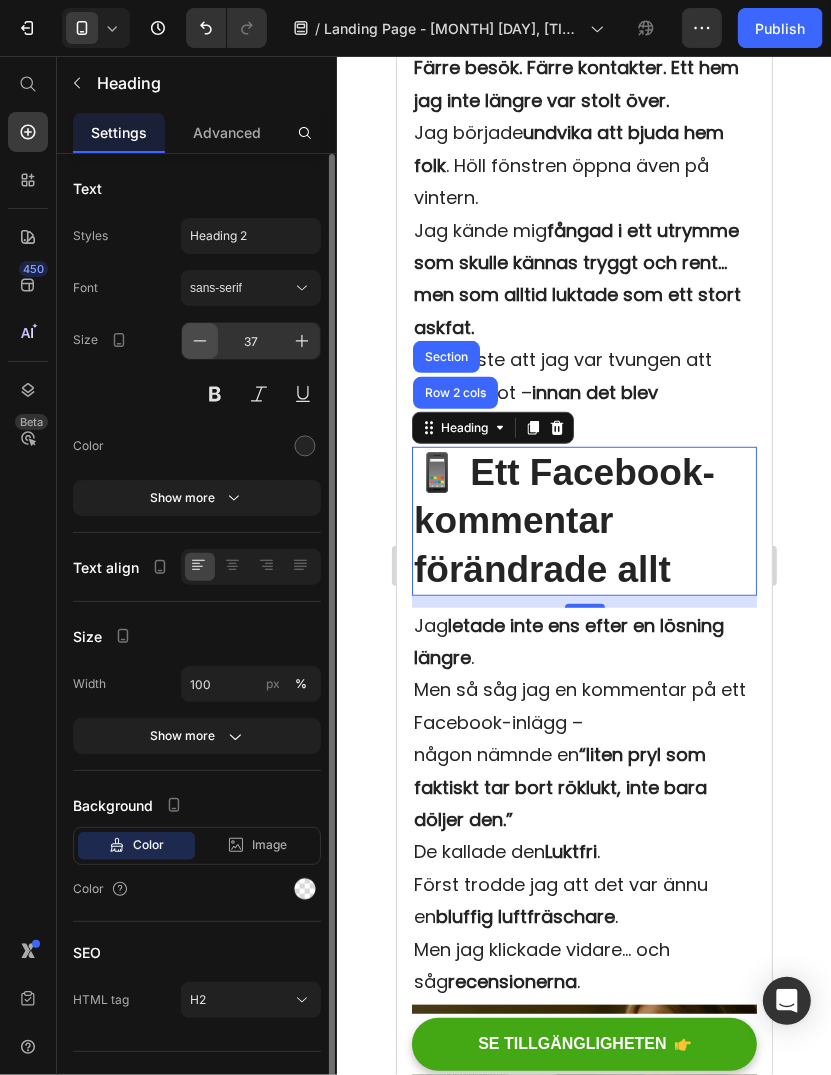 click 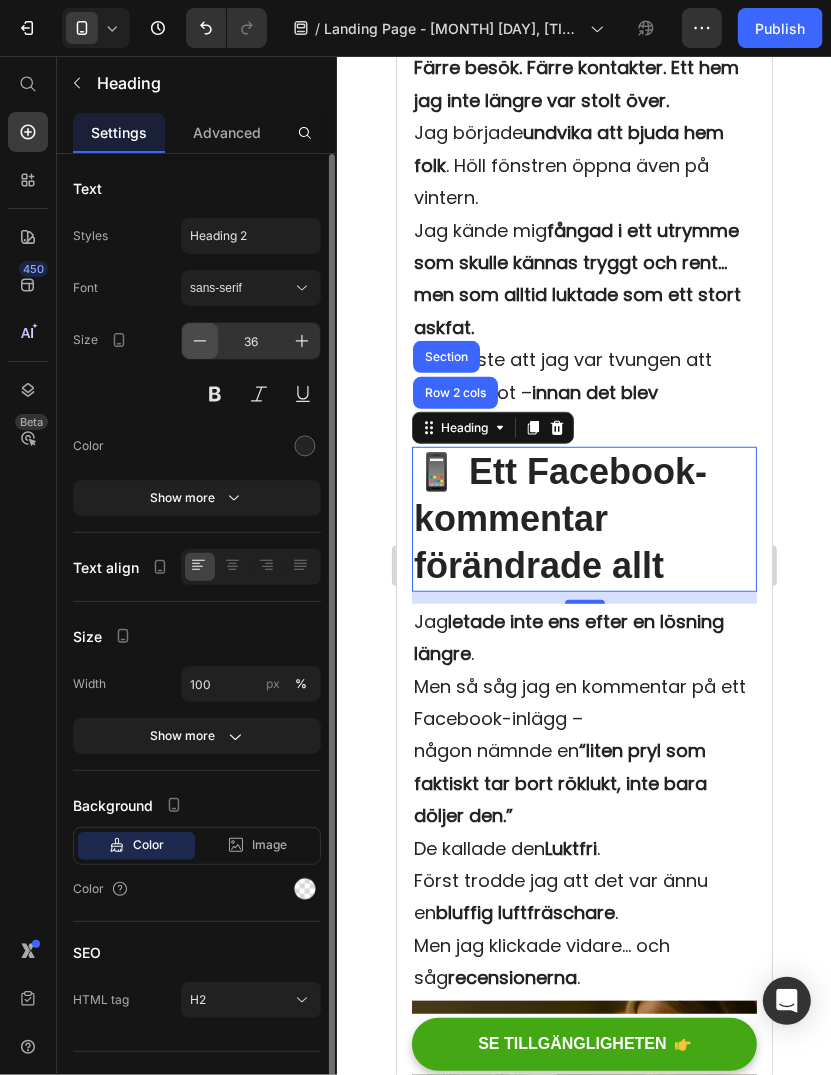 click 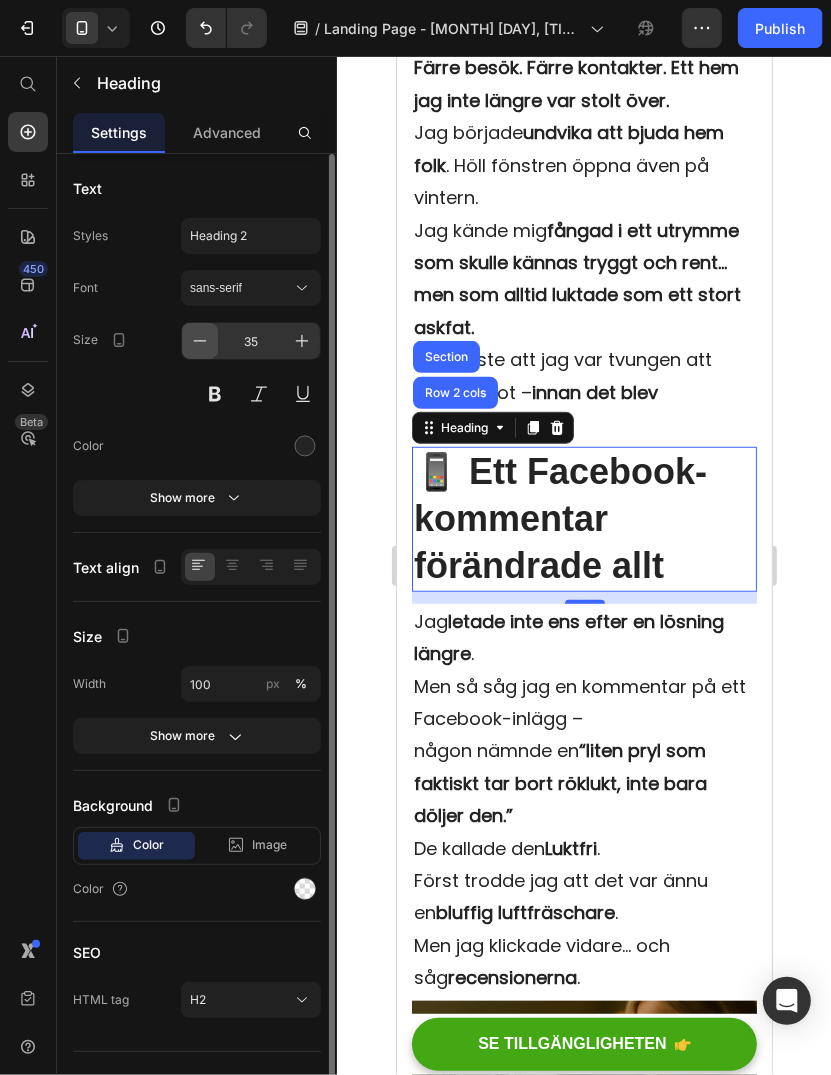 click 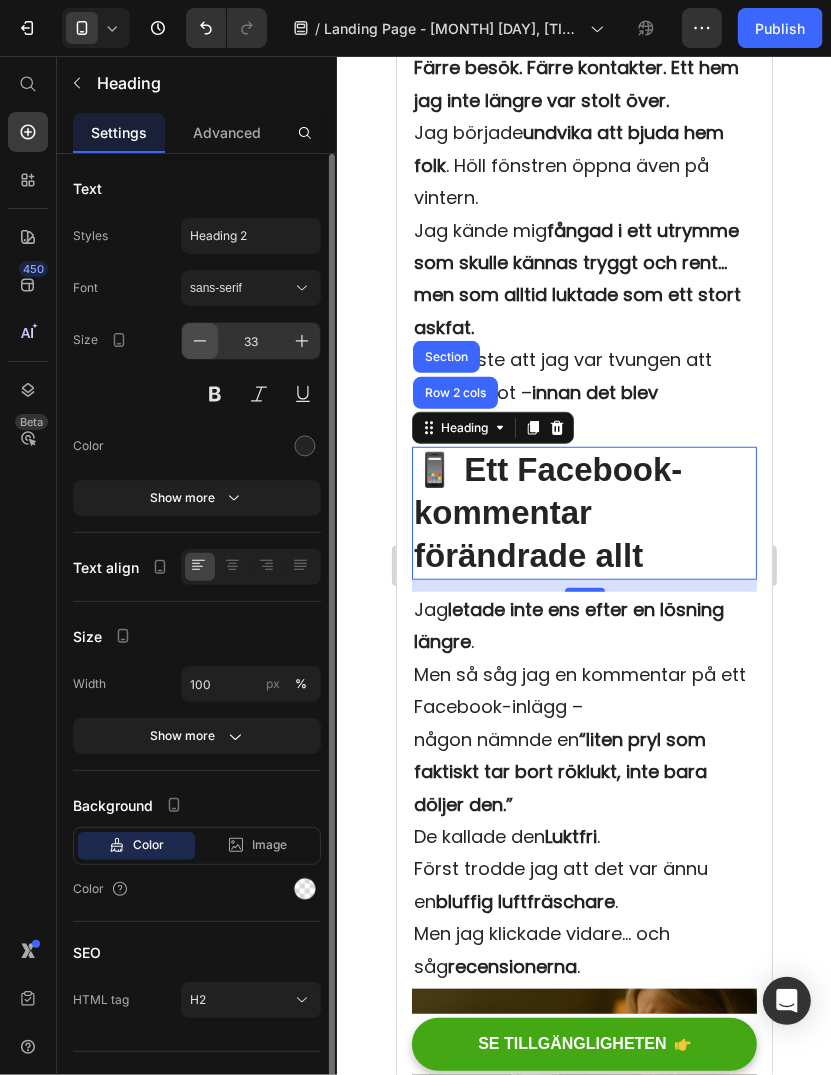 click 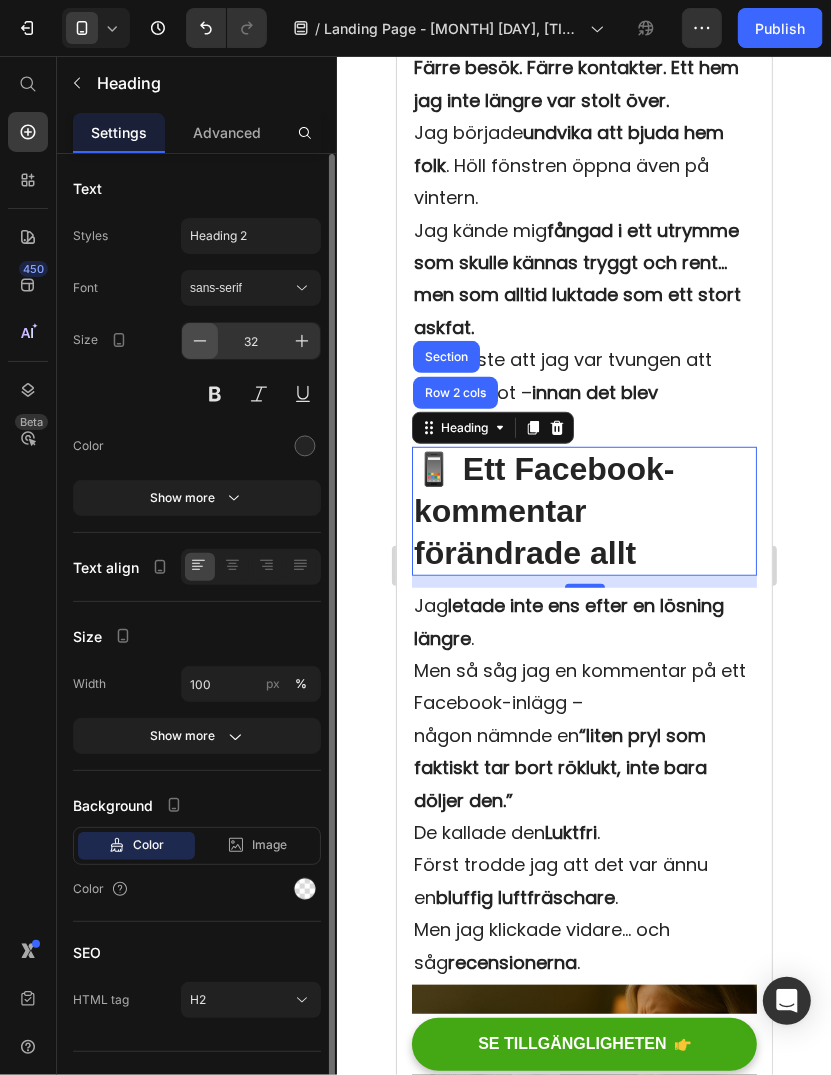 click 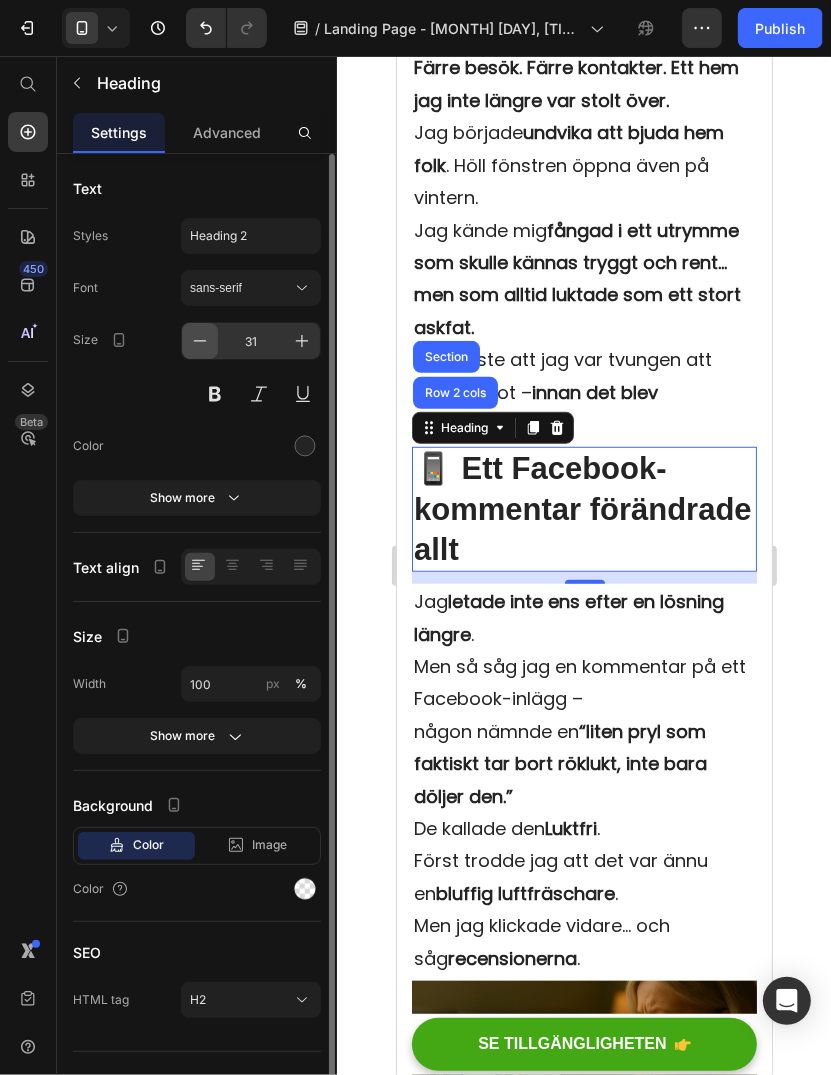 click 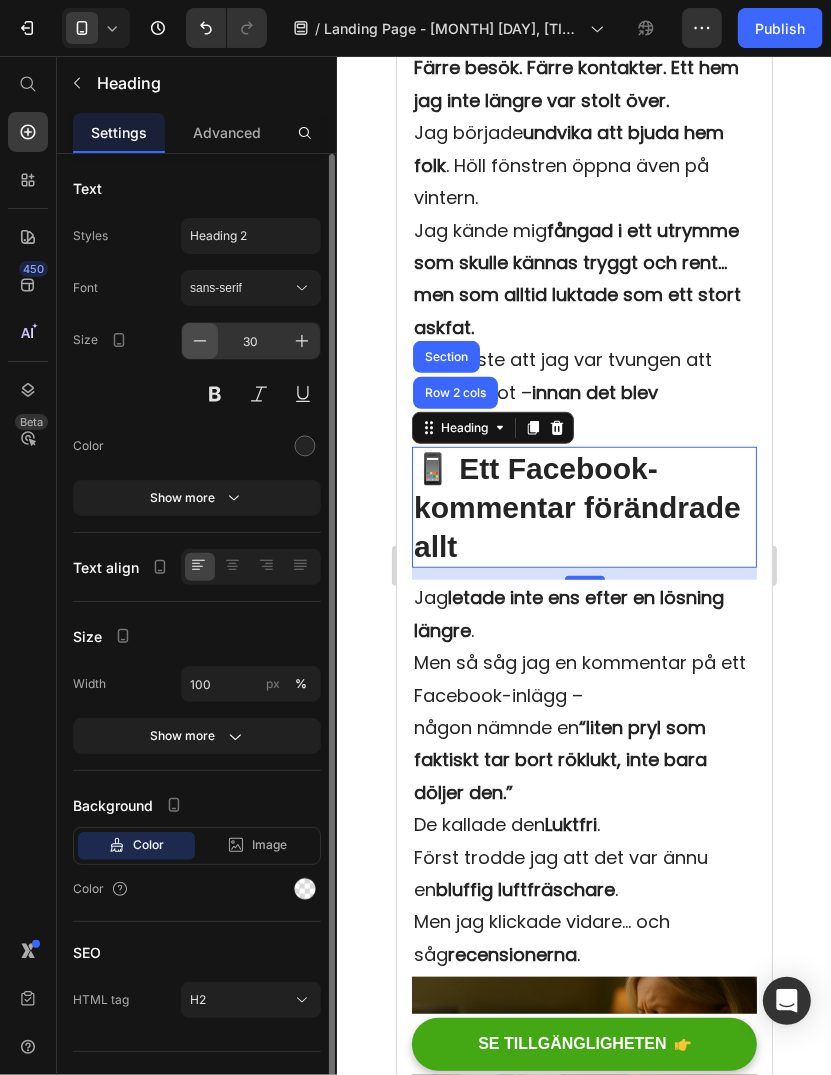 click 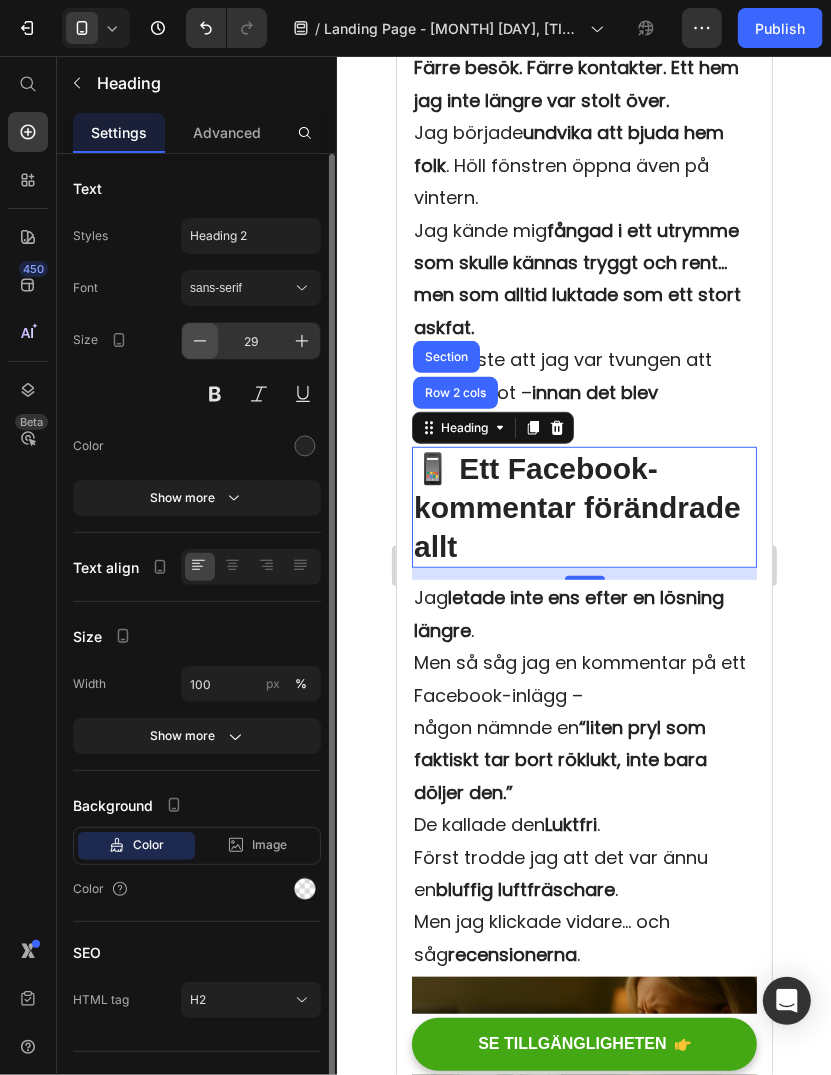 click 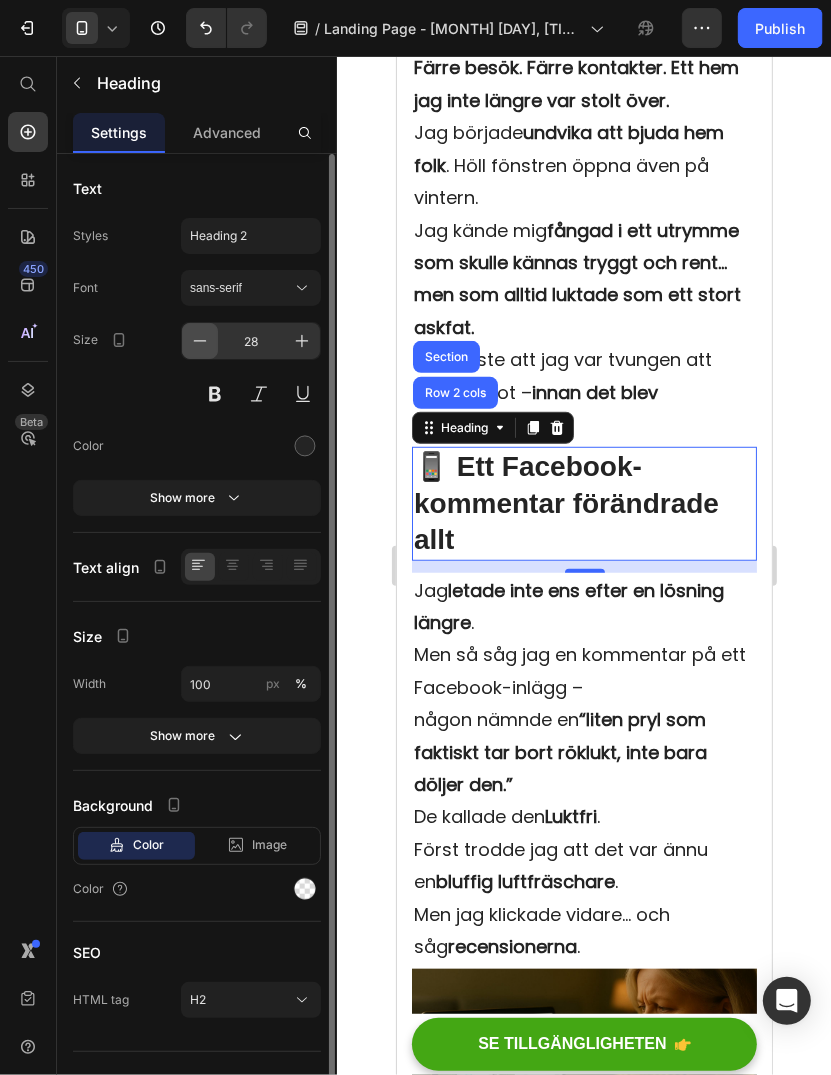 click 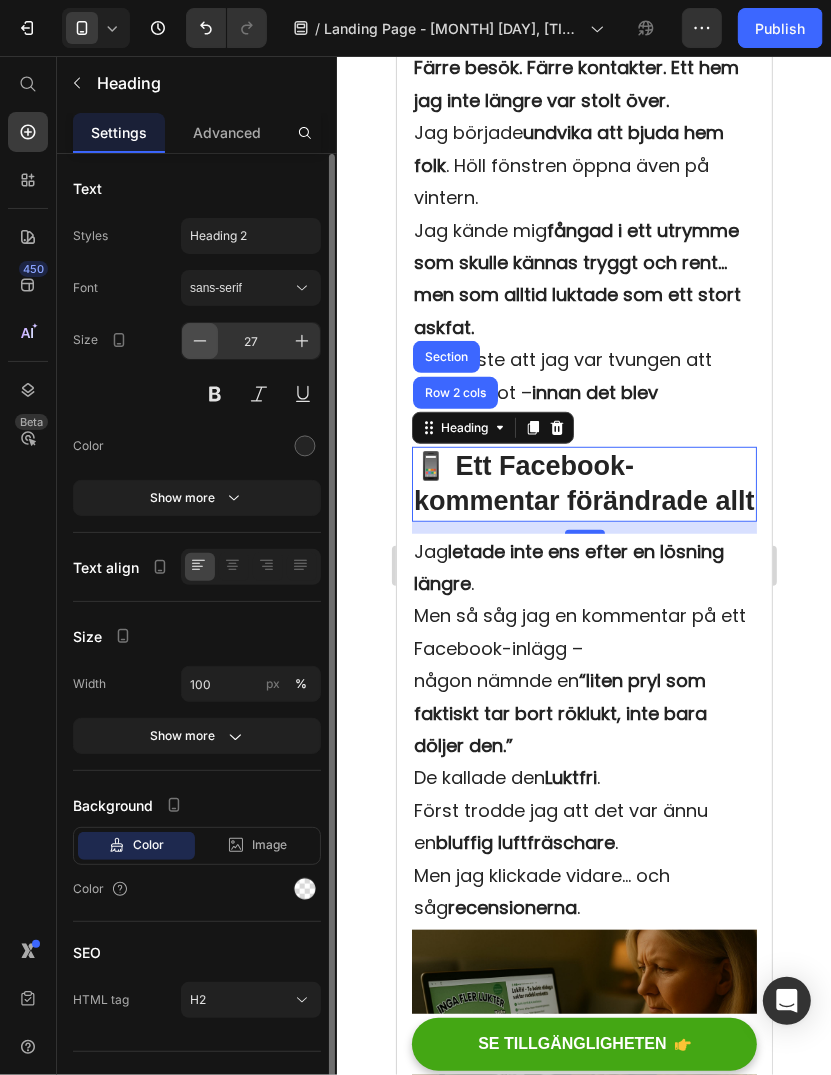 click 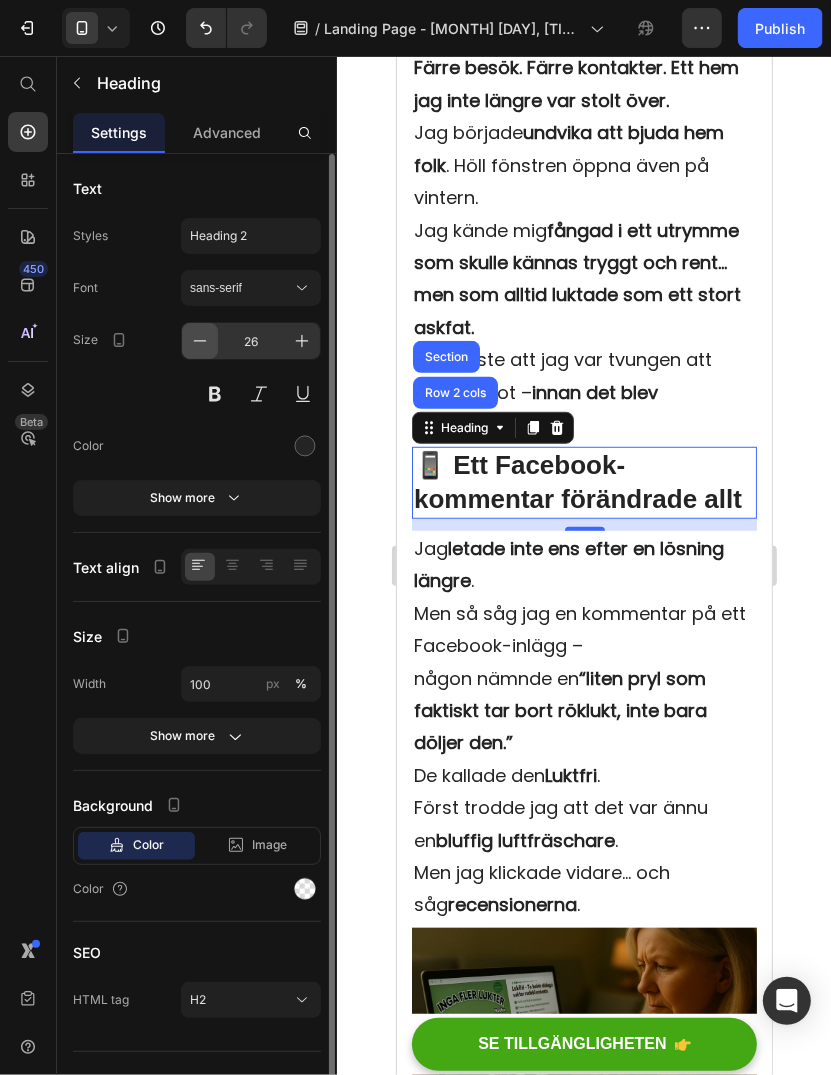click 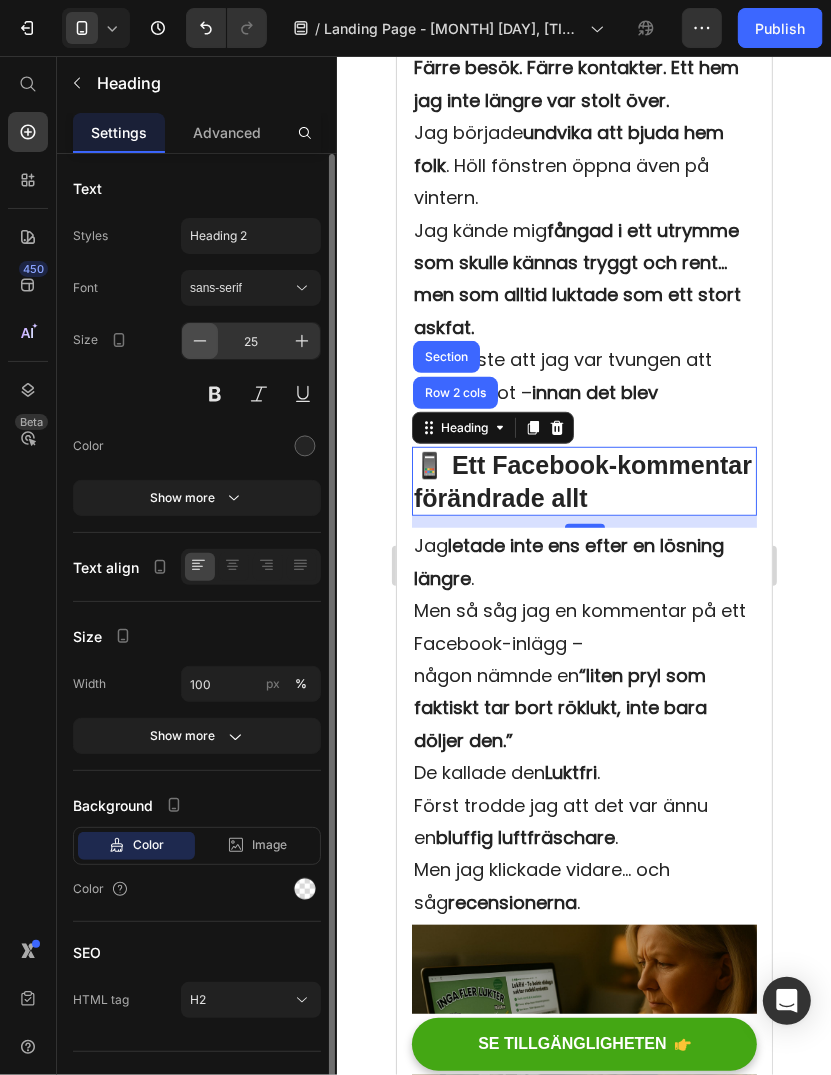 click 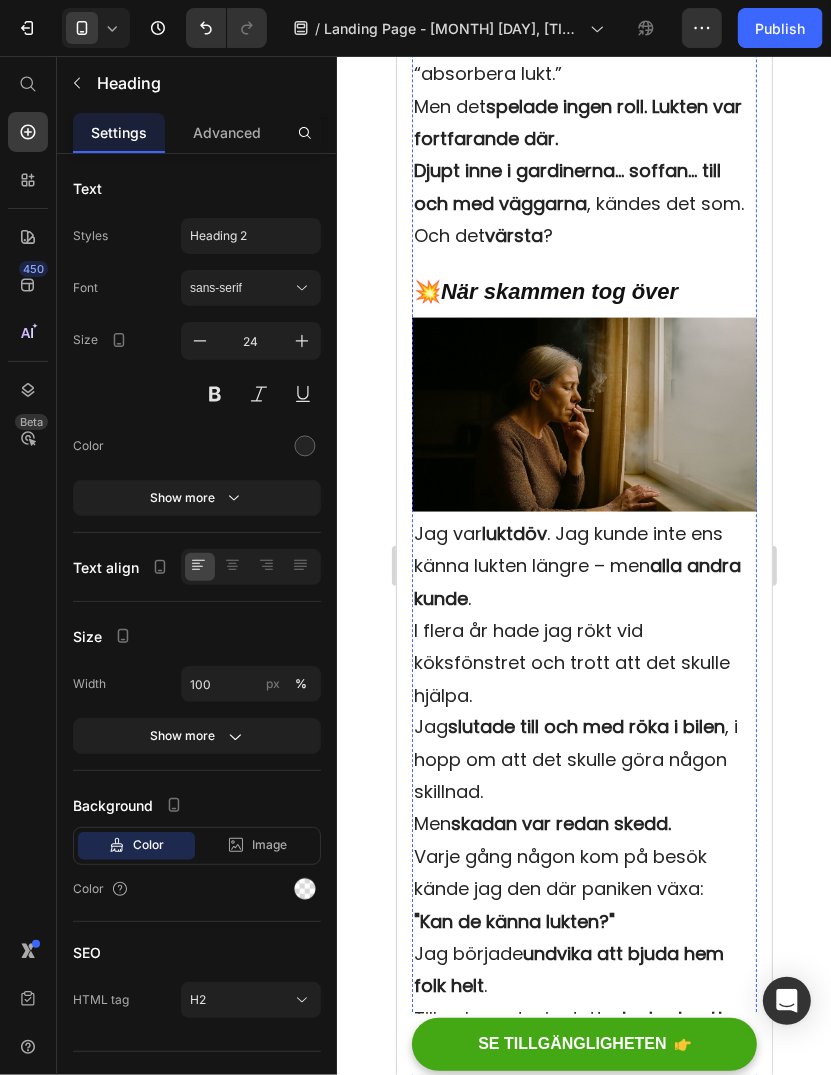 scroll, scrollTop: 1400, scrollLeft: 0, axis: vertical 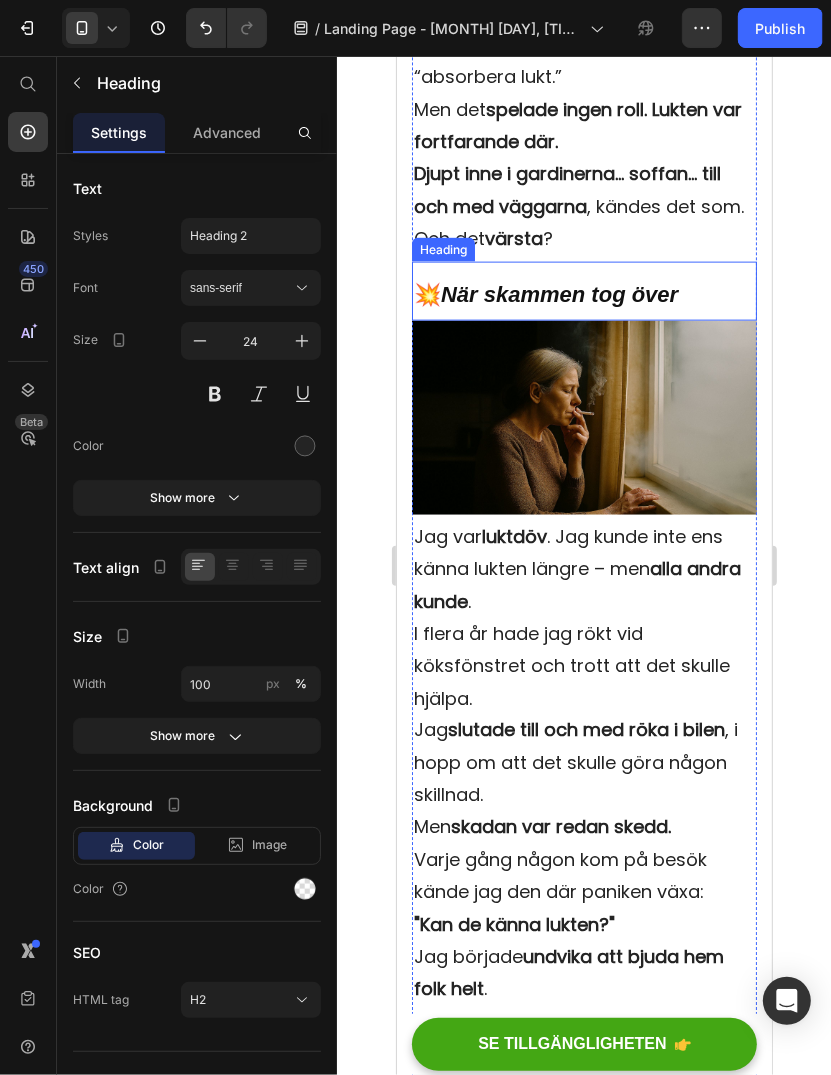 click on "När skammen tog över" at bounding box center [558, 293] 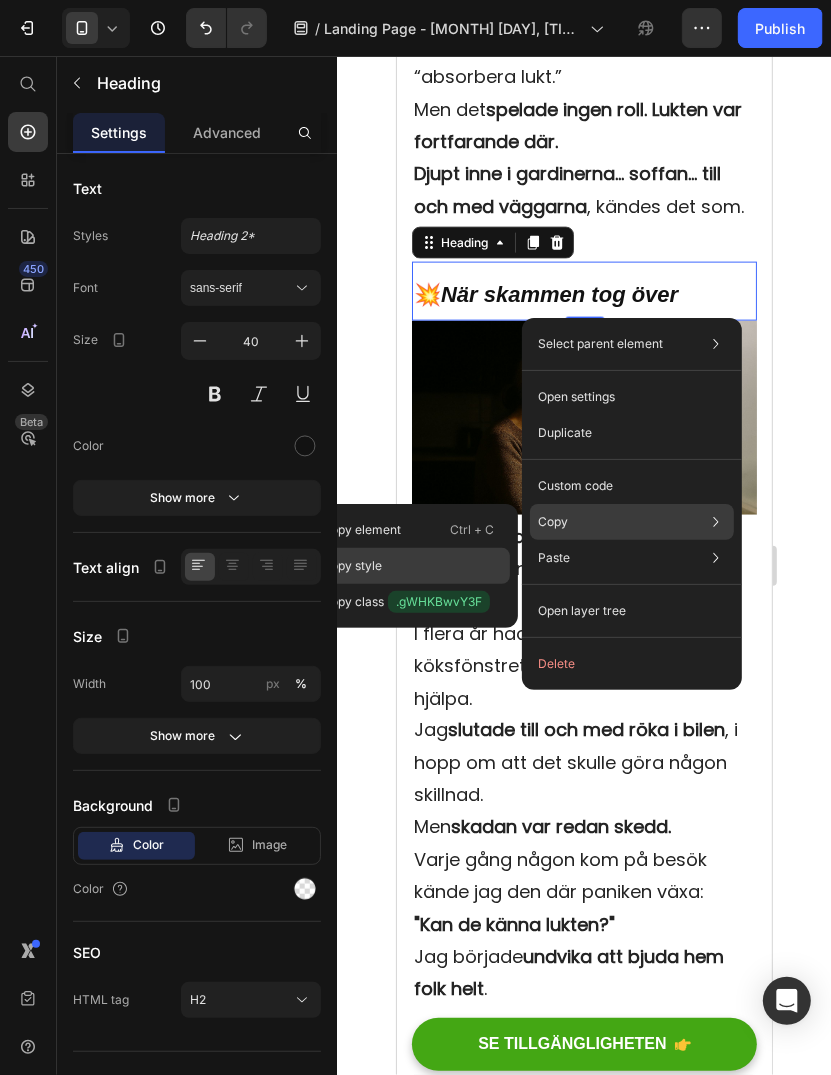 click on "Copy style" 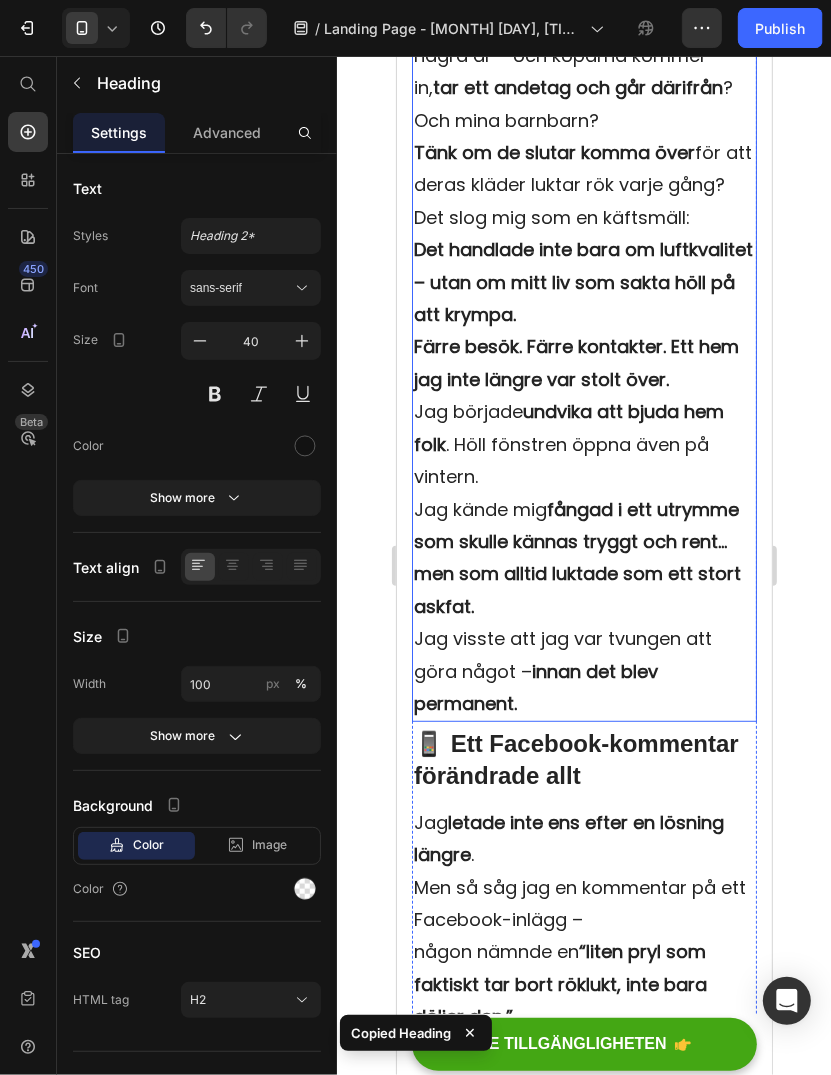 scroll, scrollTop: 4700, scrollLeft: 0, axis: vertical 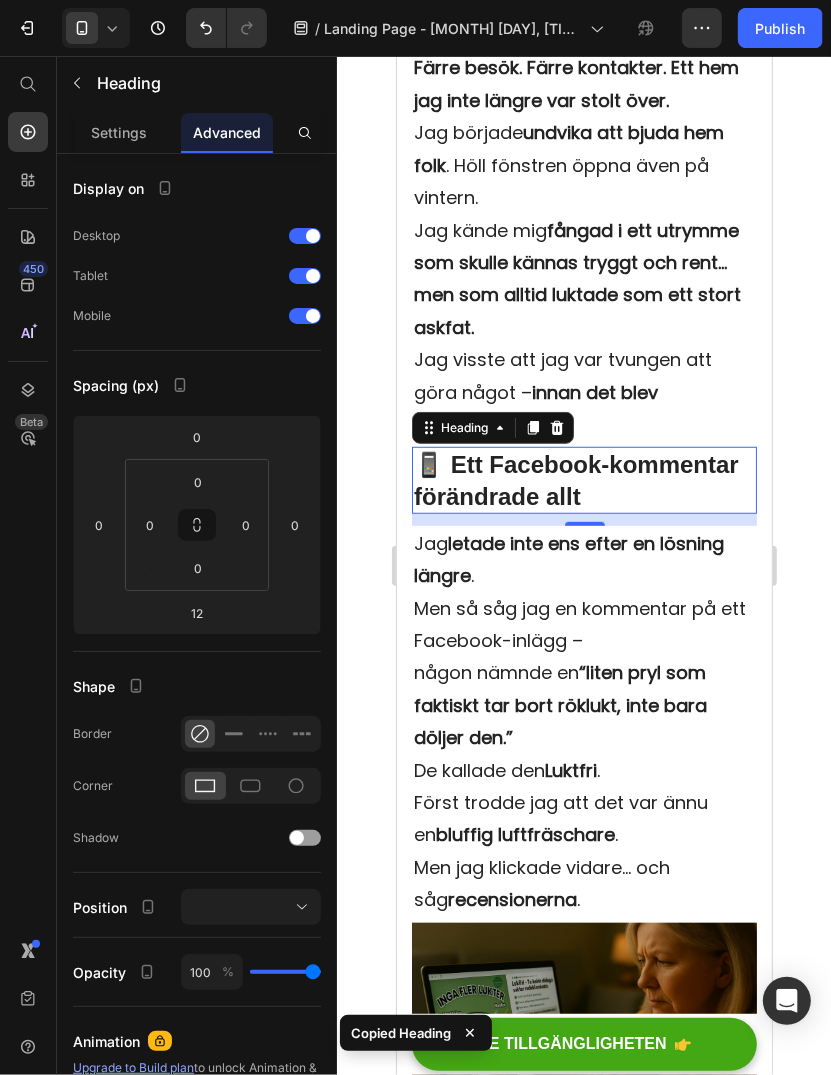 click on "📱 Ett Facebook-kommentar förändrade allt" at bounding box center (575, 479) 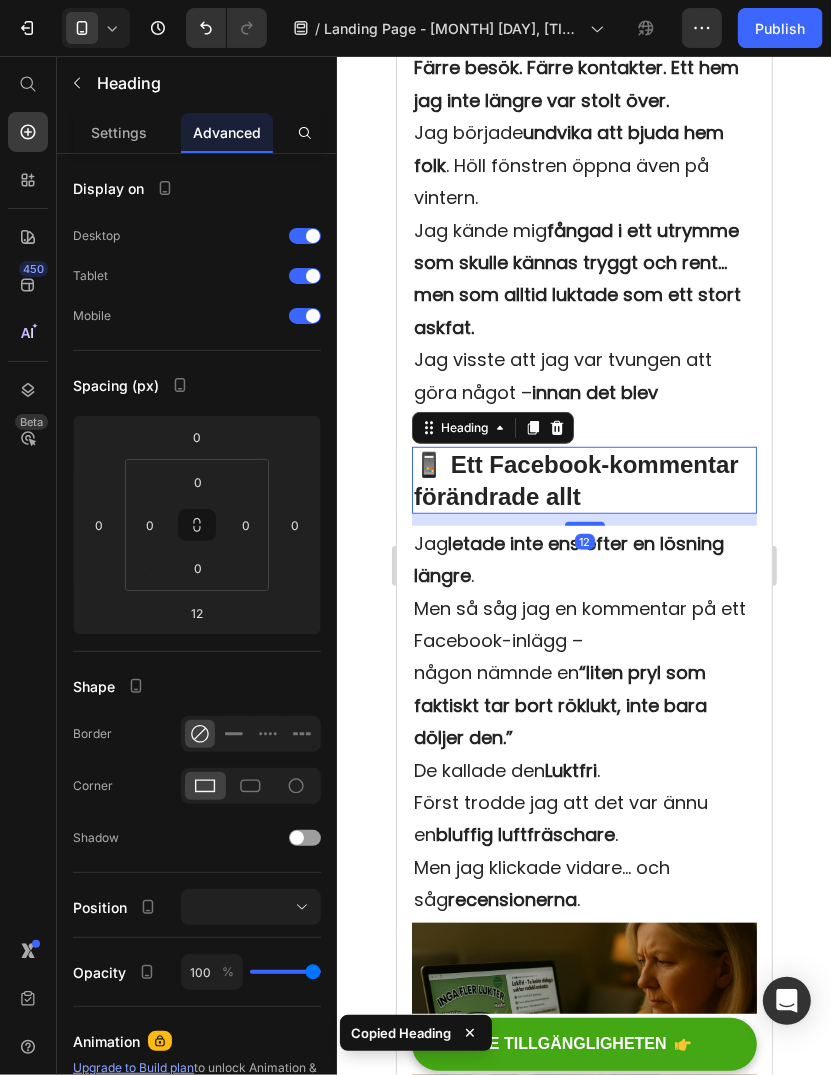type on "0" 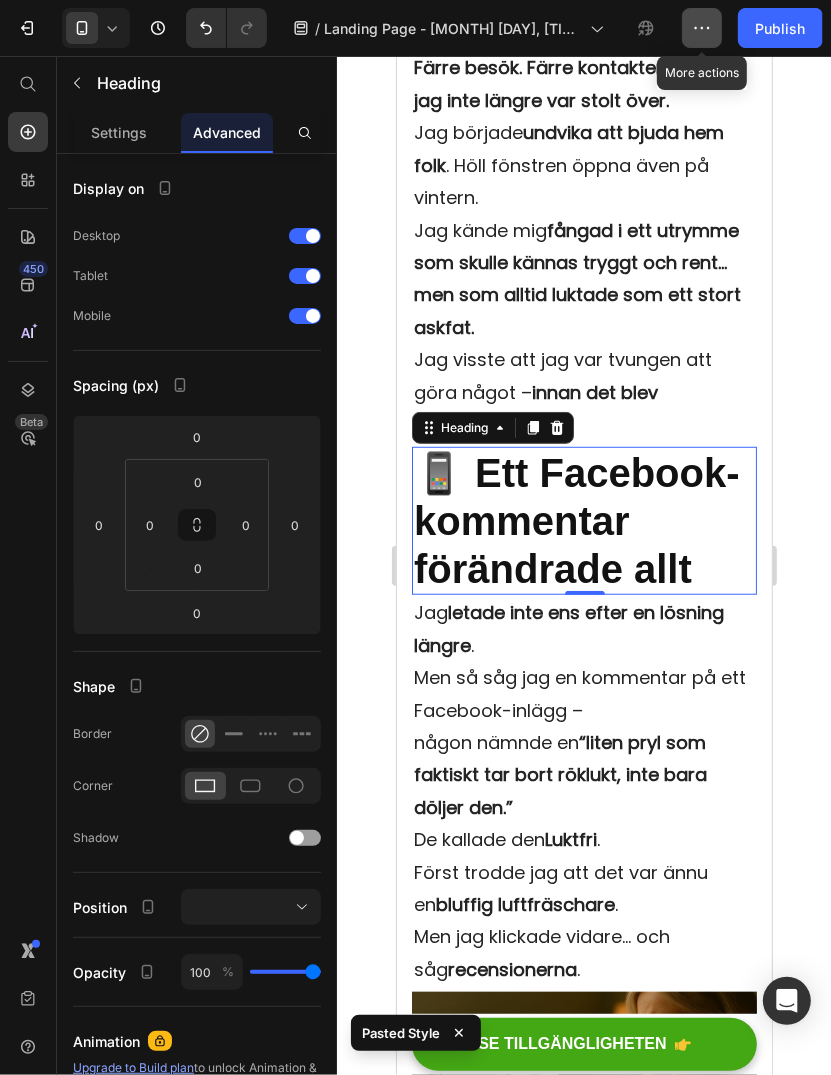 click 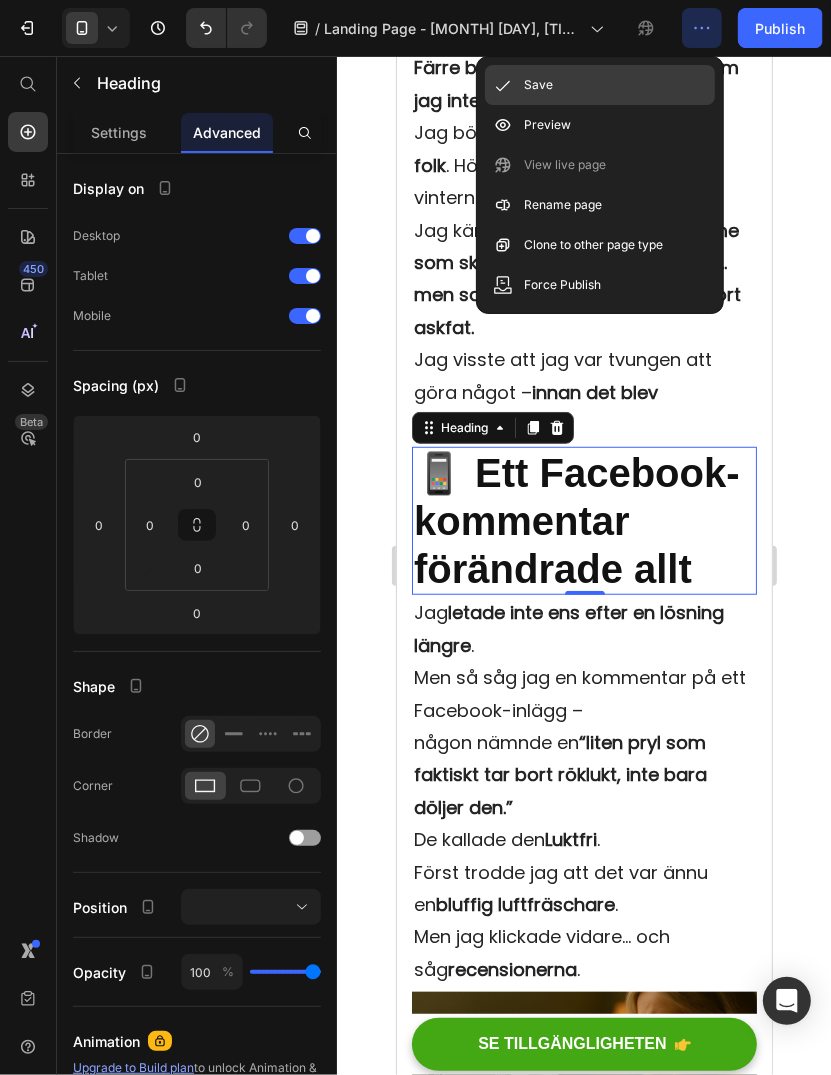 click on "Save" 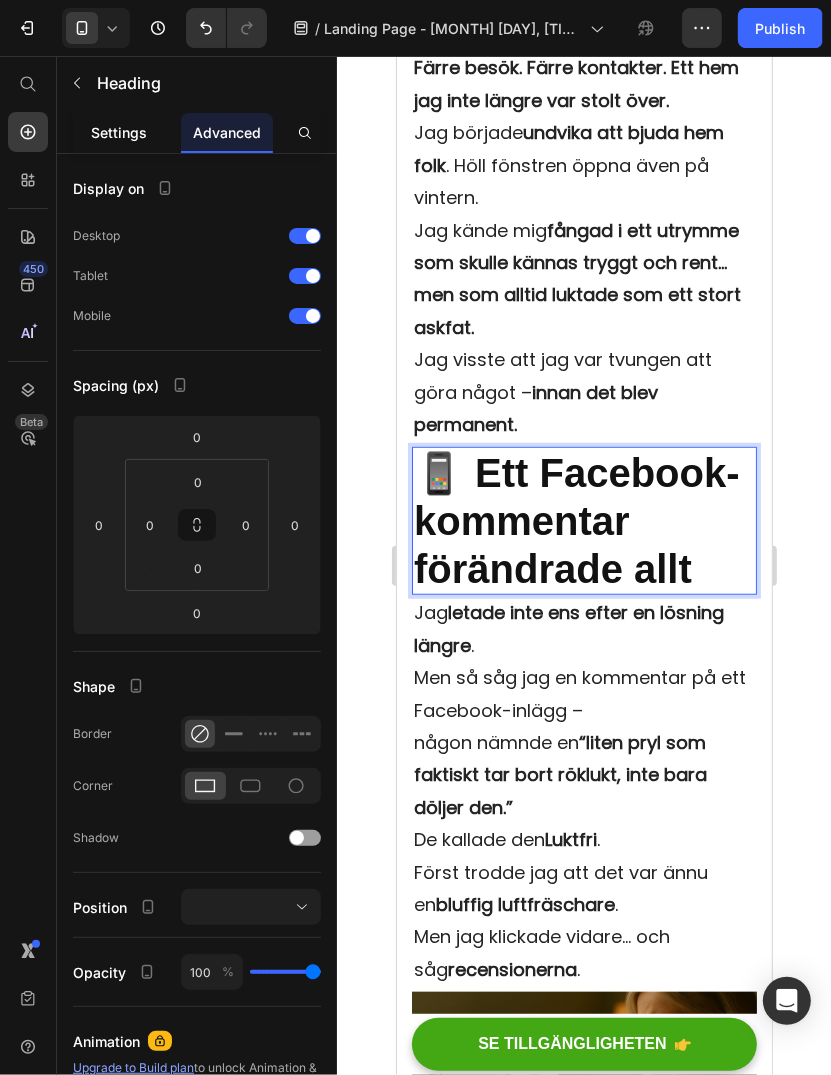 click on "Settings" at bounding box center (119, 132) 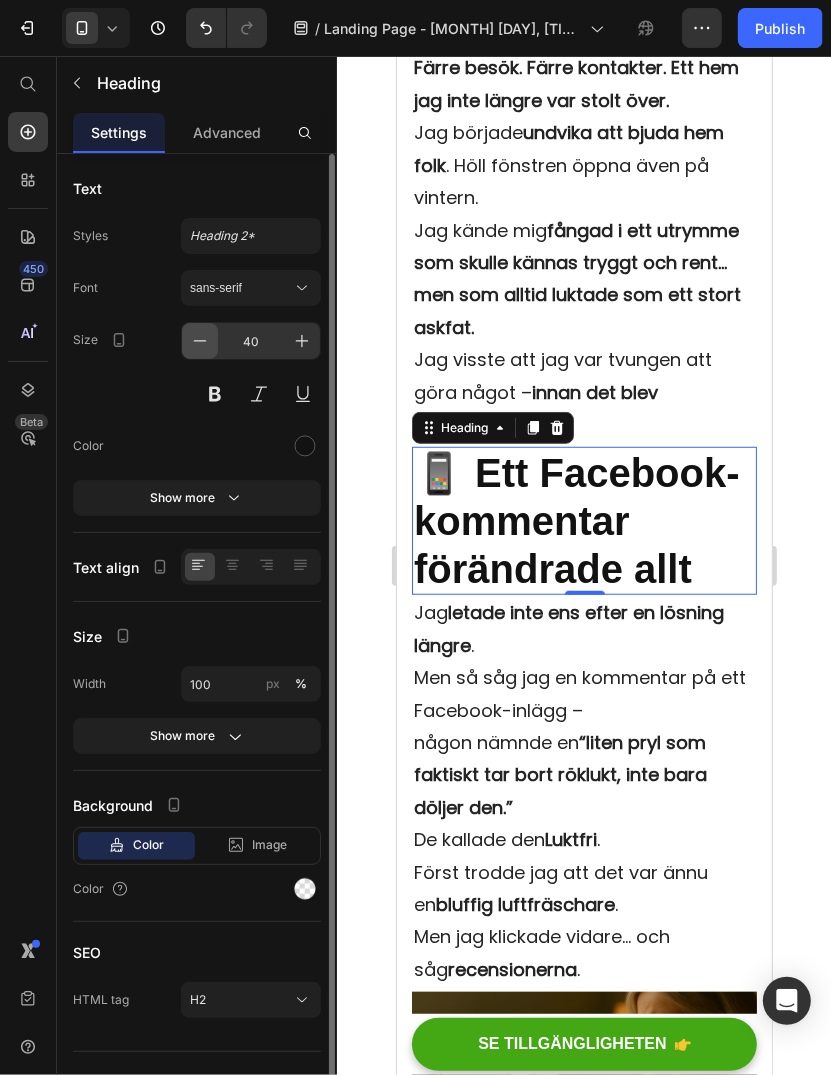 click 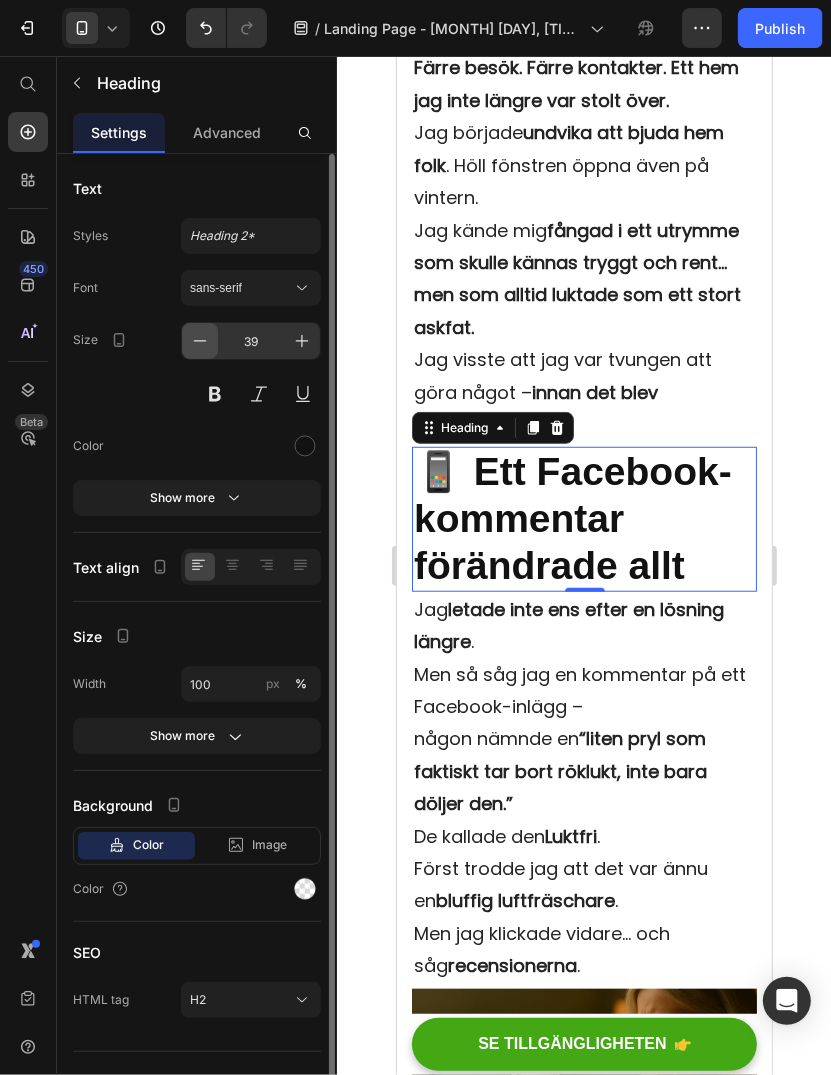 click 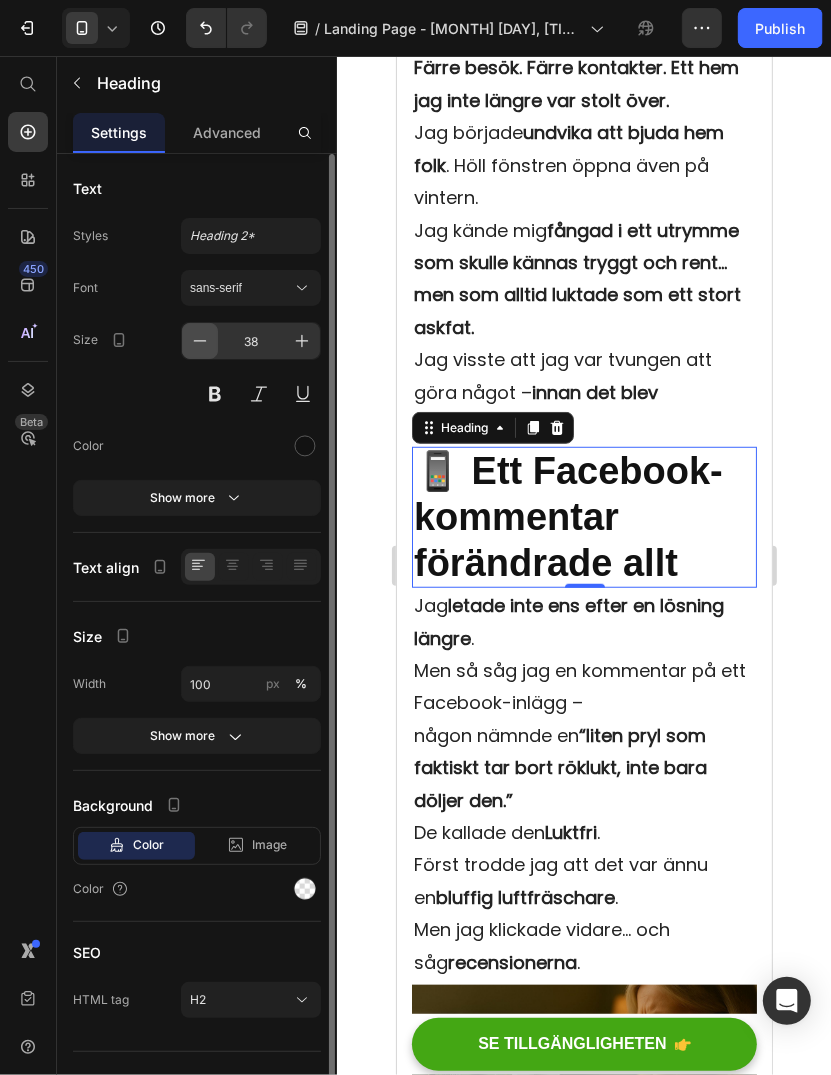 click 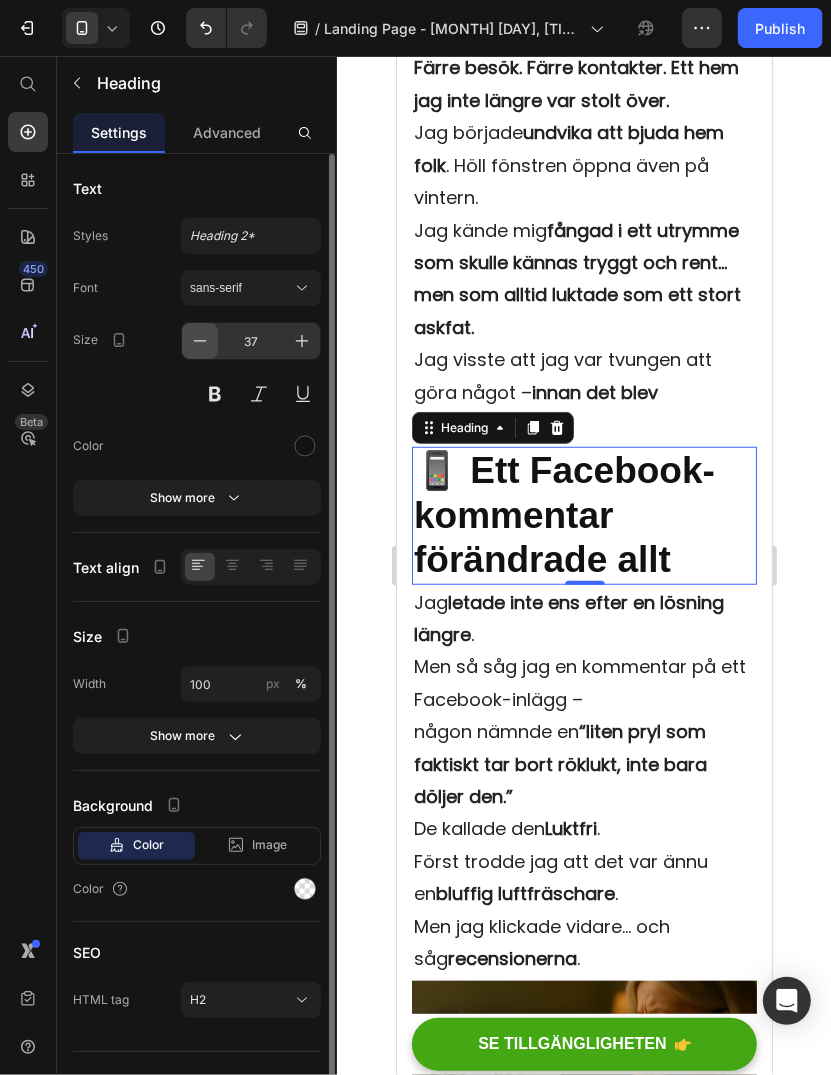click 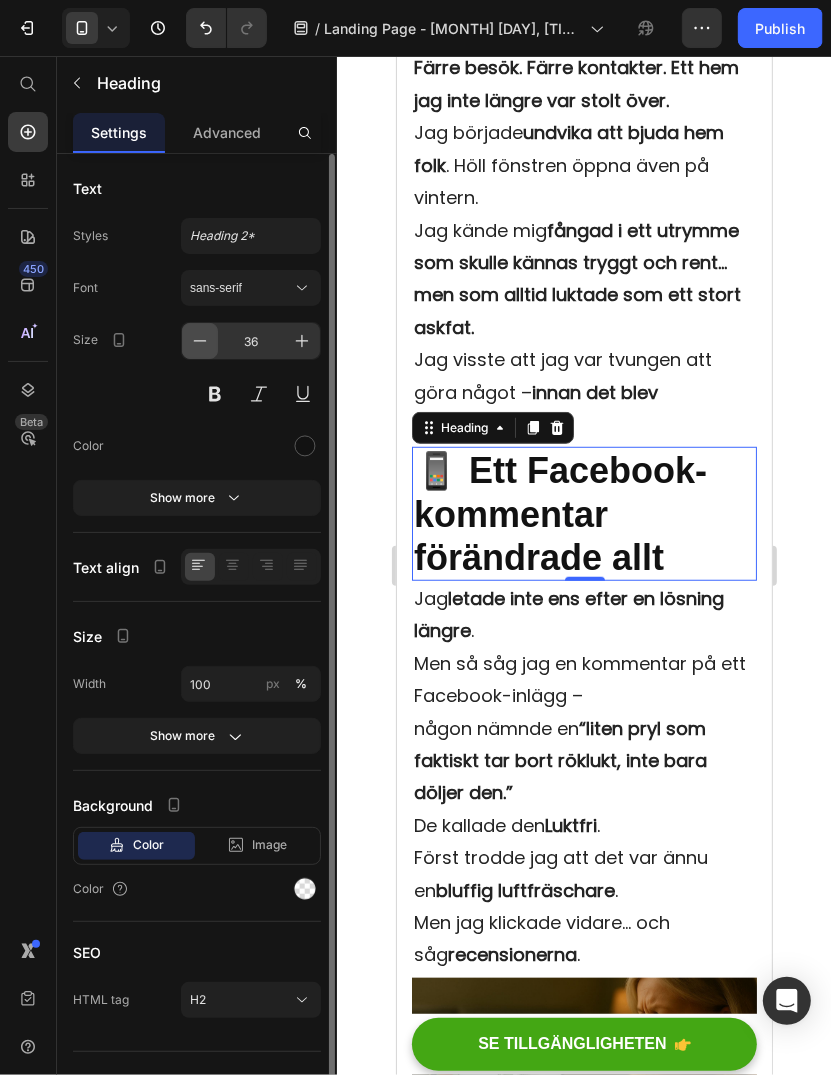 click 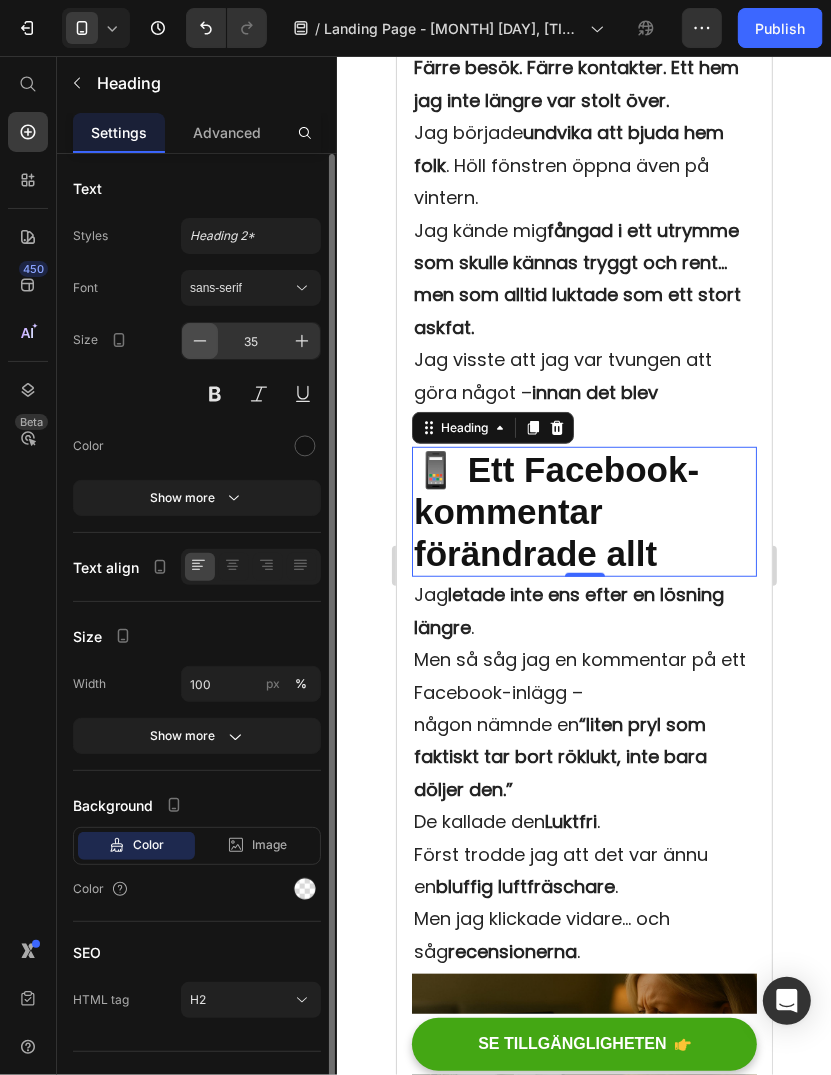 click 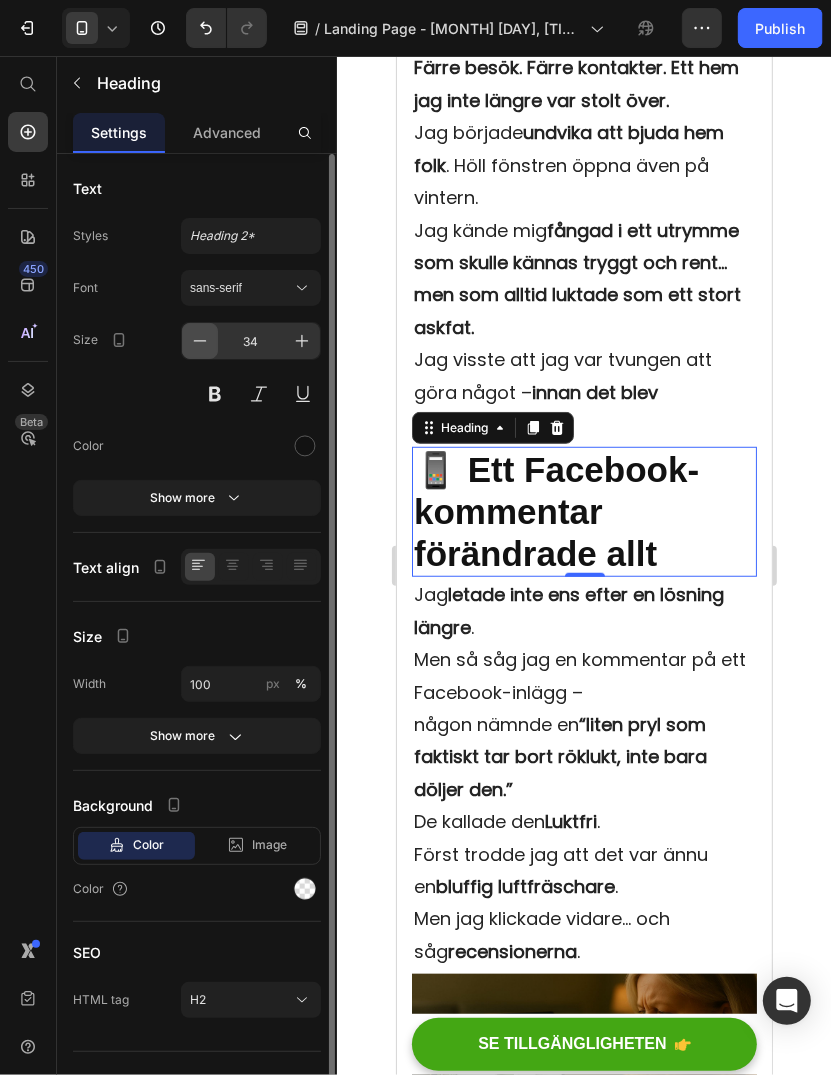 click 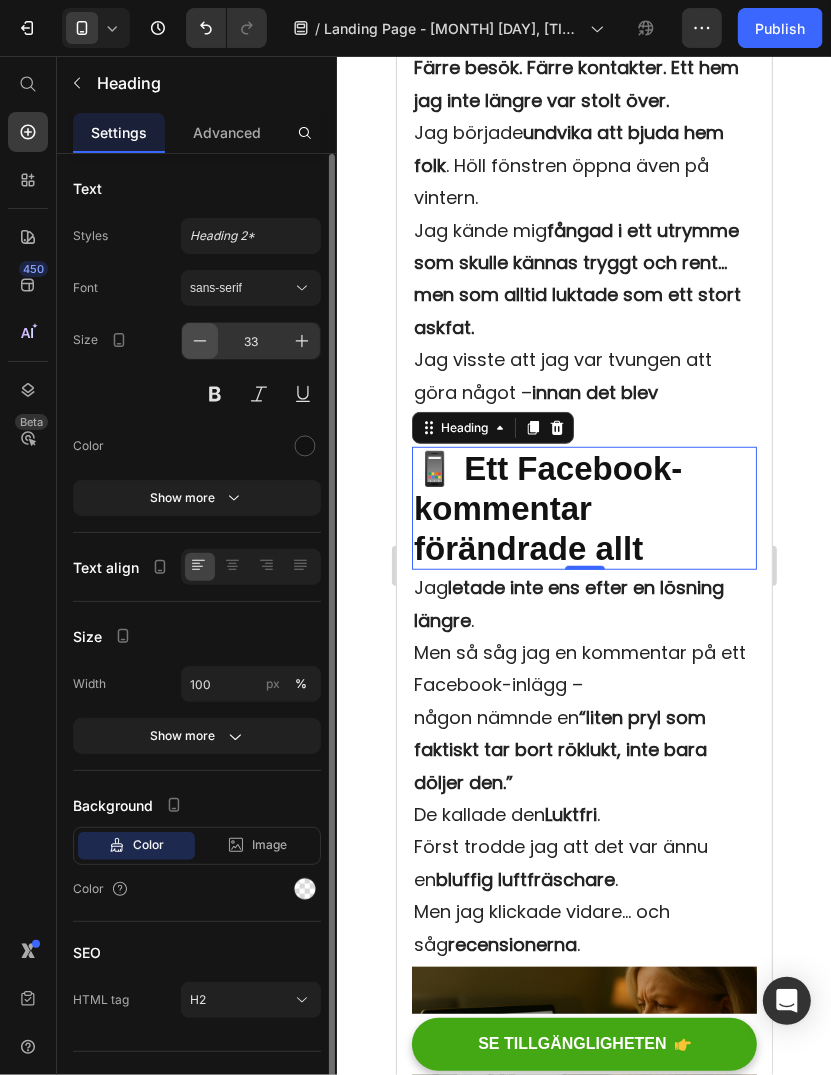 click 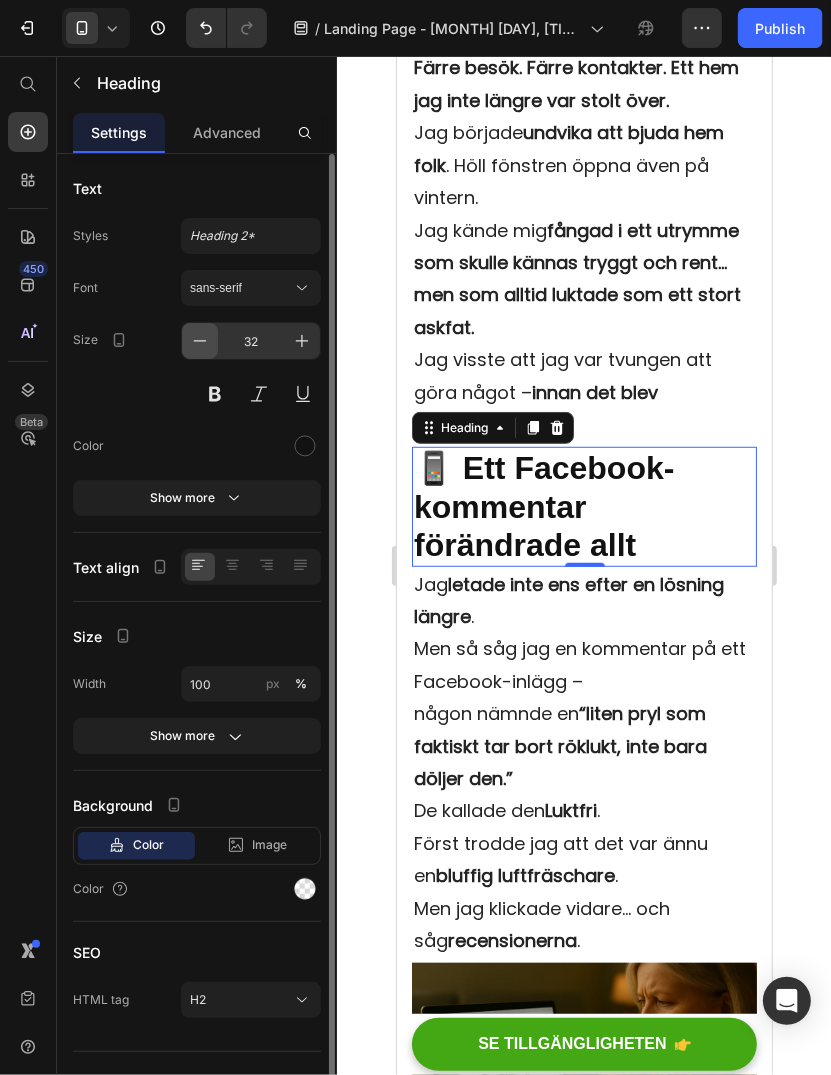 click 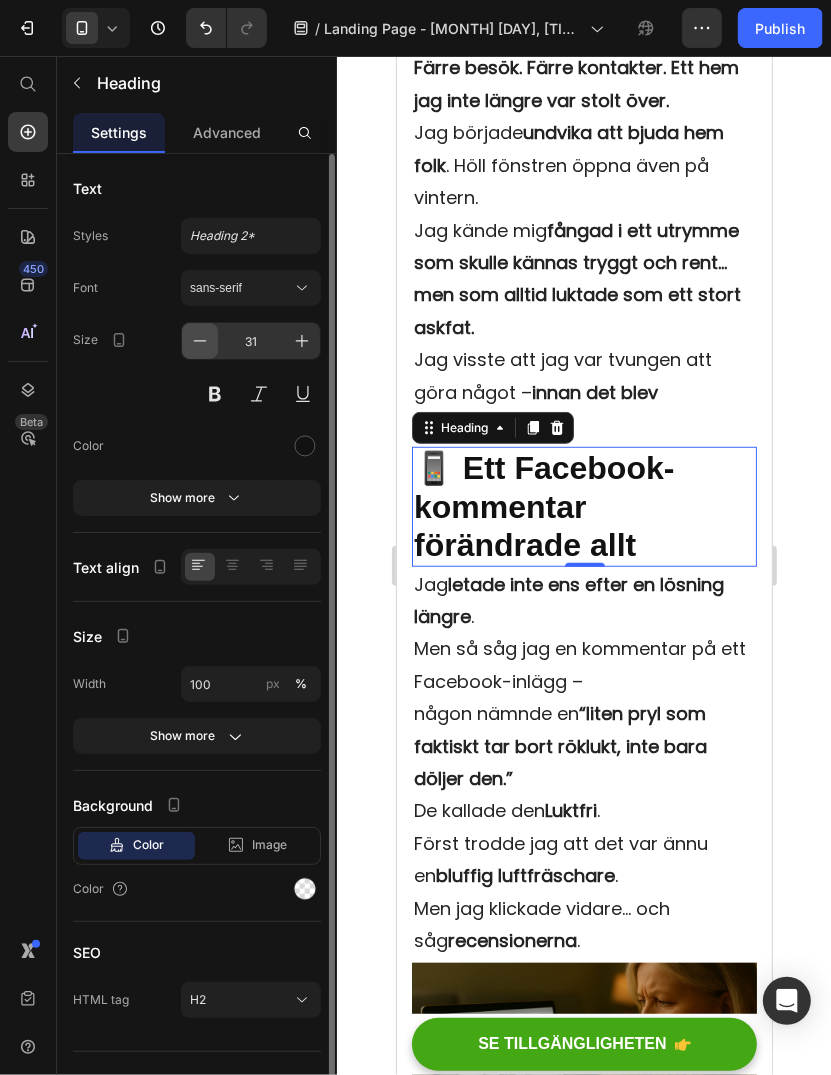 click 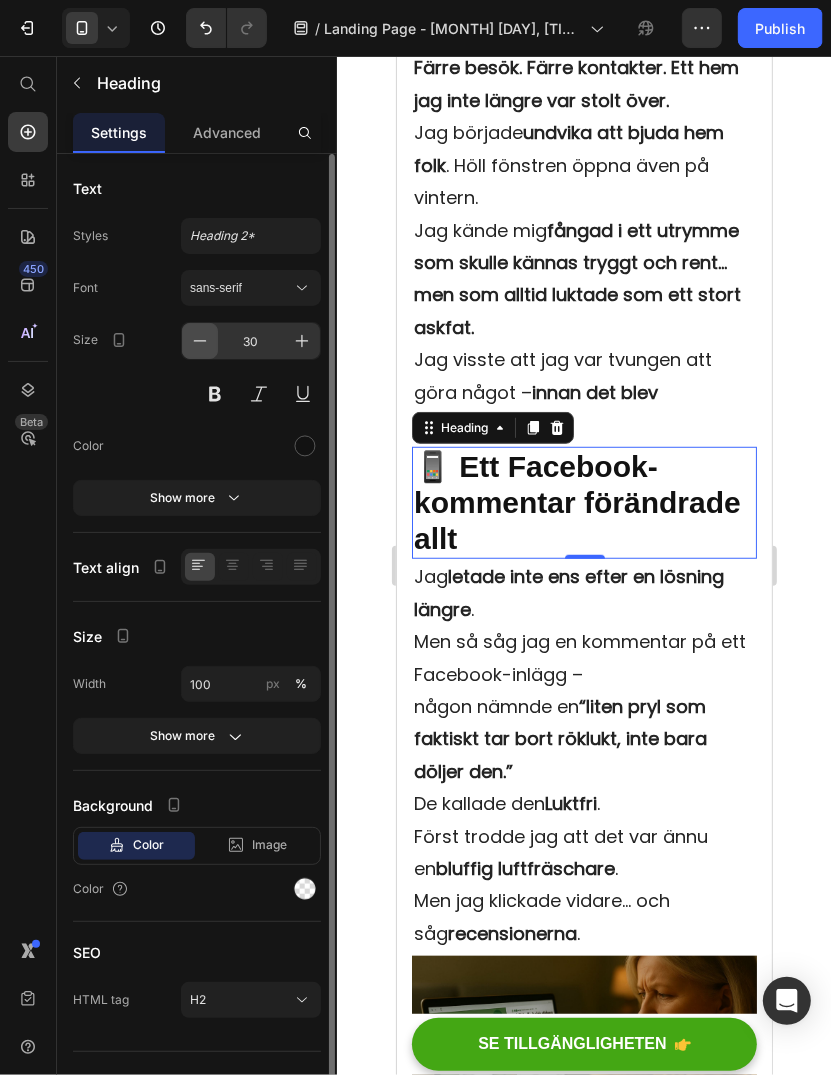 click 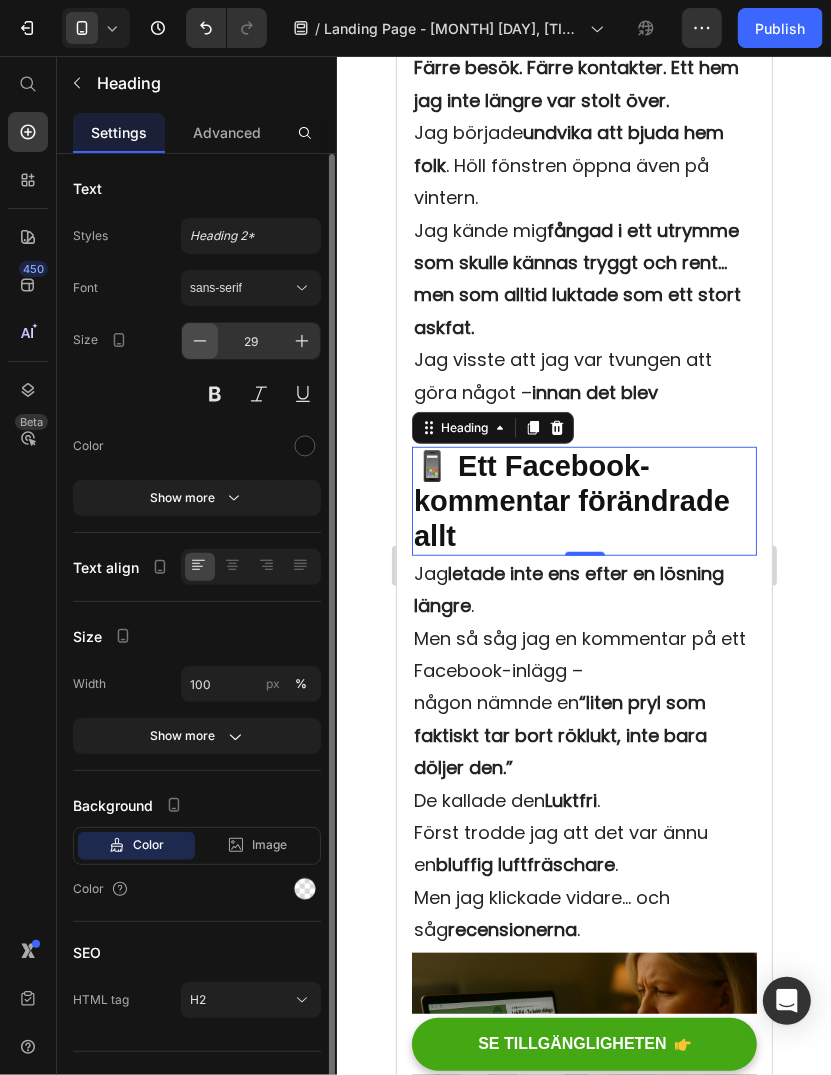 click 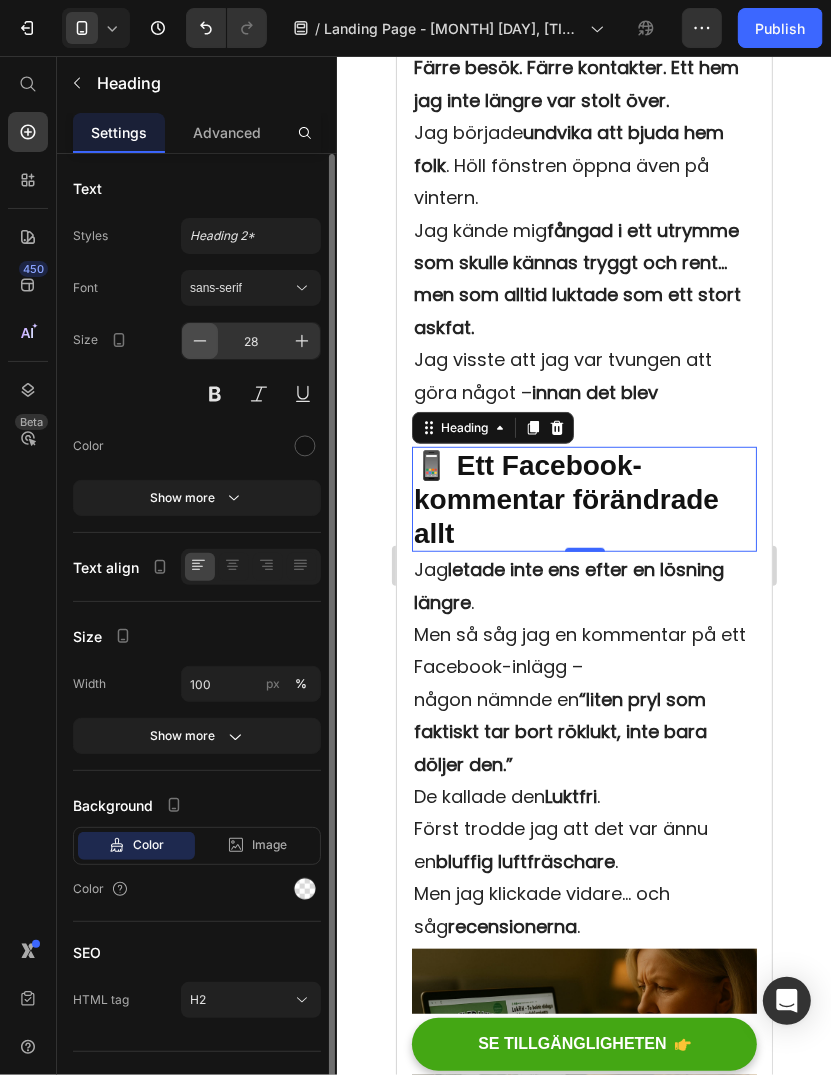 click 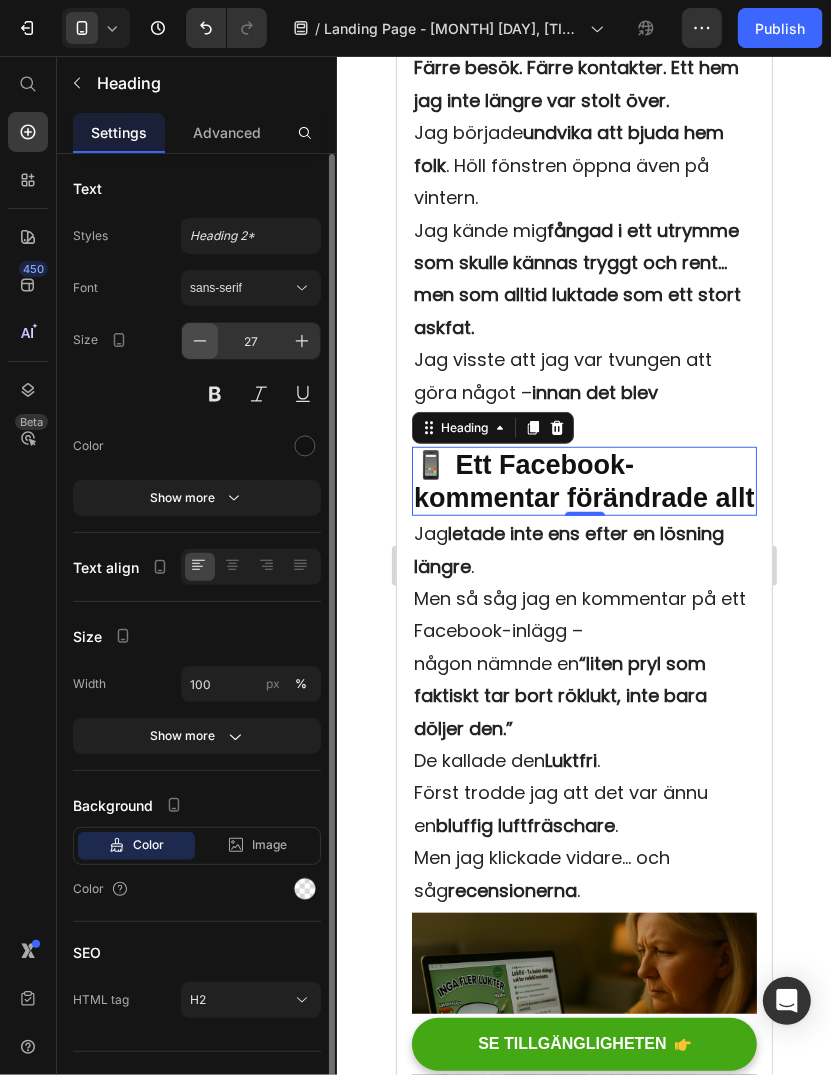 click 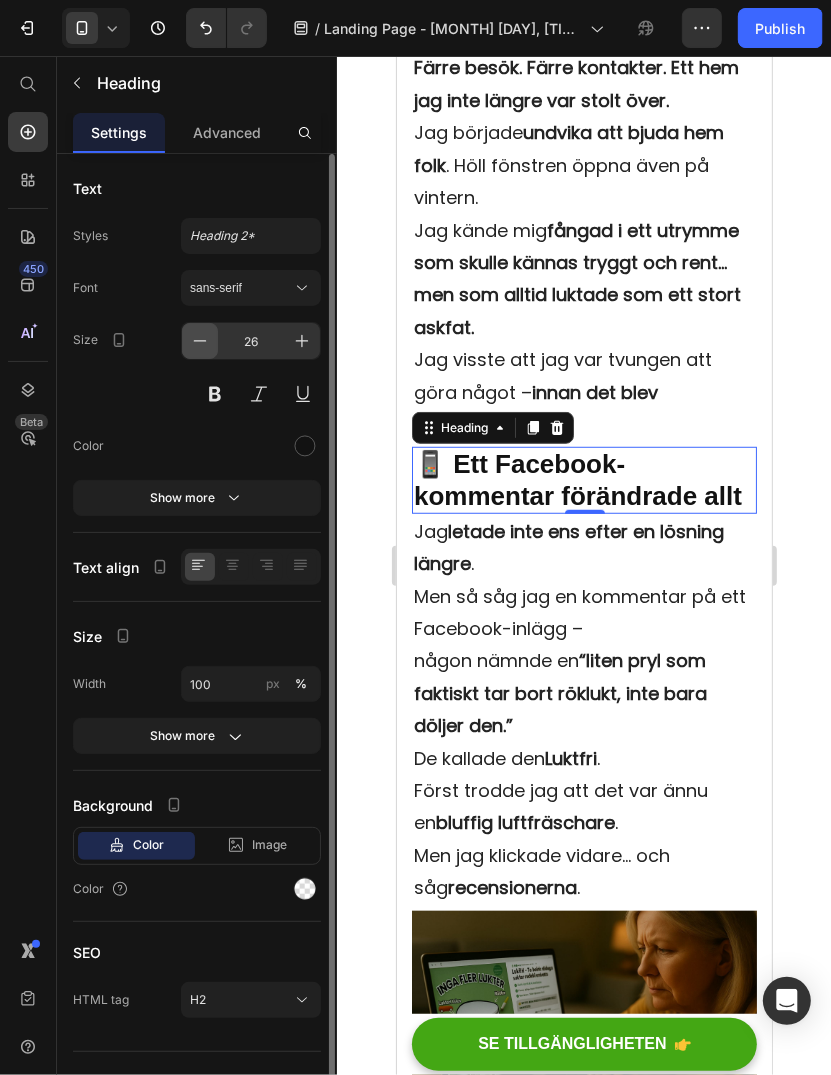 click 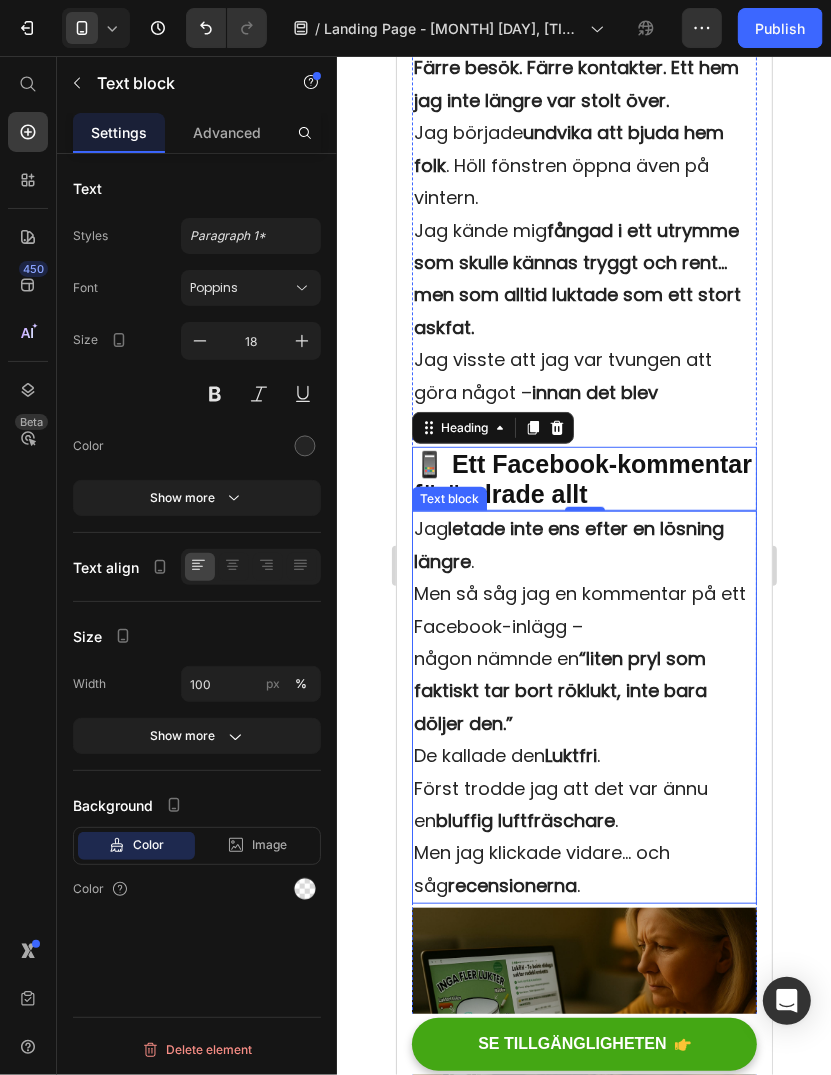 click on "Jag letade inte ens efter en lösning längre . Men så såg jag en kommentar på ett Facebook-inlägg – någon nämnde en “liten pryl som faktiskt tar bort röklukt, inte bara döljer den.”" at bounding box center (583, 625) 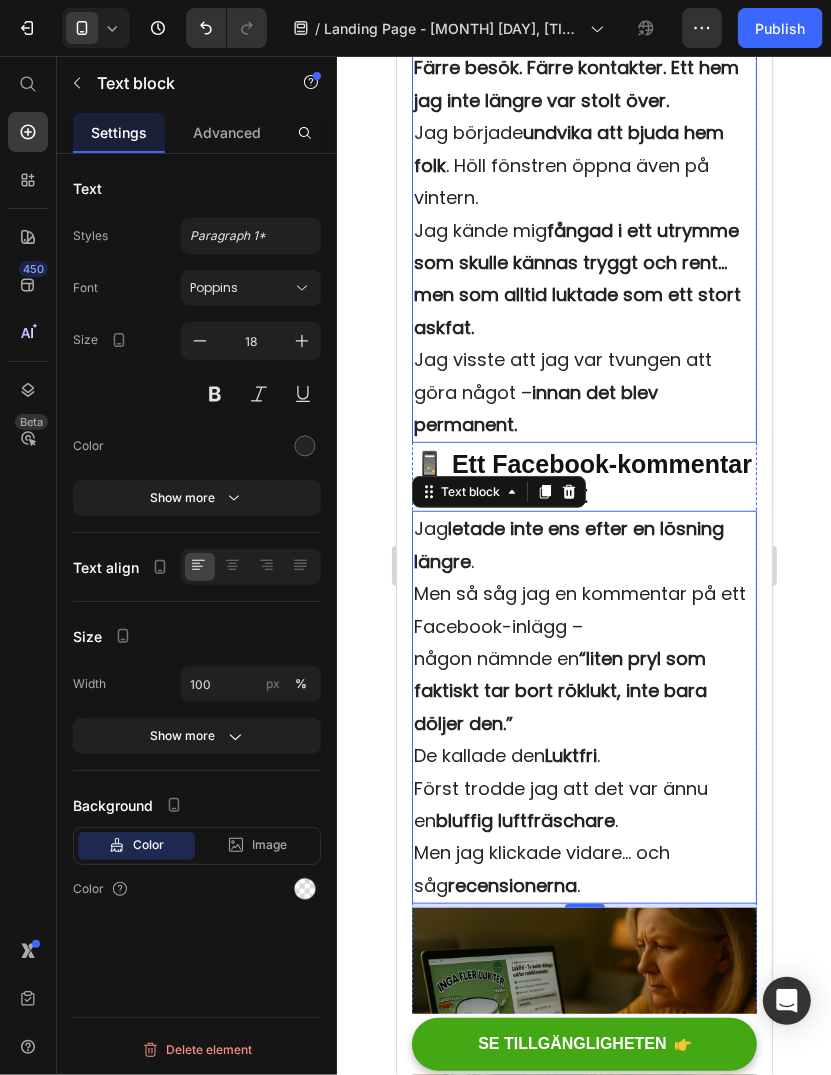 click on "Jag kände mig fångad i ett utrymme som skulle kännas tryggt och rent… men som alltid luktade som ett stort askfat. Jag visste att jag var tvungen att göra något – innan det blev permanent." at bounding box center (583, 327) 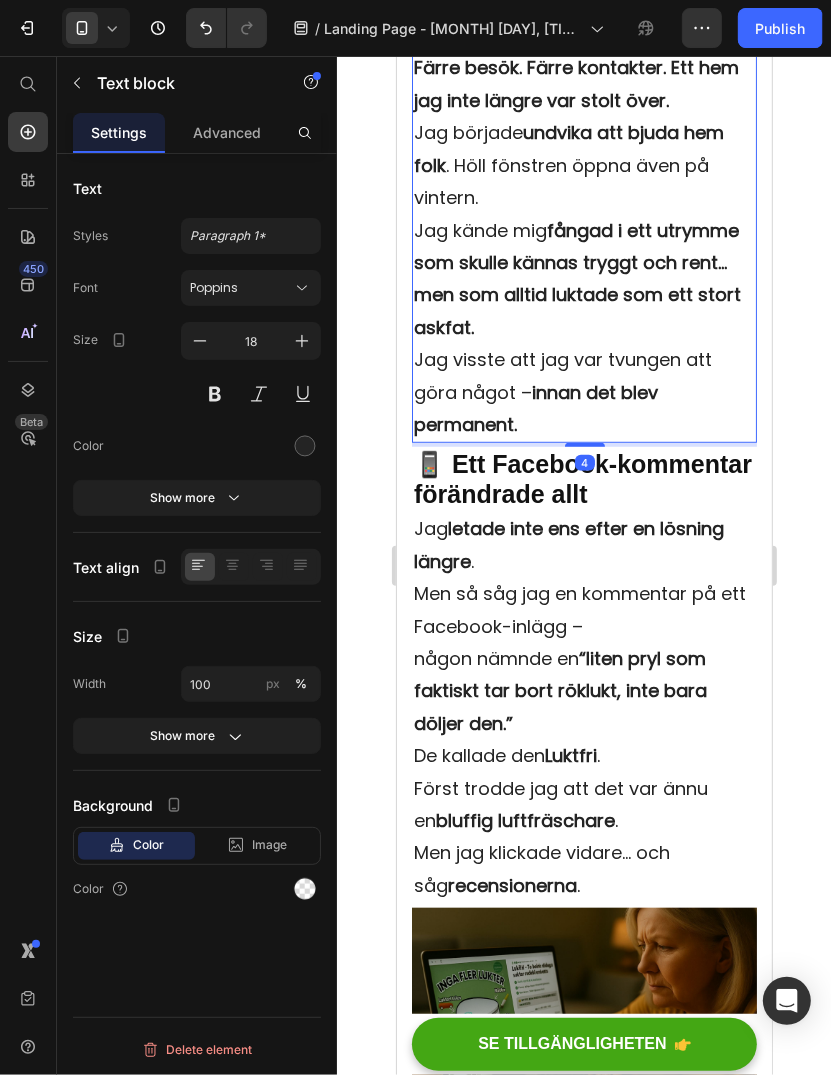 click on "Jag kände mig fångad i ett utrymme som skulle kännas tryggt och rent… men som alltid luktade som ett stort askfat. Jag visste att jag var tvungen att göra något – innan det blev permanent." at bounding box center (583, 327) 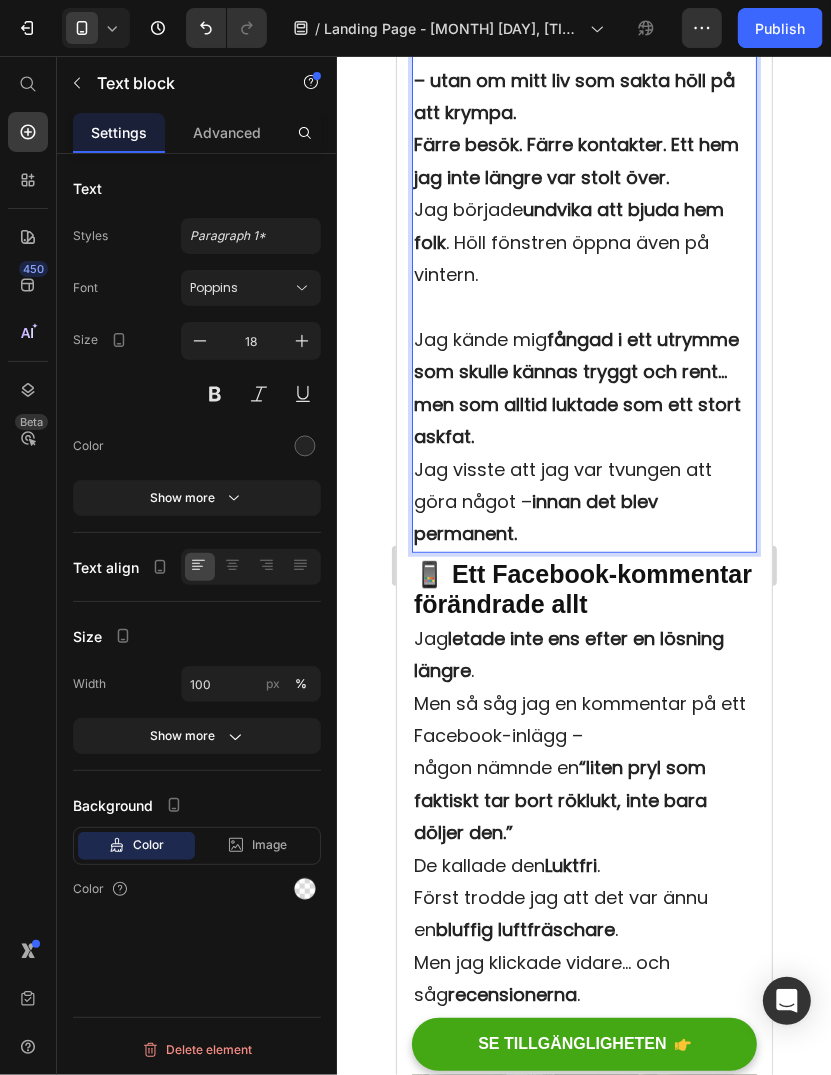 scroll, scrollTop: 4600, scrollLeft: 0, axis: vertical 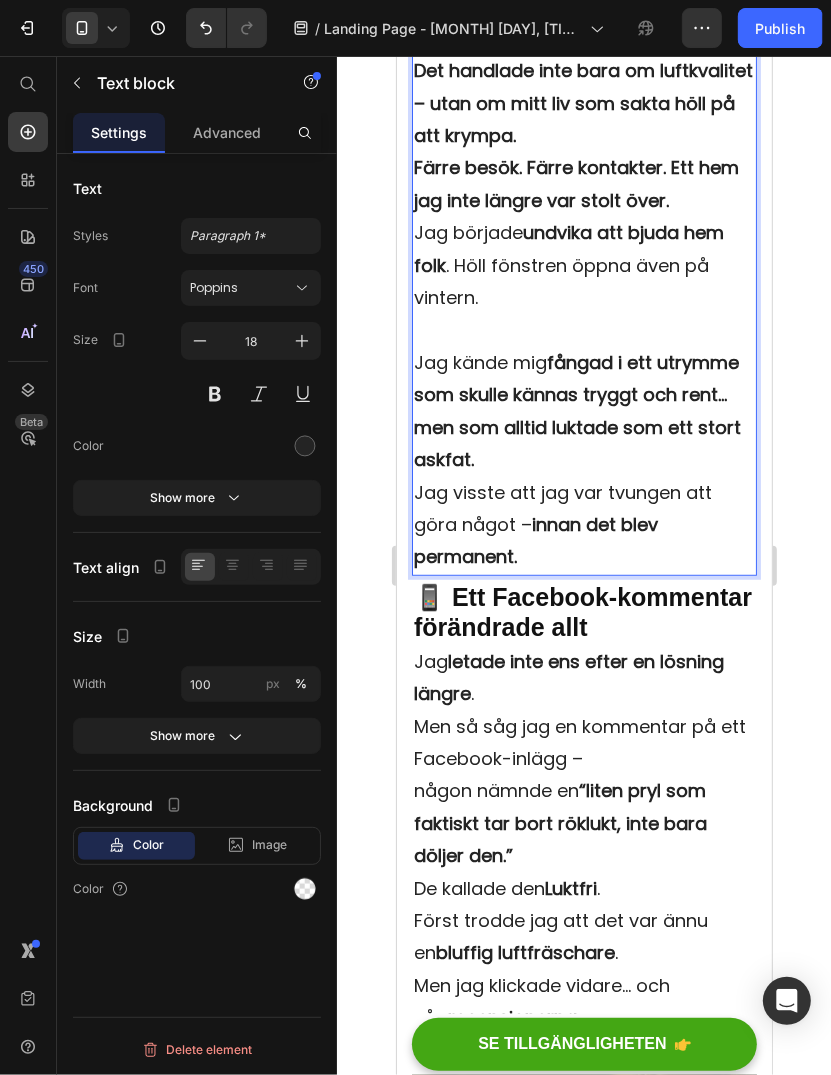 drag, startPoint x: 526, startPoint y: 358, endPoint x: 399, endPoint y: 389, distance: 130.72873 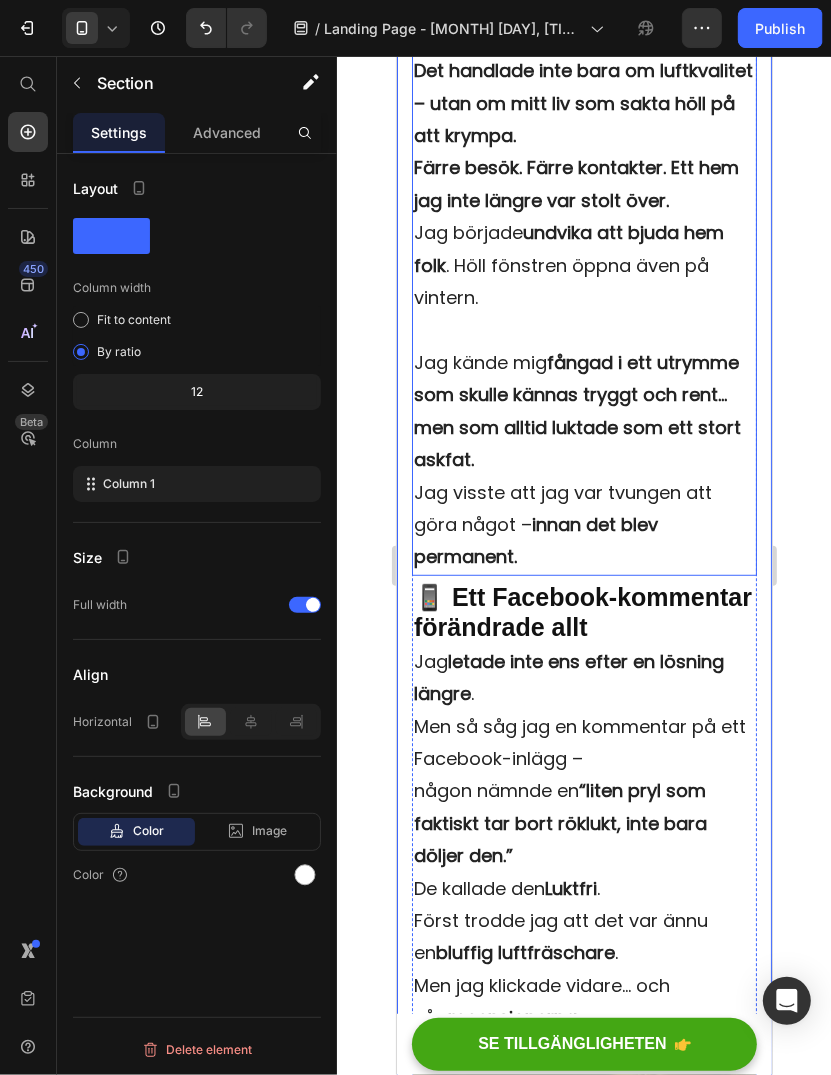 click on "Det slog mig som en käftsmäll: Det handlade inte bara om luftkvalitet – utan om mitt liv som sakta höll på att krympa. Färre besök. Färre kontakter. Ett hem jag inte längre var stolt över. Jag började undvika att bjuda hem folk . Höll fönstren öppna även på vintern." at bounding box center (583, 168) 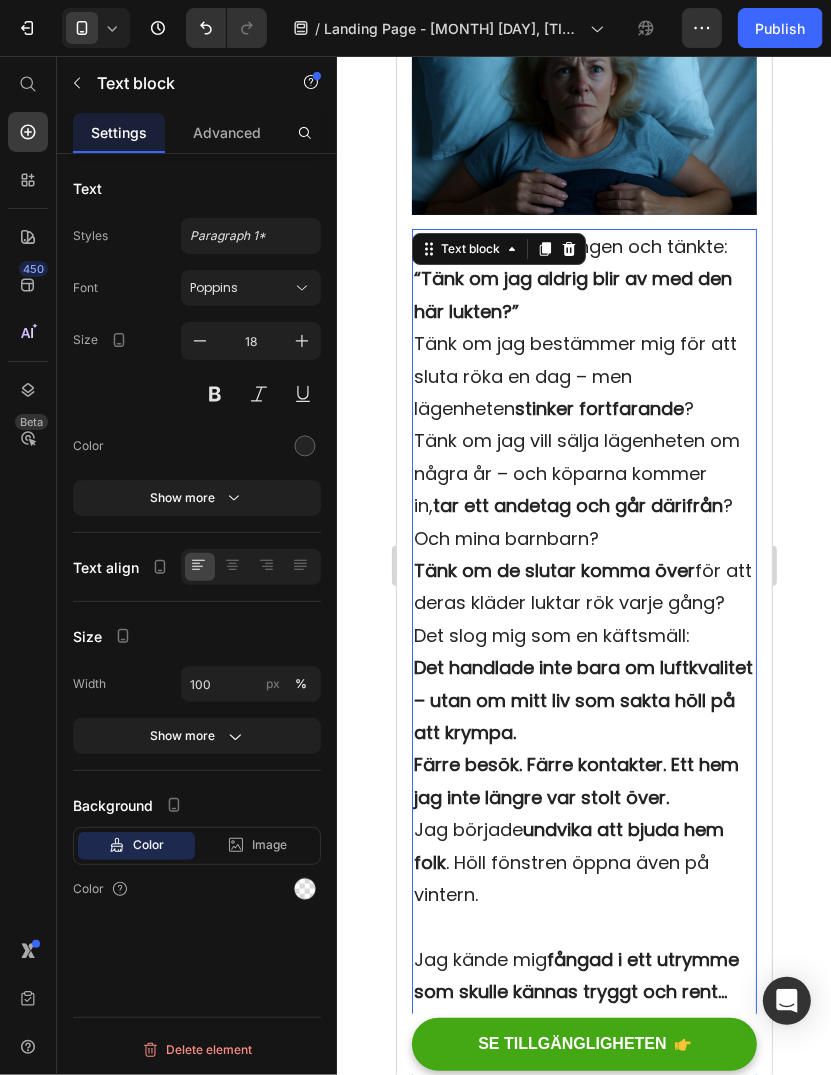 scroll, scrollTop: 4000, scrollLeft: 0, axis: vertical 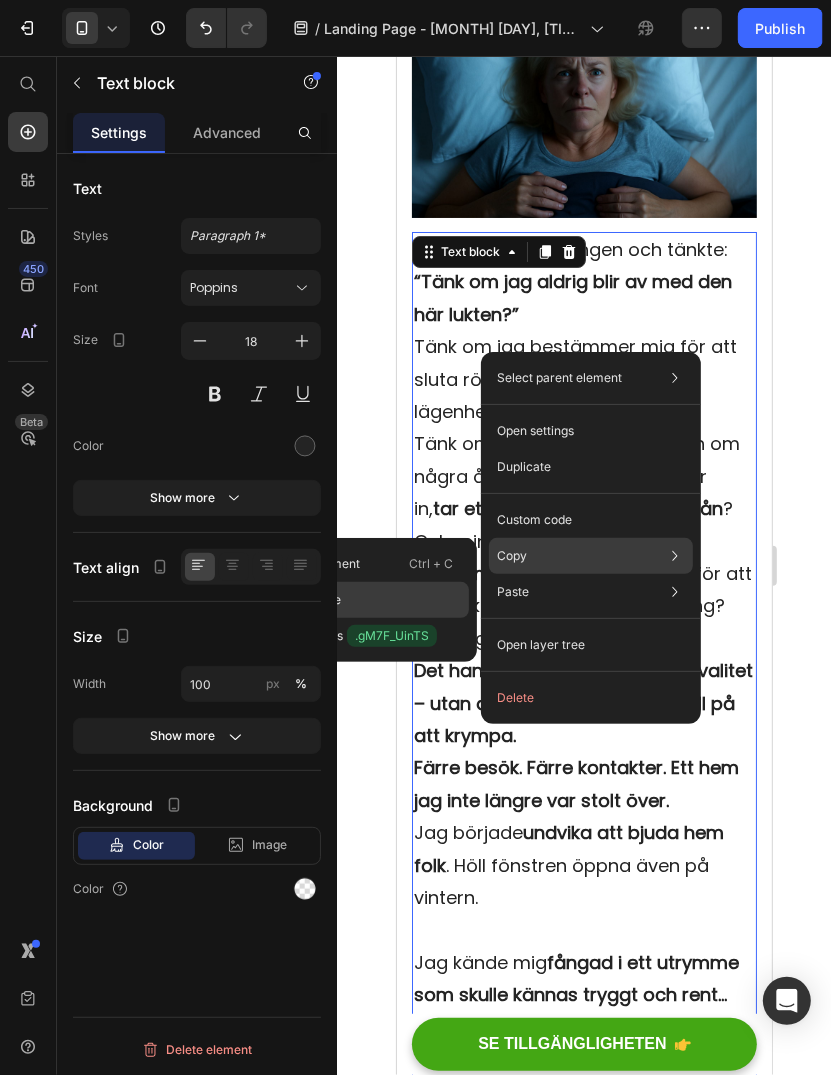 click on "Copy style" 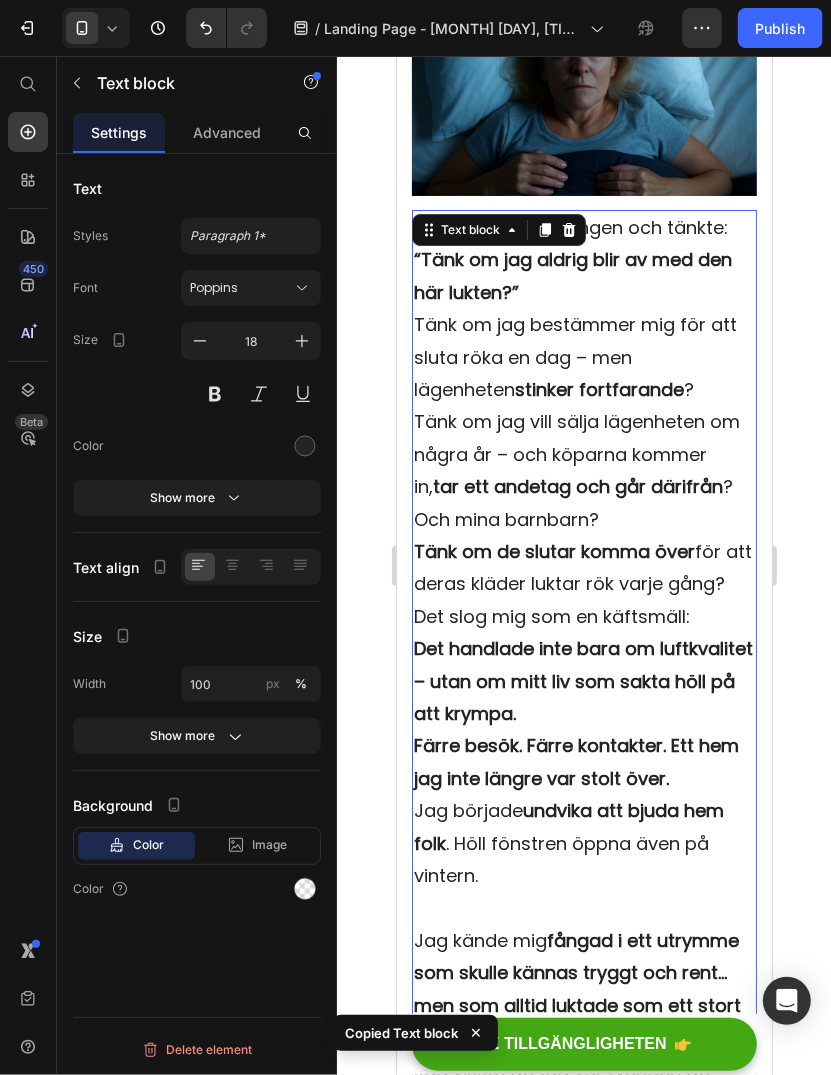 scroll, scrollTop: 4000, scrollLeft: 0, axis: vertical 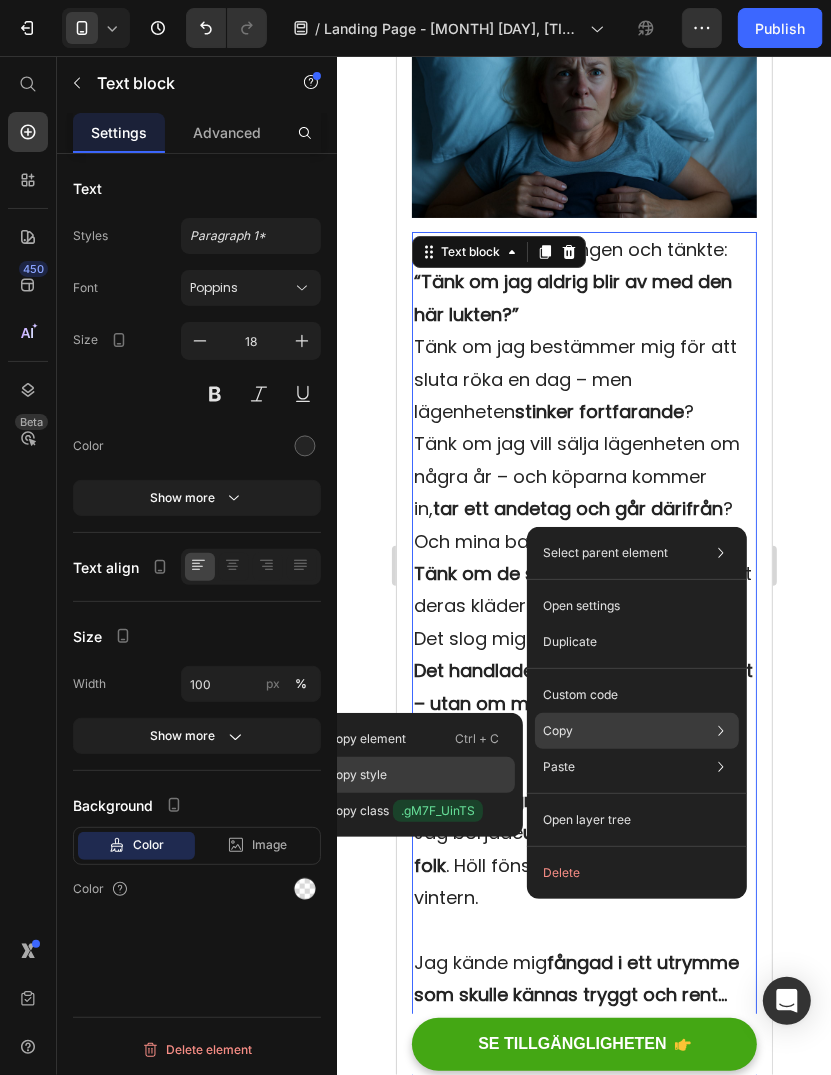 click on "Copy style" 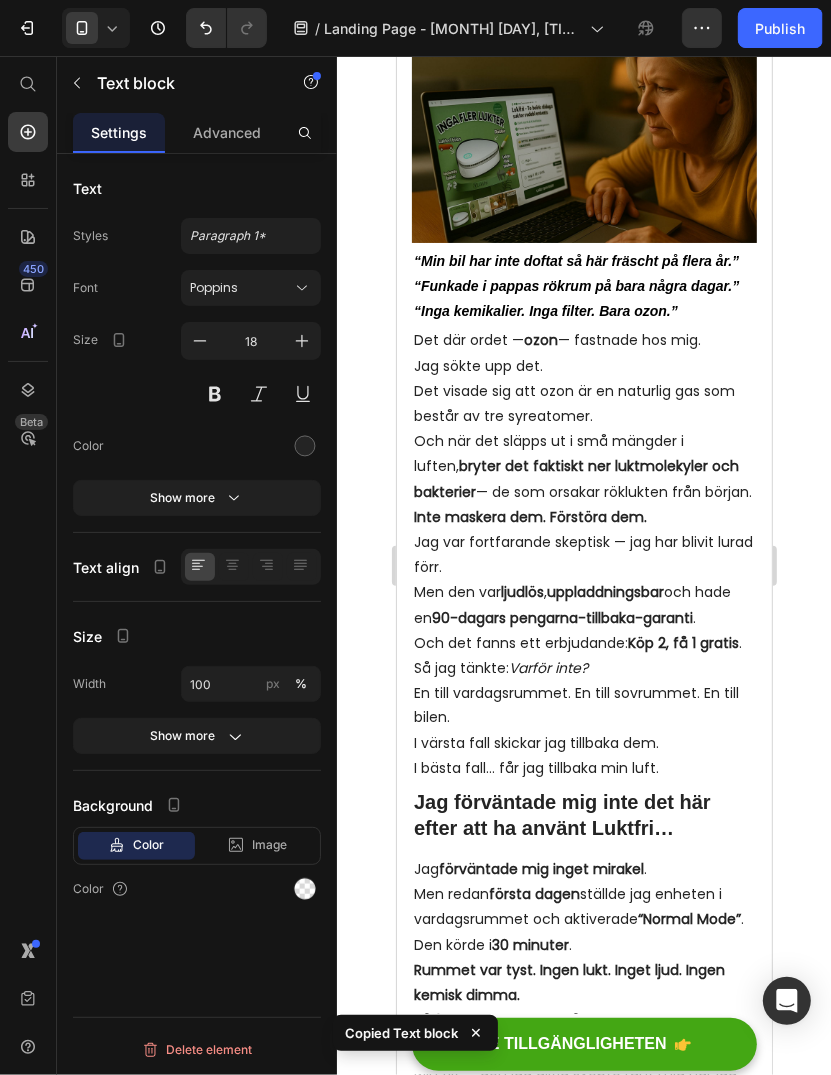 scroll, scrollTop: 5600, scrollLeft: 0, axis: vertical 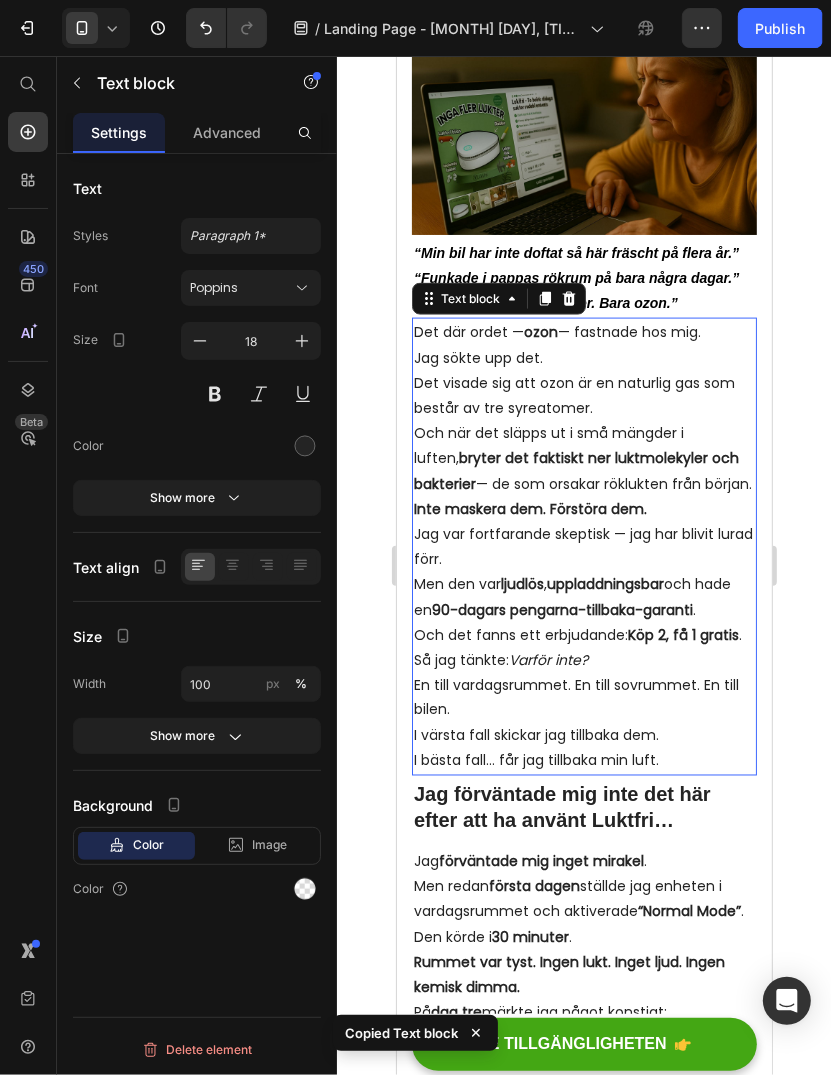 click on "Det visade sig att ozon är en naturlig gas som består av tre syreatomer. Och när det släpps ut i små mängder i luften, bryter det faktiskt ner luktmolekyler och bakterier – de som orsakar röklukten från början. Inte maskera dem. Förstöra dem." at bounding box center (583, 445) 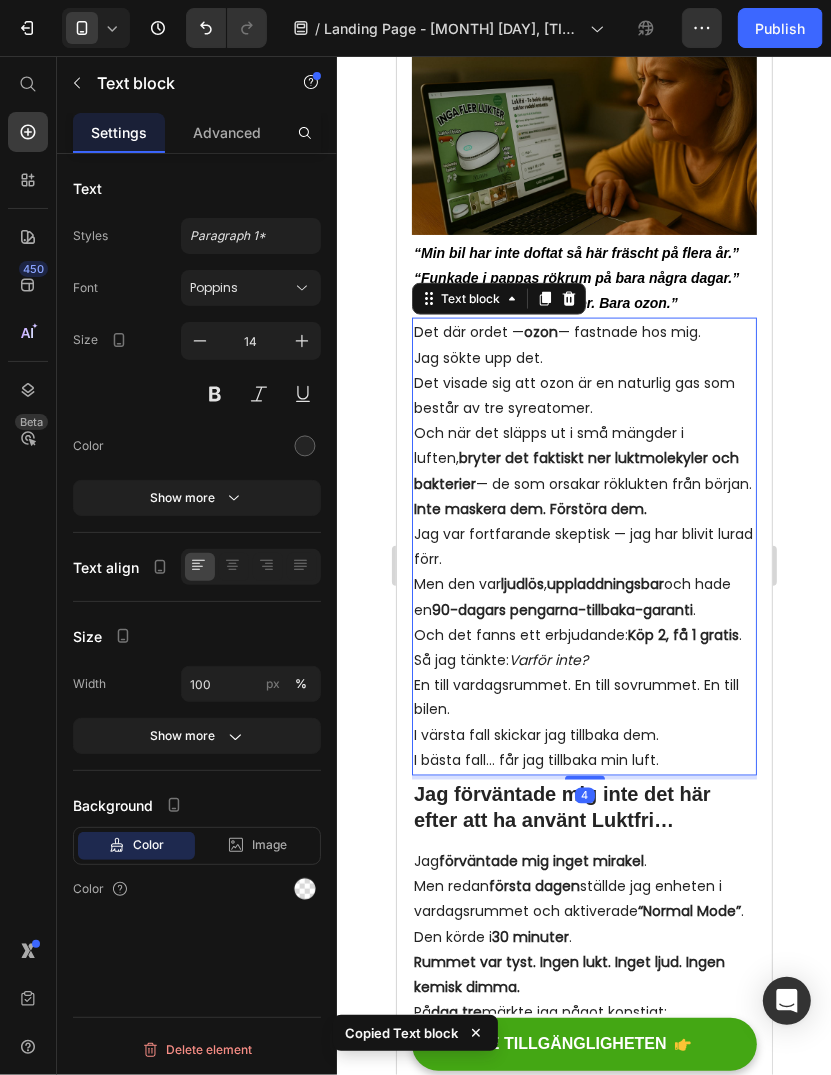 type on "18" 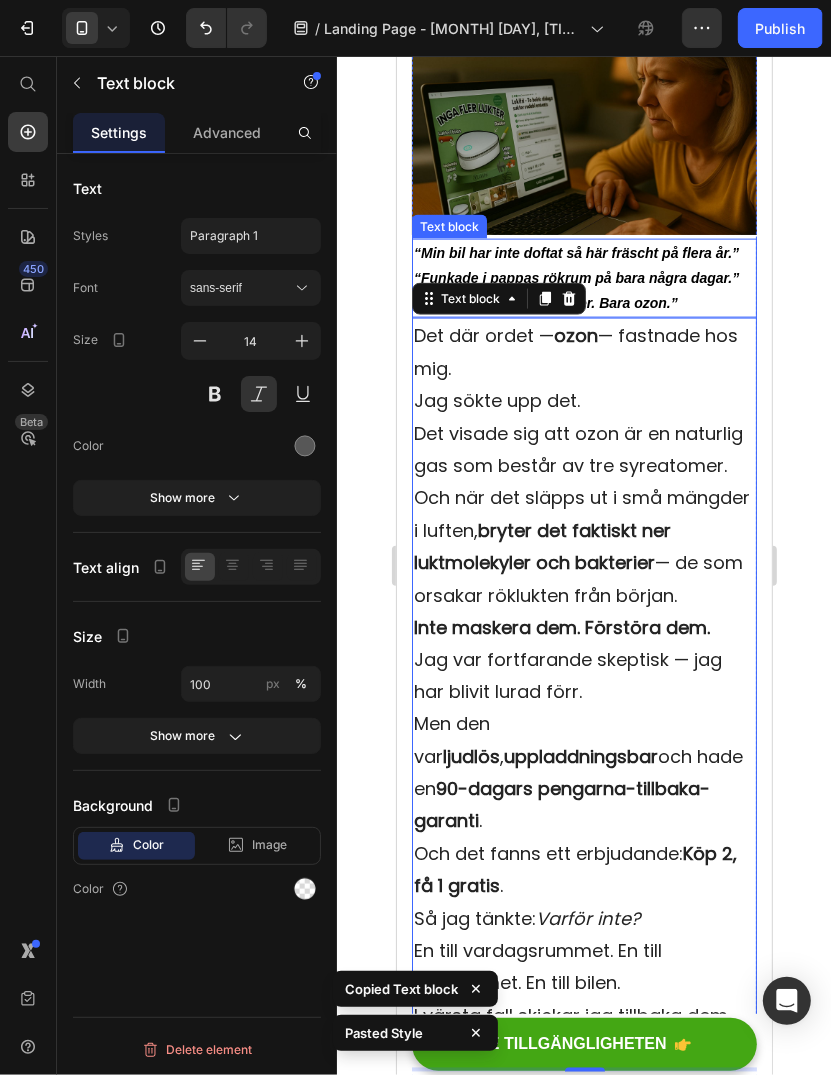 click on "“Min bil har inte doftat så här fräscht på flera år.” “Funkade i pappas rökrum på bara några dagar.” “Inga kemikalier. Inga filter. Bara ozon.”" at bounding box center [583, 278] 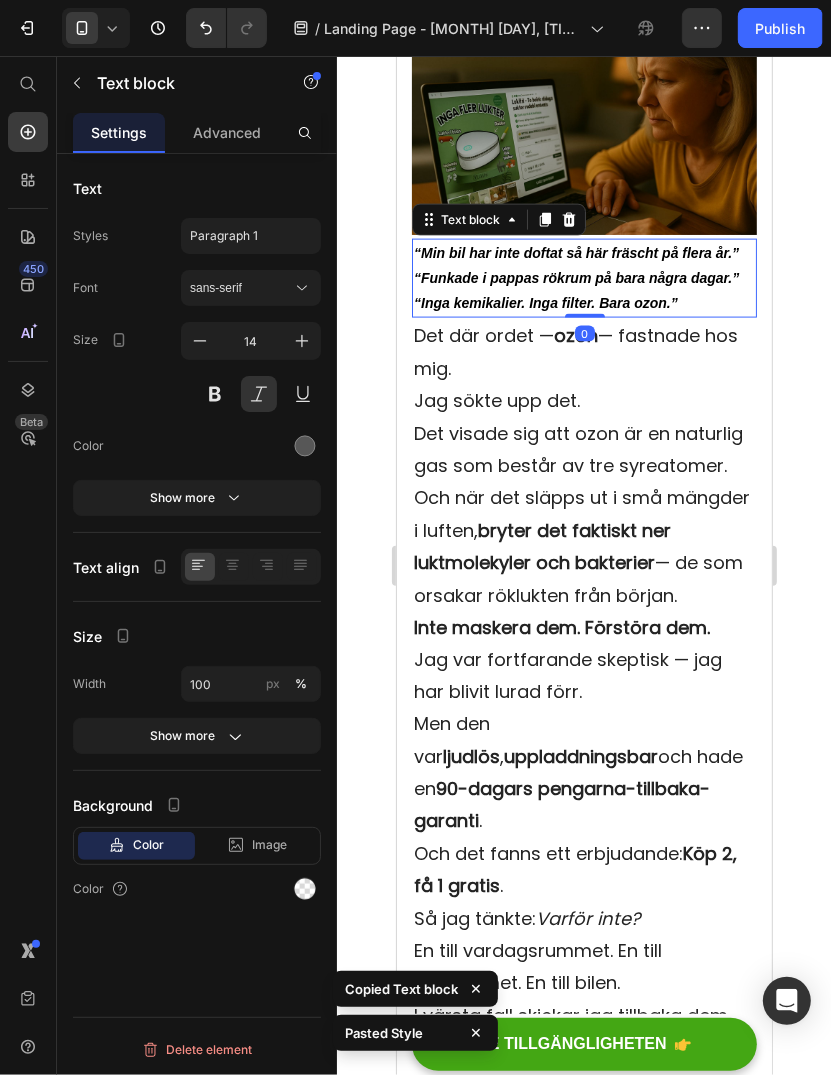 type on "18" 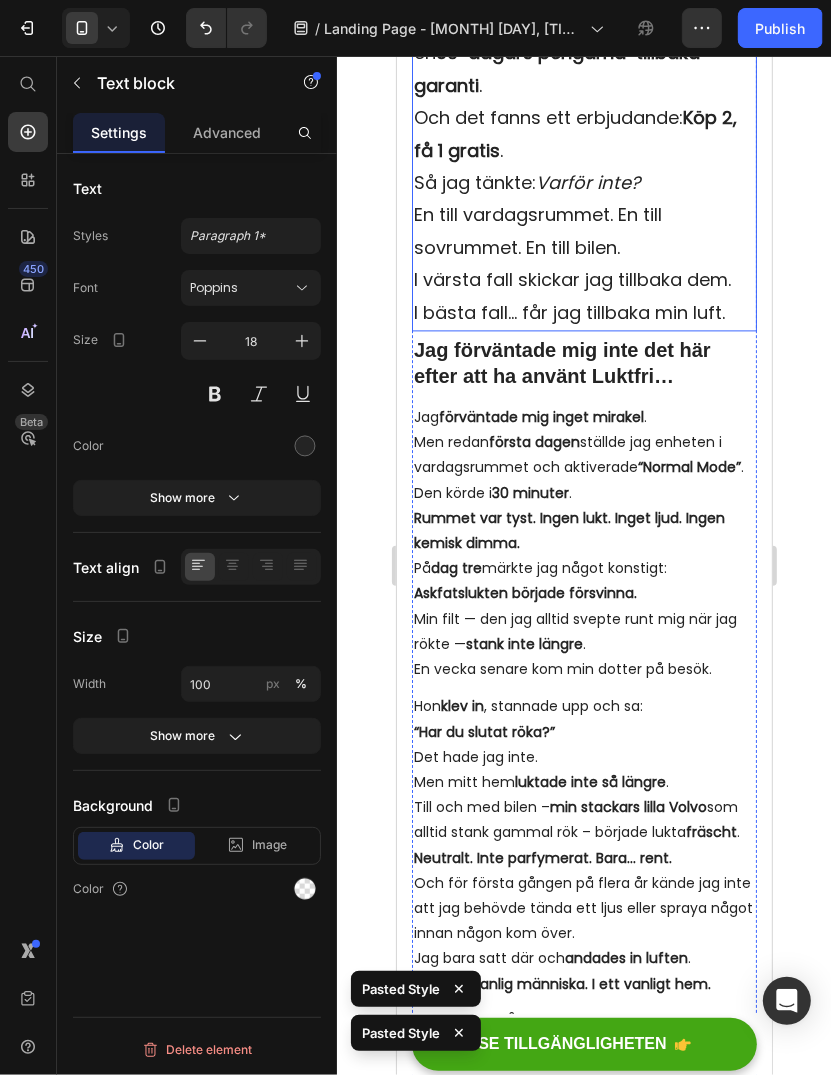 scroll, scrollTop: 6500, scrollLeft: 0, axis: vertical 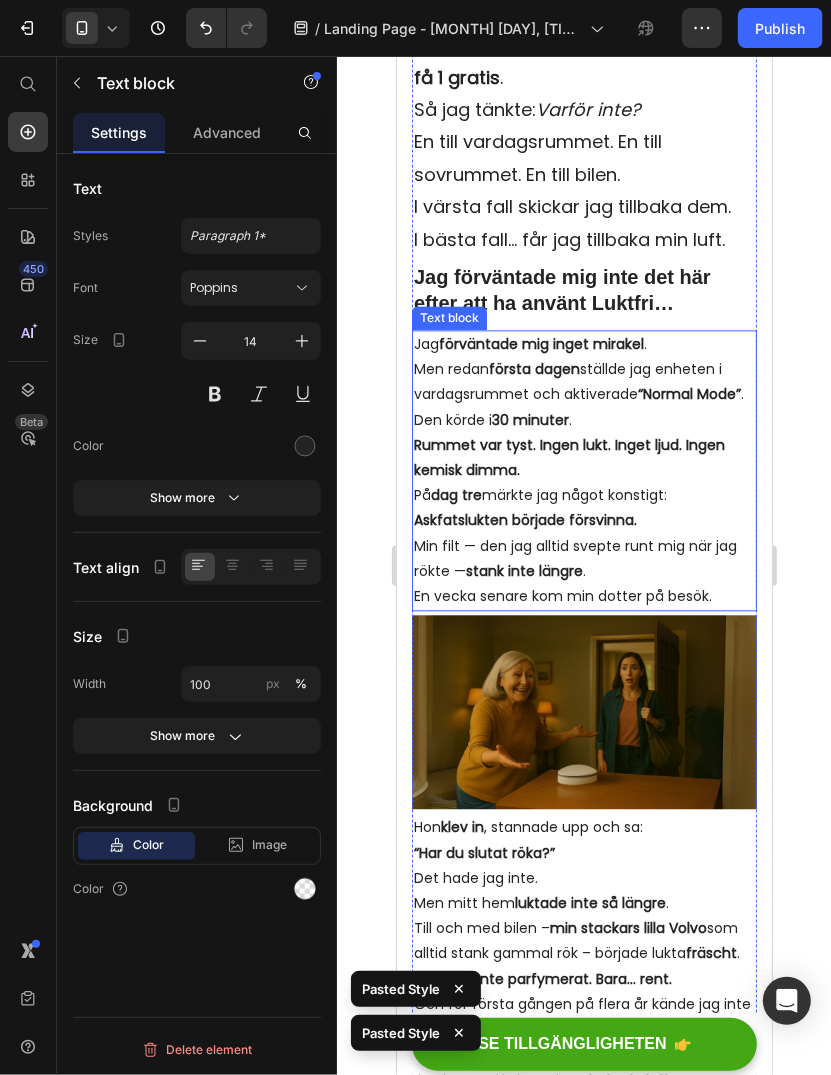 click on "Jag förväntade mig inget mirakel . Men redan första dagen ställde jag enheten i vardagsrummet och aktiverade “Normal Mode” . Den körde i 30 minuter ." at bounding box center (583, 381) 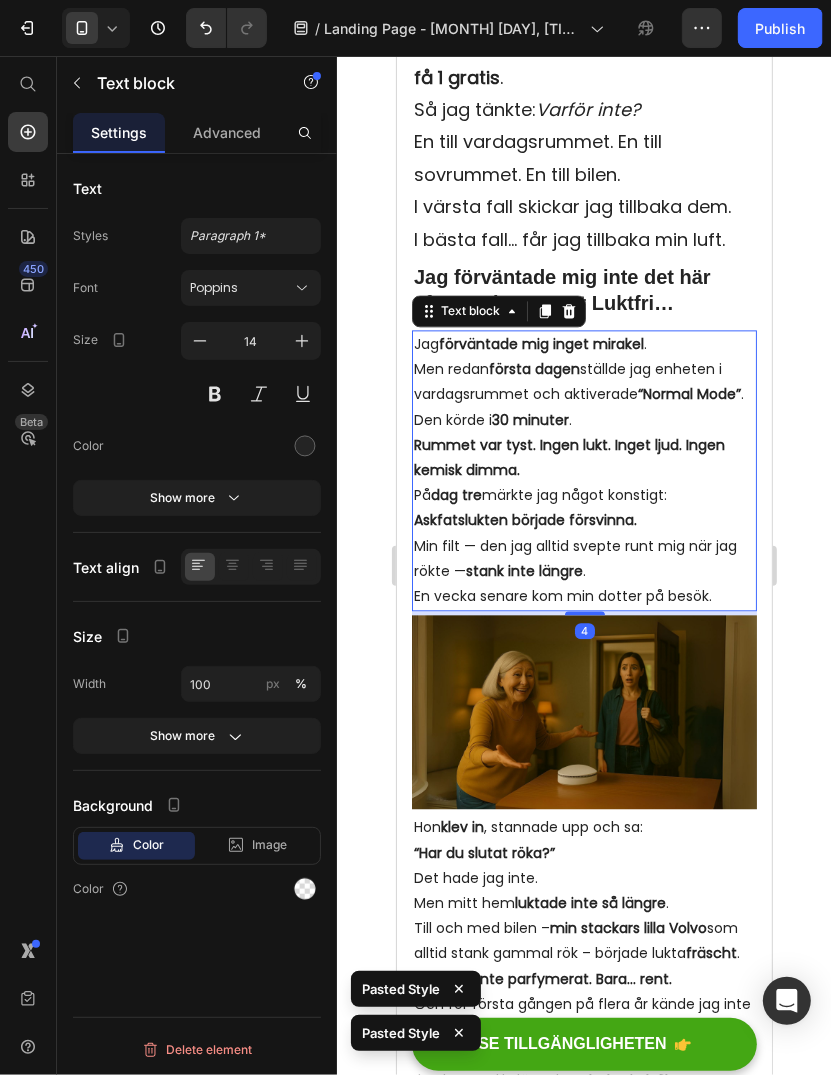 type on "18" 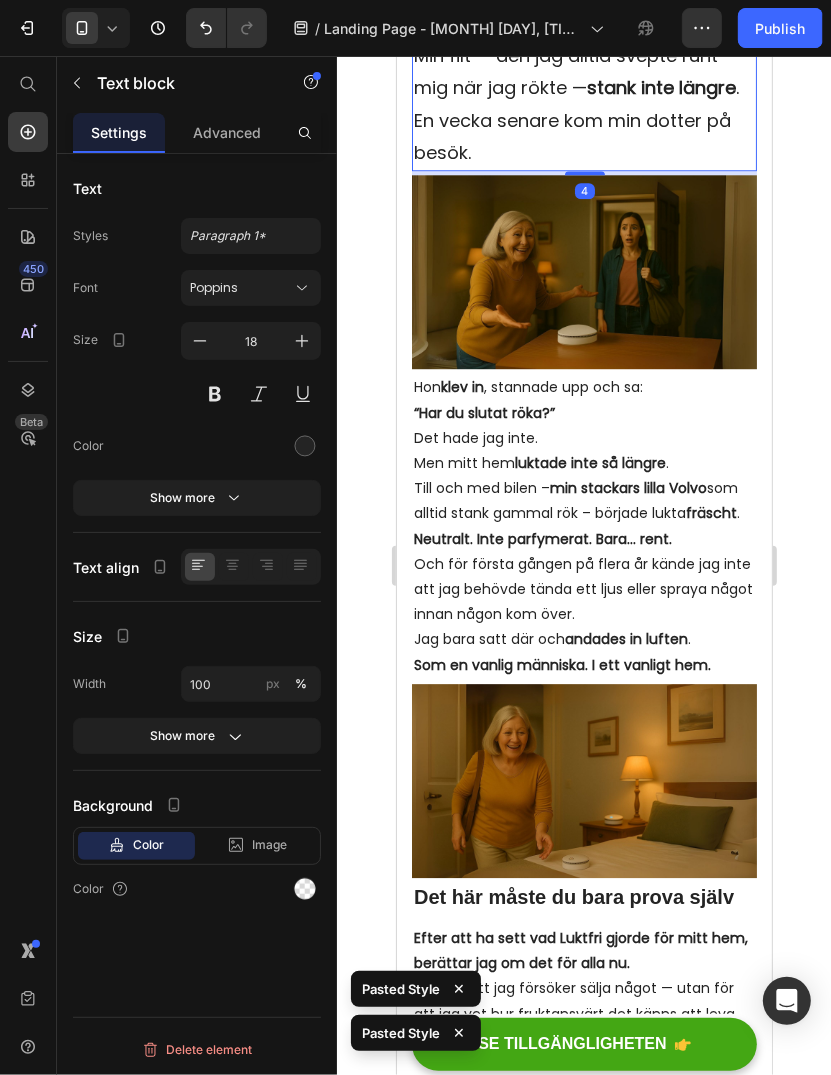 scroll, scrollTop: 7100, scrollLeft: 0, axis: vertical 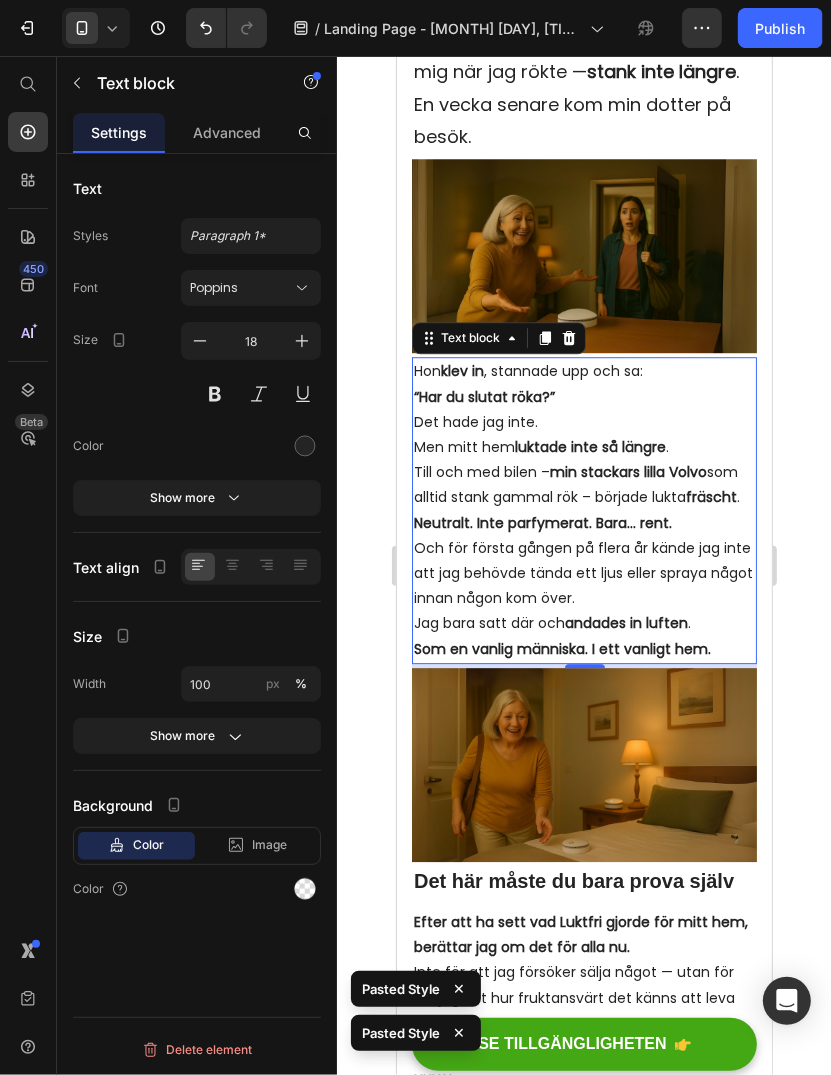 click on "Till och med bilen –  min stackars lilla [BRAND]  som alltid stank gammal rök – började lukta  fräscht . Neutralt. Inte parfymerat. Bara... rent." at bounding box center [583, 497] 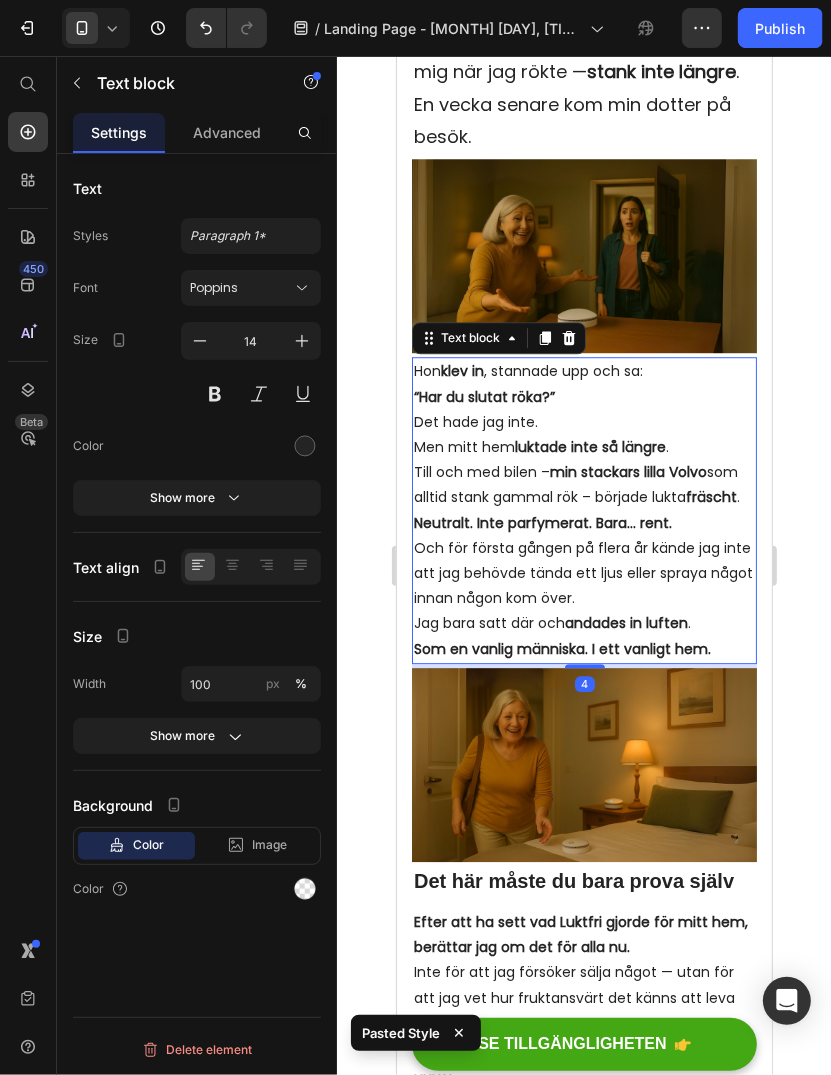 type on "18" 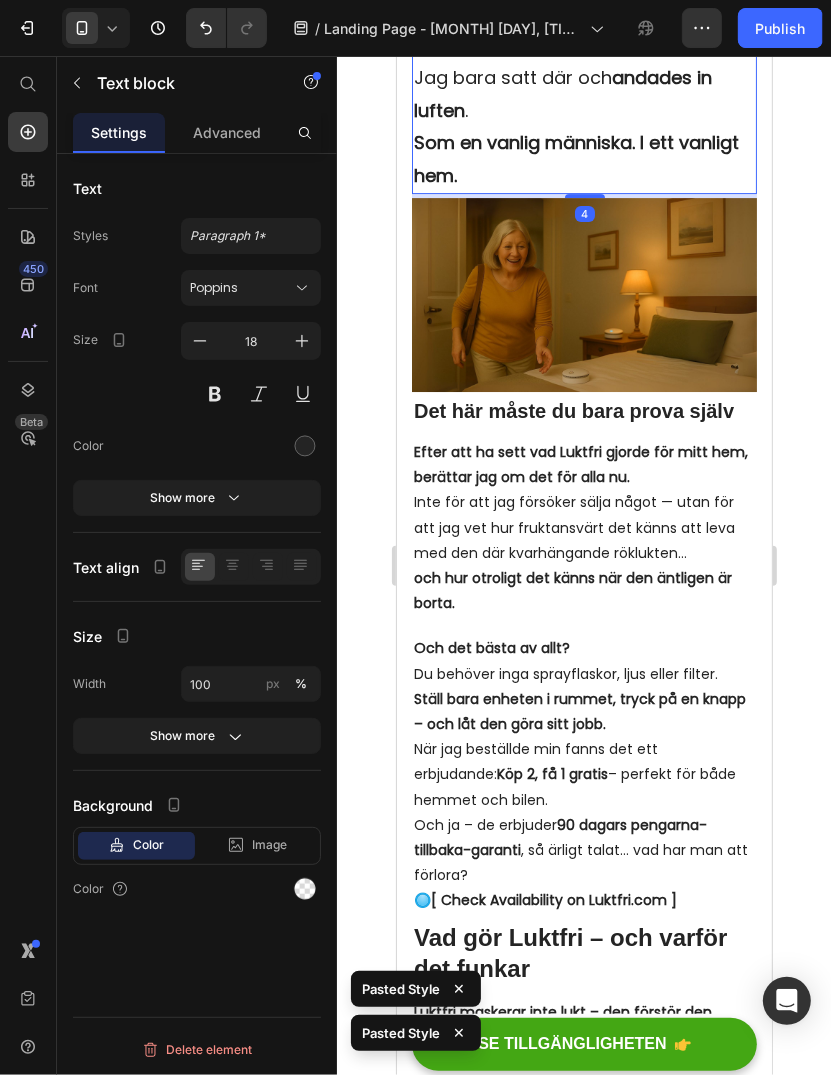 scroll, scrollTop: 7800, scrollLeft: 0, axis: vertical 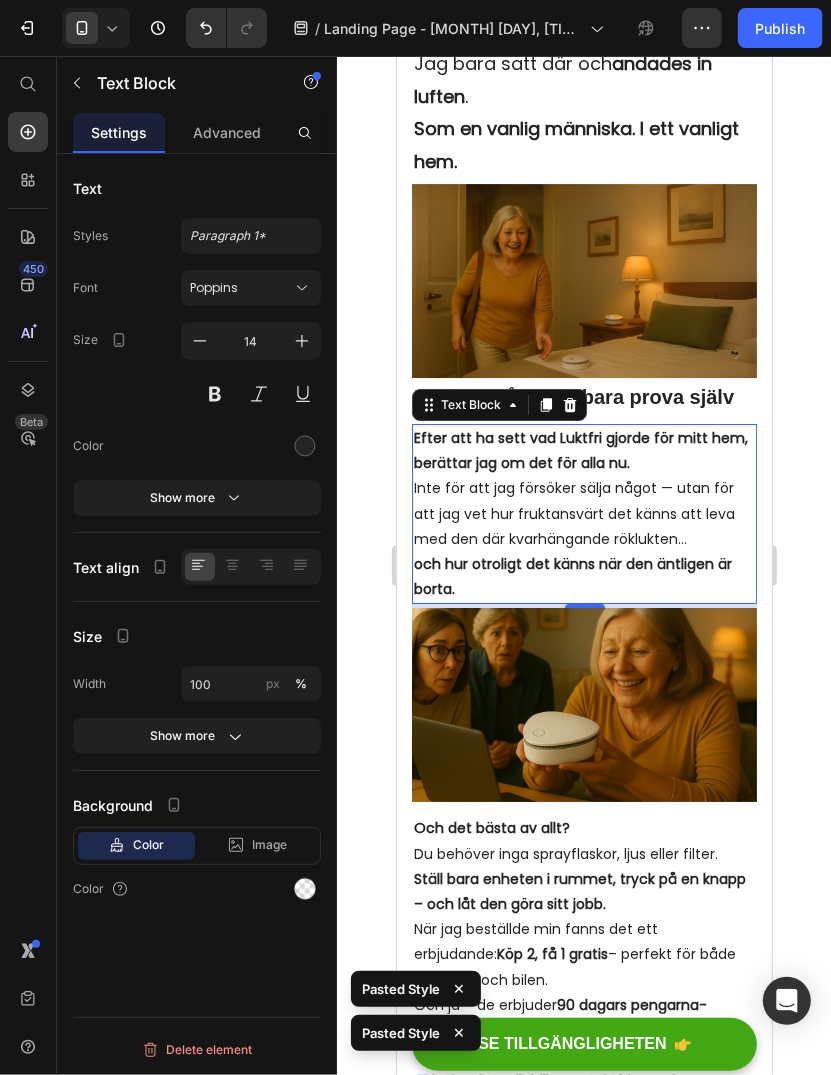 click on "Efter att ha sett vad Luktfri gjorde för mitt hem, berättar jag om det för alla nu." at bounding box center (580, 449) 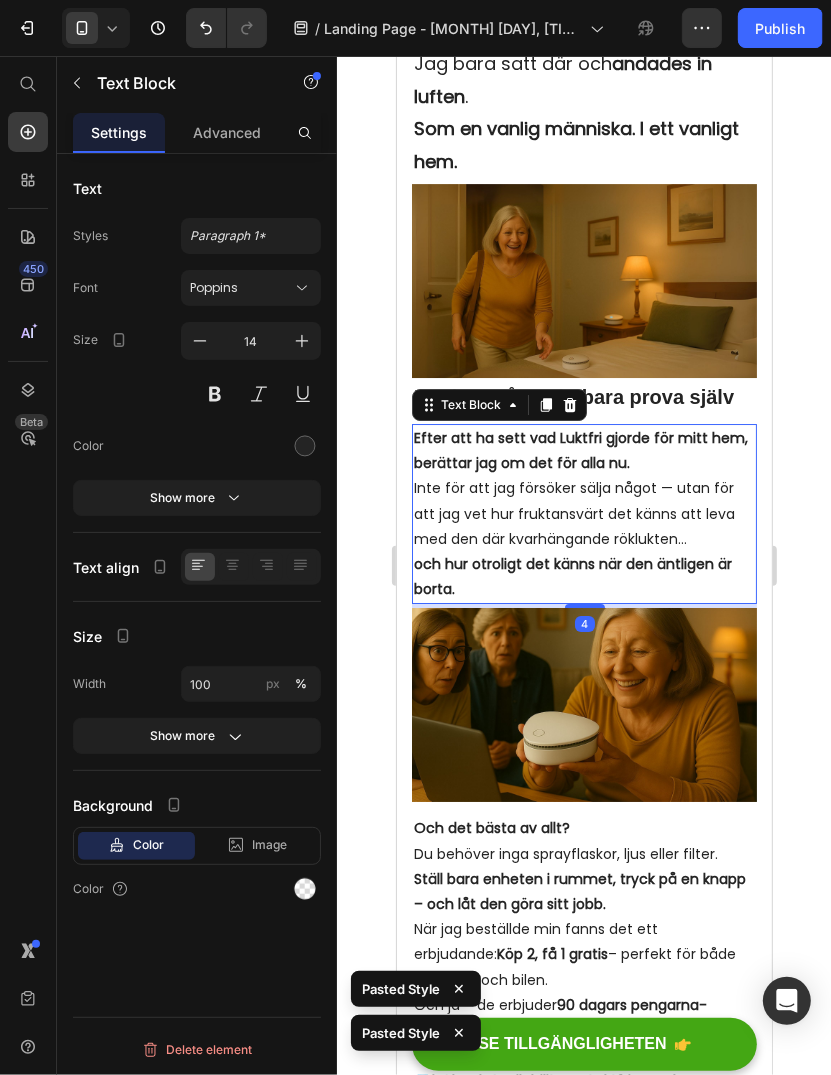 type on "18" 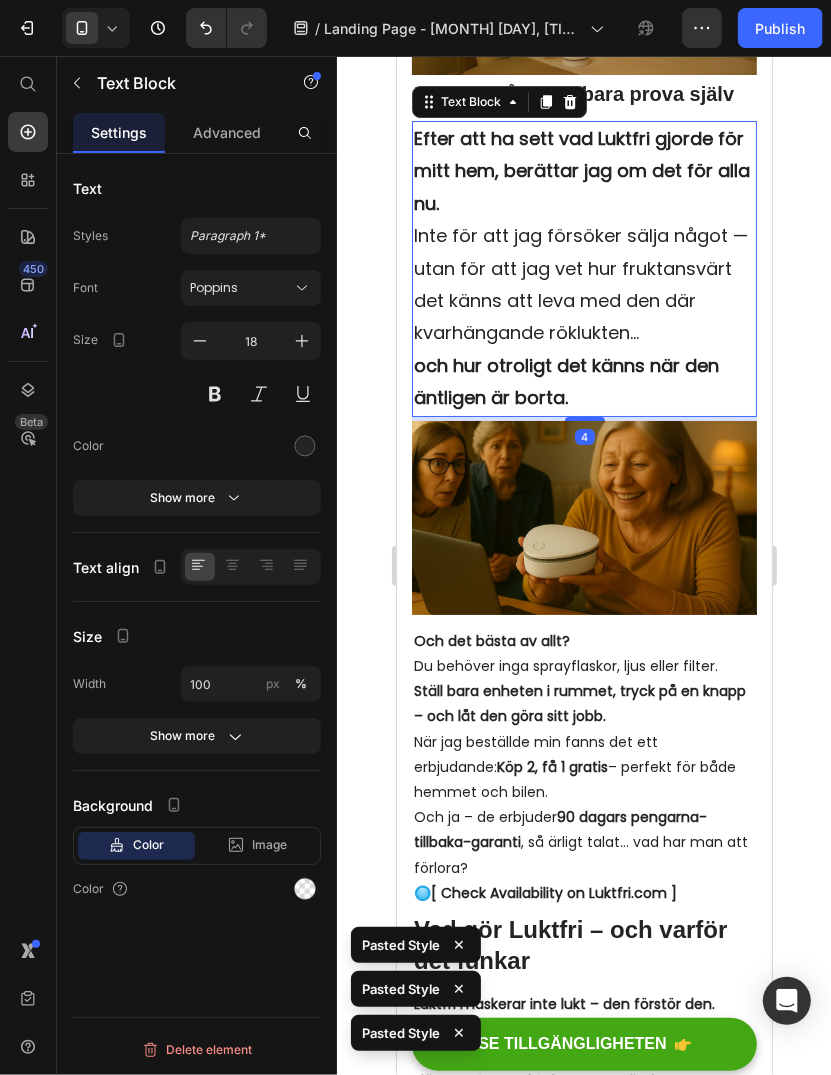 scroll, scrollTop: 8400, scrollLeft: 0, axis: vertical 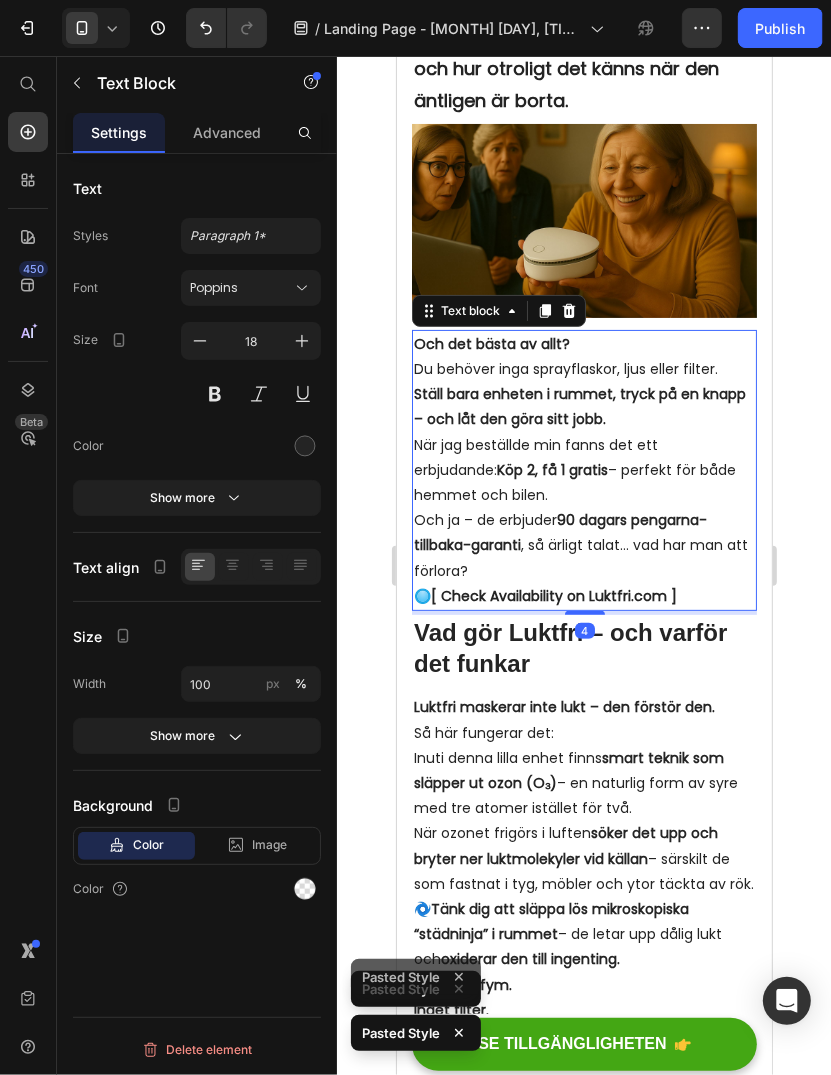 click on "När jag beställde min fanns det ett erbjudande: Köp 2, få 1 gratis – perfekt för både hemmet och bilen. Och ja – de erbjuder 90 dagars pengarna-tillbaka-garanti , så ärligt talat… vad har man att förlora?" at bounding box center (583, 507) 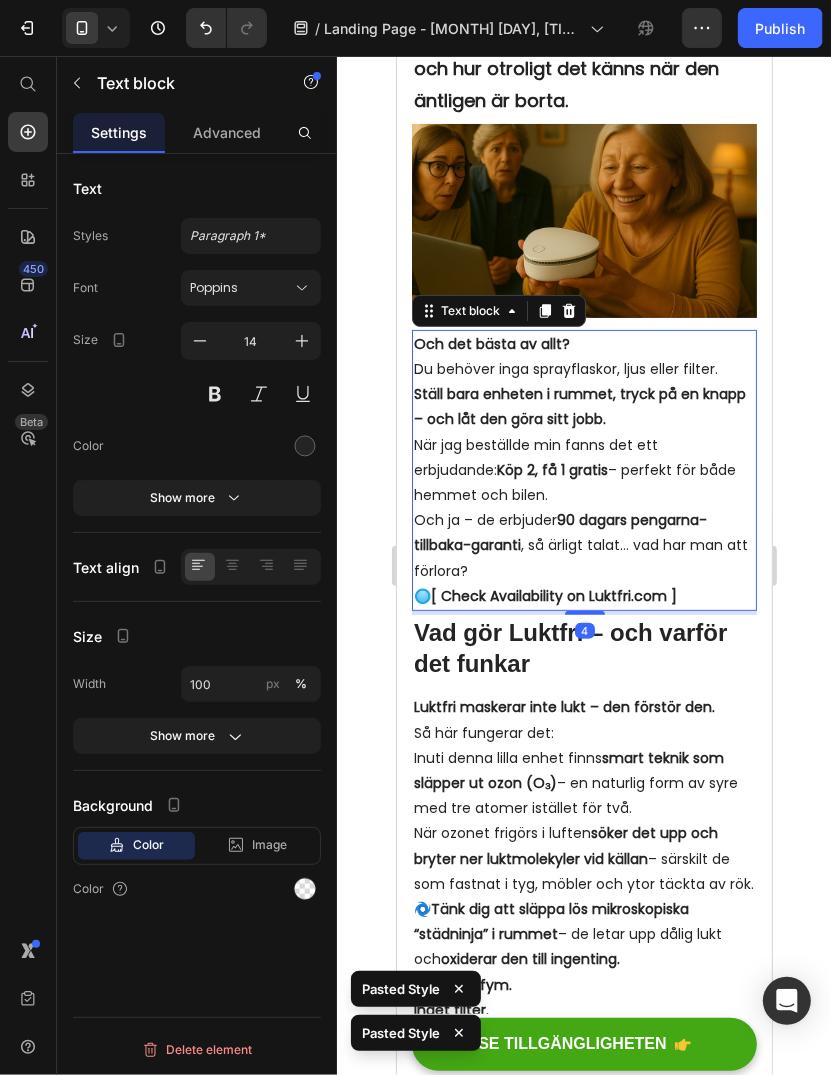 type on "18" 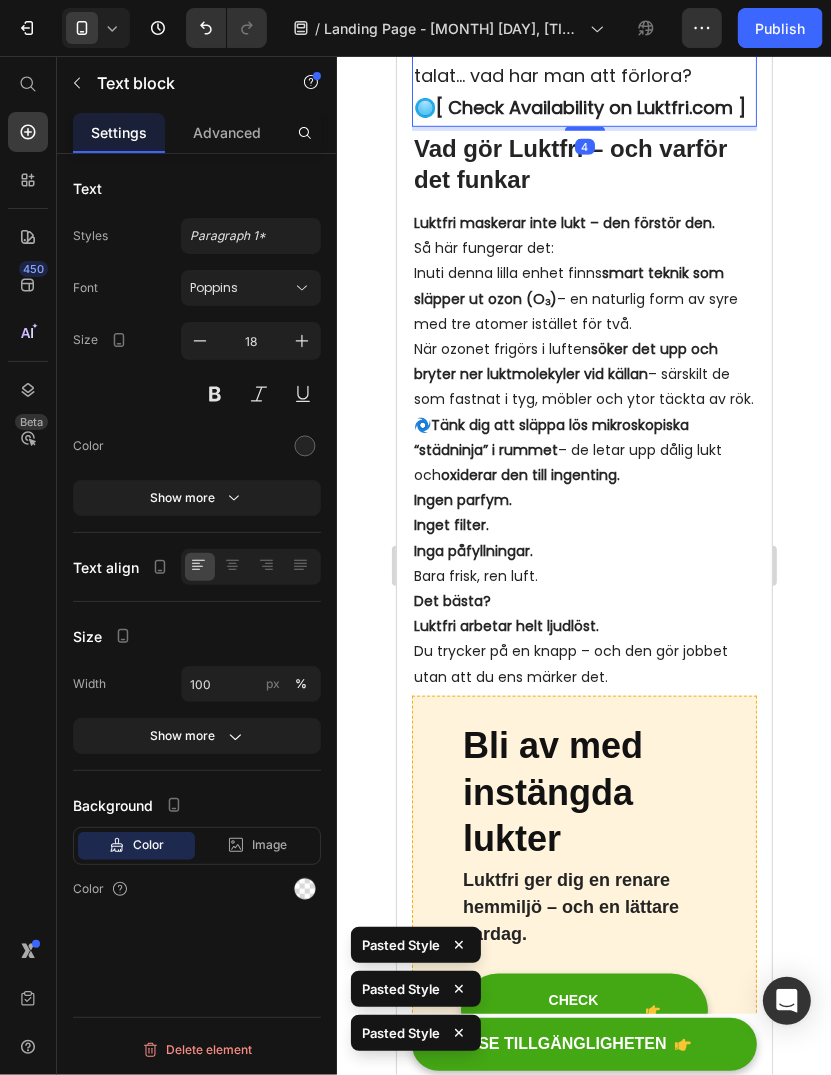 scroll, scrollTop: 9000, scrollLeft: 0, axis: vertical 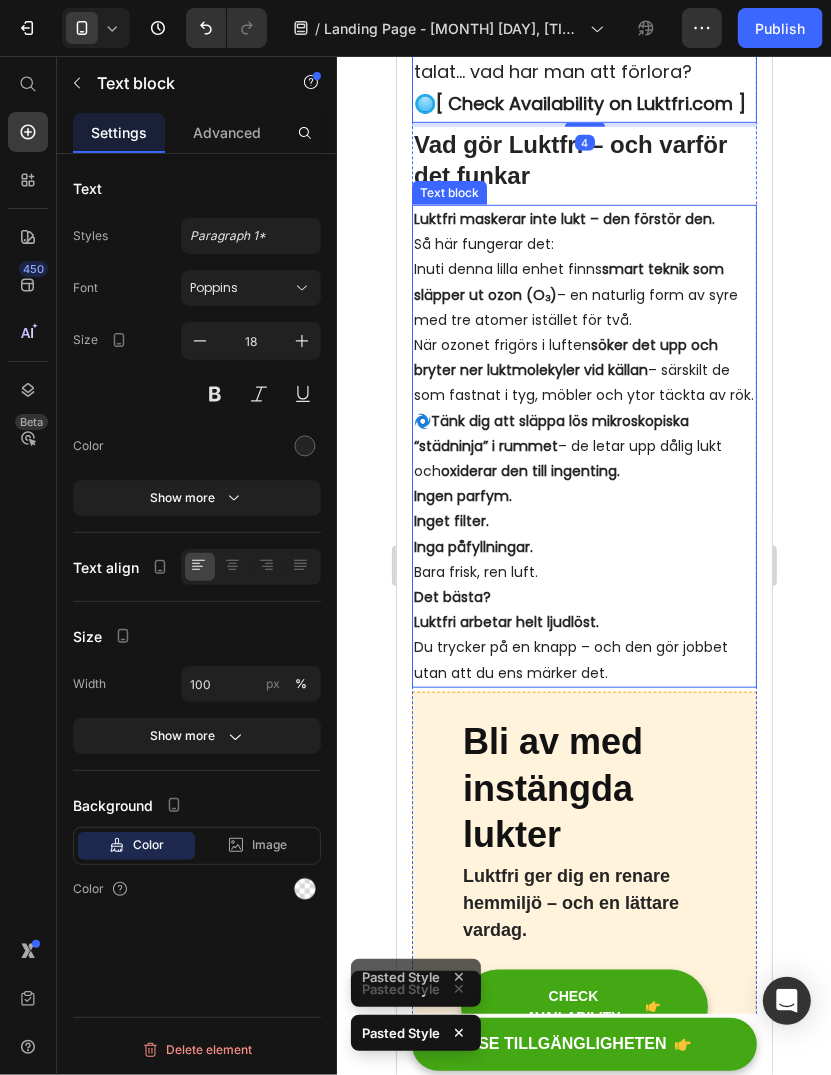 click on "söker det upp och bryter ner luktmolekyler vid källan" at bounding box center (565, 356) 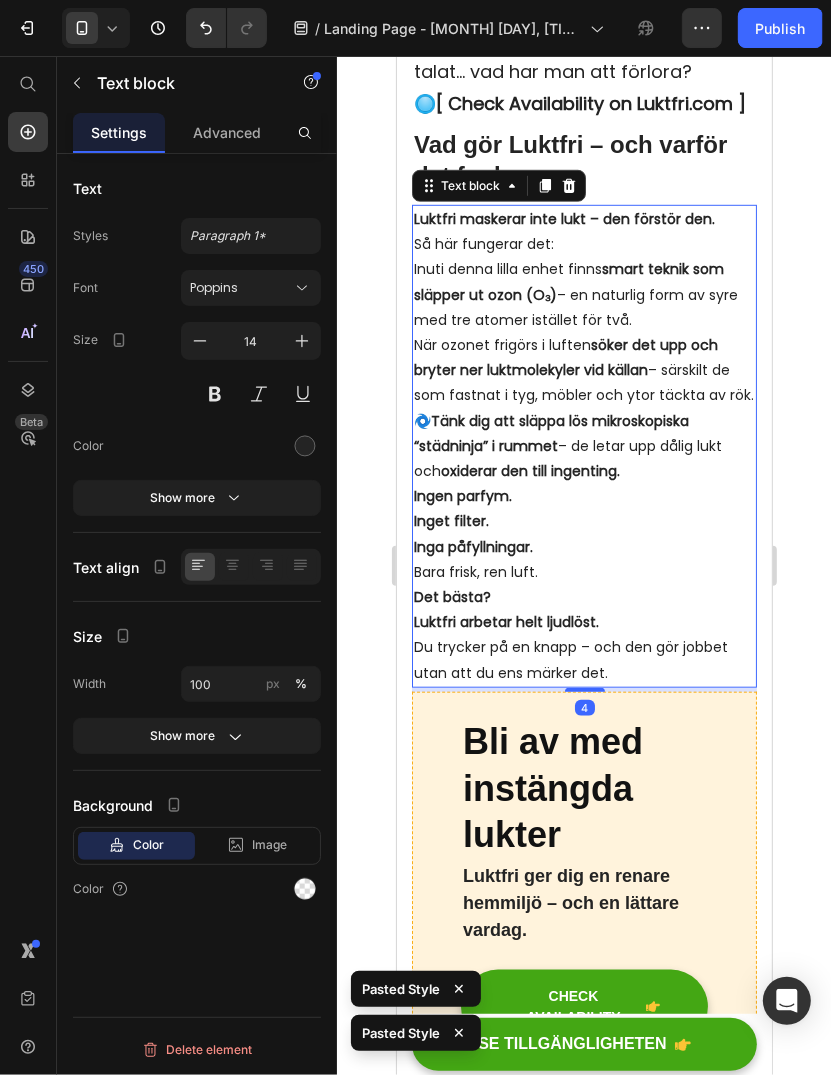 type on "18" 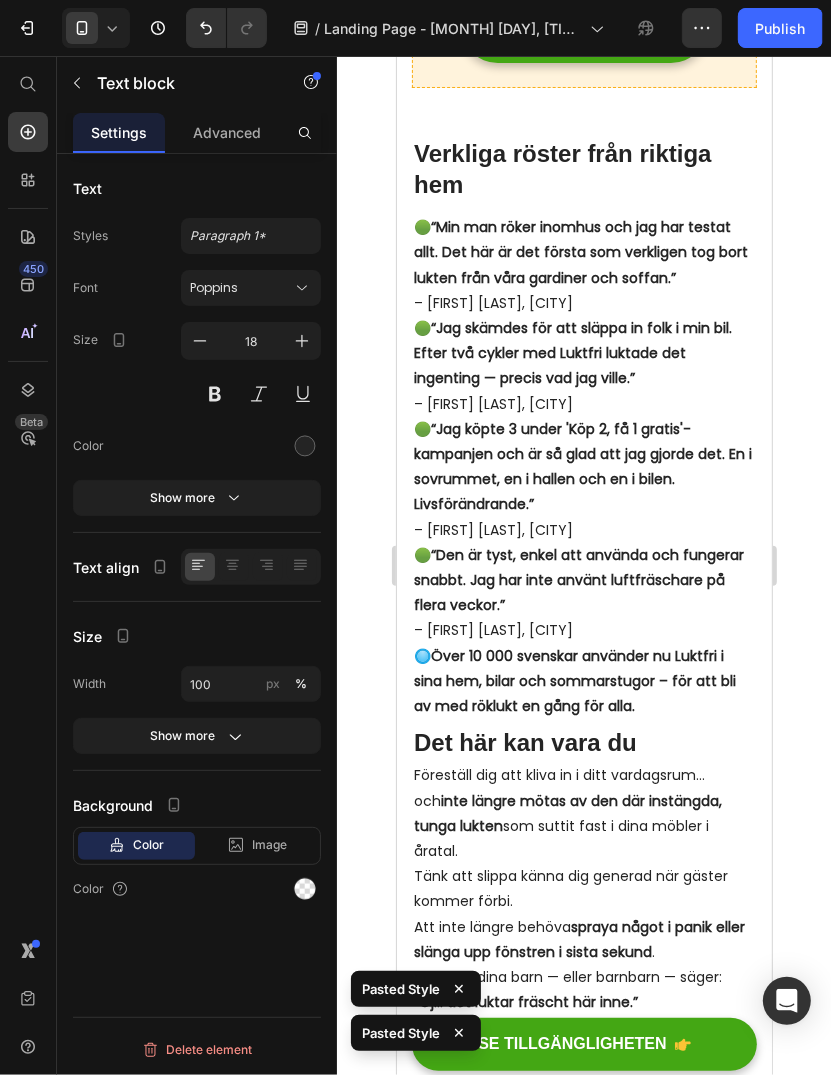 scroll, scrollTop: 10300, scrollLeft: 0, axis: vertical 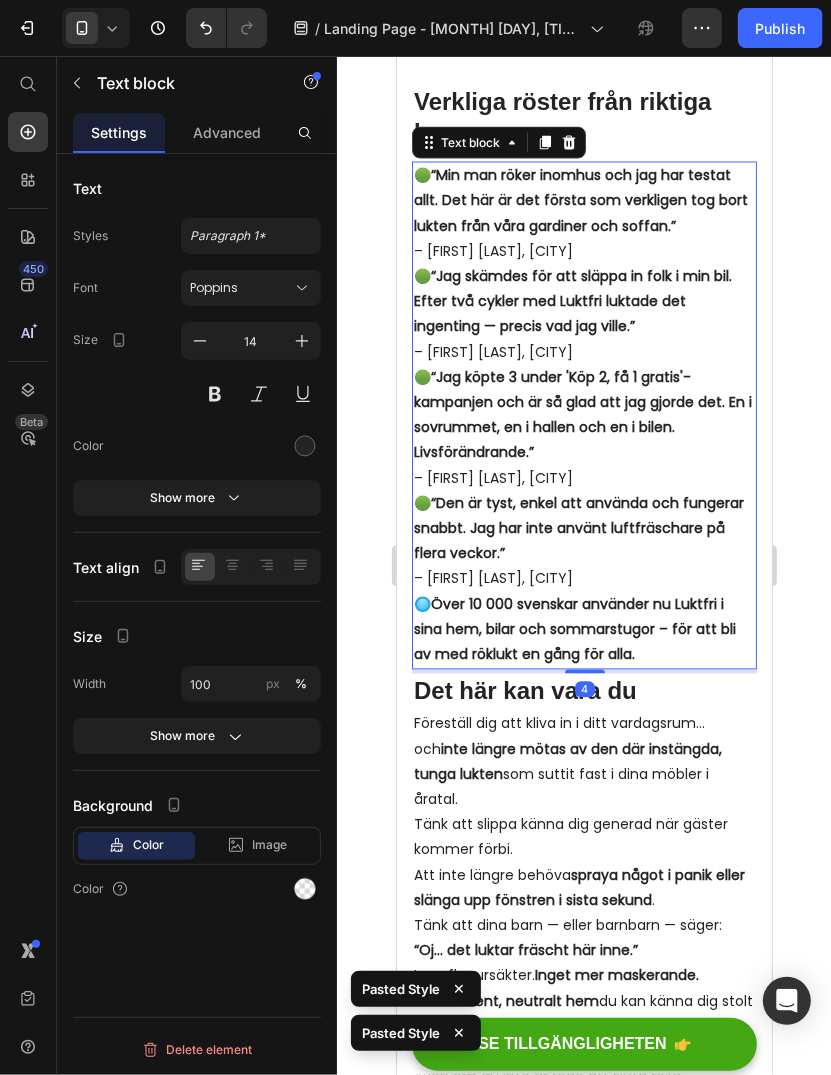 click on "🟢 “Jag skämdes för att släppa in folk i min bil. Efter två cykler med Luktfri luktade det ingenting — precis vad jag ville.” – [FIRST] [LAST], [CITY]" at bounding box center [583, 314] 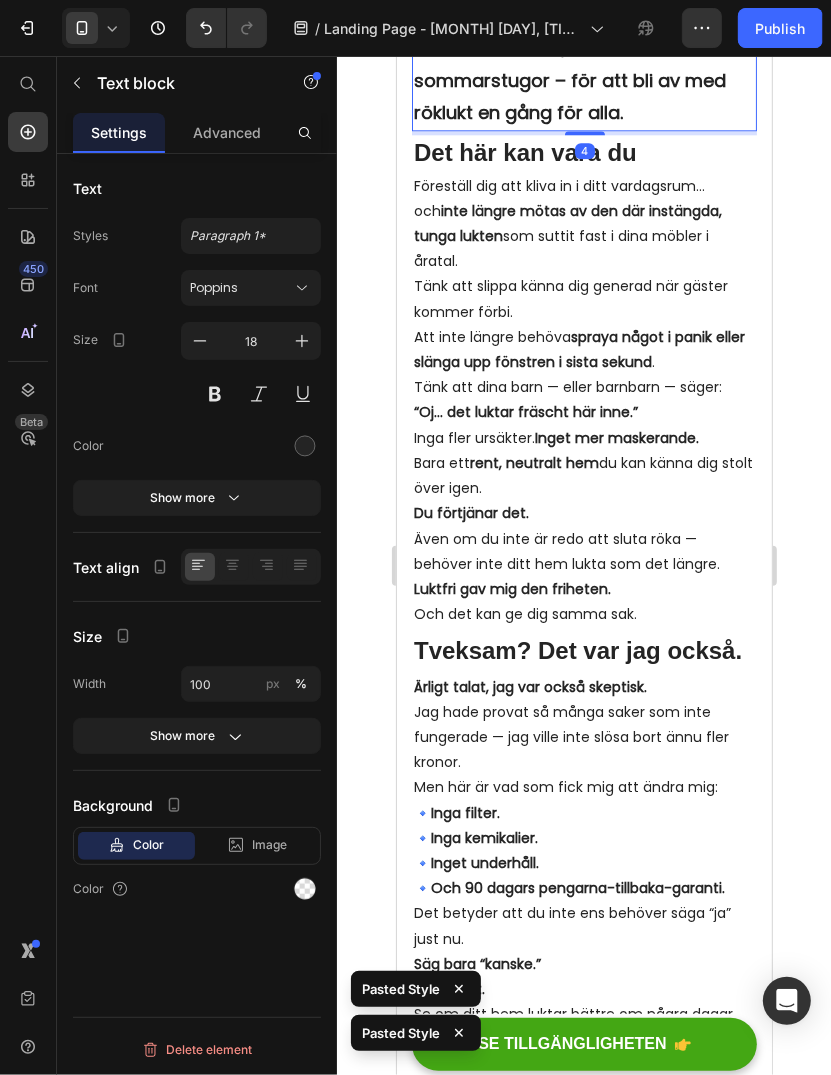 scroll, scrollTop: 11100, scrollLeft: 0, axis: vertical 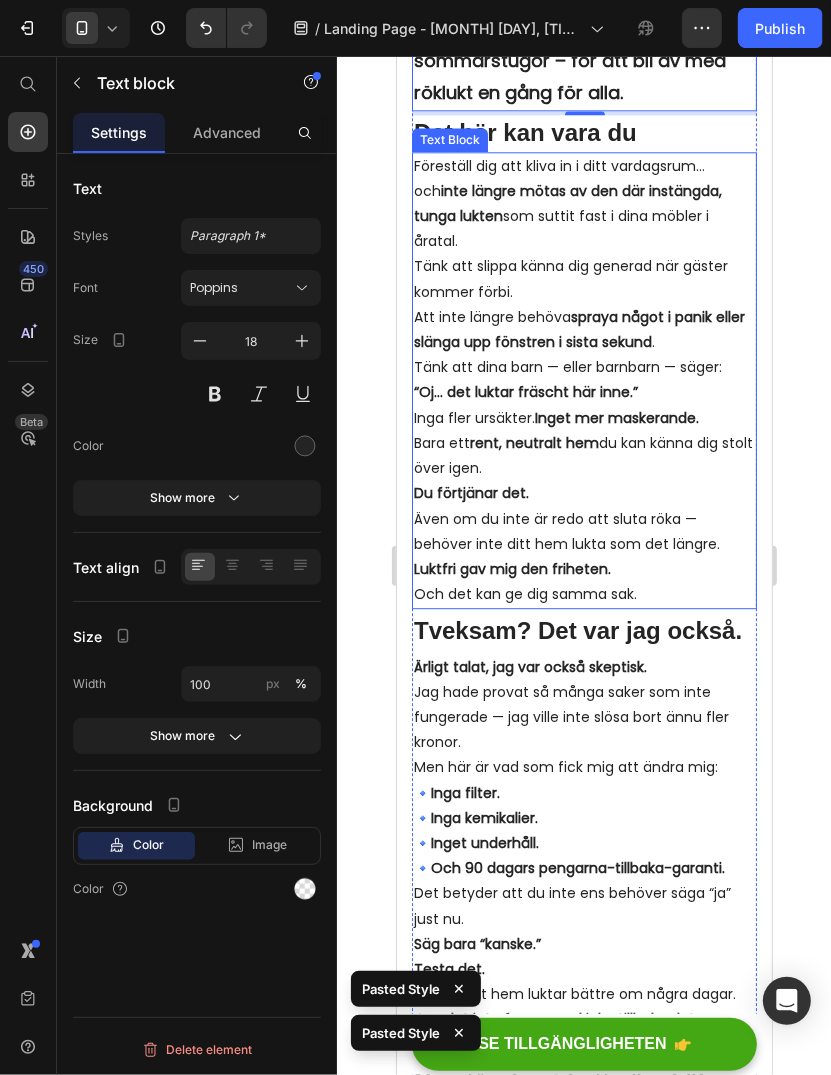 click on "Föreställ dig att kliva in i ditt vardagsrum... och inte längre mötas av den där instängda, tunga lukten som suttit fast i dina möbler i åratal." at bounding box center (583, 203) 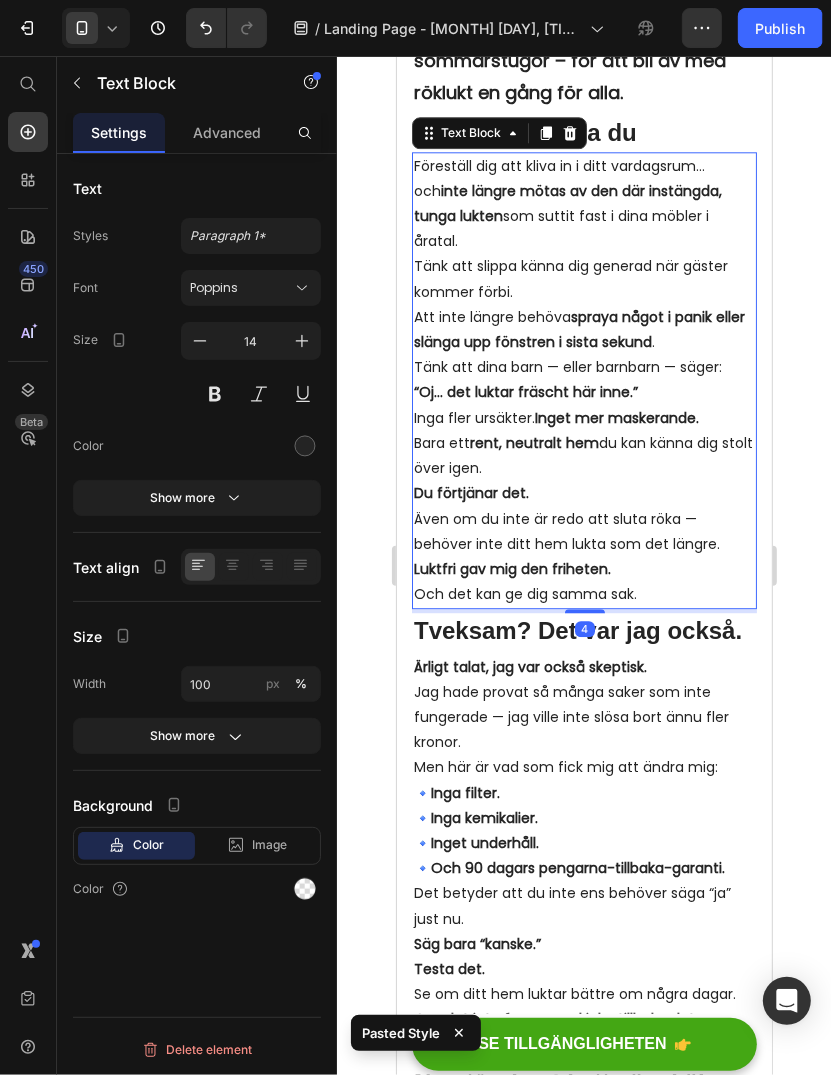 type on "18" 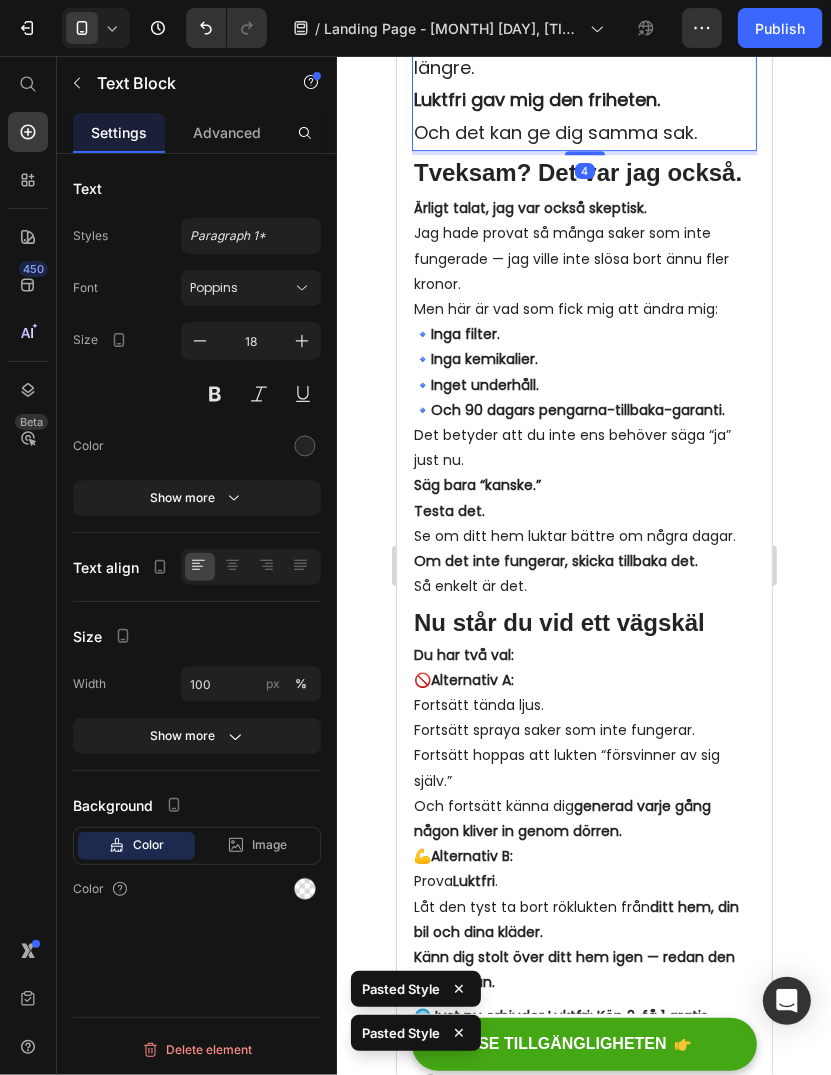 scroll, scrollTop: 12000, scrollLeft: 0, axis: vertical 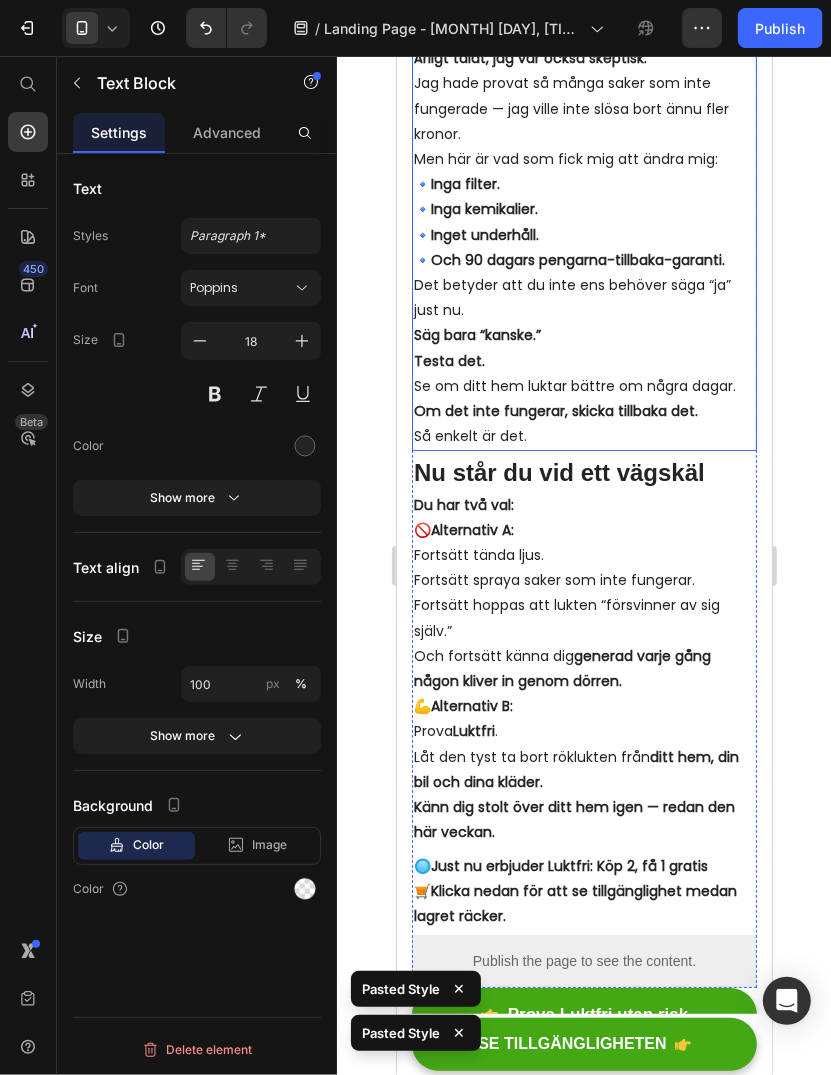 click on "Ärligt talat, jag var också skeptisk. Jag hade provat så många saker som inte fungerade — jag ville inte slösa bort ännu fler kronor." at bounding box center [583, 95] 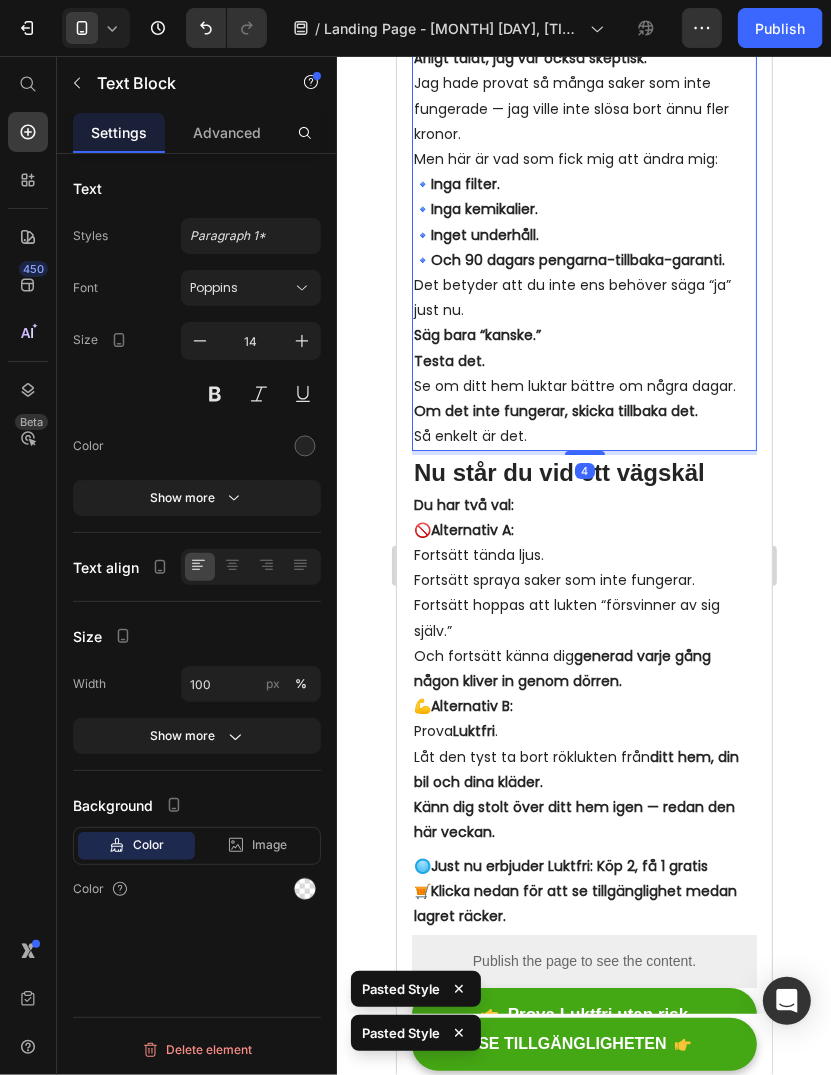type on "18" 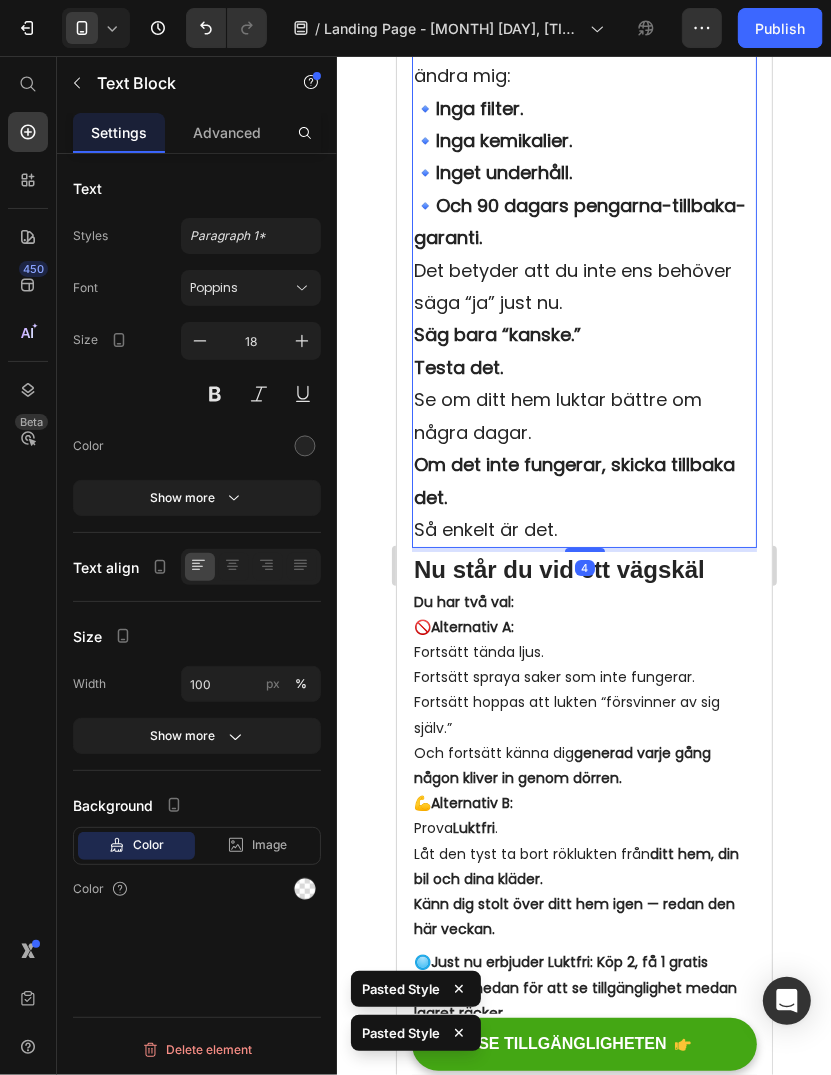 scroll, scrollTop: 12500, scrollLeft: 0, axis: vertical 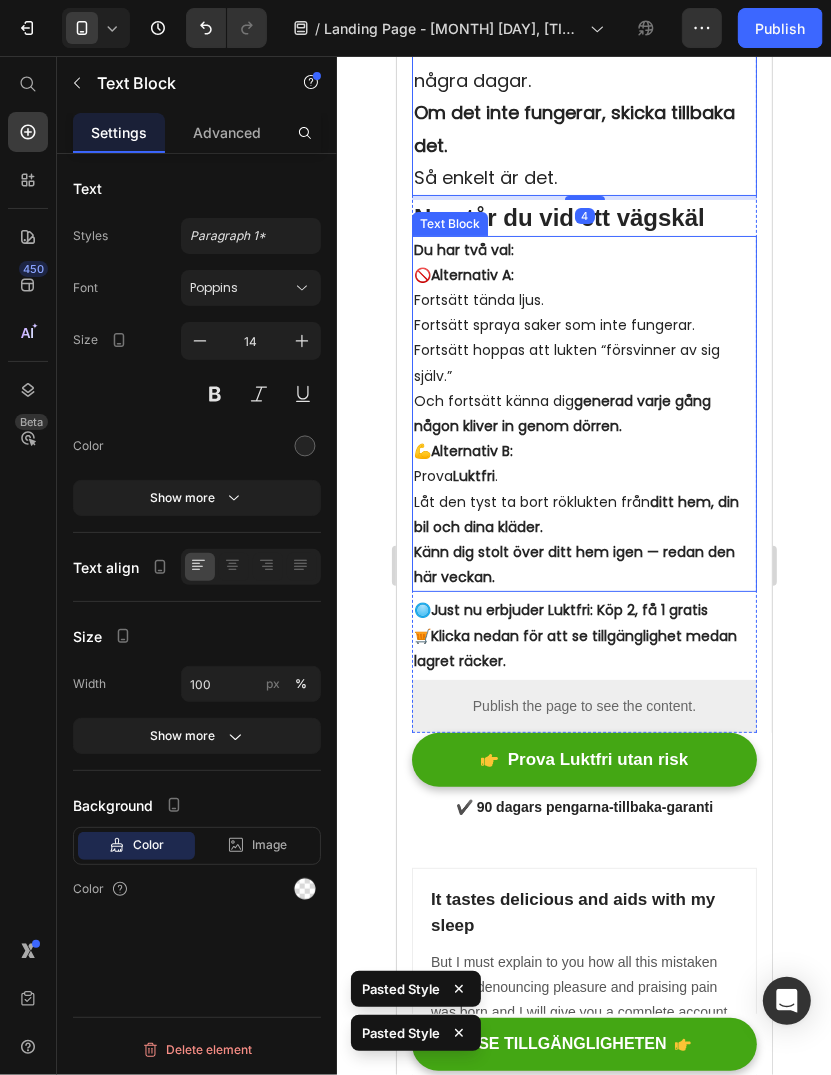 click on "Du har två val:" at bounding box center (583, 249) 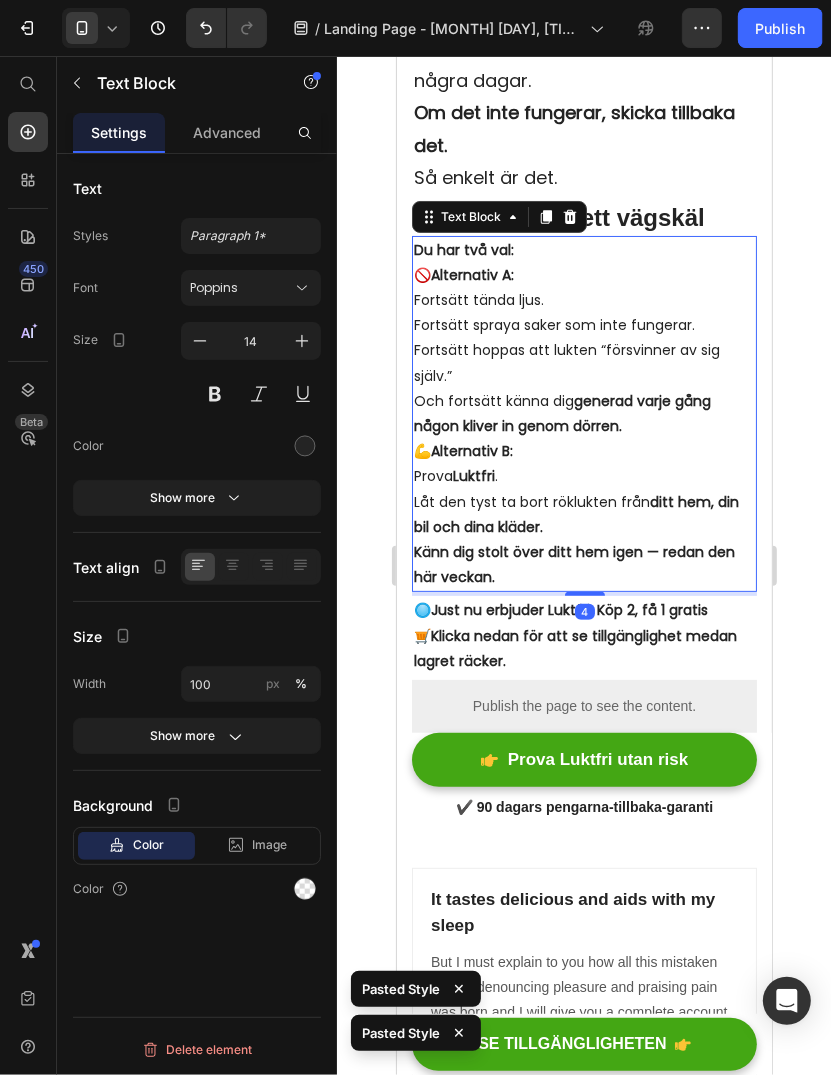 type on "18" 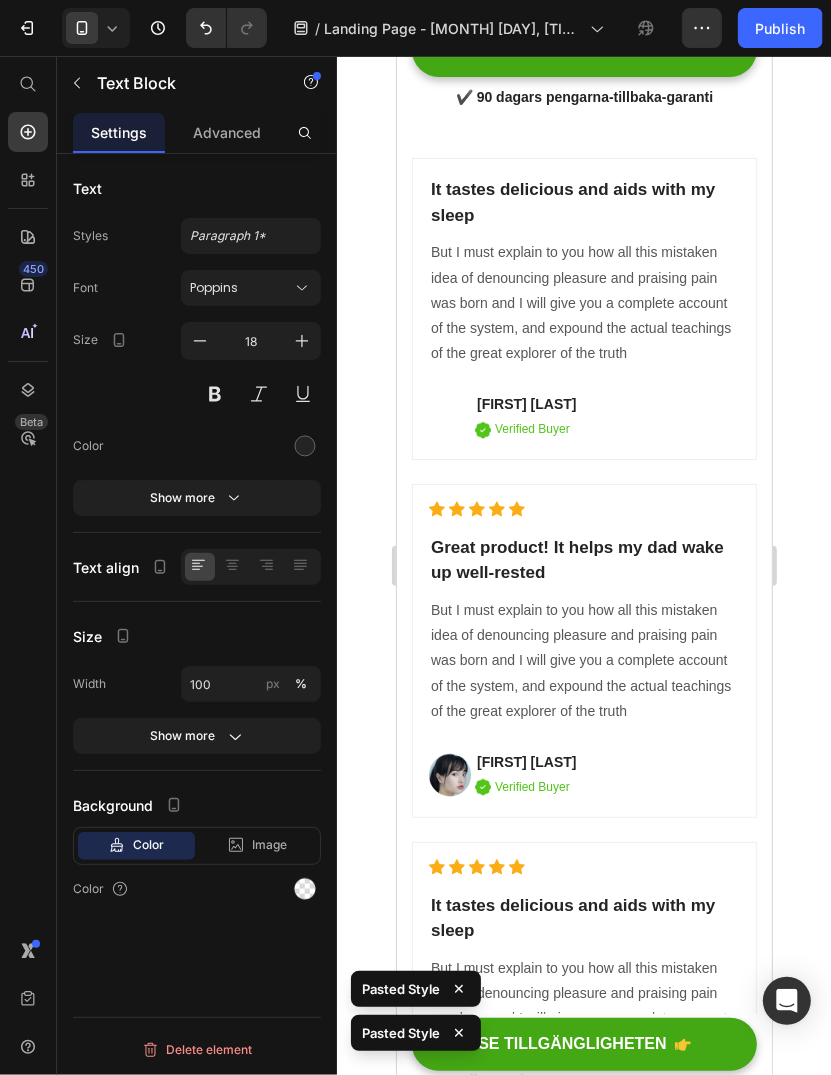 scroll, scrollTop: 13500, scrollLeft: 0, axis: vertical 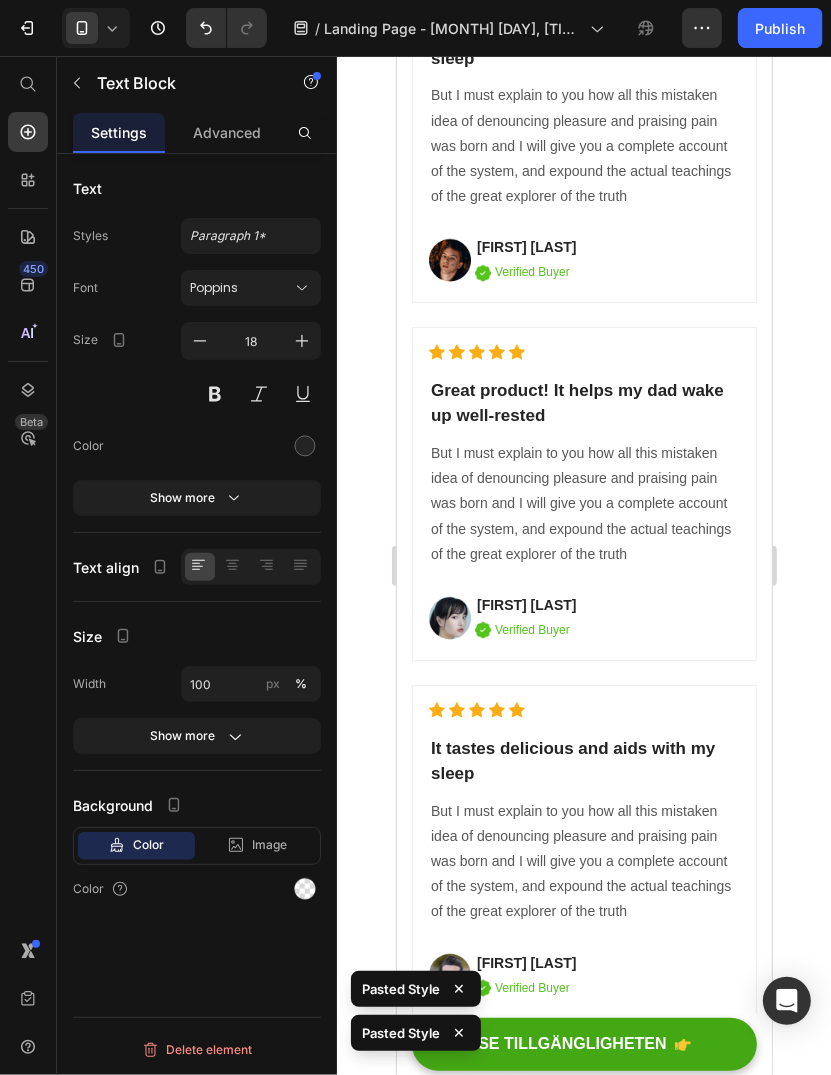 click on "Klicka nedan för att se tillgänglighet medan lagret räcker." at bounding box center (574, -220) 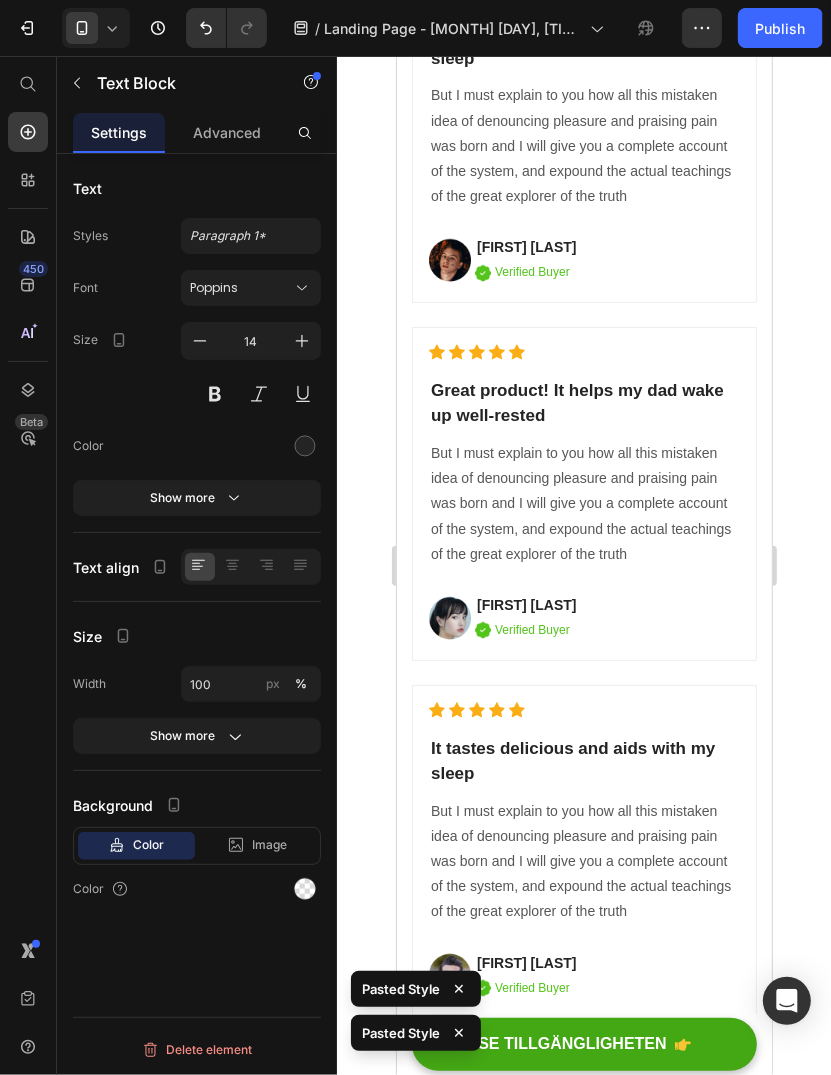 type on "18" 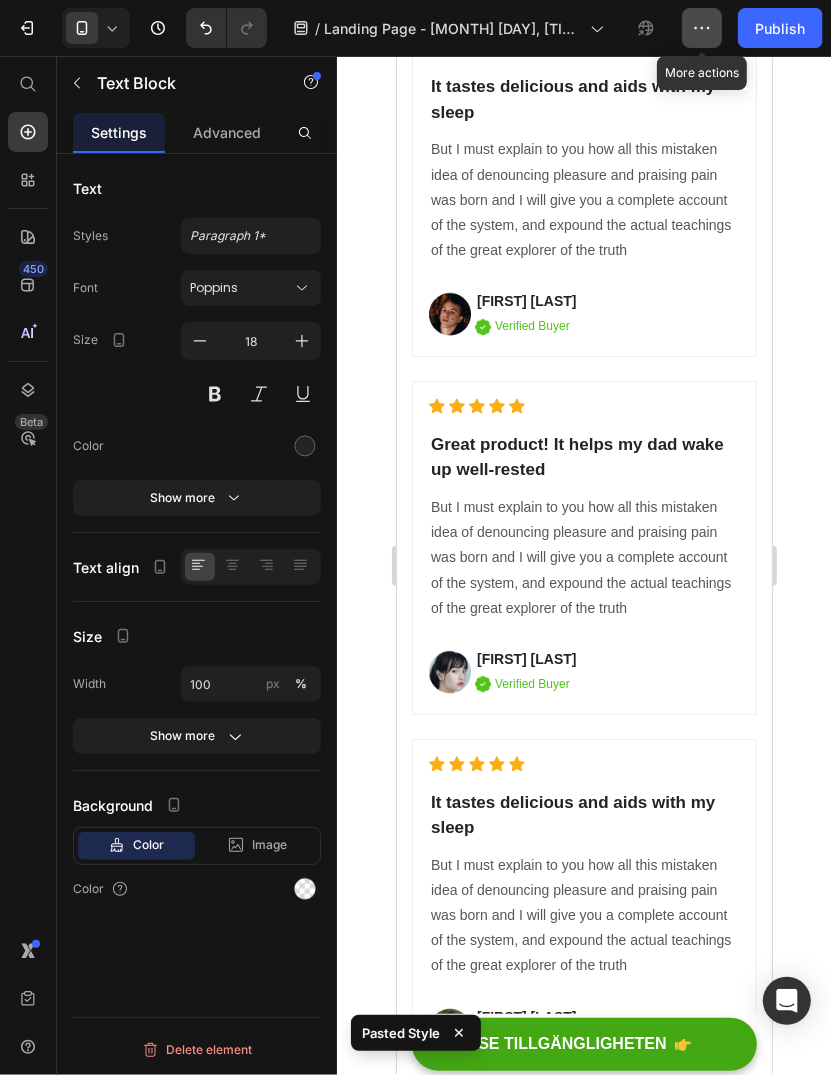 click 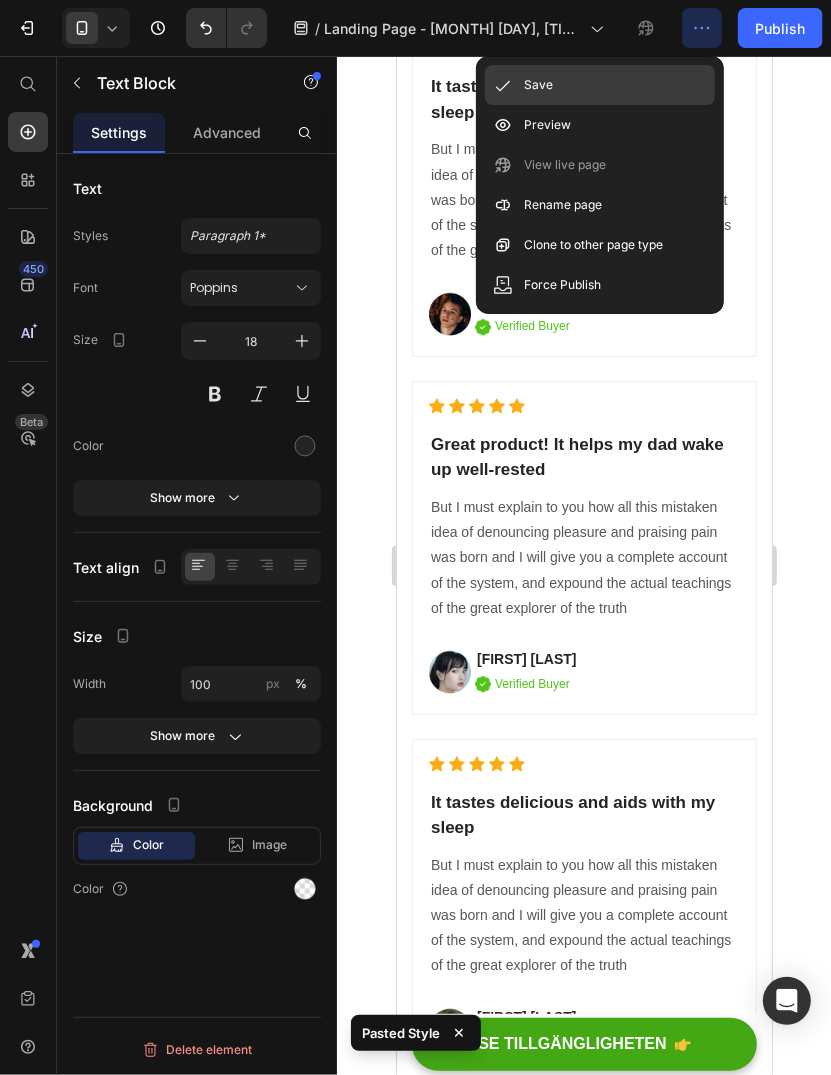 click on "Save" 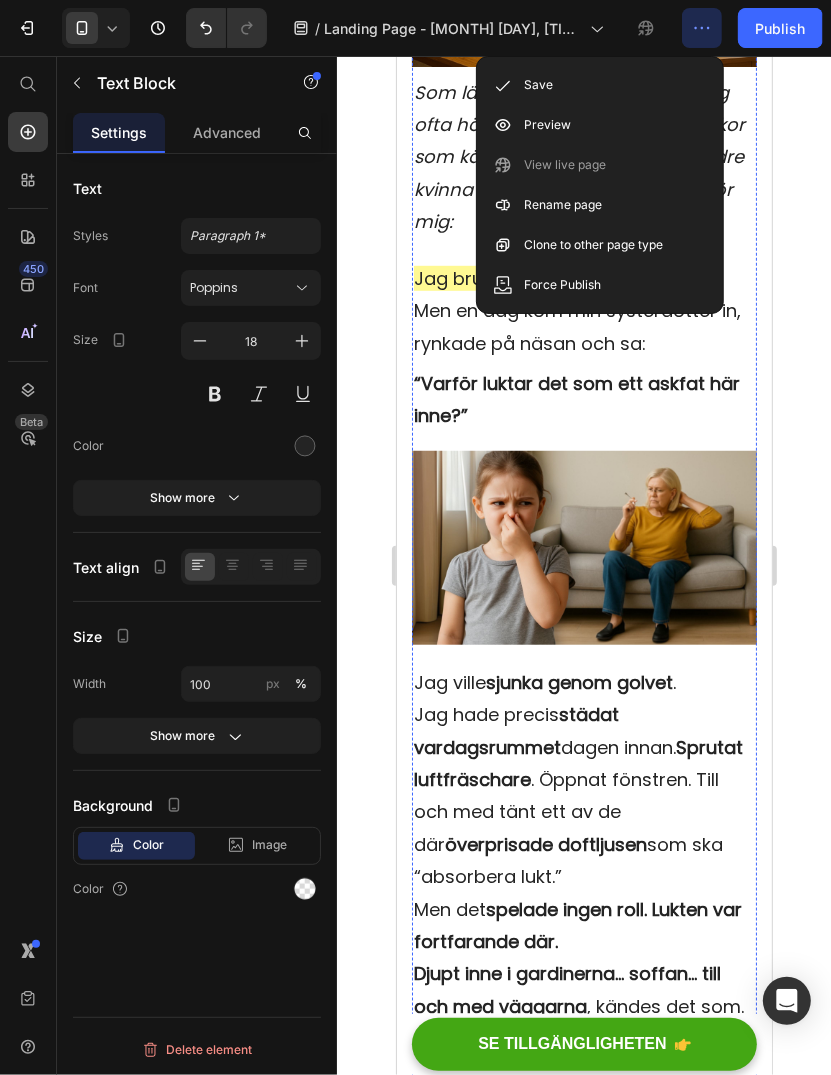 scroll, scrollTop: 0, scrollLeft: 0, axis: both 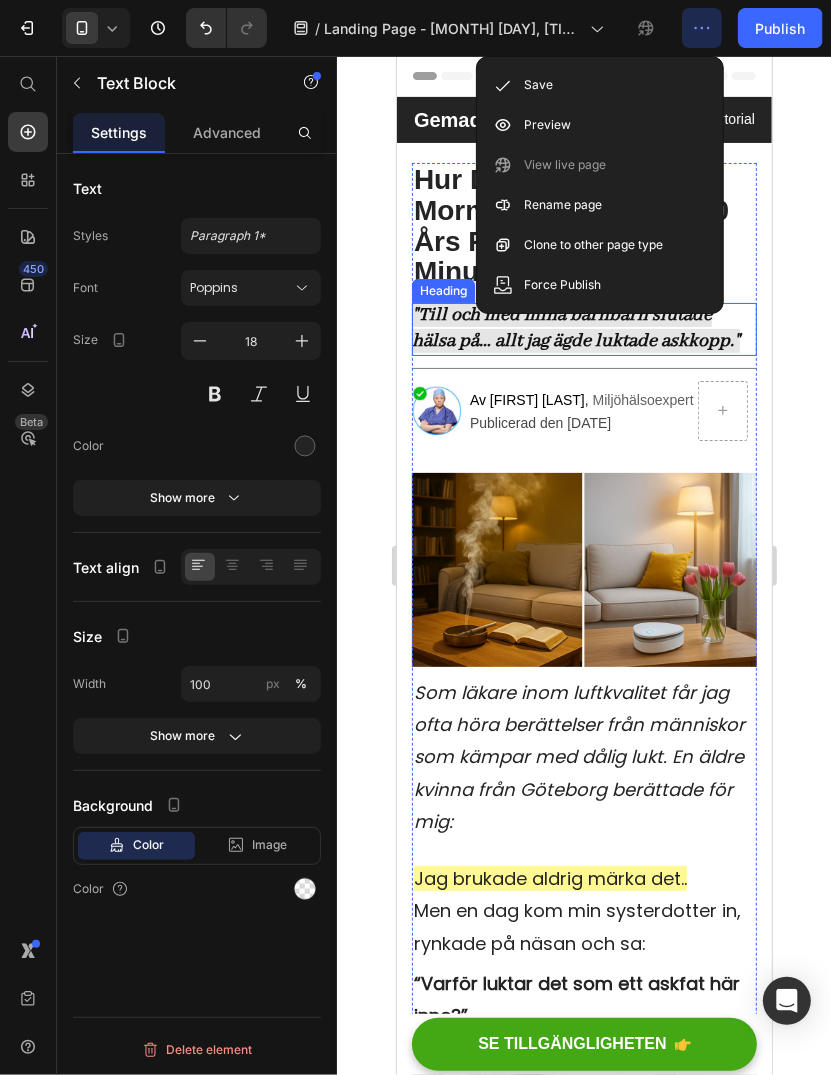 click on ""Till och med mina barnbarn slutade hälsa på… allt jag ägde luktade askkopp."" at bounding box center [575, 327] 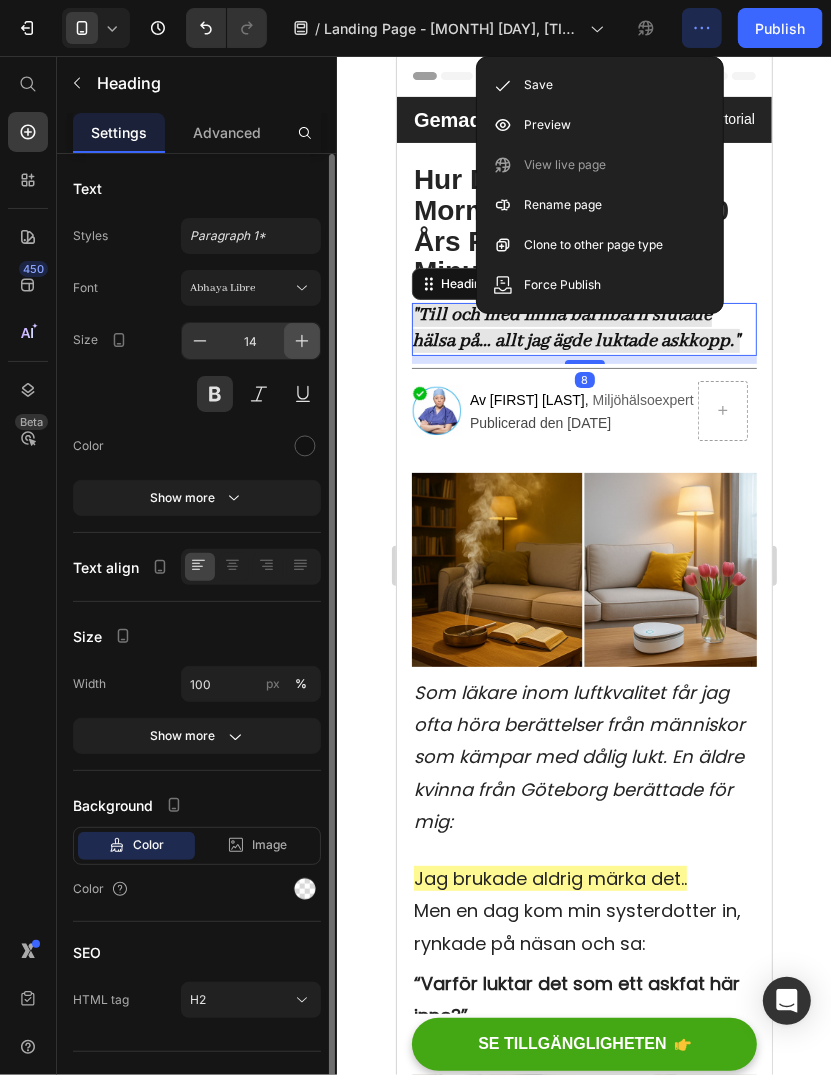 click at bounding box center [302, 341] 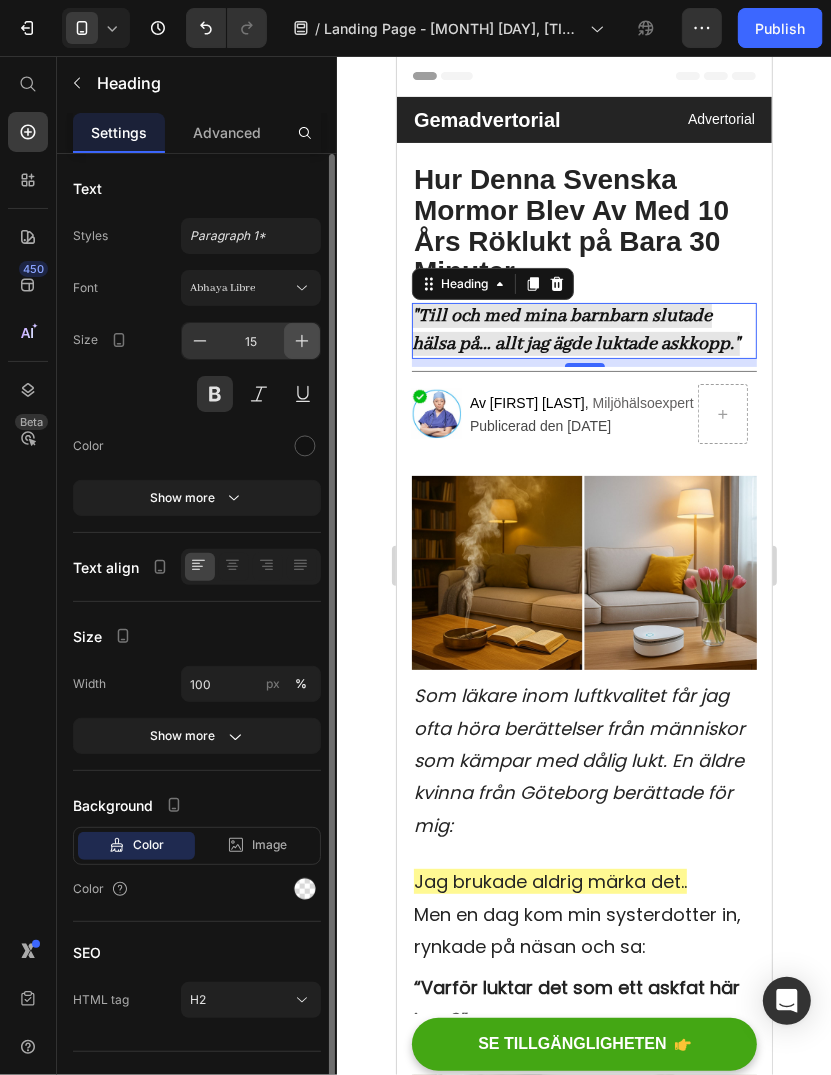 click at bounding box center [302, 341] 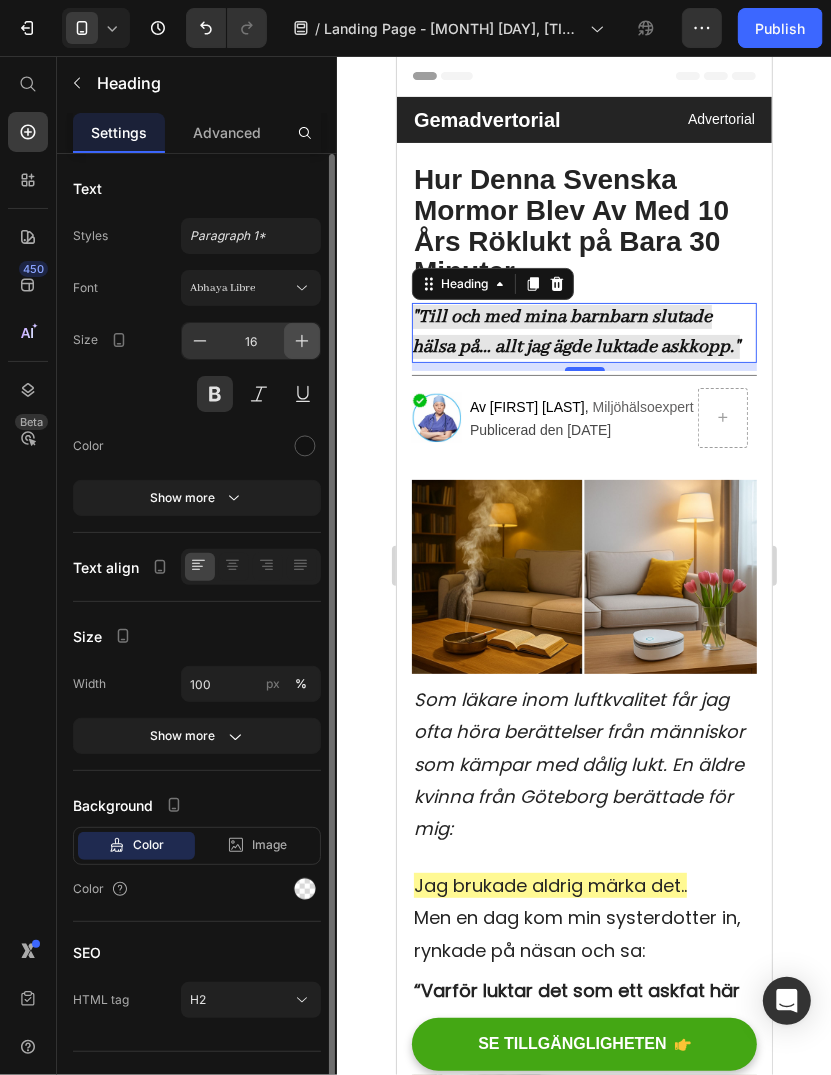 click at bounding box center (302, 341) 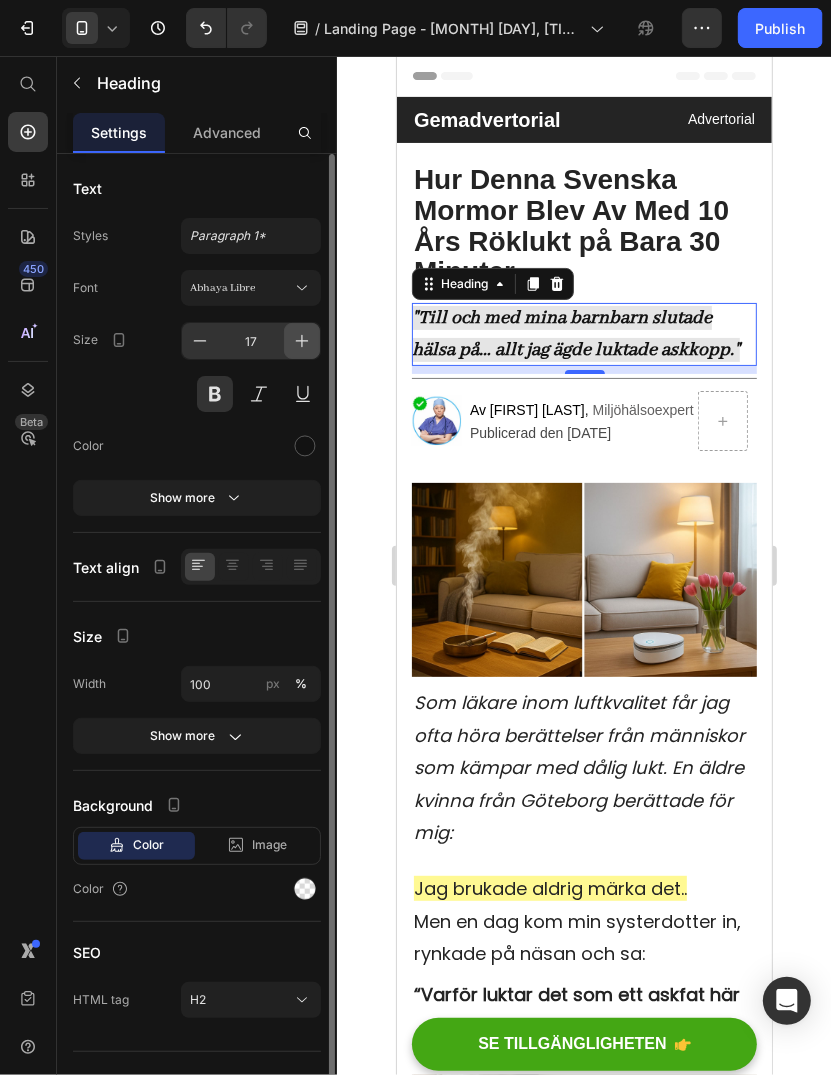 click at bounding box center [302, 341] 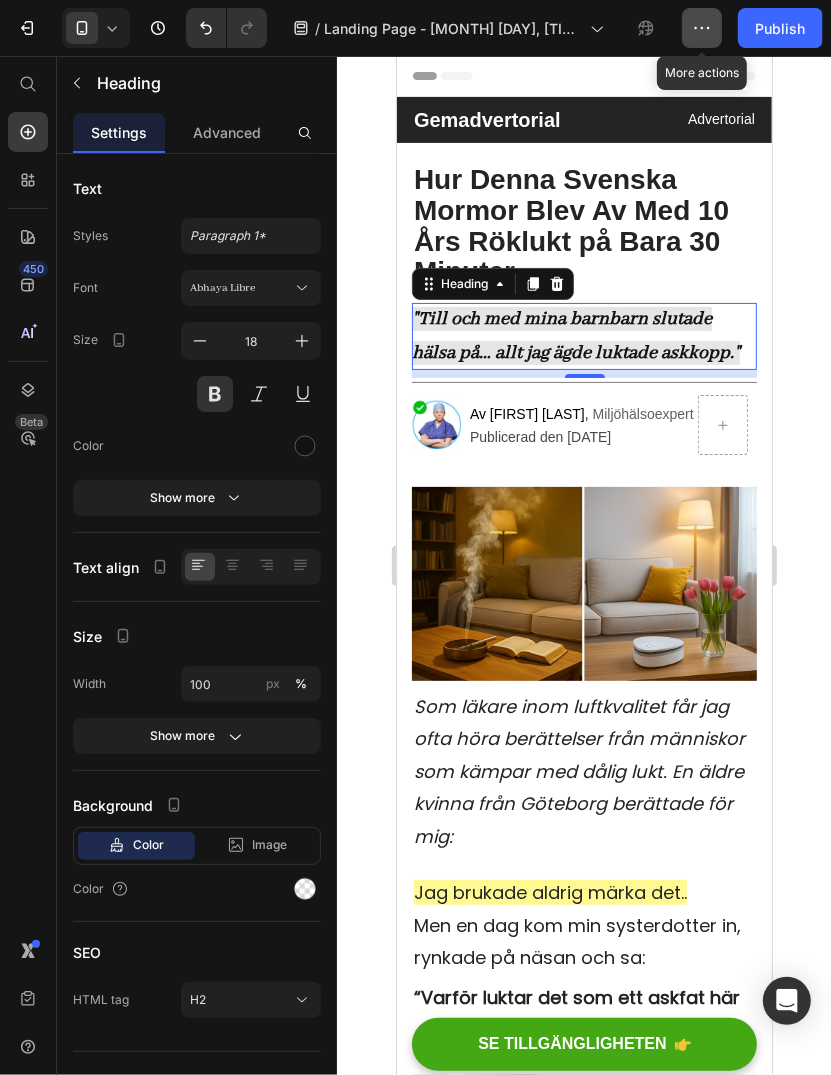 click 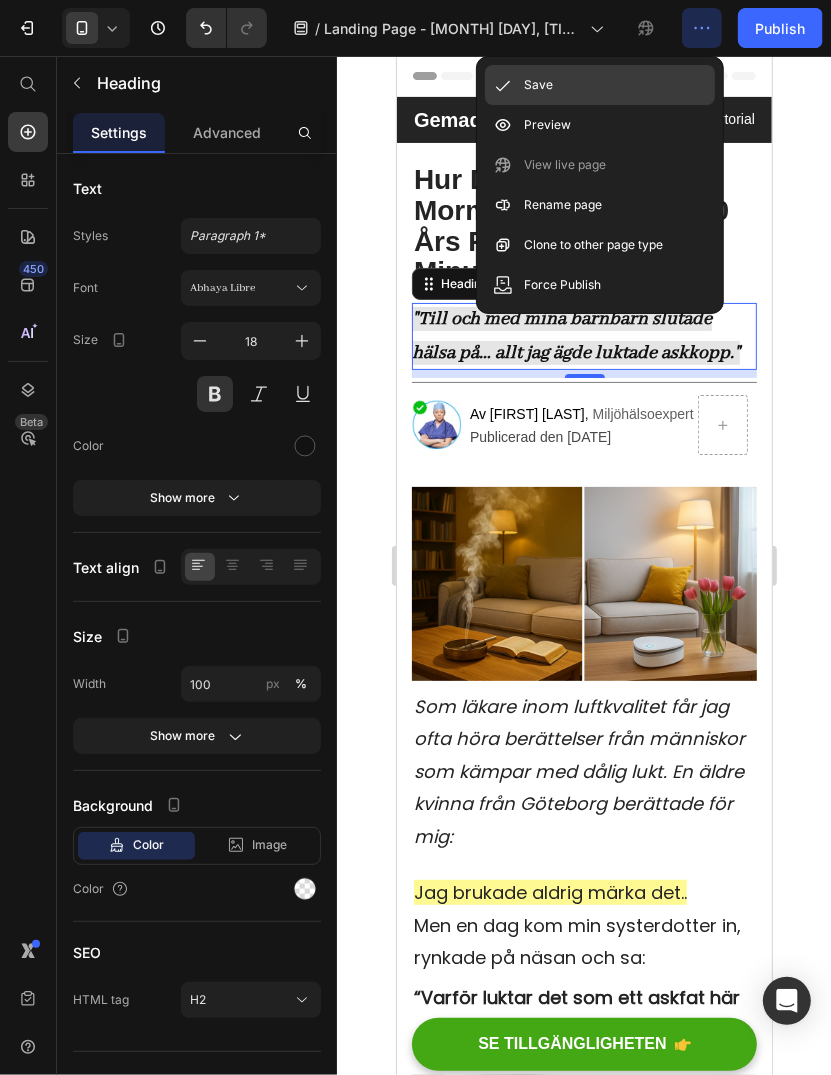click on "Save" 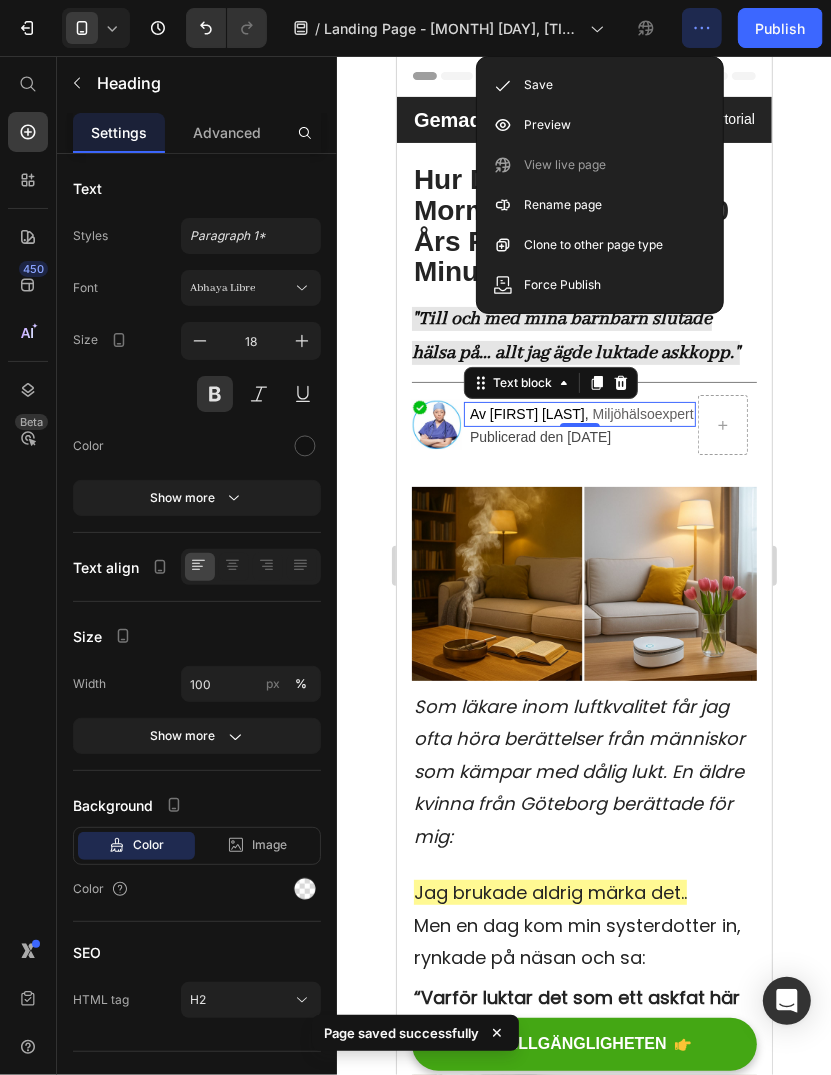 click on "Av [FIRST] [LAST]" at bounding box center [526, 413] 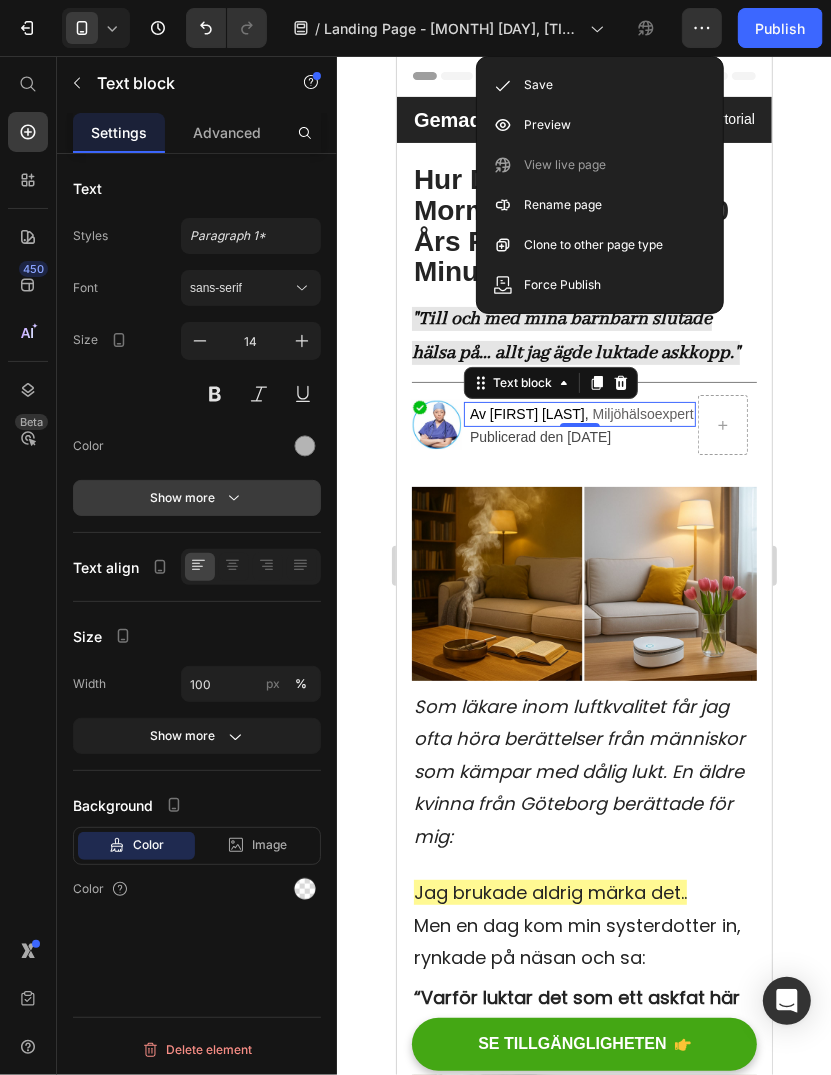 click on "Show more" at bounding box center (197, 498) 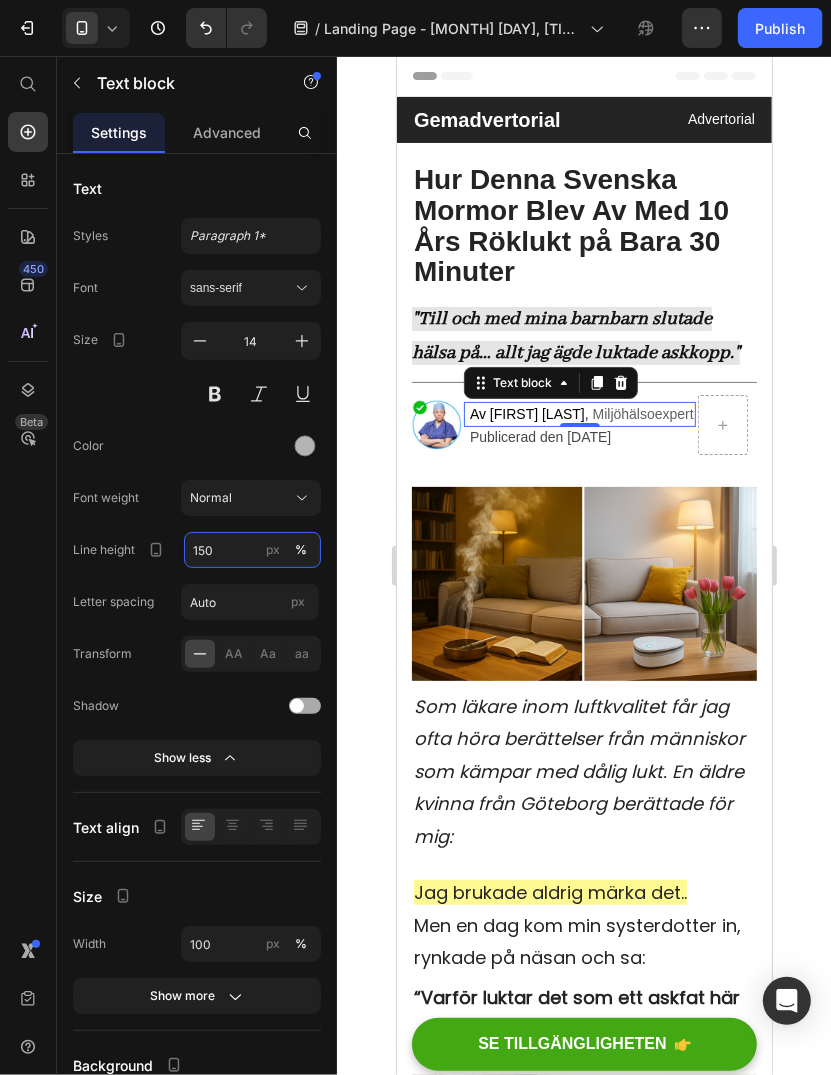 click on "150" at bounding box center (252, 550) 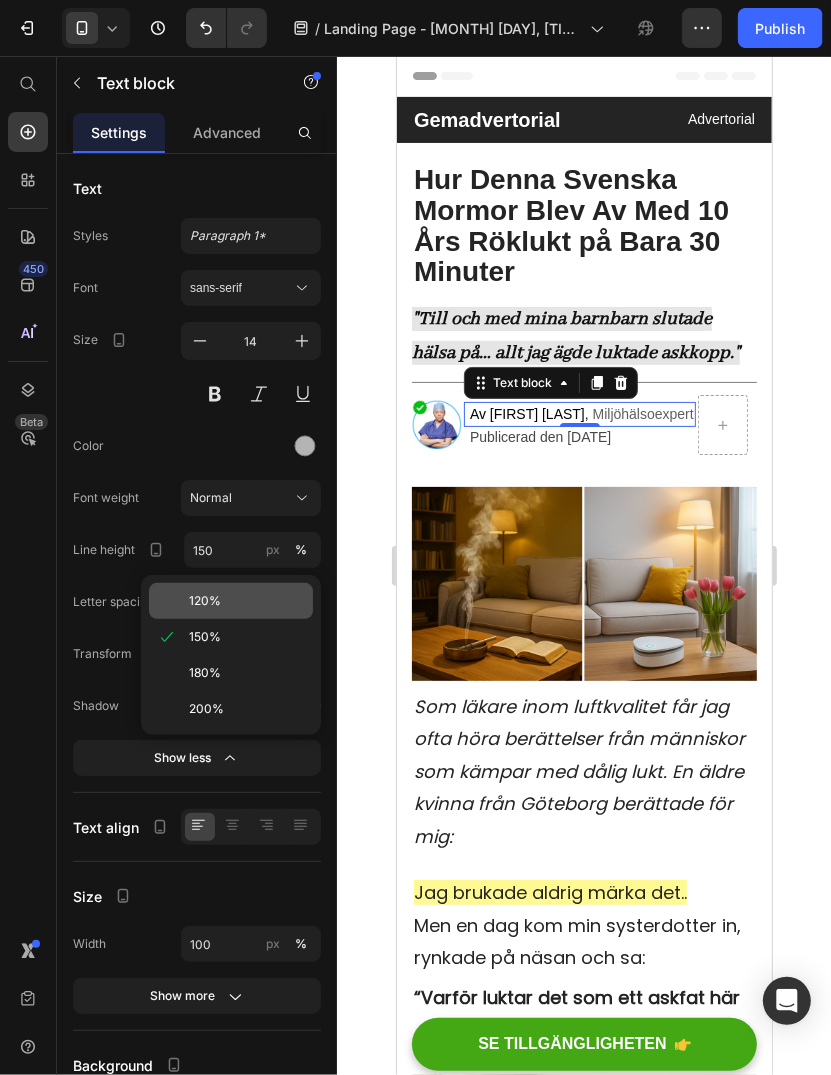 click on "120%" at bounding box center [247, 601] 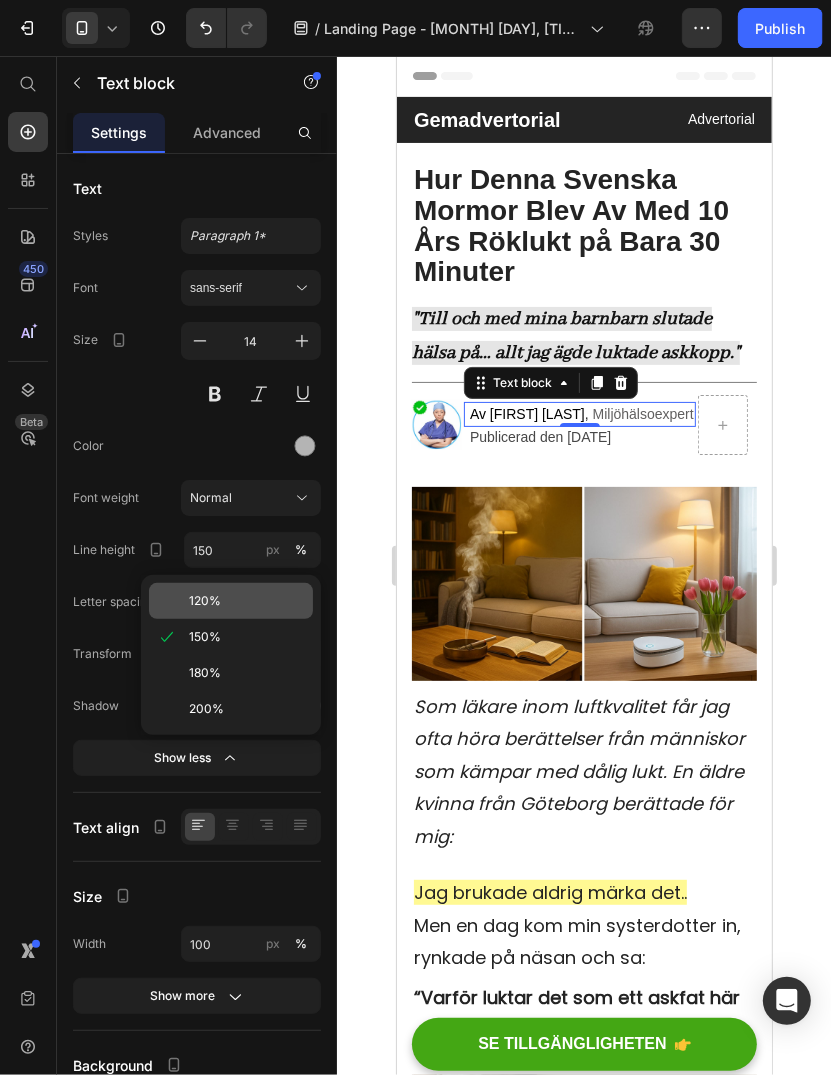 type on "120" 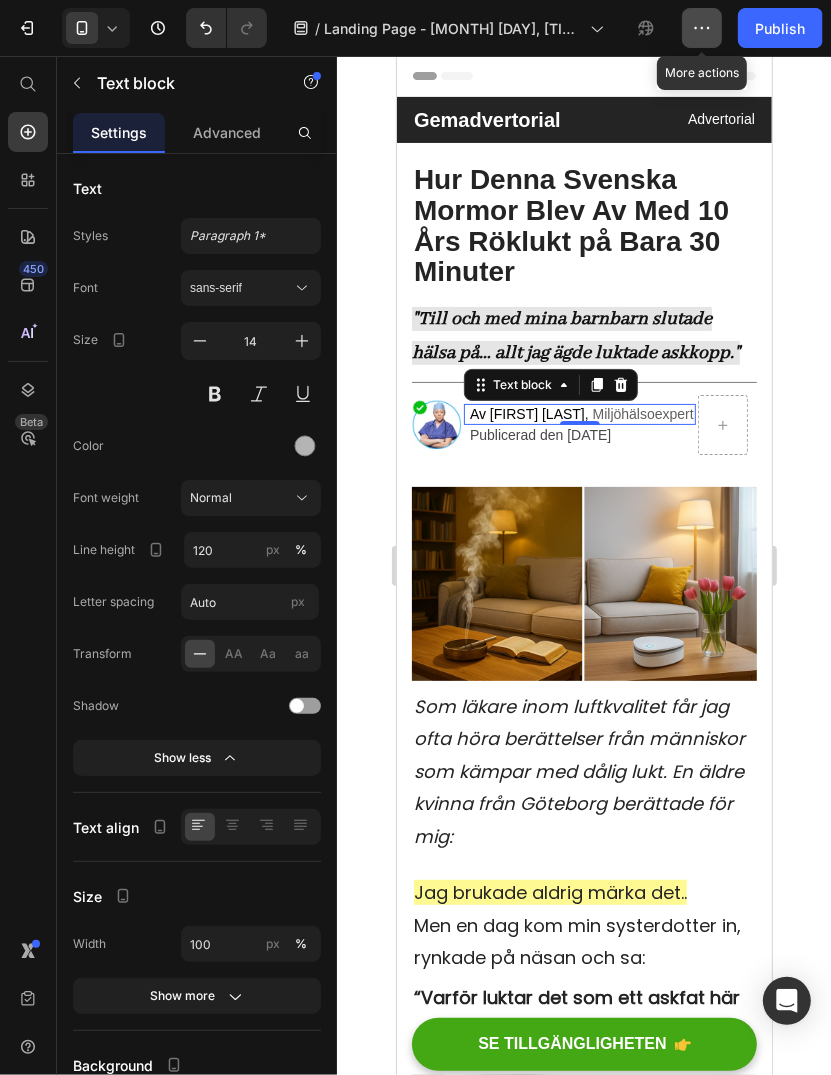 click 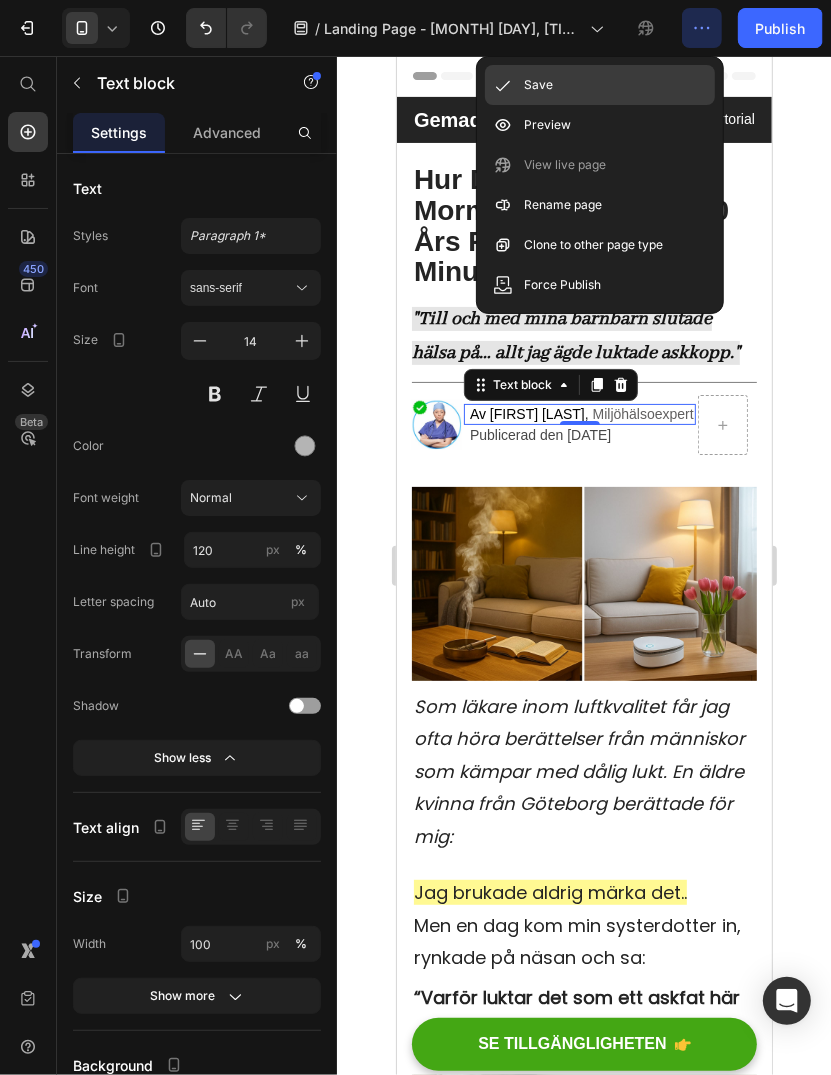 click on "Save" 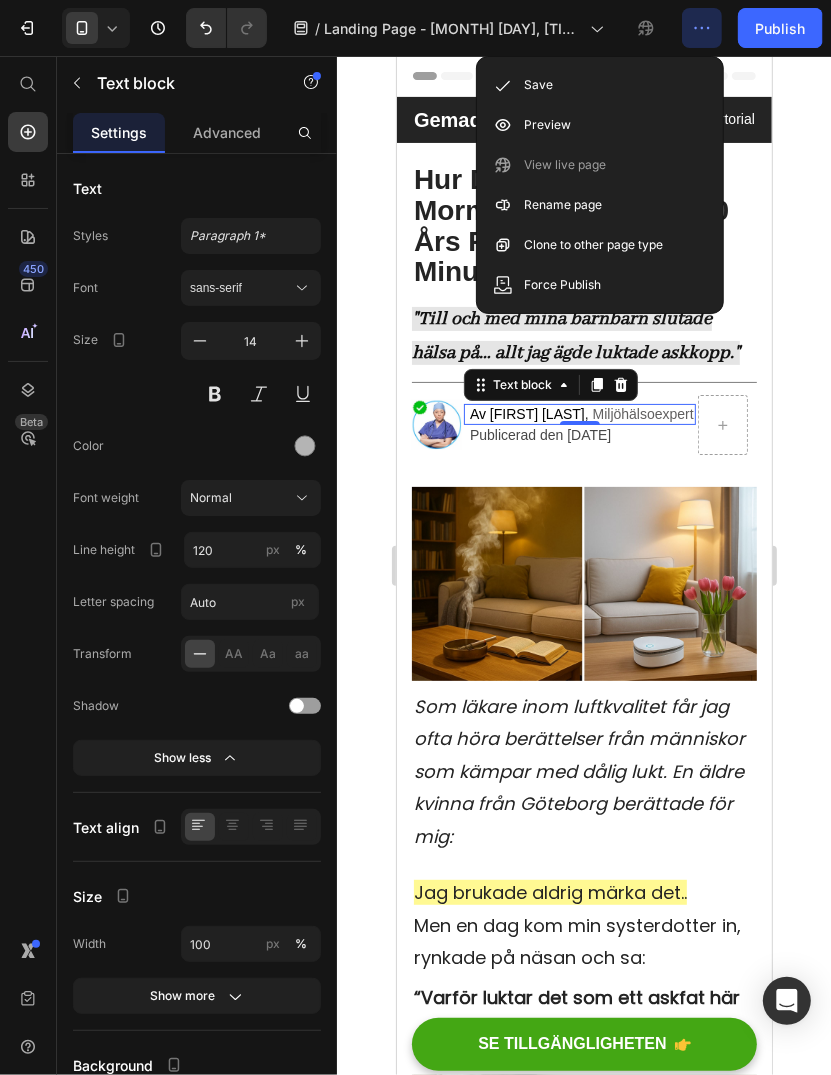 click on "Av [FIRST] [LAST]" at bounding box center (526, 413) 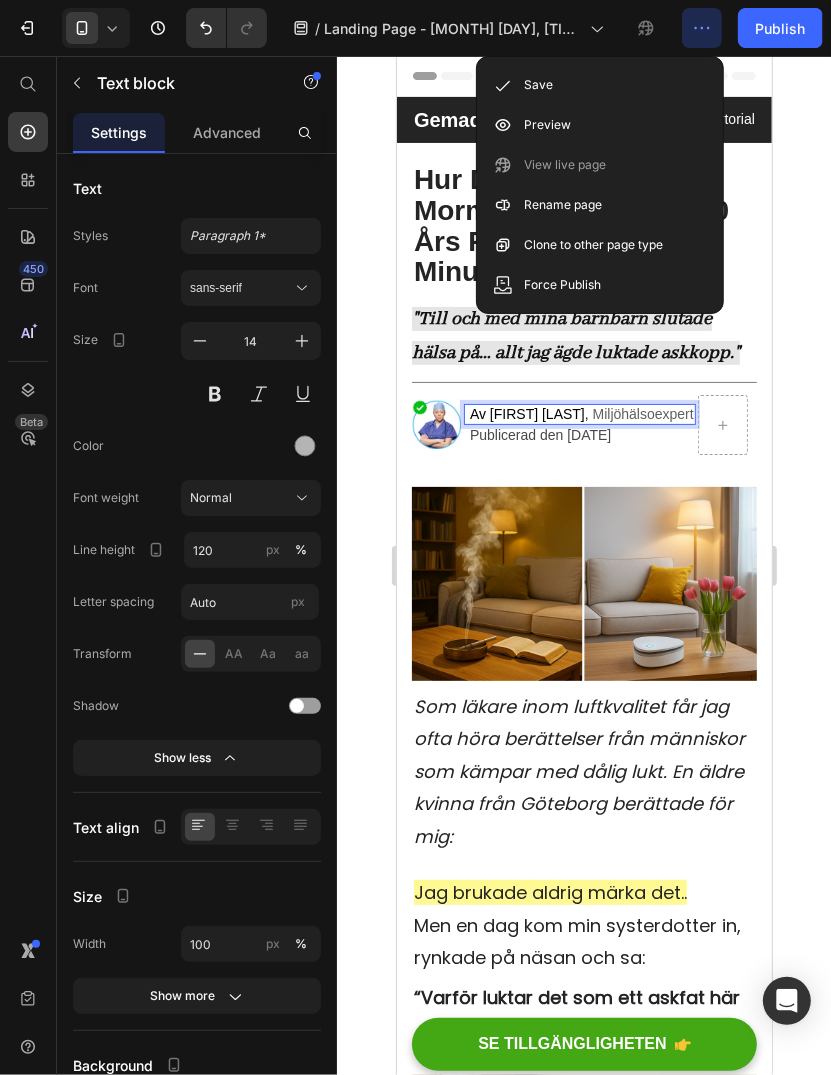 click on "Av [FIRST] [LAST]" at bounding box center (526, 413) 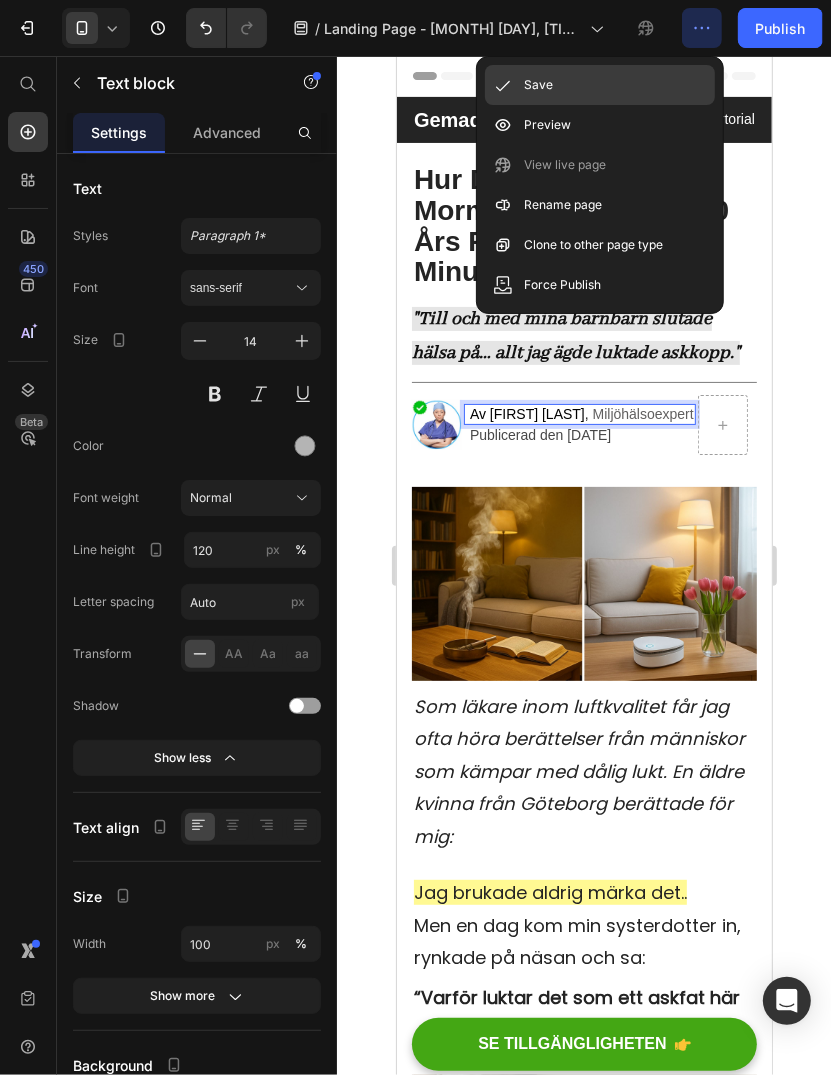 click on "Save" 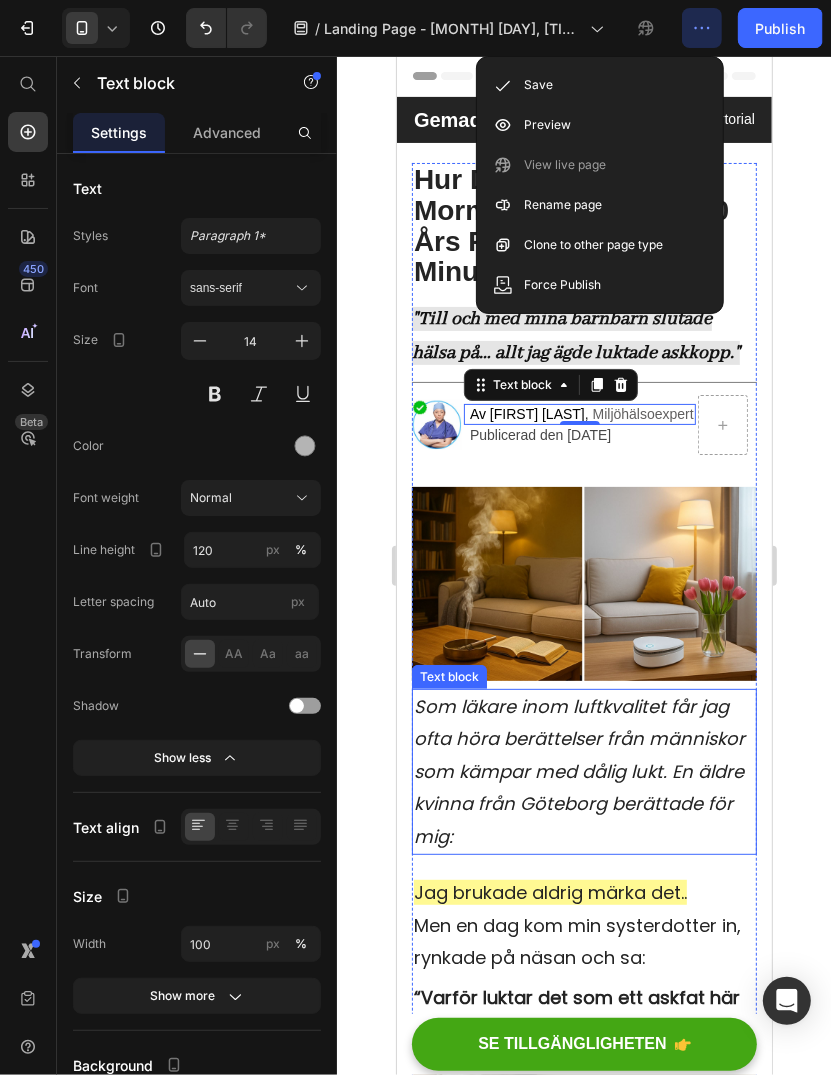 click on "Som läkare inom luftkvalitet får jag ofta höra berättelser från människor som kämpar med dålig lukt. En äldre kvinna från Göteborg berättade för mig:" at bounding box center [578, 770] 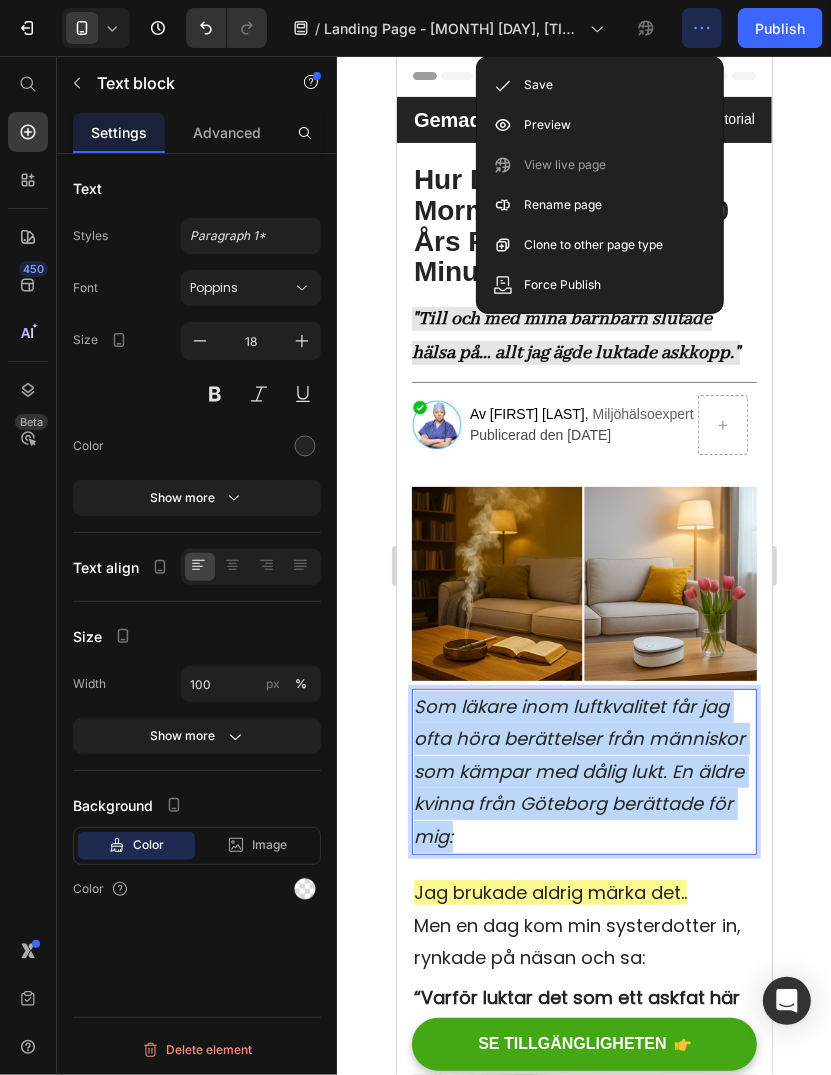 click on "Som läkare inom luftkvalitet får jag ofta höra berättelser från människor som kämpar med dålig lukt. En äldre kvinna från Göteborg berättade för mig:" at bounding box center (578, 770) 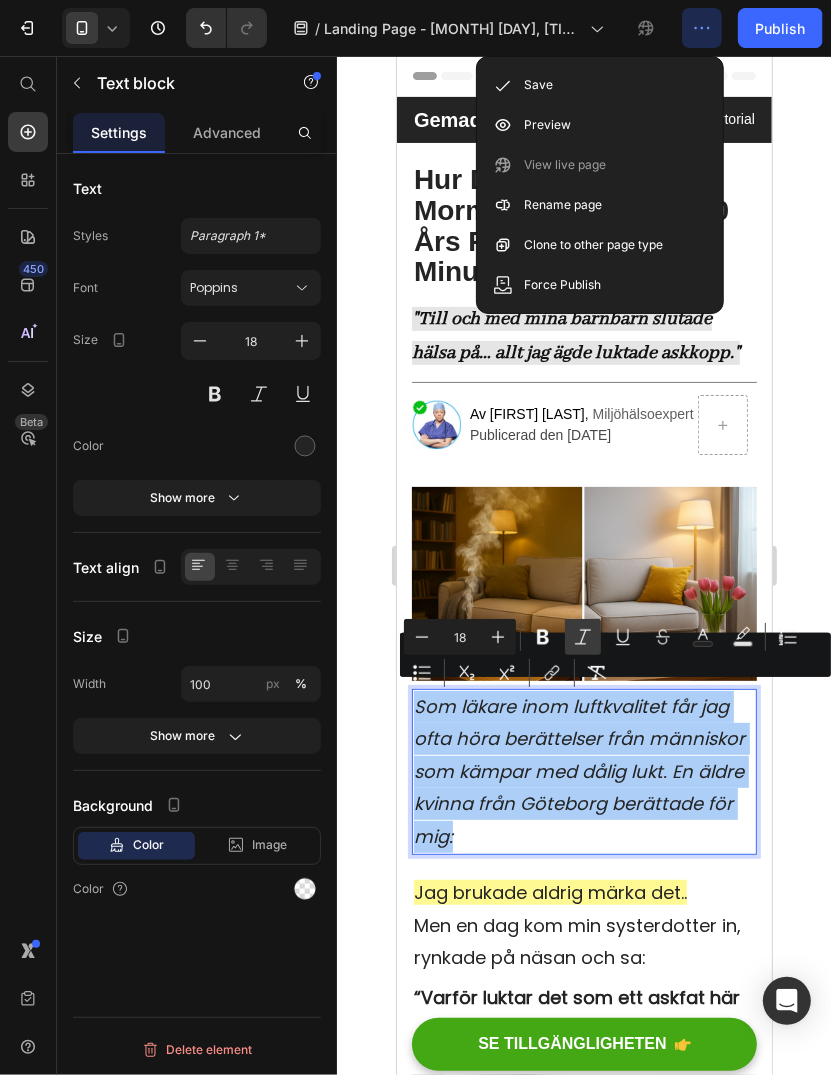 click 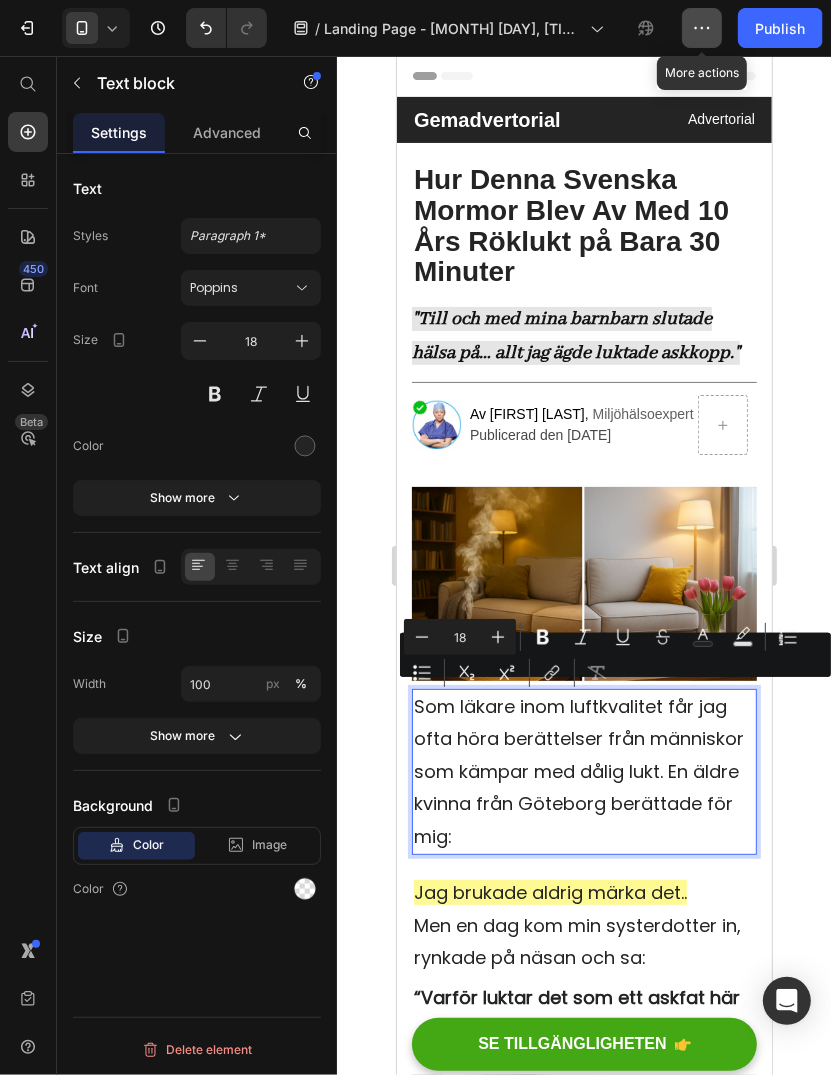 click 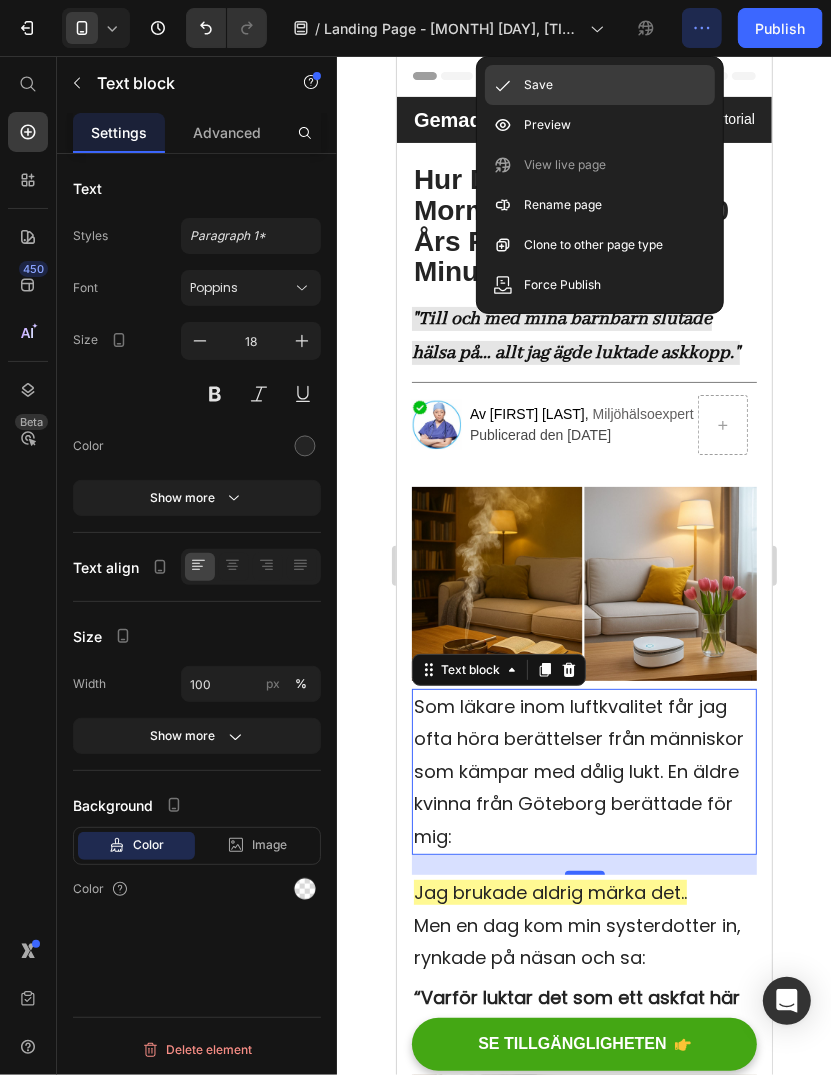 click on "Save" 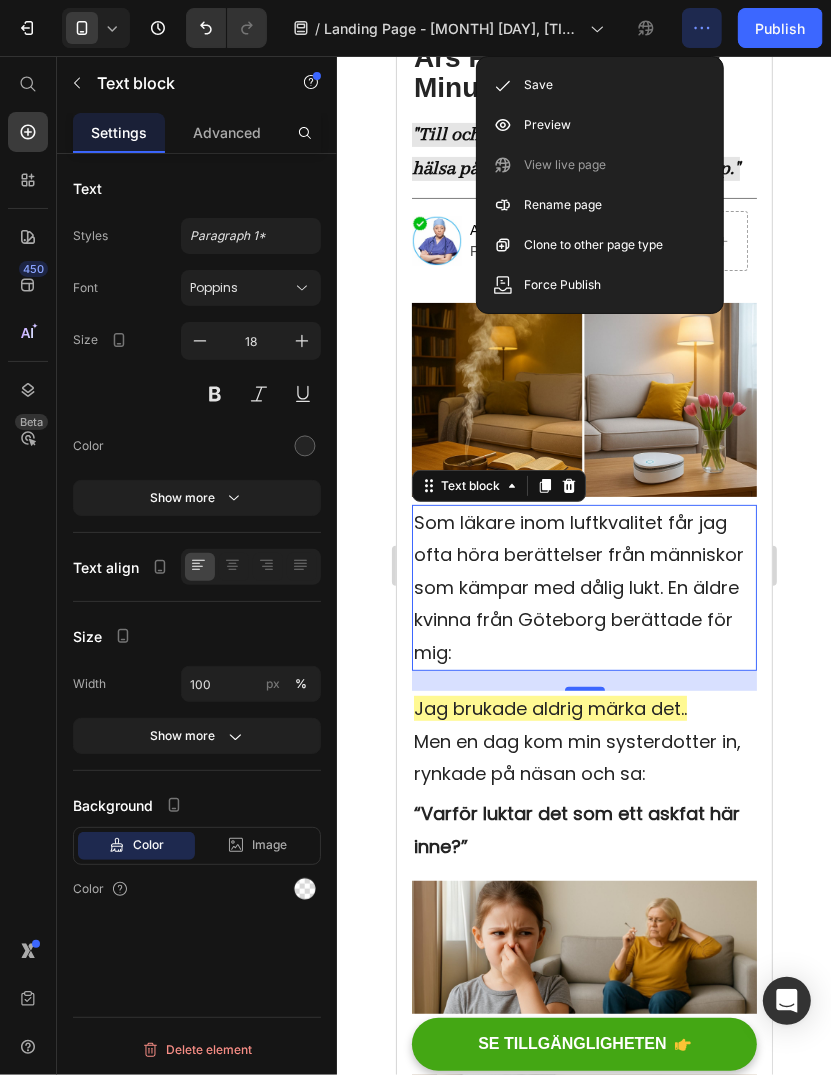 scroll, scrollTop: 200, scrollLeft: 0, axis: vertical 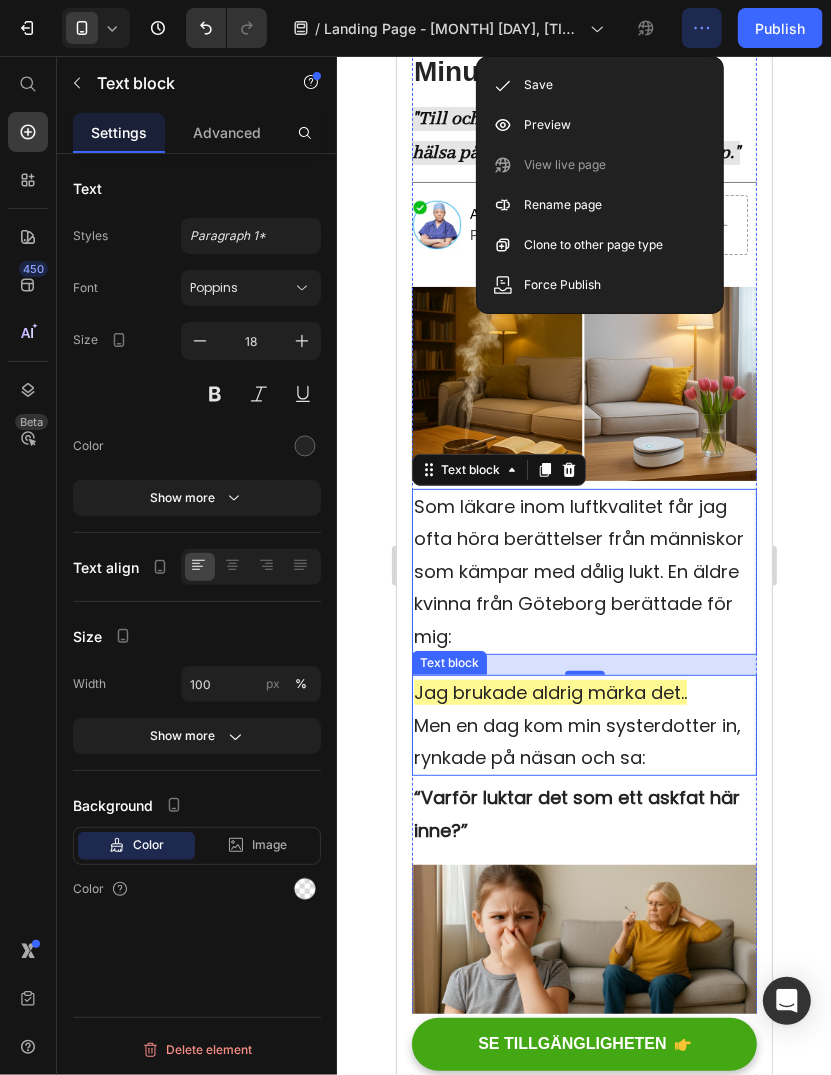 click on "Jag brukade aldrig märka det.." at bounding box center [549, 691] 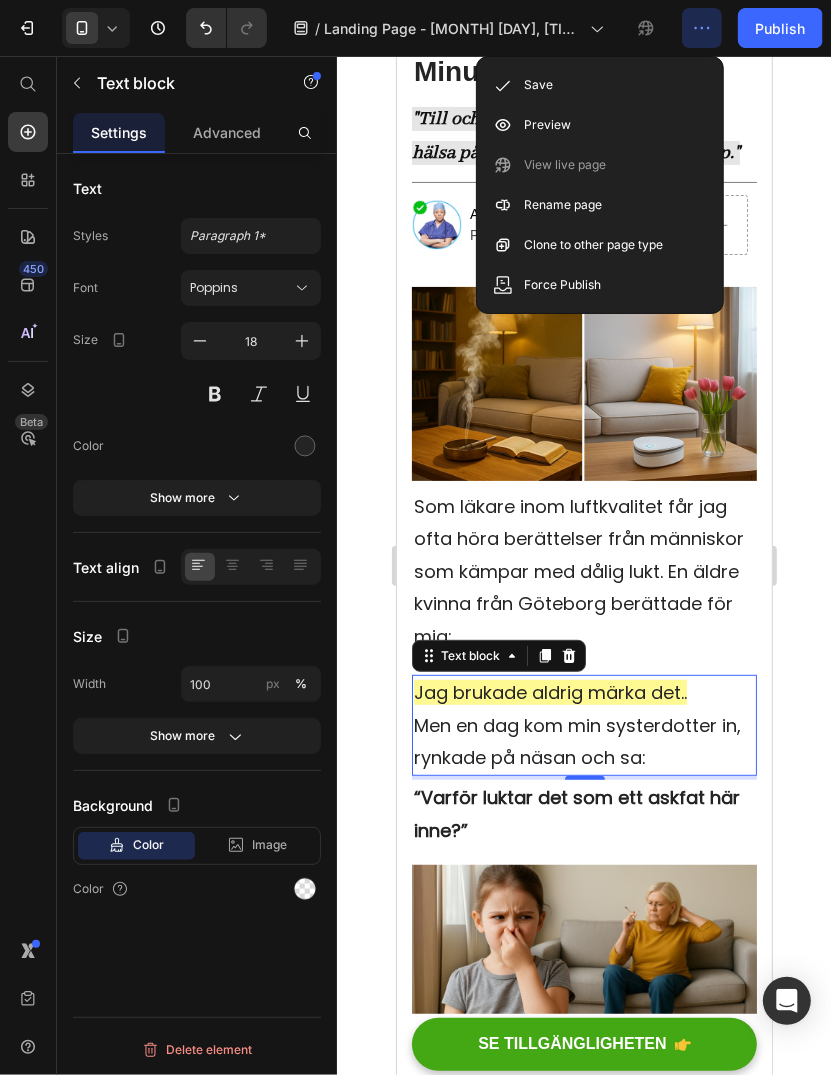 click 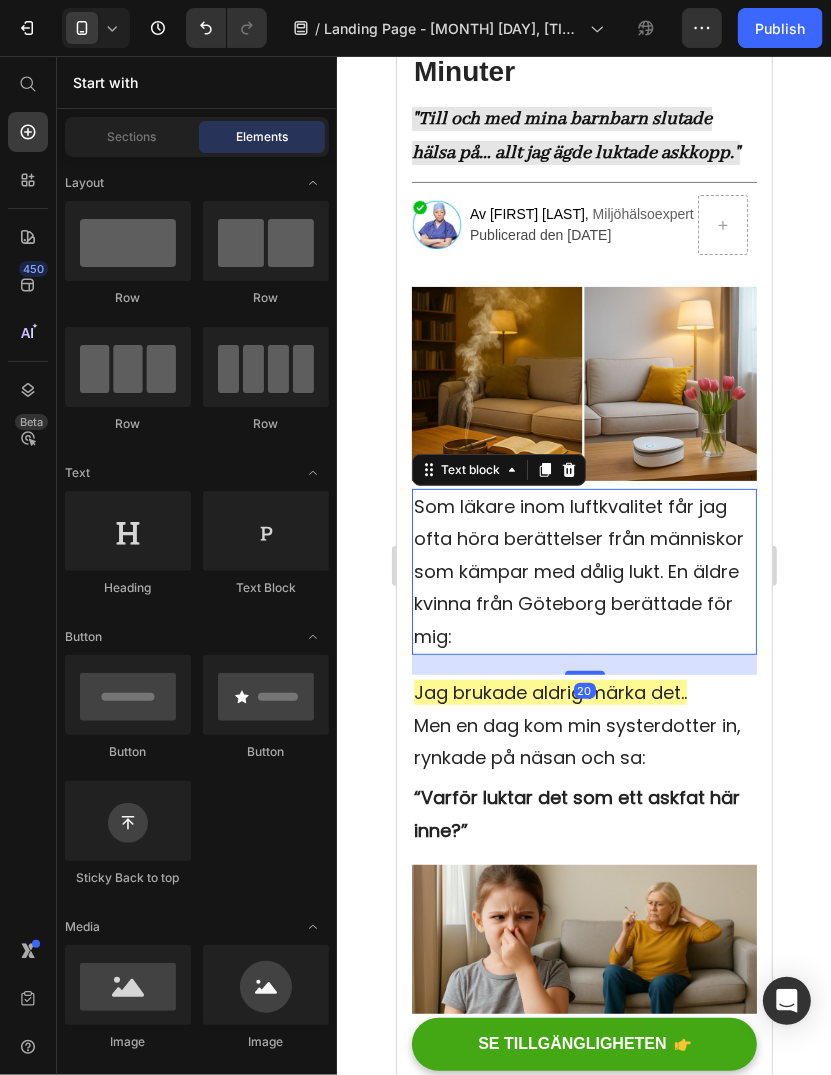 click on "Som läkare inom luftkvalitet får jag ofta höra berättelser från människor som kämpar med dålig lukt. En äldre kvinna från Göteborg berättade för mig:" at bounding box center (583, 571) 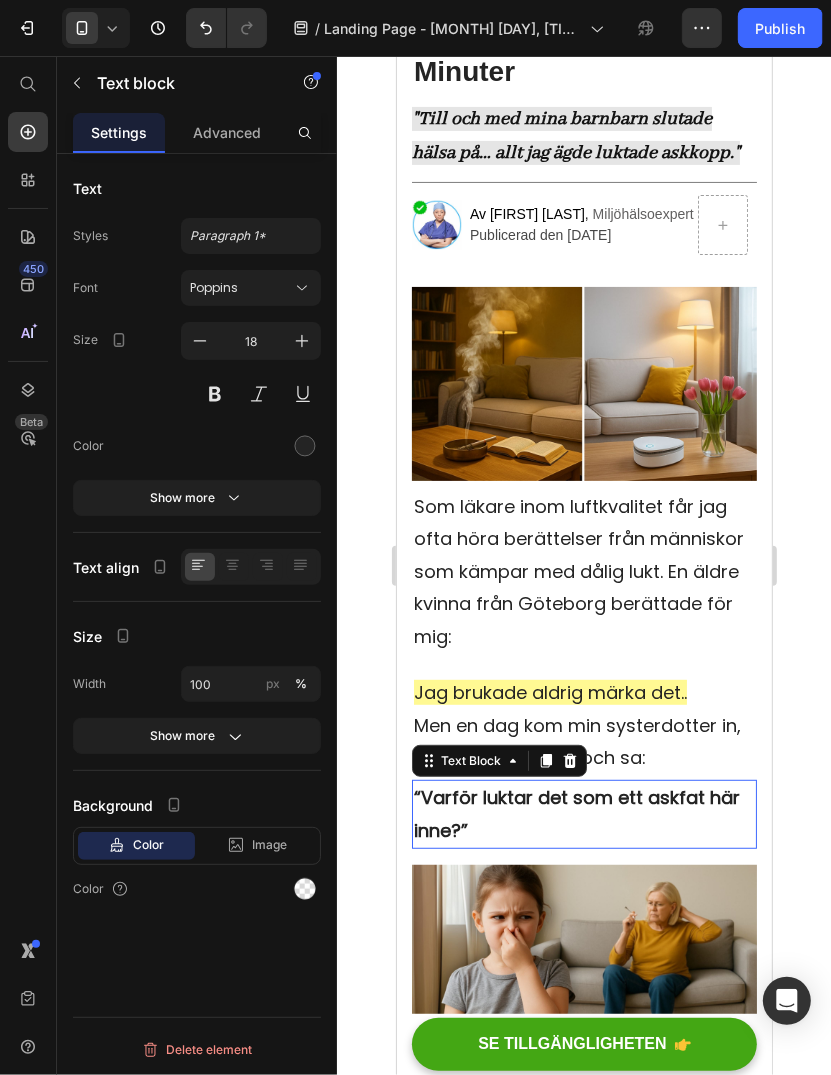 click on "“Varför luktar det som ett askfat här inne?”" at bounding box center [576, 812] 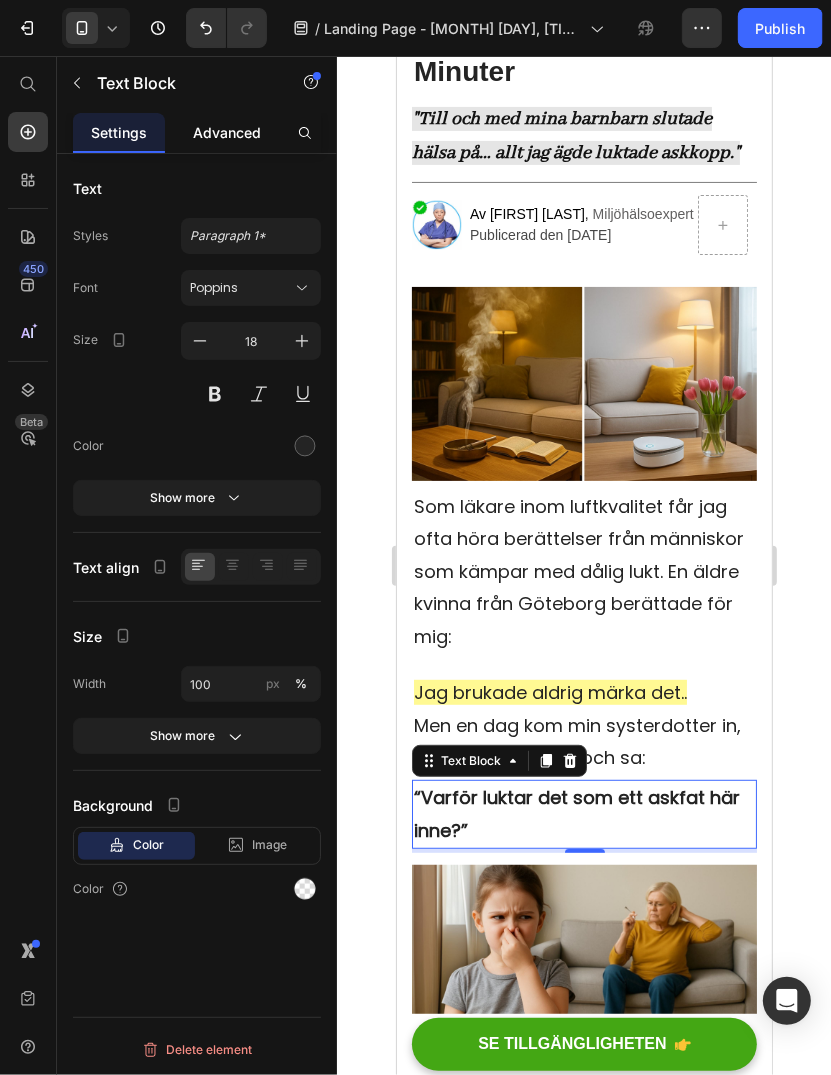 click on "Advanced" at bounding box center [227, 132] 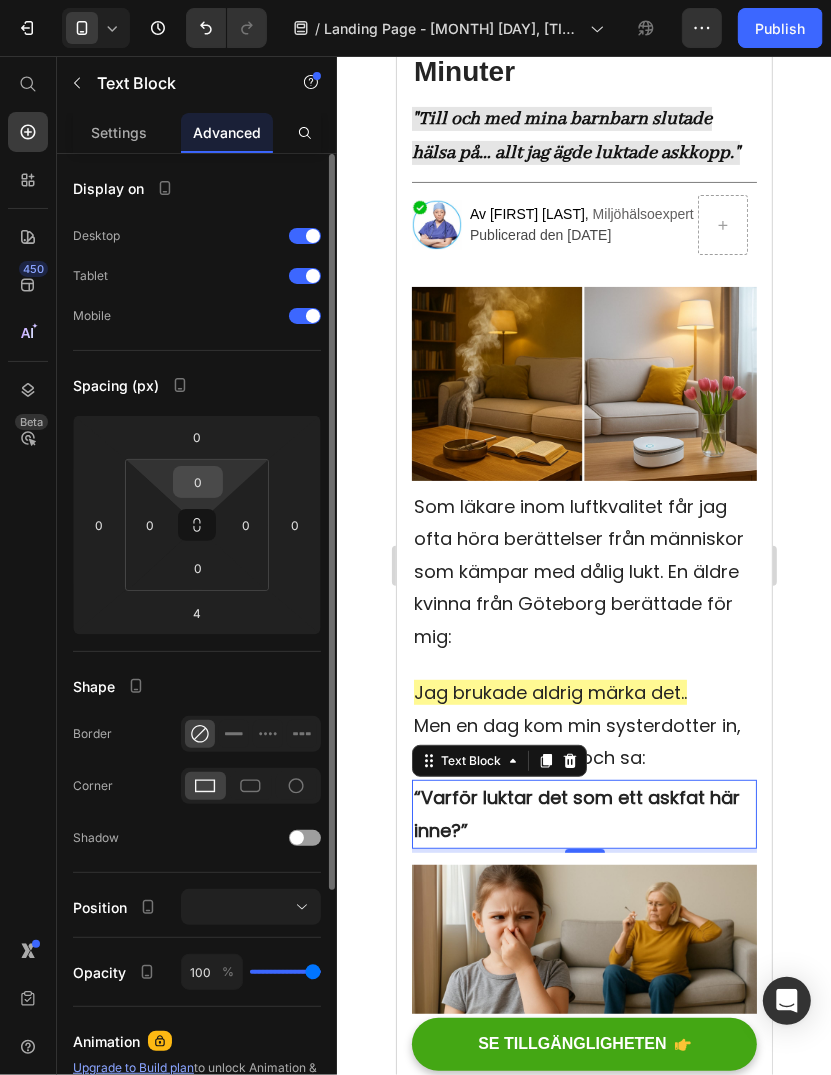 click on "0" at bounding box center [198, 482] 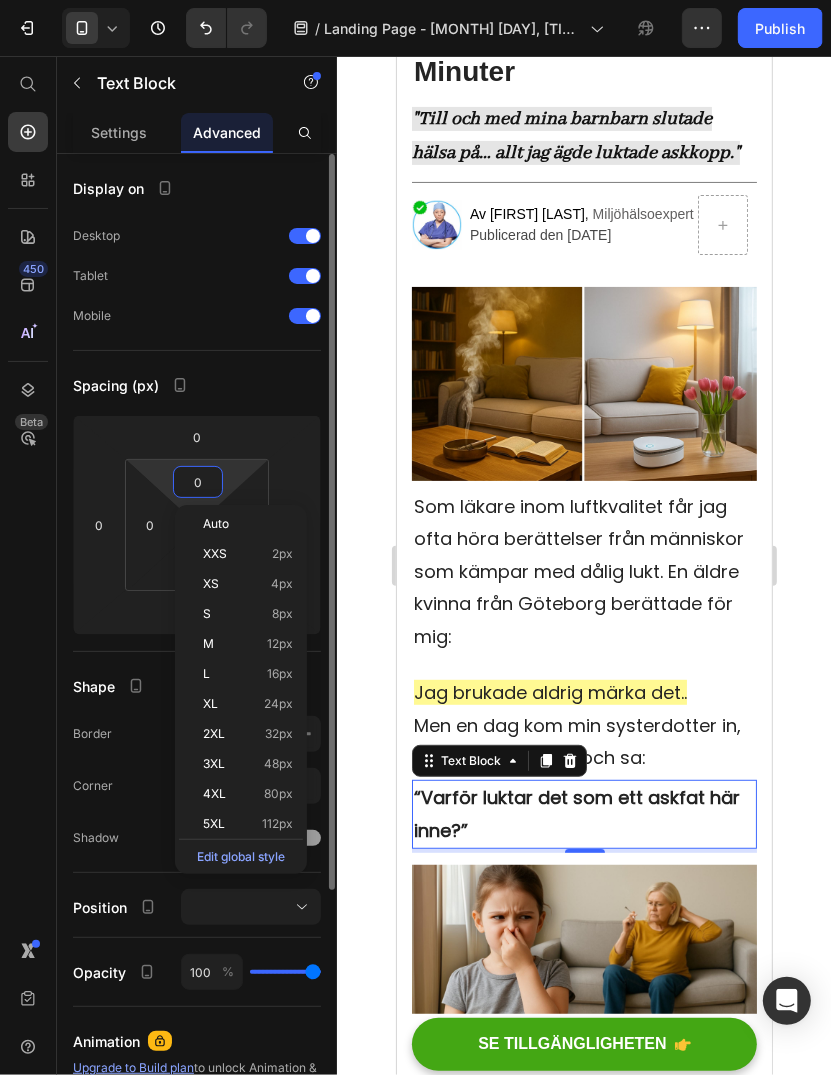 click on "0" at bounding box center [198, 482] 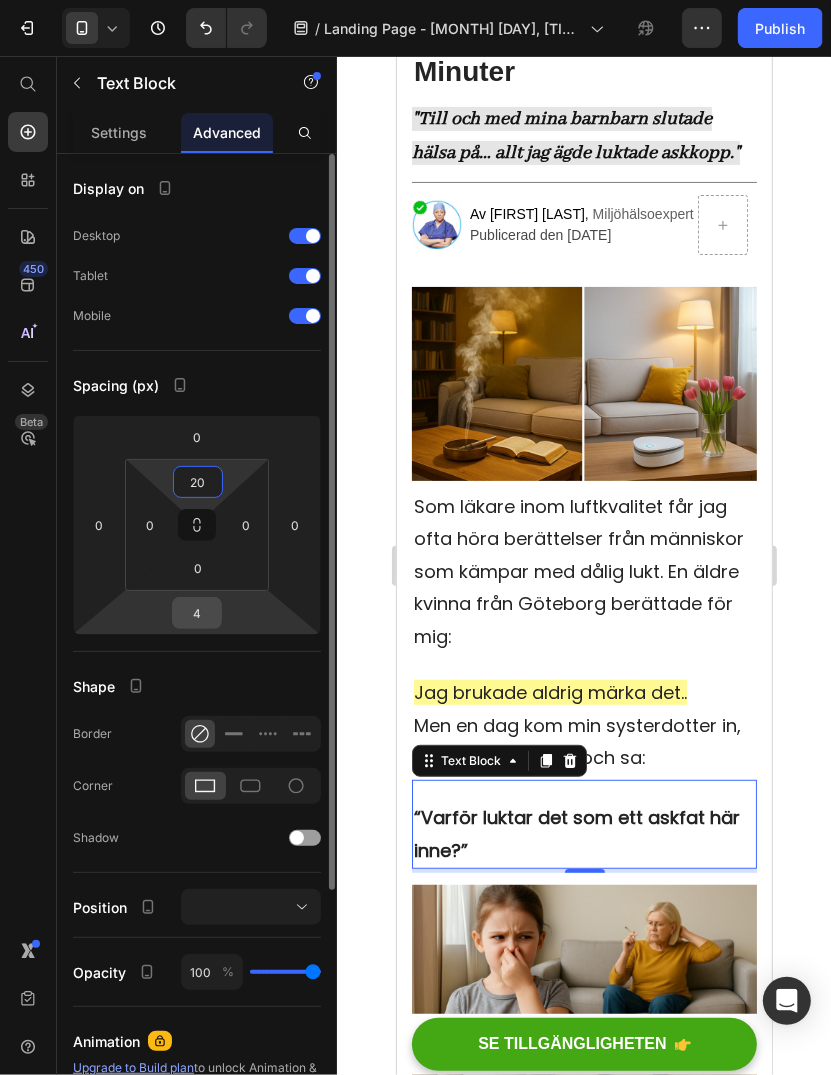 type on "20" 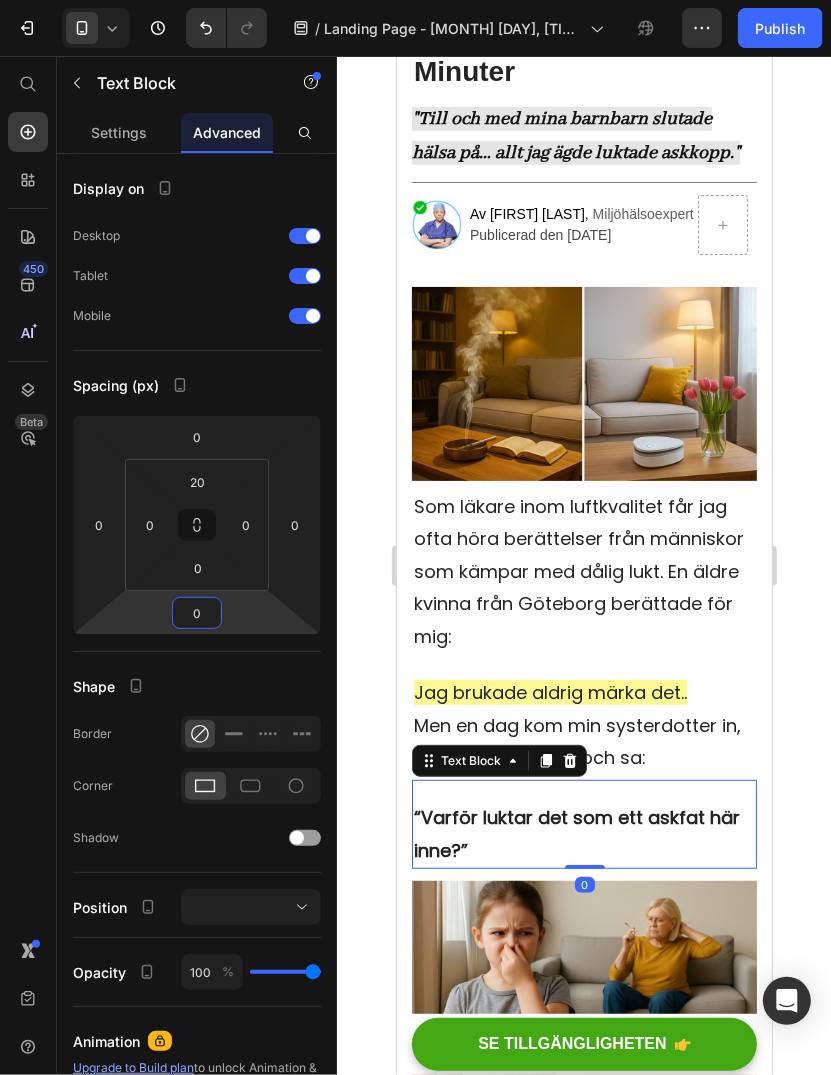 type on "0" 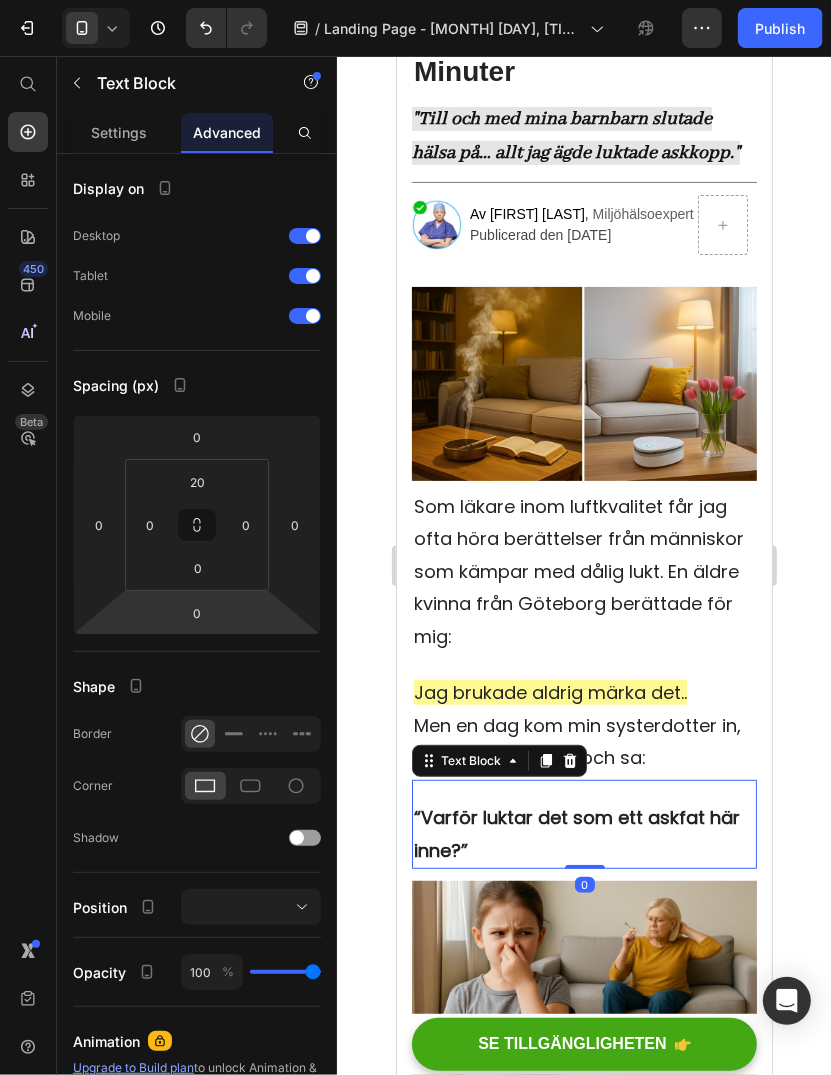 click 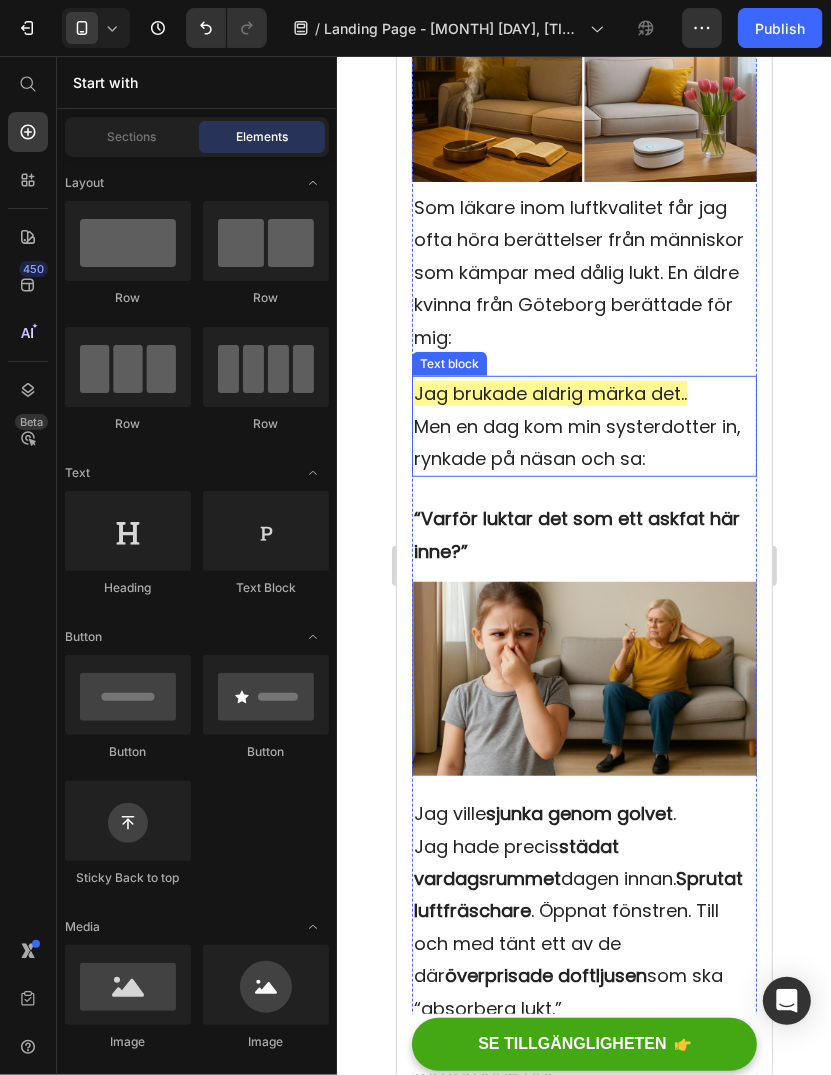 scroll, scrollTop: 600, scrollLeft: 0, axis: vertical 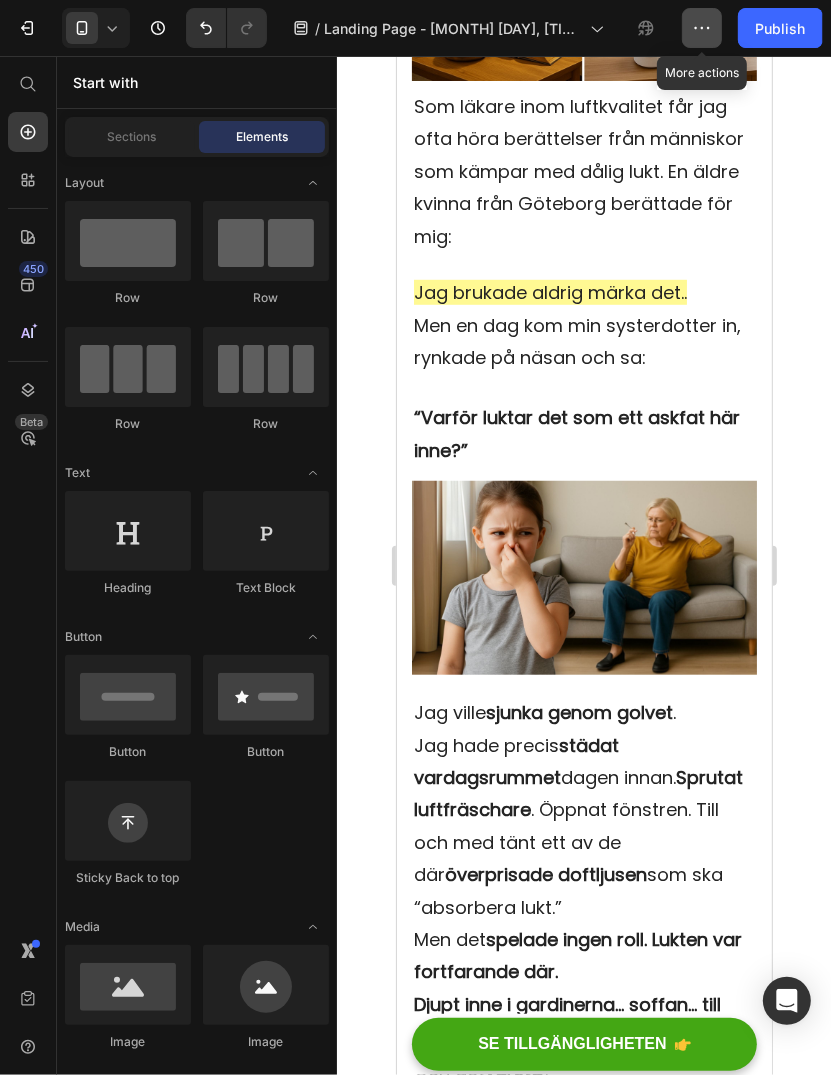 click 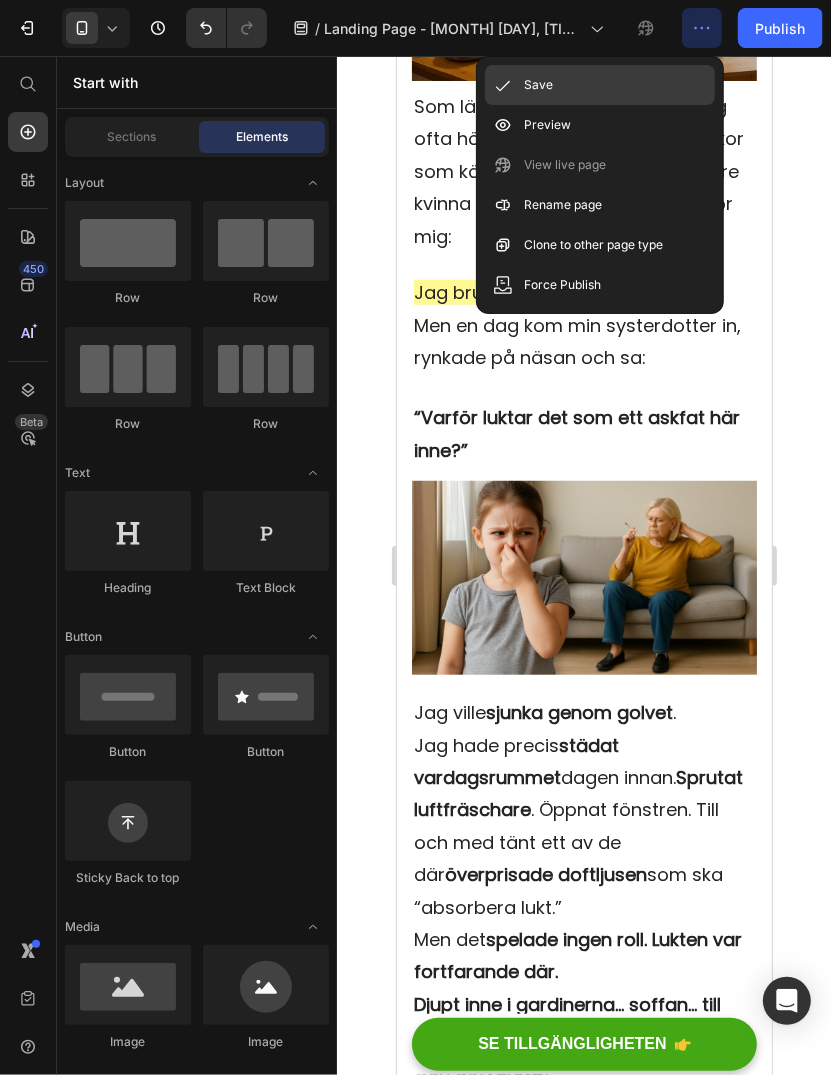 click on "Save" 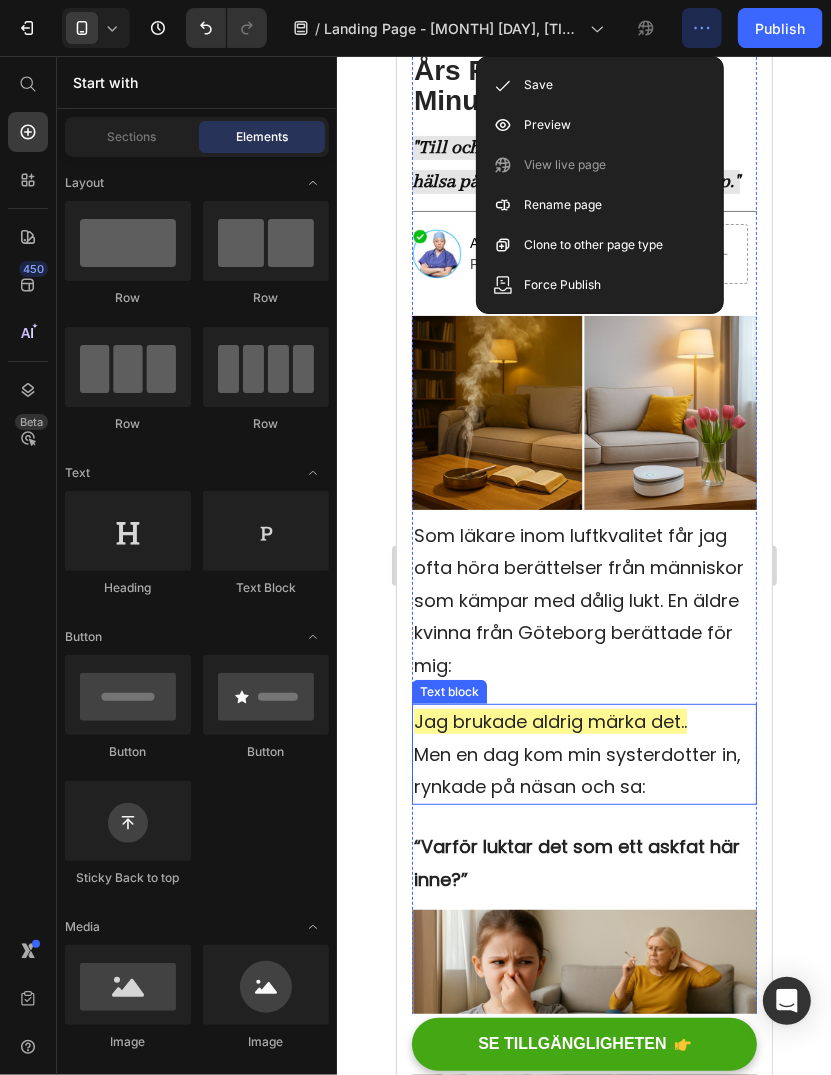 scroll, scrollTop: 0, scrollLeft: 0, axis: both 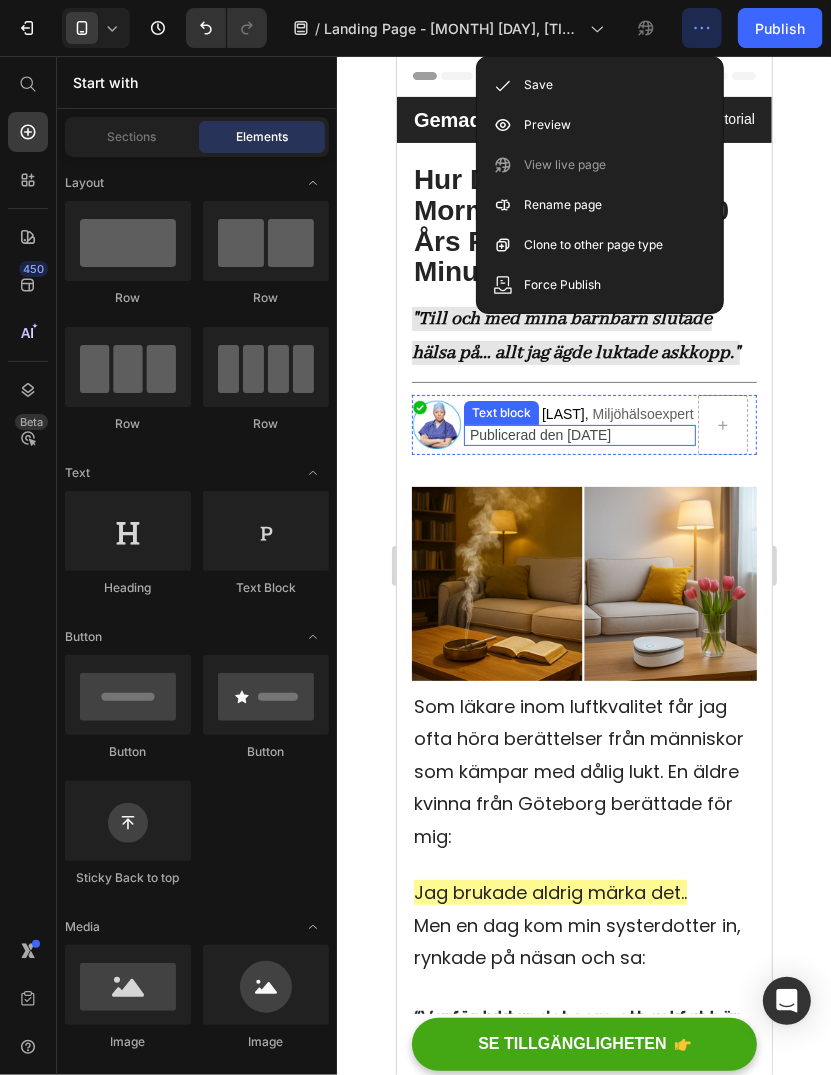 click on "Publicerad den [DATE]" at bounding box center [539, 434] 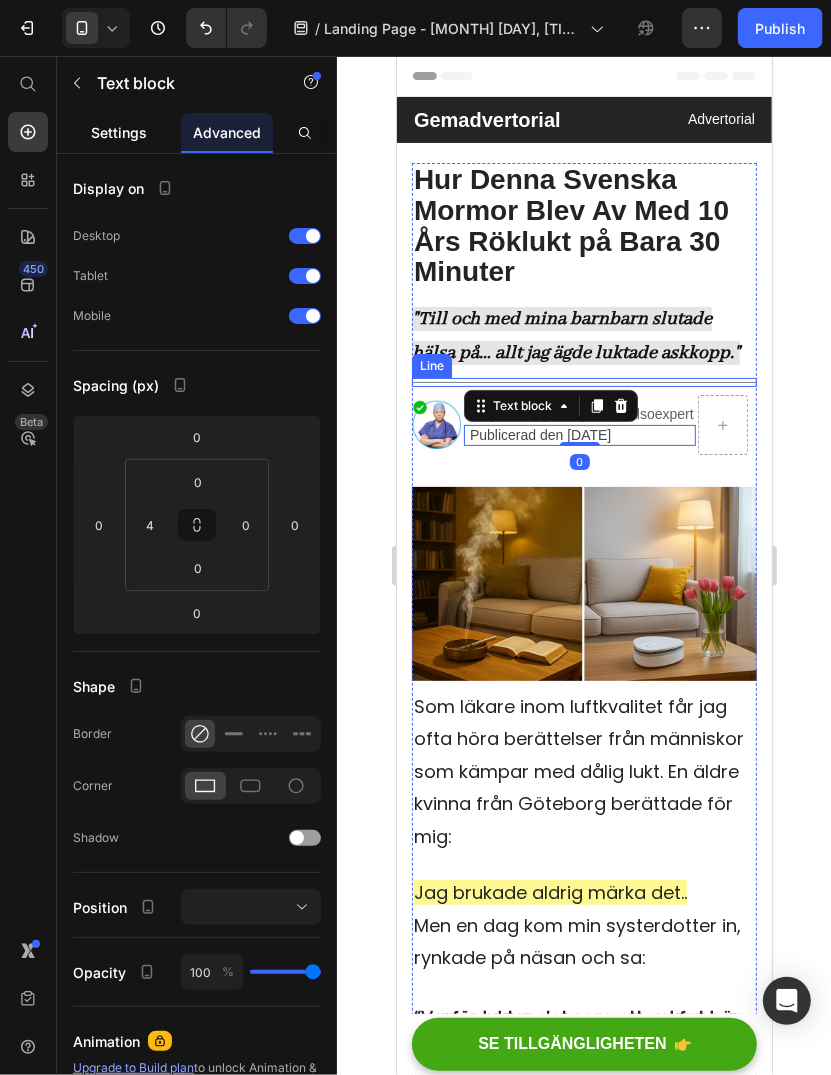 click on "Settings" at bounding box center [119, 132] 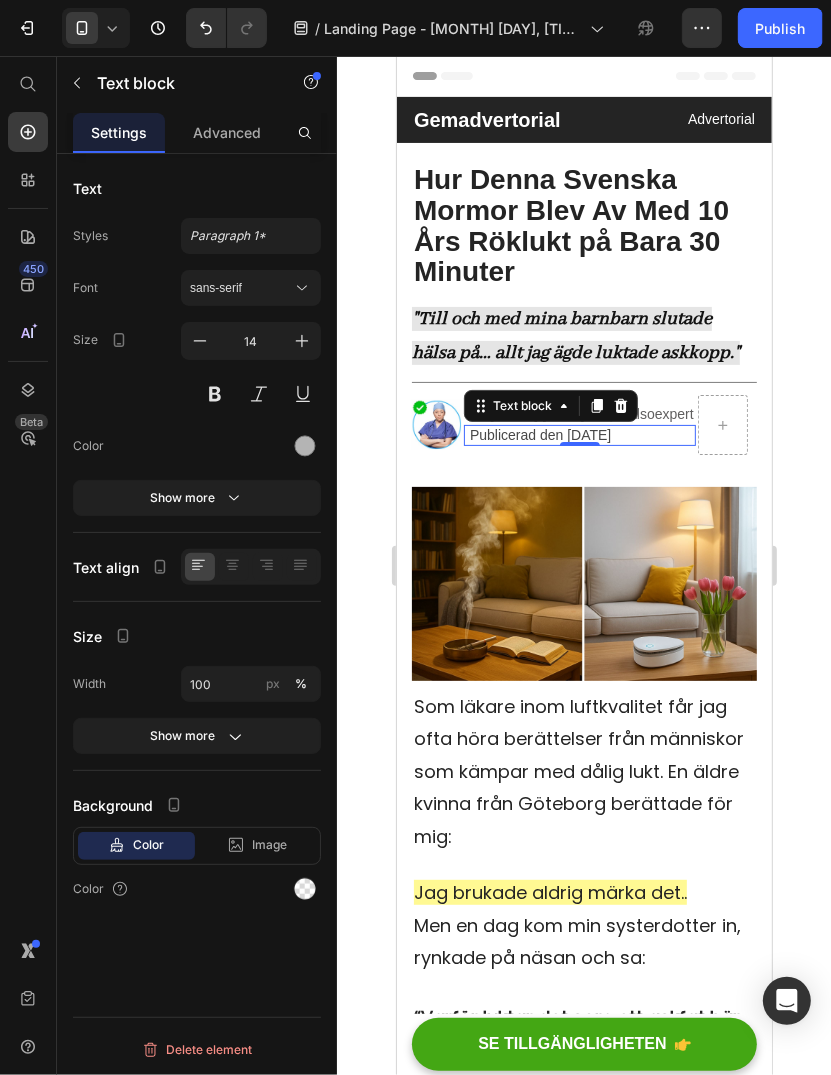 click on "Publicerad den [DATE]" at bounding box center [539, 434] 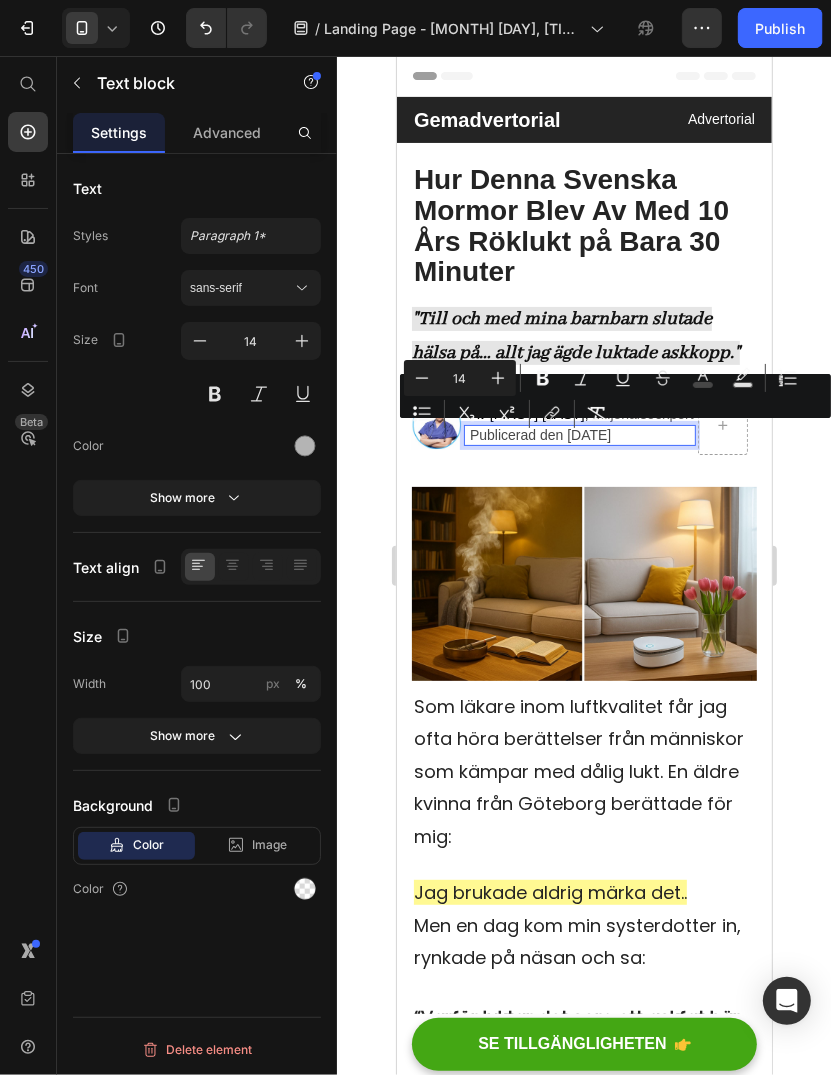 click on "Publicerad den [DATE]" at bounding box center [539, 434] 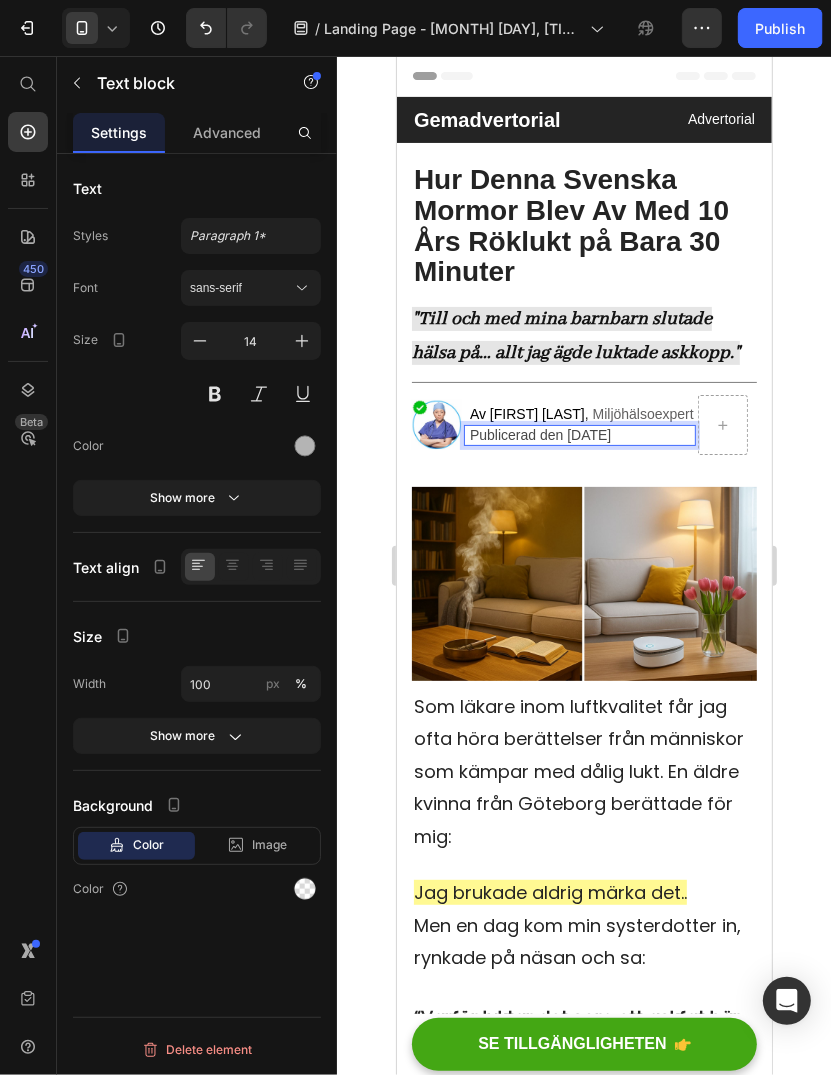 click on "Publicerad den [DATE]" at bounding box center (539, 434) 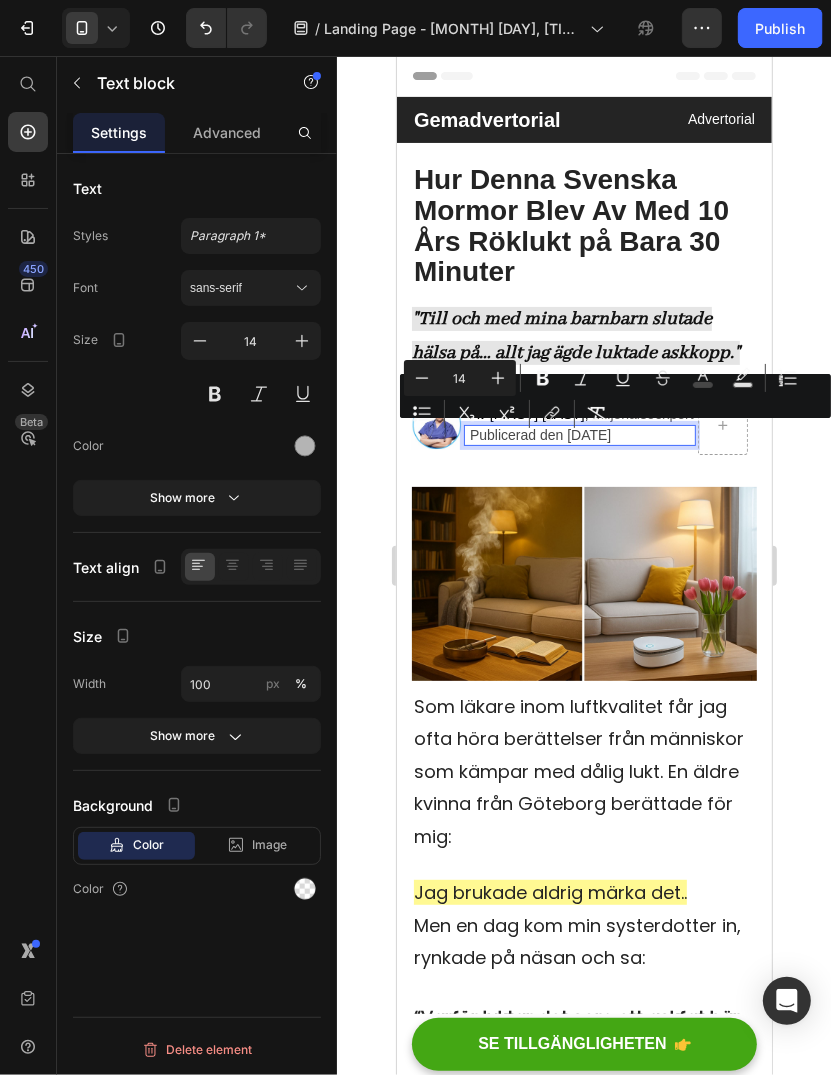 click on "Publicerad den [DATE]" at bounding box center [539, 434] 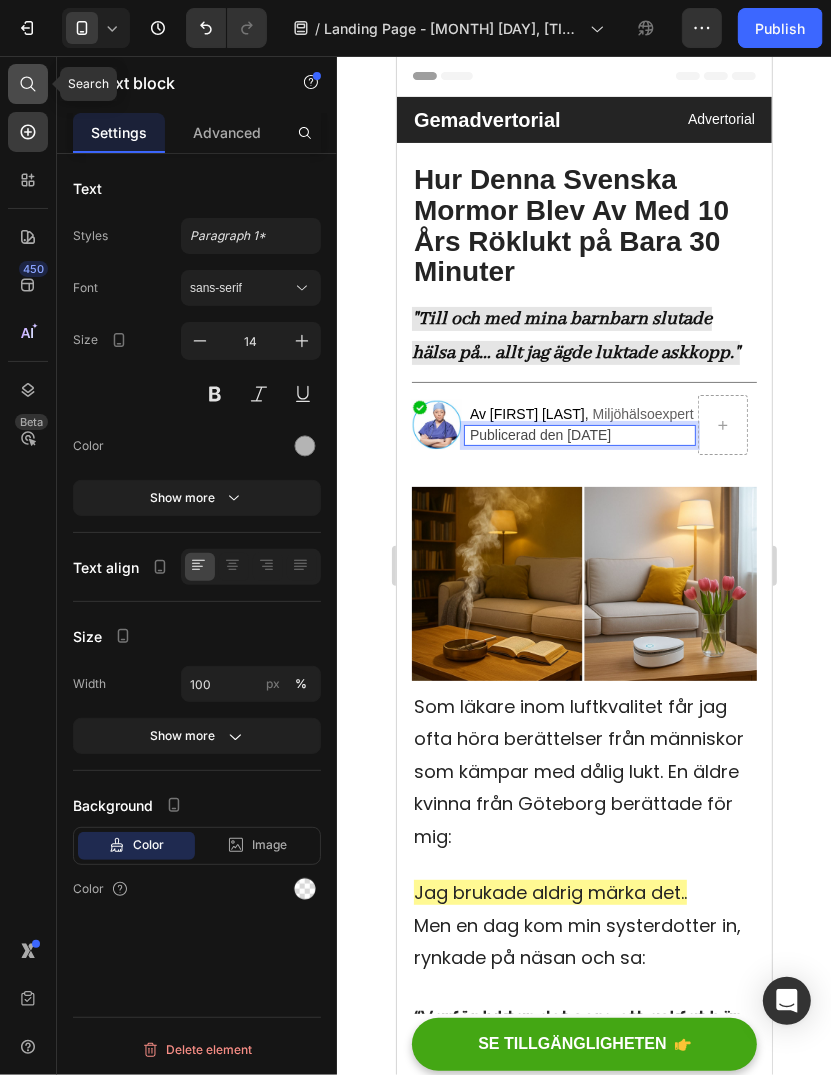 click 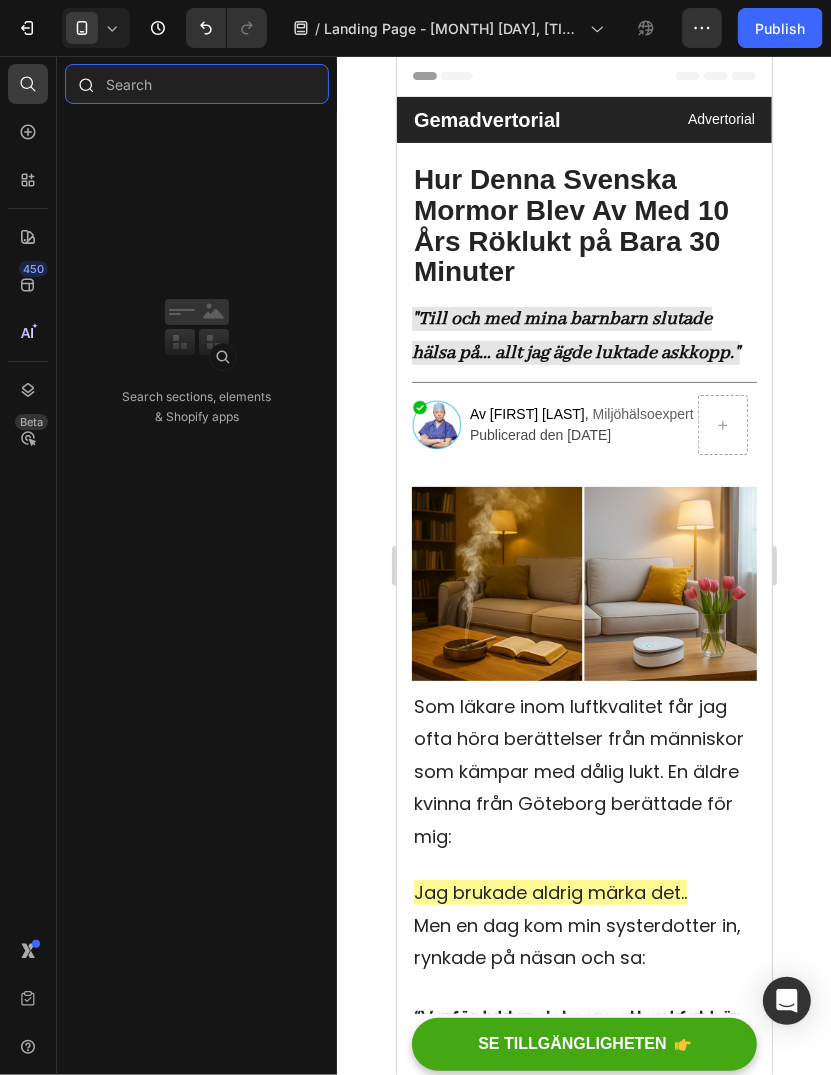click at bounding box center (197, 84) 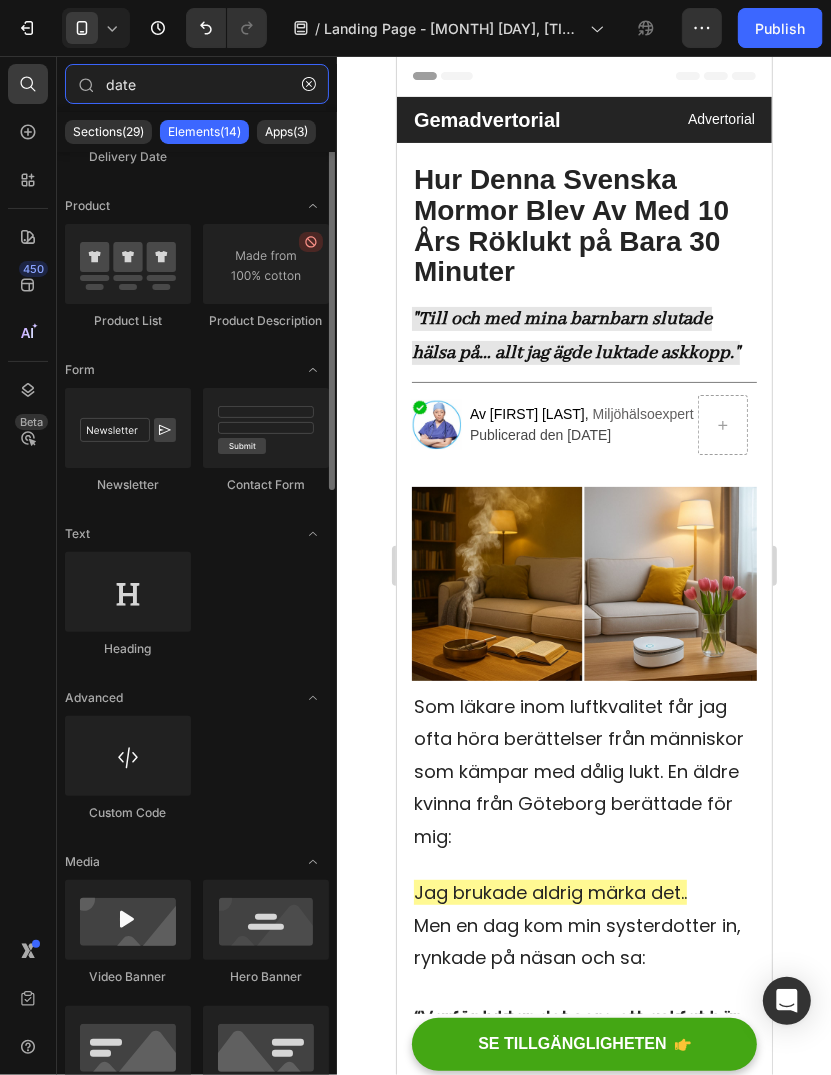 scroll, scrollTop: 472, scrollLeft: 0, axis: vertical 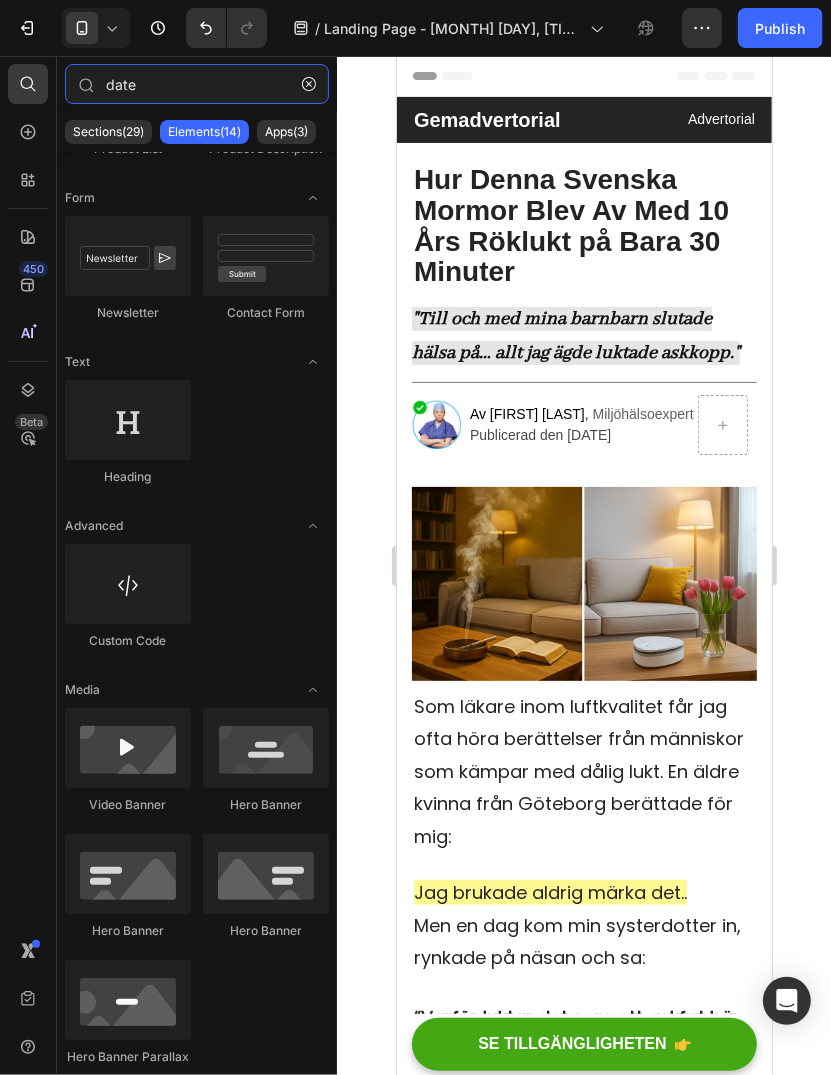 type on "date" 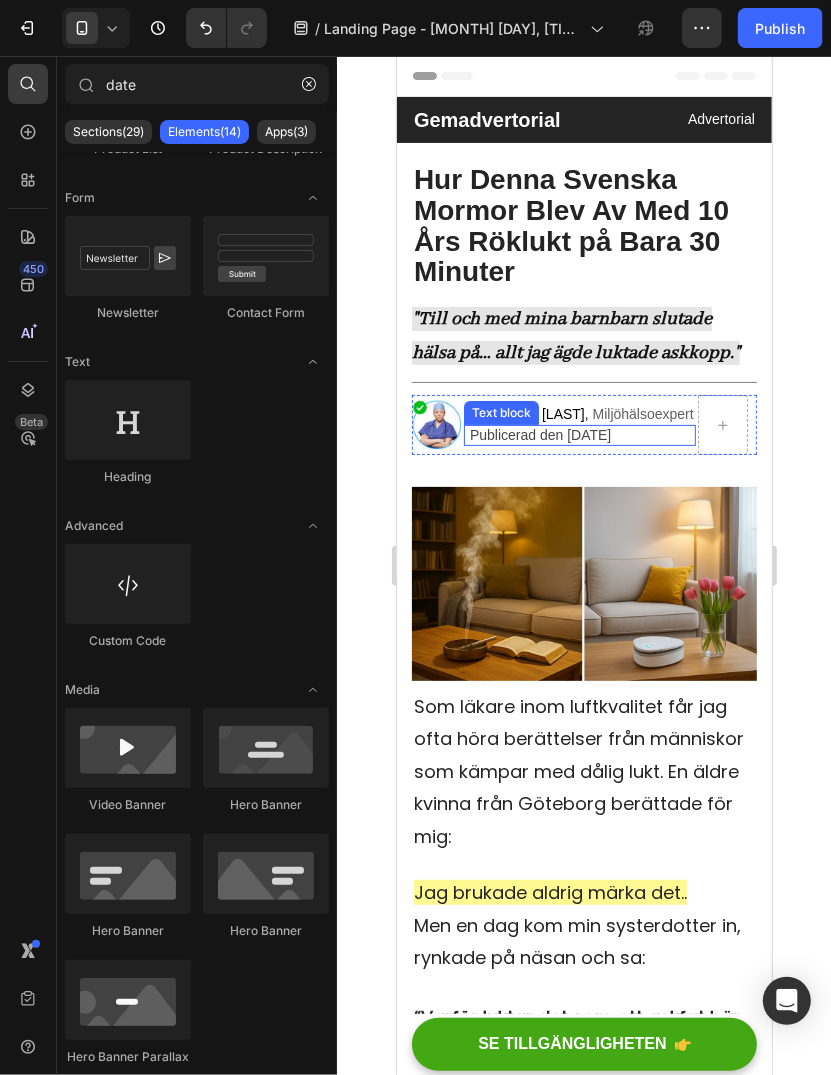 click on "Publicerad den [DATE]" at bounding box center [539, 434] 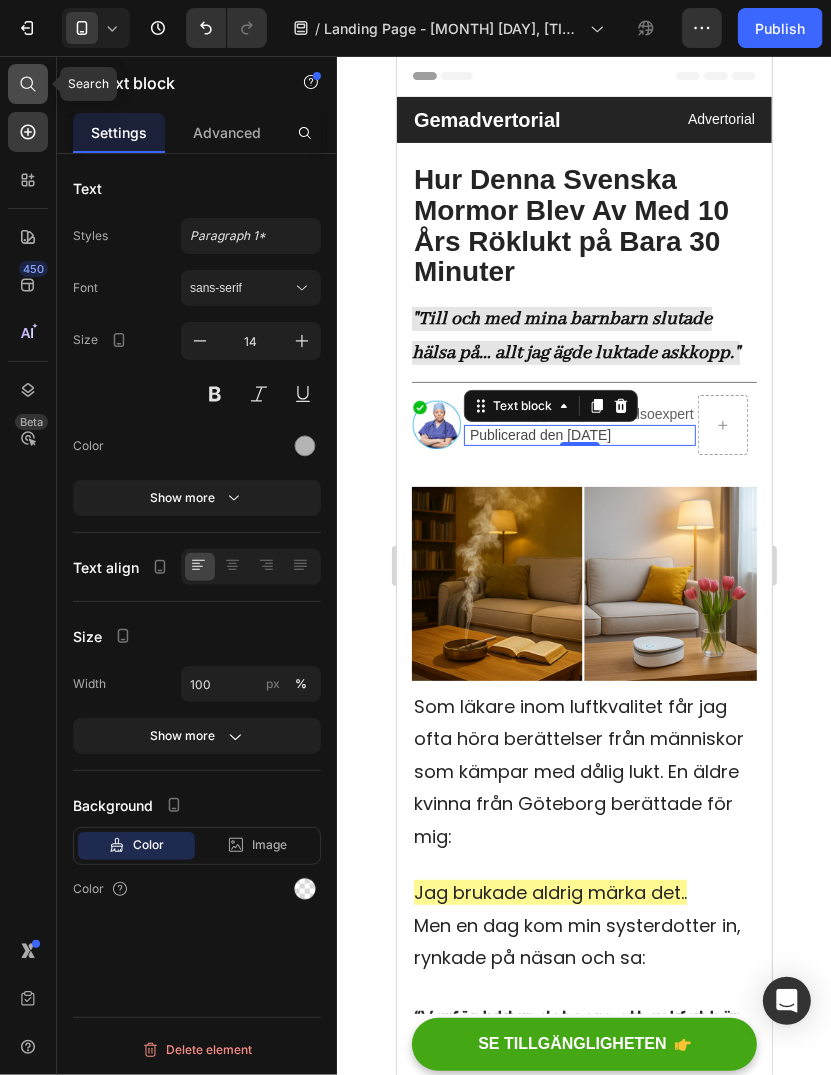 click 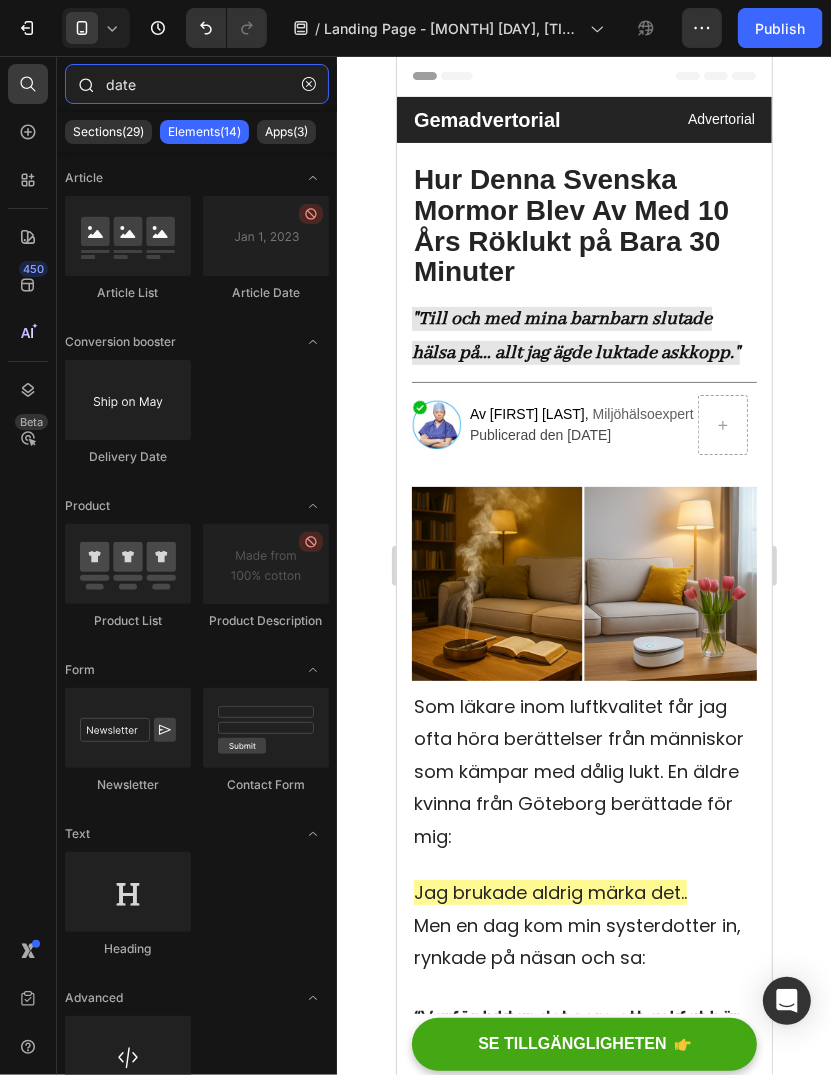 click on "date" at bounding box center (197, 84) 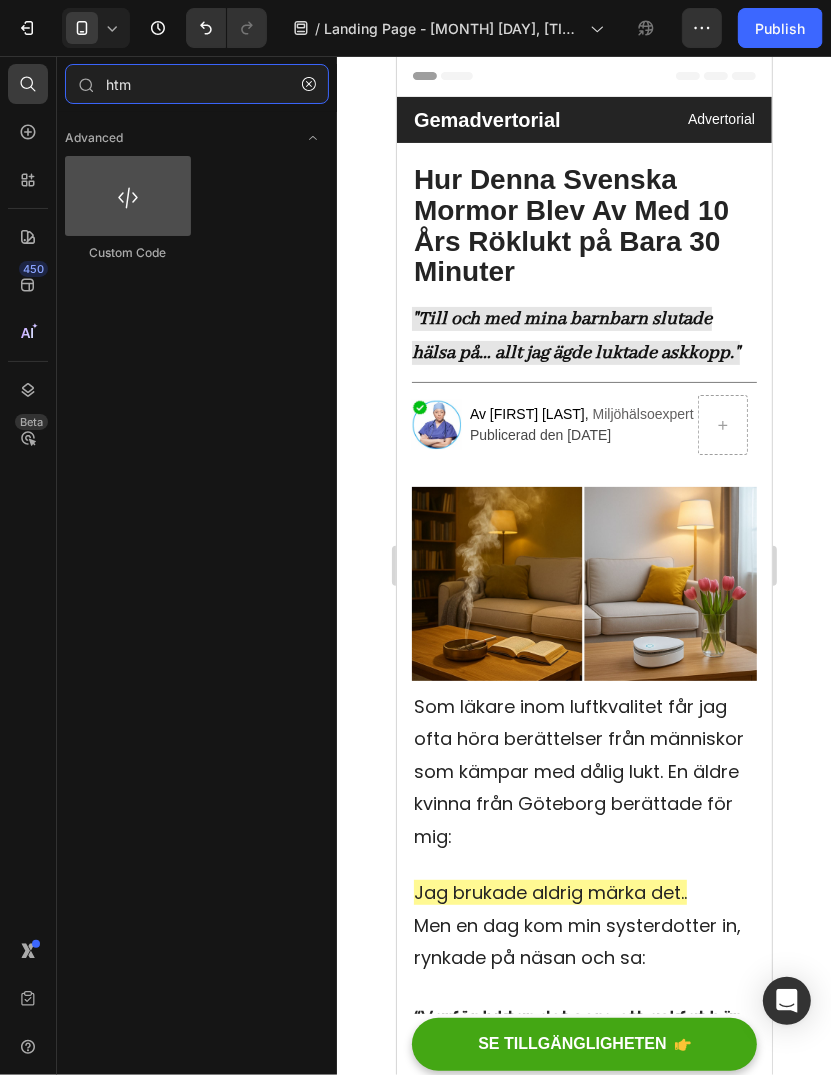 type on "htm" 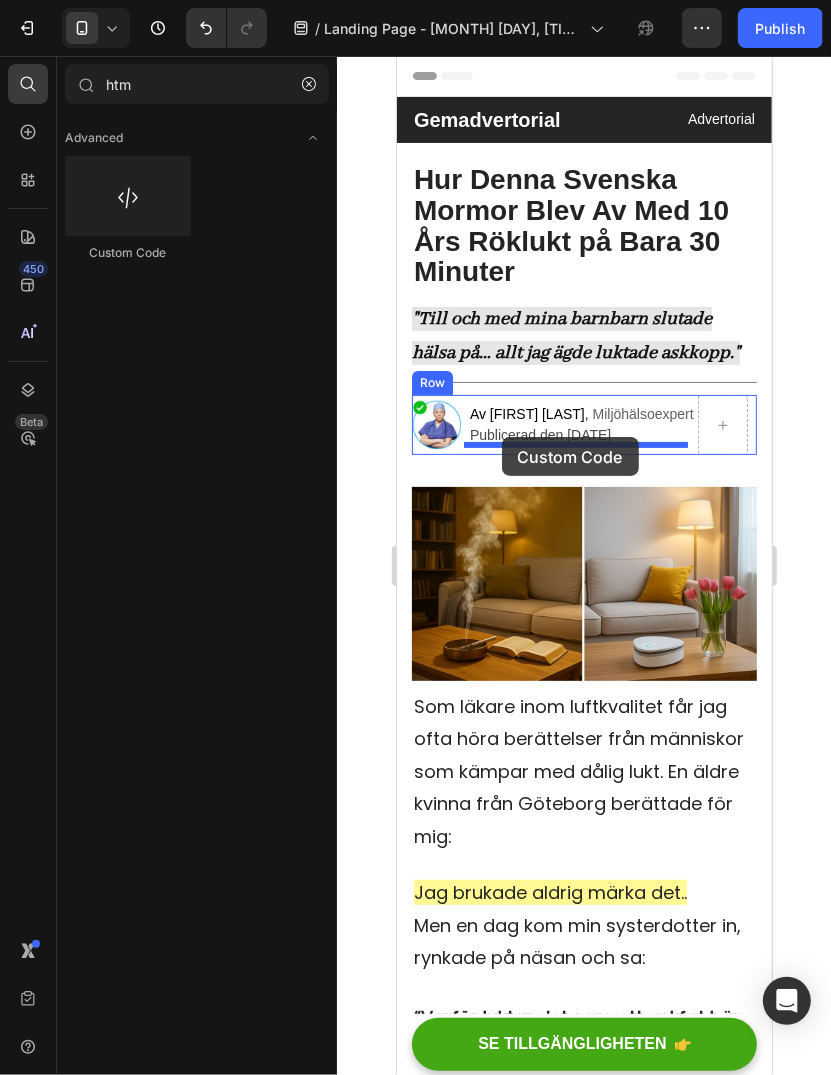 drag, startPoint x: 523, startPoint y: 276, endPoint x: 501, endPoint y: 436, distance: 161.50542 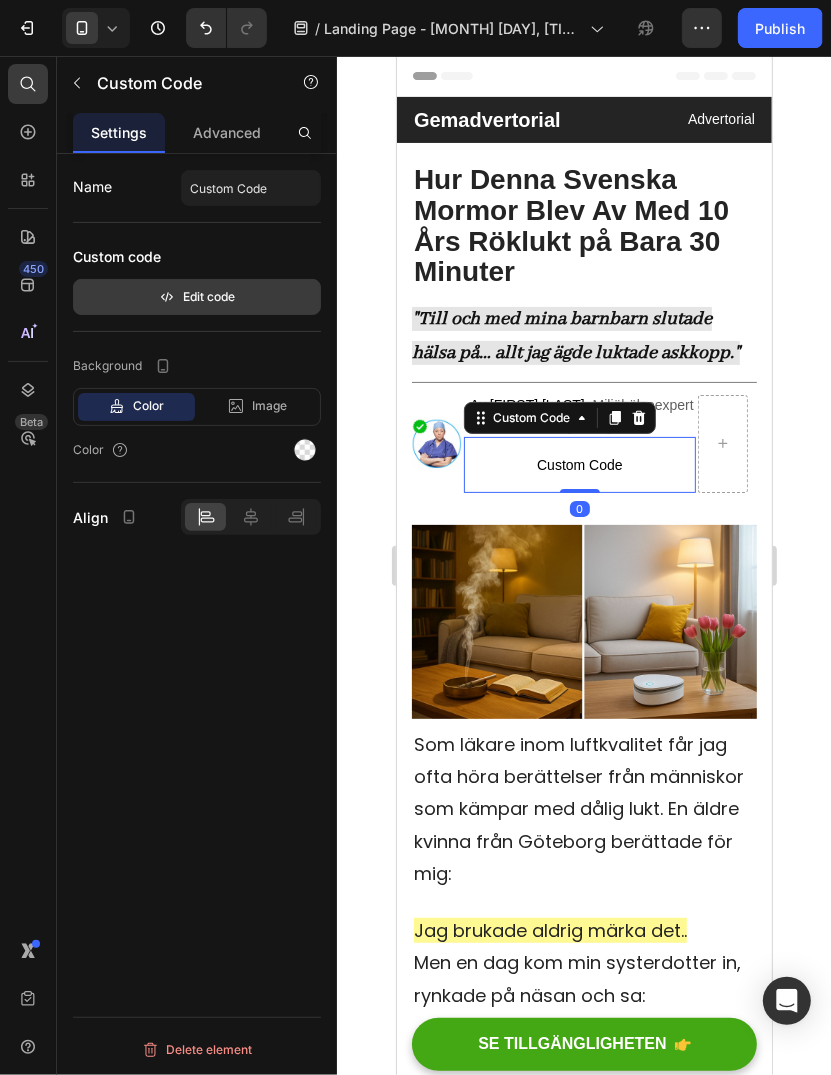 click on "Edit code" at bounding box center [197, 297] 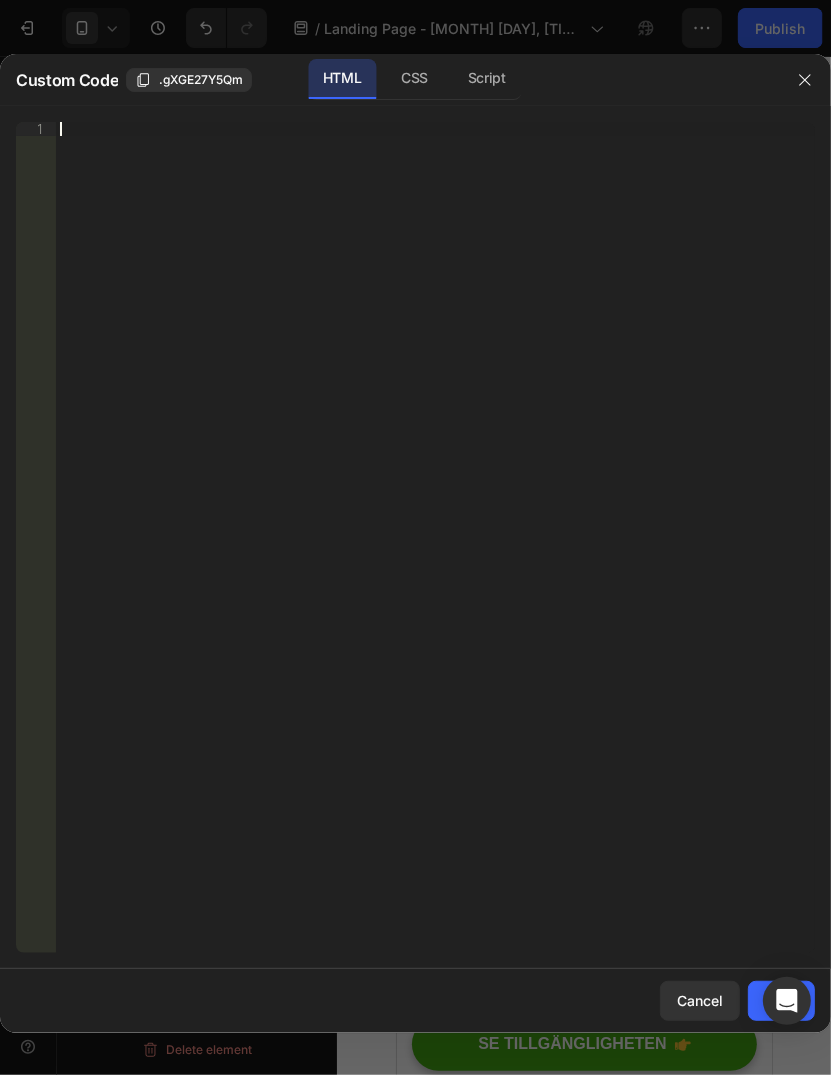 click on "Insert the 3rd-party installation code, HTML code, or Liquid code to display custom content." at bounding box center [435, 551] 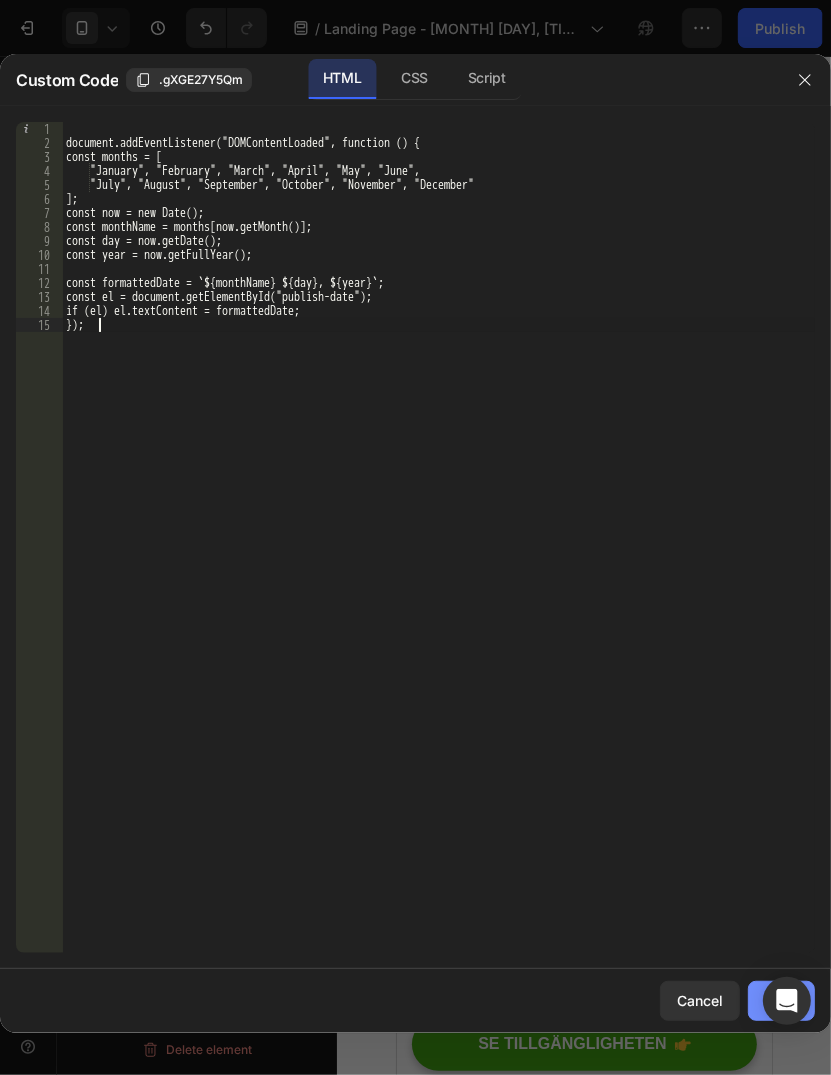 click on "Save" 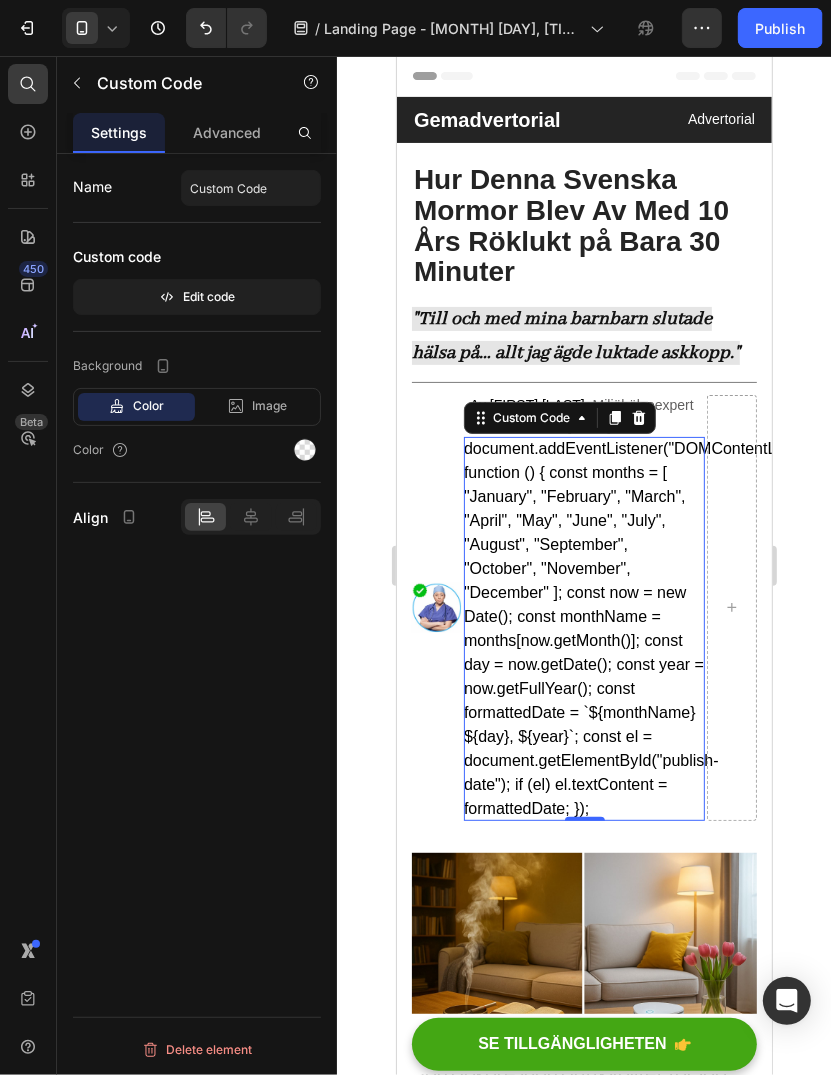 click 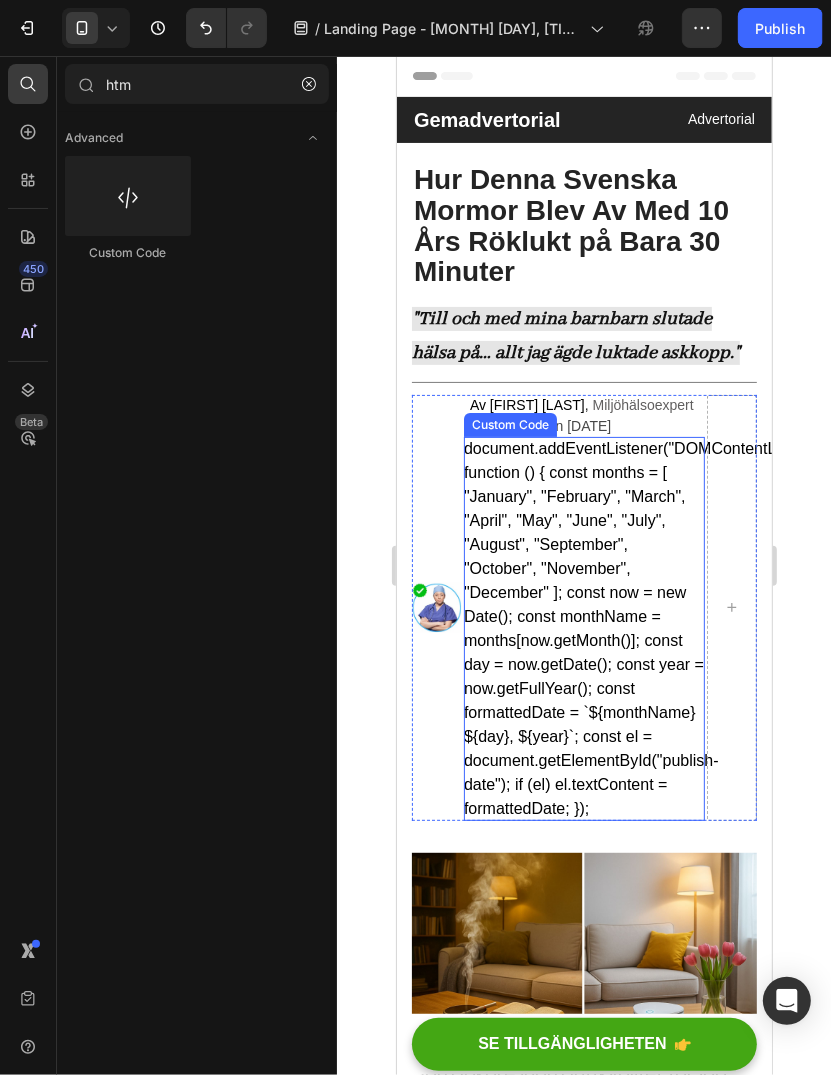 click on "document.addEventListener("DOMContentLoaded", function () {
const months = [
"January", "February", "March", "April", "May", "June",
"July", "August", "September", "October", "November", "December"
];
const now = new Date();
const monthName = months[now.getMonth()];
const day = now.getDate();
const year = now.getFullYear();
const formattedDate = `${monthName} ${day}, ${year}`;
const el = document.getElementById("publish-date");
if (el) el.textContent = formattedDate;
});" at bounding box center (583, 628) 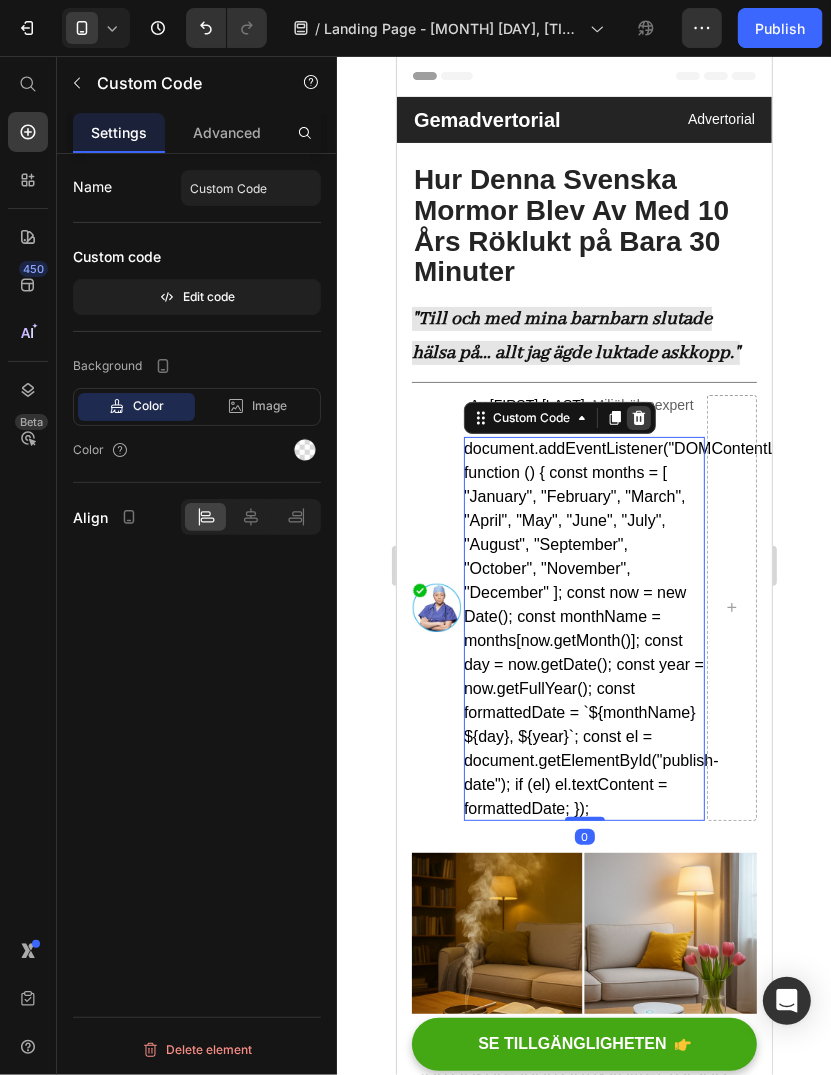 click 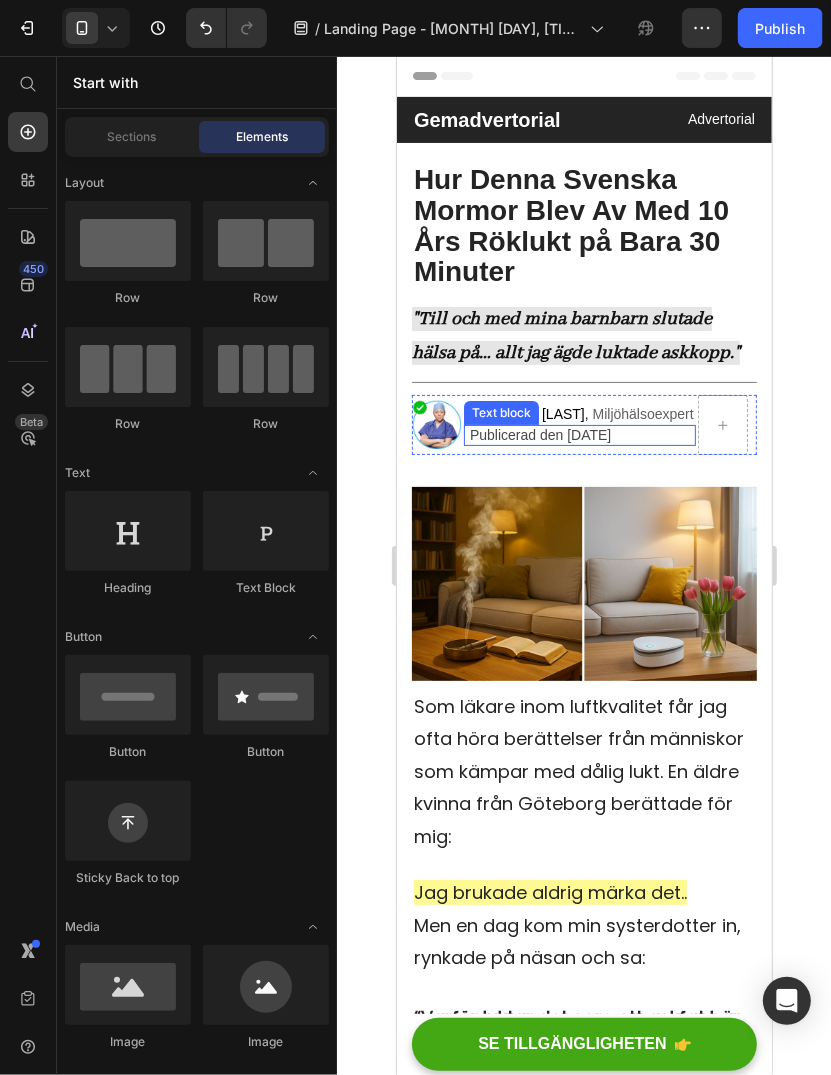 click on "Publicerad den [DATE]" at bounding box center (539, 434) 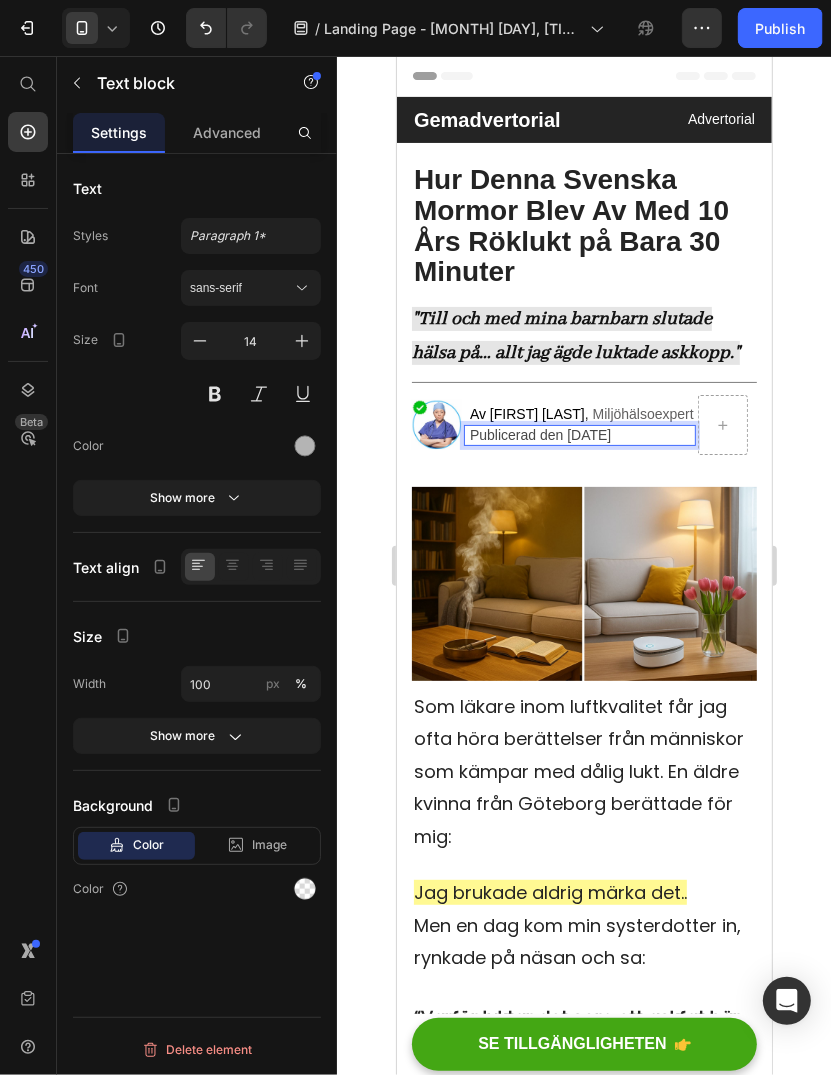 click on "Publicerad den [DATE]" at bounding box center (539, 434) 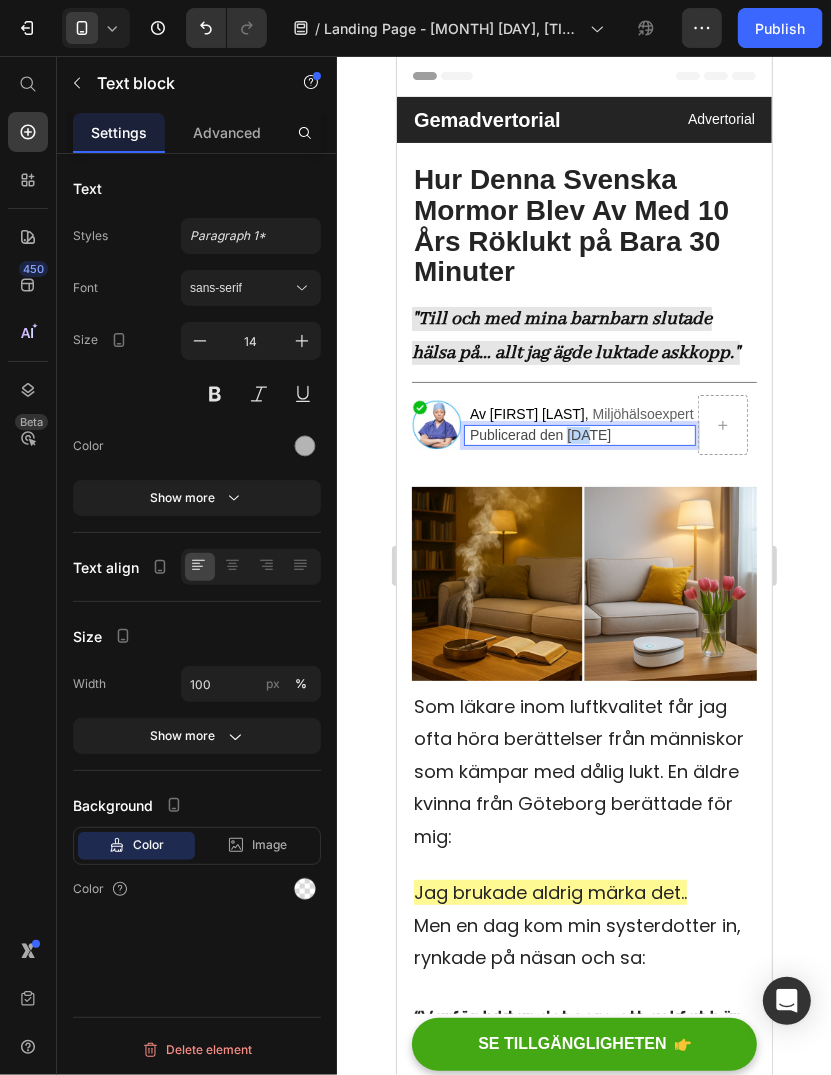 click on "Publicerad den [DATE]" at bounding box center (539, 434) 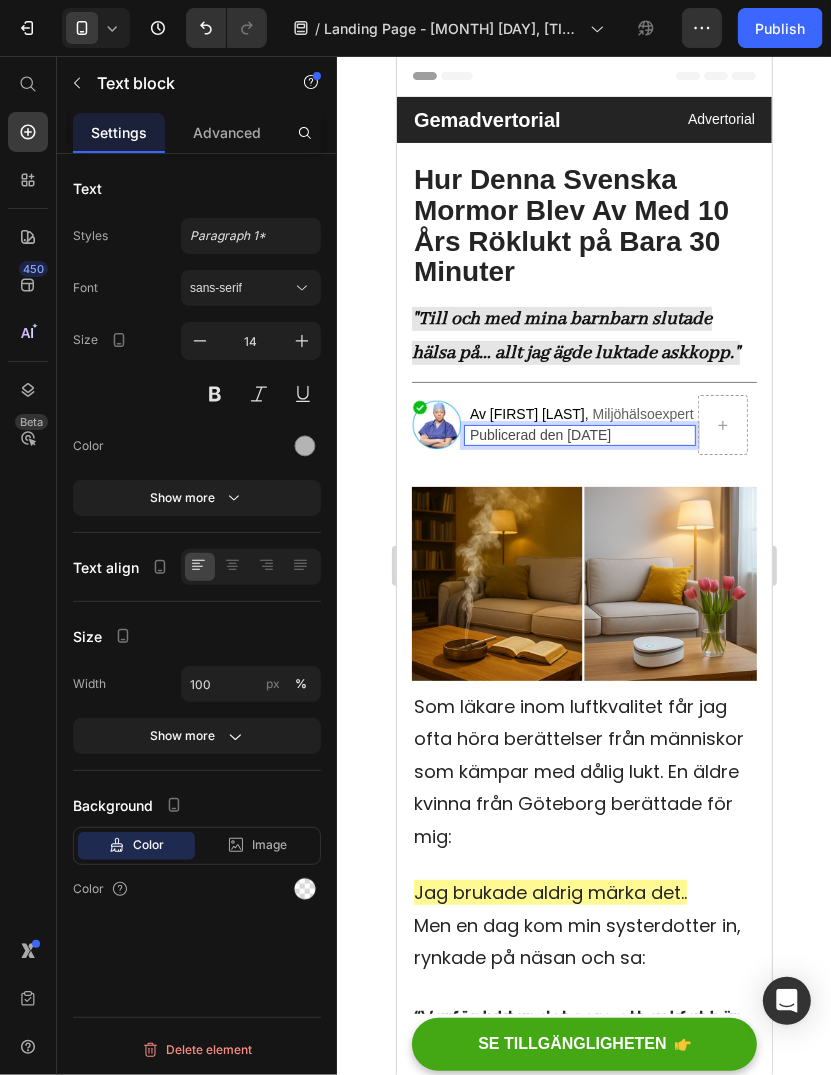 click on "Publicerad den [DATE]" at bounding box center (539, 434) 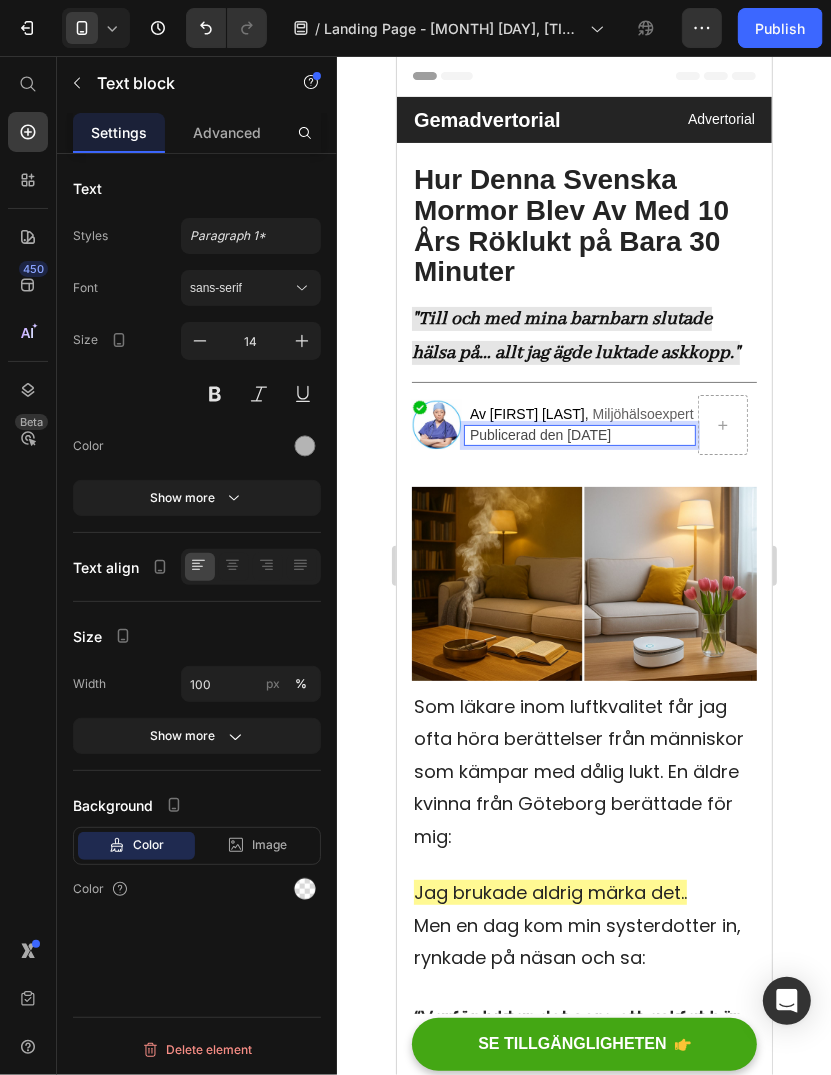 click on "Publicerad den [DATE]" at bounding box center (539, 434) 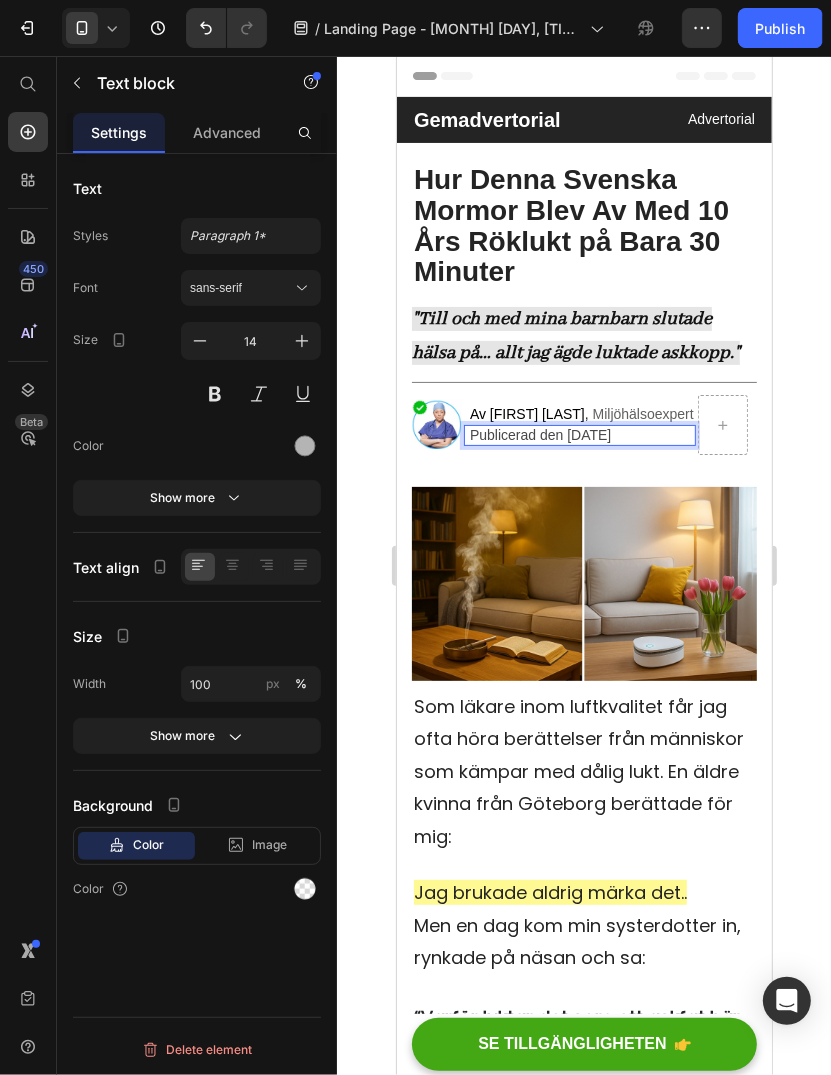 click on "Publicerad den [DATE]" at bounding box center (539, 434) 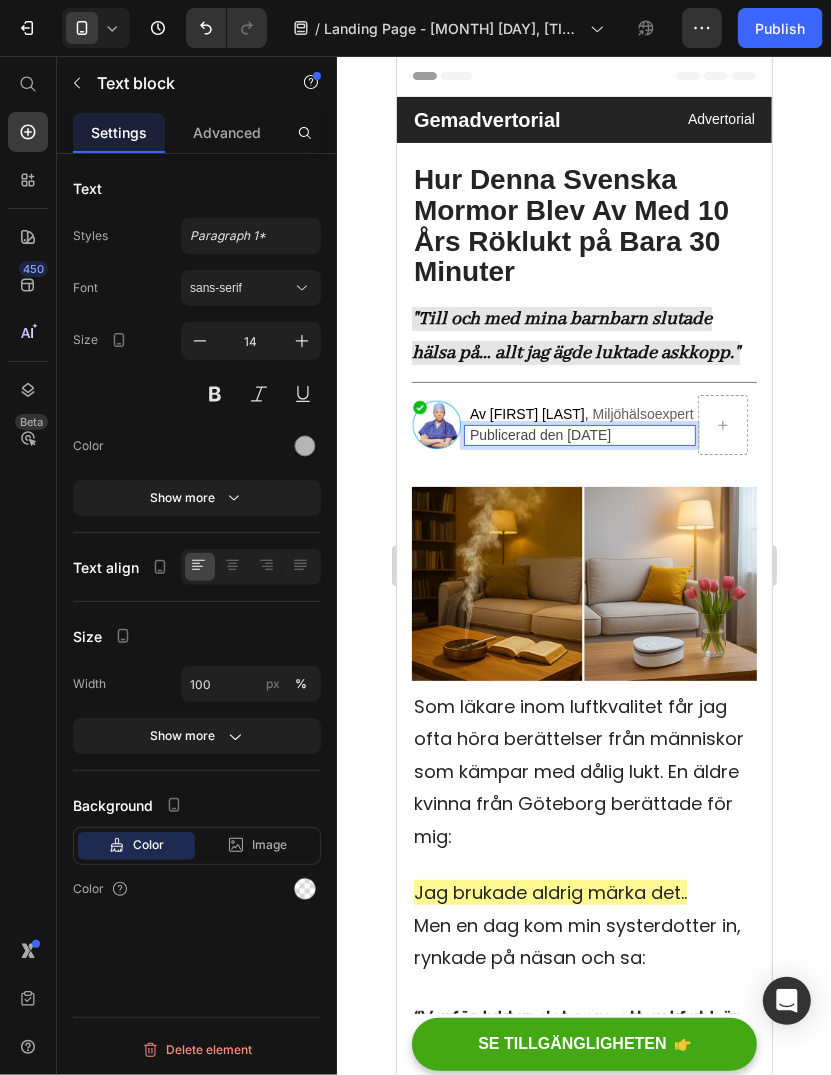 click on "Publicerad den [DATE]" at bounding box center (539, 434) 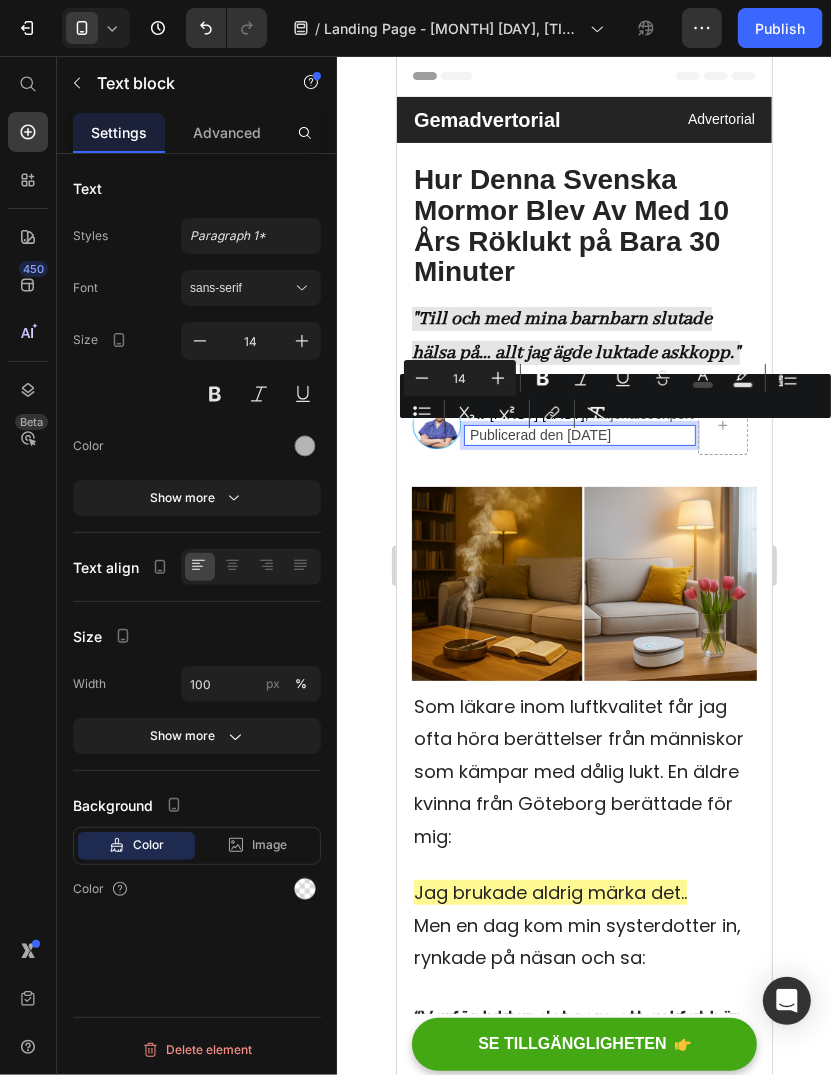 copy on "Publicerad den [DATE]" 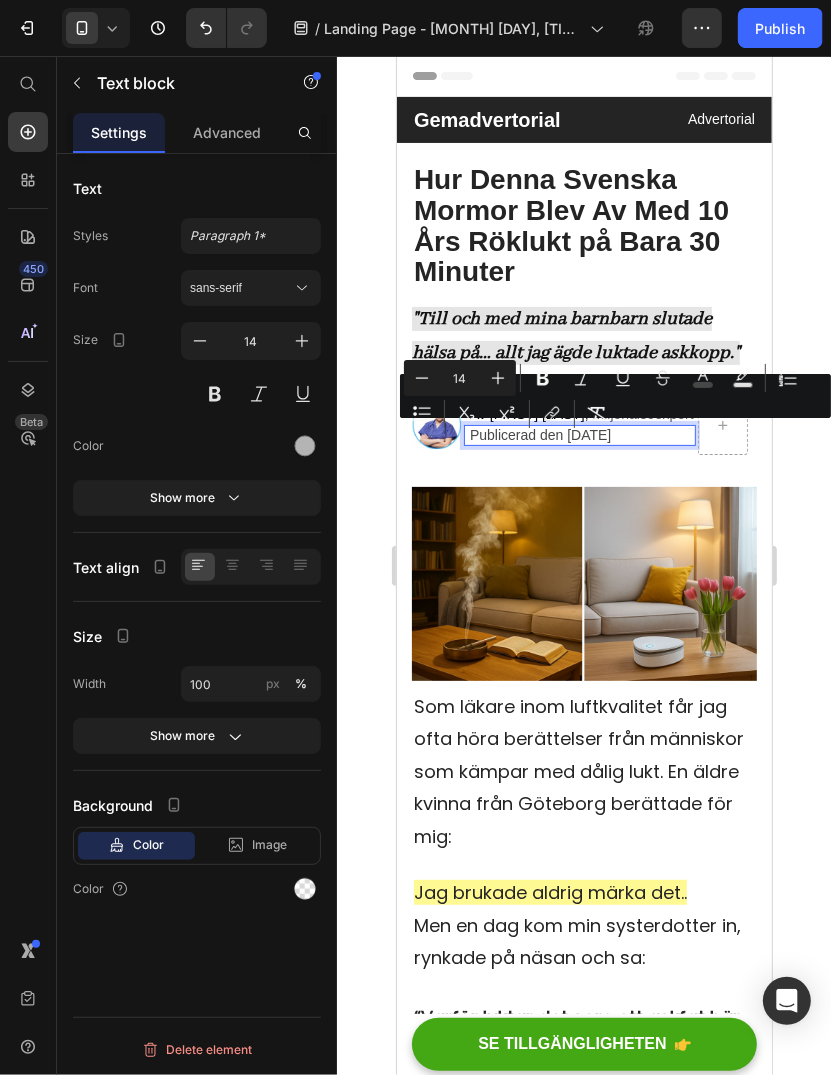 click on "Publicerad den [DATE]" at bounding box center (539, 434) 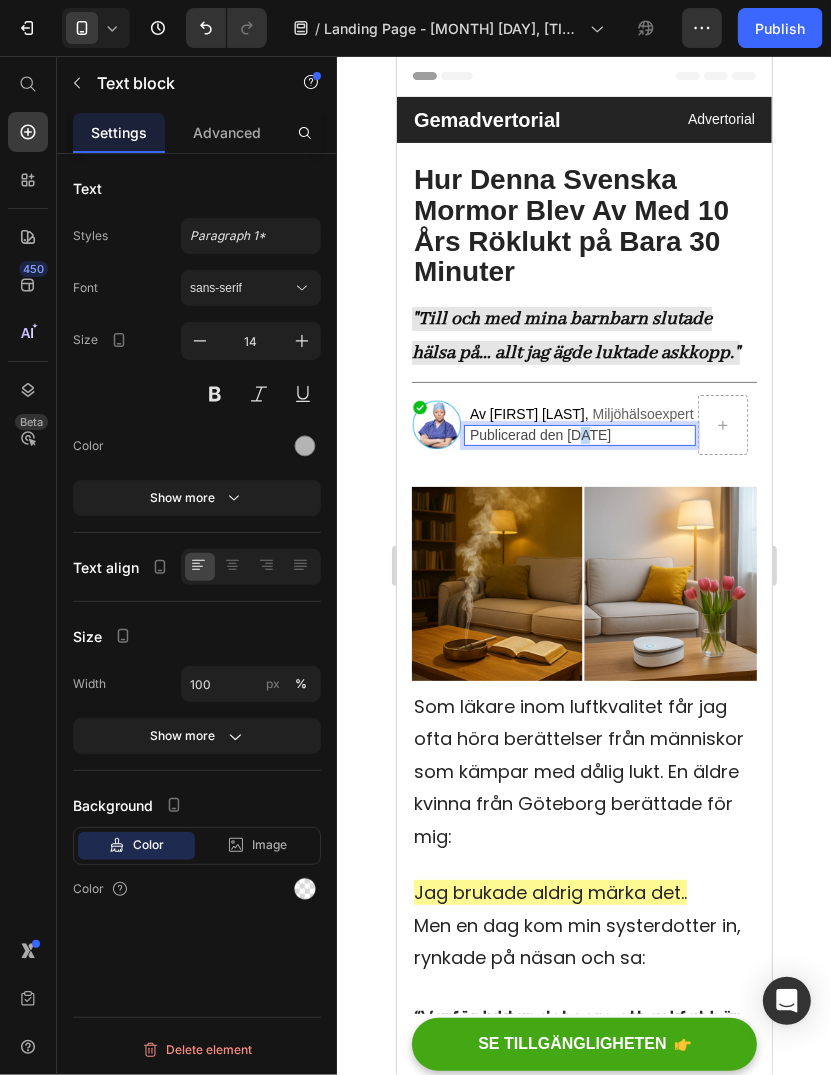 click on "Publicerad den [DATE]" at bounding box center [539, 434] 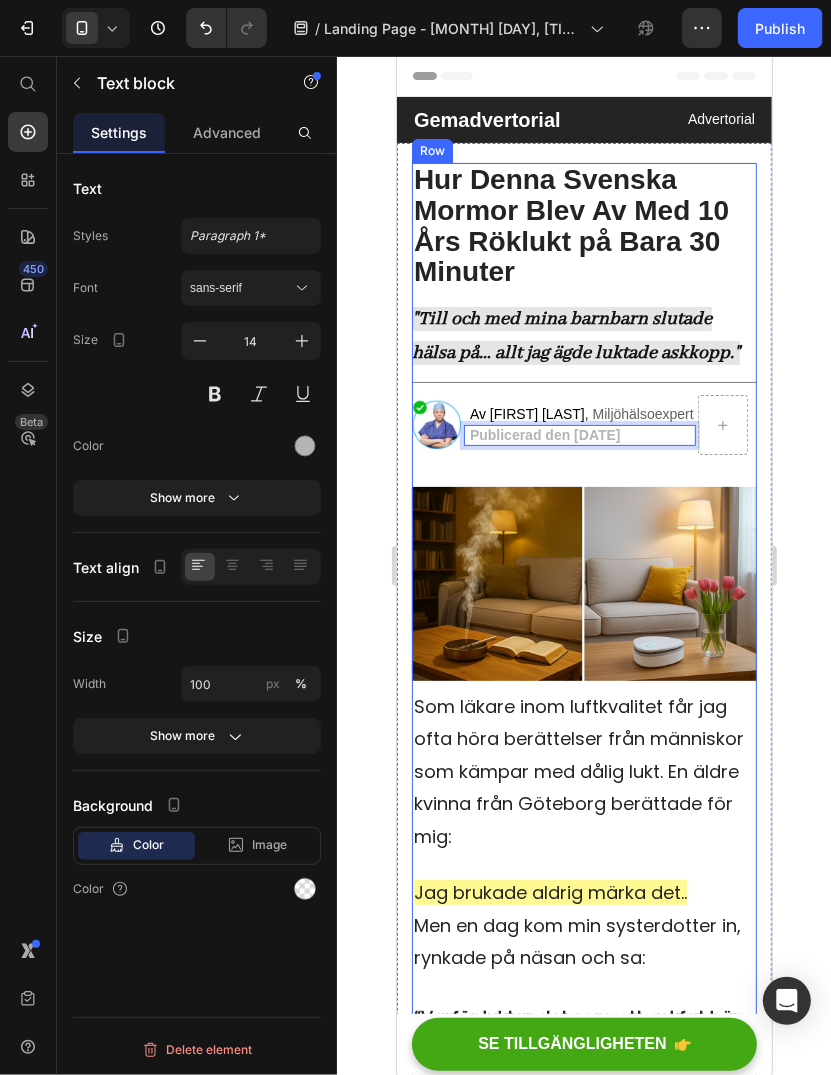 click on "Hur Denna Svenska Mormor Blev Av Med 10 Års Röklukt på Bara 30 Minuter Heading "Till och med mina barnbarn slutade hälsa på… allt jag ägde luktade askkopp." Heading Title Line Image Av [FIRST] [LAST], Miljöhälsoexpert Text block Publicerad den [DATE] Text block 0 Row Image Som läkare inom luftkvalitet får jag ofta höra berättelser från människor som kämpar med dålig lukt. En äldre kvinna från Göteborg berättade för mig: Text block Jag brukade aldrig märka det.. Men en dag kom min systerdotter in, rynkade på näsan och sa: Text block “Varför luktar det som ett askfat här inne?” Text Block Image Jag ville sjunka genom golvet . Jag hade precis städat vardagsrummet dagen innan. Sprutat luftfräschare . Öppnat fönstren. Till och med tänt ett av de där överprisade doftljusen som ska “absorbera lukt.” Men det spelade ingen roll. Lukten var fortfarande där. Djupt inne i gardinerna… soffan… till och med väggarna ? . ." at bounding box center (583, 6779) 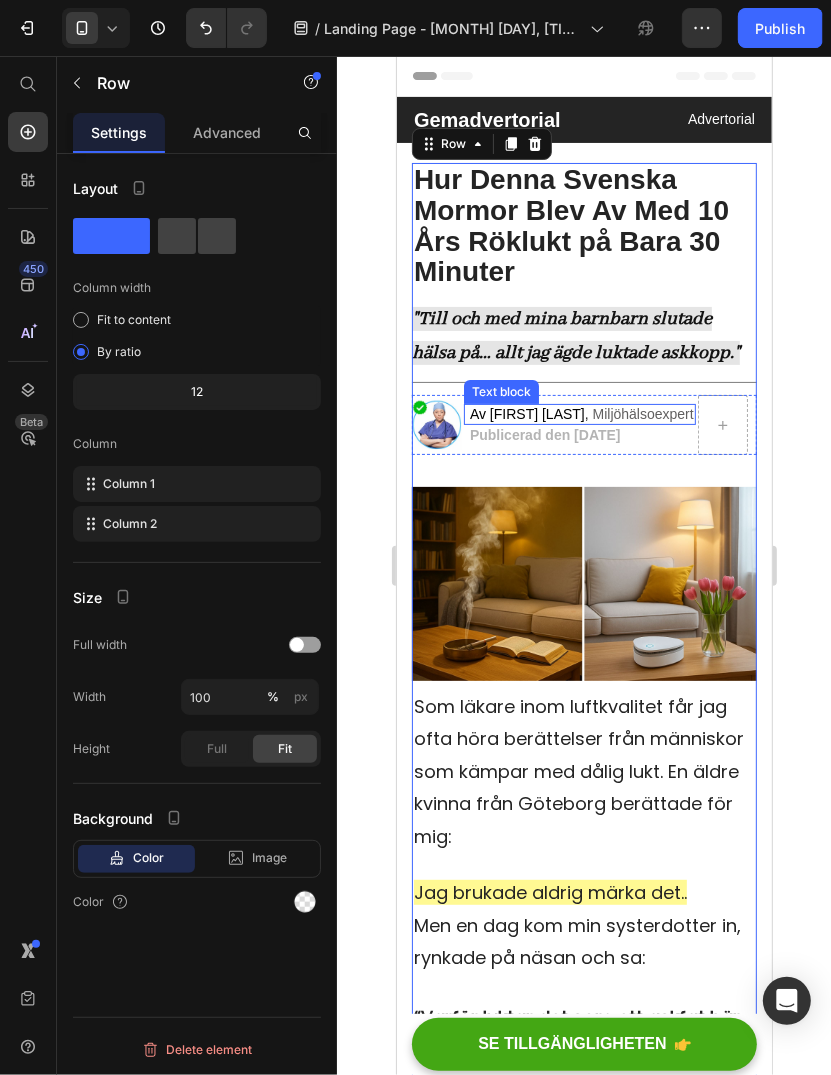 click on "Miljöhälsoexpert" at bounding box center [642, 413] 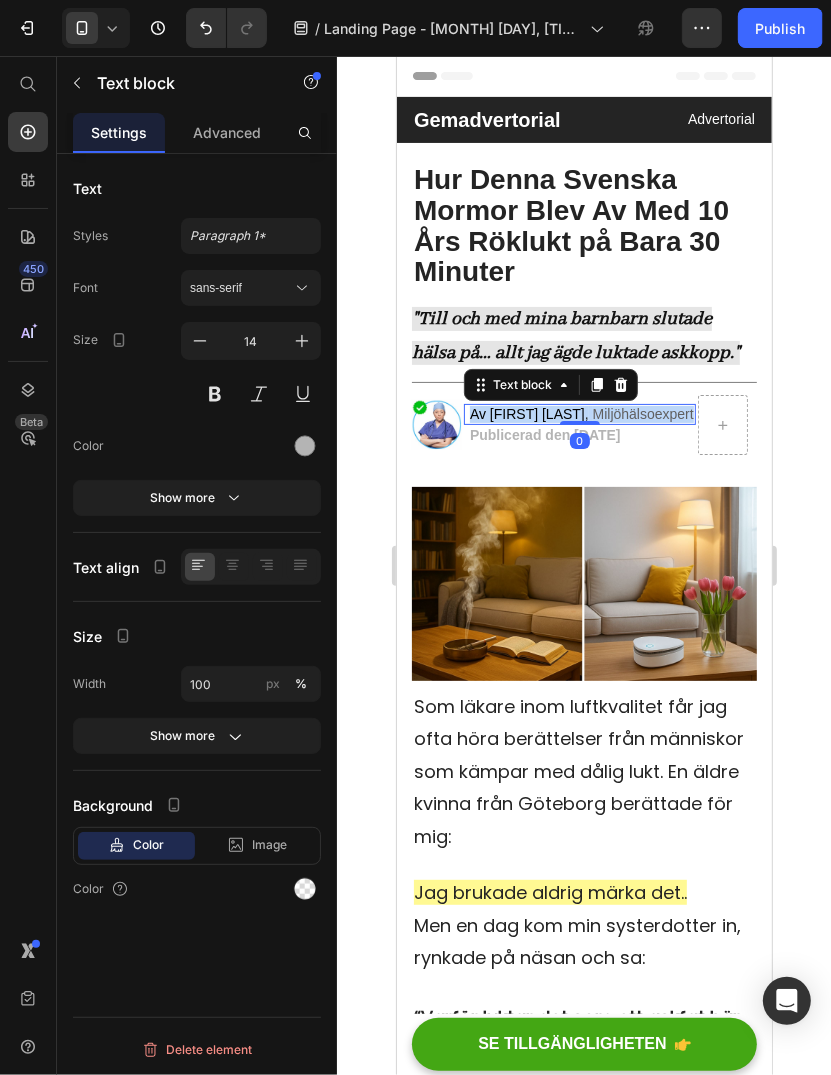 click on "Miljöhälsoexpert" at bounding box center [642, 413] 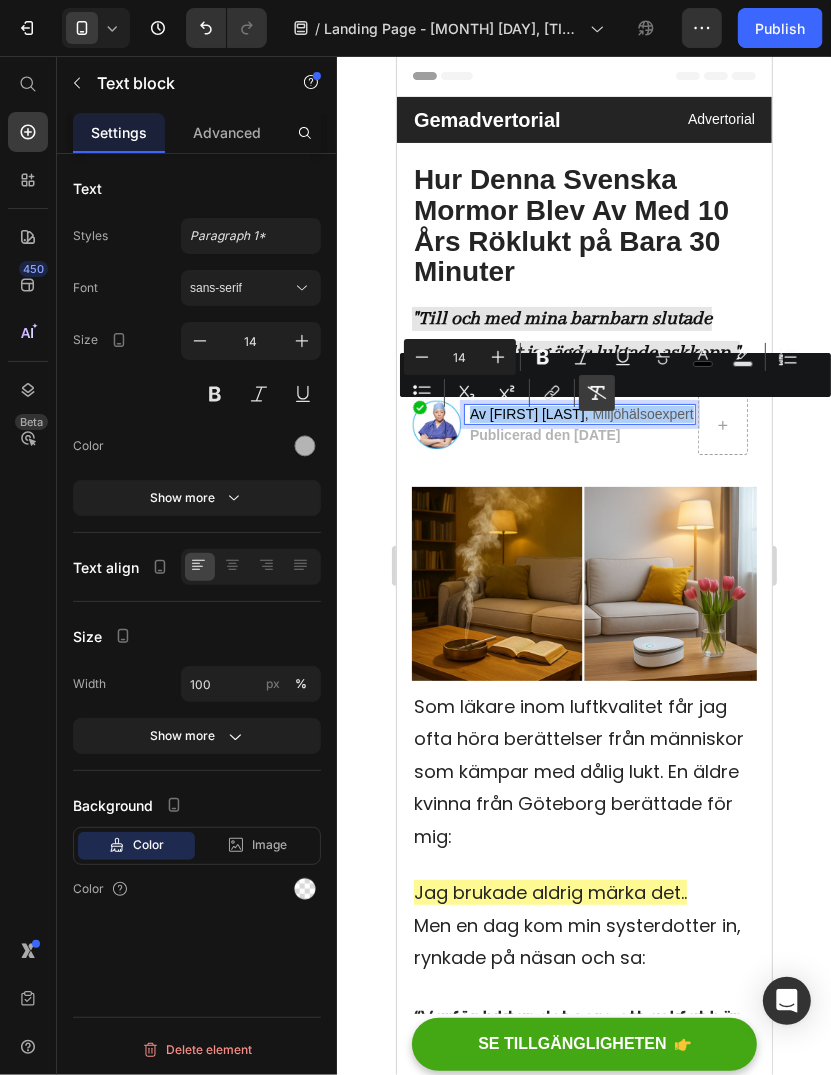 click on "Remove Format" at bounding box center (597, 393) 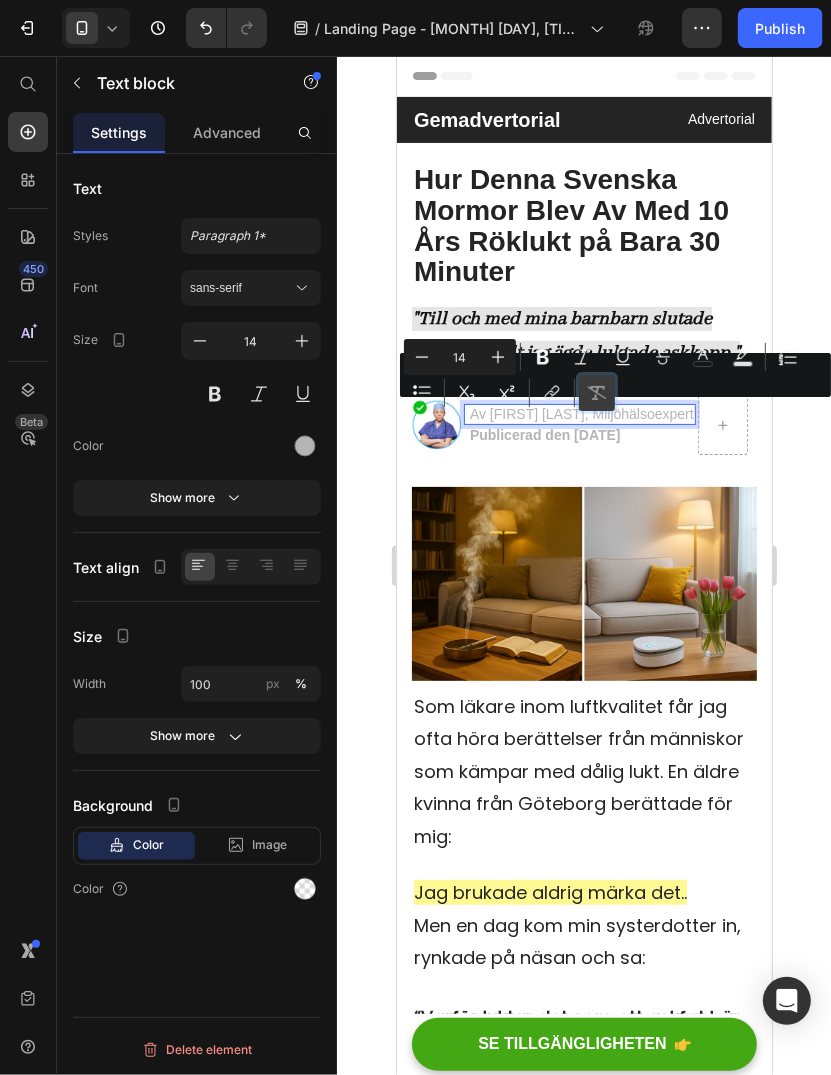 click 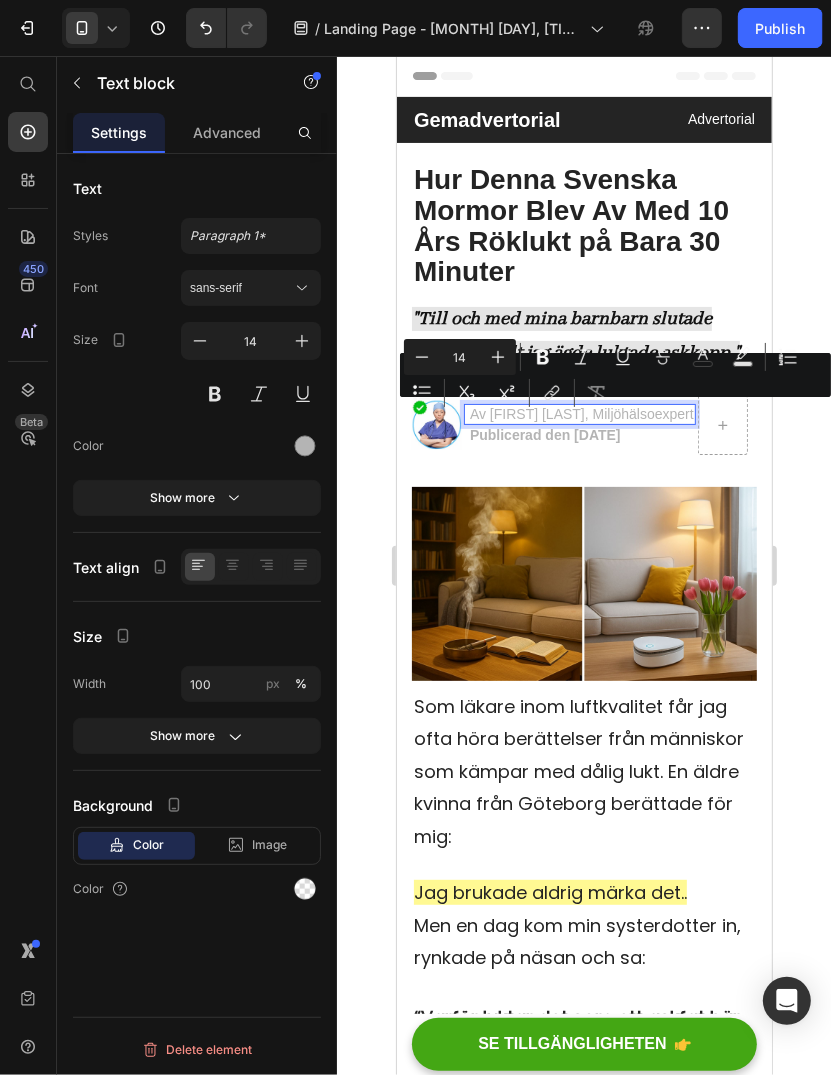 click on "Av [FIRST] [LAST], Miljöhälsoexpert" at bounding box center (581, 413) 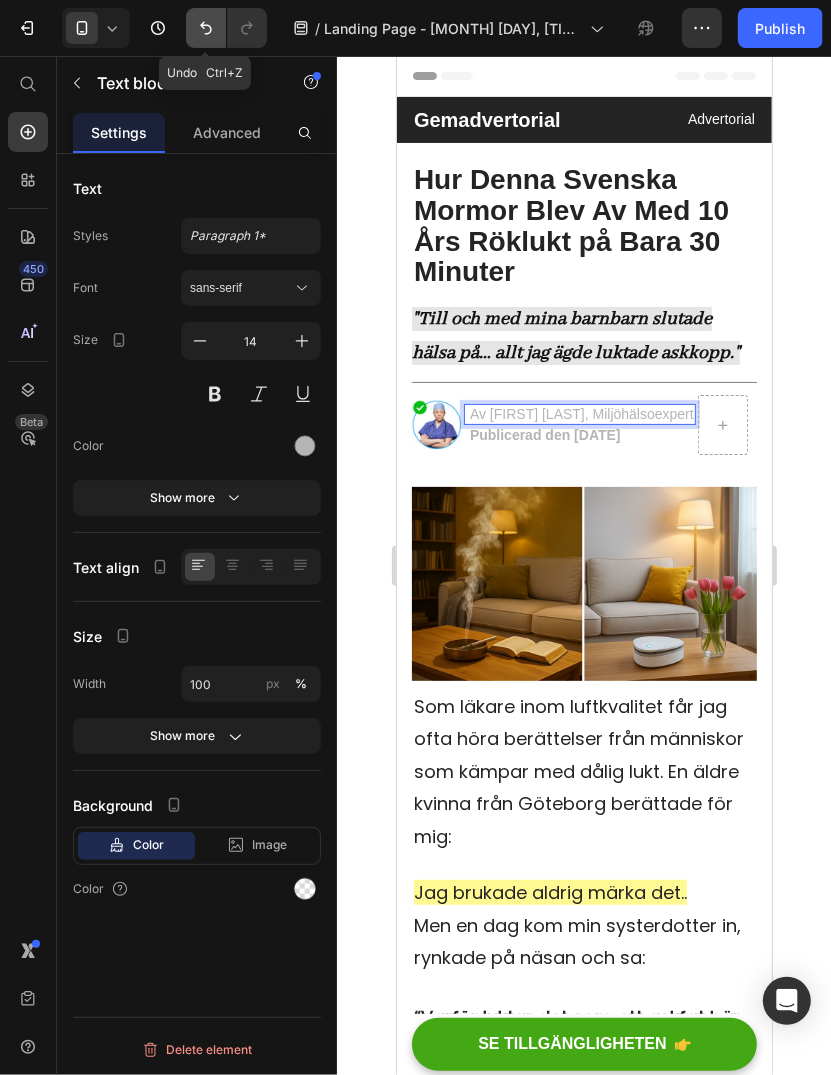 click 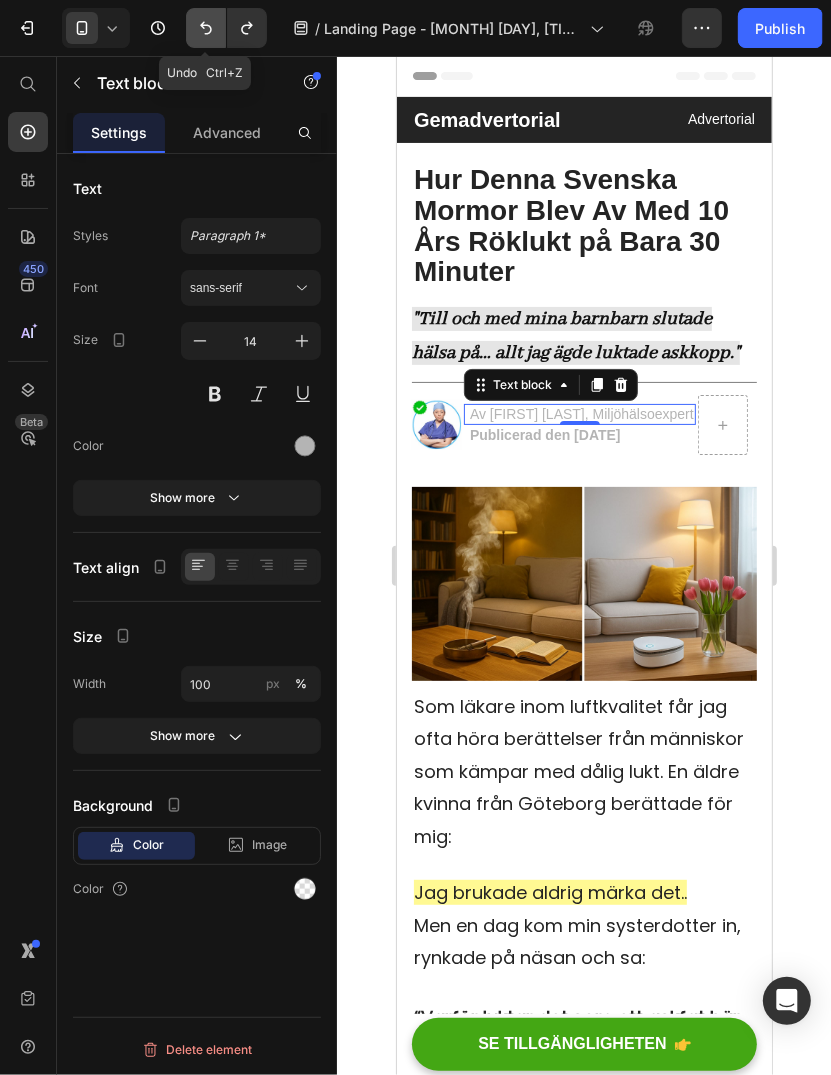 click 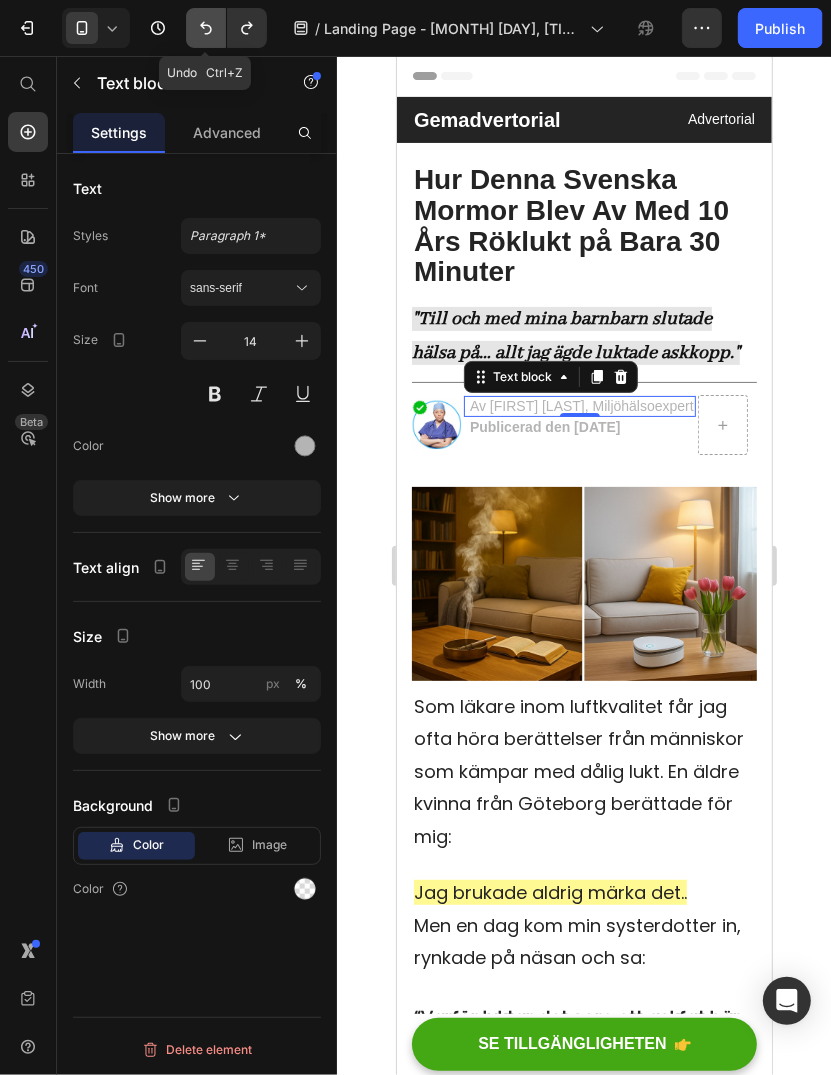 click 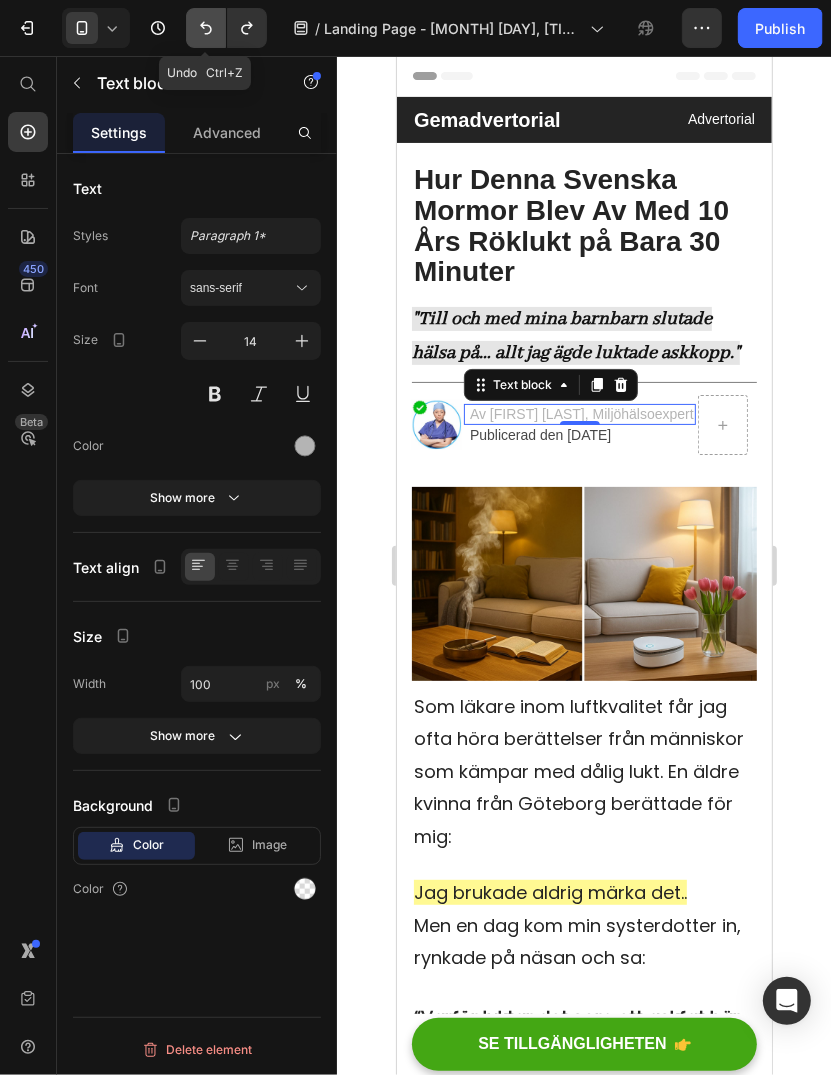 click 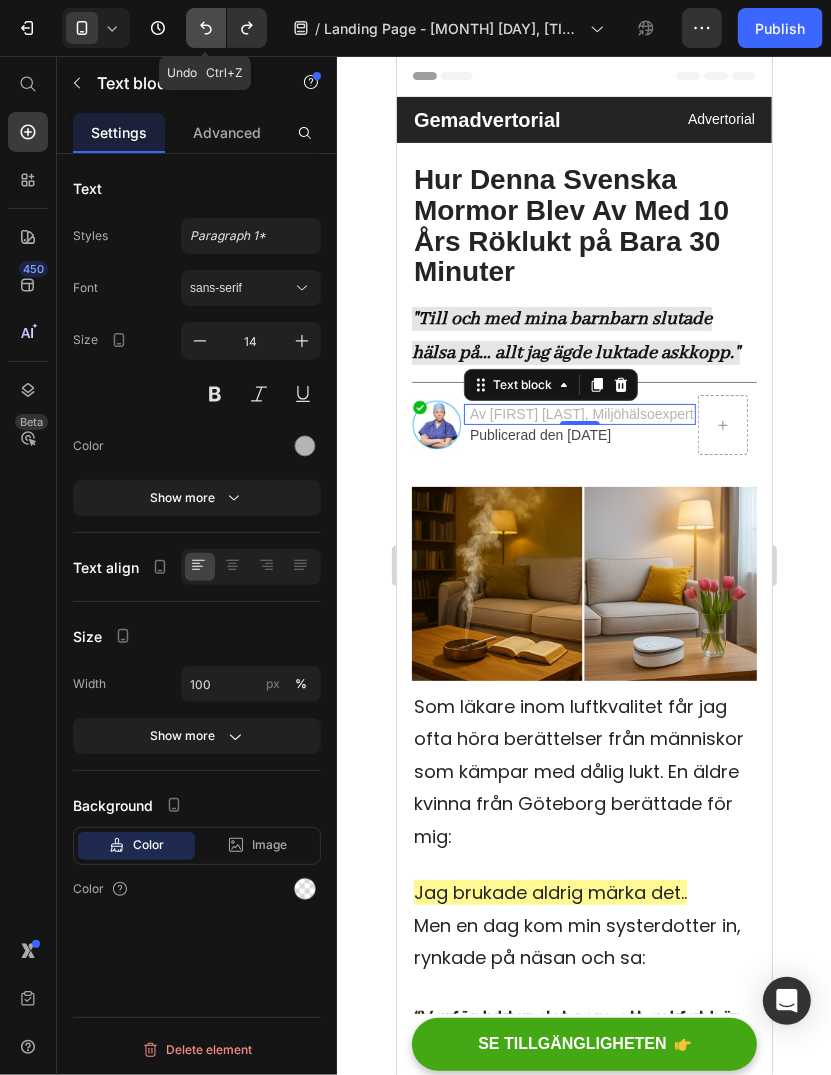 click 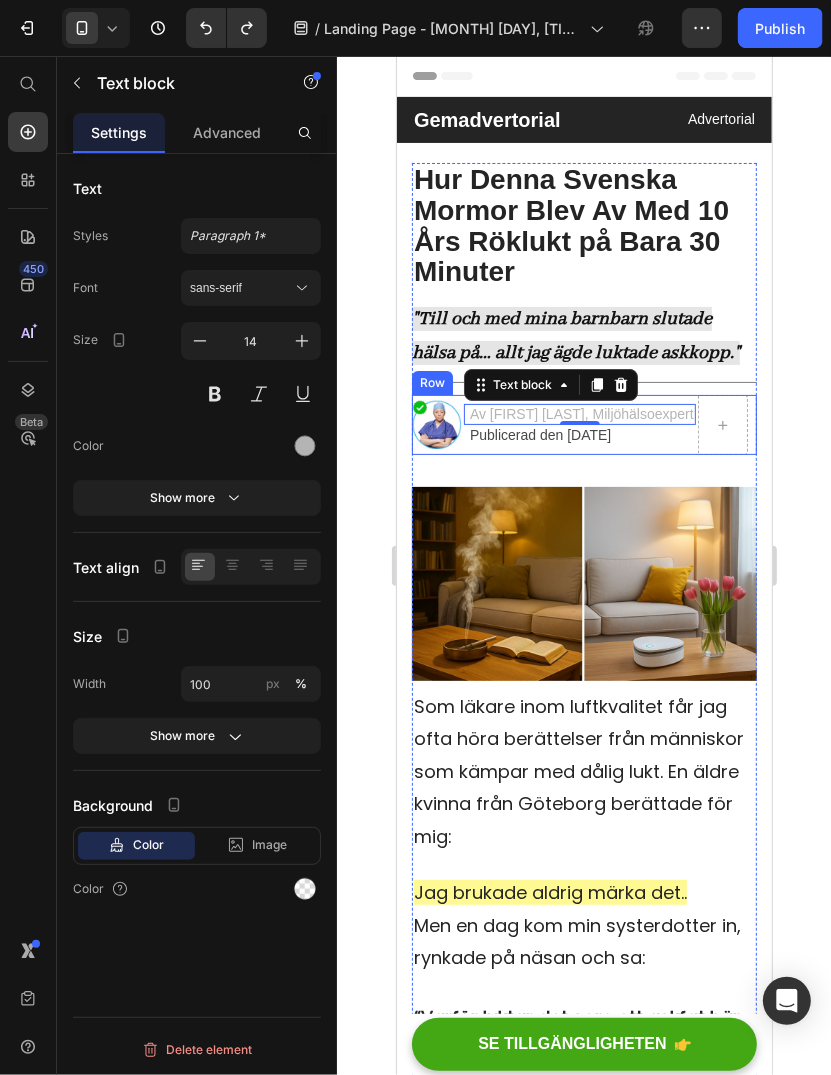 click on "Publicerad den [DATE]" at bounding box center (539, 434) 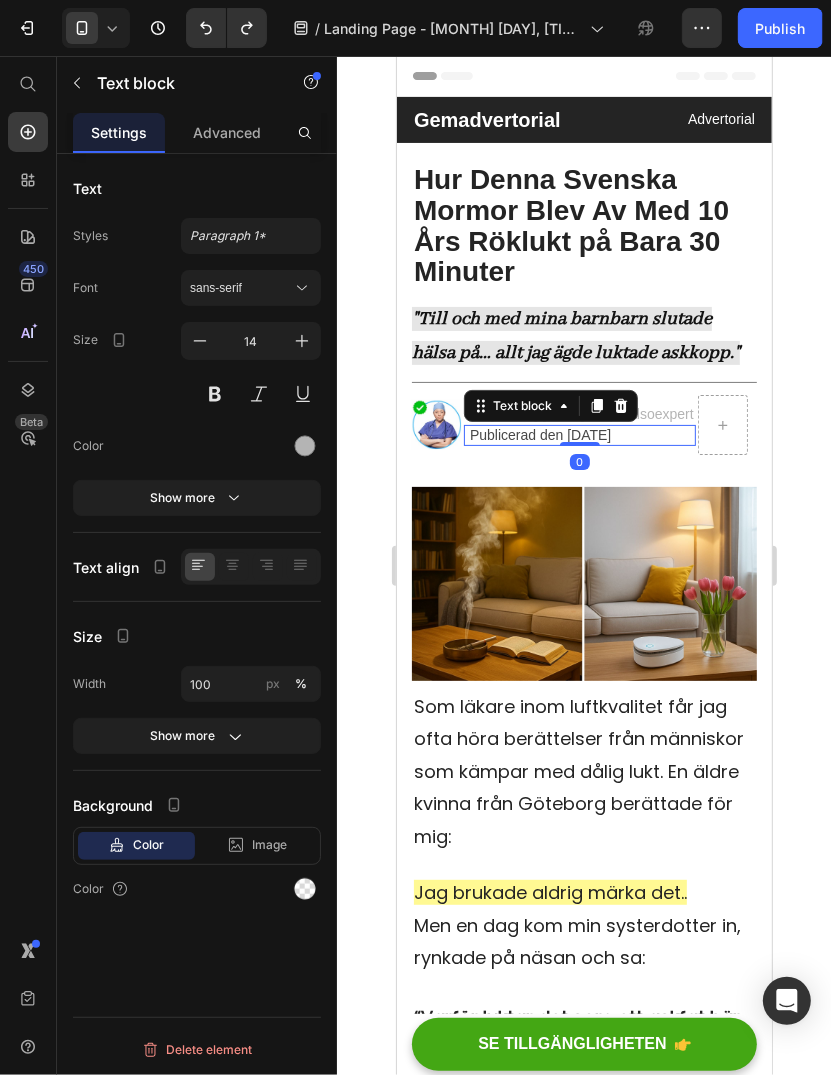 click on "Publicerad den [DATE]" at bounding box center (539, 434) 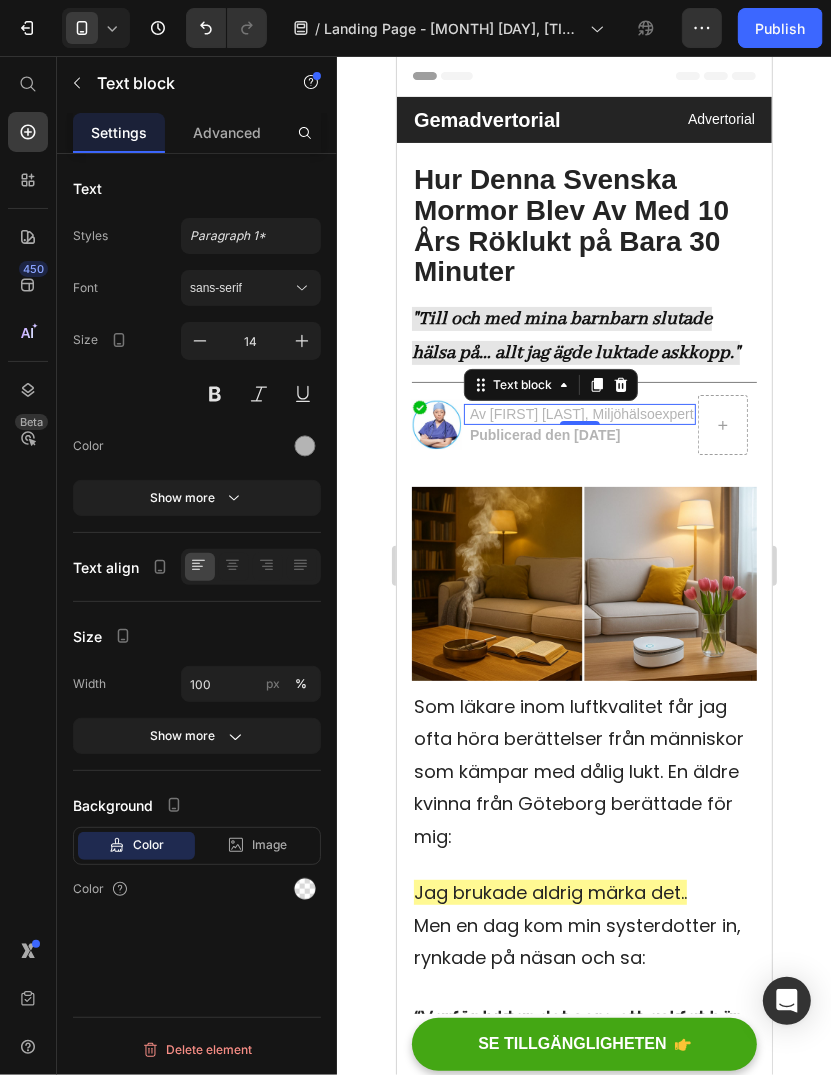 click on "Av [FIRST] [LAST], Miljöhälsoexpert" at bounding box center (581, 413) 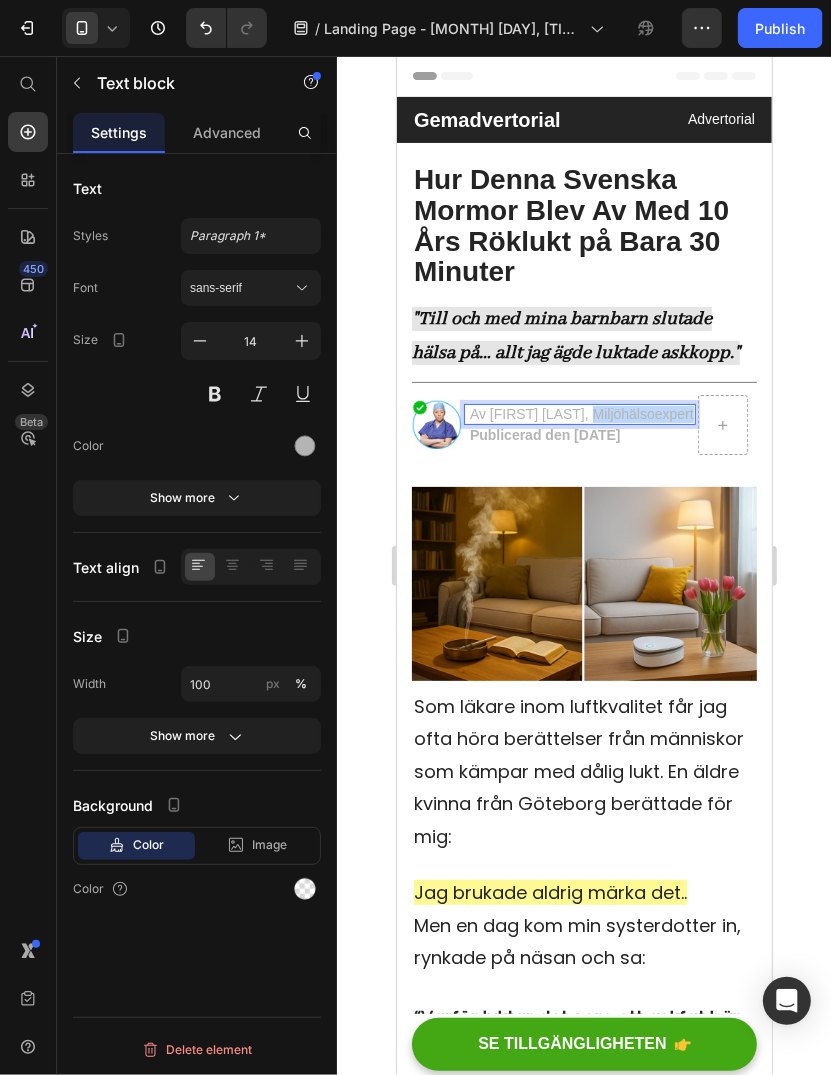 click on "Av [FIRST] [LAST], Miljöhälsoexpert" at bounding box center [581, 413] 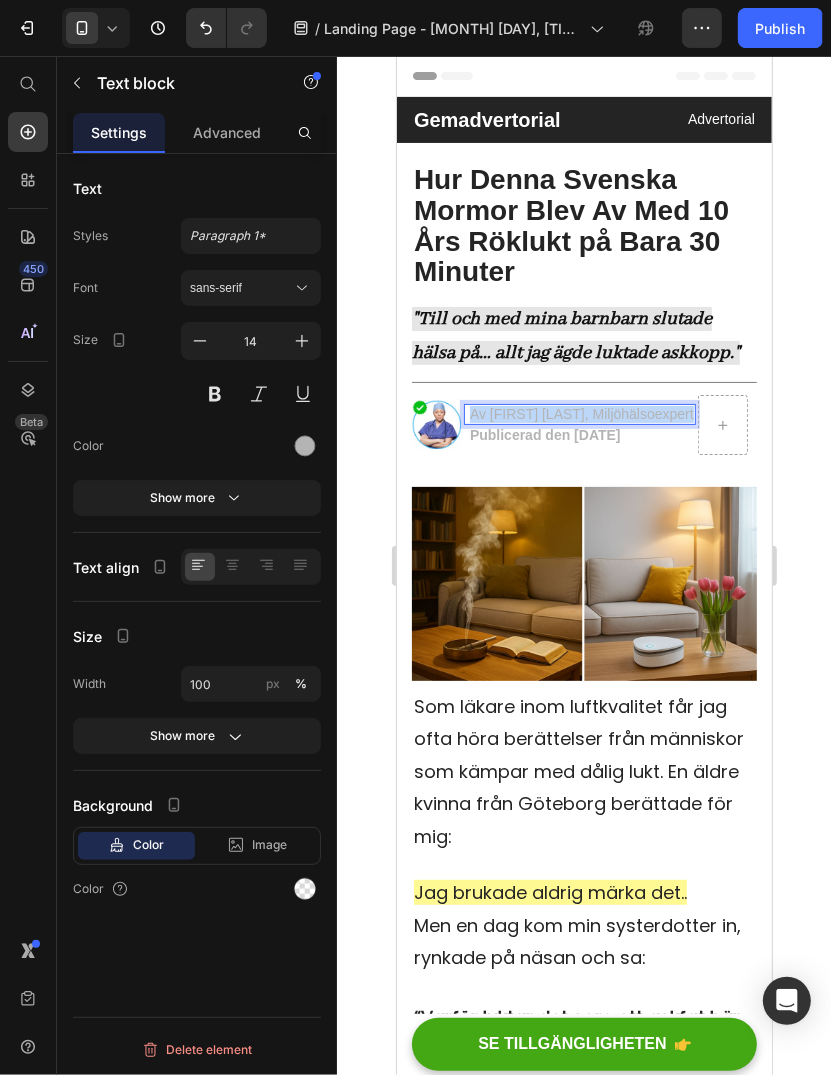 click on "Av [FIRST] [LAST], Miljöhälsoexpert" at bounding box center [581, 413] 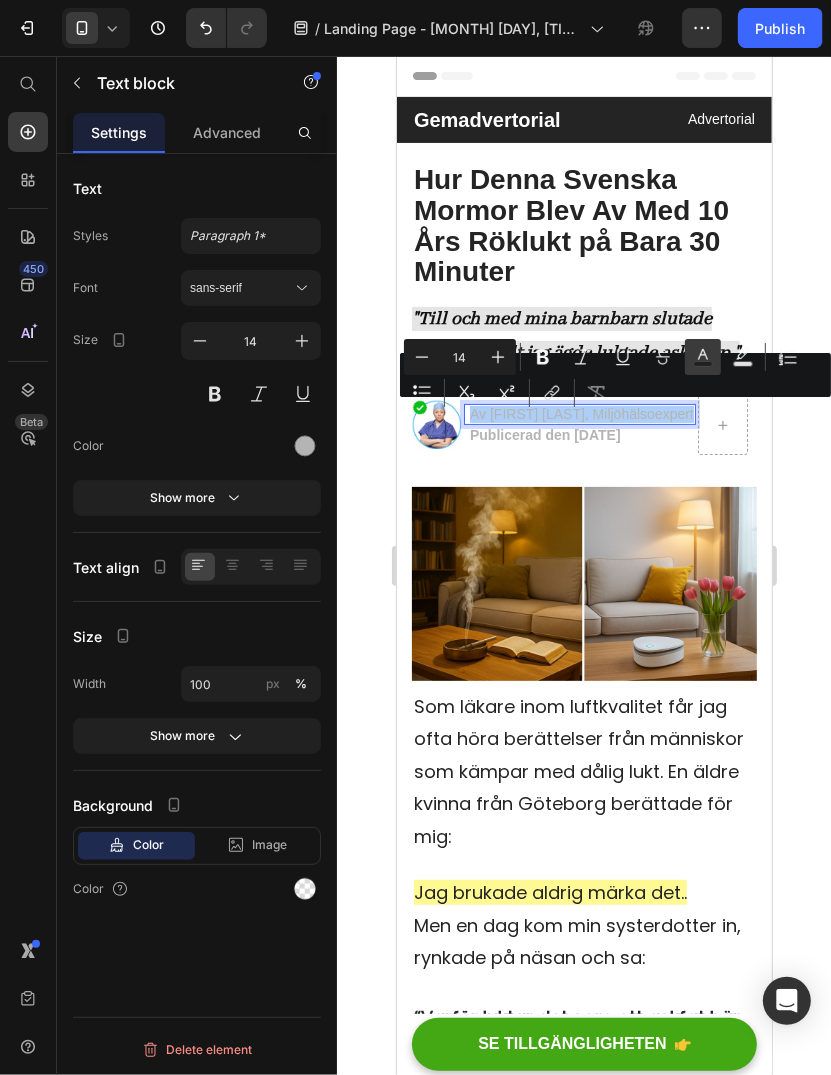 click 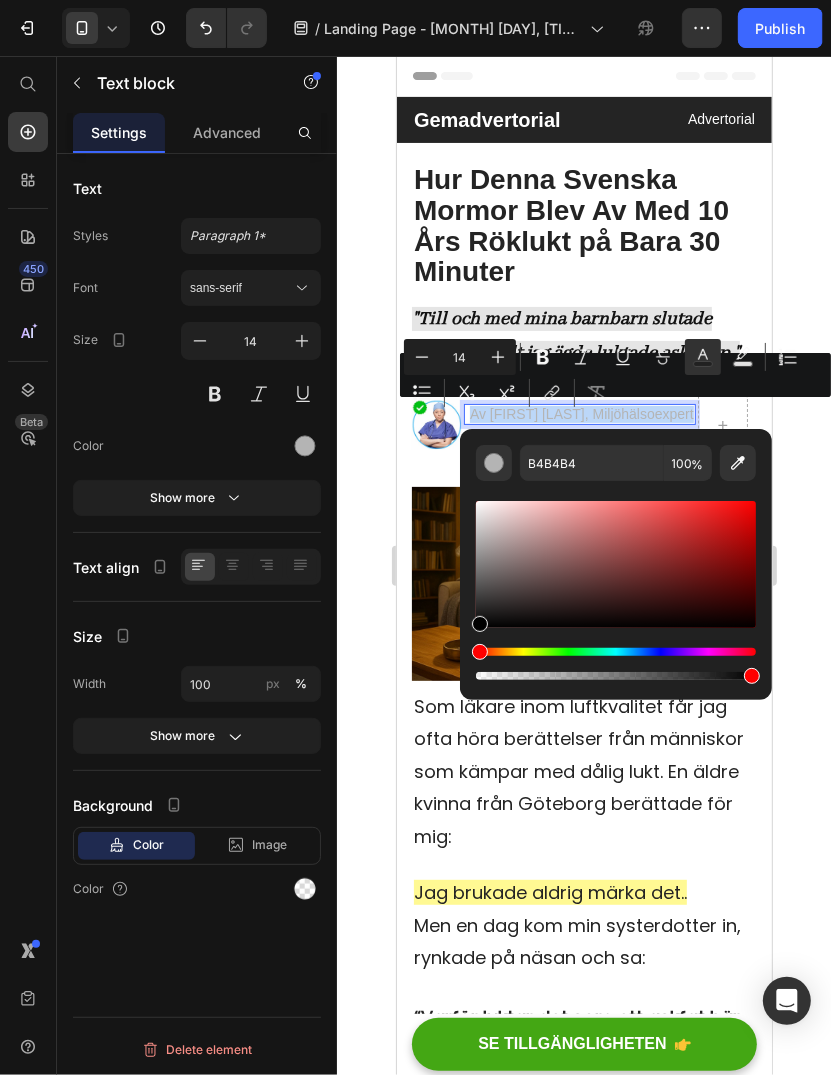 type on "000000" 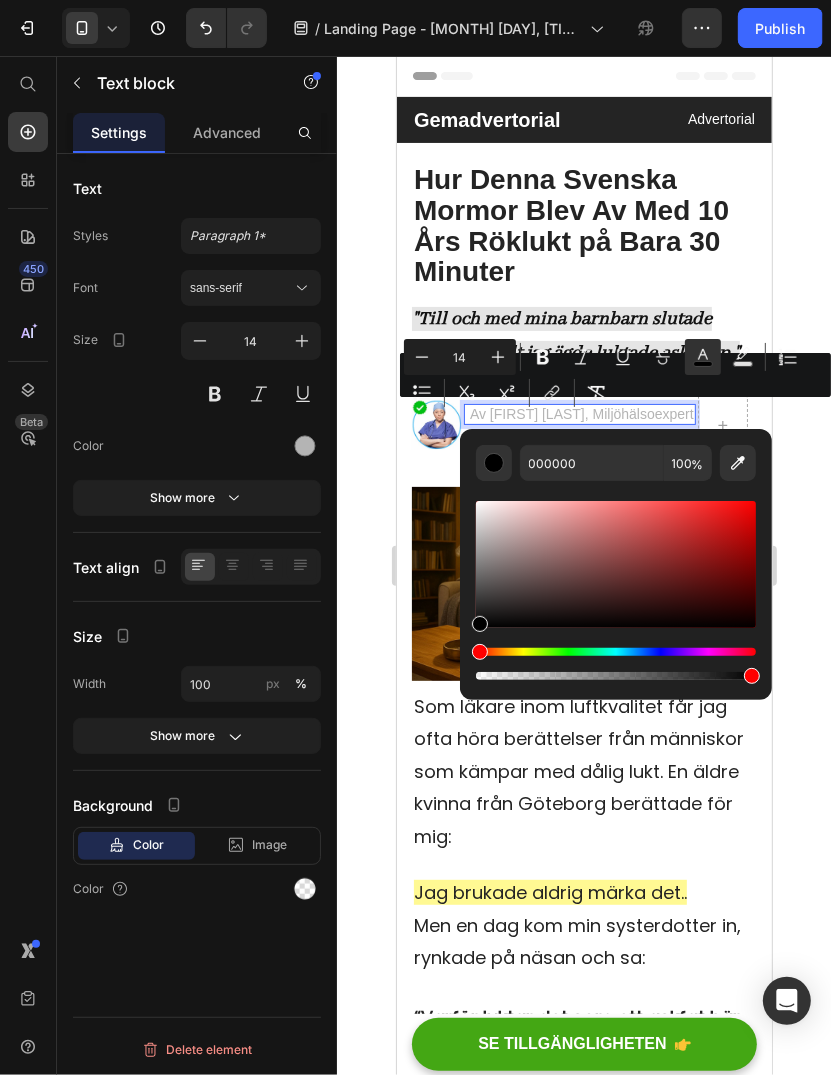 drag, startPoint x: 481, startPoint y: 616, endPoint x: 476, endPoint y: 630, distance: 14.866069 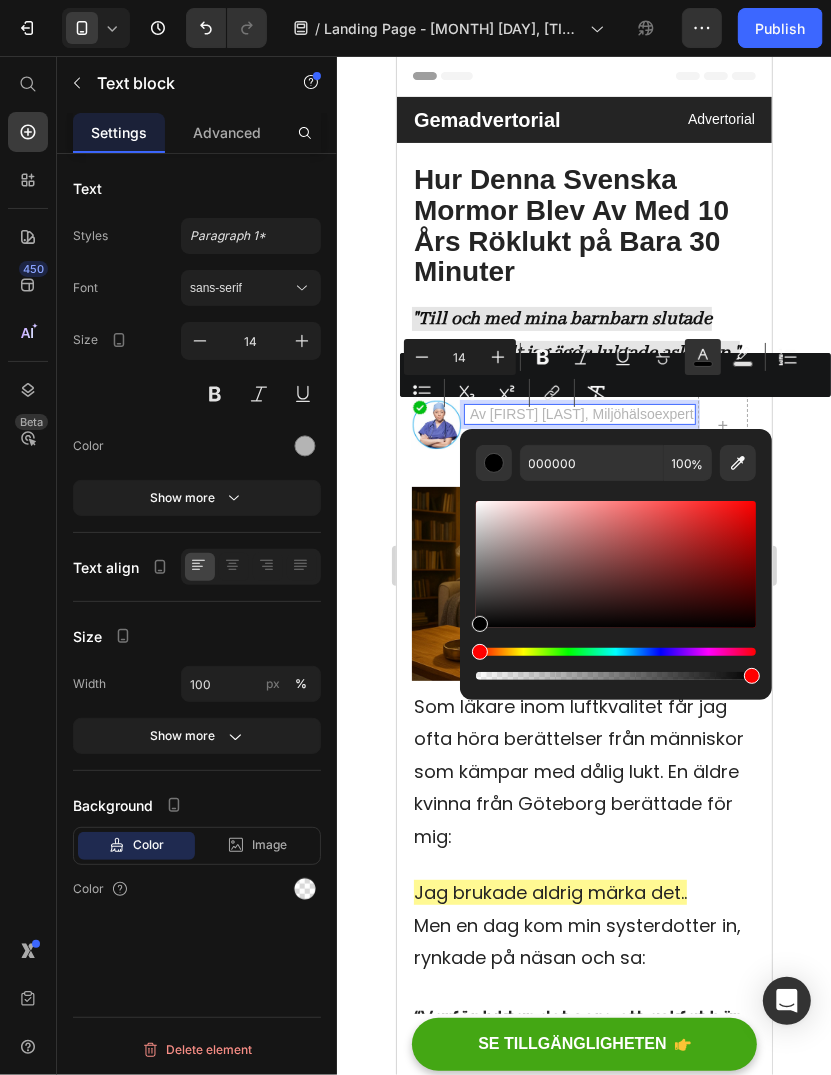 click at bounding box center [616, 564] 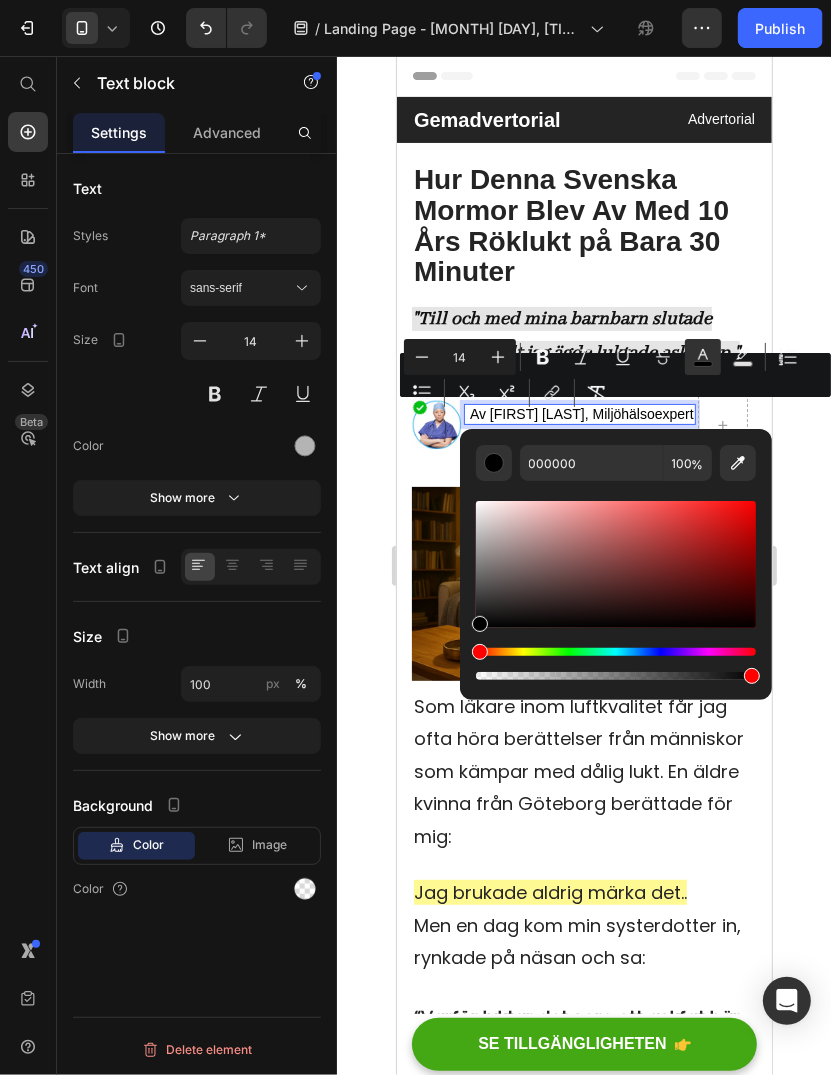 click on "Av [FIRST] [LAST], Miljöhälsoexpert" at bounding box center (581, 413) 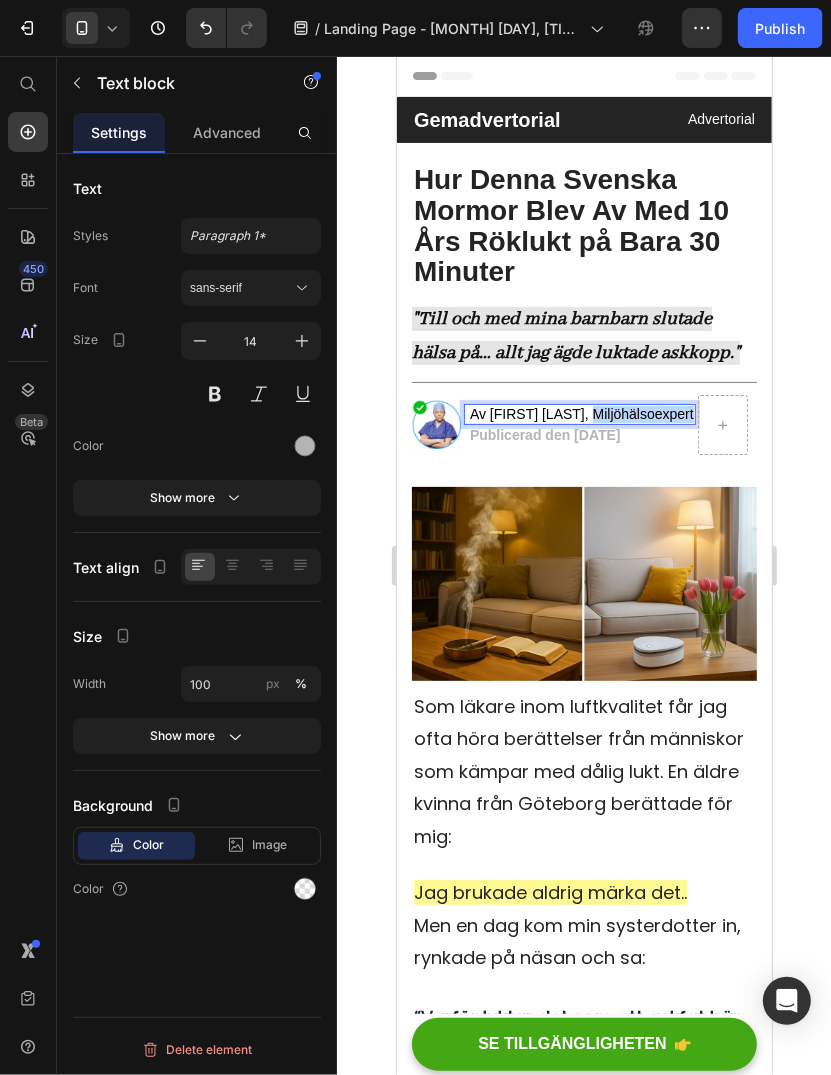 click on "Av [FIRST] [LAST], Miljöhälsoexpert" at bounding box center (581, 413) 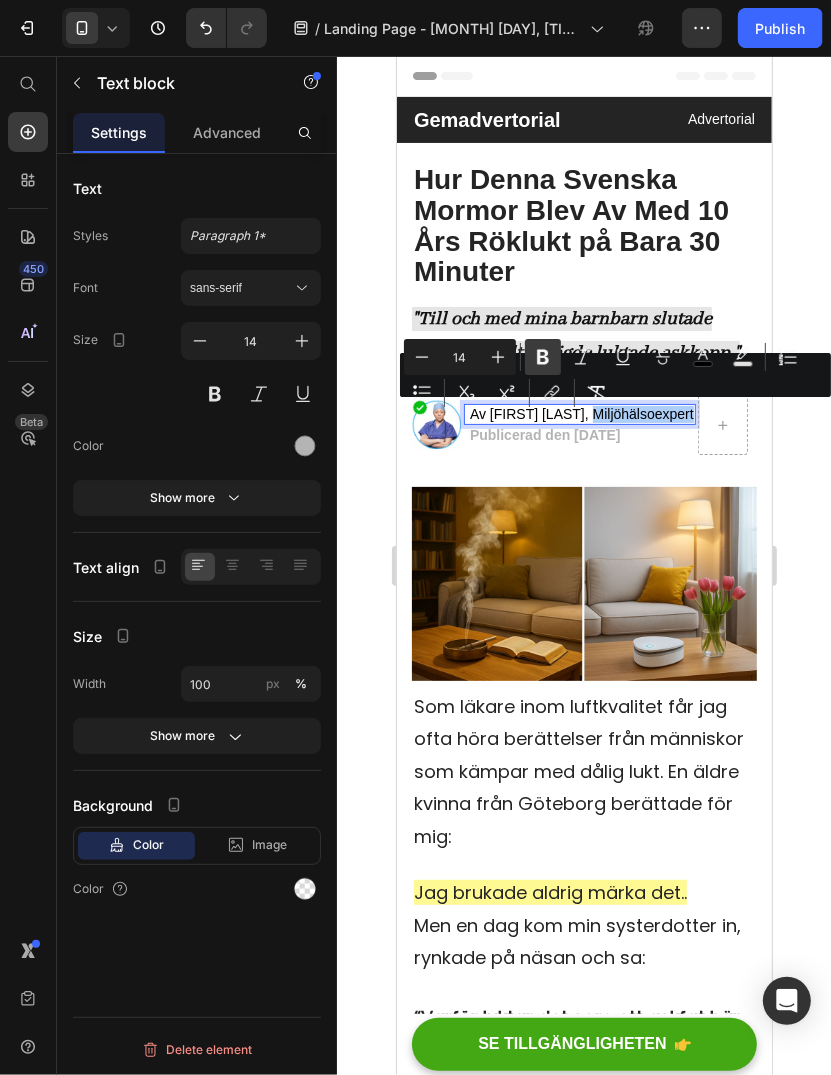 click on "Bold" at bounding box center (543, 357) 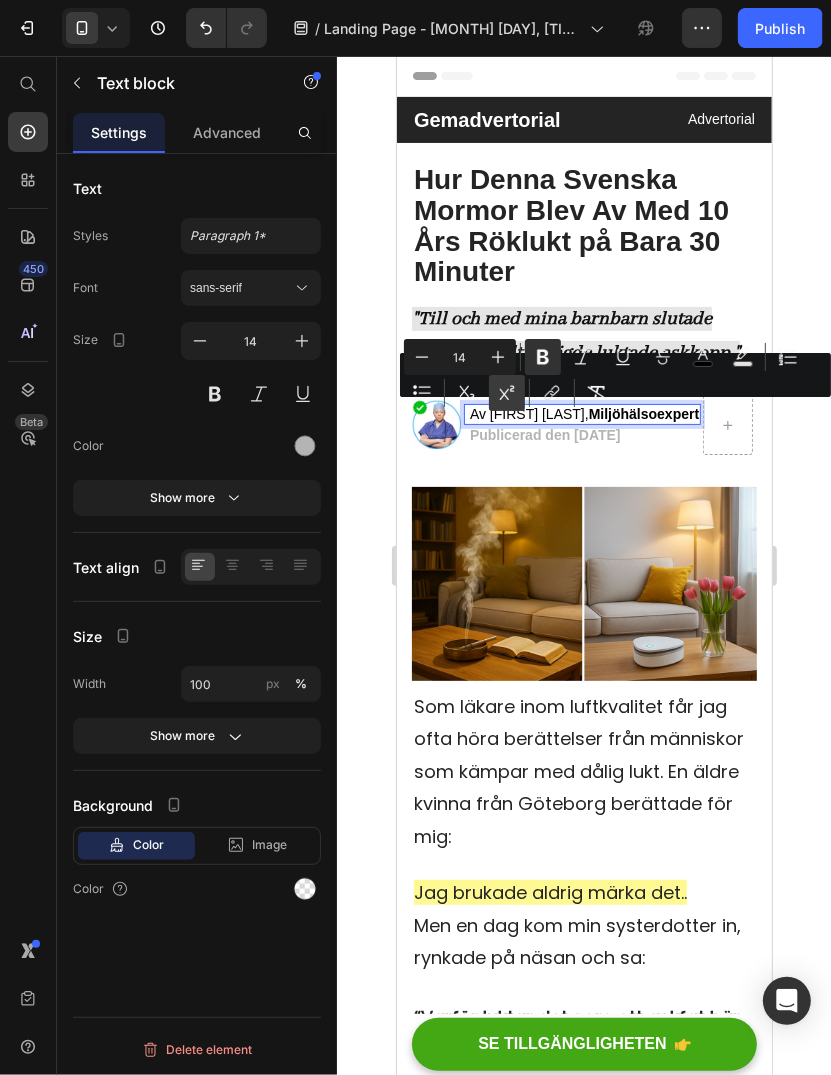 click on "Superscript" at bounding box center [507, 393] 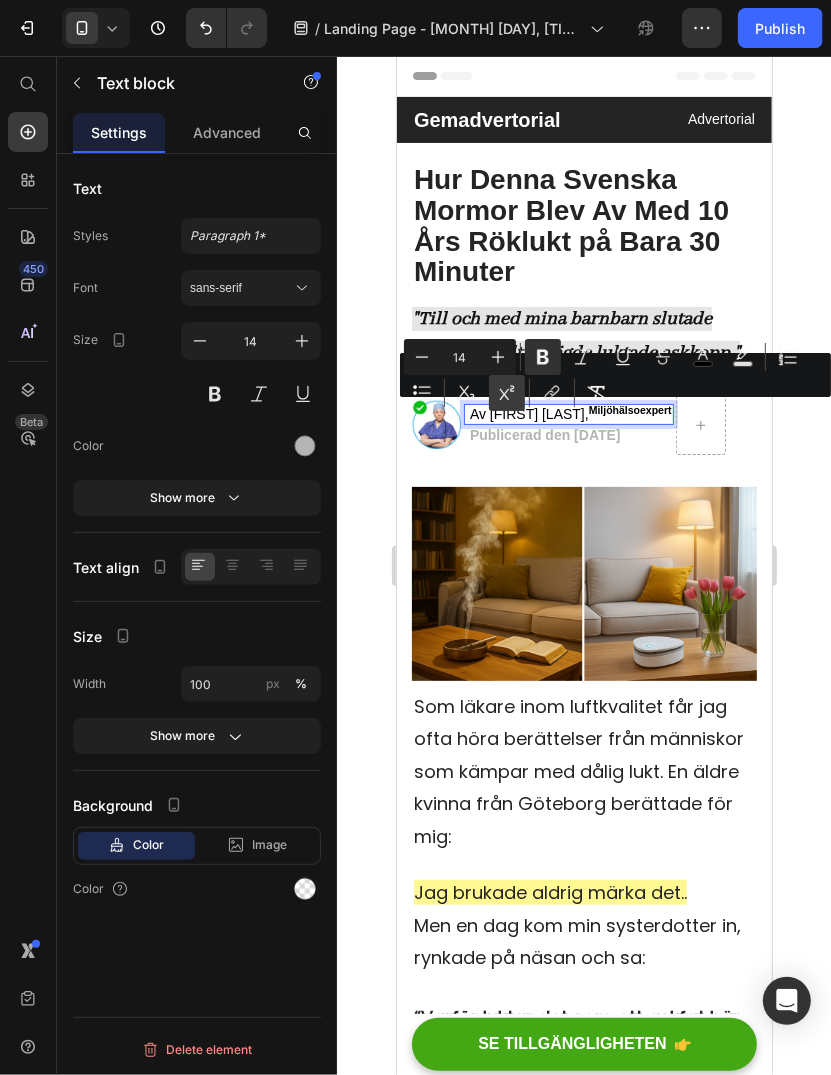 click on "Superscript" at bounding box center [507, 393] 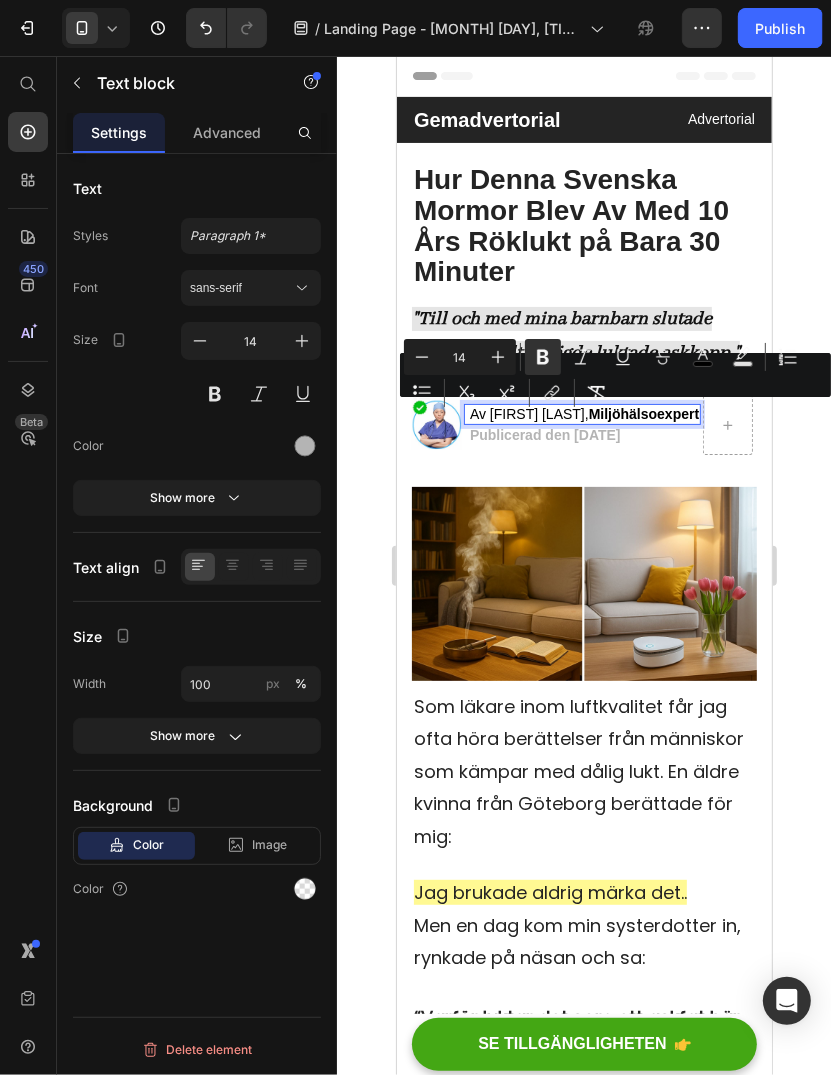 click on "Av [FIRST] [LAST],  [PROFESSION]" at bounding box center [583, 413] 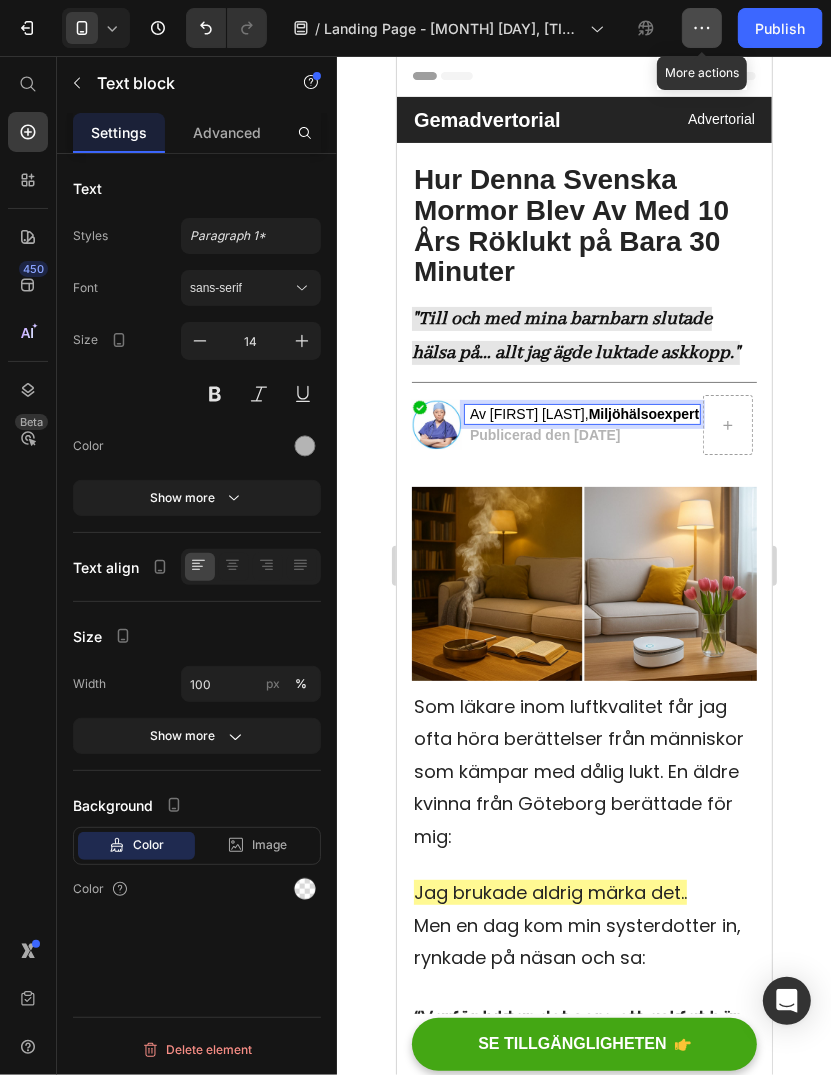 click 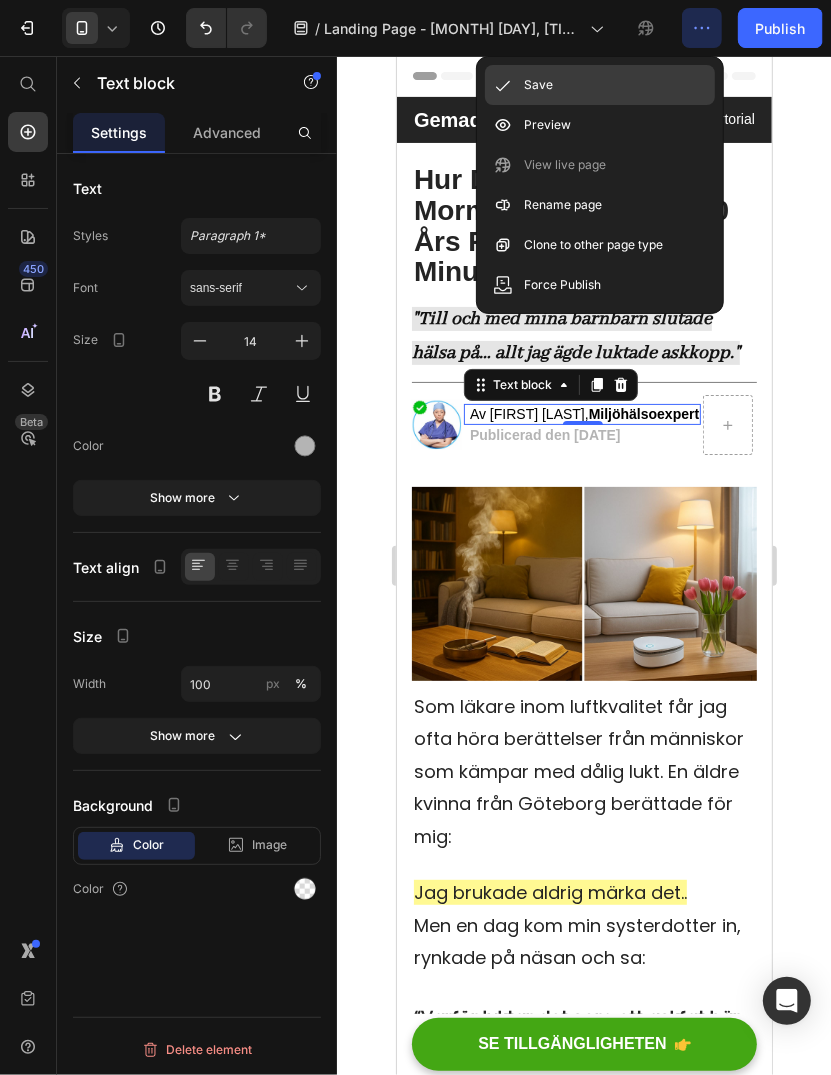click on "Save" 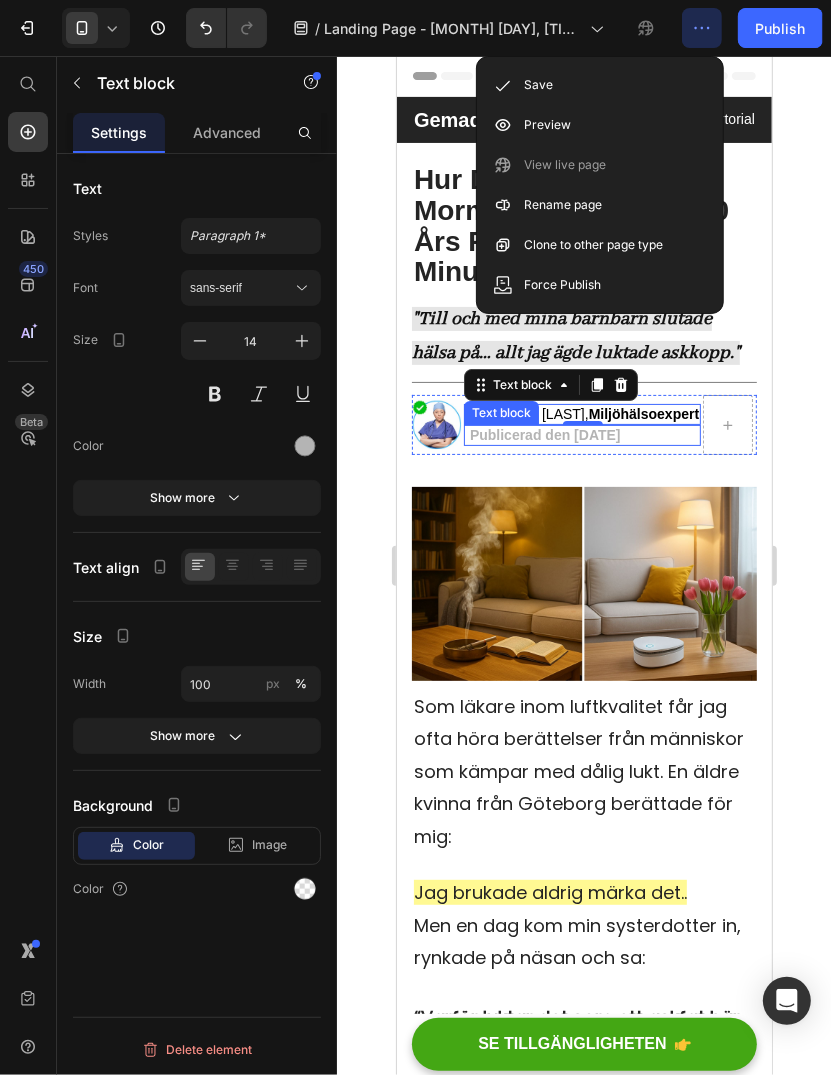 click on "Publicerad den [DATE]" at bounding box center [544, 434] 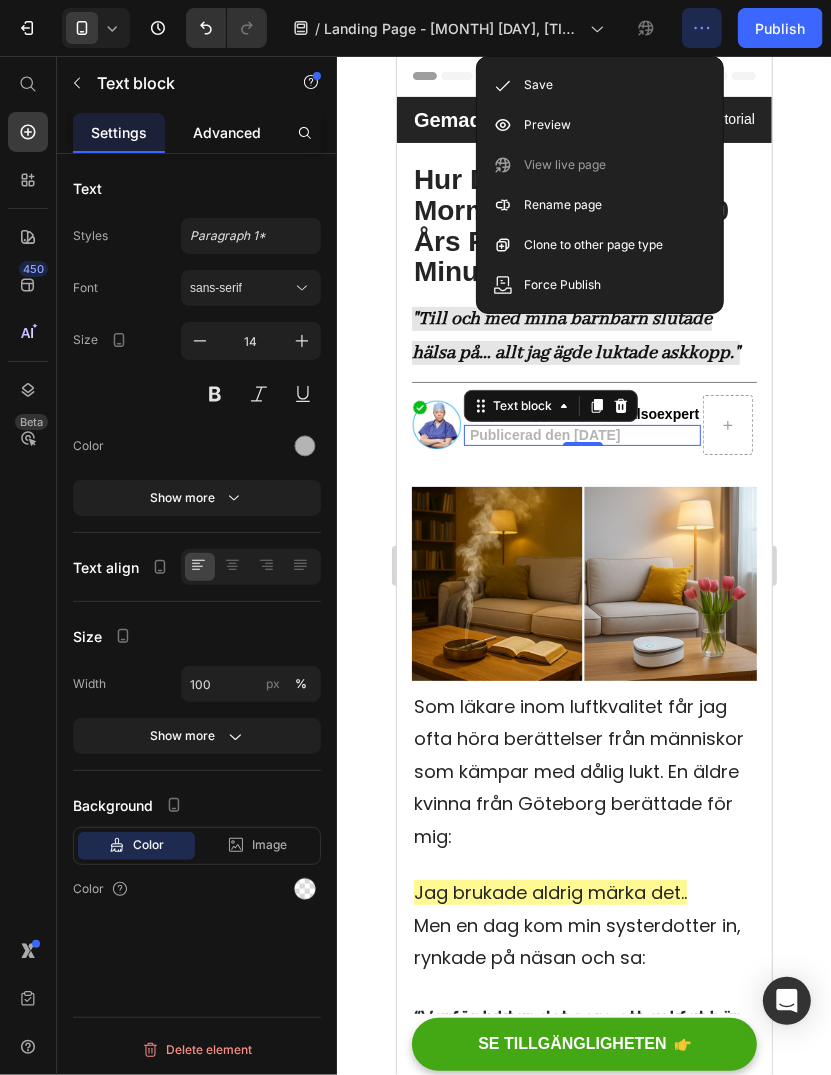 click on "Advanced" at bounding box center [227, 132] 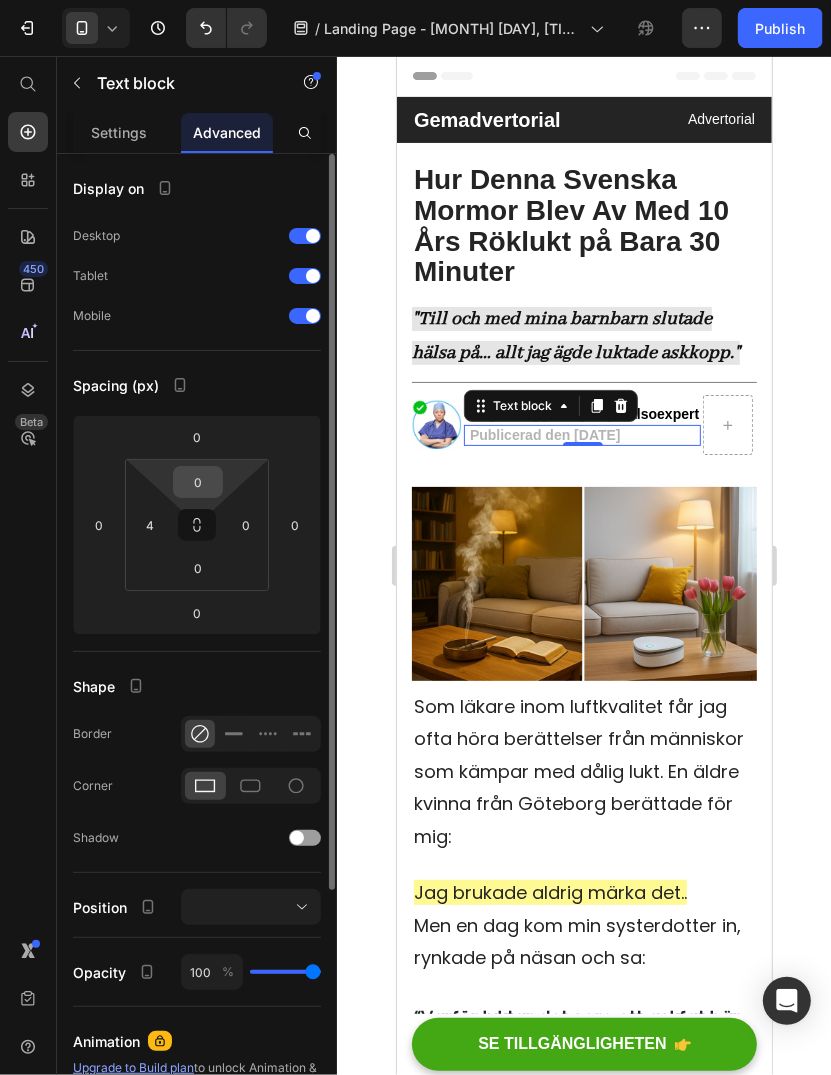 click on "0" at bounding box center [198, 482] 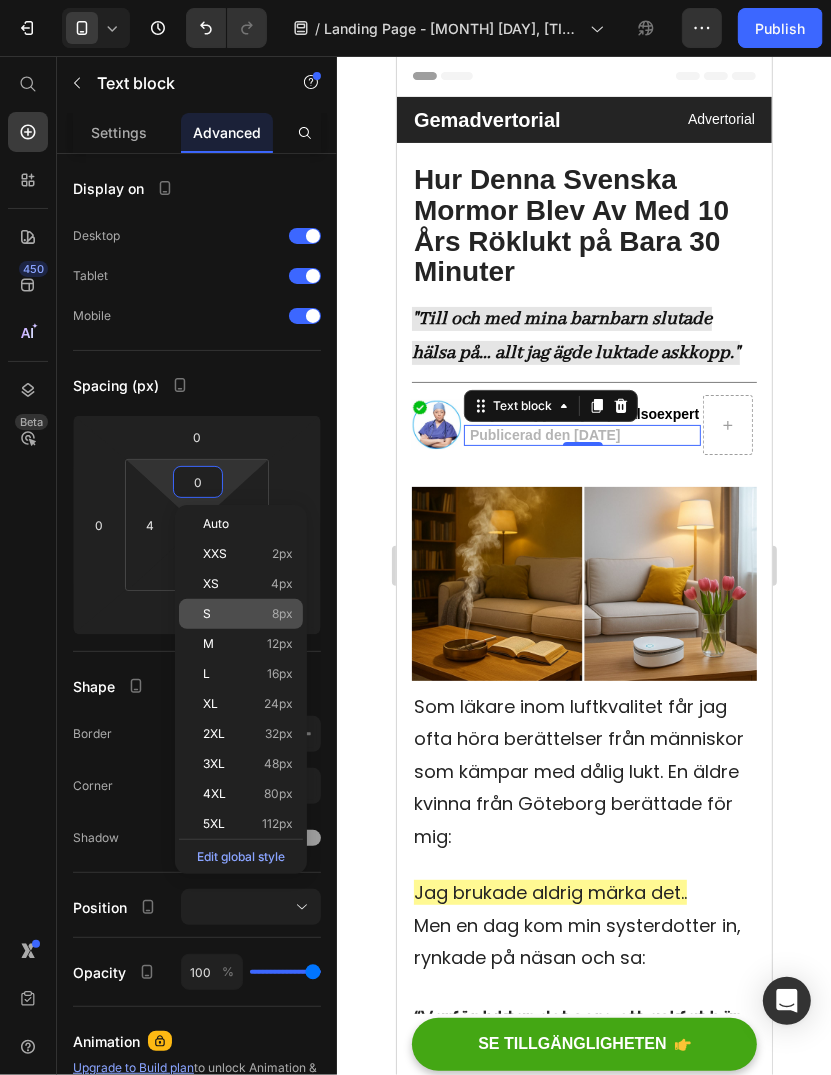 click on "S 8px" at bounding box center [248, 614] 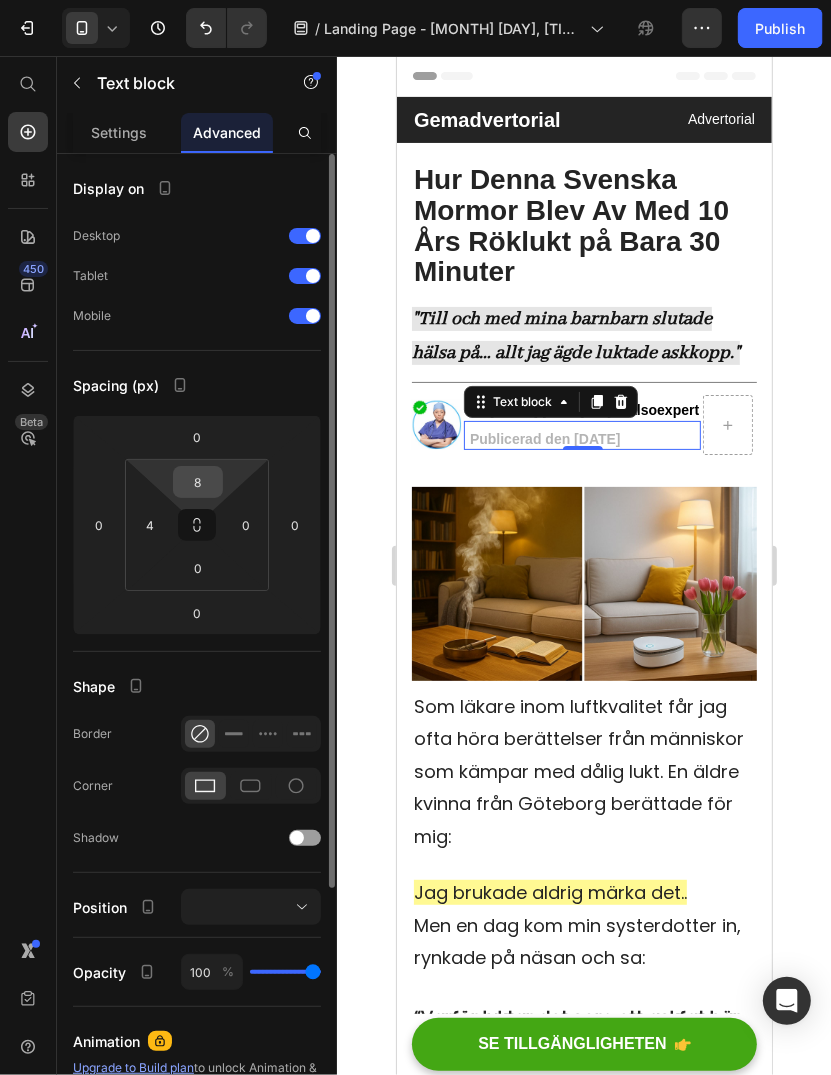 click on "8" at bounding box center (198, 482) 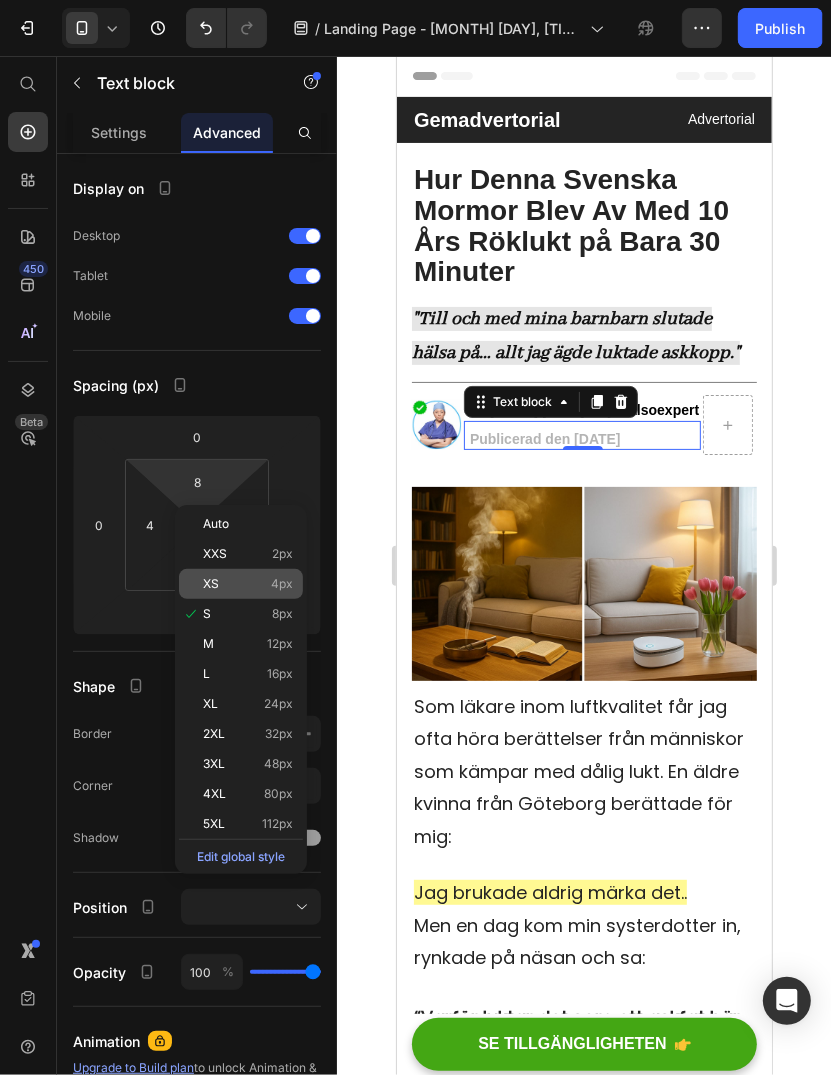 click on "XS 4px" at bounding box center [248, 584] 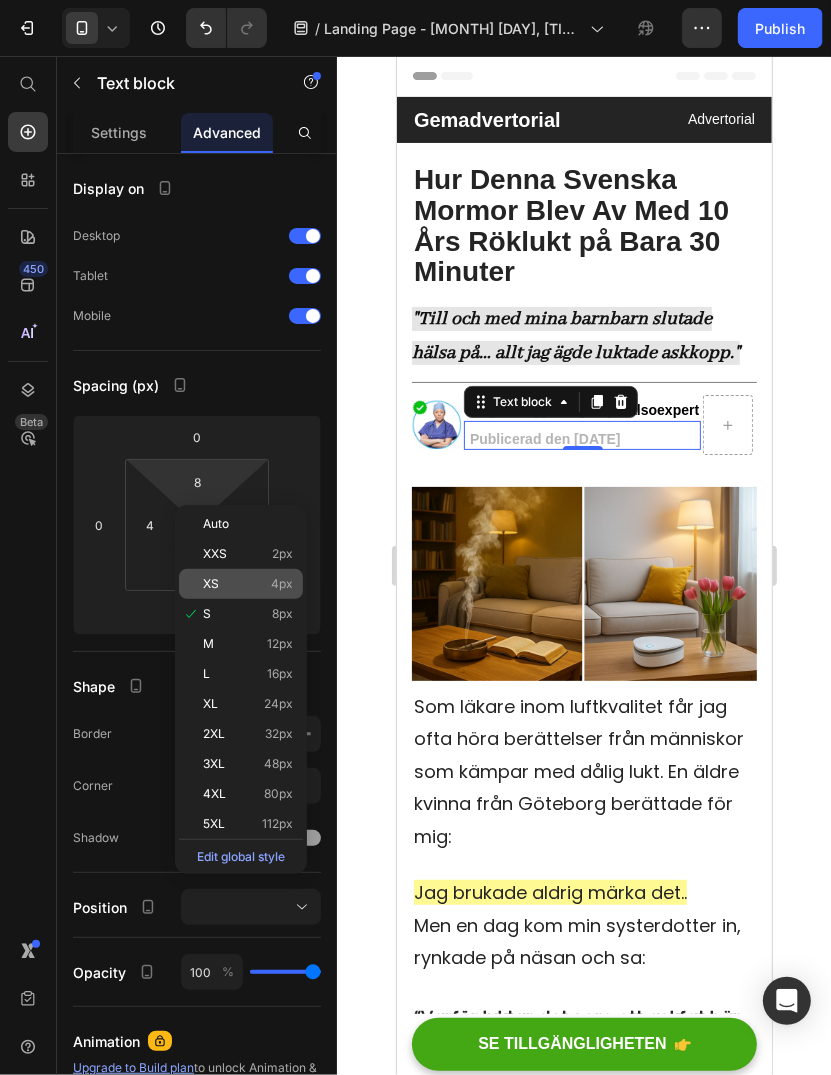 type on "4" 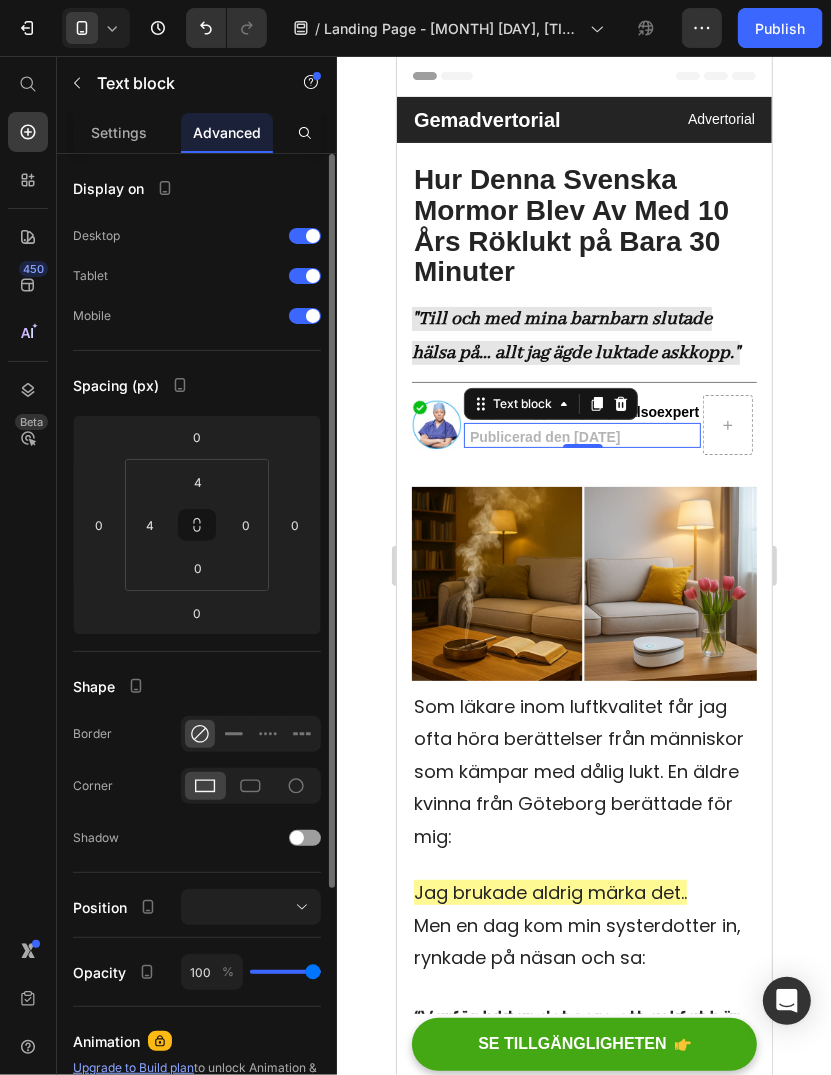 click on "Spacing (px)" at bounding box center [197, 385] 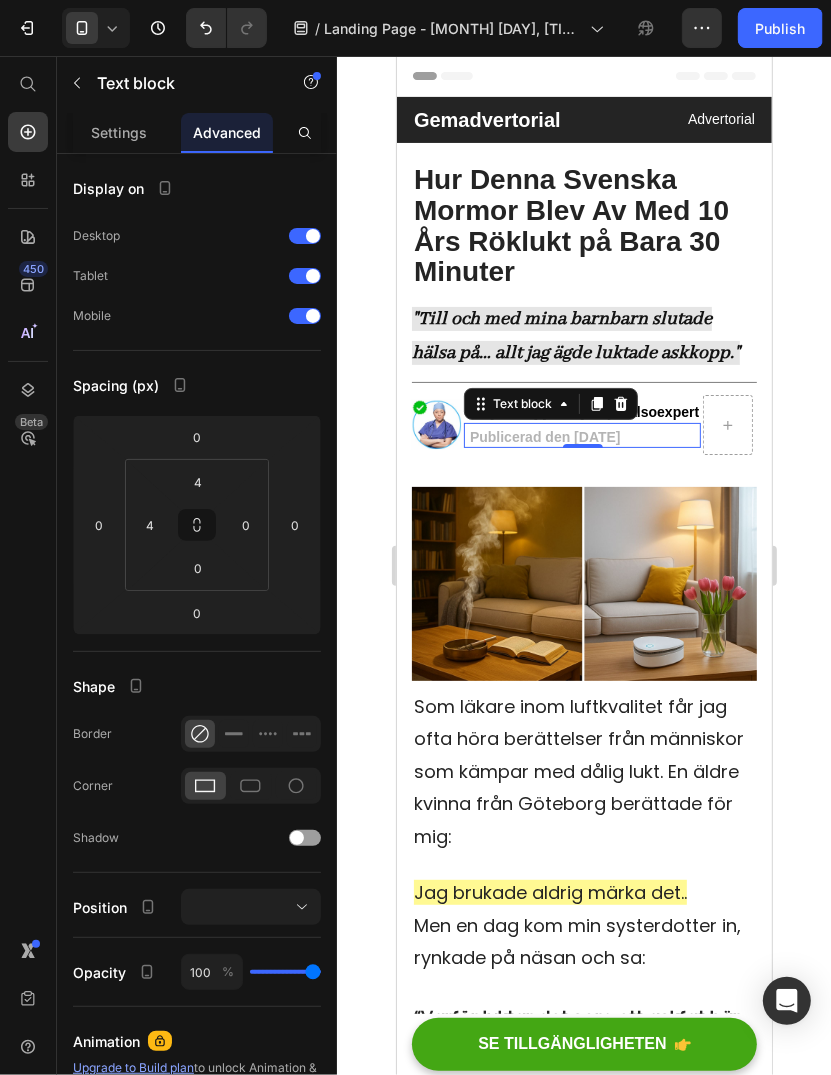 click 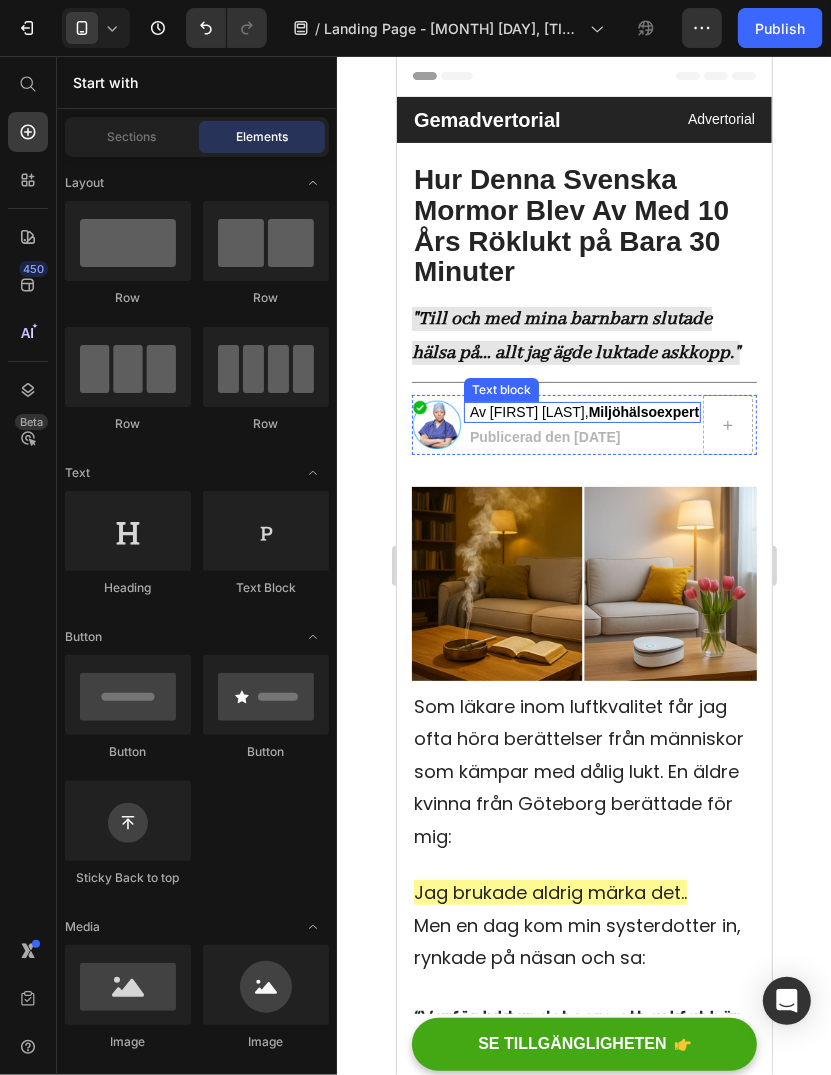 click on "Miljöhälsoexpert" at bounding box center [643, 411] 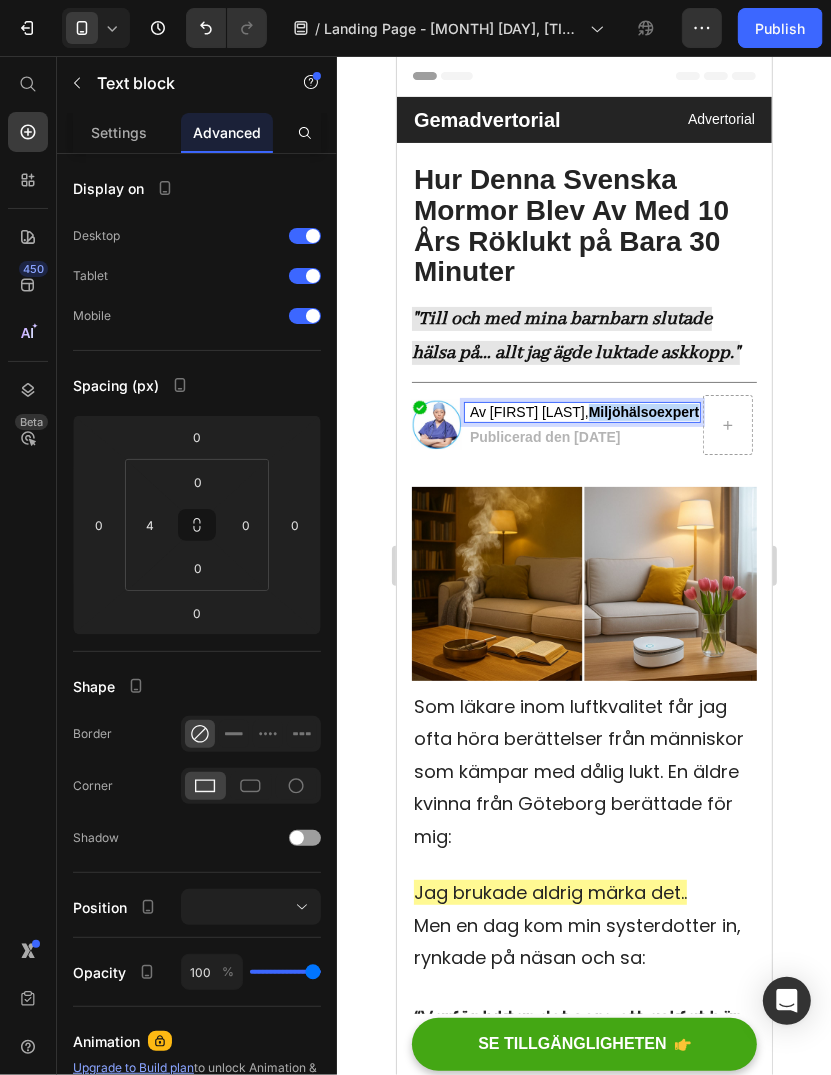 click on "Miljöhälsoexpert" at bounding box center [643, 411] 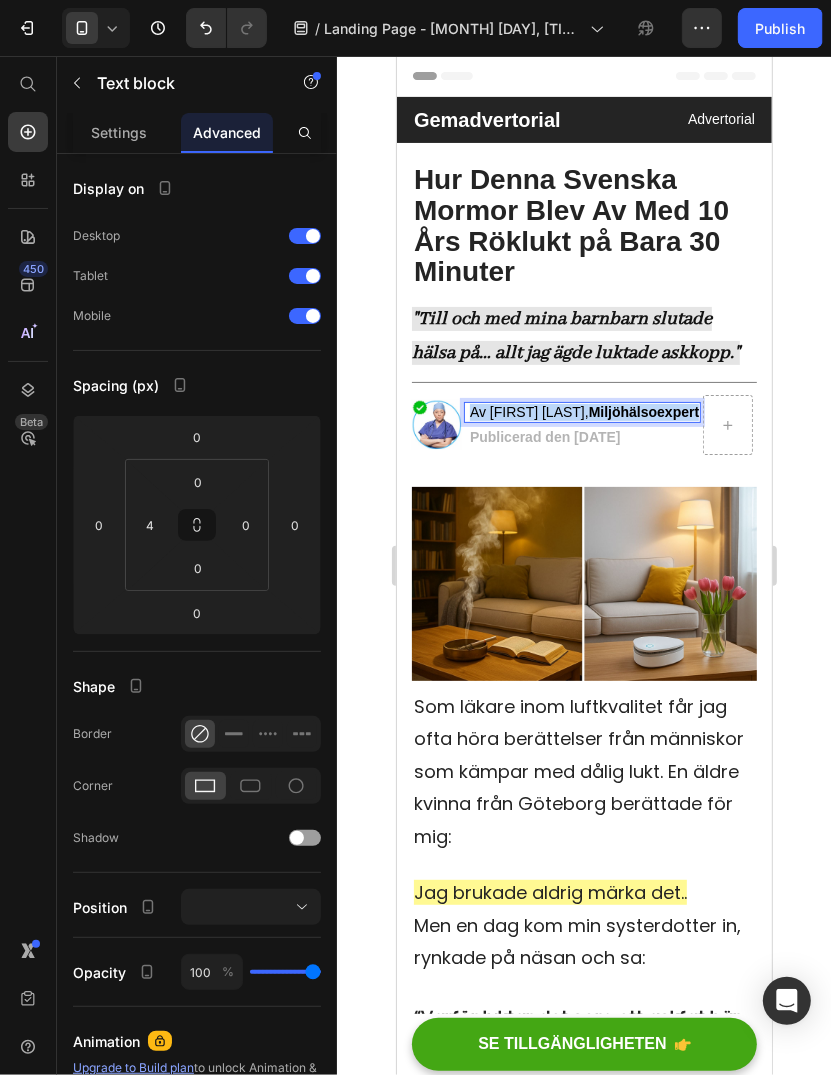 click on "Miljöhälsoexpert" at bounding box center [643, 411] 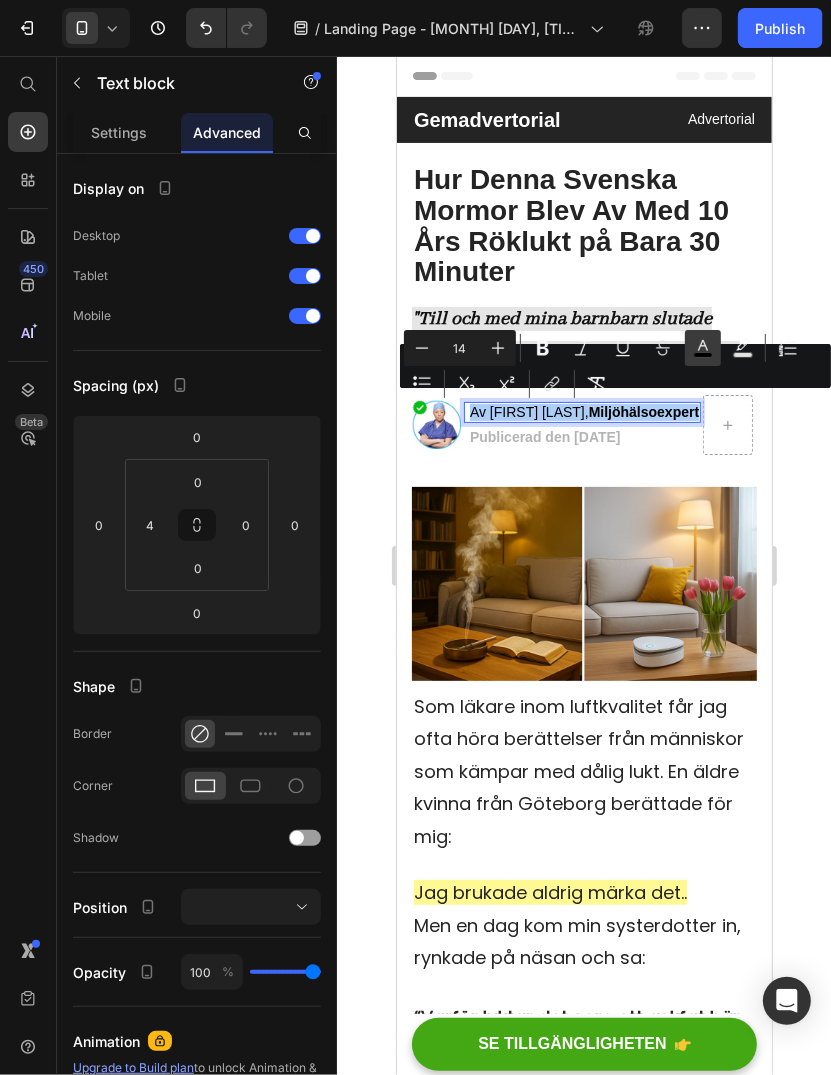 click 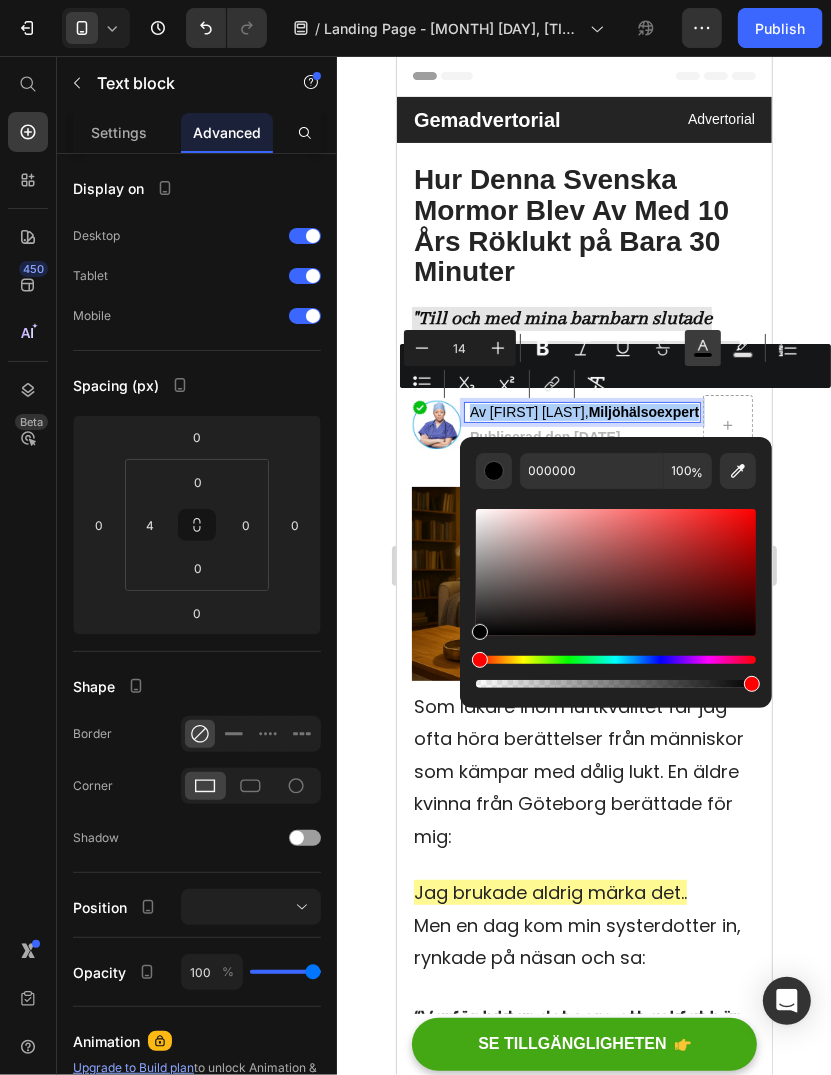 click 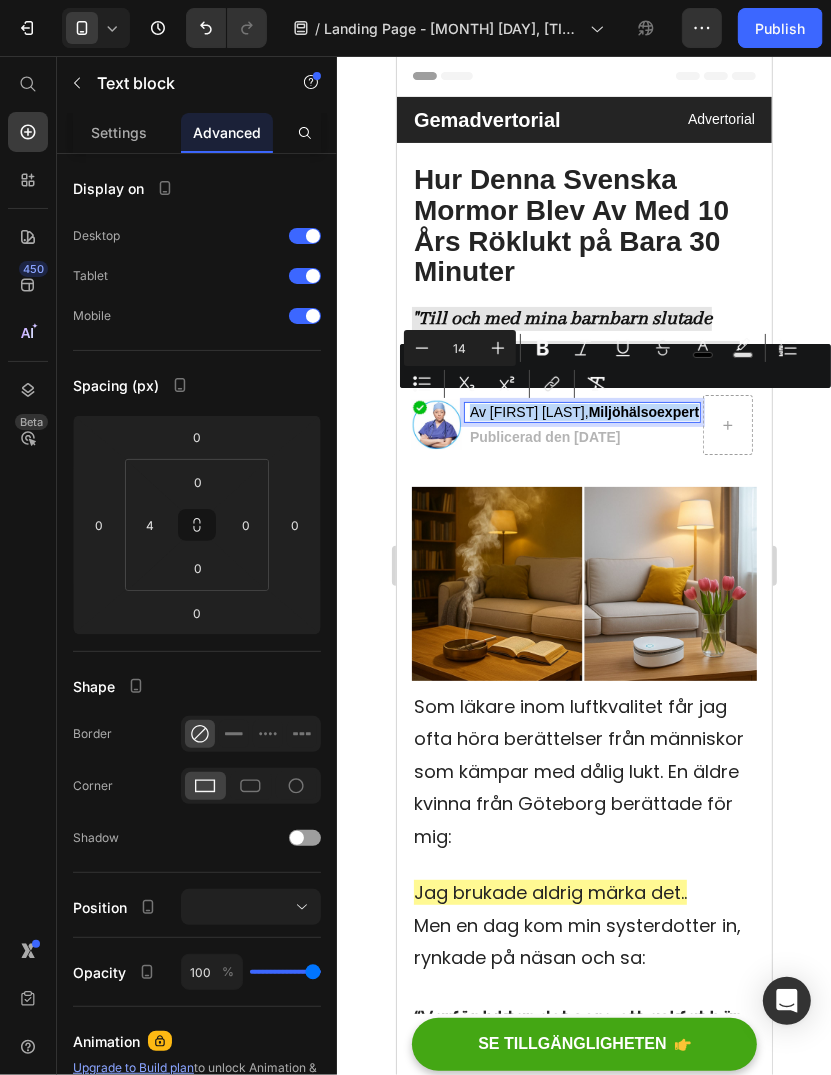click on "Miljöhälsoexpert" at bounding box center [643, 411] 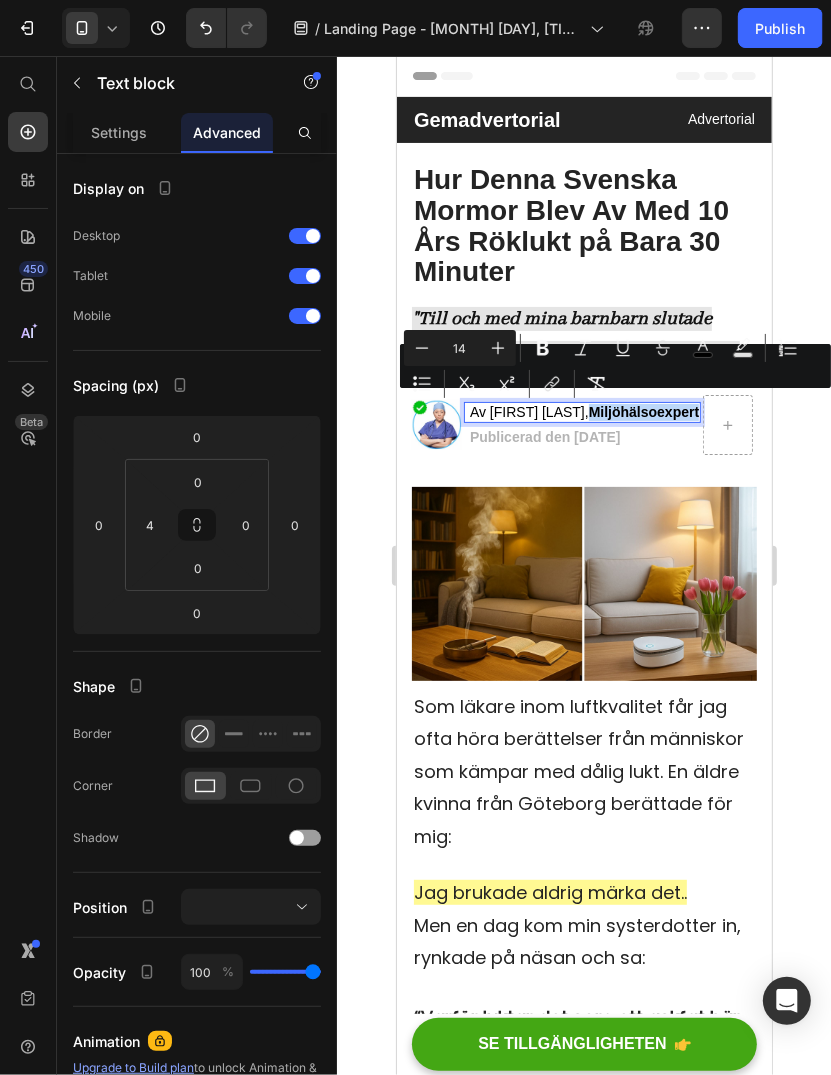 click on "Miljöhälsoexpert" at bounding box center (643, 411) 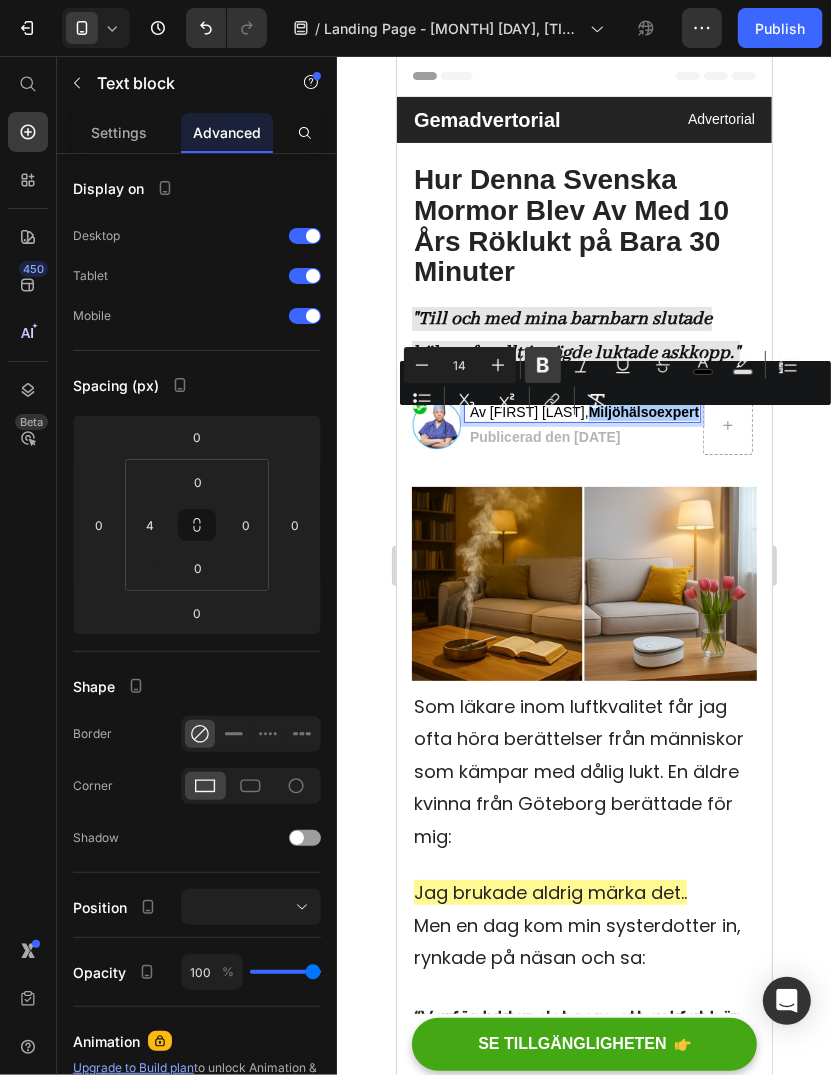 click 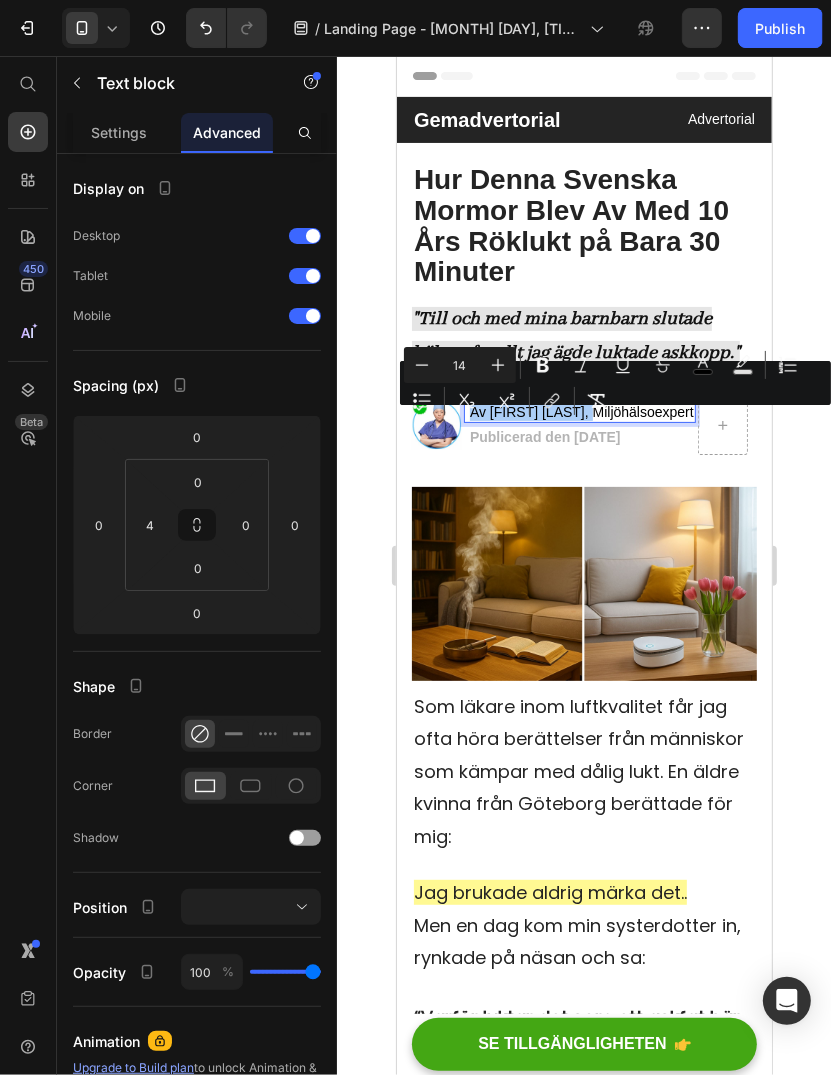 click 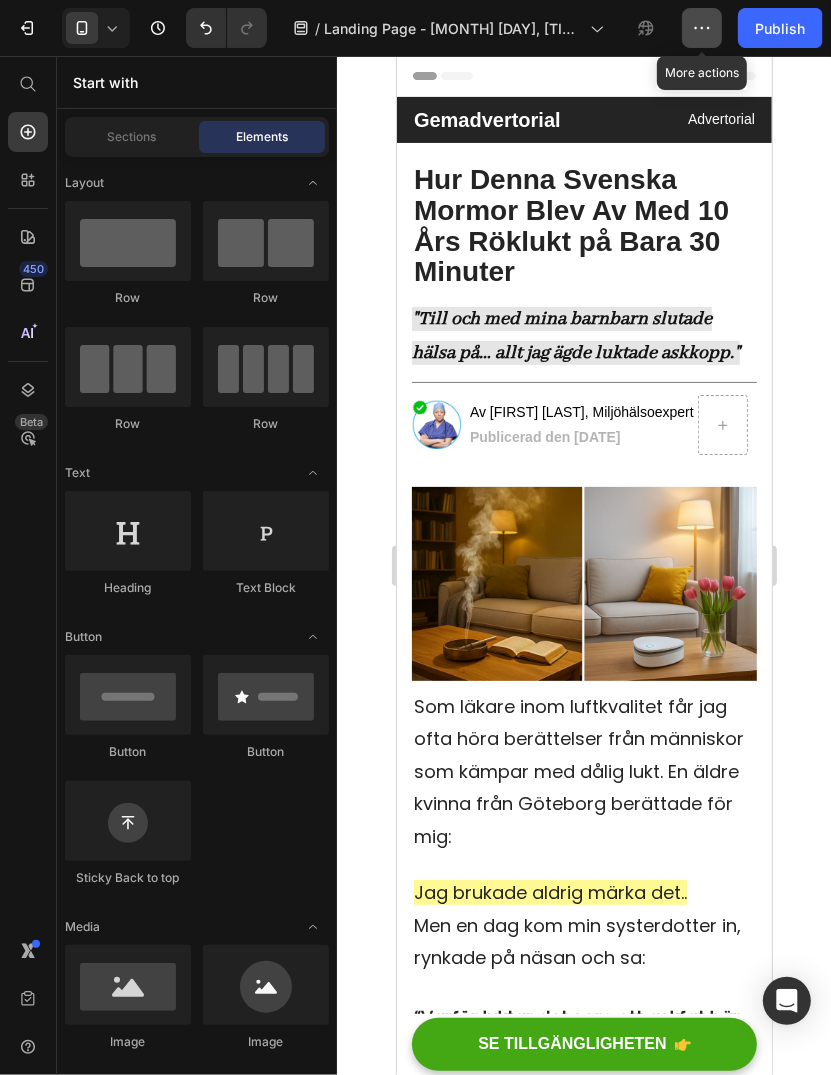 click 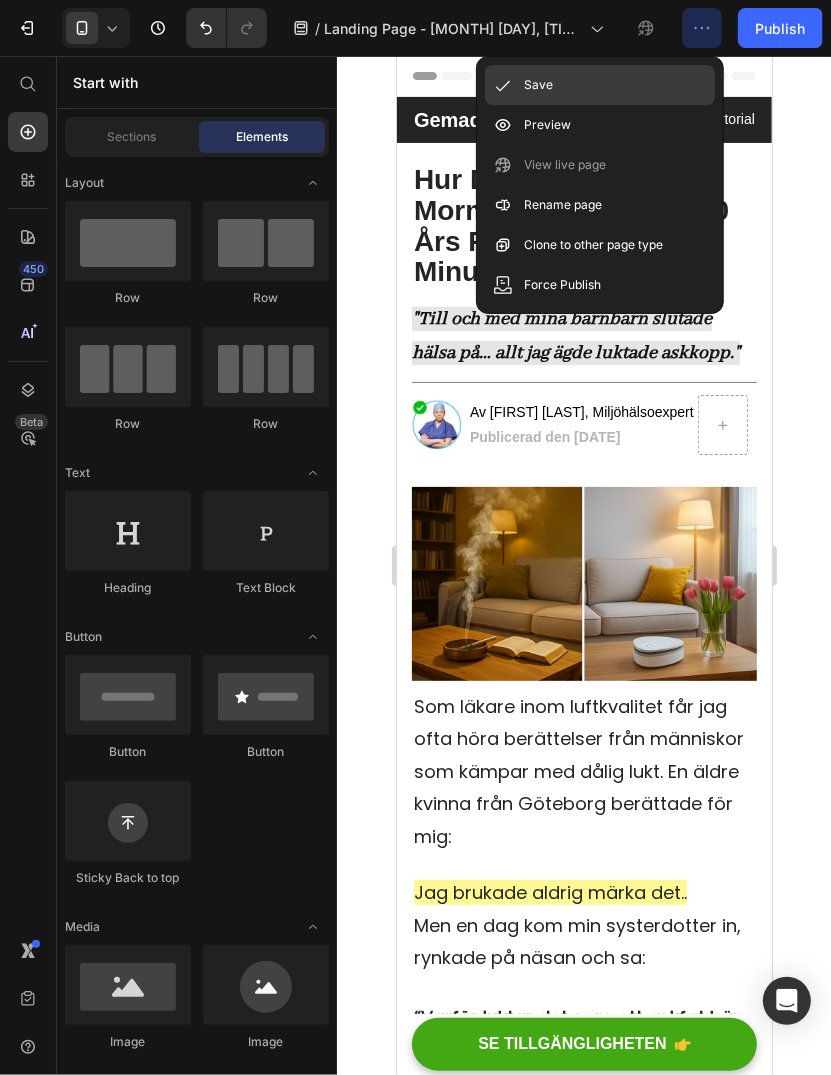 click on "Save" 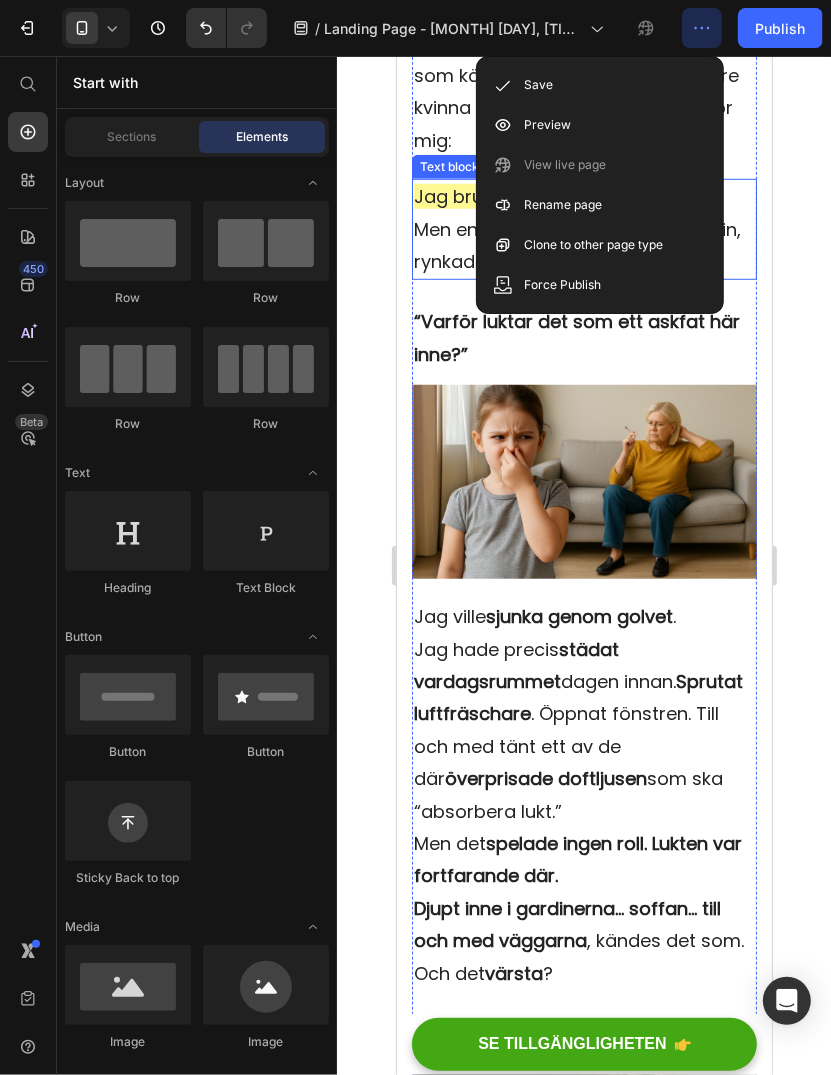 scroll, scrollTop: 700, scrollLeft: 0, axis: vertical 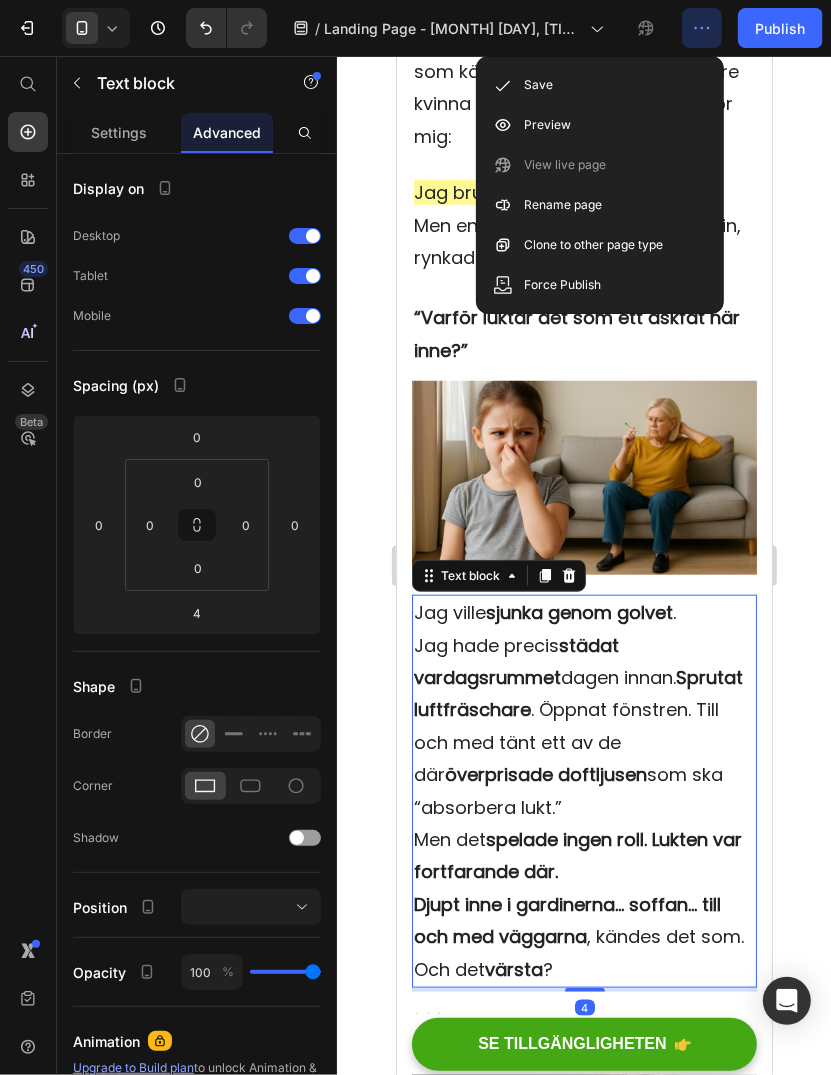 click on "Men det spelade ingen roll. Lukten var fortfarande där." at bounding box center [583, 855] 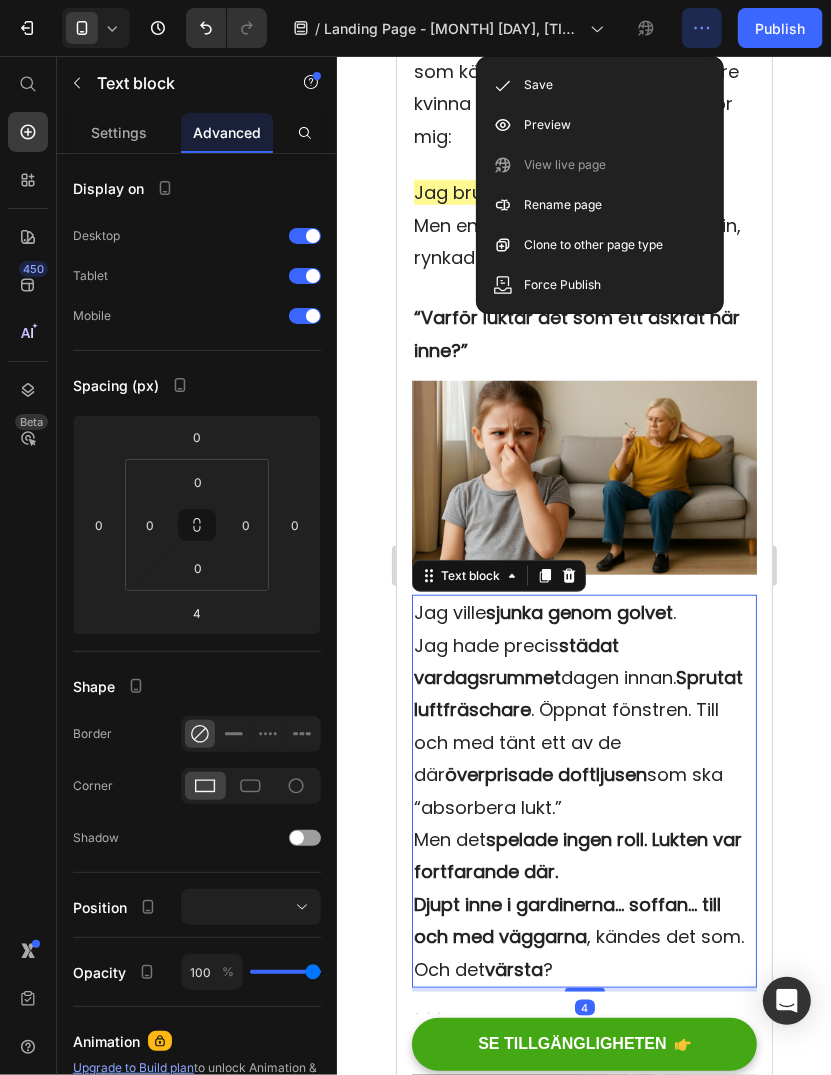 click on "Men det spelade ingen roll. Lukten var fortfarande där." at bounding box center [583, 855] 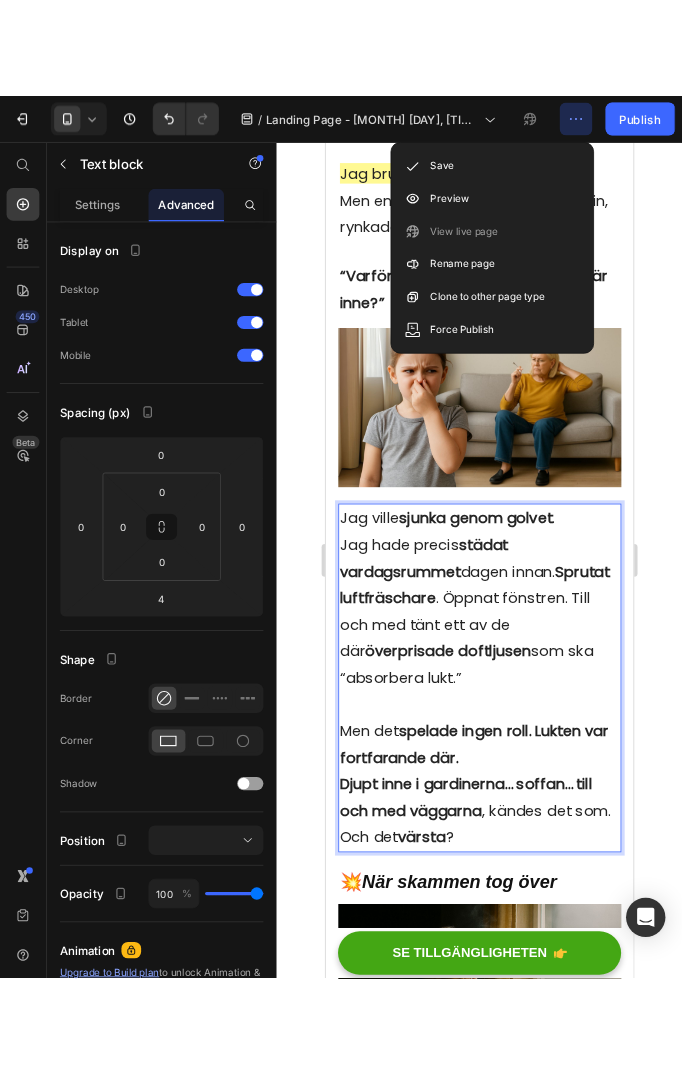 scroll, scrollTop: 800, scrollLeft: 0, axis: vertical 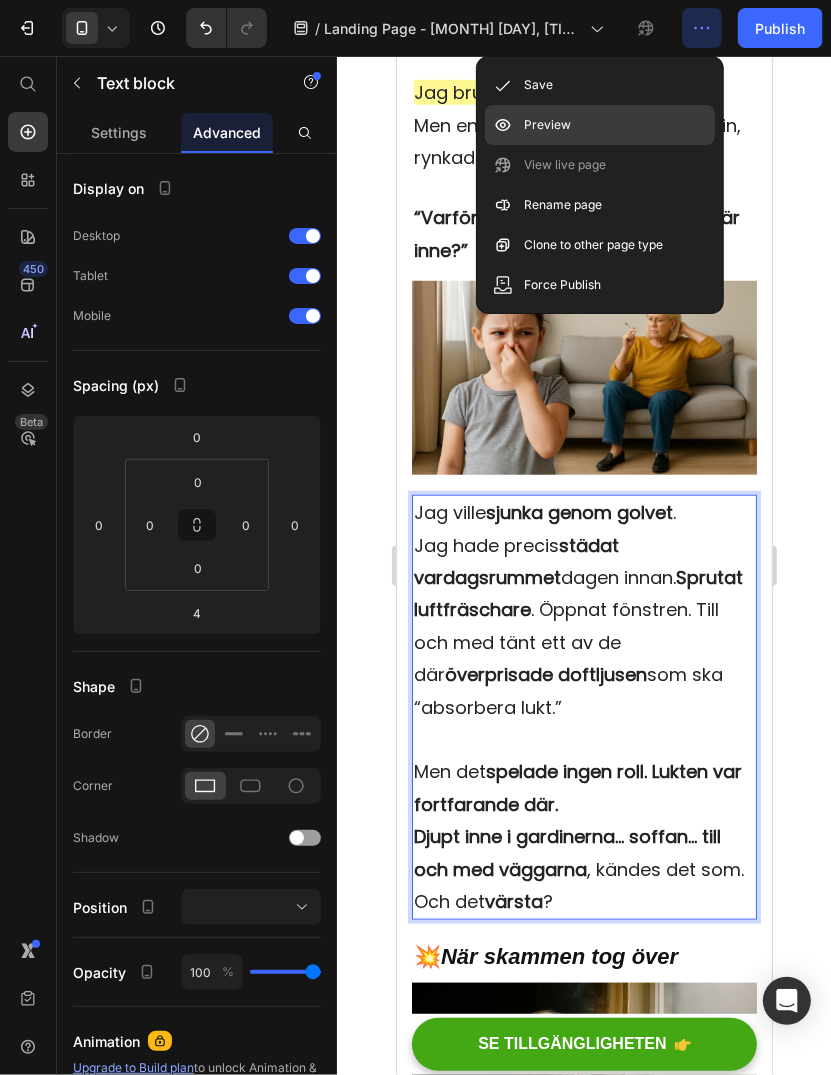 click on "Preview" at bounding box center [548, 125] 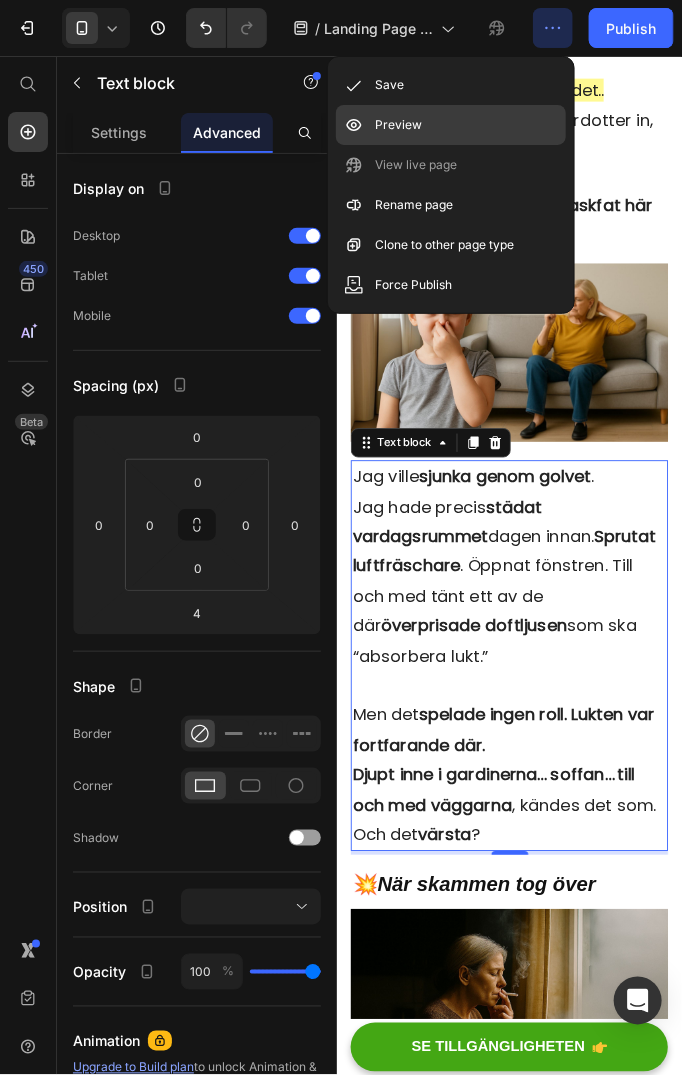 click on "Preview" at bounding box center (399, 125) 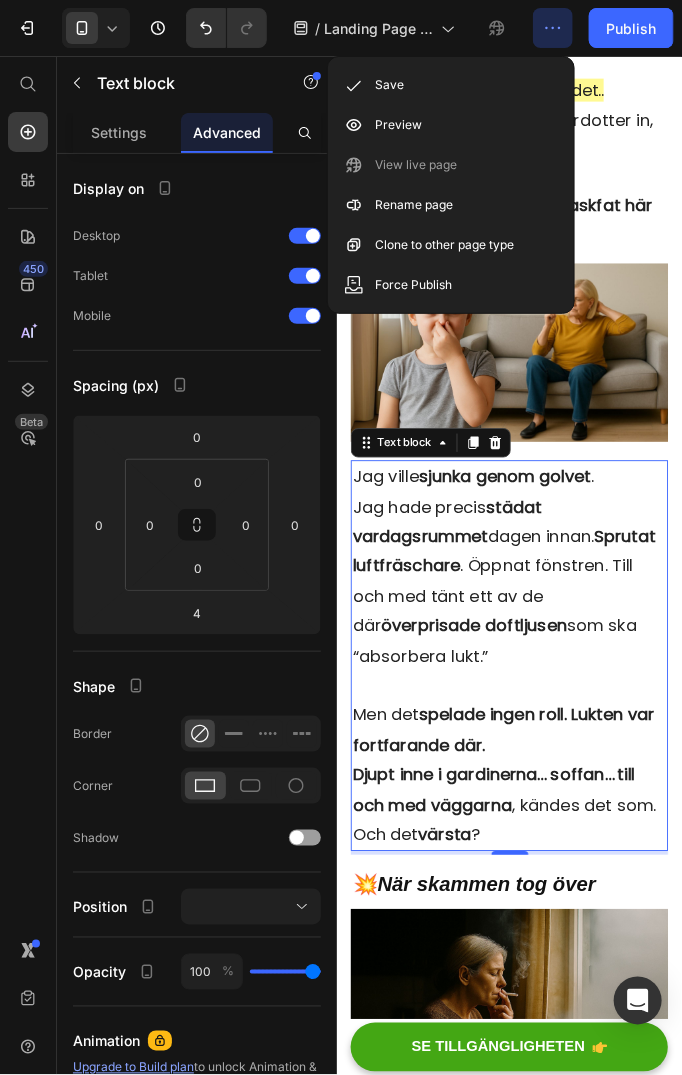 click at bounding box center [523, 739] 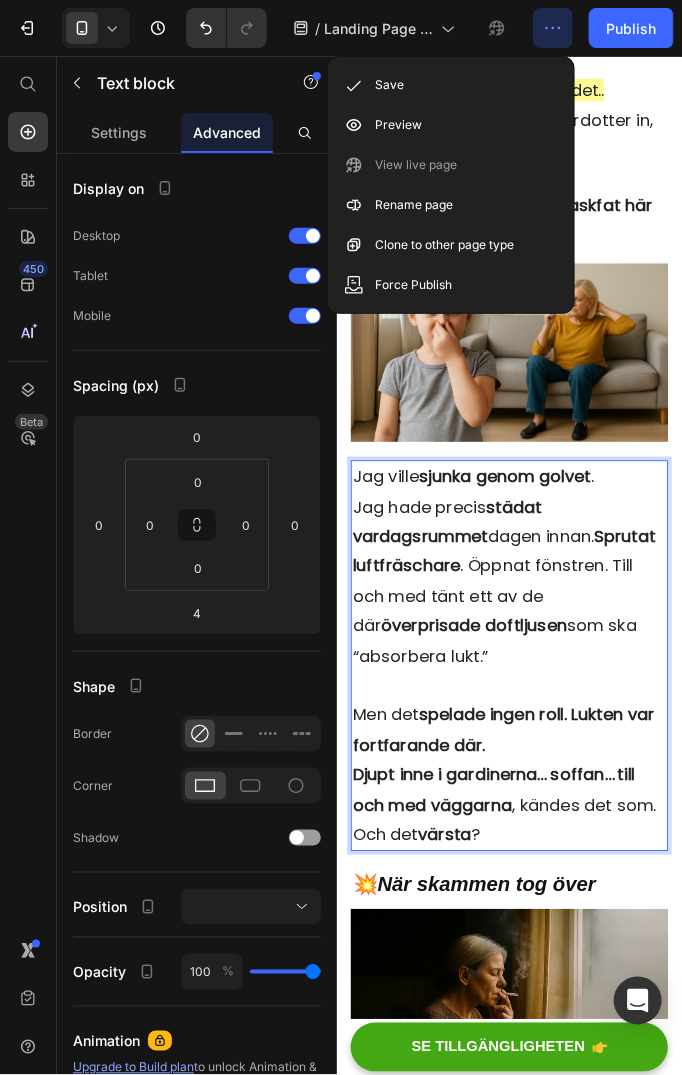 click on "Och det  värsta ?" at bounding box center (523, 901) 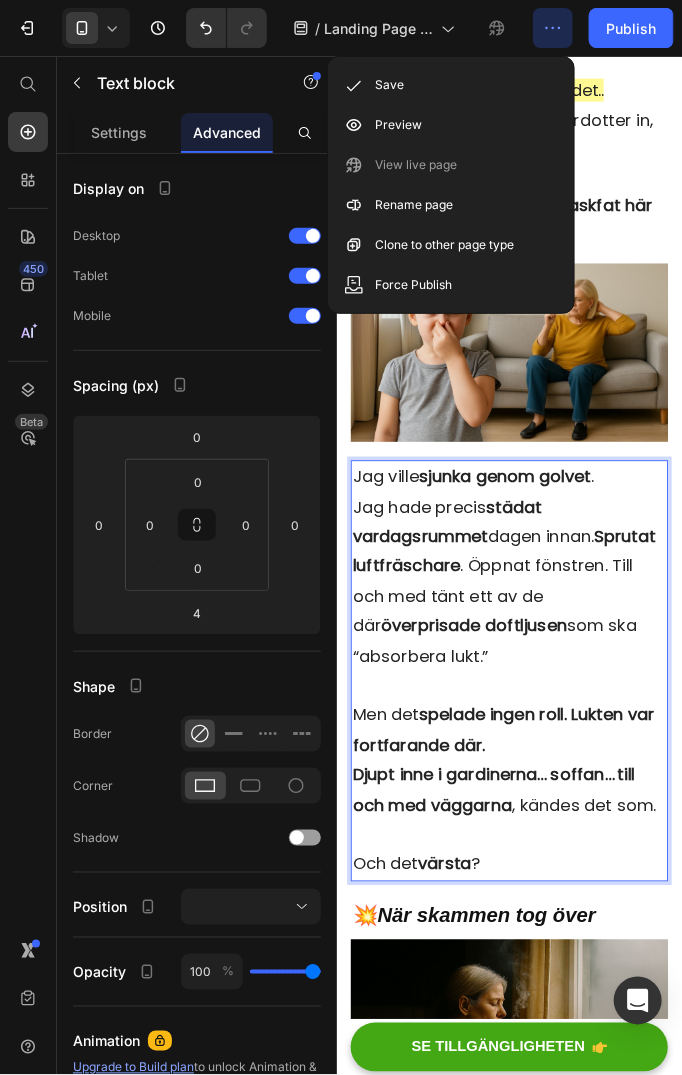click at bounding box center [523, 901] 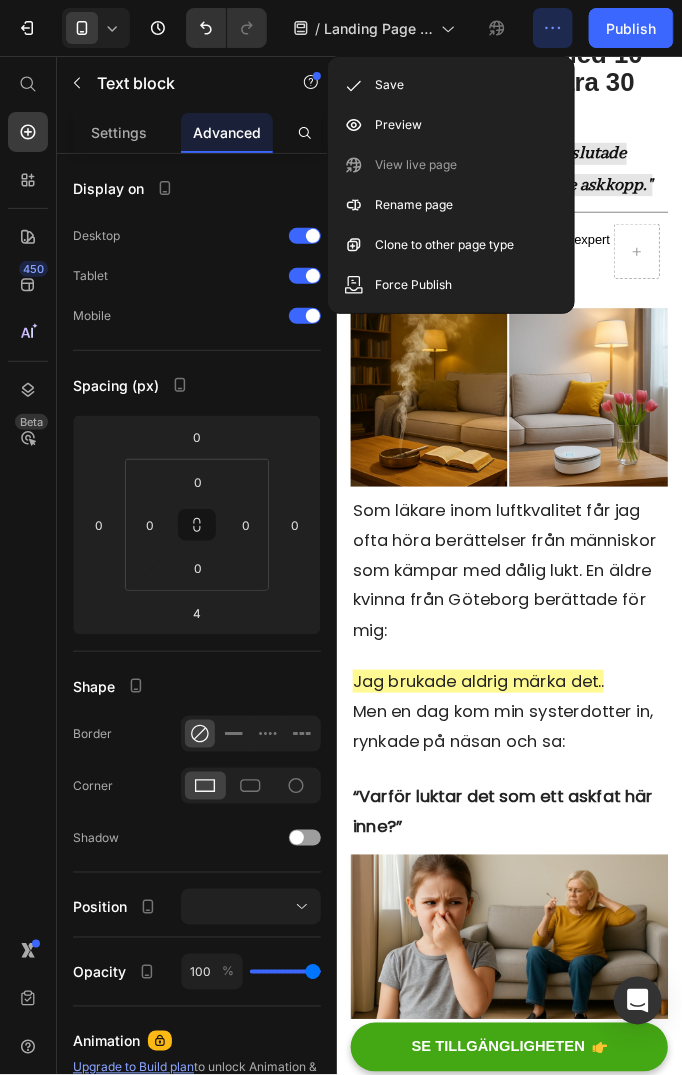 scroll, scrollTop: 100, scrollLeft: 0, axis: vertical 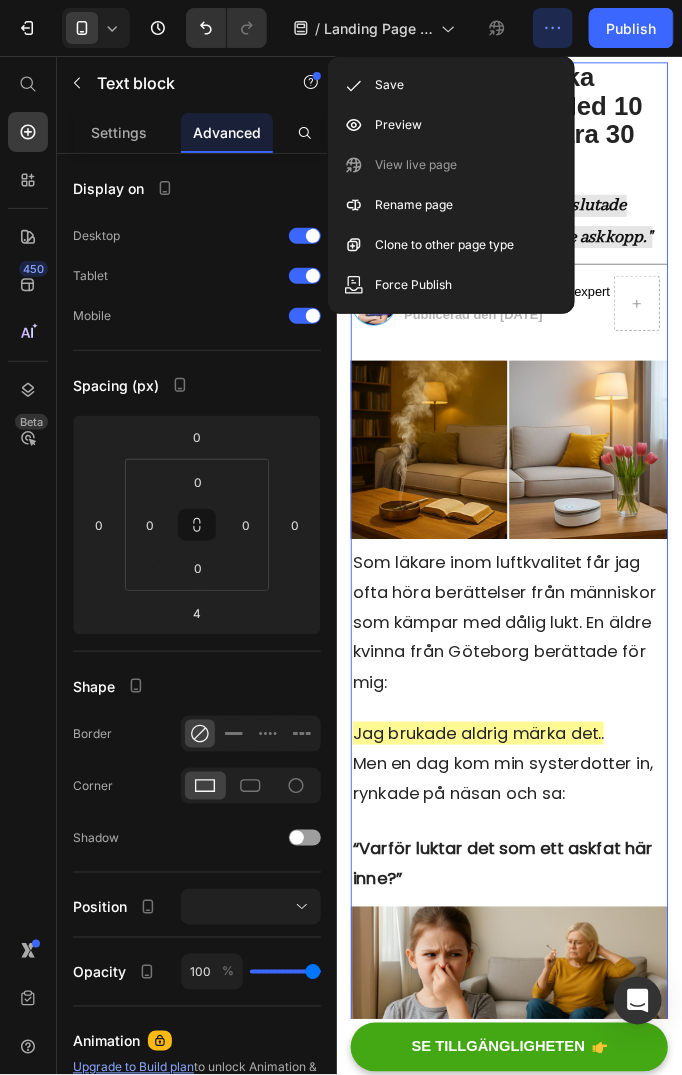 click on "Hur Denna Svenska Mormor Blev Av Med 10 Års Röklukt på Bara 30 Minuter Heading "Till och med mina barnbarn slutade hälsa på… allt jag ägde luktade askkopp." Heading Title Line Image Av [FIRST] [LAST], Miljöhälsoexpert Text block Publicerad den [DATE] Text block Row Image Som läkare inom luftkvalitet får jag ofta höra berättelser från människor som kämpar med dålig lukt. En äldre kvinna från Göteborg berättade för mig: Text block Jag brukade aldrig märka det.. Men en dag kom min systerdotter in, rynkade på näsan och sa: Text block “Varför luktar det som ett askfat här inne?” Text Block Image Jag ville sjunka genom golvet . Jag hade precis städat vardagsrummet dagen innan. Sprutat luftfräschare . Öppnat fönstren. Till och med tänt ett av de där överprisade doftljusen som ska “absorbera lukt.” Men det spelade ingen roll. Lukten var fortfarande där. Djupt inne i gardinerna… soffan… till och med väggarna ? . ." at bounding box center [523, 6711] 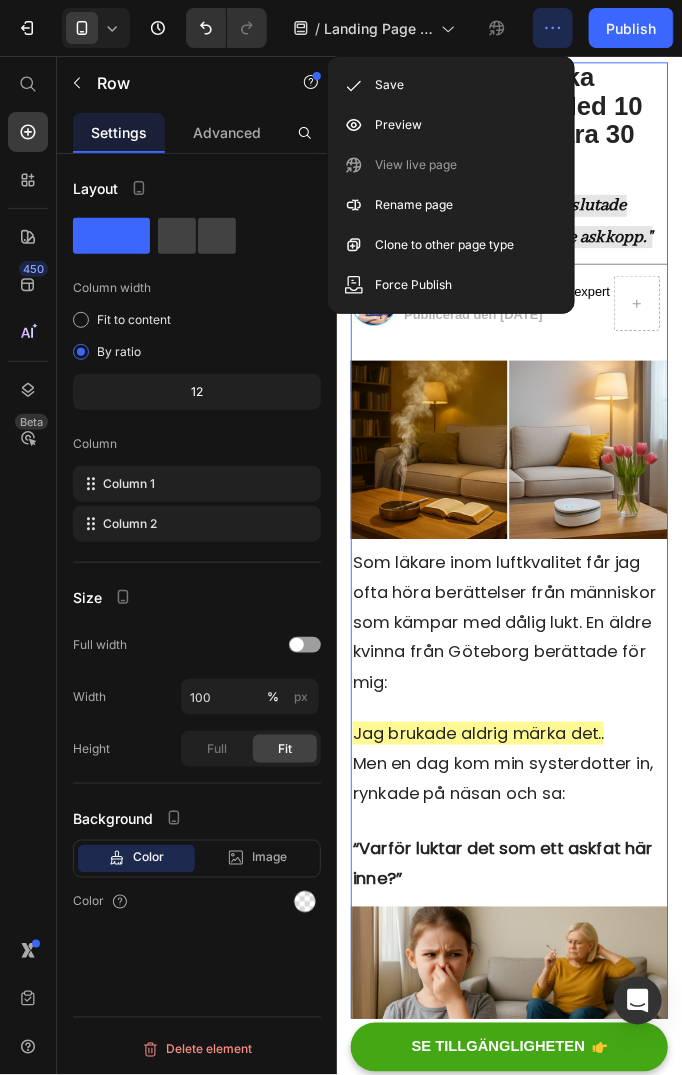 click on "Hur Denna Svenska Mormor Blev Av Med 10 Års Röklukt på Bara 30 Minuter Heading "Till och med mina barnbarn slutade hälsa på… allt jag ägde luktade askkopp." Heading Title Line Image Av [FIRST] [LAST], Miljöhälsoexpert Text block Publicerad den [DATE] Text block Row Image Som läkare inom luftkvalitet får jag ofta höra berättelser från människor som kämpar med dålig lukt. En äldre kvinna från Göteborg berättade för mig: Text block Jag brukade aldrig märka det.. Men en dag kom min systerdotter in, rynkade på näsan och sa: Text block “Varför luktar det som ett askfat här inne?” Text Block Image Jag ville sjunka genom golvet . Jag hade precis städat vardagsrummet dagen innan. Sprutat luftfräschare . Öppnat fönstren. Till och med tänt ett av de där överprisade doftljusen som ska “absorbera lukt.” Men det spelade ingen roll. Lukten var fortfarande där. Djupt inne i gardinerna… soffan… till och med väggarna ? . ." at bounding box center [523, 6711] 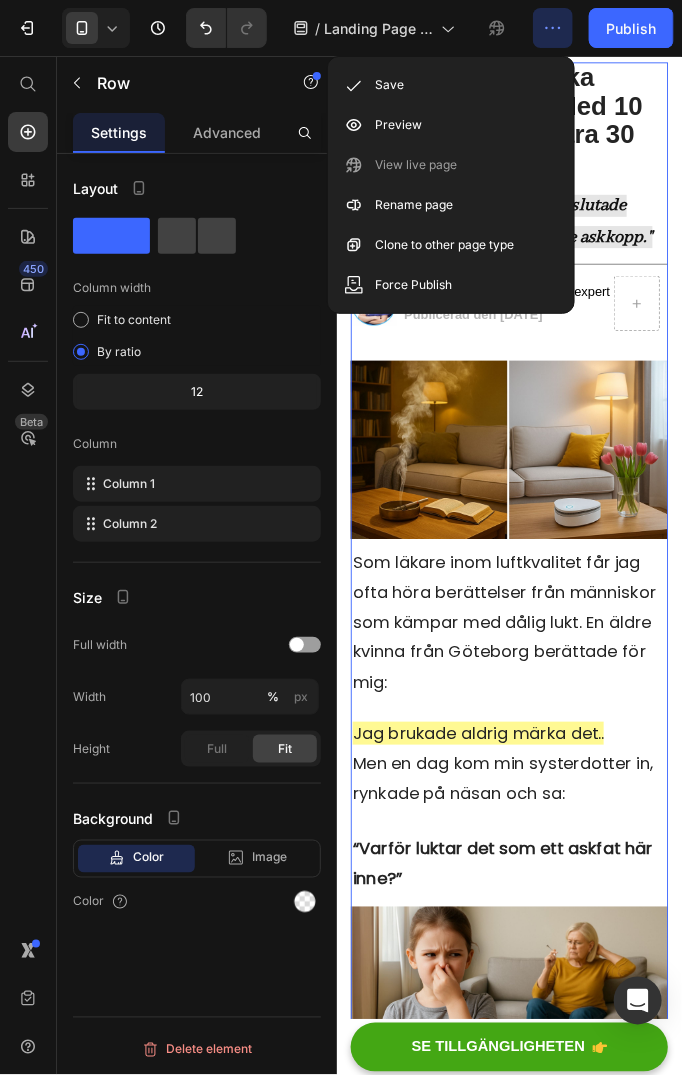 click on "Hur Denna Svenska Mormor Blev Av Med 10 Års Röklukt på Bara 30 Minuter Heading "Till och med mina barnbarn slutade hälsa på… allt jag ägde luktade askkopp." Heading Title Line Image Av [FIRST] [LAST], Miljöhälsoexpert Text block Publicerad den [DATE] Text block Row Image Som läkare inom luftkvalitet får jag ofta höra berättelser från människor som kämpar med dålig lukt. En äldre kvinna från Göteborg berättade för mig: Text block Jag brukade aldrig märka det.. Men en dag kom min systerdotter in, rynkade på näsan och sa: Text block “Varför luktar det som ett askfat här inne?” Text Block Image Jag ville sjunka genom golvet . Jag hade precis städat vardagsrummet dagen innan. Sprutat luftfräschare . Öppnat fönstren. Till och med tänt ett av de där överprisade doftljusen som ska “absorbera lukt.” Men det spelade ingen roll. Lukten var fortfarande där. Djupt inne i gardinerna… soffan… till och med väggarna ? . ." at bounding box center (523, 6711) 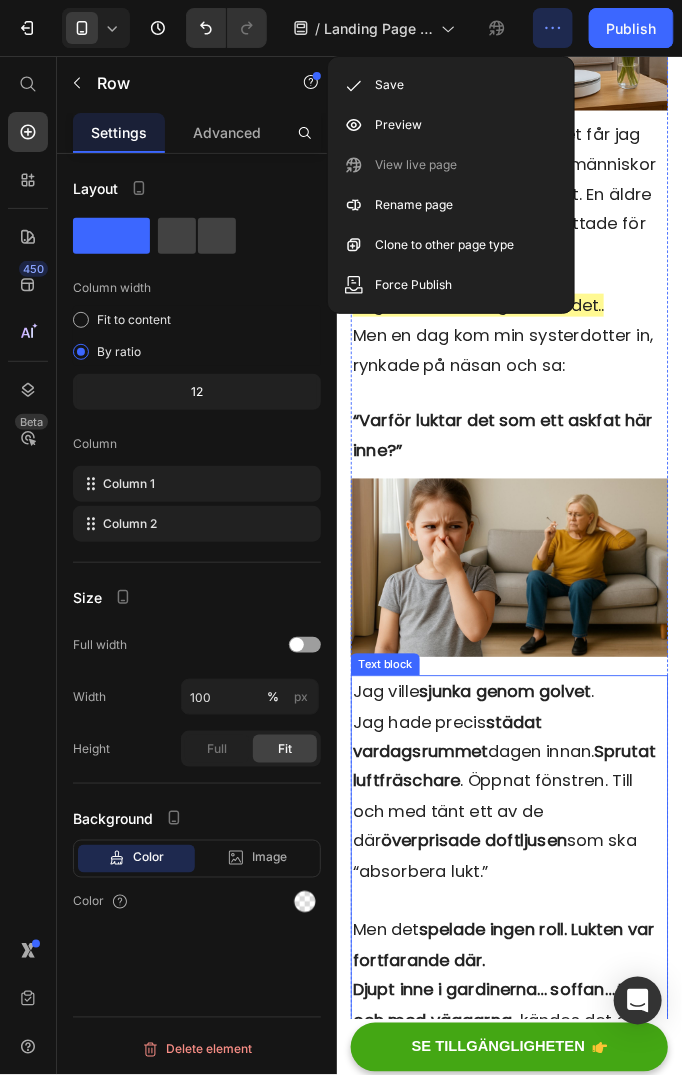 scroll, scrollTop: 600, scrollLeft: 0, axis: vertical 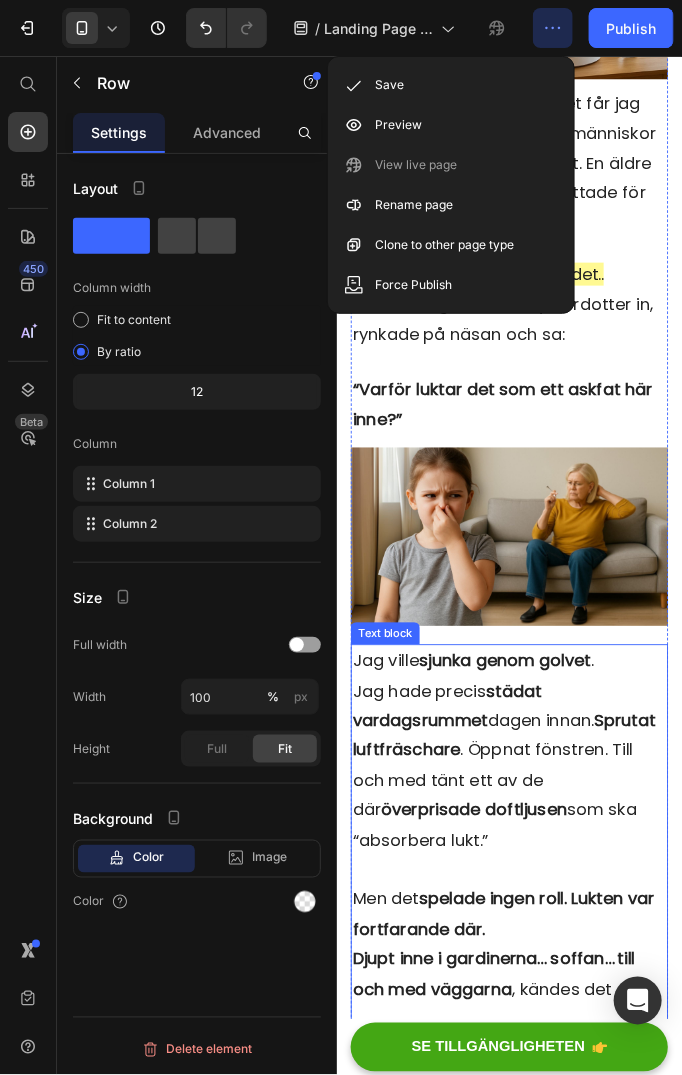 click at bounding box center (523, 939) 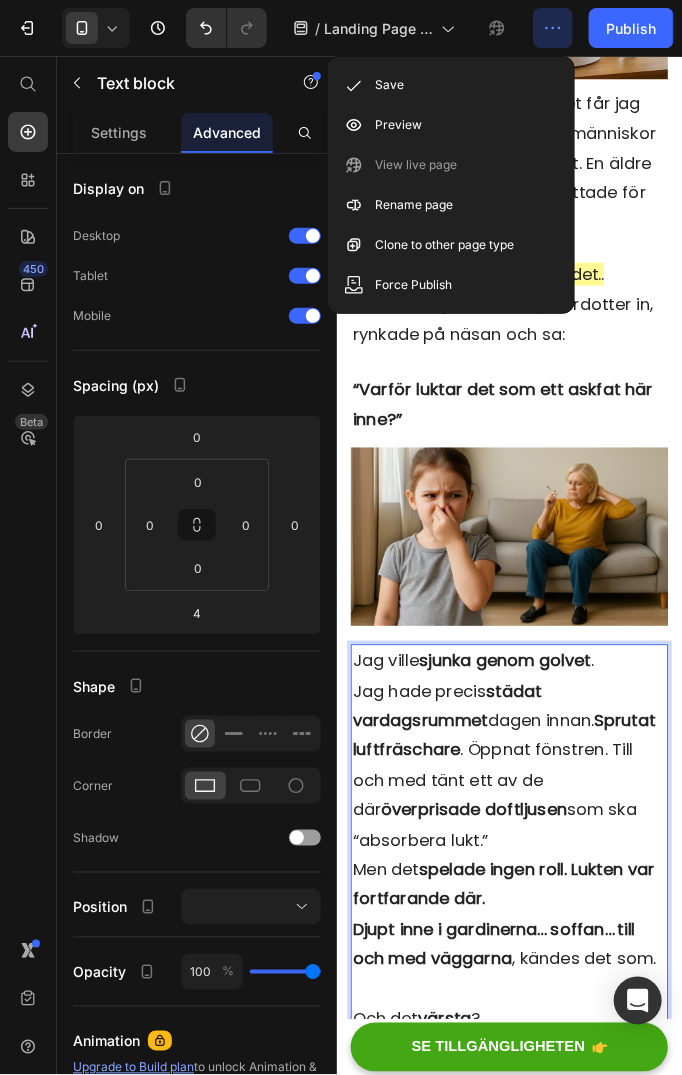 click on "Men det spelade ingen roll. Lukten var fortfarande där." at bounding box center [523, 955] 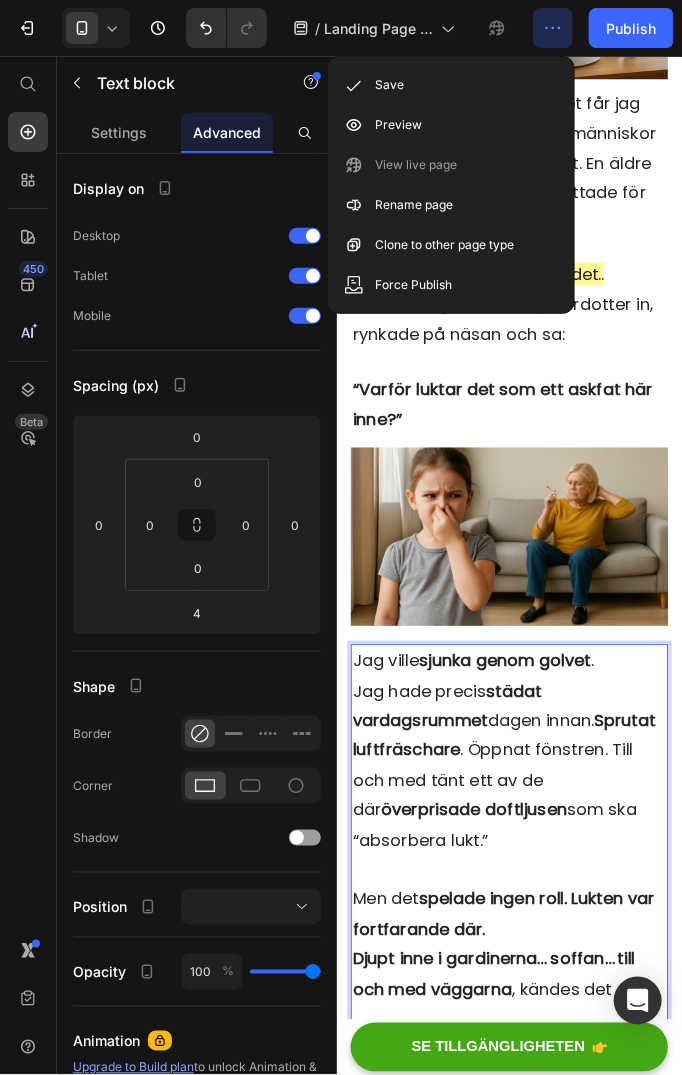 click at bounding box center (523, 939) 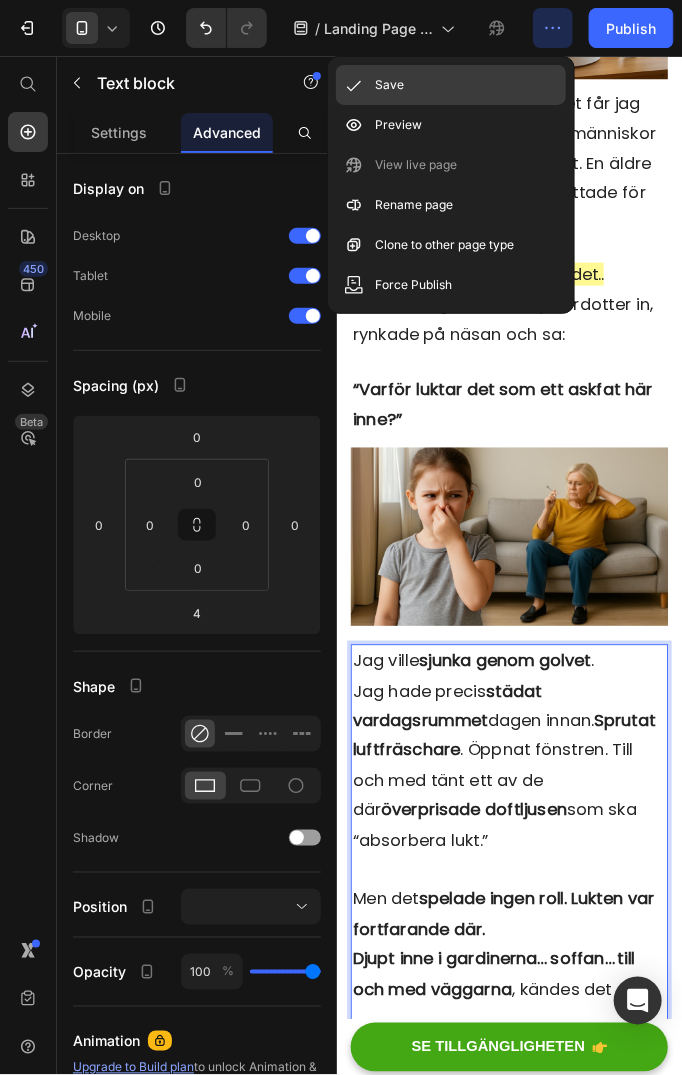 click on "Save" 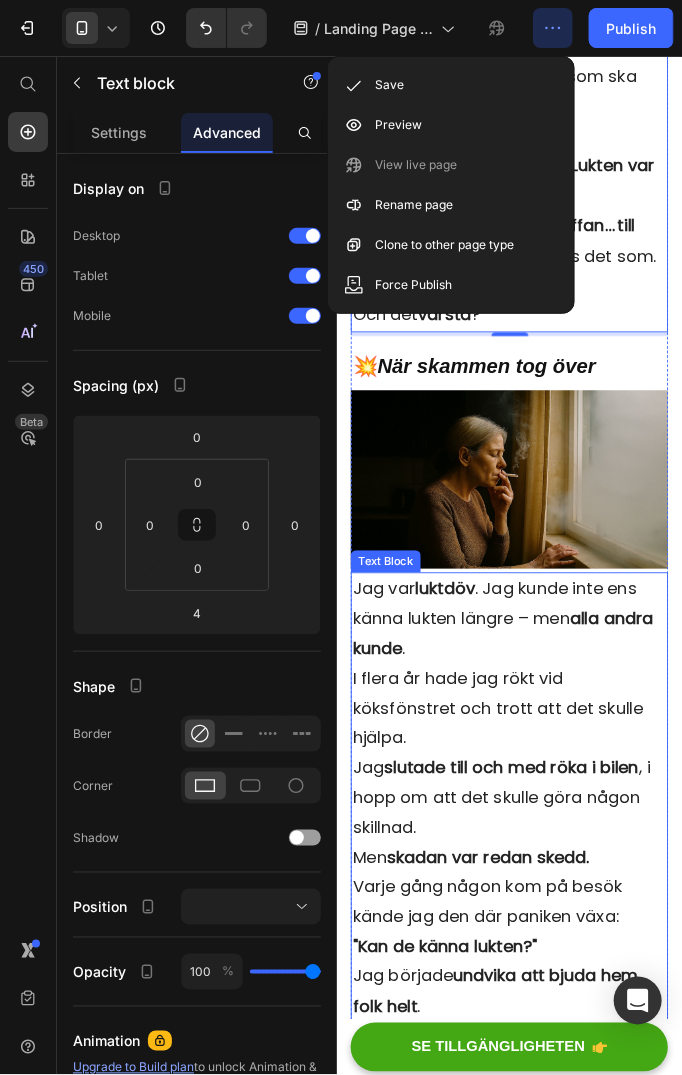 scroll, scrollTop: 1400, scrollLeft: 0, axis: vertical 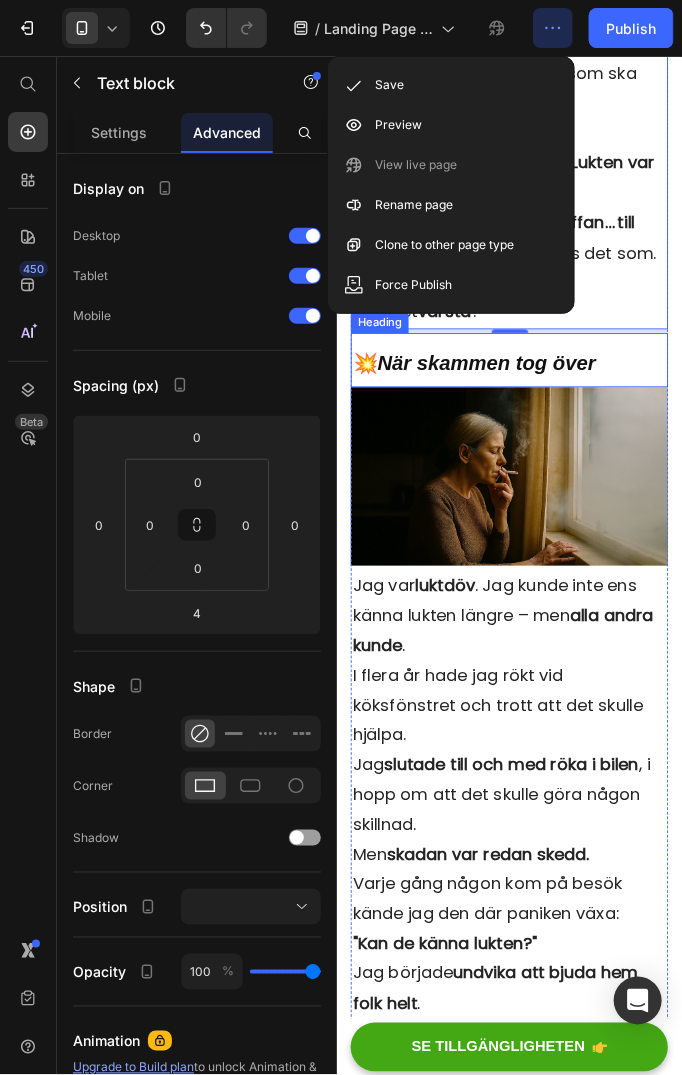 click on "När skammen tog över" at bounding box center [498, 388] 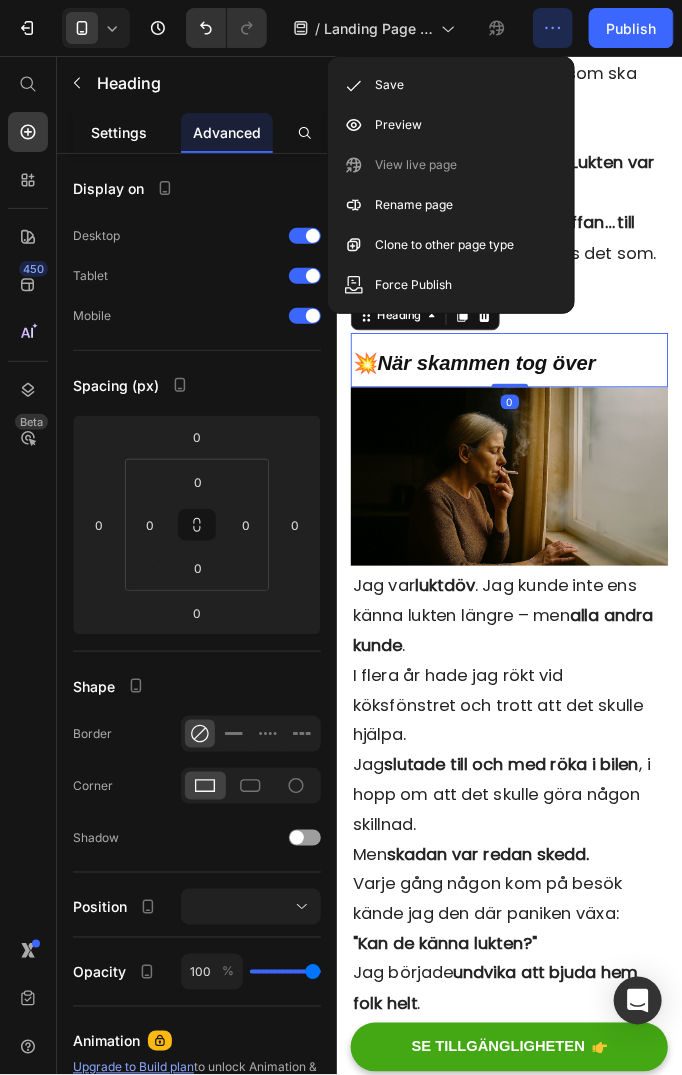 click on "Settings" 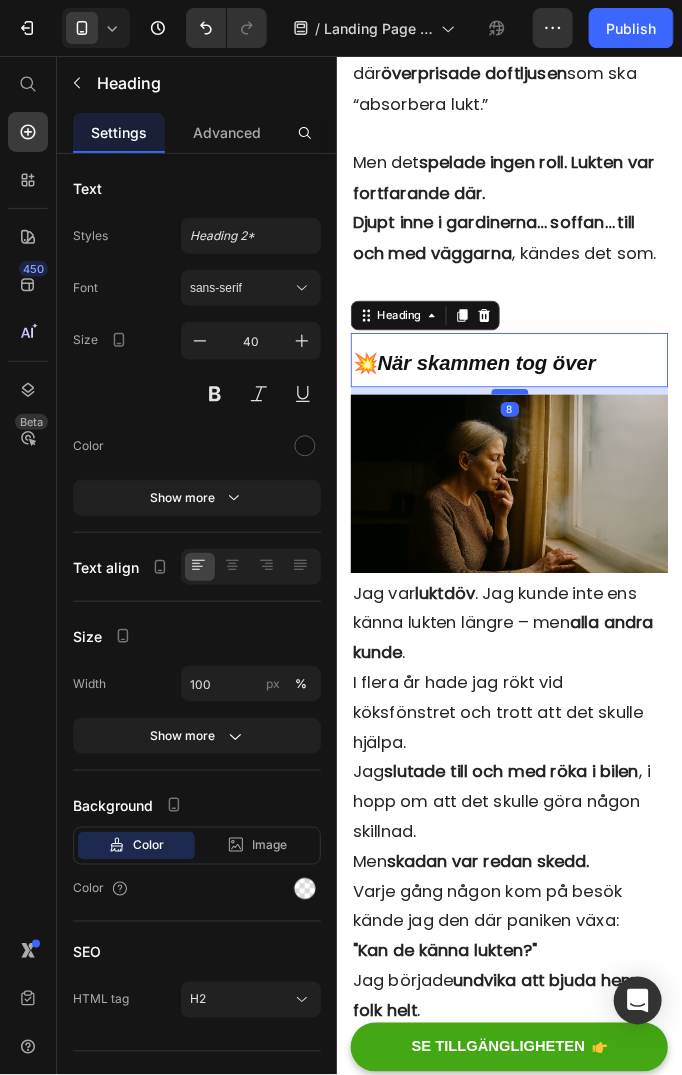 click at bounding box center [524, 420] 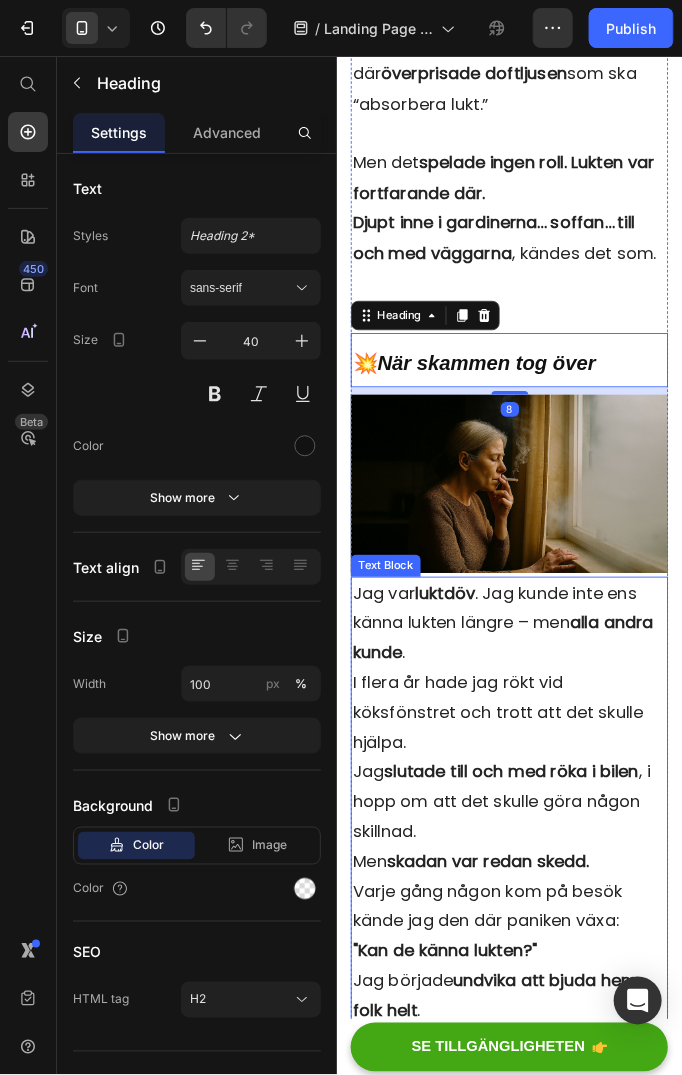 click on "Jag var  luktdöv . Jag kunde inte ens känna lukten längre – men  alla andra kunde ." at bounding box center (523, 671) 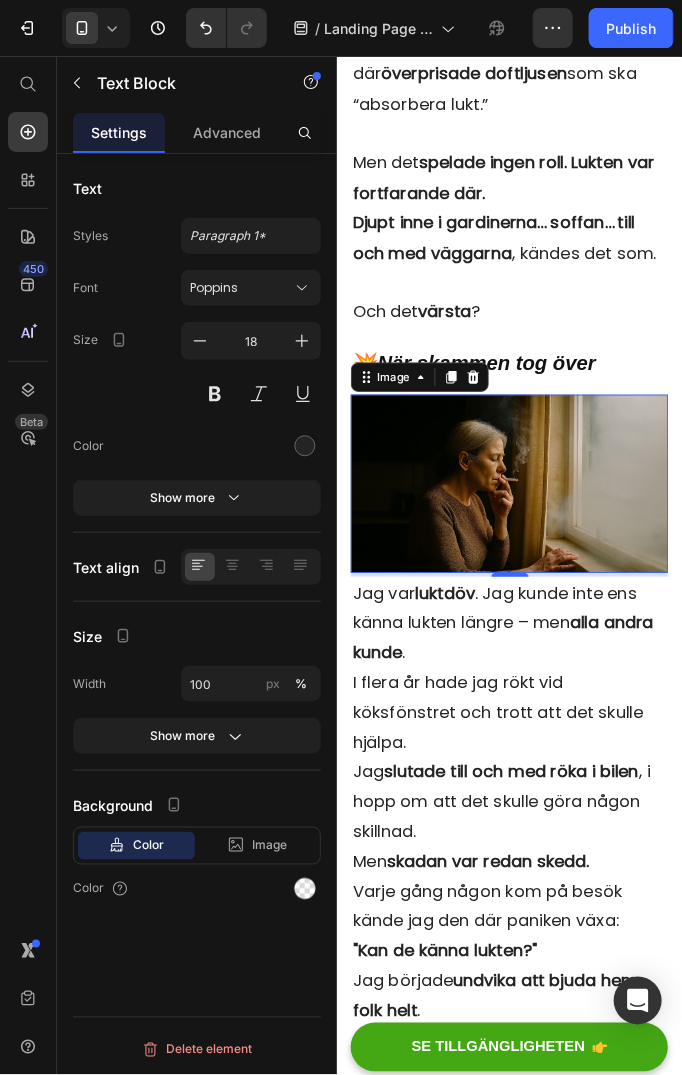 click at bounding box center (523, 520) 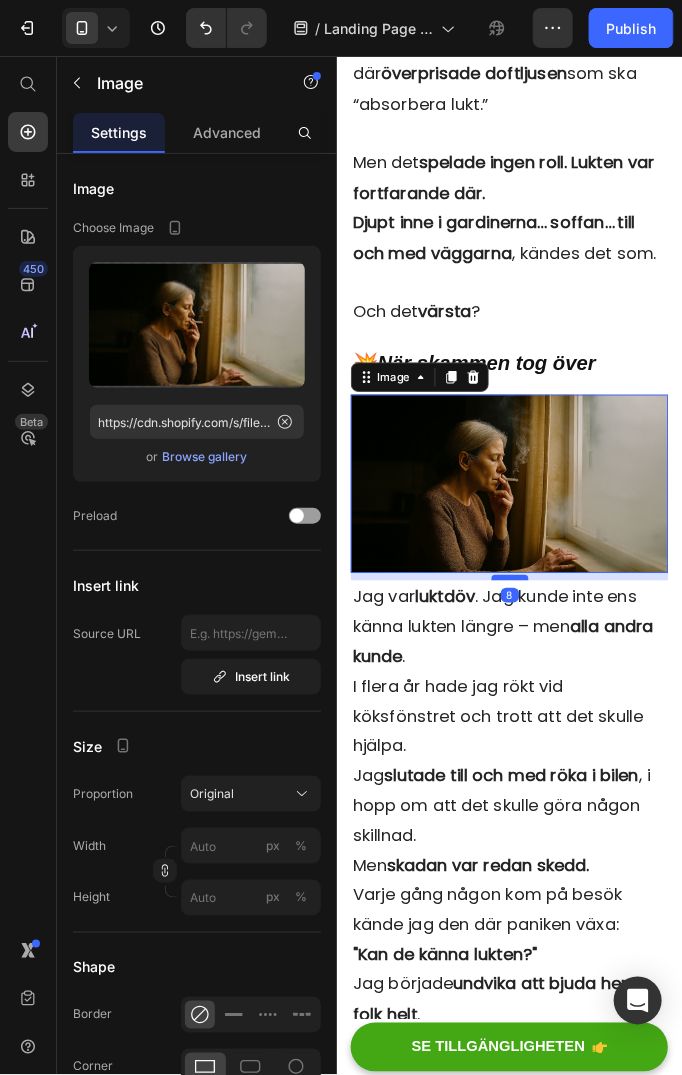 click at bounding box center (524, 622) 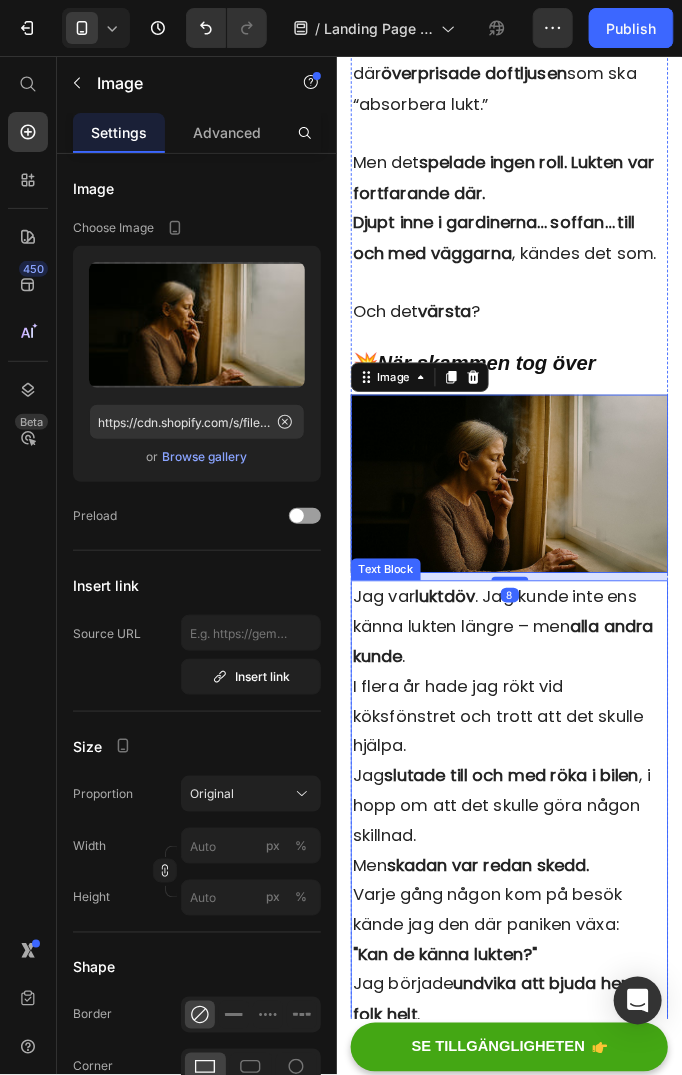 click on "alla andra kunde" at bounding box center [516, 690] 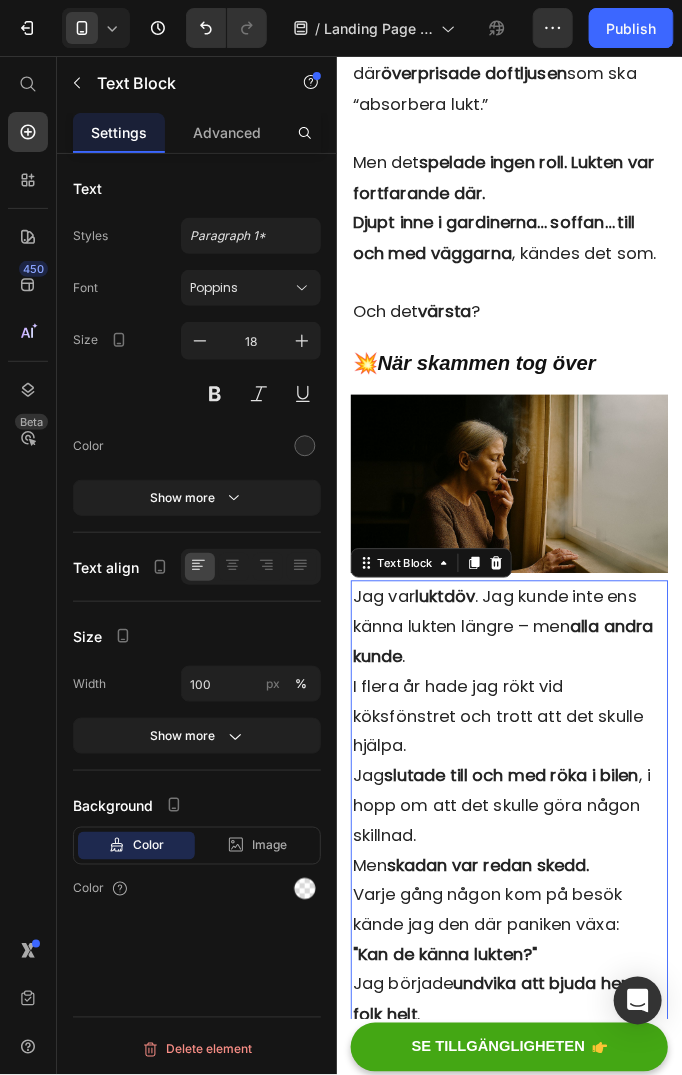 click on "I flera år hade jag rökt vid köksfönstret och trott att det skulle hjälpa." at bounding box center [523, 772] 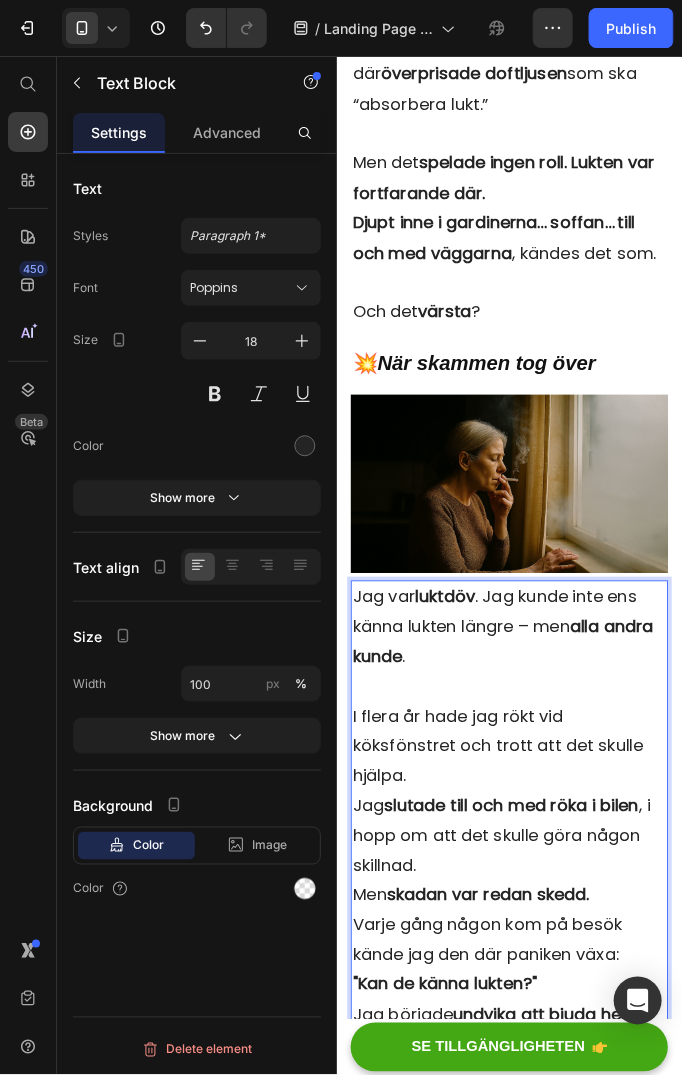 click on "Jag slutade till och med röka i bilen , i hopp om att det skulle göra någon skillnad." at bounding box center [523, 902] 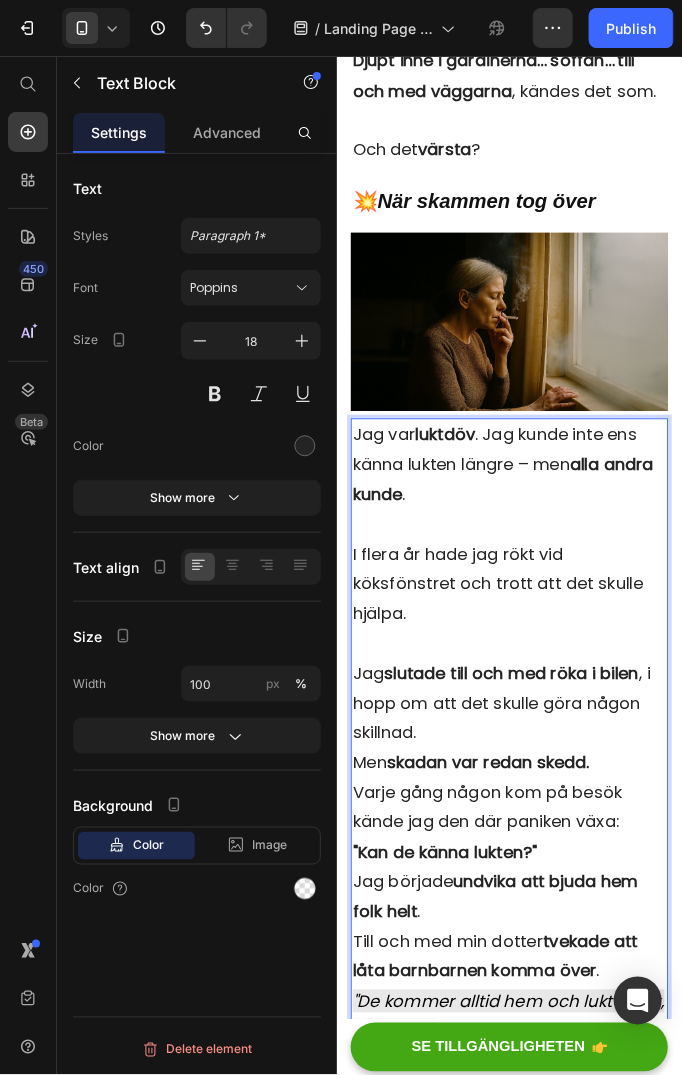scroll, scrollTop: 1600, scrollLeft: 0, axis: vertical 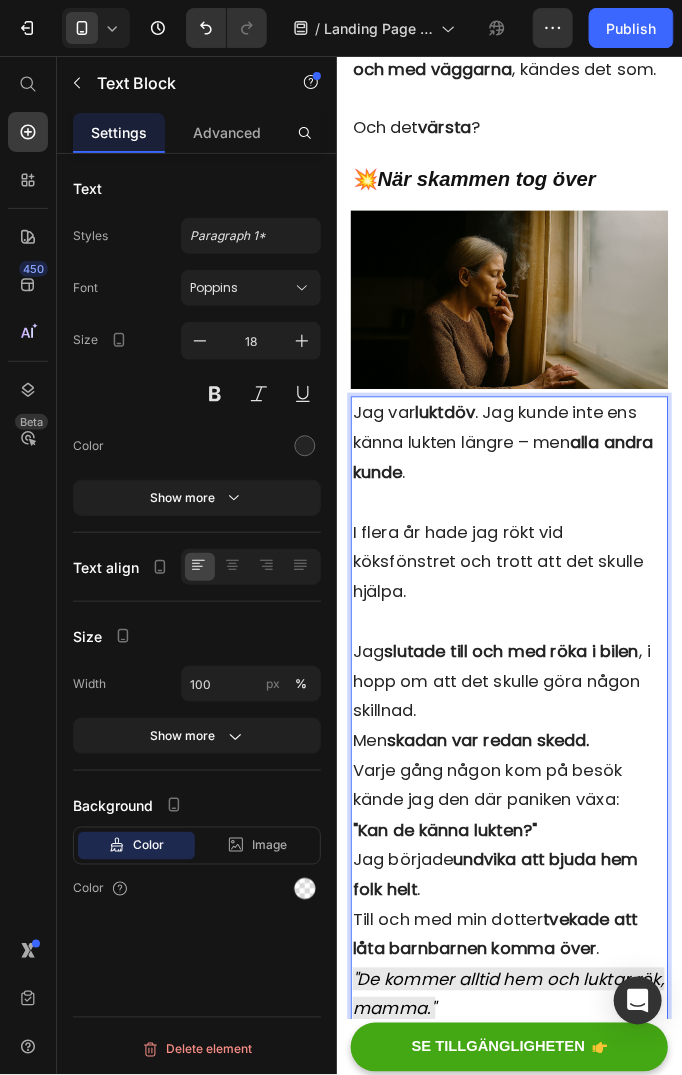 click on "Men skadan var redan skedd." at bounding box center (523, 799) 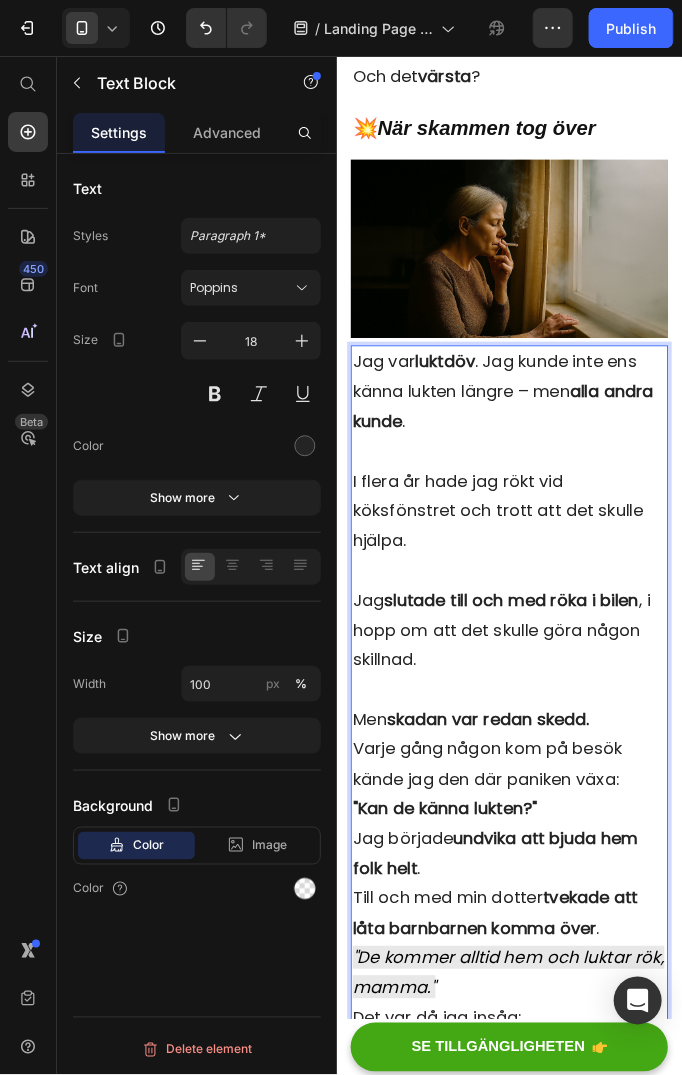 scroll, scrollTop: 1800, scrollLeft: 0, axis: vertical 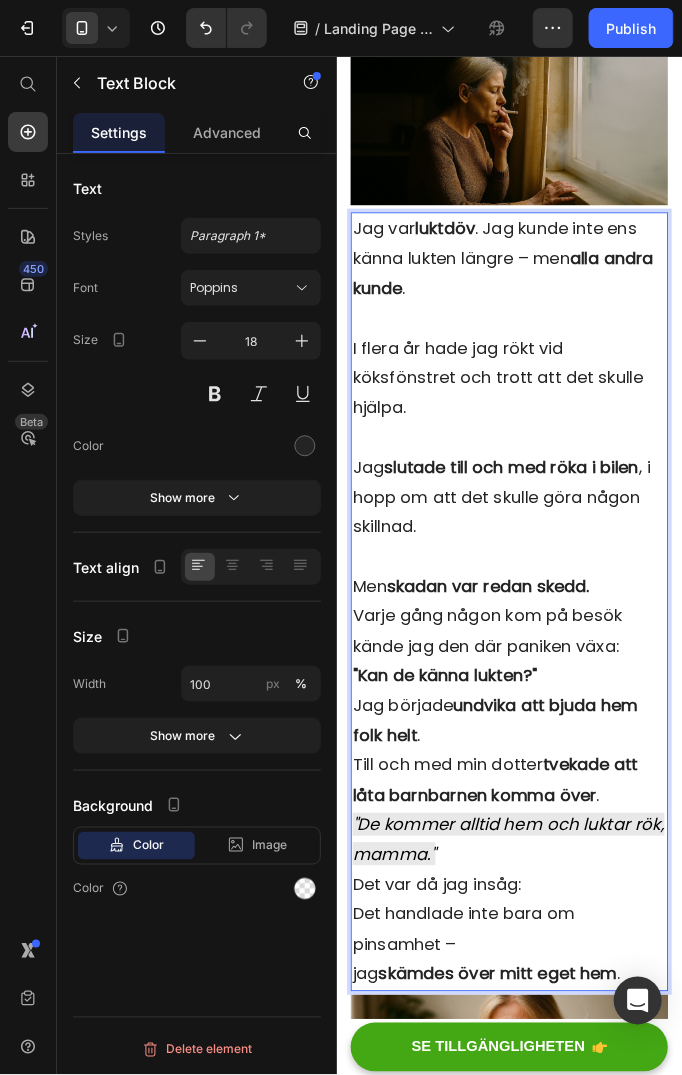 click on ""Kan de känna lukten?"" at bounding box center [453, 728] 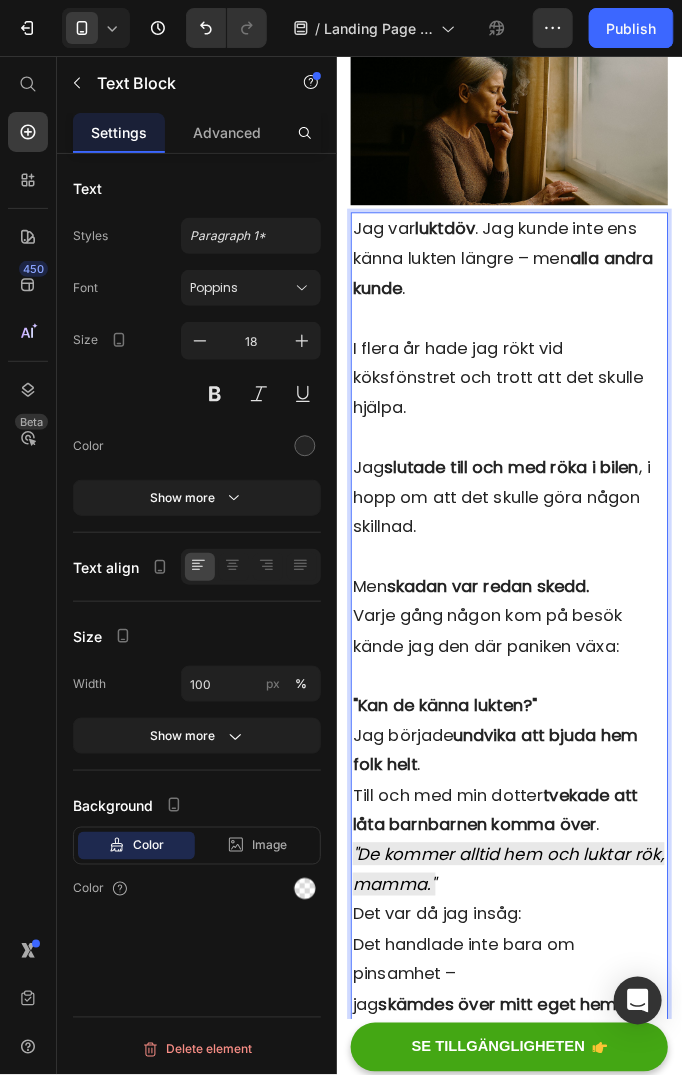 click on "Jag började  undvika att bjuda hem folk helt ." at bounding box center [523, 810] 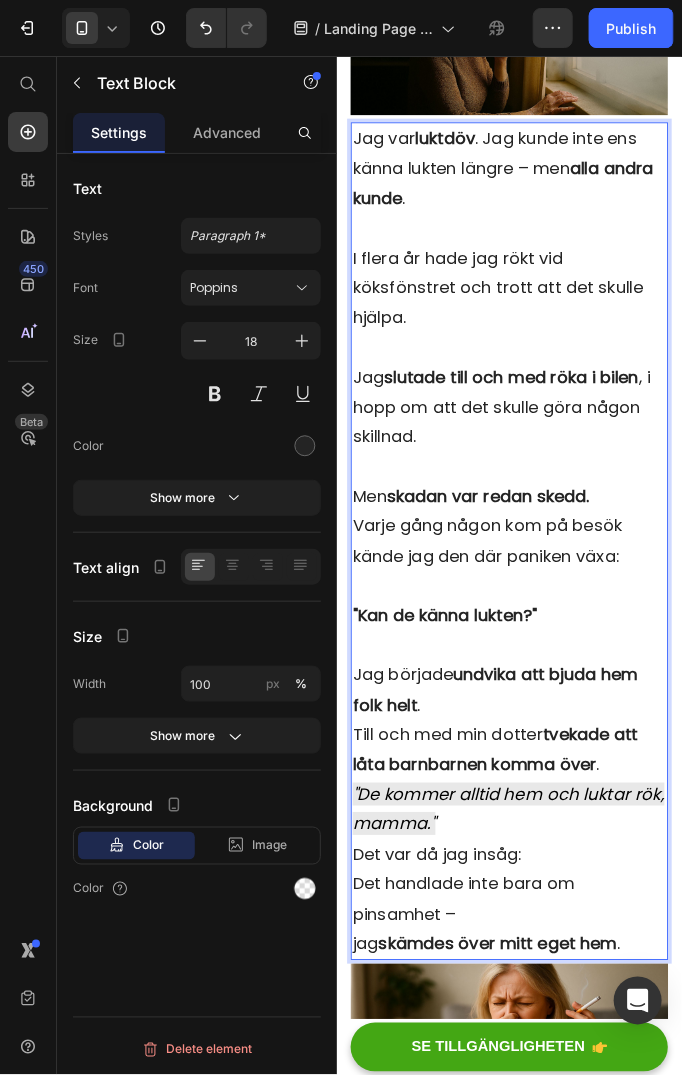 scroll, scrollTop: 1900, scrollLeft: 0, axis: vertical 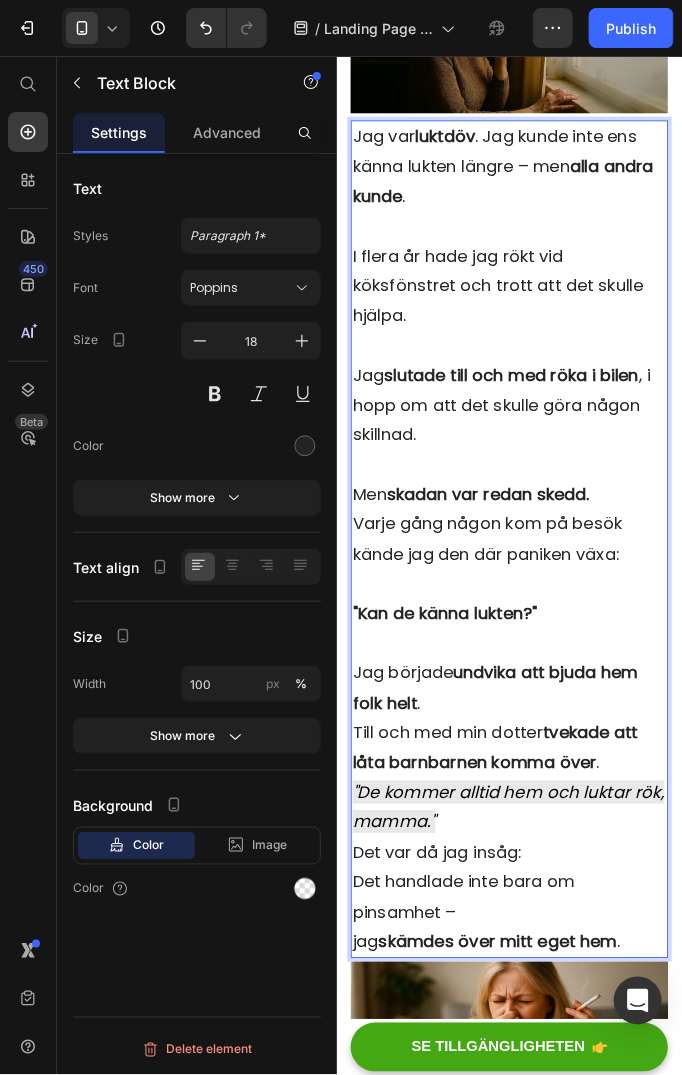 click on "Till och med min dotter tvekade att låta barnbarnen komma över ." at bounding box center (523, 807) 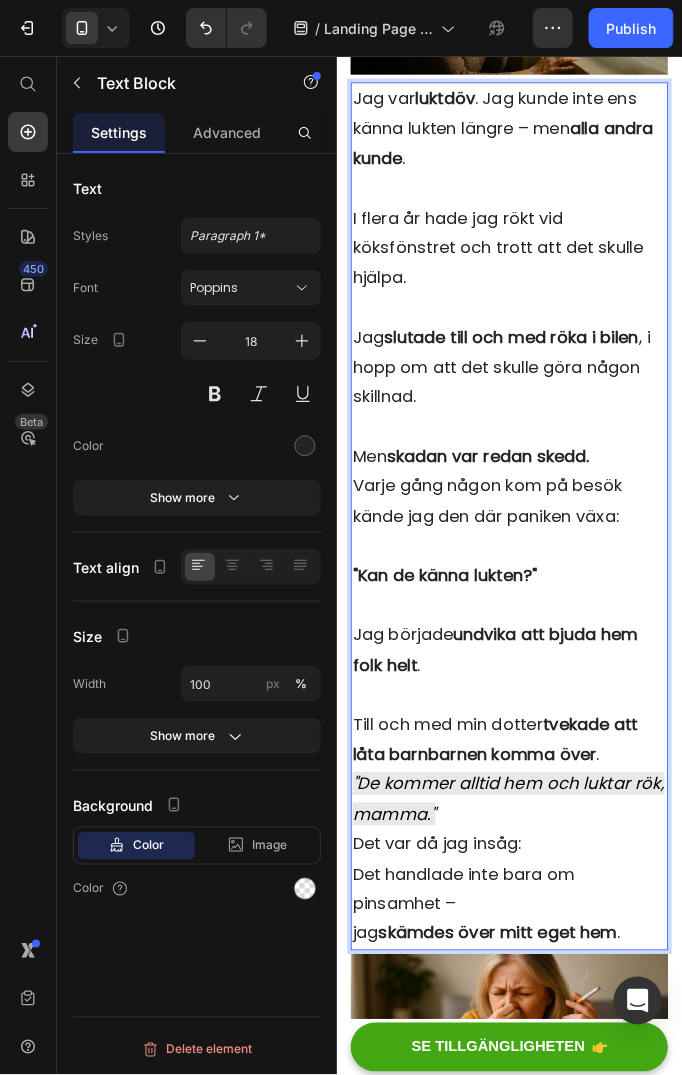 scroll, scrollTop: 2000, scrollLeft: 0, axis: vertical 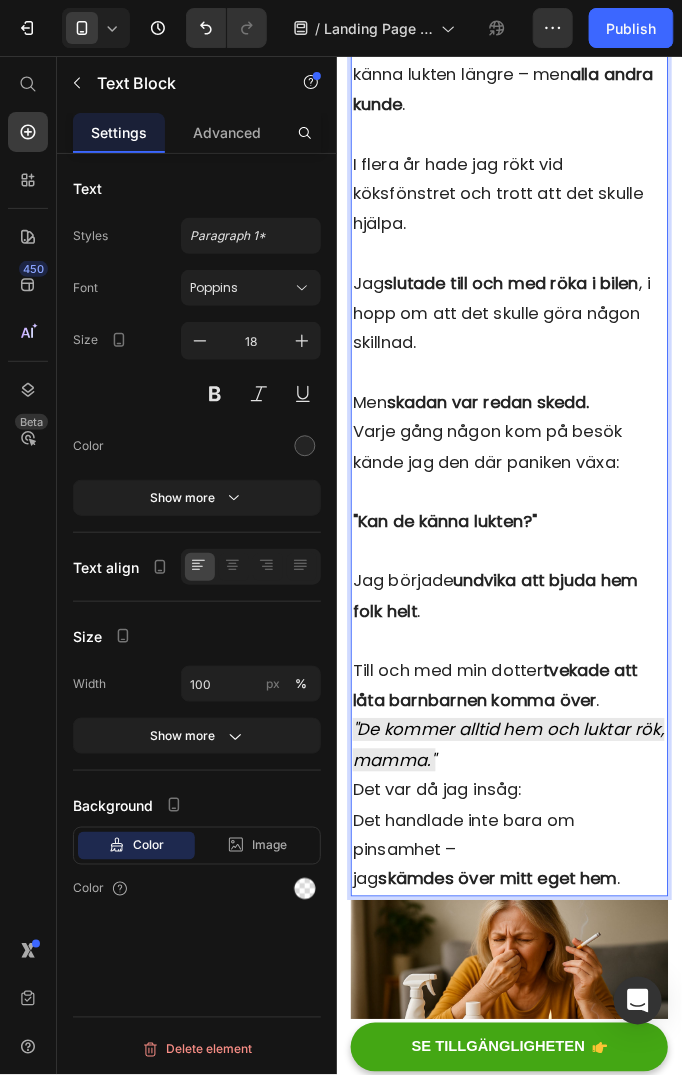 click on ""De kommer alltid hem och luktar rök, mamma."" at bounding box center [522, 803] 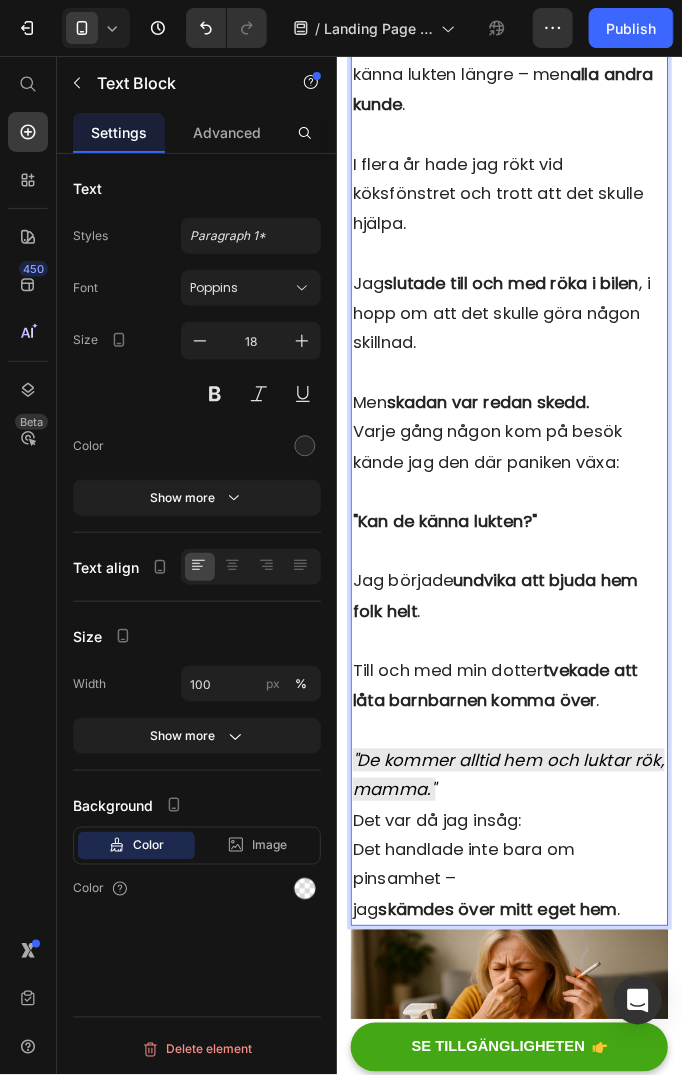 click on "Det var då jag insåg:" at bounding box center [523, 886] 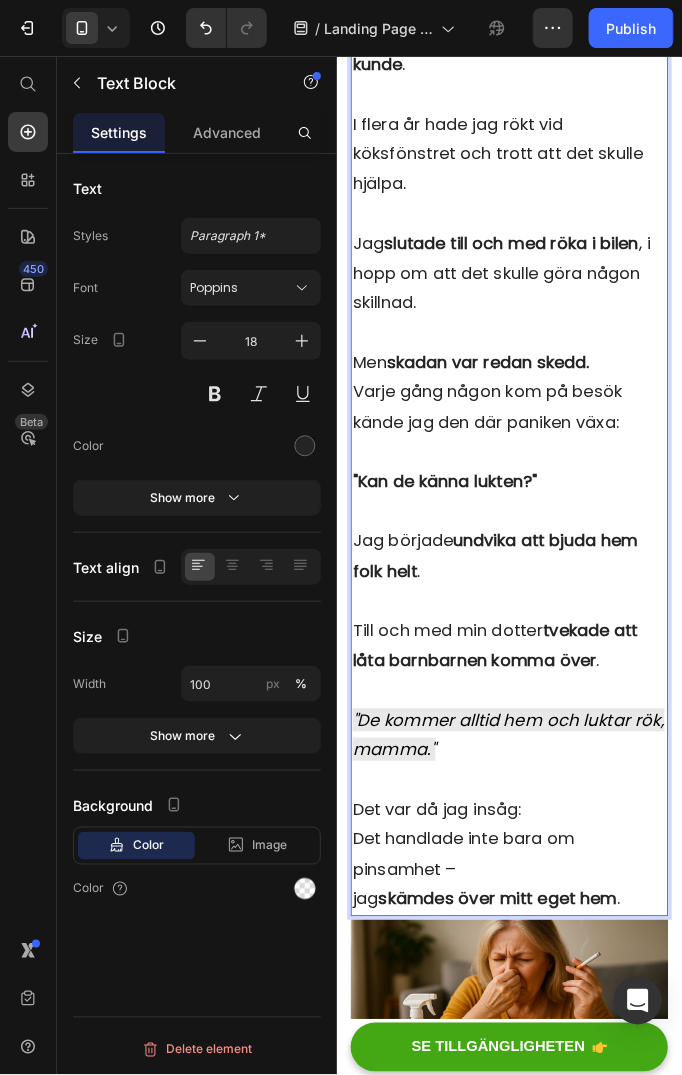 scroll, scrollTop: 2200, scrollLeft: 0, axis: vertical 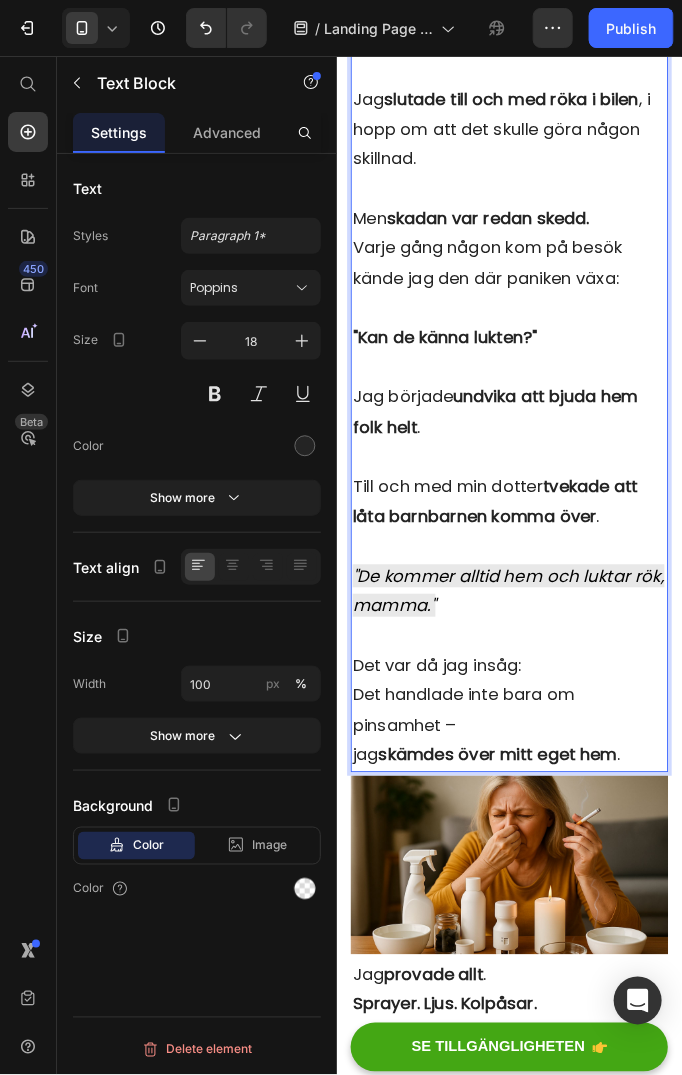 click on "Det handlade inte bara om pinsamhet – jag skämdes över mitt eget hem ." at bounding box center (523, 782) 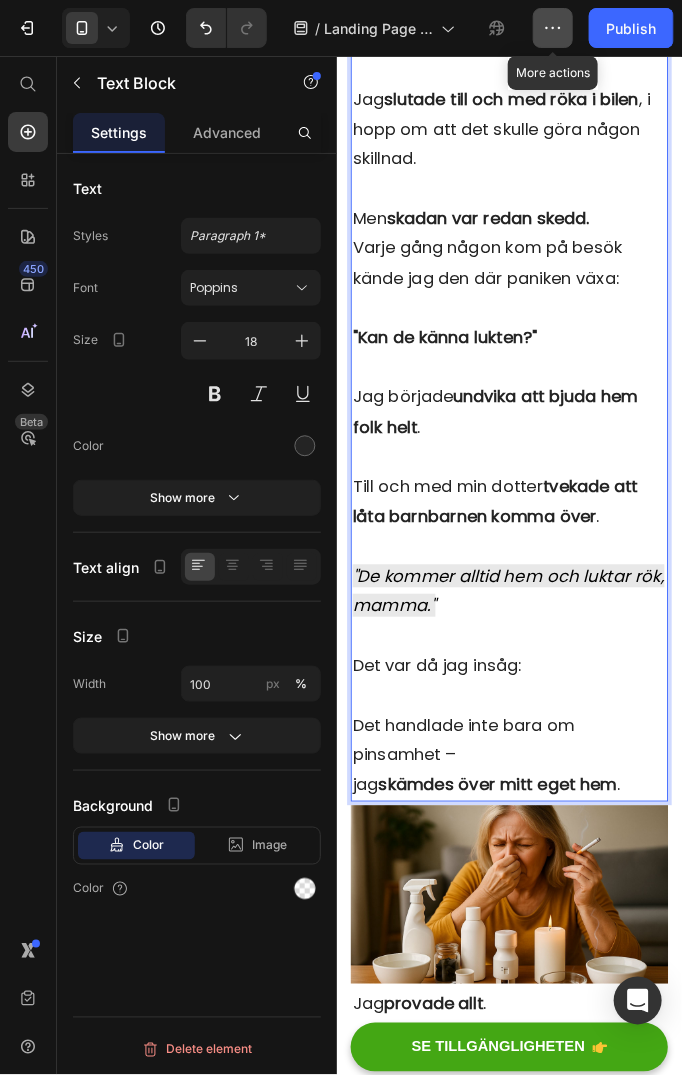 click 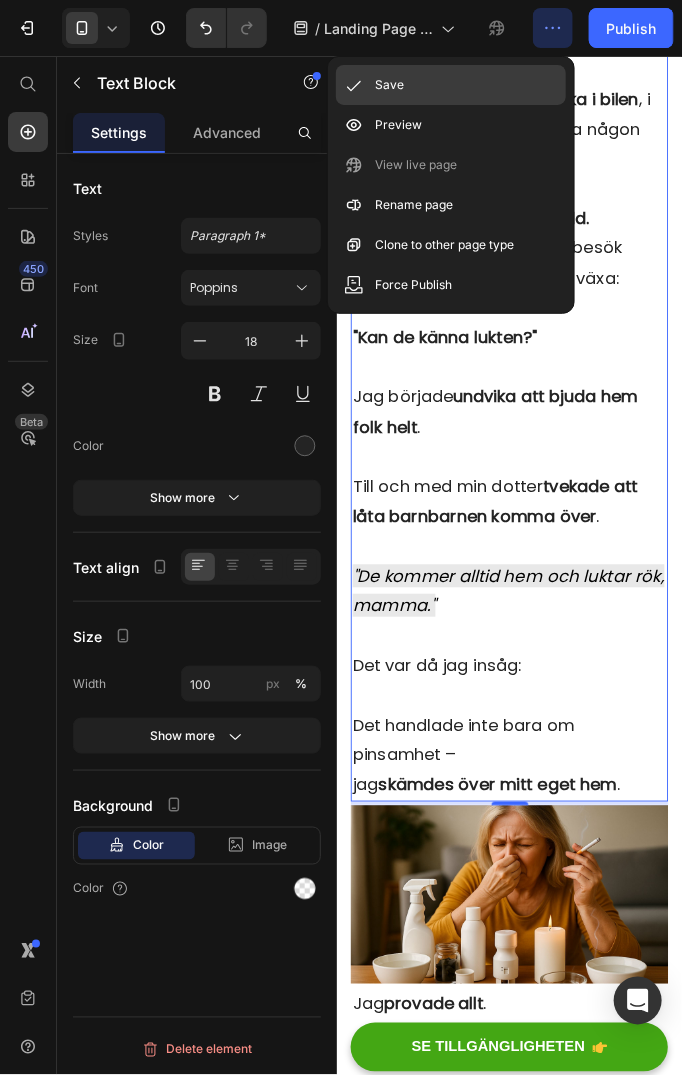 click on "Save" 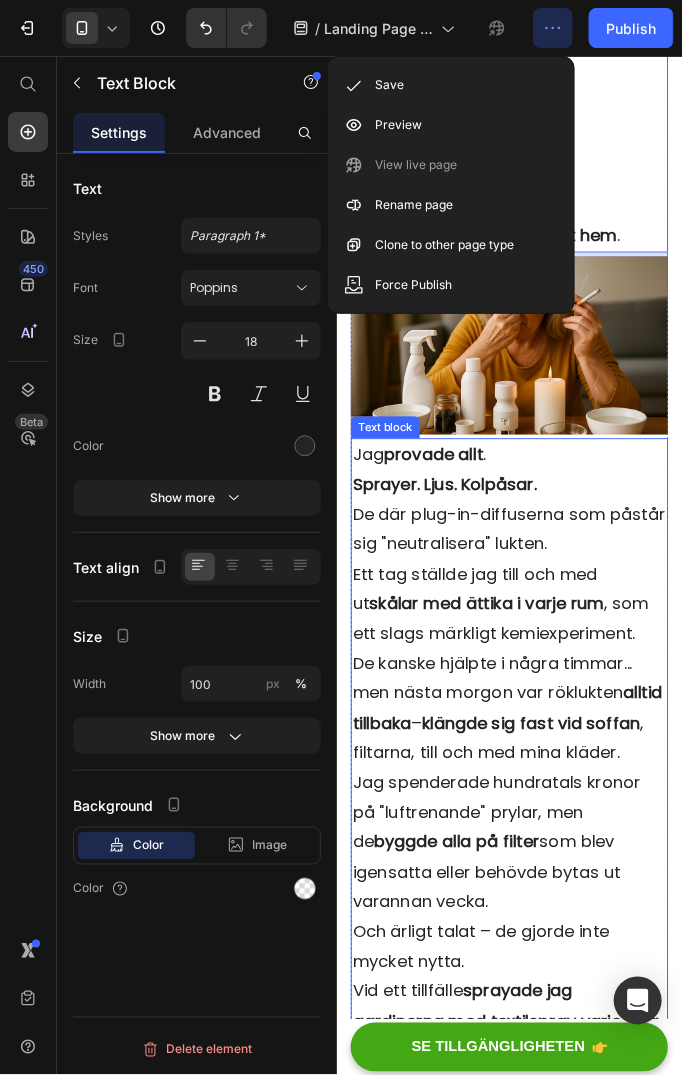 scroll, scrollTop: 2800, scrollLeft: 0, axis: vertical 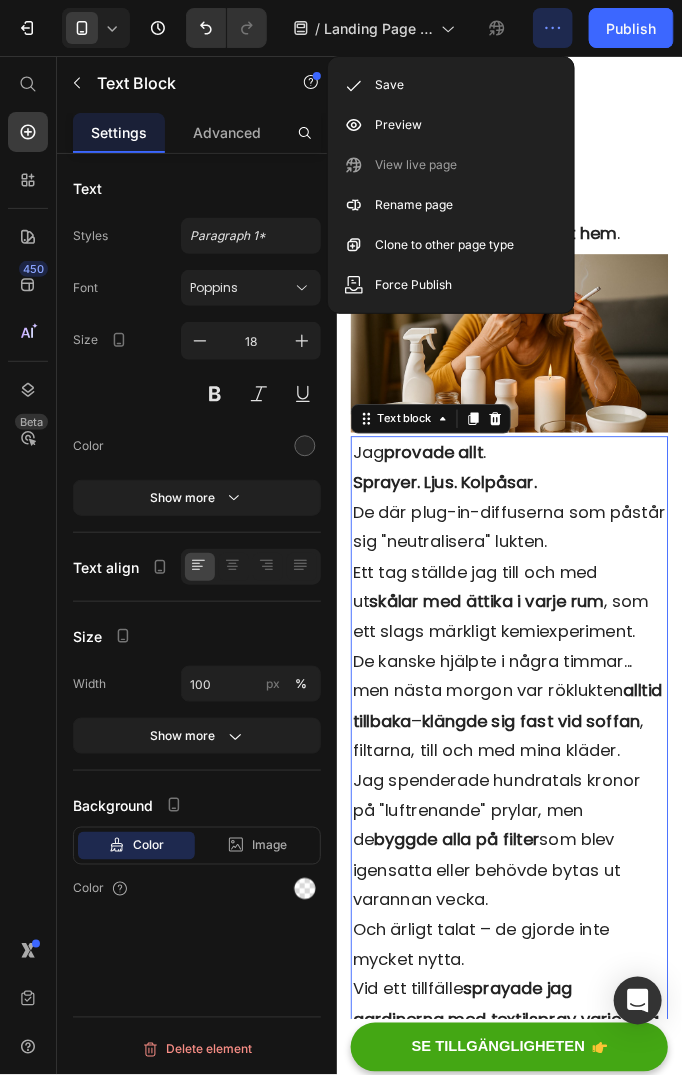 click on "Sprayer. Ljus. Kolpåsar." at bounding box center [453, 517] 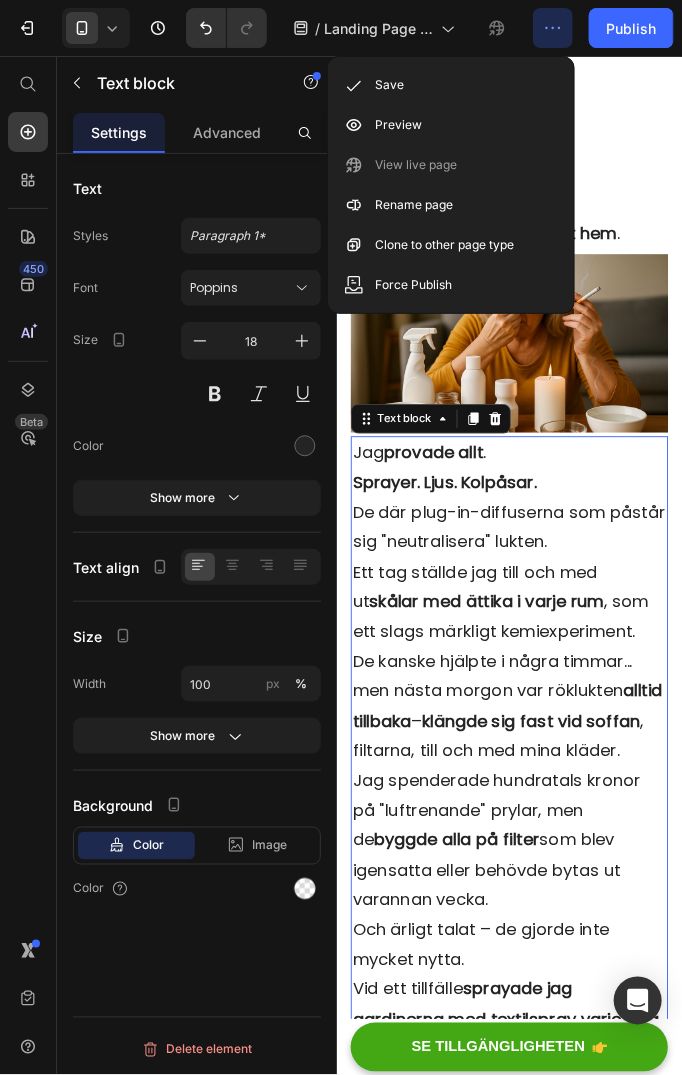 click on "Sprayer. Ljus. Kolpåsar." at bounding box center (453, 517) 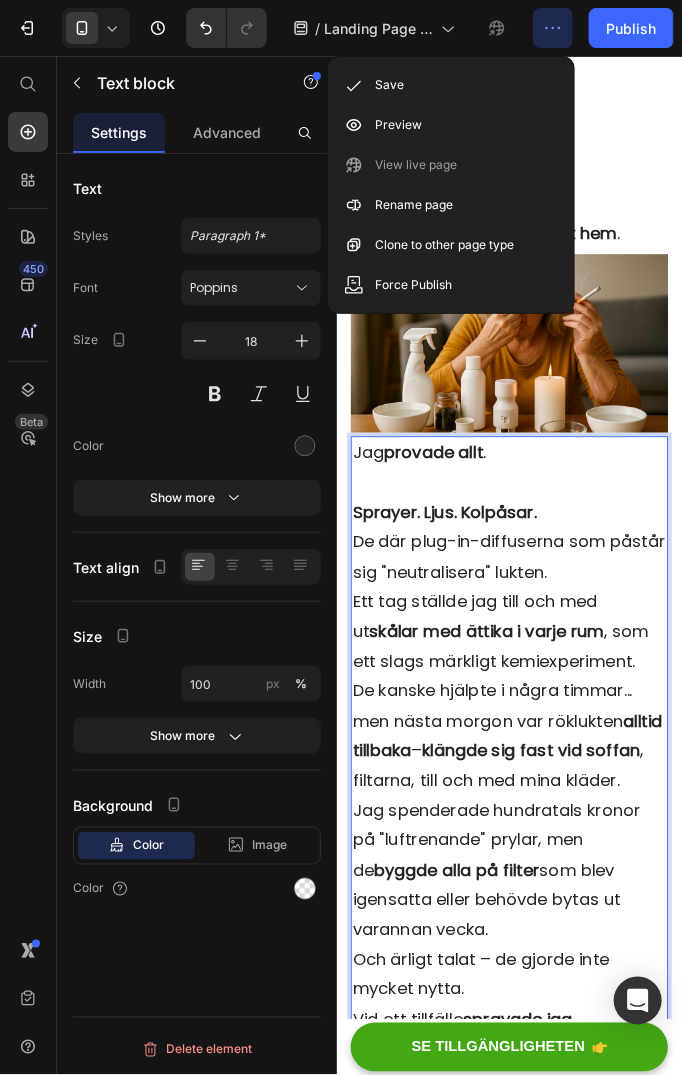 click on "De där plug-in-diffuserna som påstår sig "neutralisera" lukten." at bounding box center (523, 599) 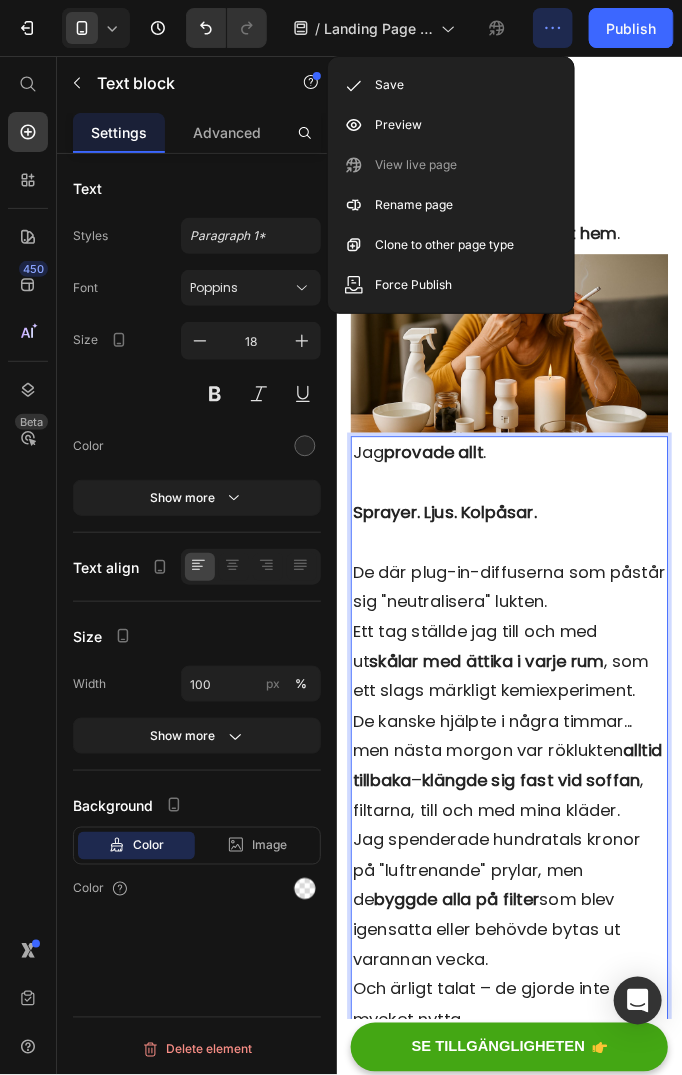 click on "Ett tag ställde jag till och med ut skålar med ättika i varje rum , som ett slags märkligt kemiexperiment." at bounding box center (523, 712) 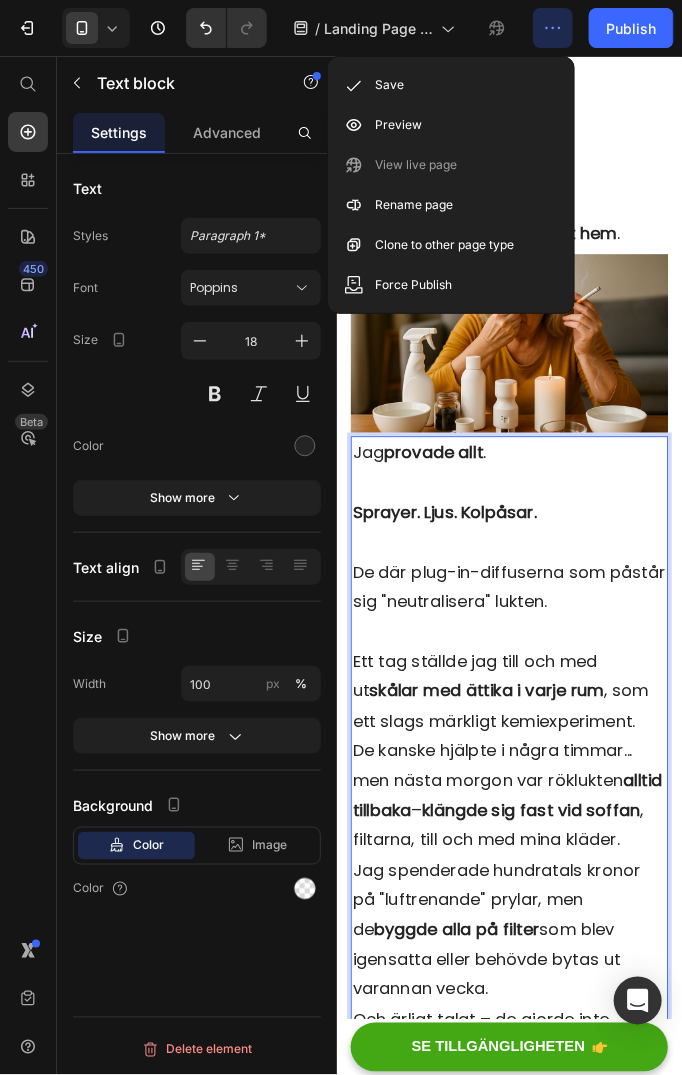 click on "De kanske hjälpte i några timmar... men nästa morgon var röklukten alltid tillbaka – klängde sig fast vid soffan , filtarna, till och med mina kläder." at bounding box center [523, 859] 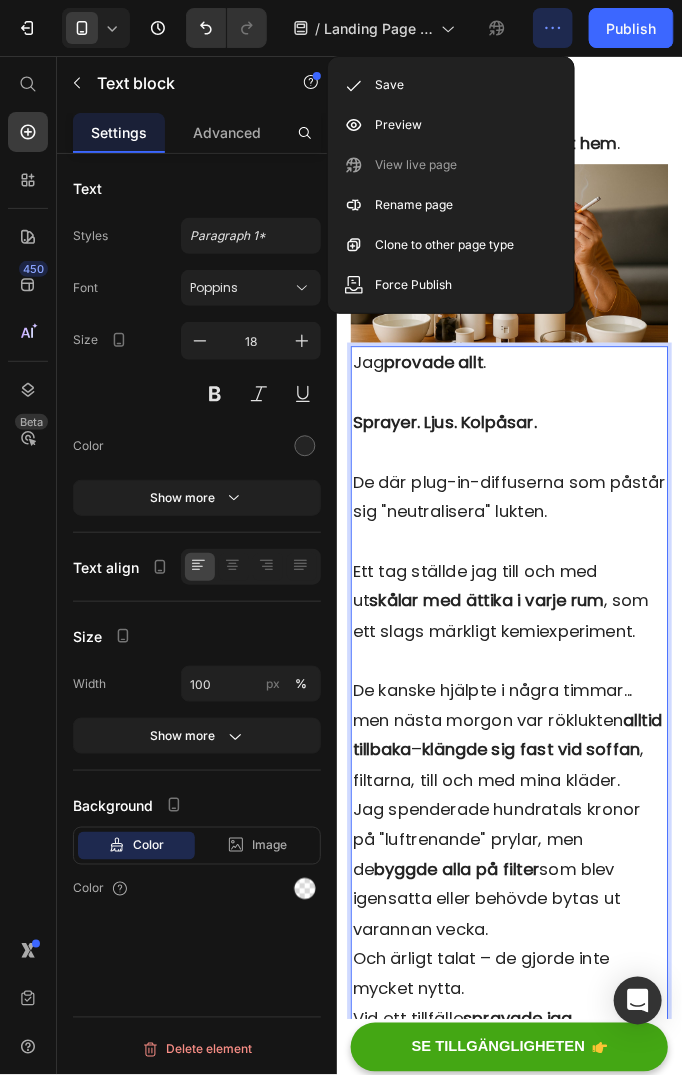 scroll, scrollTop: 2900, scrollLeft: 0, axis: vertical 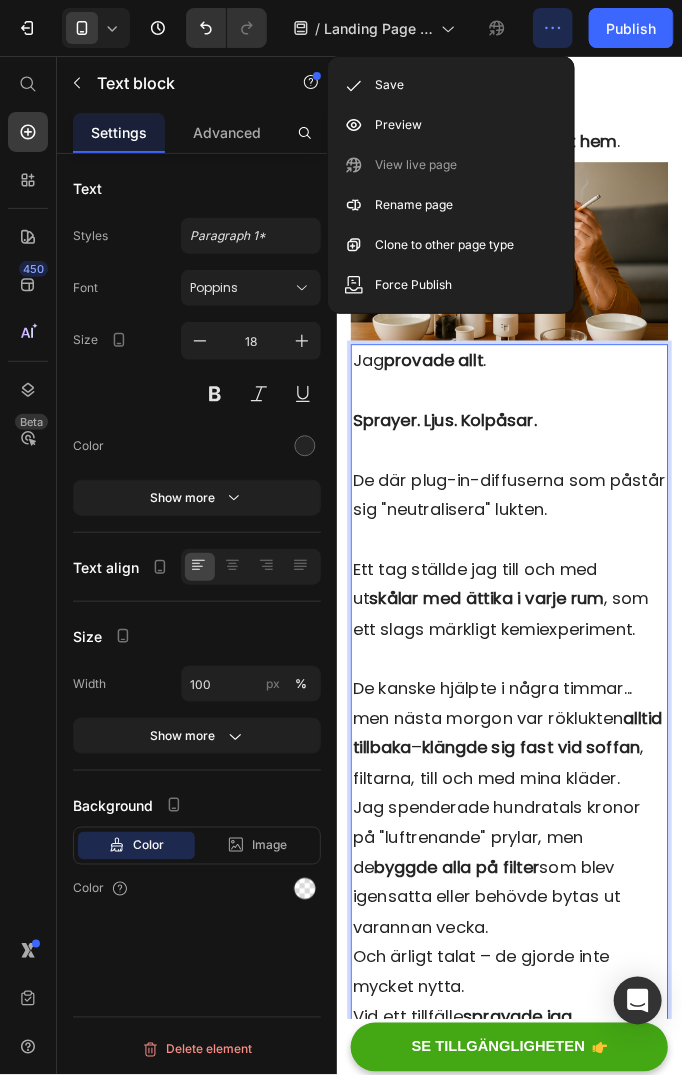 click on "Jag spenderade hundratals kronor på "luftrenande" prylar, men de byggde alla på filter som blev igensatta eller behövde bytas ut varannan vecka. Och ärligt talat – de gjorde inte mycket nytta." at bounding box center (523, 969) 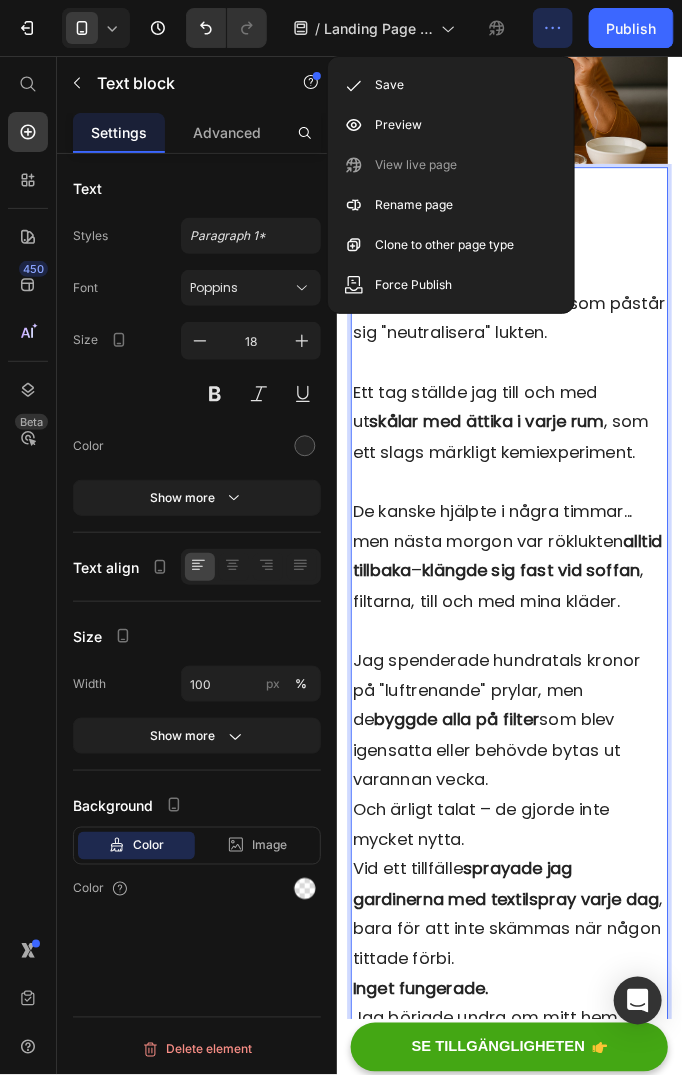 scroll, scrollTop: 3100, scrollLeft: 0, axis: vertical 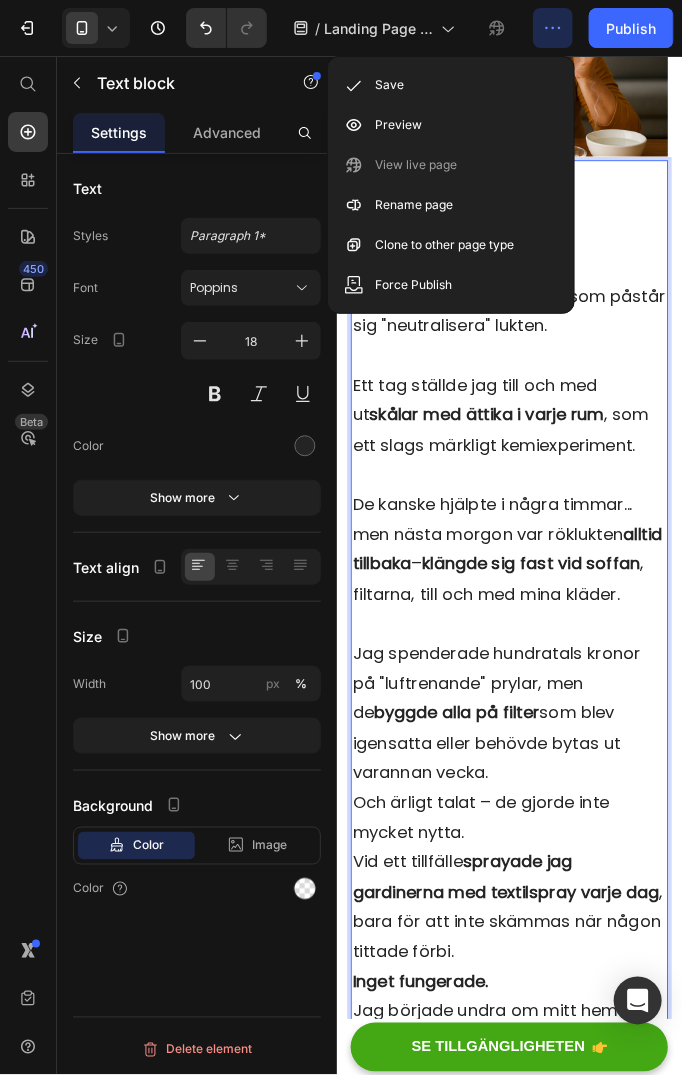 click on "Jag spenderade hundratals kronor på "luftrenande" prylar, men de byggde alla på filter som blev igensatta eller behövde bytas ut varannan vecka. Och ärligt talat – de gjorde inte mycket nytta." at bounding box center [523, 802] 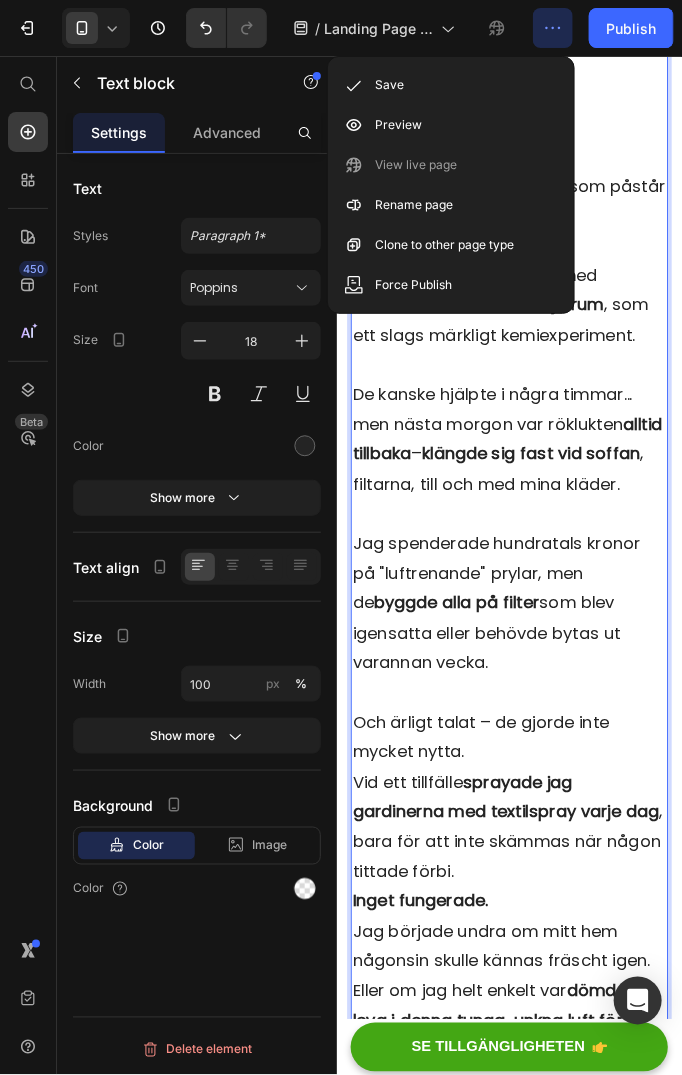 scroll, scrollTop: 3300, scrollLeft: 0, axis: vertical 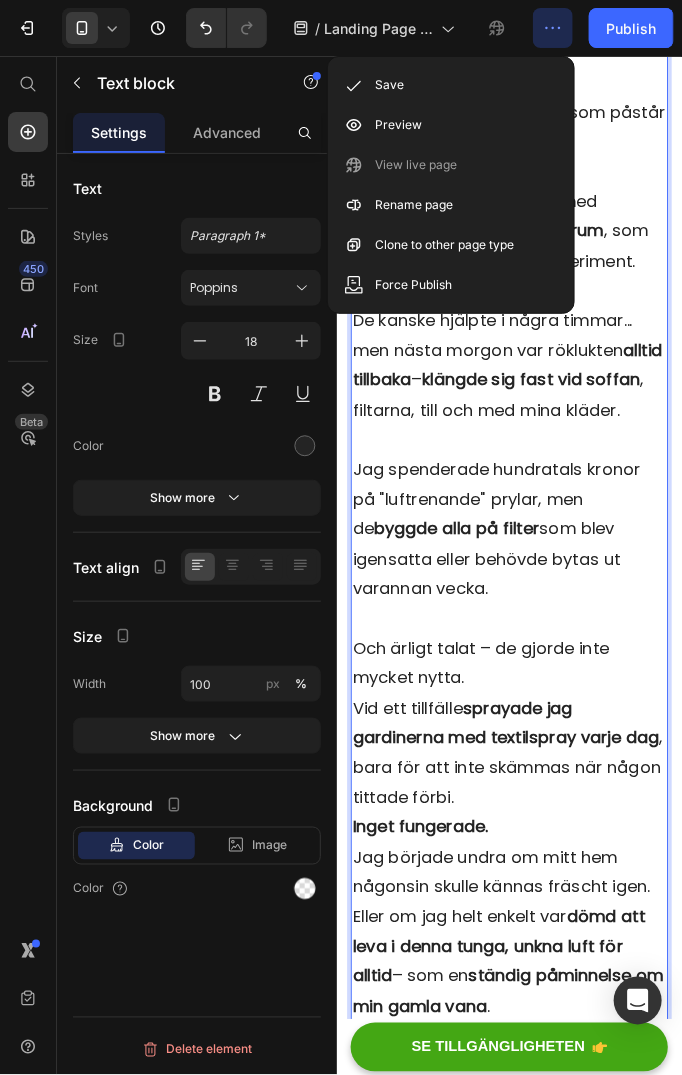 click on "Vid ett tillfälle sprayade jag gardinerna med textilspray varje dag , bara för att inte skämmas när någon tittade förbi." at bounding box center (523, 813) 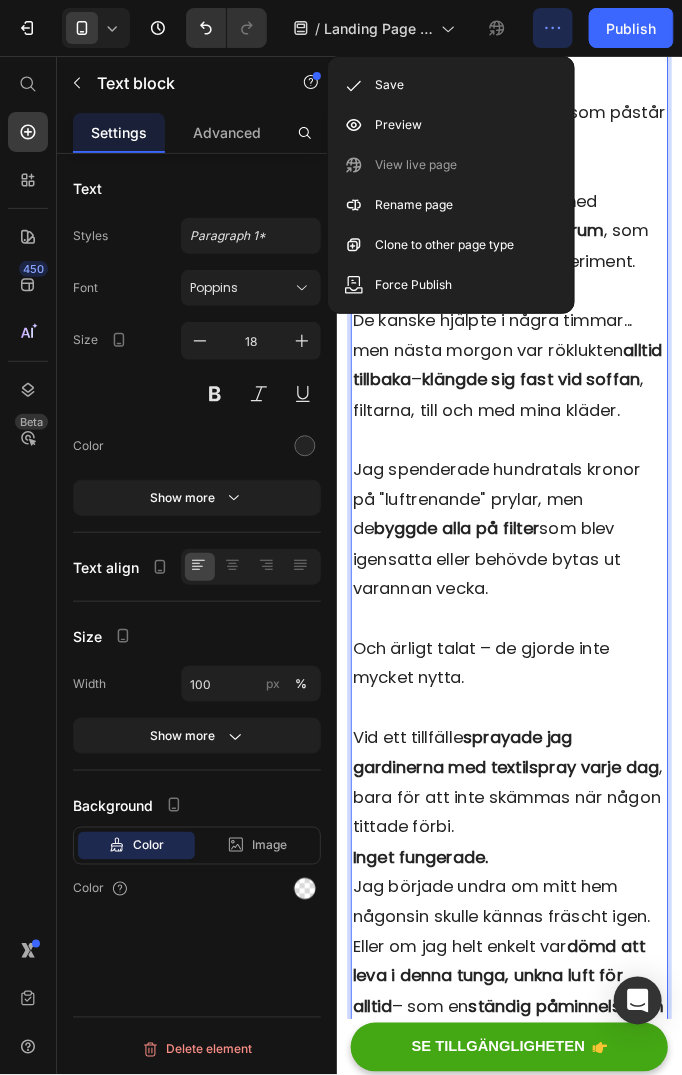 click on "Jag började undra om mitt hem någonsin skulle kännas fräscht igen." at bounding box center (523, 974) 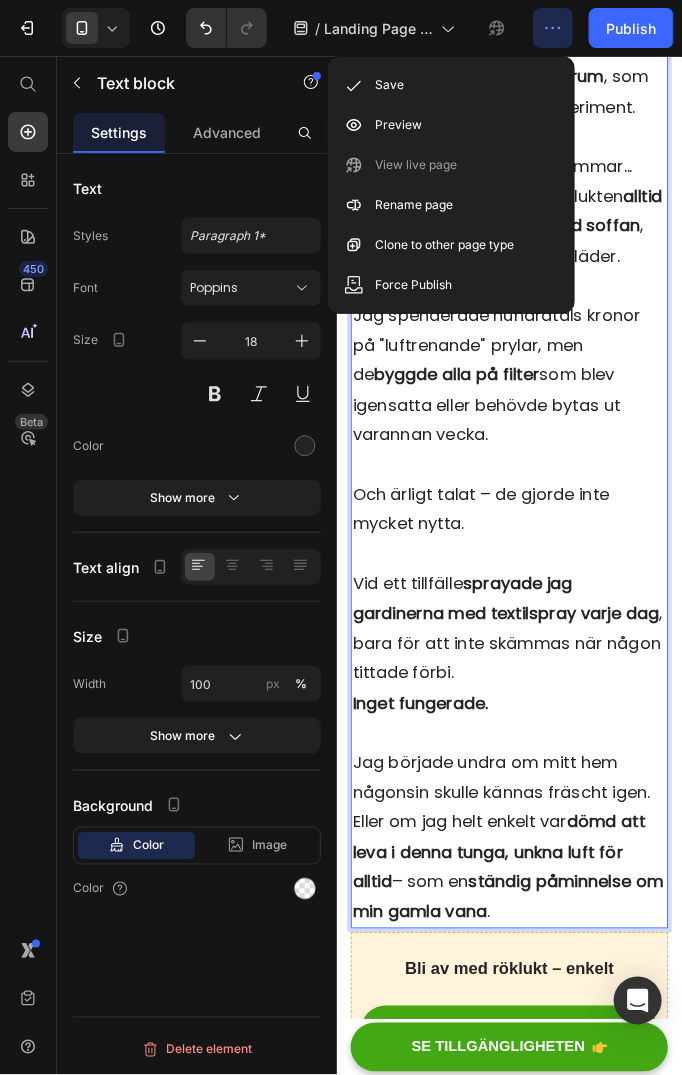 scroll, scrollTop: 3600, scrollLeft: 0, axis: vertical 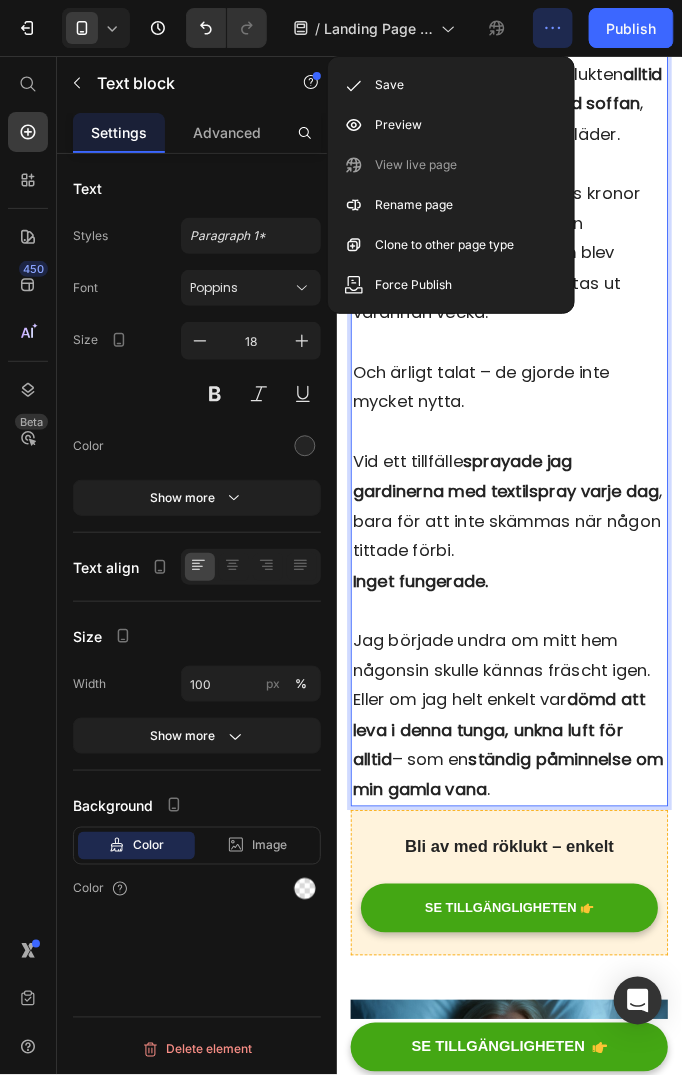 click on "Inget fungerade." at bounding box center [426, 625] 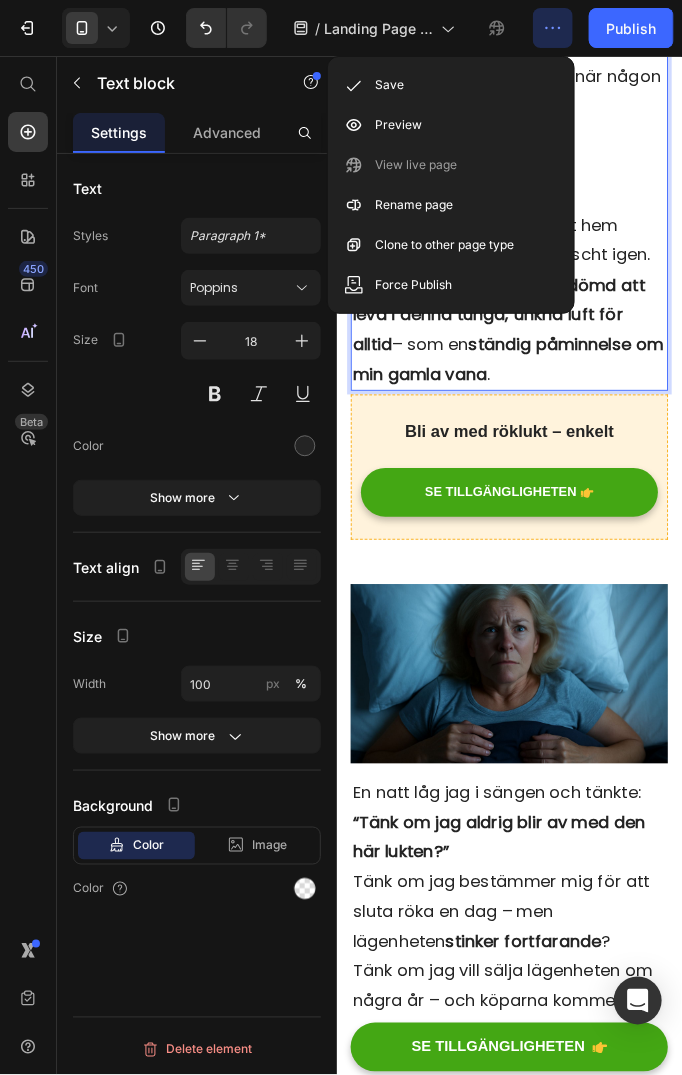 scroll, scrollTop: 4100, scrollLeft: 0, axis: vertical 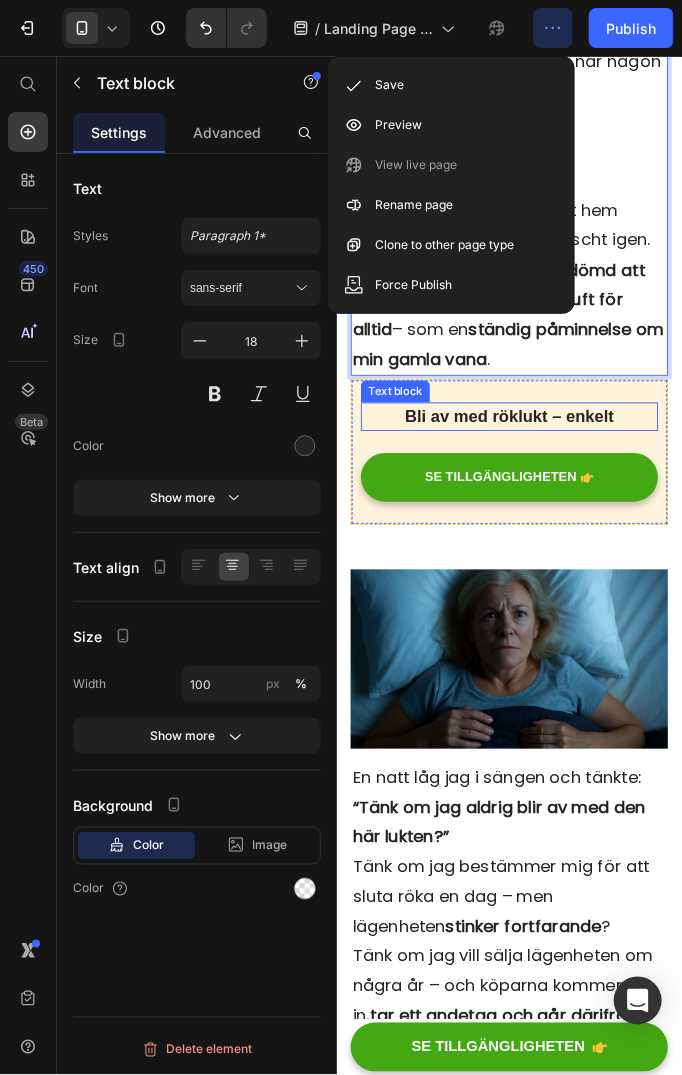 click on "Bli av med röklukt – enkelt" at bounding box center (523, 447) 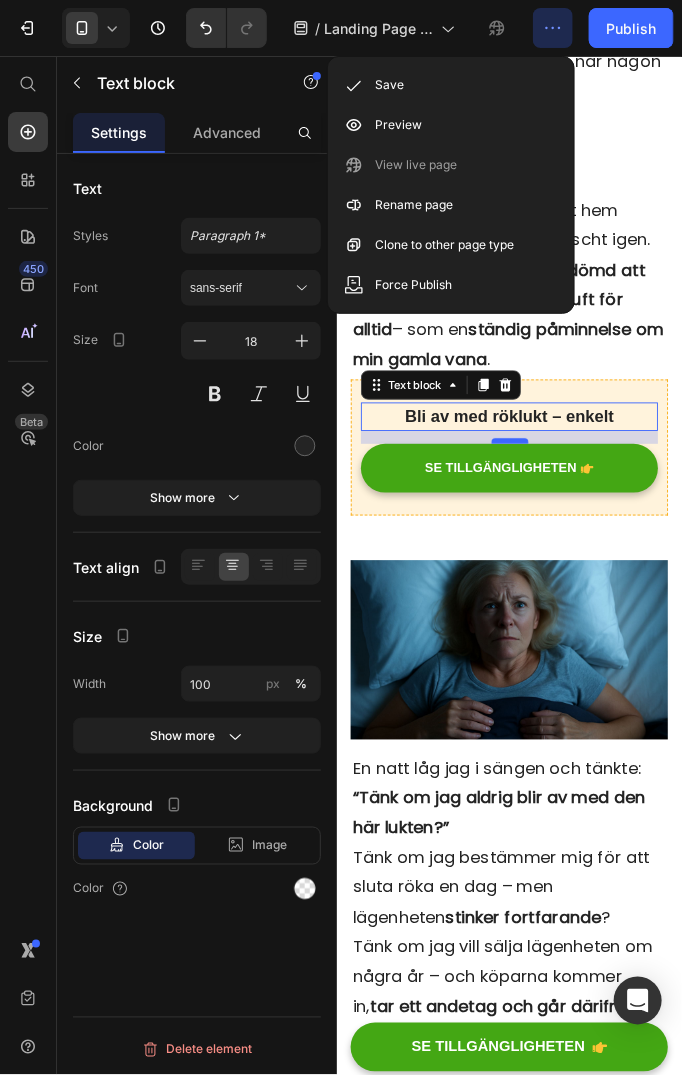 click at bounding box center (524, 474) 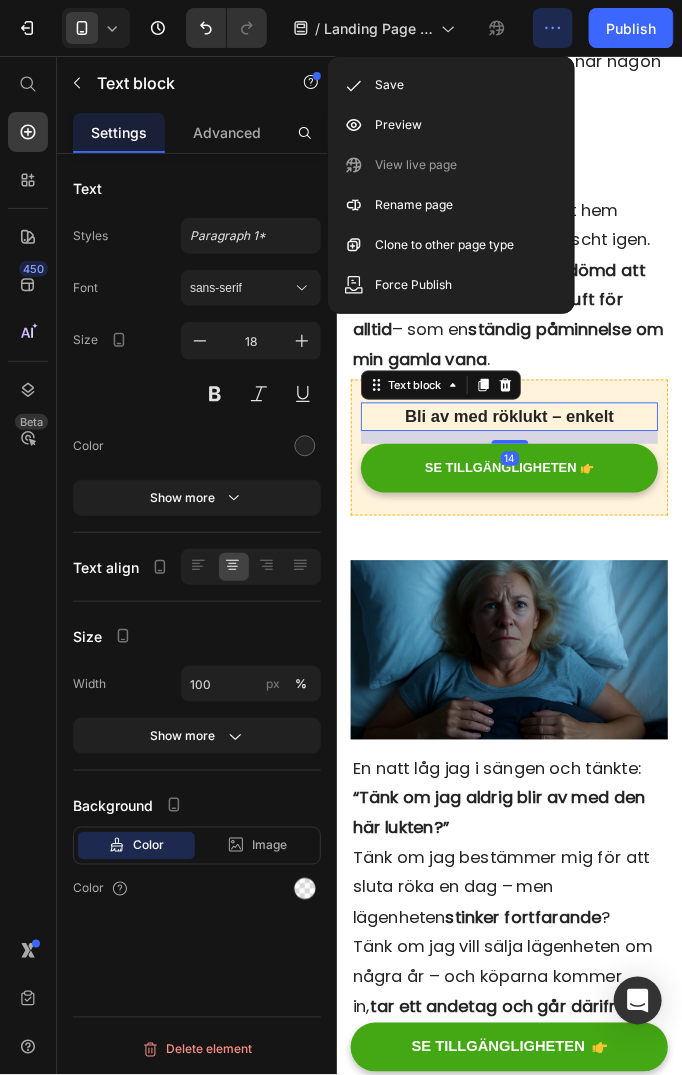 click on "Bli av med röklukt – enkelt" at bounding box center (523, 447) 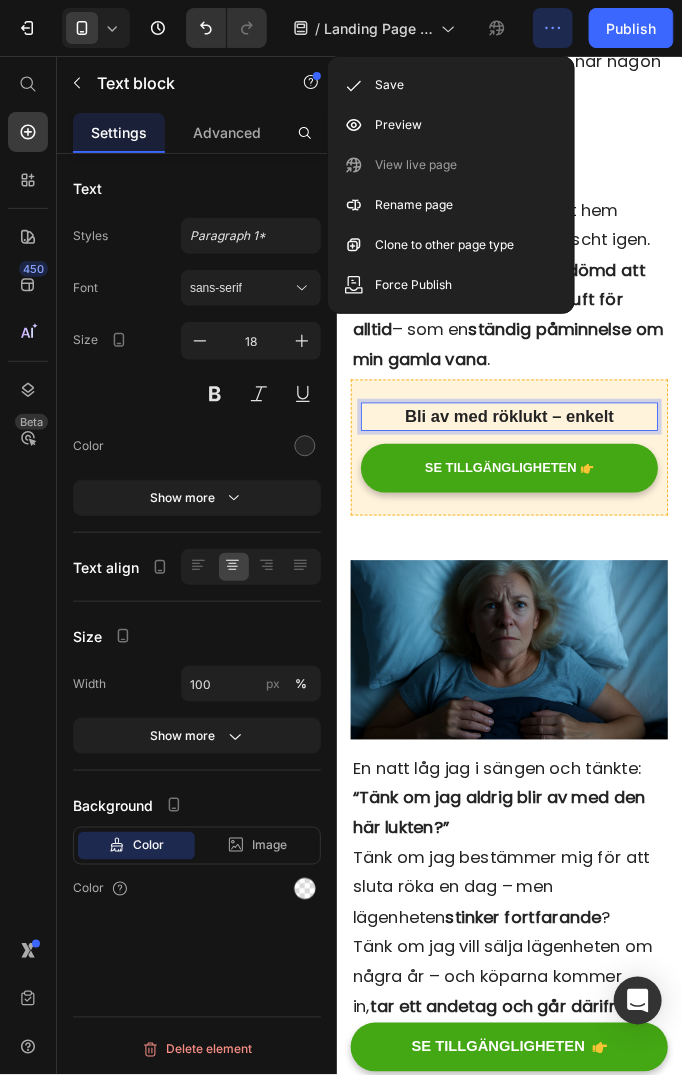 click on "Bli av med röklukt – enkelt" at bounding box center [523, 447] 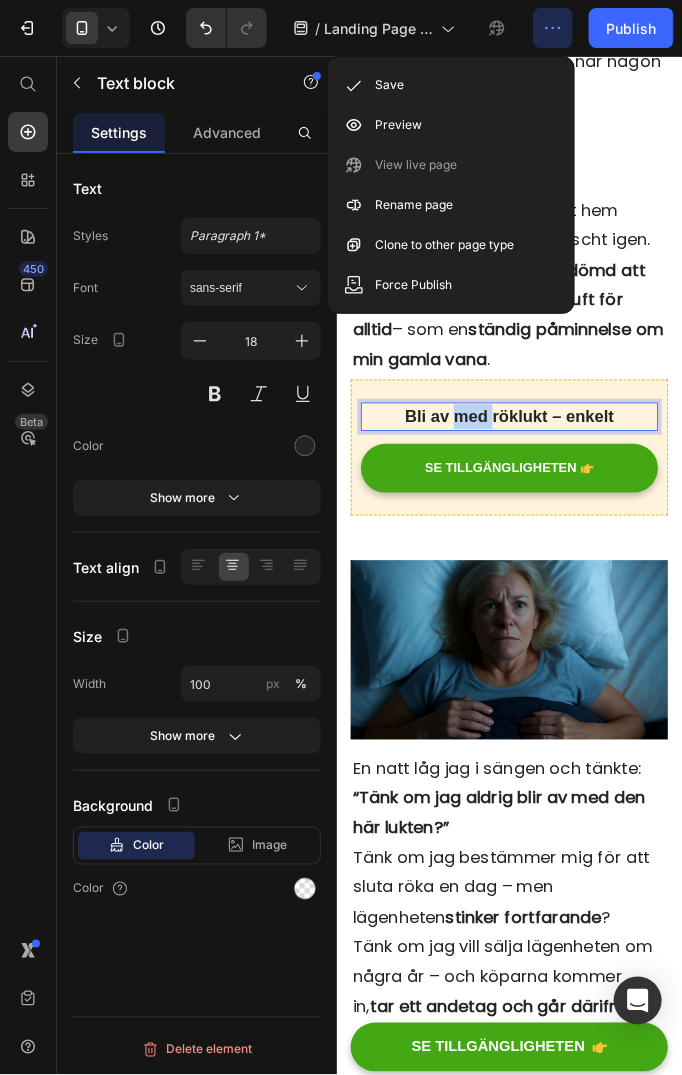 click on "Bli av med röklukt – enkelt" at bounding box center [523, 447] 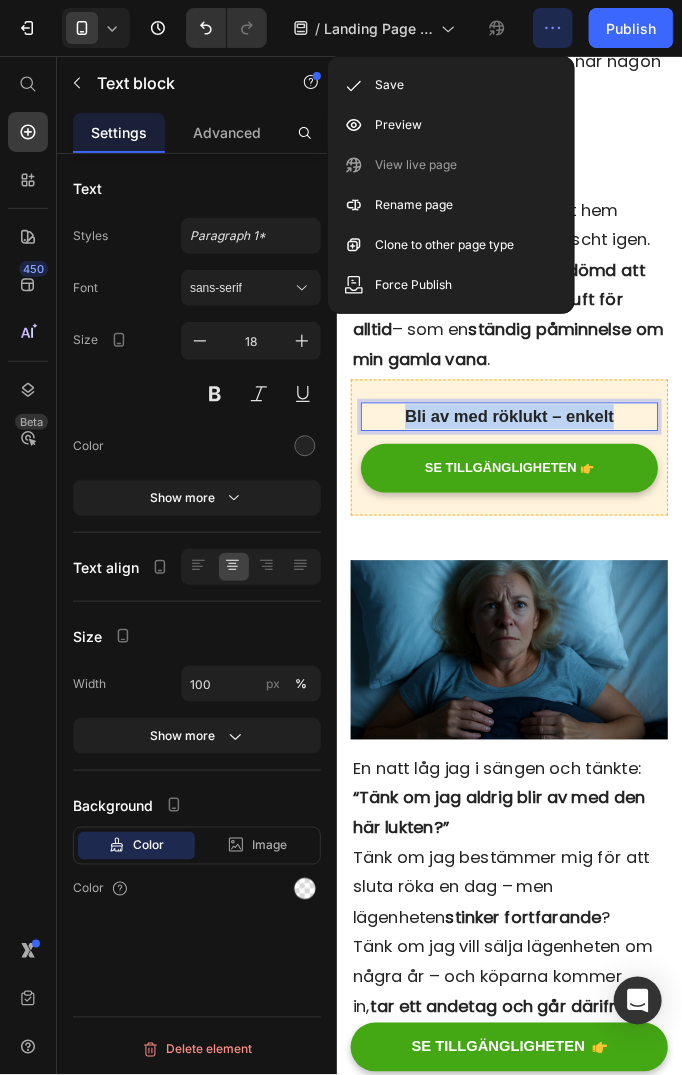click on "Bli av med röklukt – enkelt" at bounding box center [523, 447] 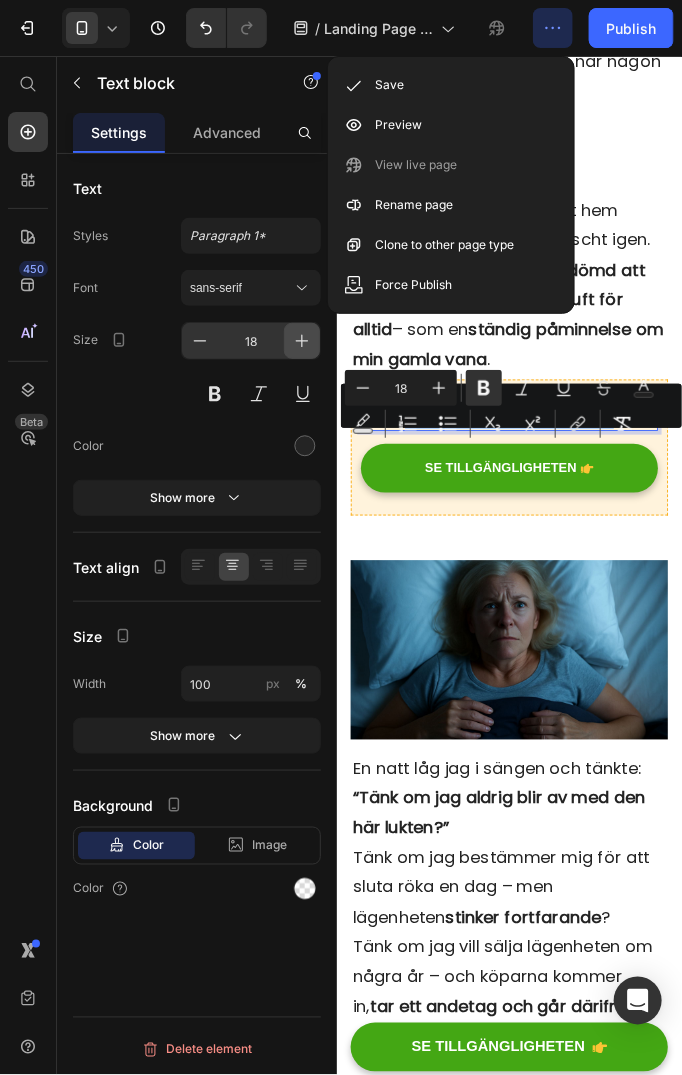 click at bounding box center (302, 341) 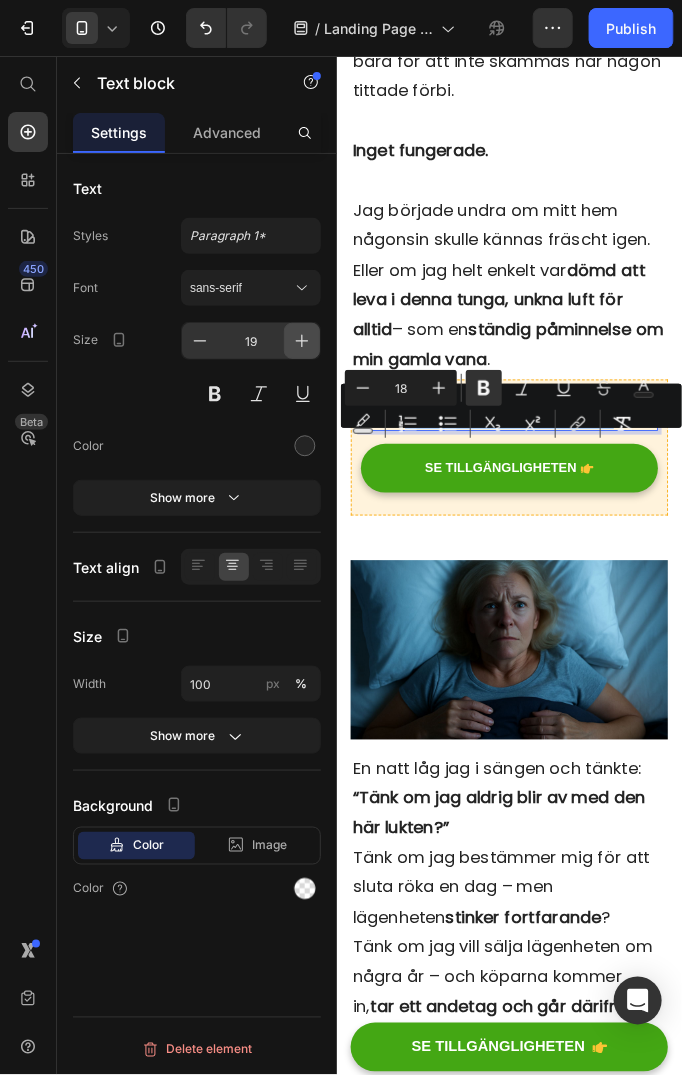 click at bounding box center (302, 341) 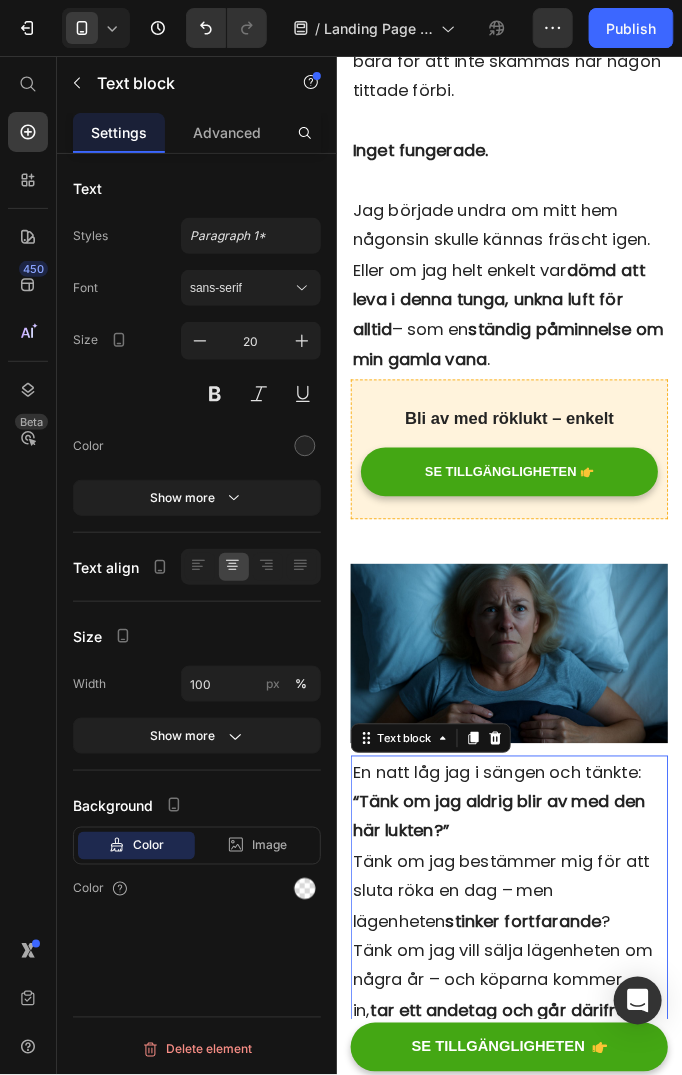 click on "“Tänk om jag aldrig blir av med den här lukten?”" at bounding box center (512, 881) 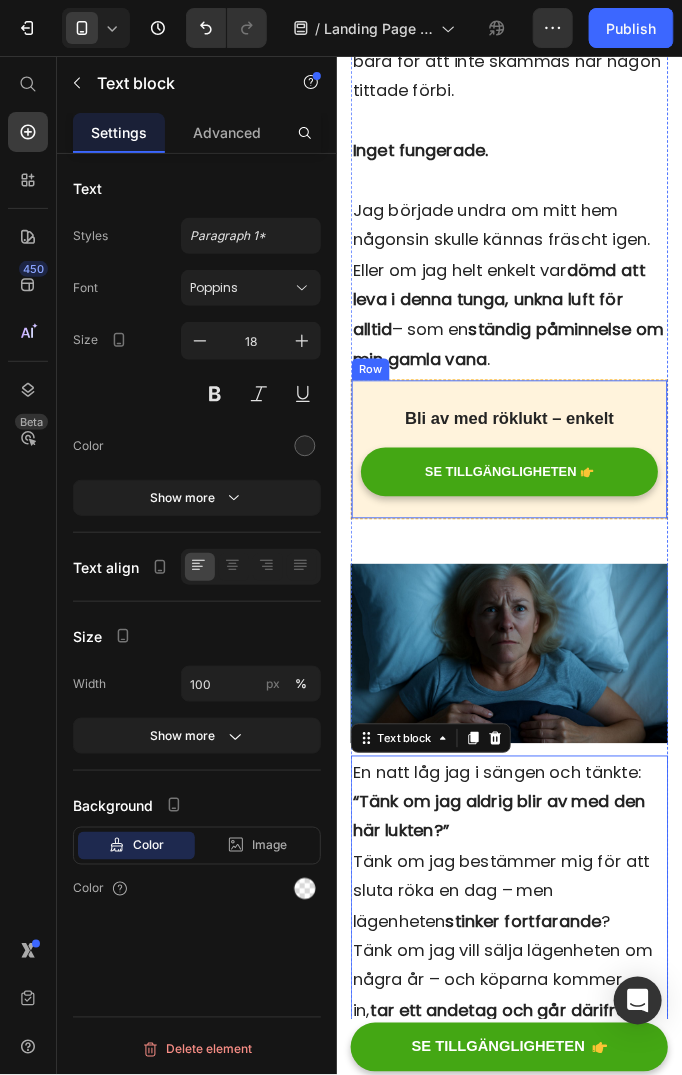 click on "Bli av med röklukt – enkelt Text block SE TILLGÄNGLIGHETEN Button Row" at bounding box center [523, 483] 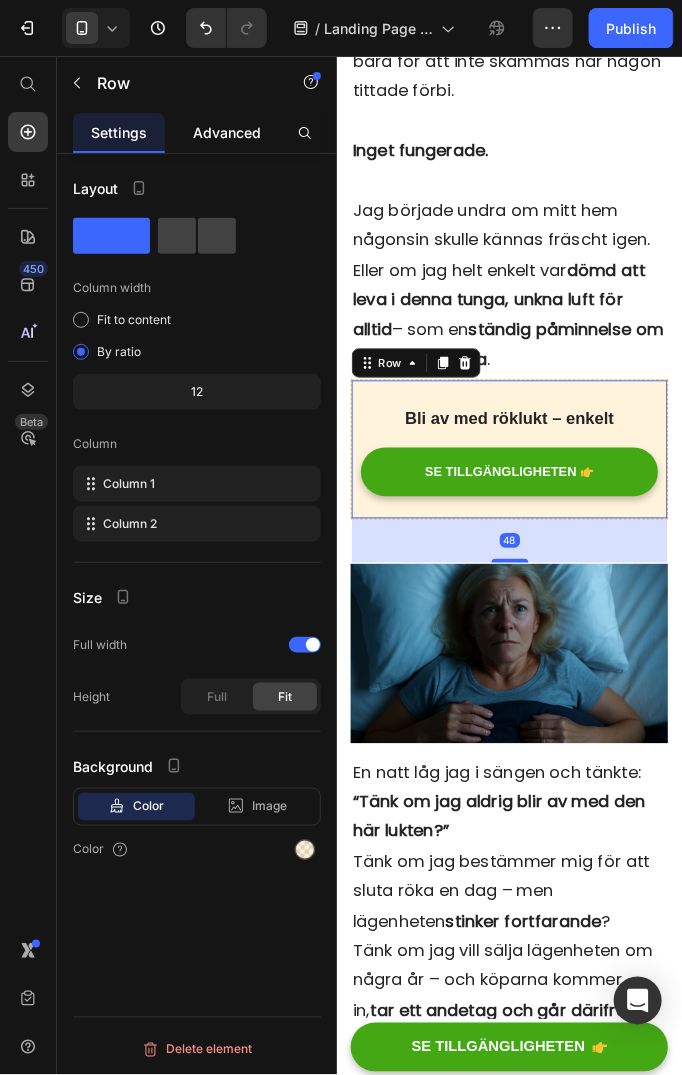 click on "Advanced" at bounding box center (227, 132) 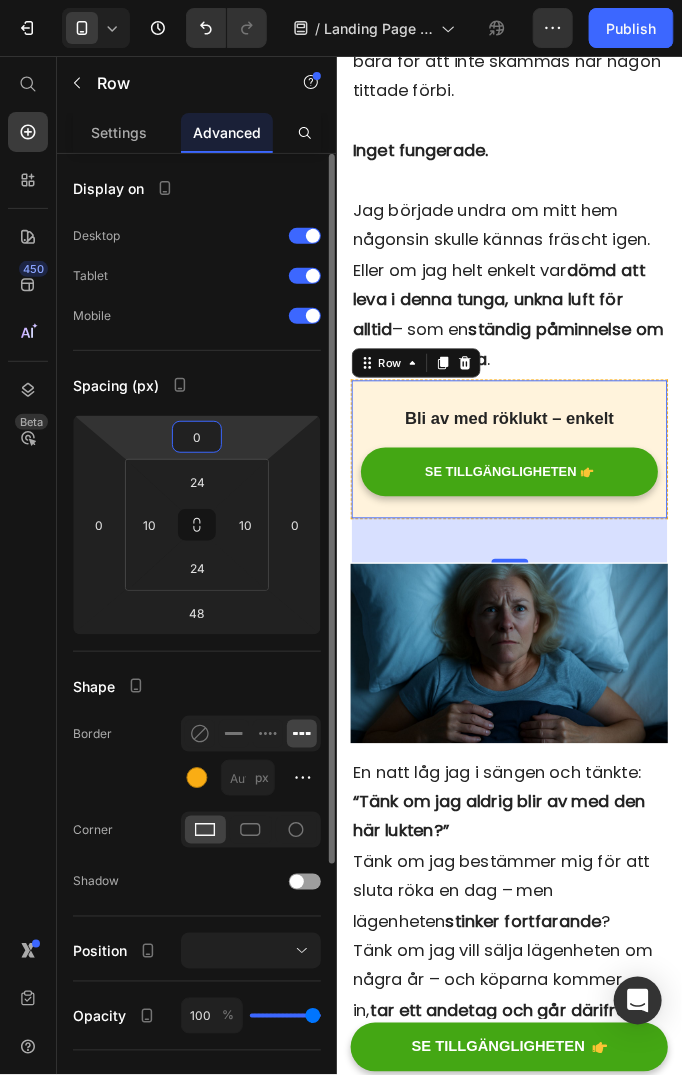 click on "0" at bounding box center (197, 437) 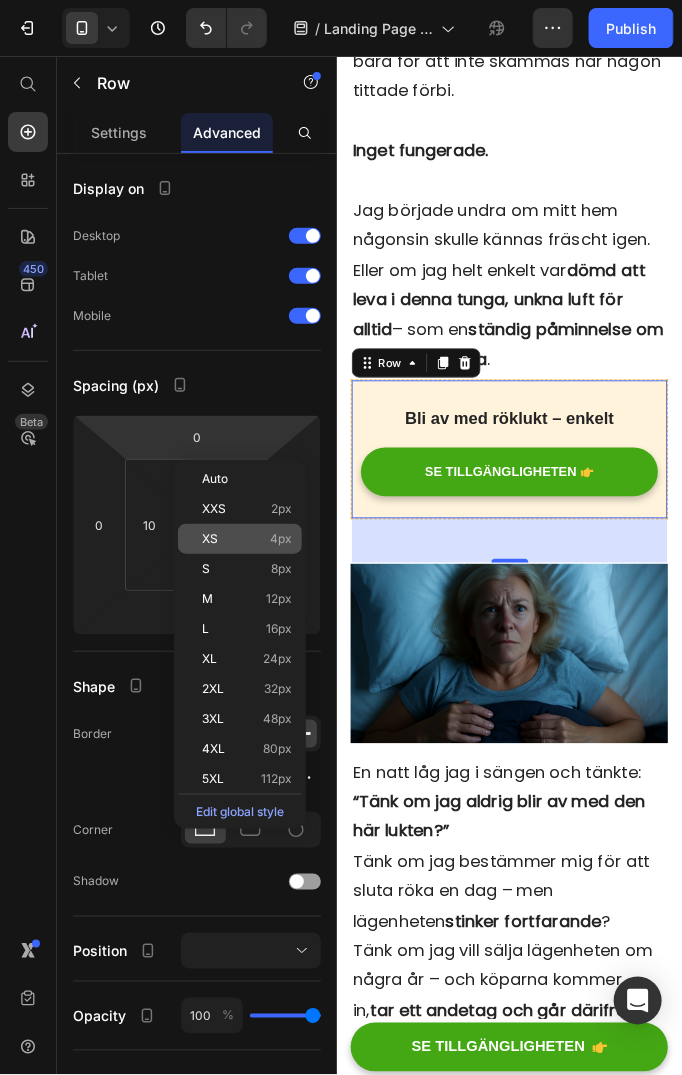 click on "XS 4px" at bounding box center (247, 539) 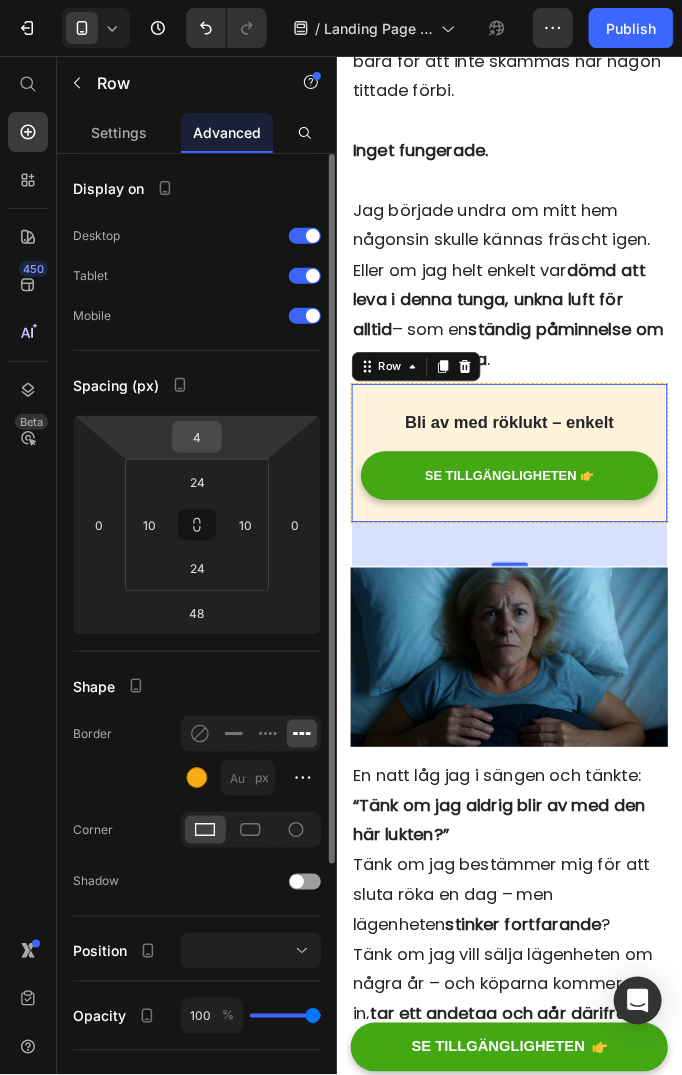 click on "4" at bounding box center [197, 437] 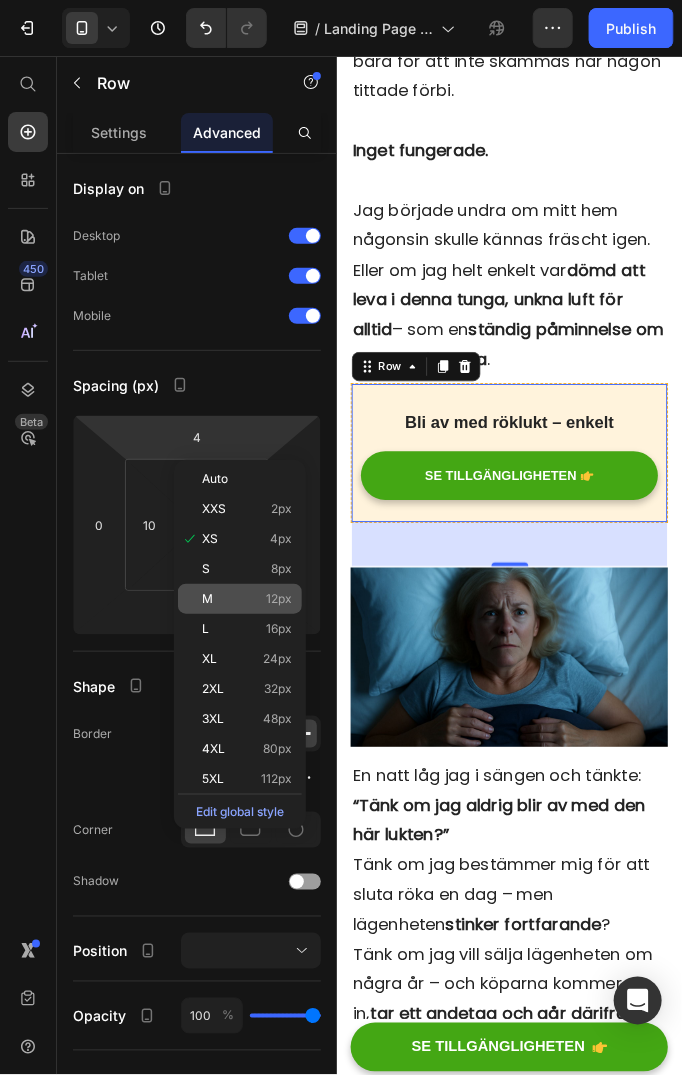 click on "M 12px" at bounding box center [247, 599] 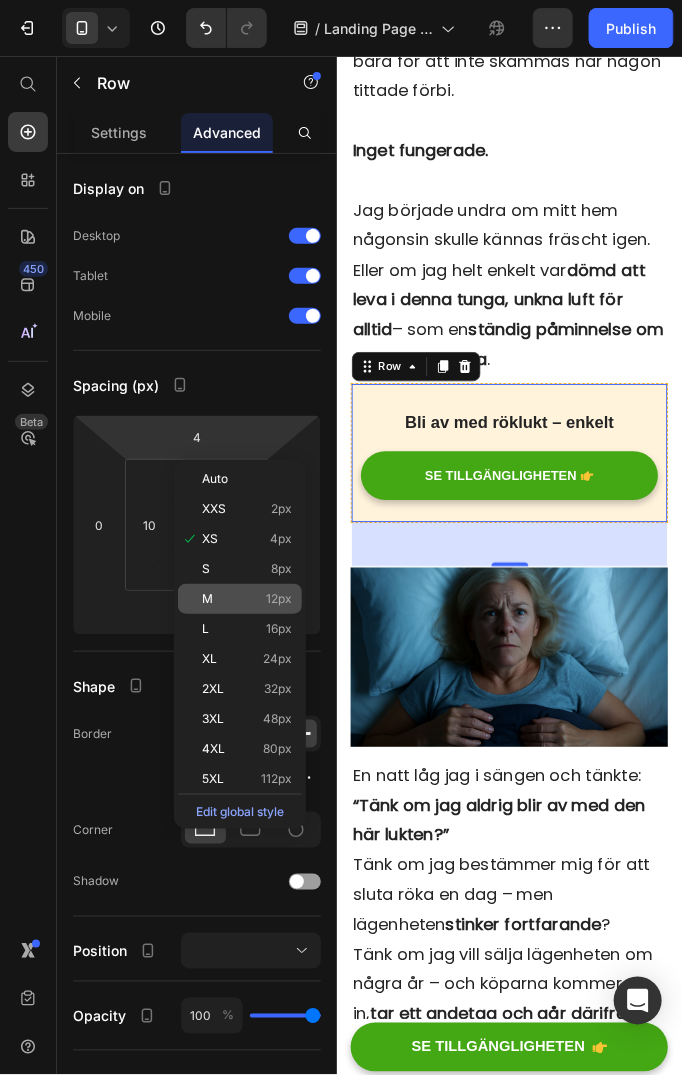 type on "12" 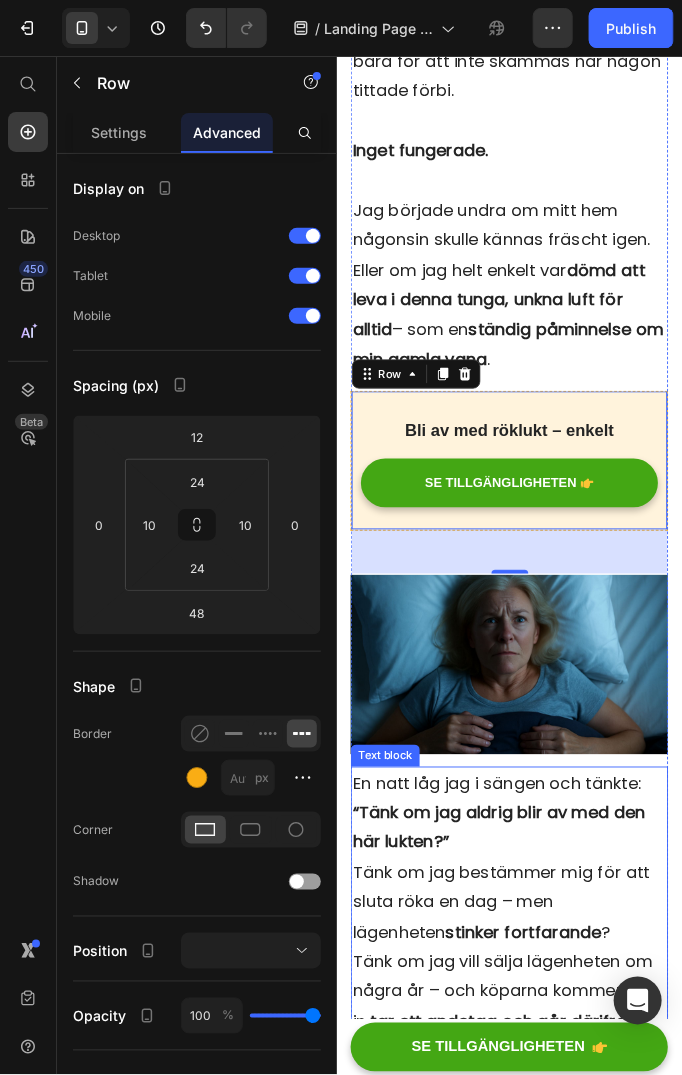 click on "En natt låg jag i sängen och tänkte: “Tänk om jag aldrig blir av med den här lukten?” Tänk om jag bestämmer mig för att sluta röka en dag – men lägenheten stinker fortfarande ? Tänk om jag vill sälja lägenheten om några år – och köparna kommer in, tar ett andetag och går därifrån ?" at bounding box center (523, 976) 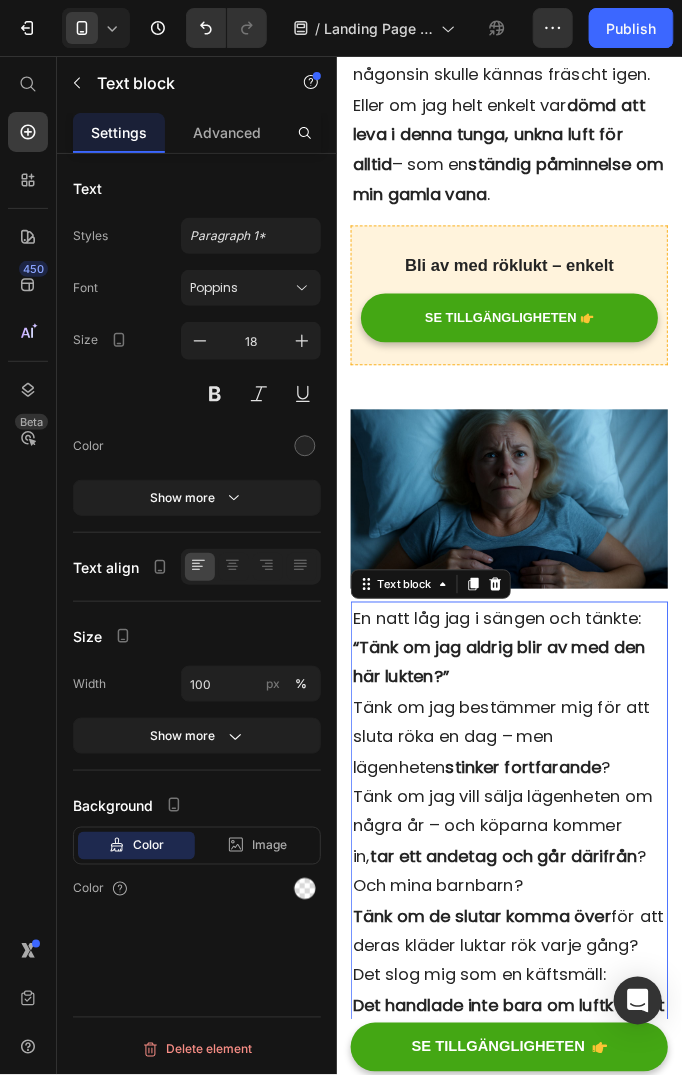 scroll, scrollTop: 4300, scrollLeft: 0, axis: vertical 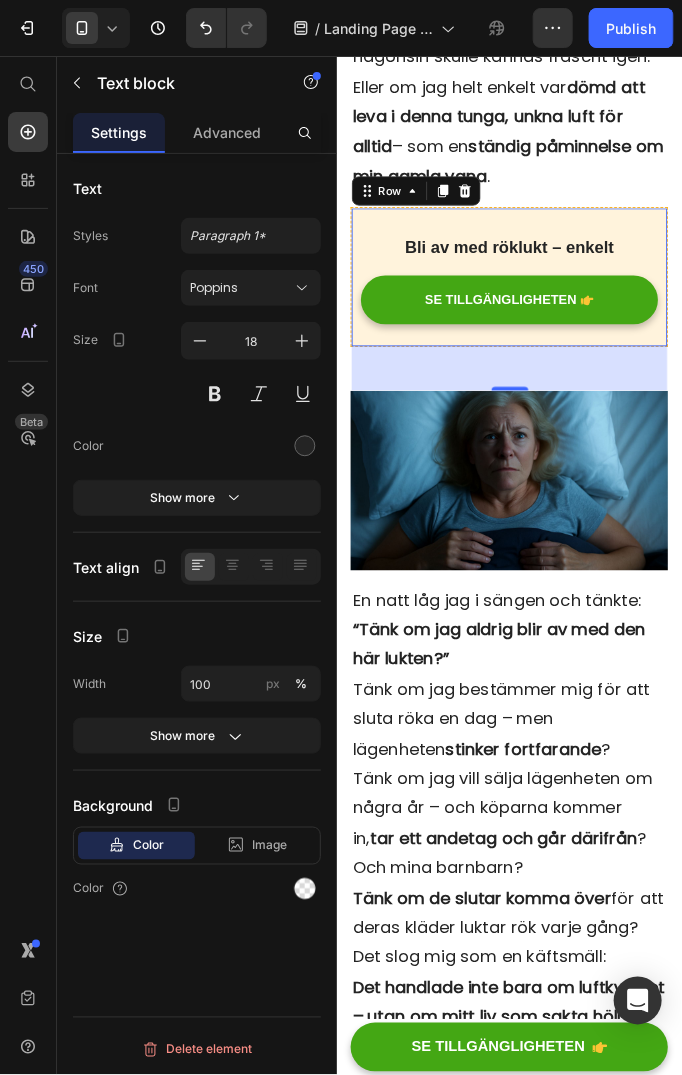 click on "Bli av med röklukt – enkelt Text block SE TILLGÄNGLIGHETEN Button Row 0" at bounding box center [523, 295] 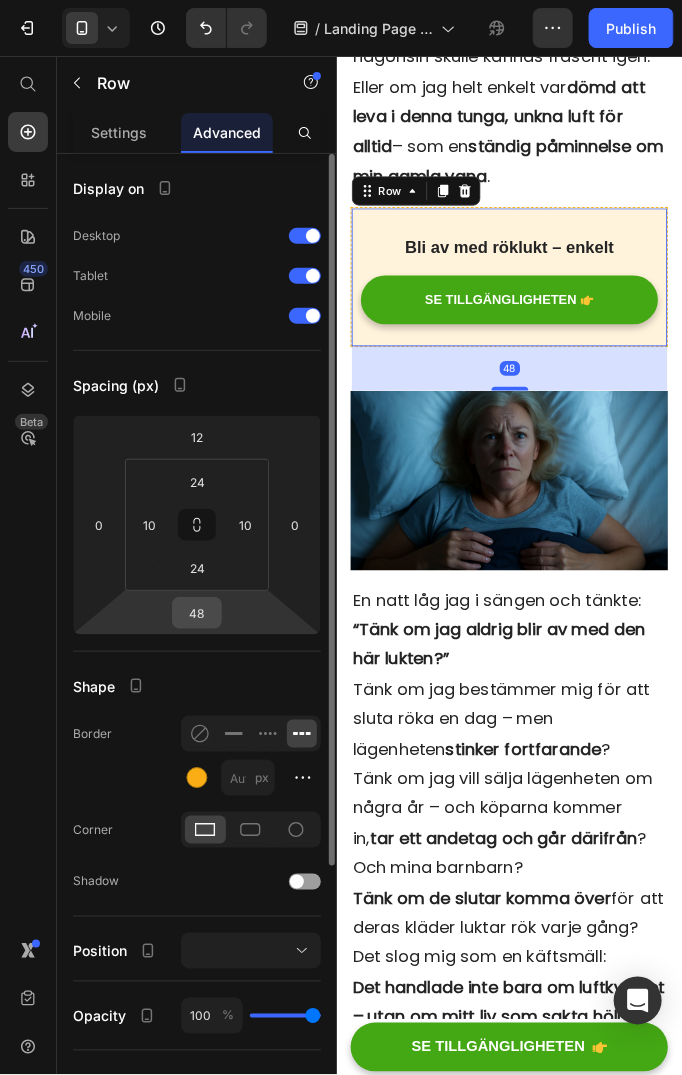 click on "48" at bounding box center (197, 613) 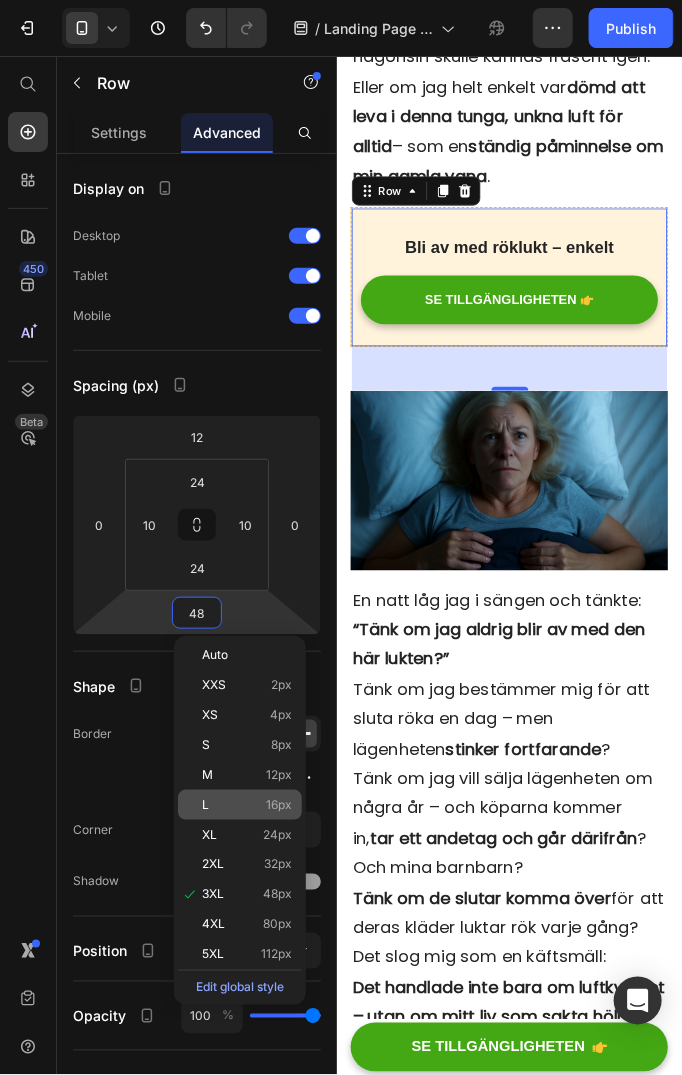 click on "L 16px" at bounding box center [247, 805] 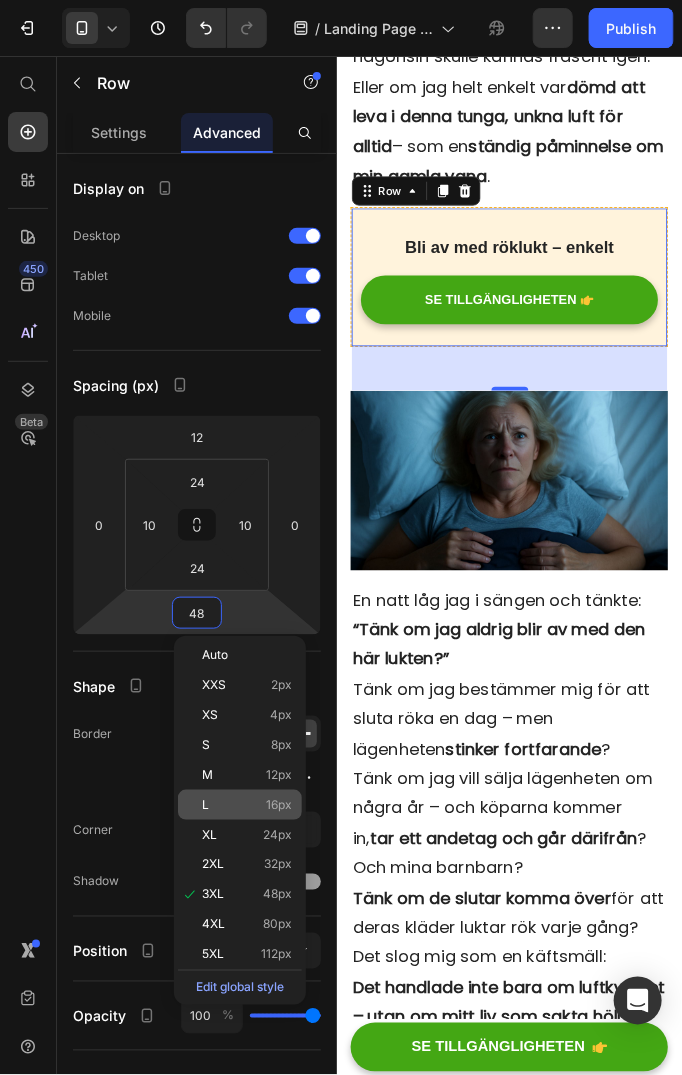 type on "16" 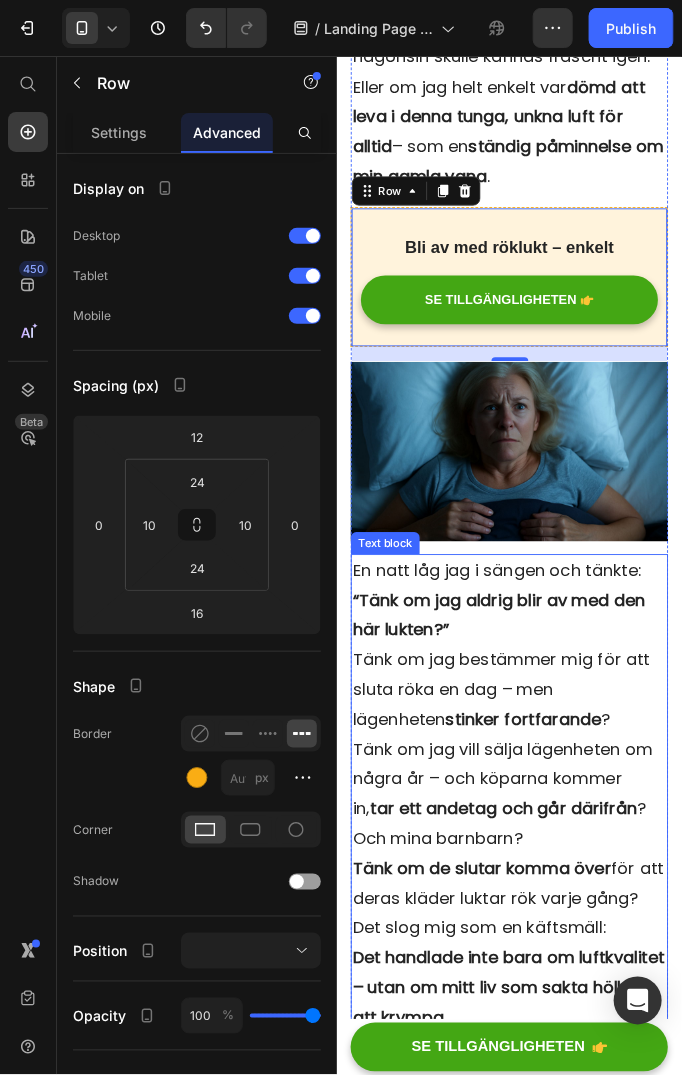 click on "“Tänk om jag aldrig blir av med den här lukten?”" at bounding box center [512, 661] 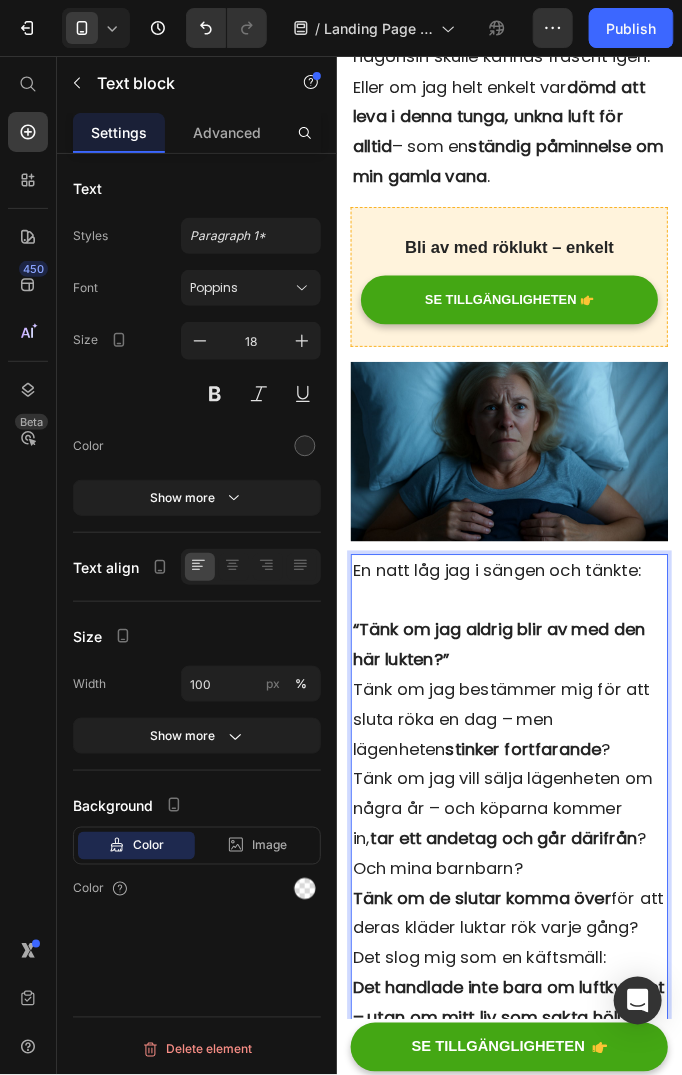 click on "“Tänk om jag aldrig blir av med den här lukten?” Tänk om jag bestämmer mig för att sluta röka en dag – men lägenheten stinker fortfarande ? Tänk om jag vill sälja lägenheten om några år – och köparna kommer in, tar ett andetag och går därifrån ?" at bounding box center [523, 791] 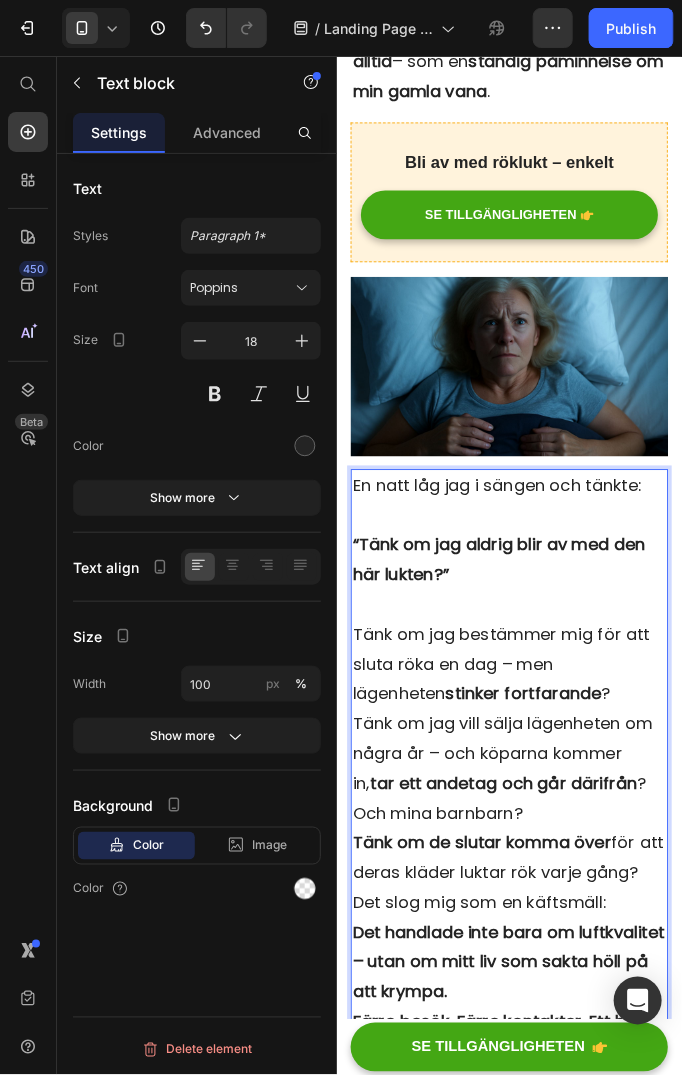 scroll, scrollTop: 4400, scrollLeft: 0, axis: vertical 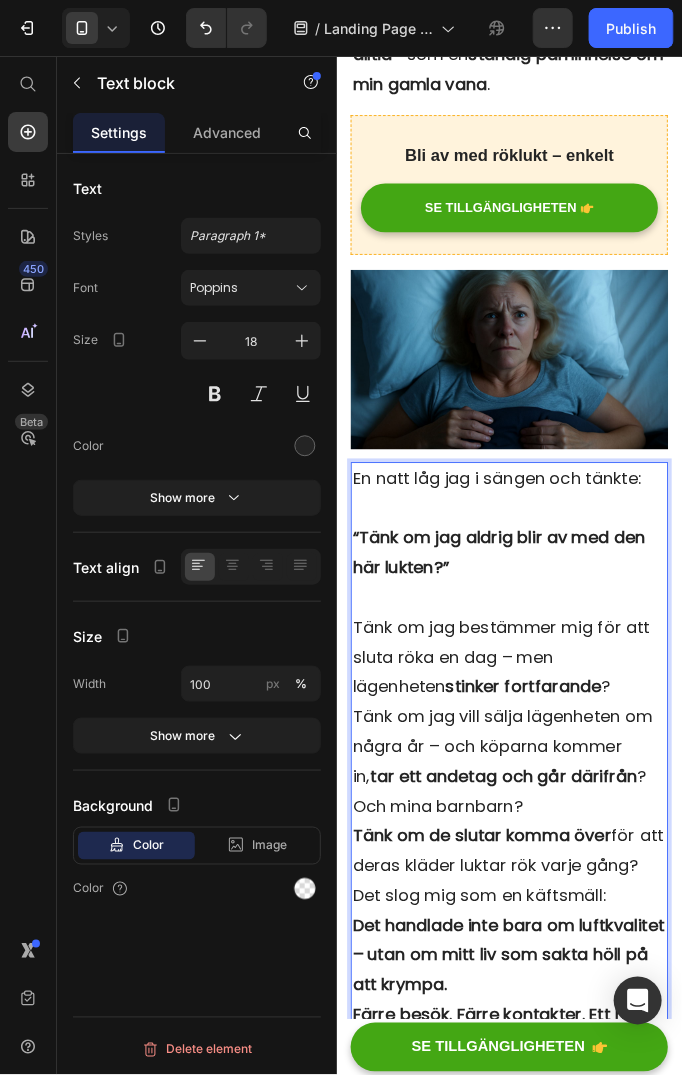 click on "Tänk om jag bestämmer mig för att sluta röka en dag – men lägenheten stinker fortfarande ? Tänk om jag vill sälja lägenheten om några år – och köparna kommer in, tar ett andetag och går därifrån ?" at bounding box center (523, 757) 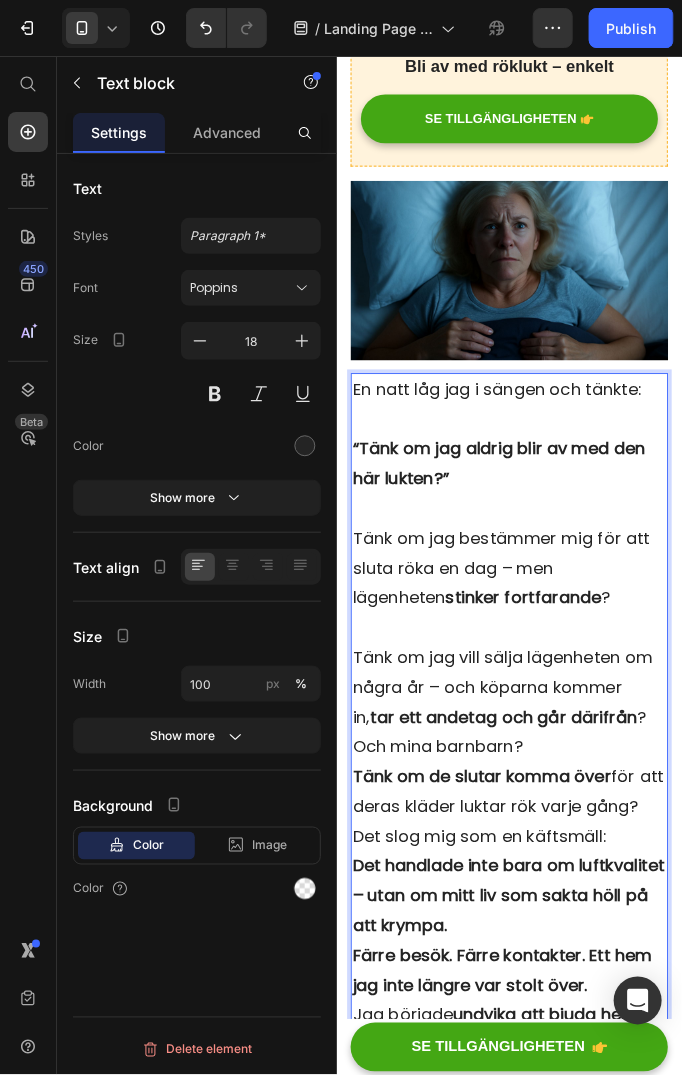 scroll, scrollTop: 4500, scrollLeft: 0, axis: vertical 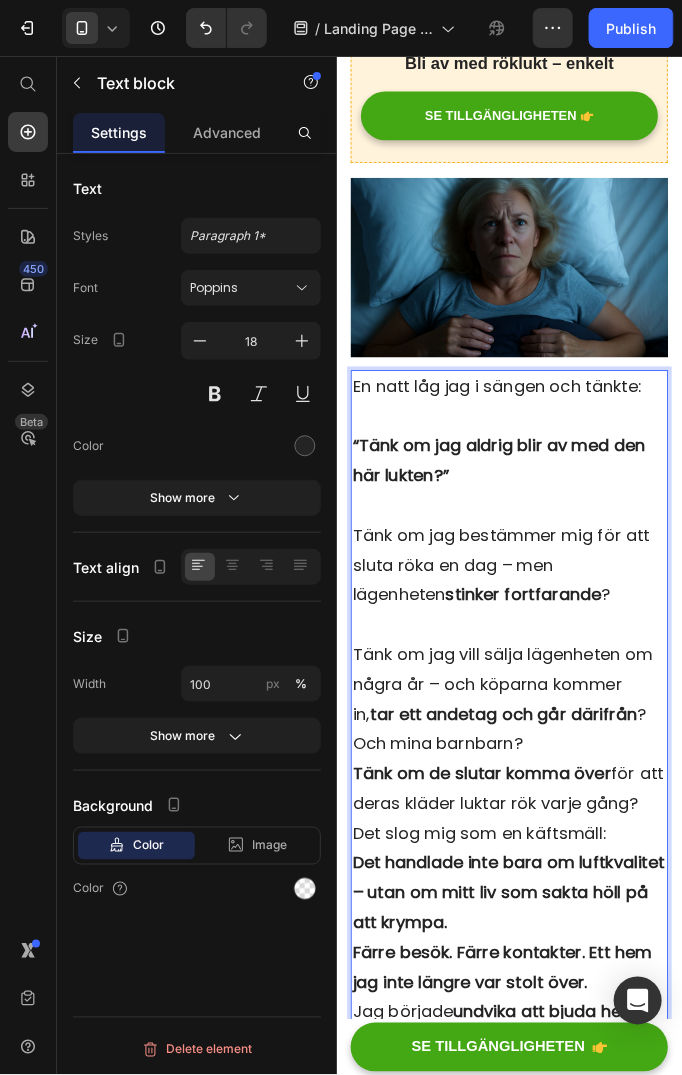 click on "Och mina barnbarn? Tänk om de slutar komma över för att deras kläder luktar rök varje gång?" at bounding box center (523, 834) 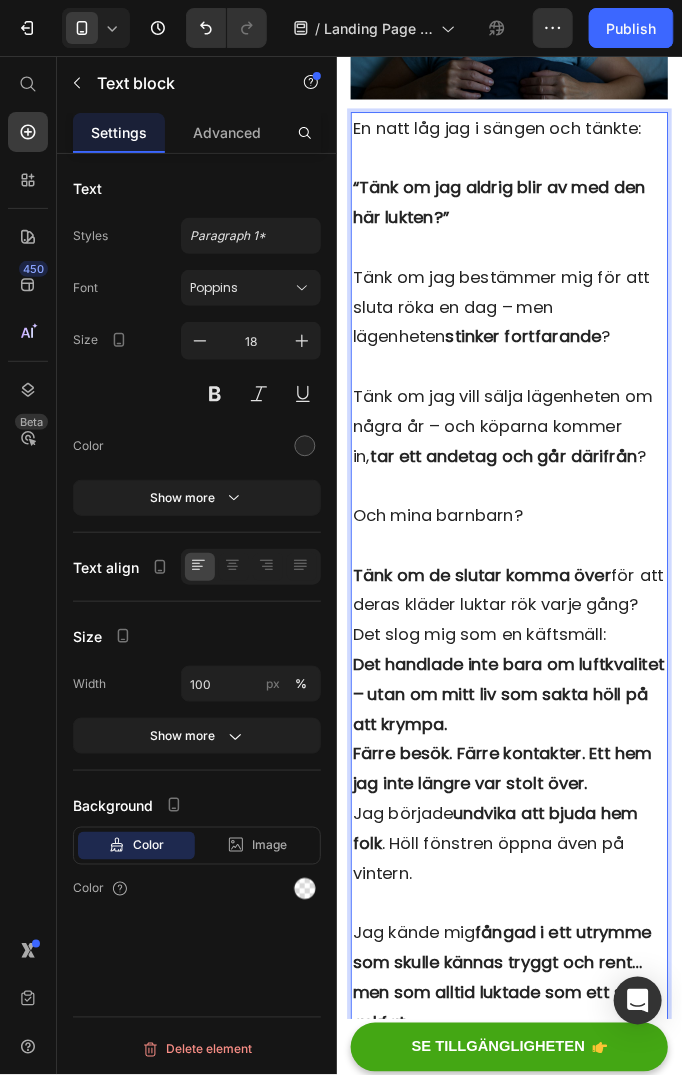 scroll, scrollTop: 4800, scrollLeft: 0, axis: vertical 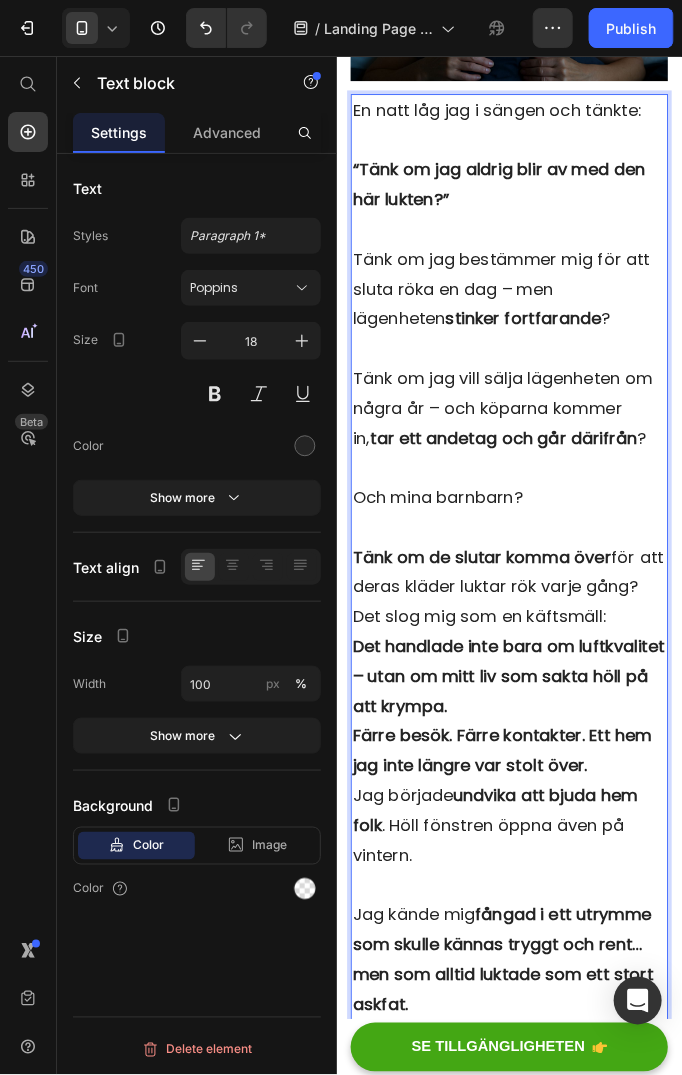 click on "Det slog mig som en käftsmäll: Det handlade inte bara om luftkvalitet – utan om mitt liv som sakta höll på att krympa. Färre besök. Färre kontakter. Ett hem jag inte längre var stolt över. Jag började undvika att bjuda hem folk . Höll fönstren öppna även på vintern." at bounding box center [523, 794] 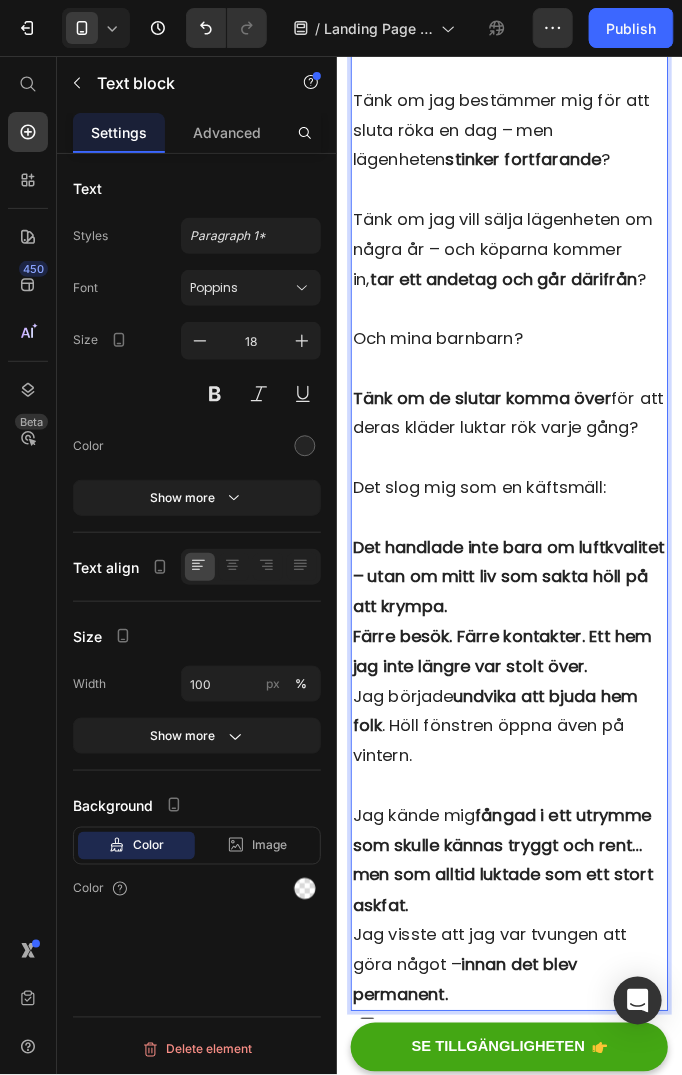 scroll, scrollTop: 5000, scrollLeft: 0, axis: vertical 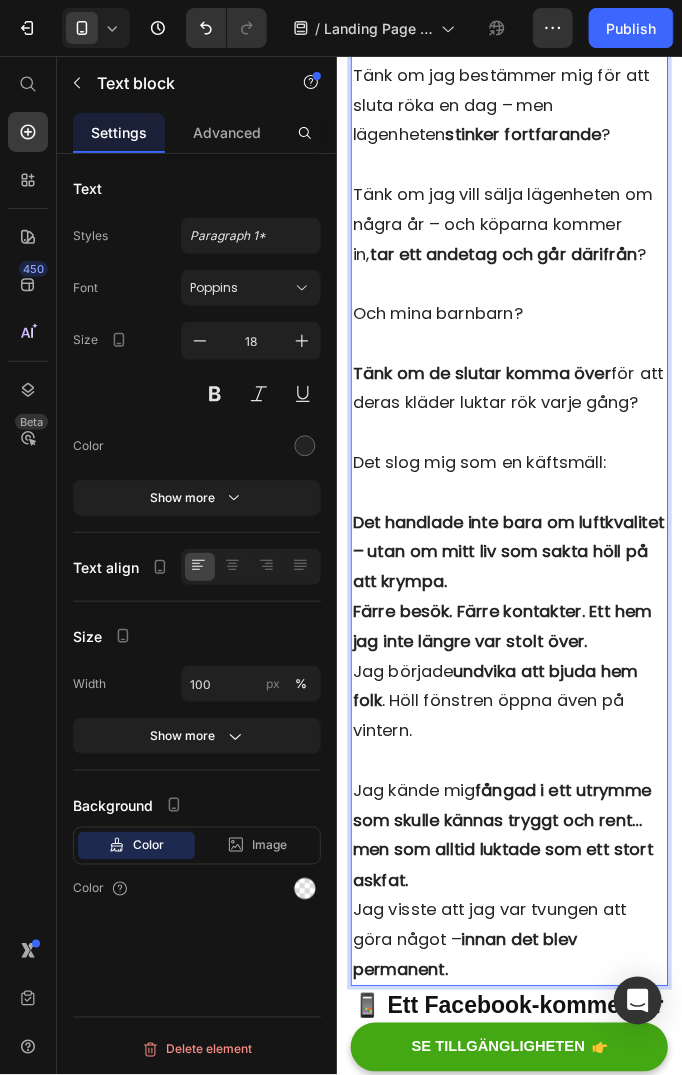 click on "Det handlade inte bara om luftkvalitet – utan om mitt liv som sakta höll på att krympa. Färre besök. Färre kontakter. Ett hem jag inte längre var stolt över. Jag började undvika att bjuda hem folk . Höll fönstren öppna även på vintern." at bounding box center (523, 675) 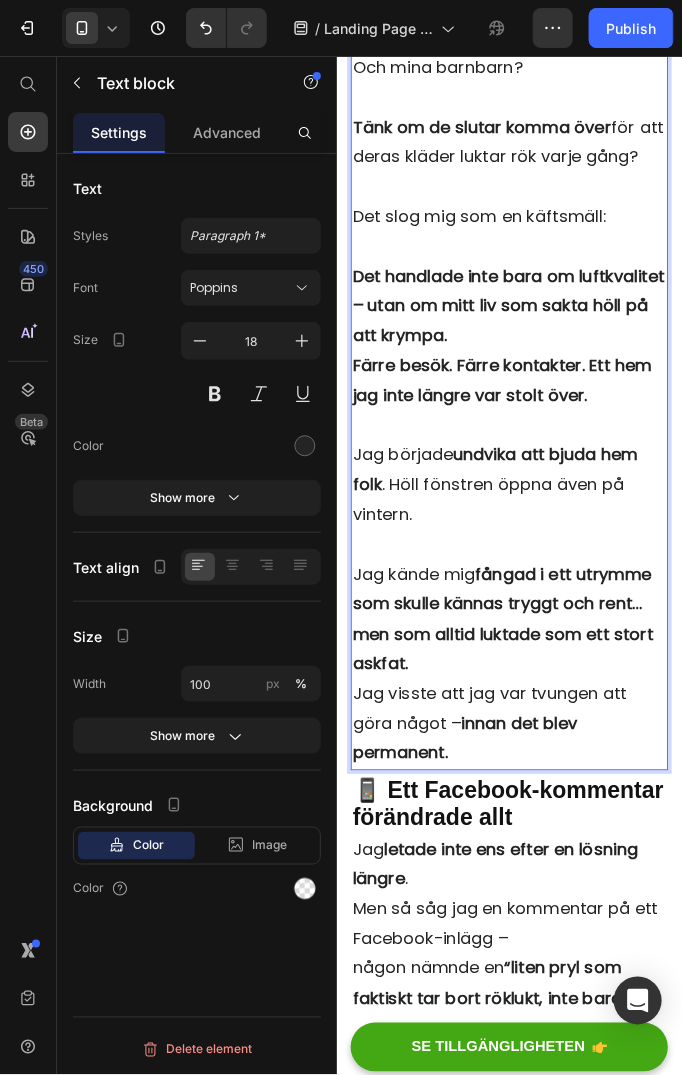 scroll, scrollTop: 5300, scrollLeft: 0, axis: vertical 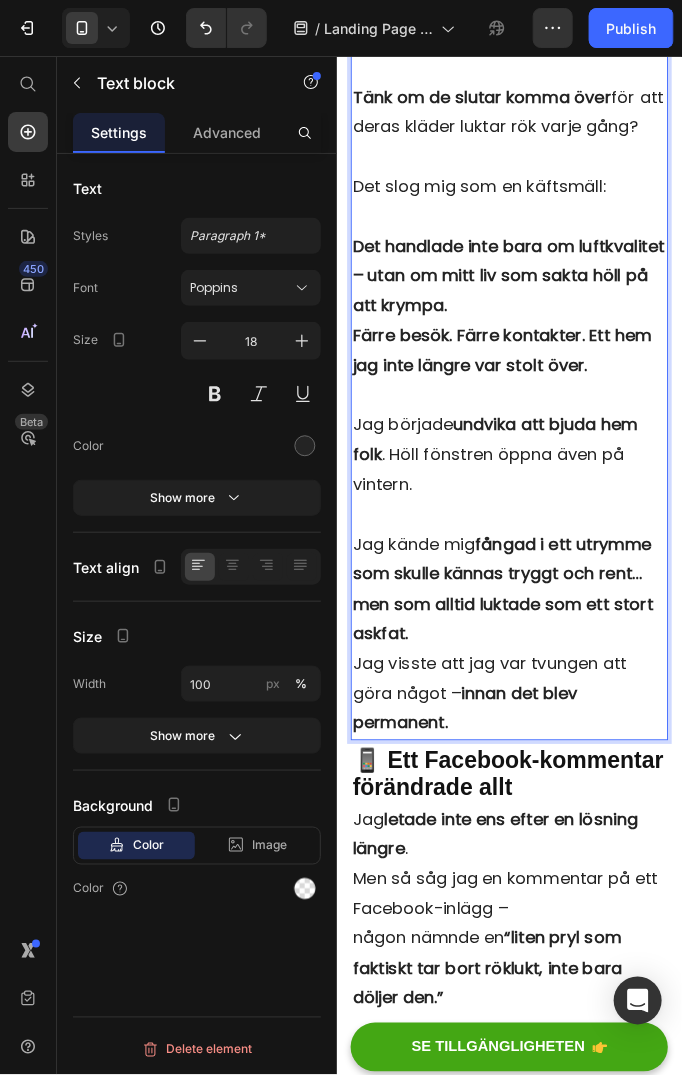 click on "Jag kände mig fångad i ett utrymme som skulle kännas tryggt och rent… men som alltid luktade som ett stort askfat. Jag visste att jag var tvungen att göra något – innan det blev permanent." at bounding box center (523, 683) 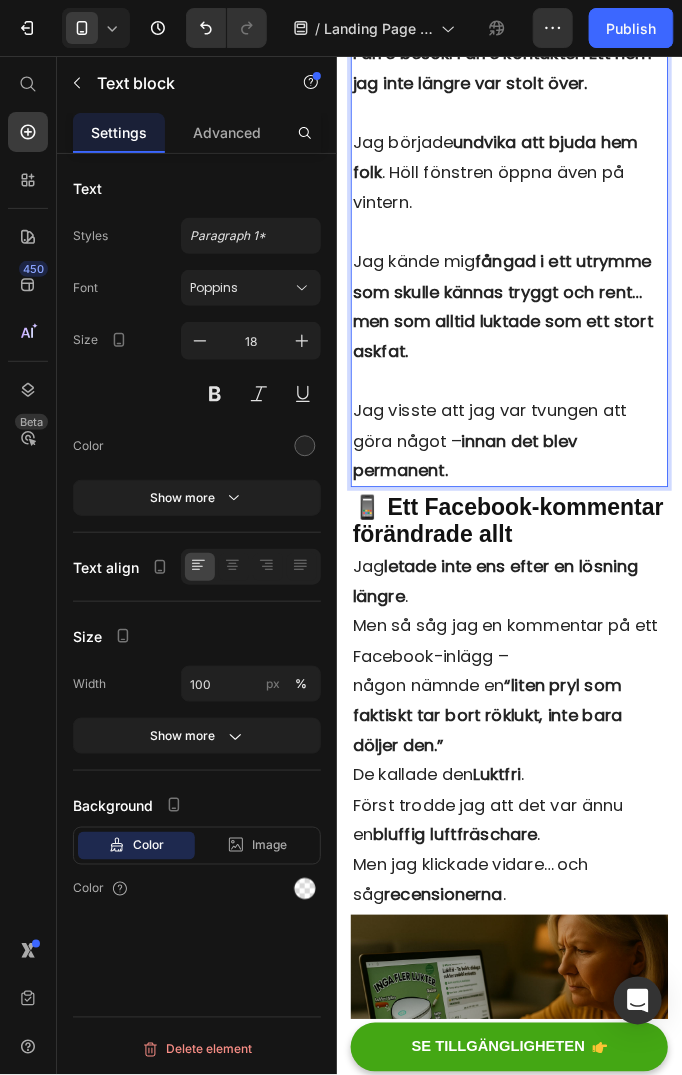 scroll, scrollTop: 5700, scrollLeft: 0, axis: vertical 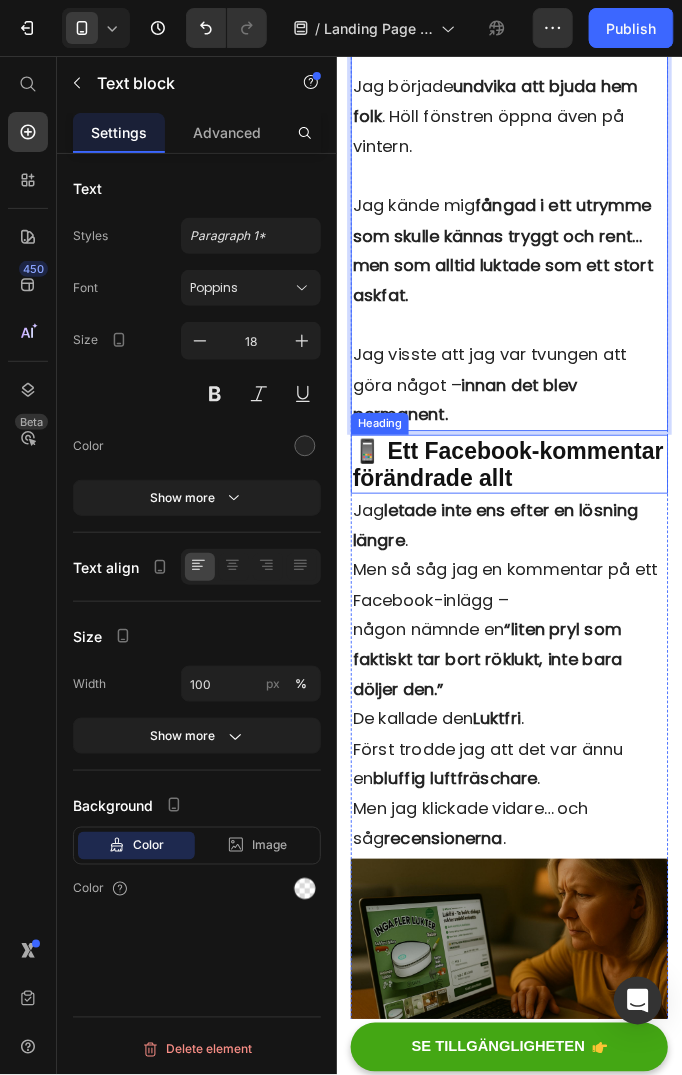 click on "📱 Ett Facebook-kommentar förändrade allt" at bounding box center (522, 499) 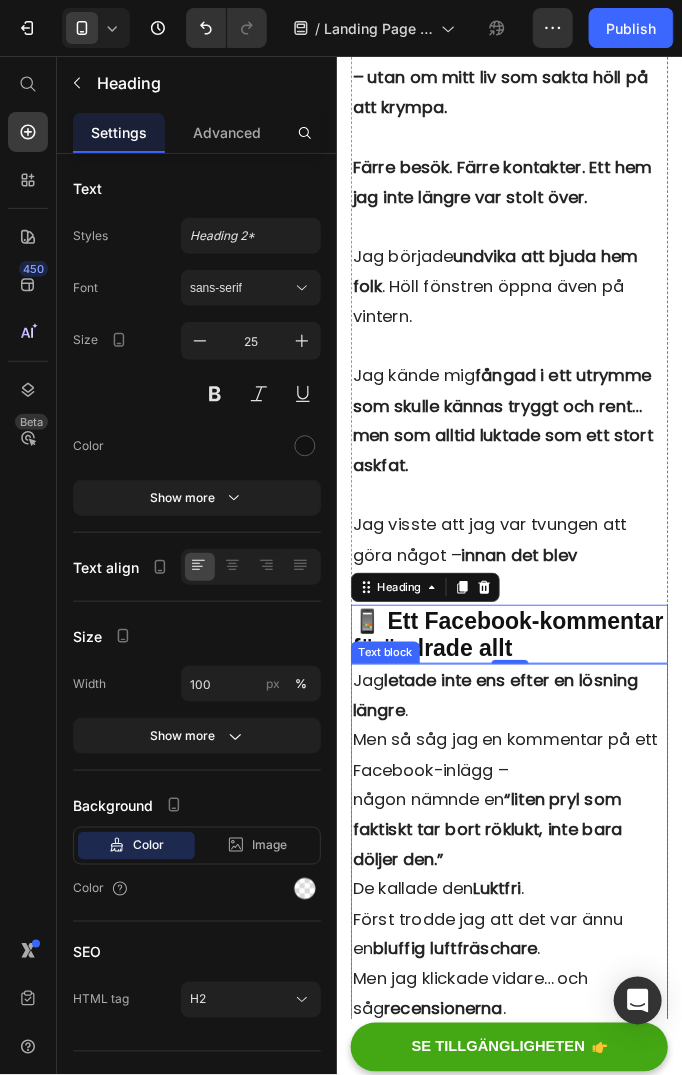 scroll, scrollTop: 5700, scrollLeft: 0, axis: vertical 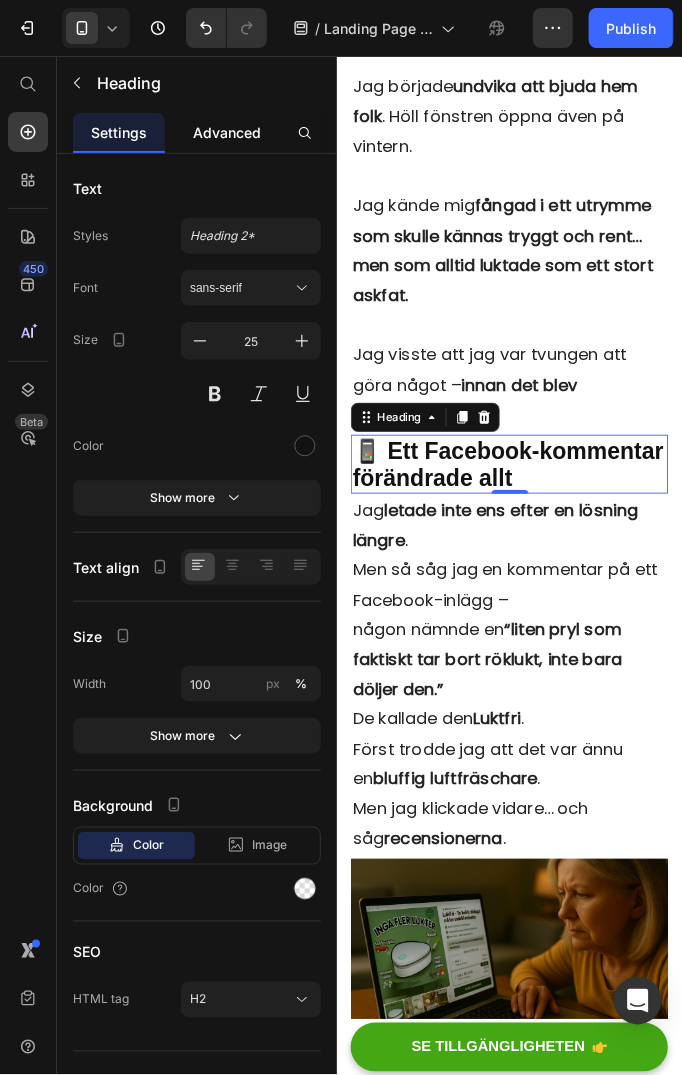 click on "Advanced" at bounding box center (227, 132) 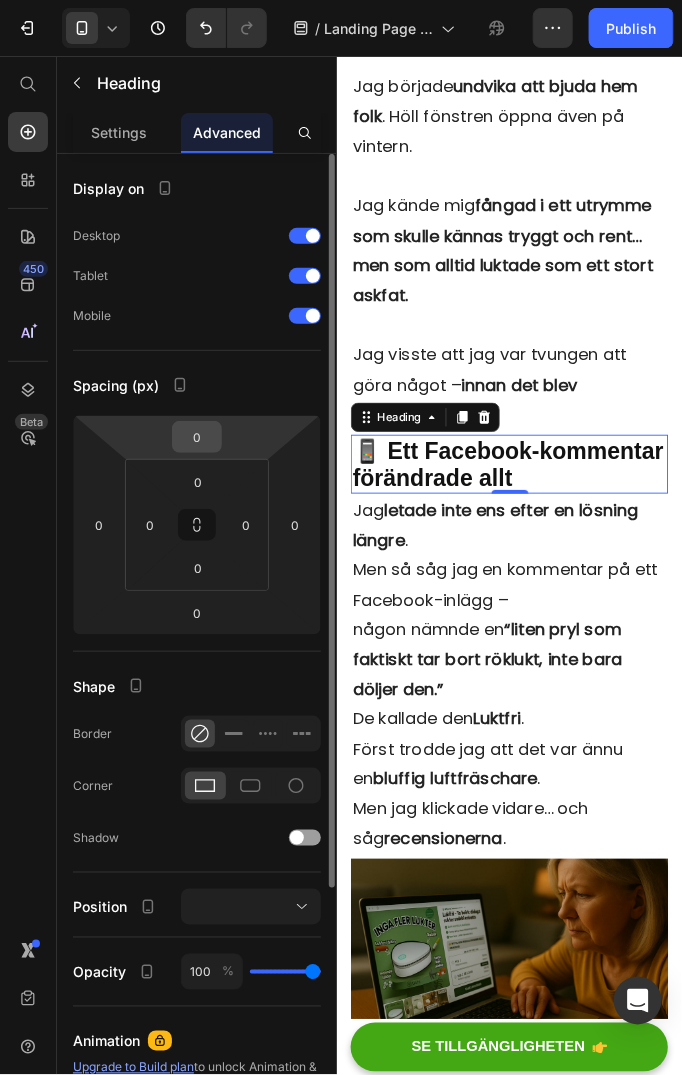 click on "0" at bounding box center [197, 437] 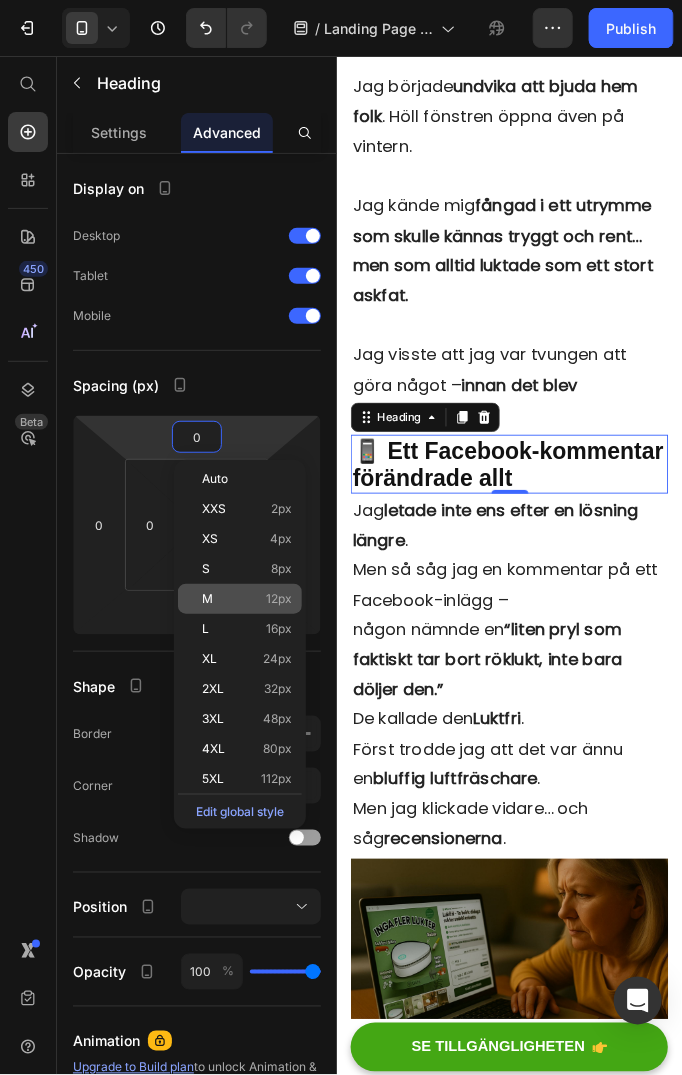 click on "M" at bounding box center (207, 599) 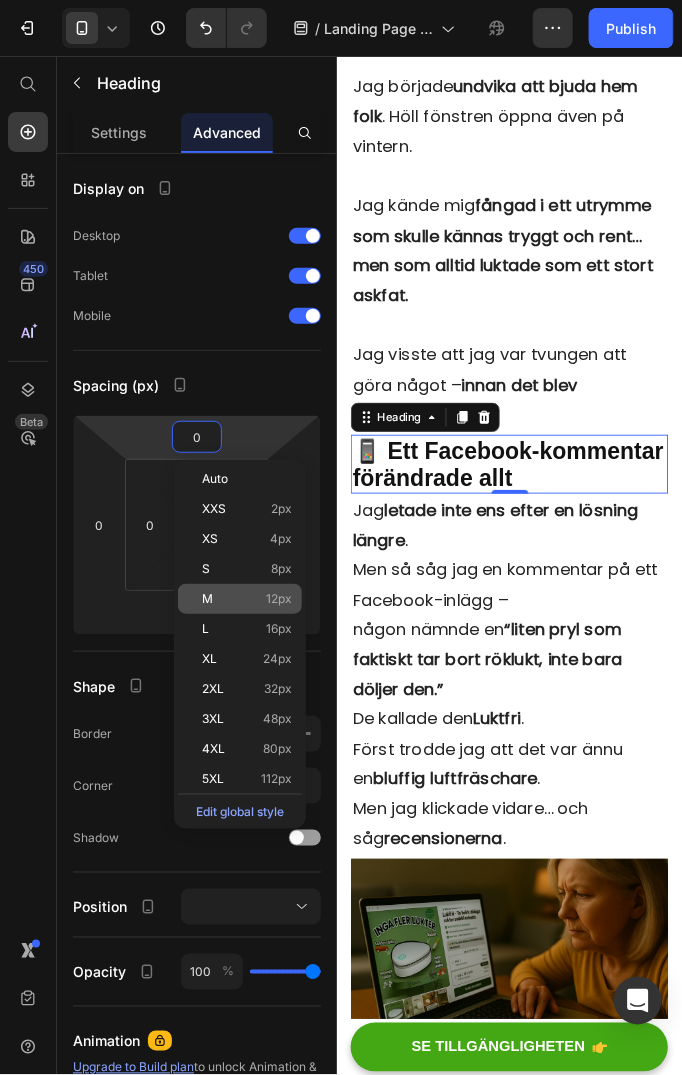 type on "12" 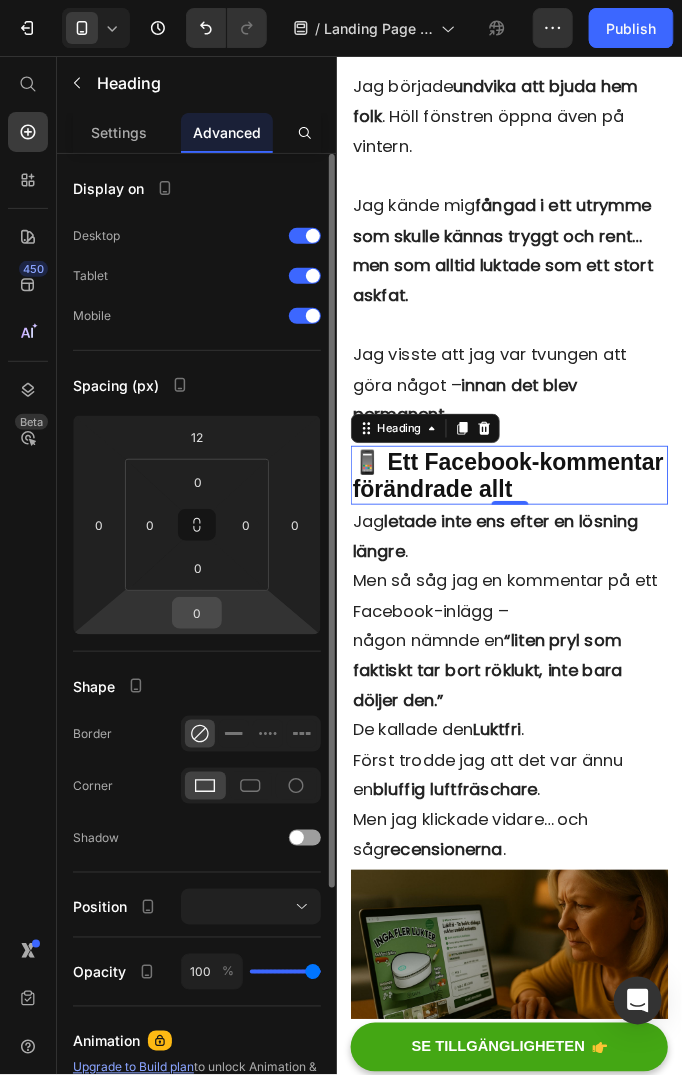 click on "0" at bounding box center [197, 613] 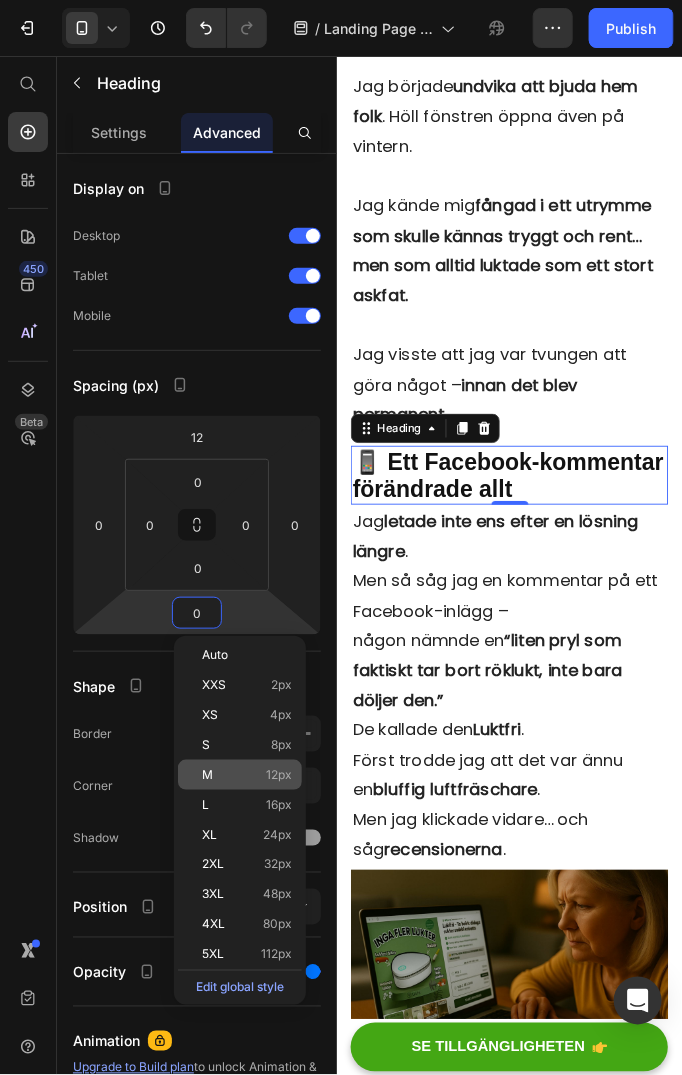 click on "M 12px" 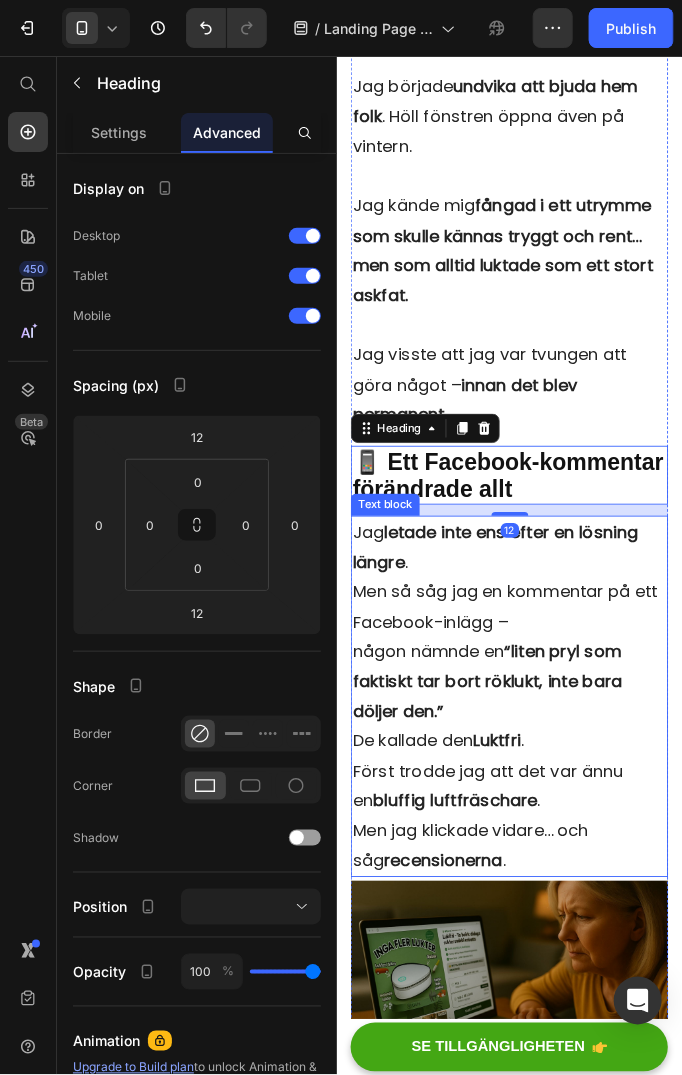 click on "Jag letade inte ens efter en lösning längre . Men så såg jag en kommentar på ett Facebook-inlägg – någon nämnde en “liten pryl som faktiskt tar bort röklukt, inte bara döljer den.”" at bounding box center (523, 670) 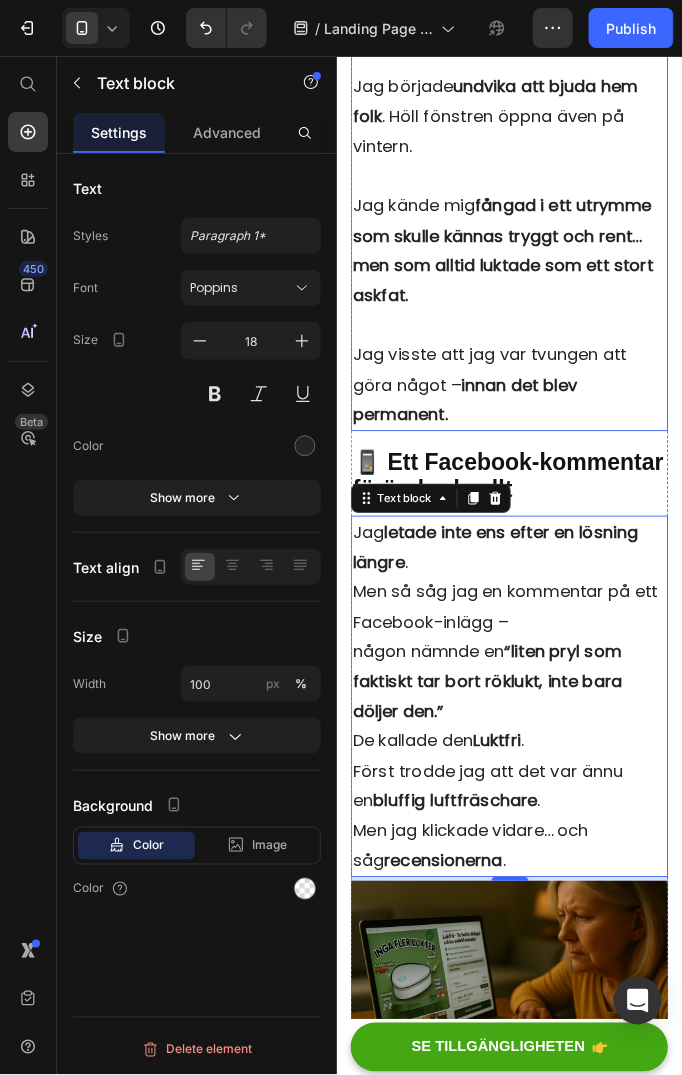 click on "Jag visste att jag var tvungen att göra något –  innan det blev permanent." at bounding box center (523, 412) 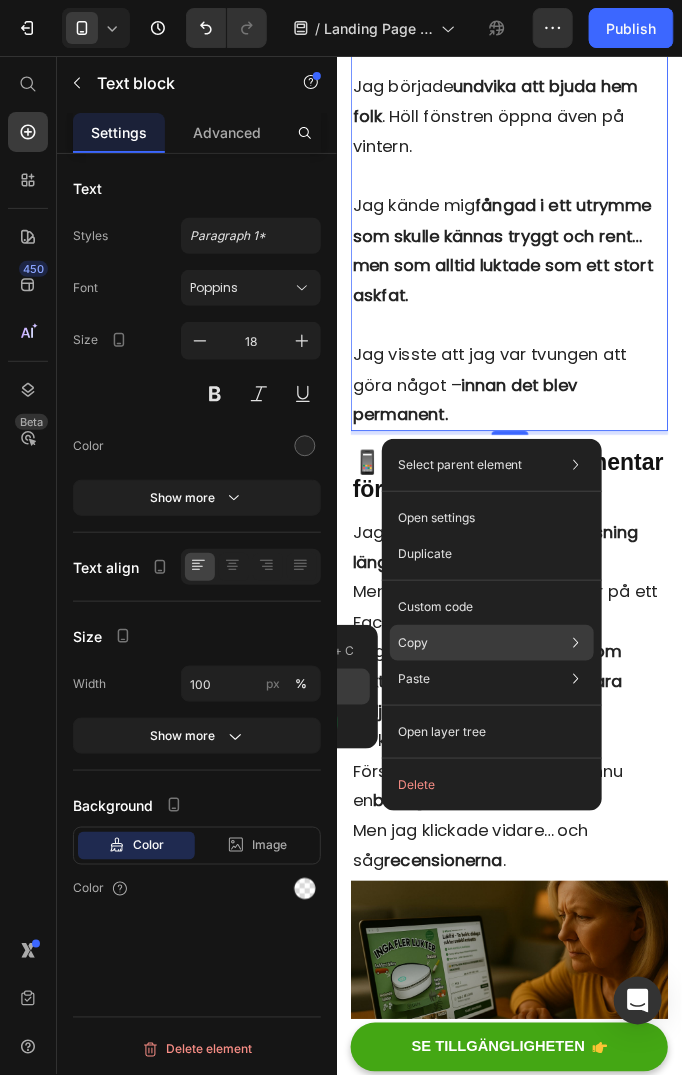 click on "Copy style" 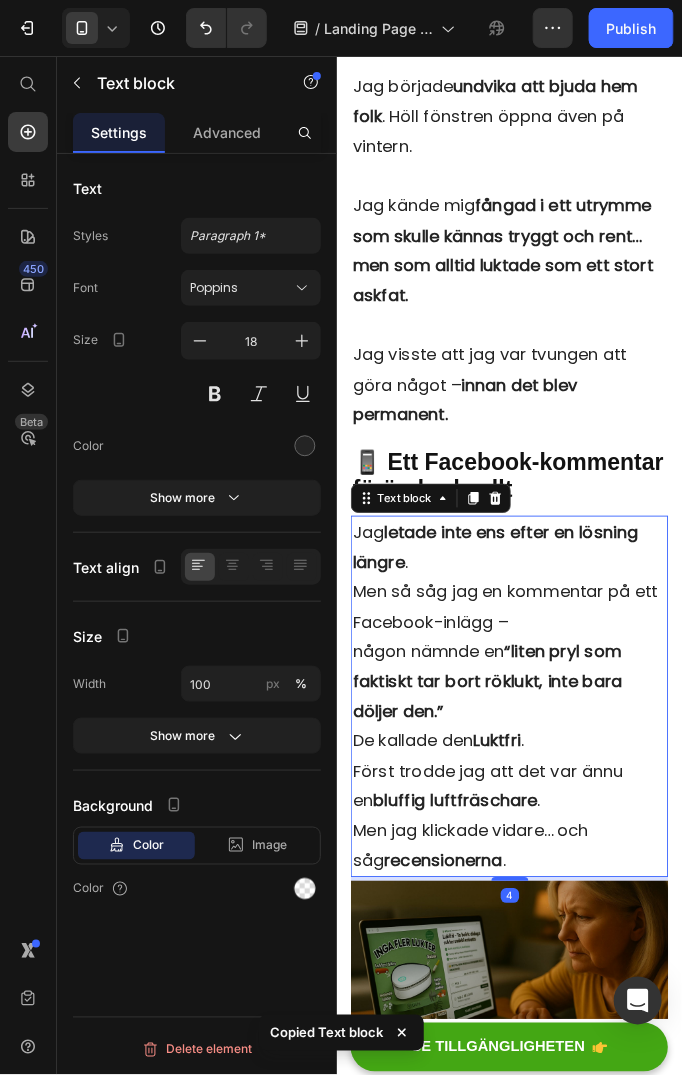 click on "Jag letade inte ens efter en lösning längre . Men så såg jag en kommentar på ett Facebook-inlägg – någon nämnde en “liten pryl som faktiskt tar bort röklukt, inte bara döljer den.”" at bounding box center (523, 670) 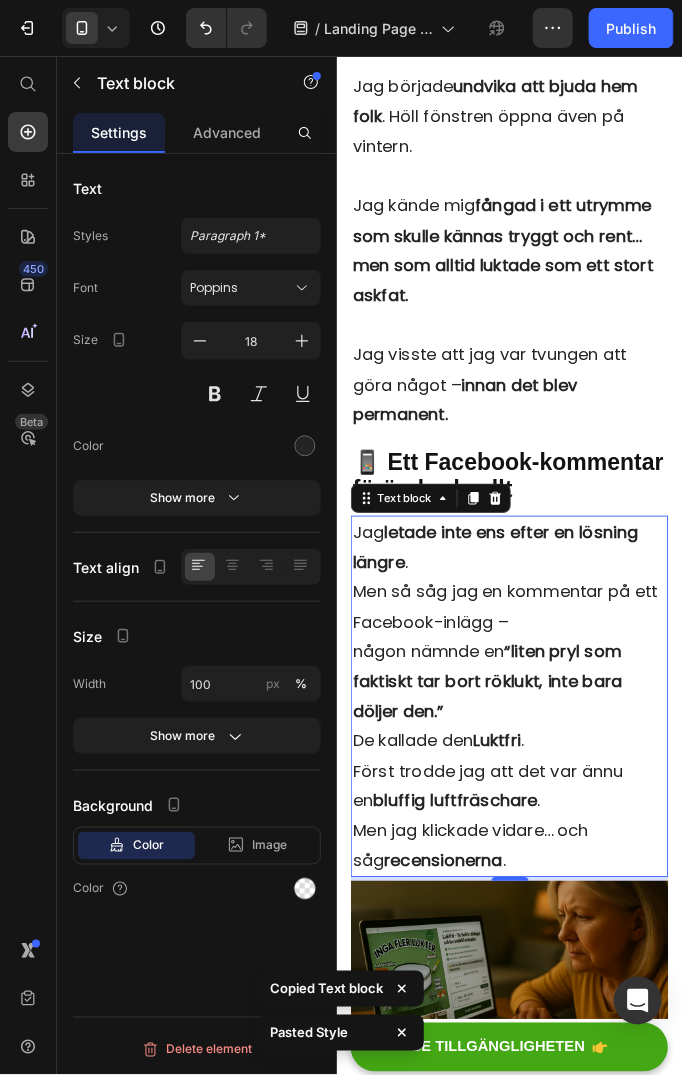 click on "Jag letade inte ens efter en lösning längre . Men så såg jag en kommentar på ett Facebook-inlägg – någon nämnde en “liten pryl som faktiskt tar bort röklukt, inte bara döljer den.”" at bounding box center [523, 670] 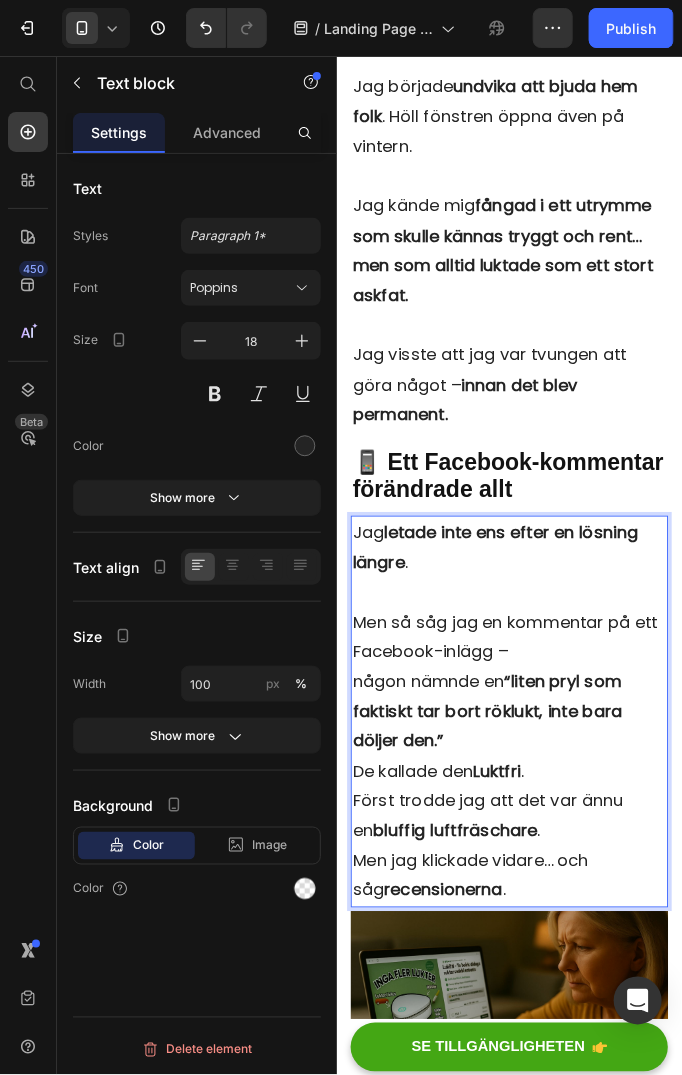 click on "De kallade den Luktfri . Först trodde jag att det var ännu en bluffig luftfräschare . Men jag klickade vidare… och såg recensionerna ." at bounding box center [523, 898] 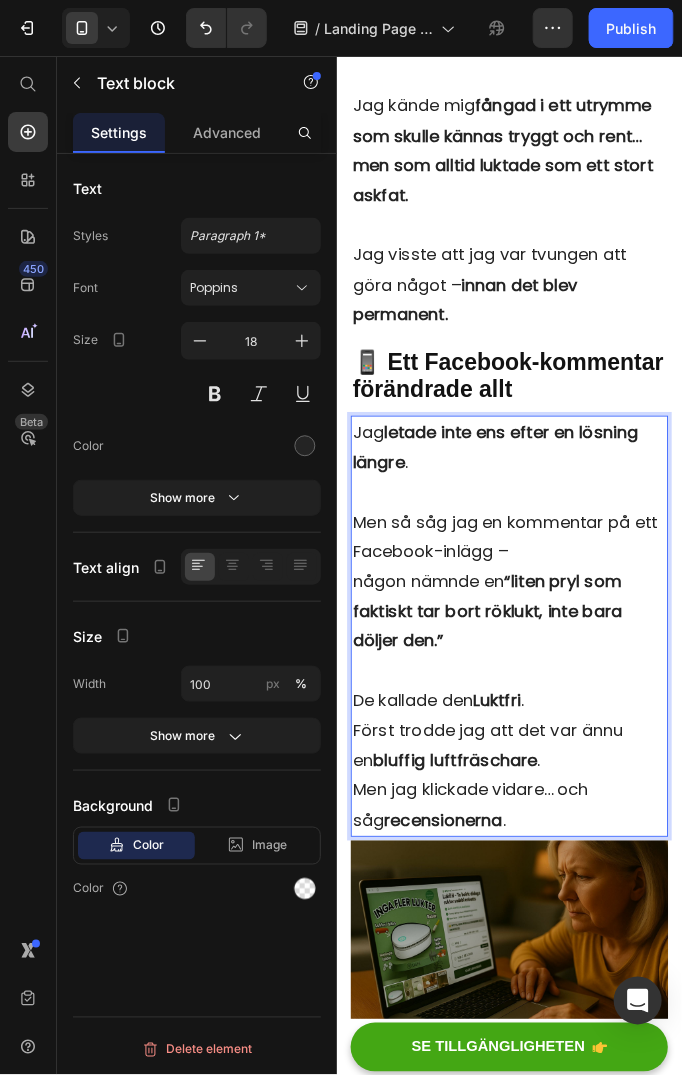 scroll, scrollTop: 5900, scrollLeft: 0, axis: vertical 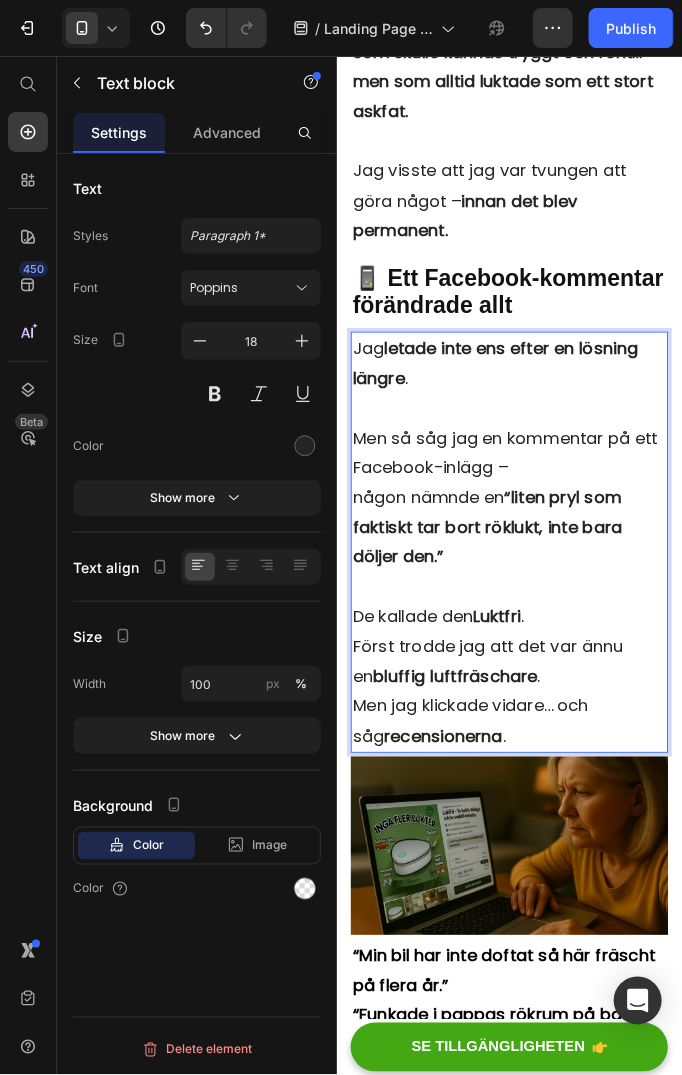 click on "De kallade den Luktfri . Först trodde jag att det var ännu en bluffig luftfräschare . Men jag klickade vidare… och såg recensionerna ." at bounding box center [523, 730] 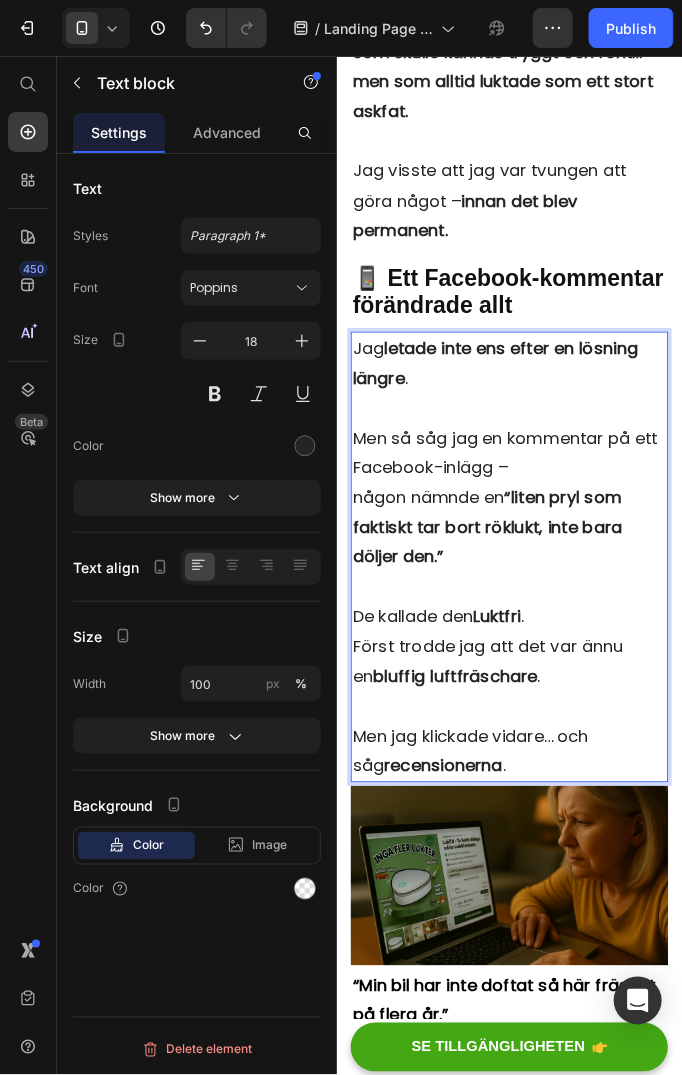 click on "De kallade den Luktfri . Först trodde jag att det var ännu en bluffig luftfräschare ." at bounding box center [523, 714] 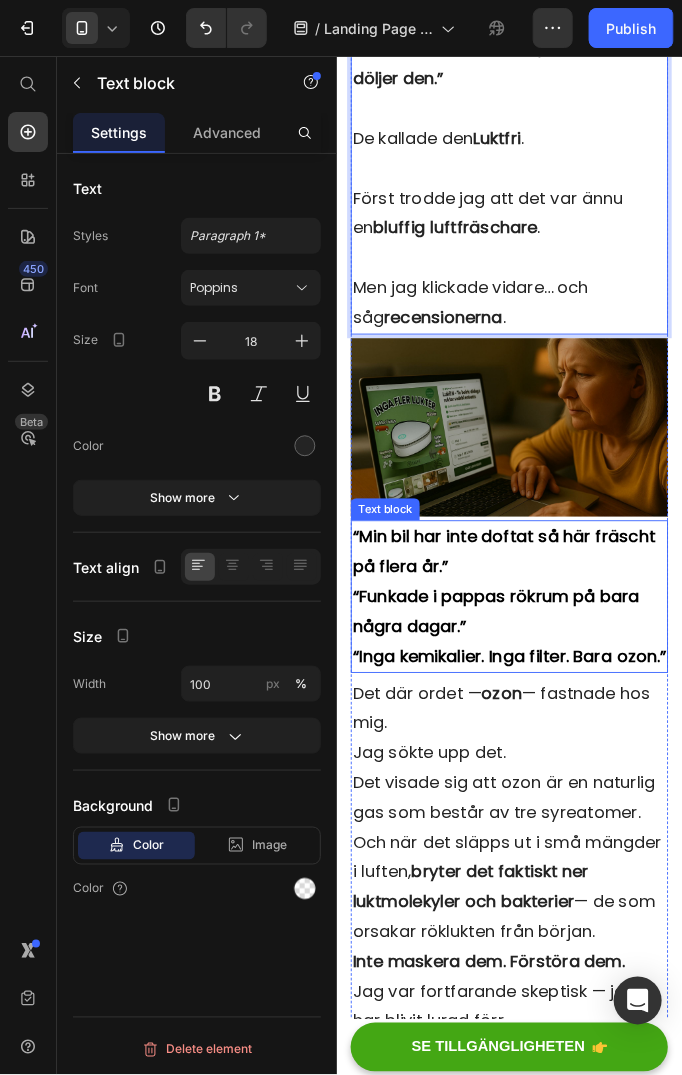 scroll, scrollTop: 6500, scrollLeft: 0, axis: vertical 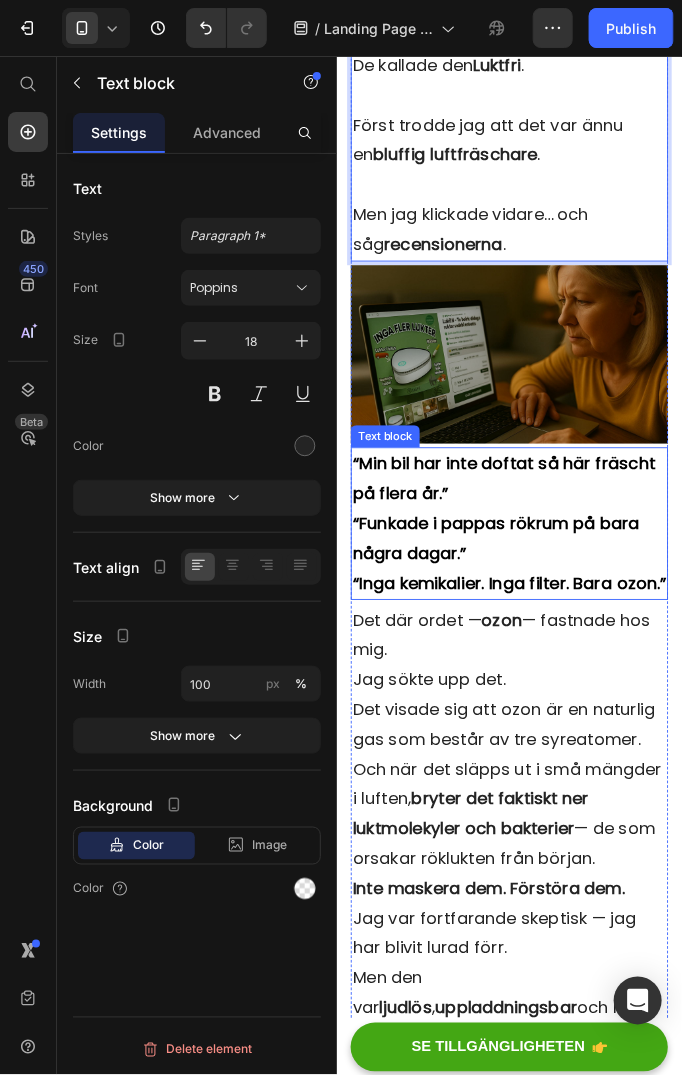 click on "“Funkade i pappas rökrum på bara några dagar.”" at bounding box center [509, 578] 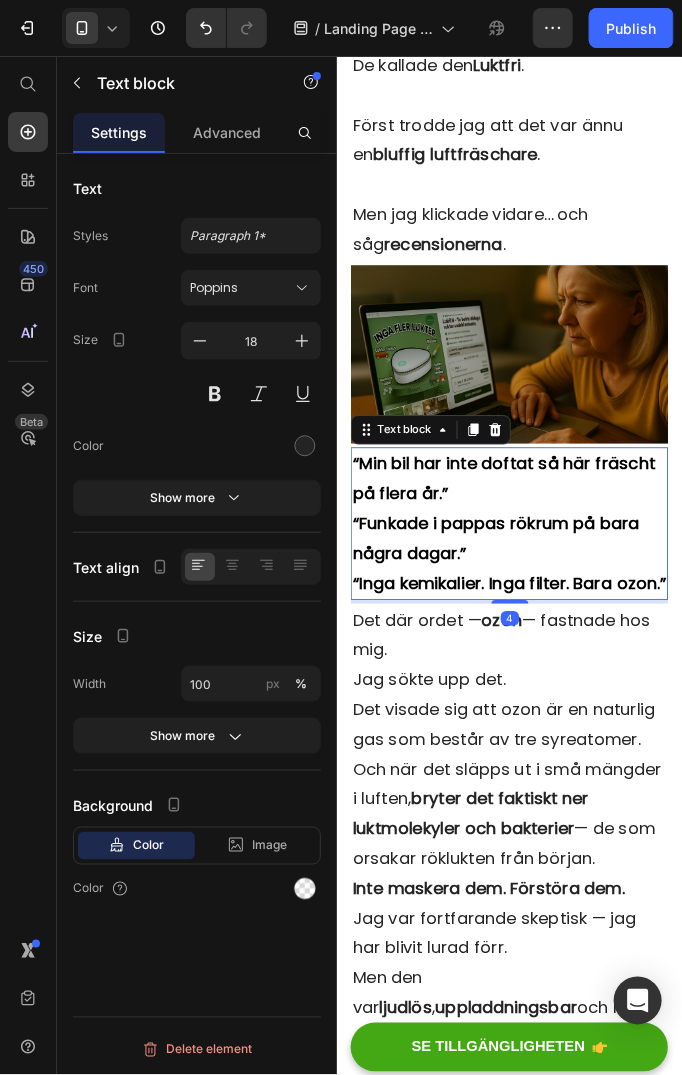 click on "“Funkade i pappas rökrum på bara några dagar.”" at bounding box center (509, 578) 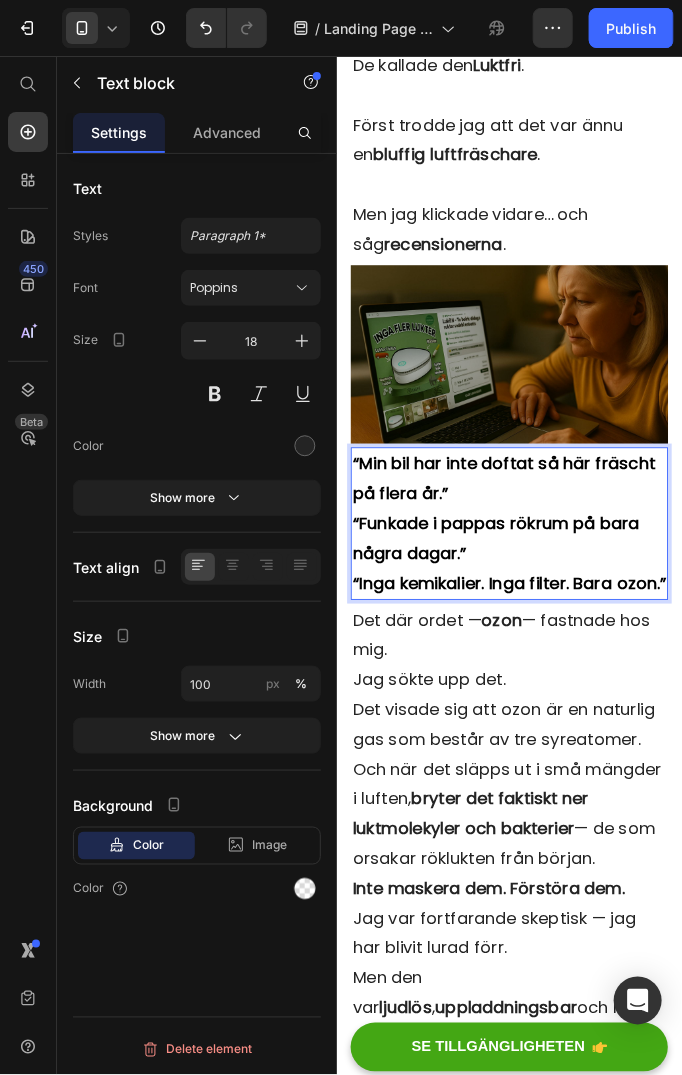 click on "“Funkade i pappas rökrum på bara några dagar.”" at bounding box center [509, 578] 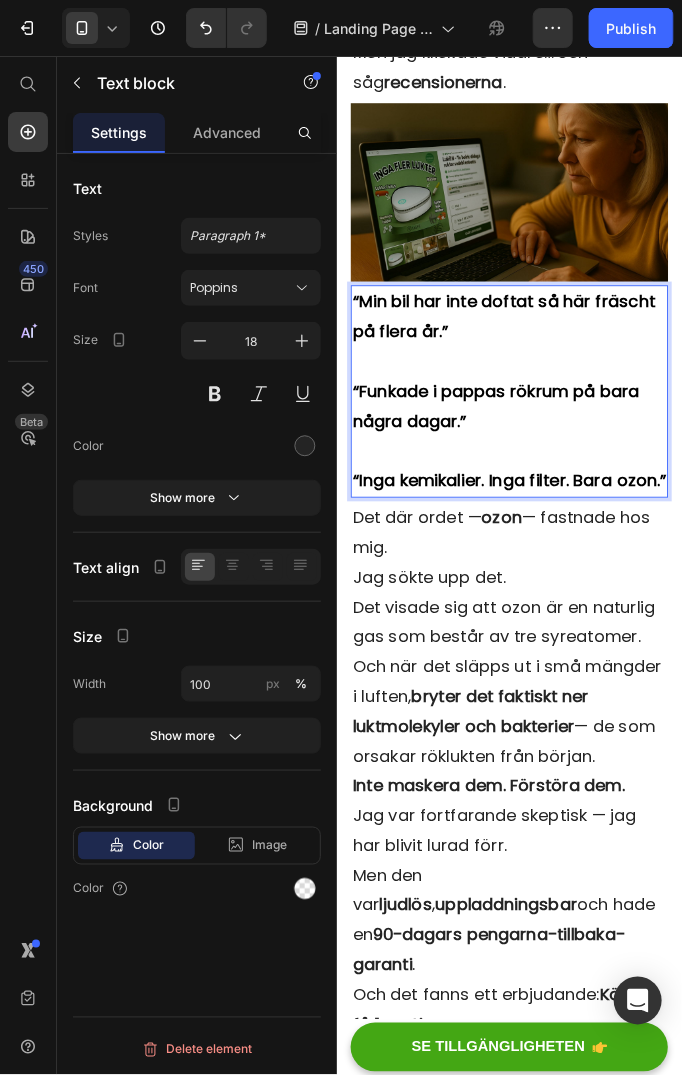 scroll, scrollTop: 6700, scrollLeft: 0, axis: vertical 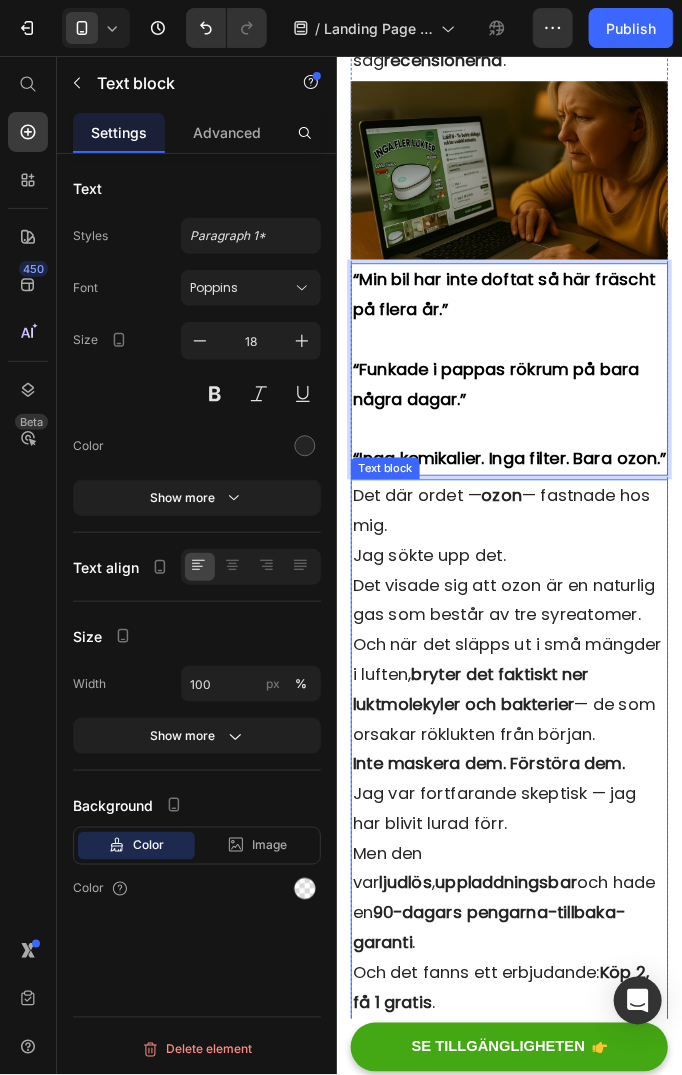 click on "Det där ordet —  ozon  — fastnade hos mig. Jag sökte upp det." at bounding box center [523, 565] 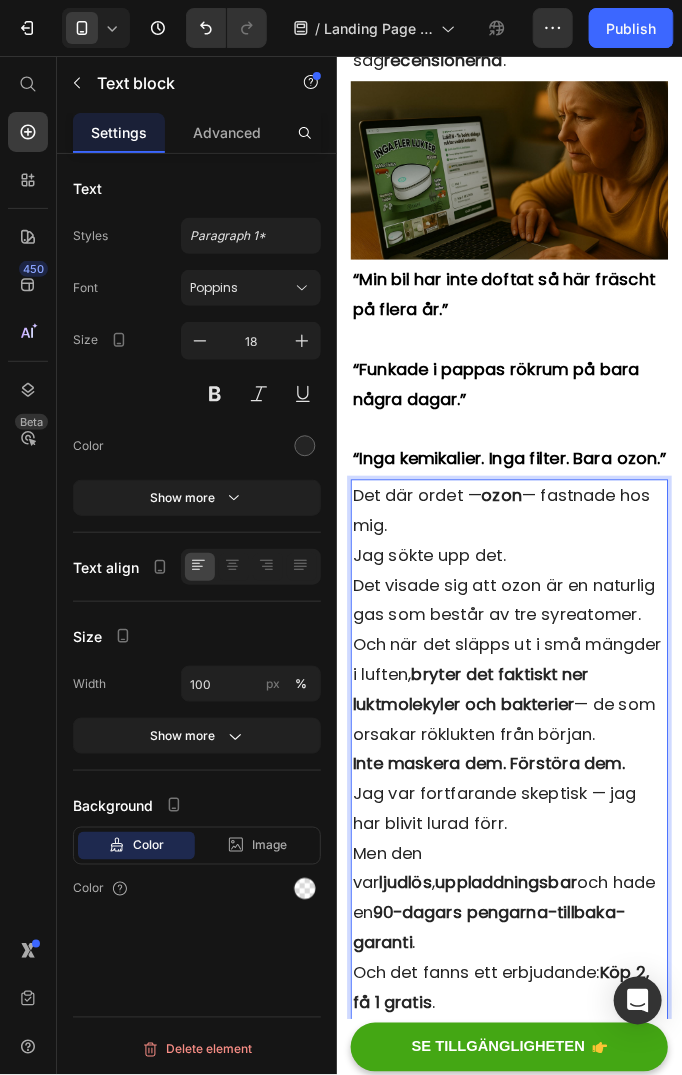 click on "Det där ordet —  ozon  — fastnade hos mig. Jag sökte upp det." at bounding box center [523, 565] 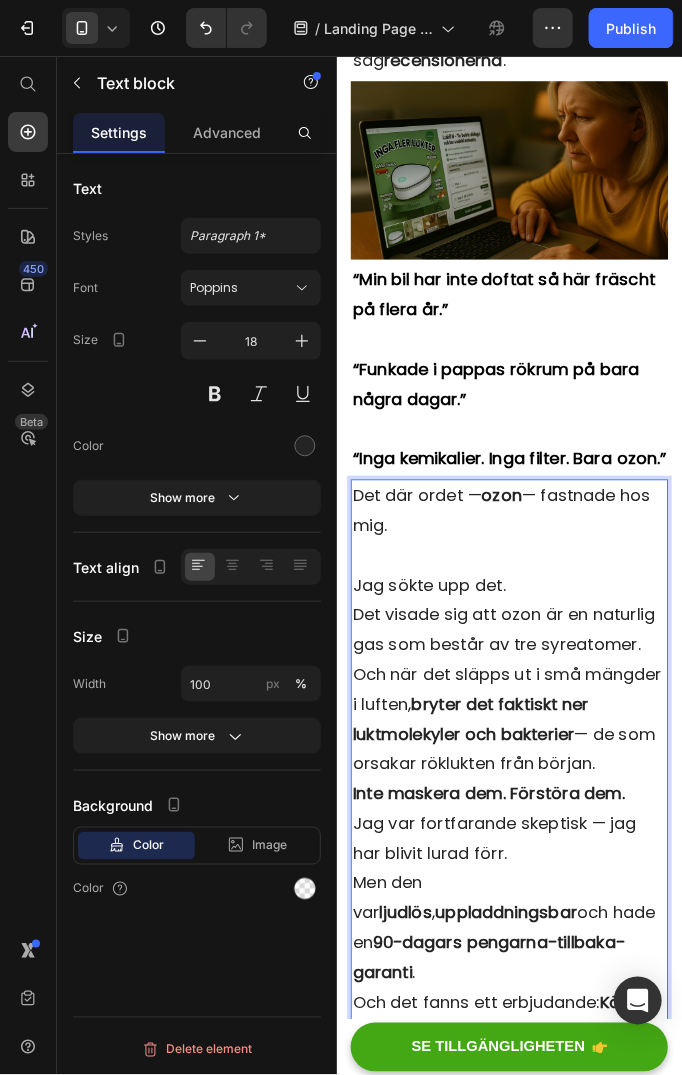 click on "Det visade sig att ozon är en naturlig gas som består av tre syreatomer. Och när det släpps ut i små mängder i luften, bryter det faktiskt ner luktmolekyler och bakterier – de som orsakar röklukten från början. Inte maskera dem. Förstöra dem." at bounding box center [523, 759] 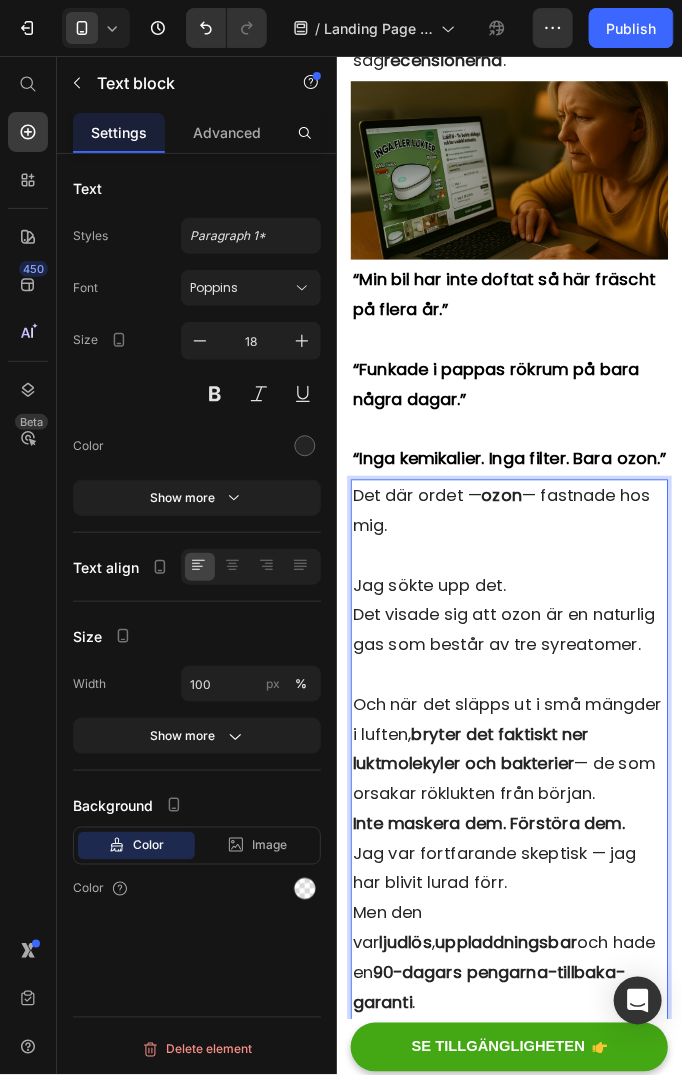 click on "Det visade sig att ozon är en naturlig gas som består av tre syreatomer." at bounding box center [523, 694] 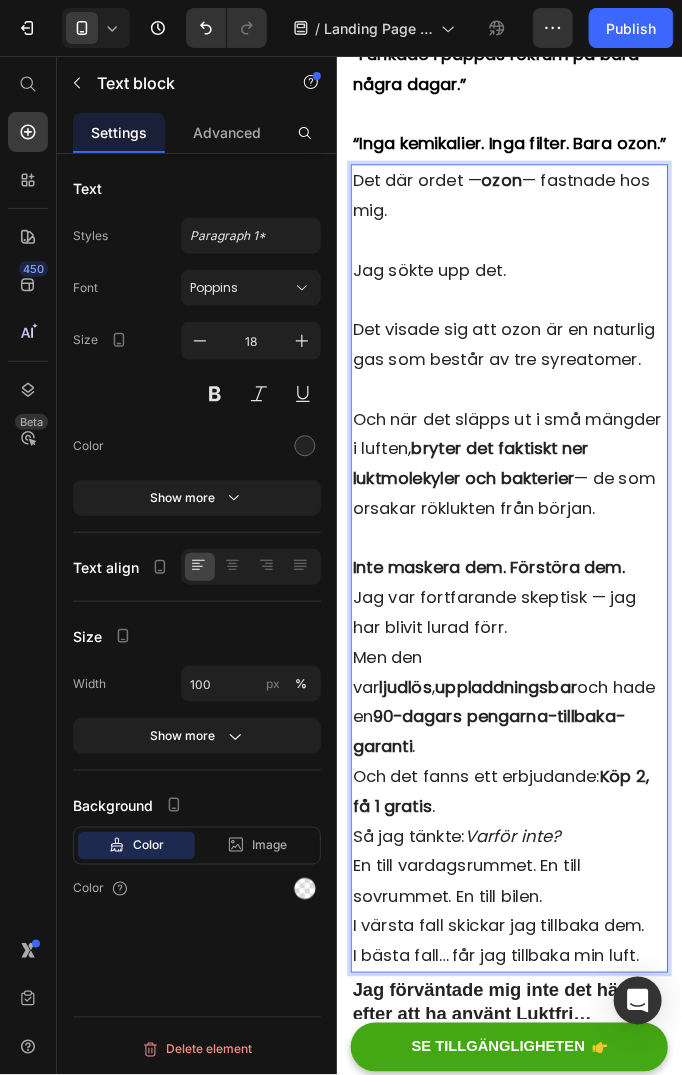 scroll, scrollTop: 7100, scrollLeft: 0, axis: vertical 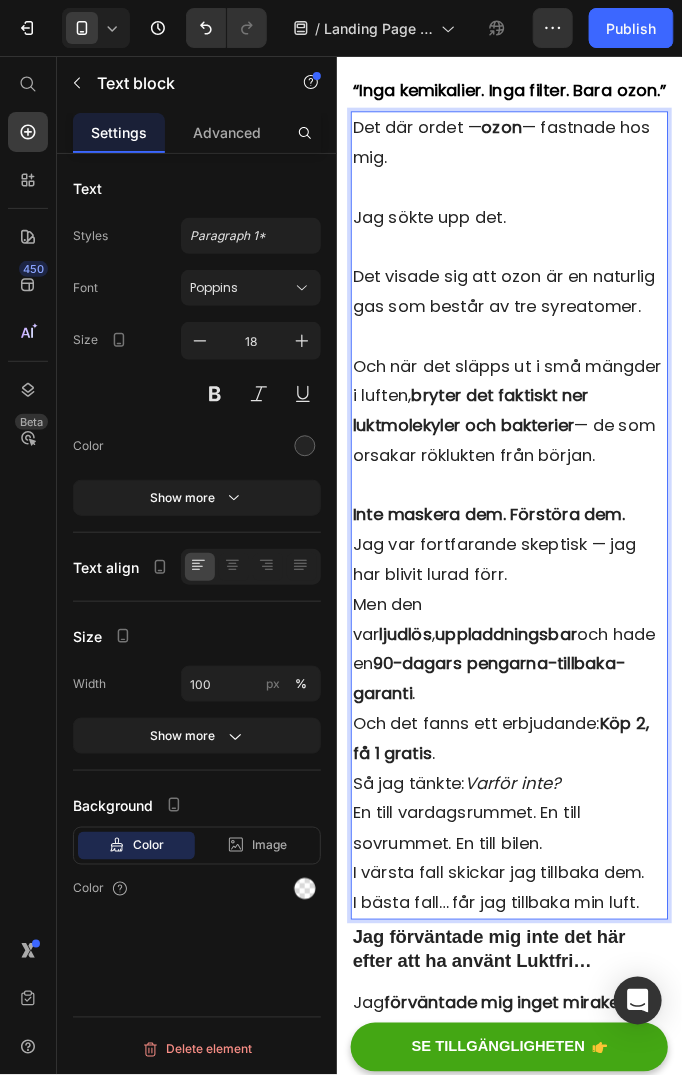 click on "Men den var ljudlös , uppladdningsbar och hade en 90-dagars pengarna-tillbaka-garanti . Och det fanns ett erbjudande: Köp 2, få 1 gratis . Så jag tänkte: Varför inte?" at bounding box center [523, 748] 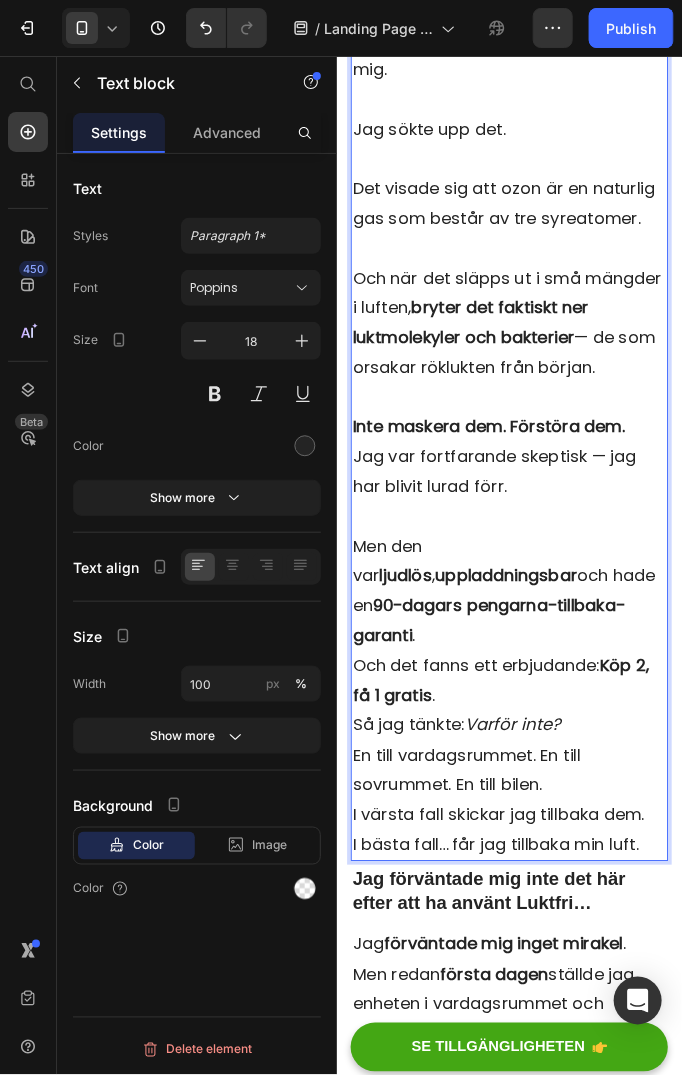scroll, scrollTop: 7200, scrollLeft: 0, axis: vertical 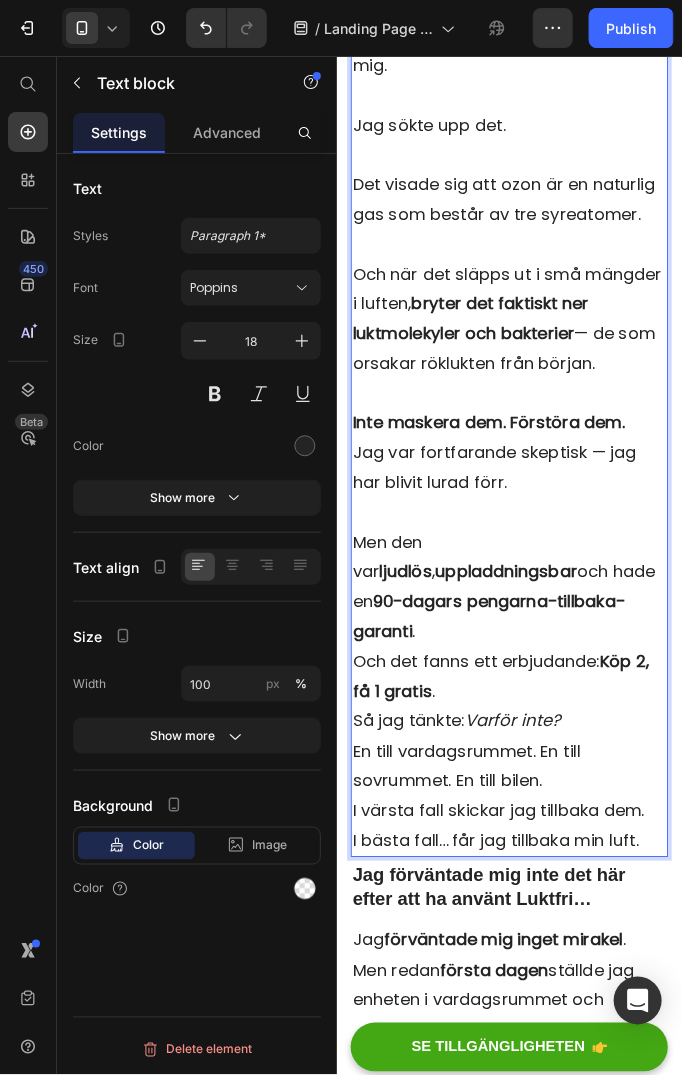 click on "Men den var ljudlös , uppladdningsbar och hade en 90-dagars pengarna-tillbaka-garanti . Och det fanns ett erbjudande: Köp 2, få 1 gratis . Så jag tänkte: Varför inte?" at bounding box center (523, 681) 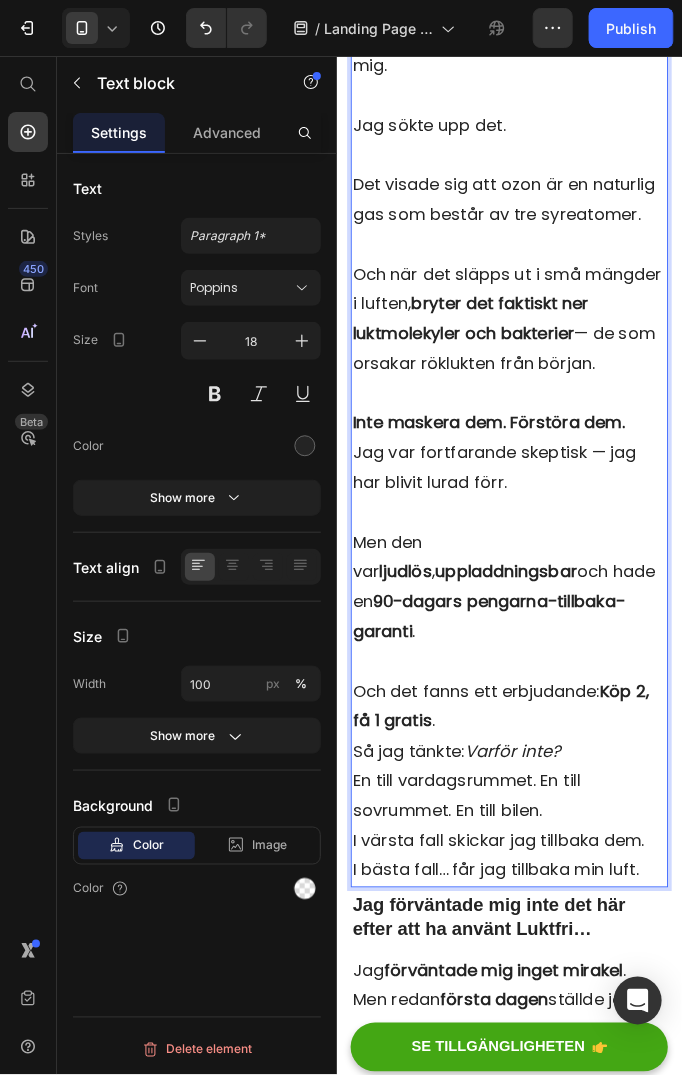 click on "Och det fanns ett erbjudande: Köp 2, få 1 gratis . Så jag tänkte: Varför inte?" at bounding box center (523, 778) 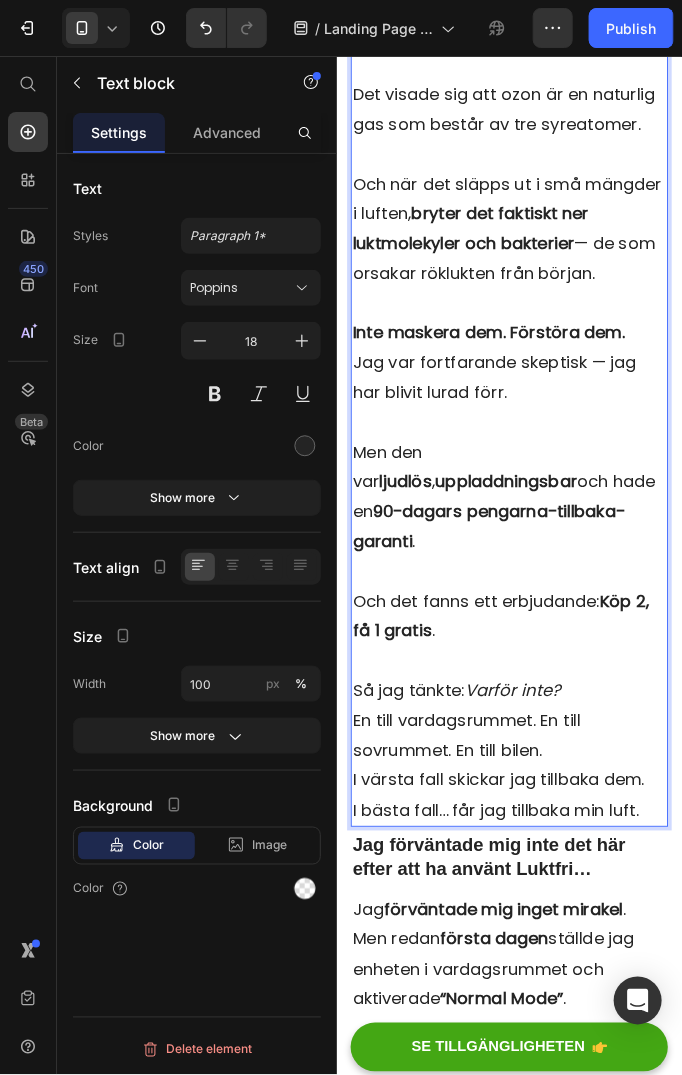 scroll, scrollTop: 7300, scrollLeft: 0, axis: vertical 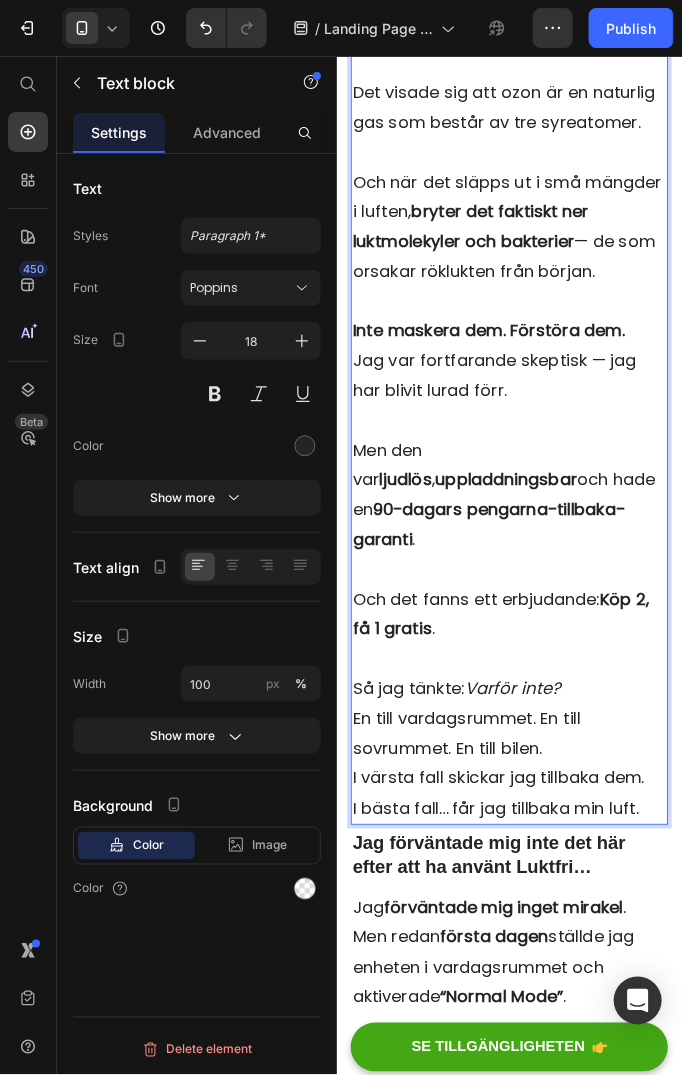 click on "En till vardagsrummet. En till sovrummet. En till bilen. I värsta fall skickar jag tillbaka dem. I bästa fall… får jag tillbaka min luft." at bounding box center [523, 824] 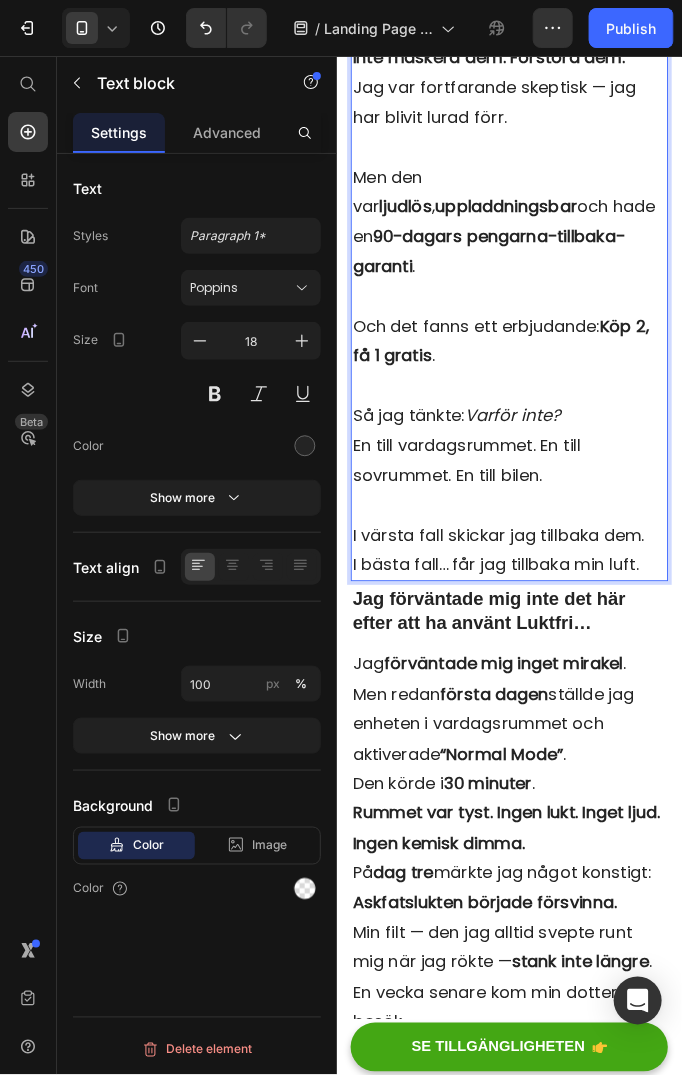 scroll, scrollTop: 7600, scrollLeft: 0, axis: vertical 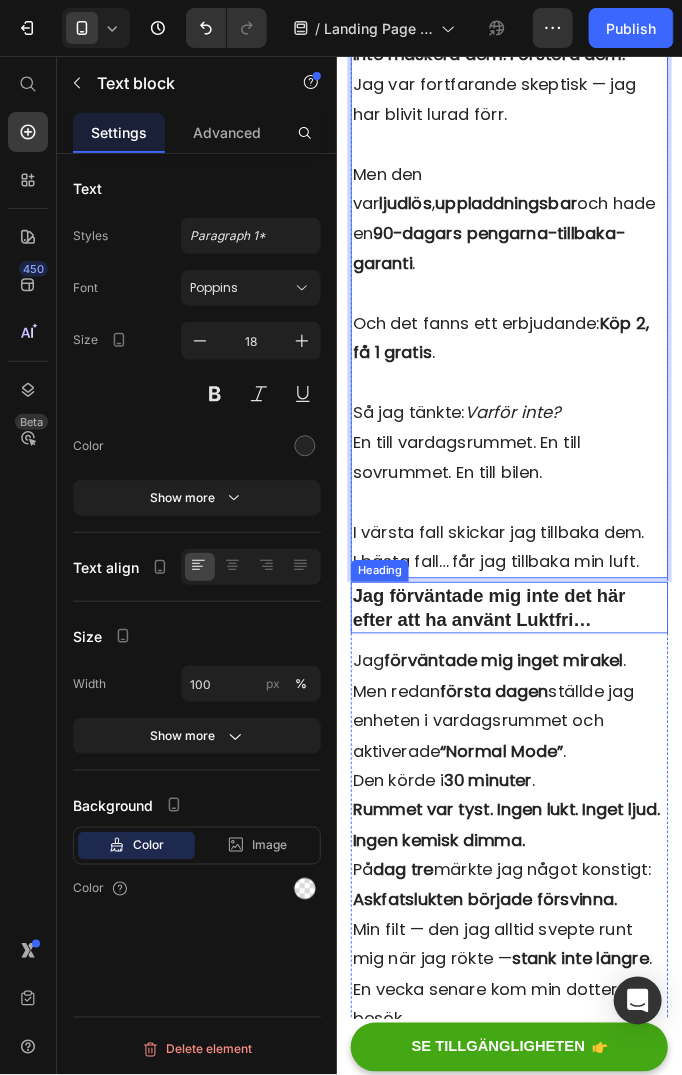click on "Jag förväntade mig inte det här efter att ha använt Luktfri…" at bounding box center (523, 655) 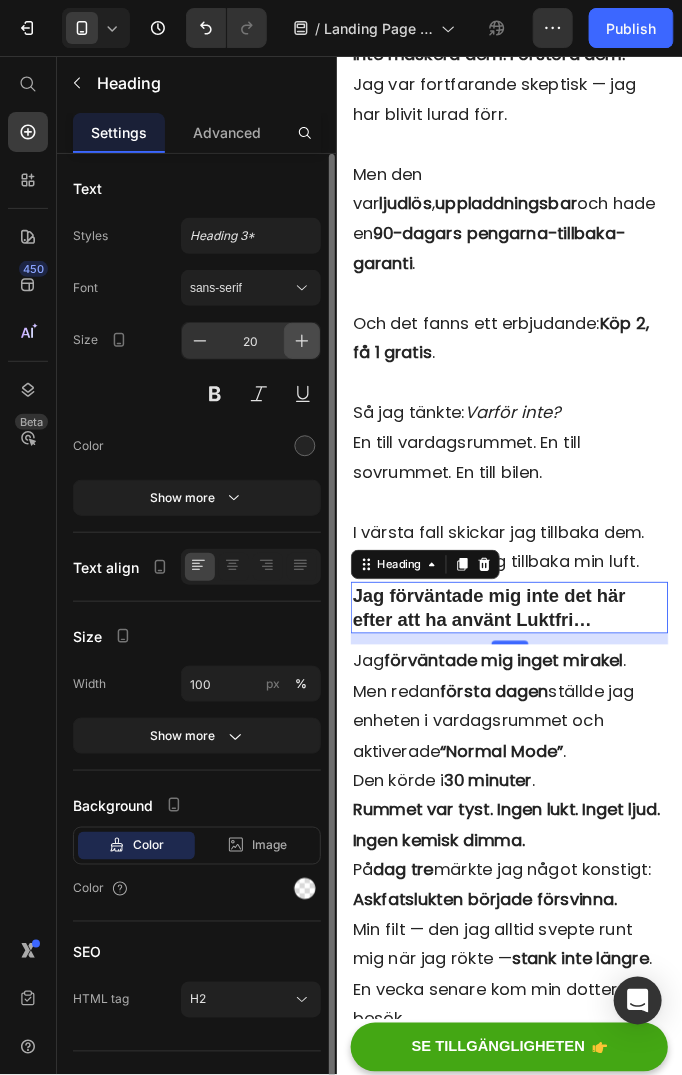 click 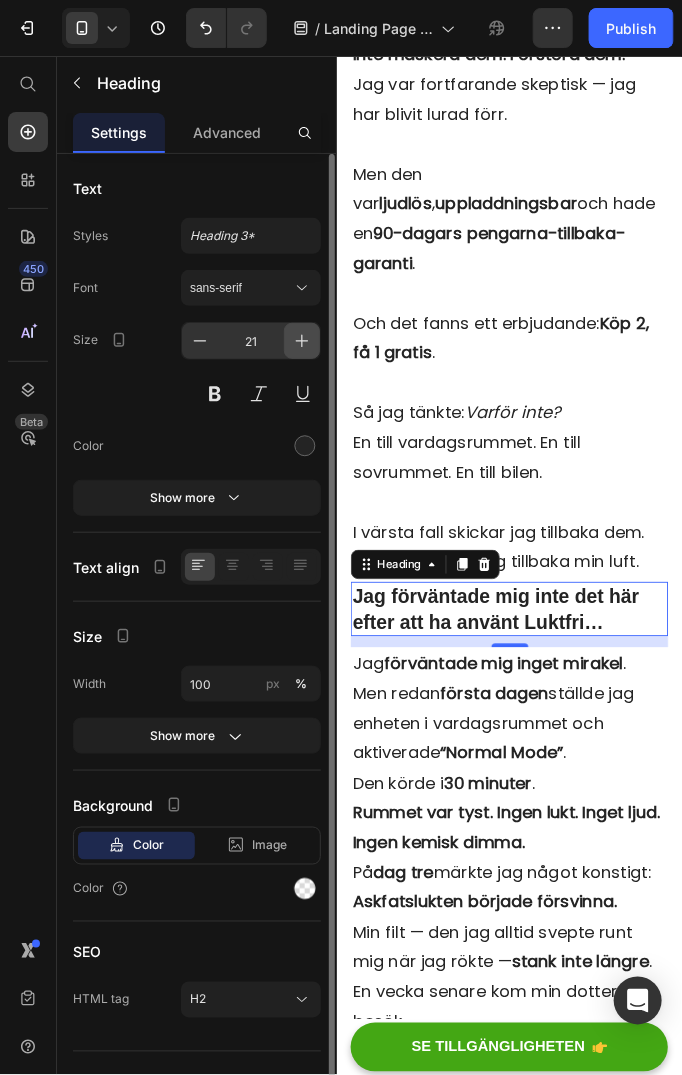 click 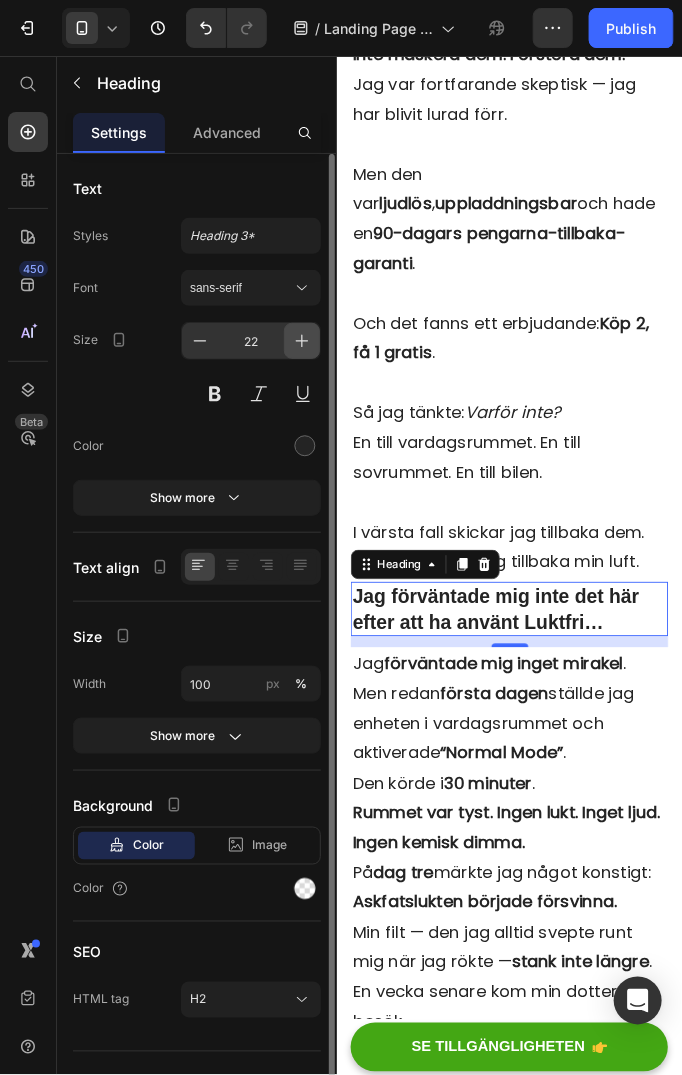 click 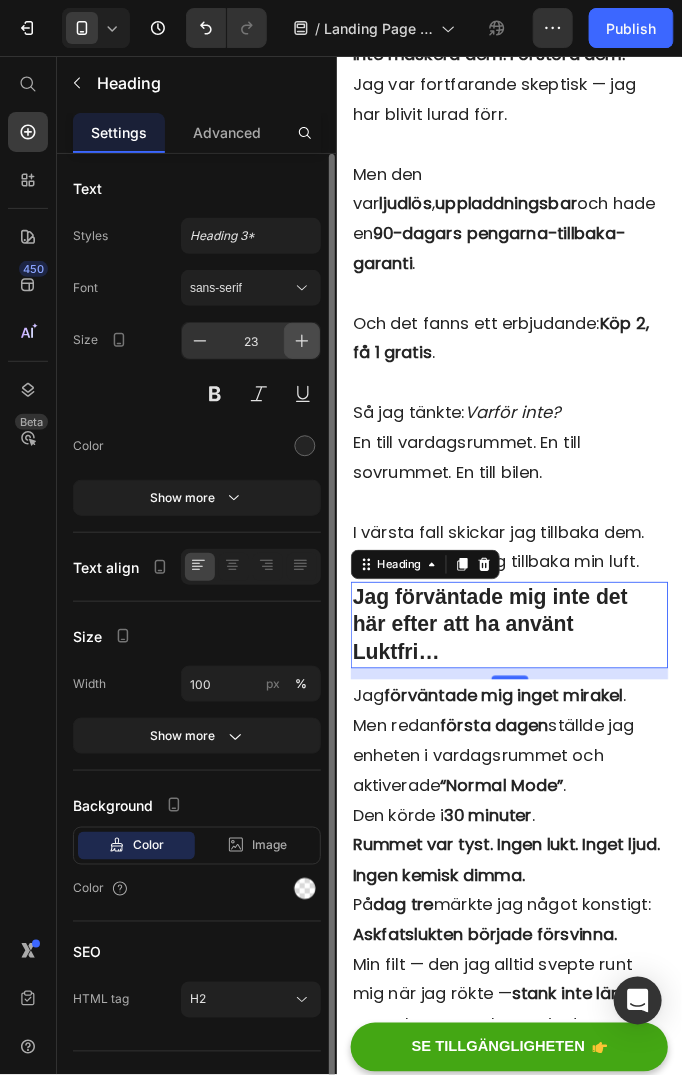 click 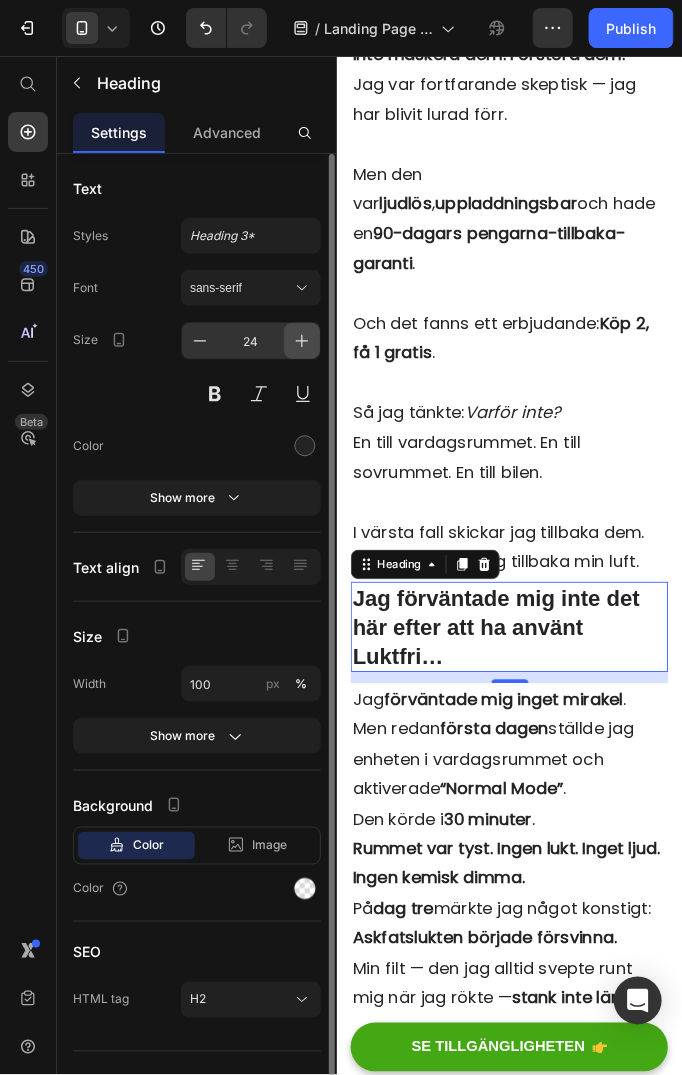 click 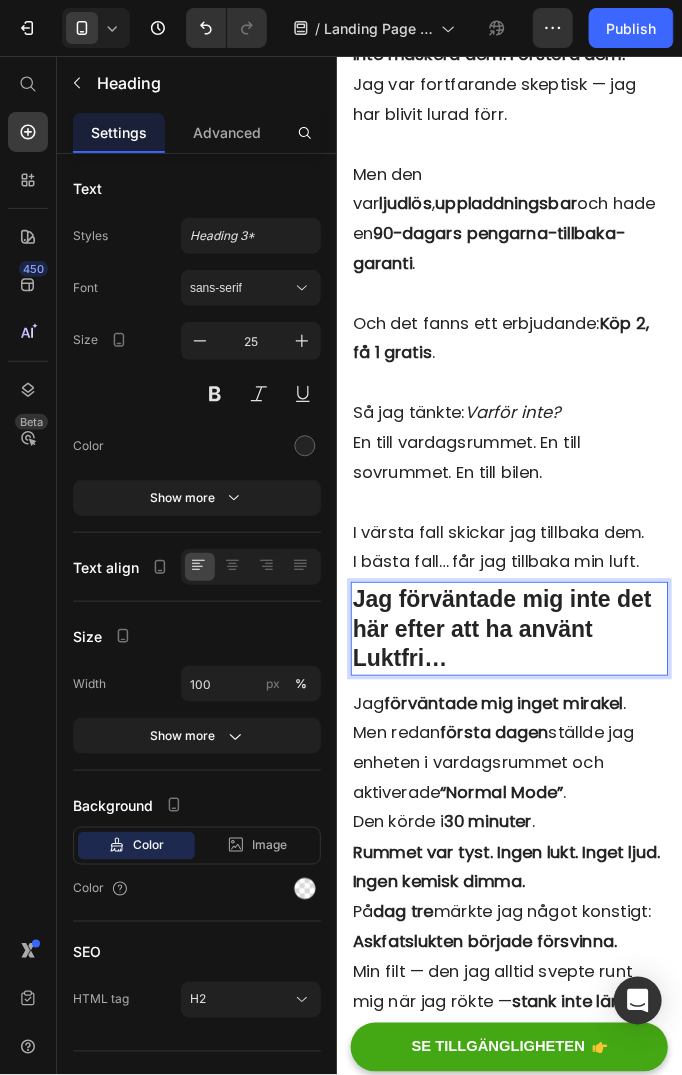 click on "Jag förväntade mig inte det här efter att ha använt Luktfri…" at bounding box center [523, 678] 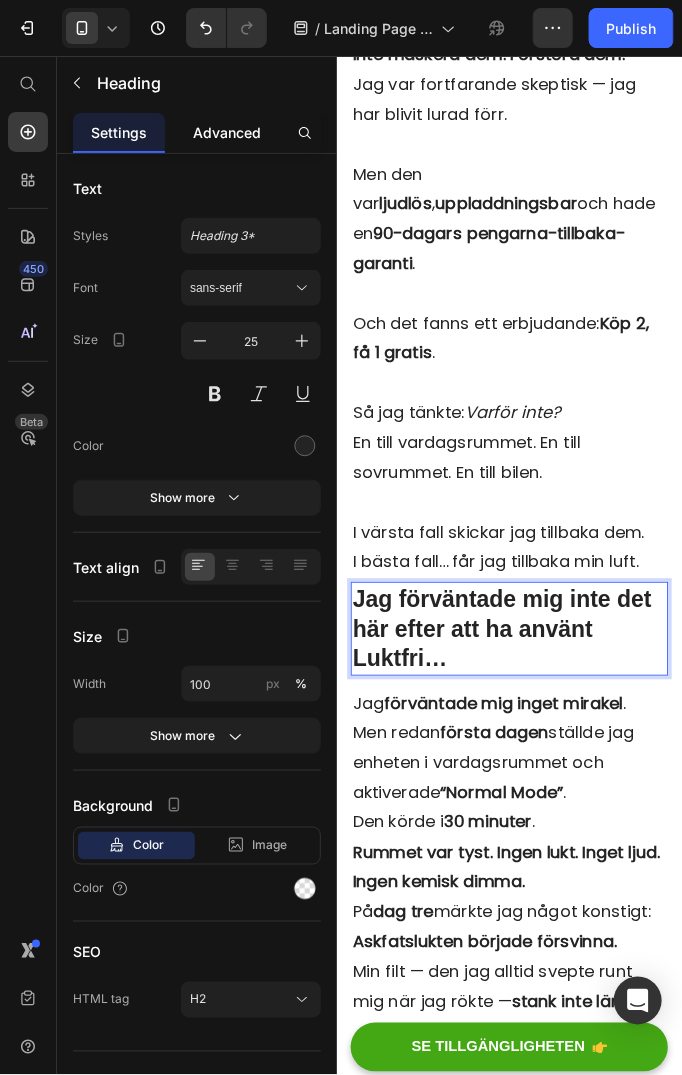 click on "Advanced" at bounding box center [227, 132] 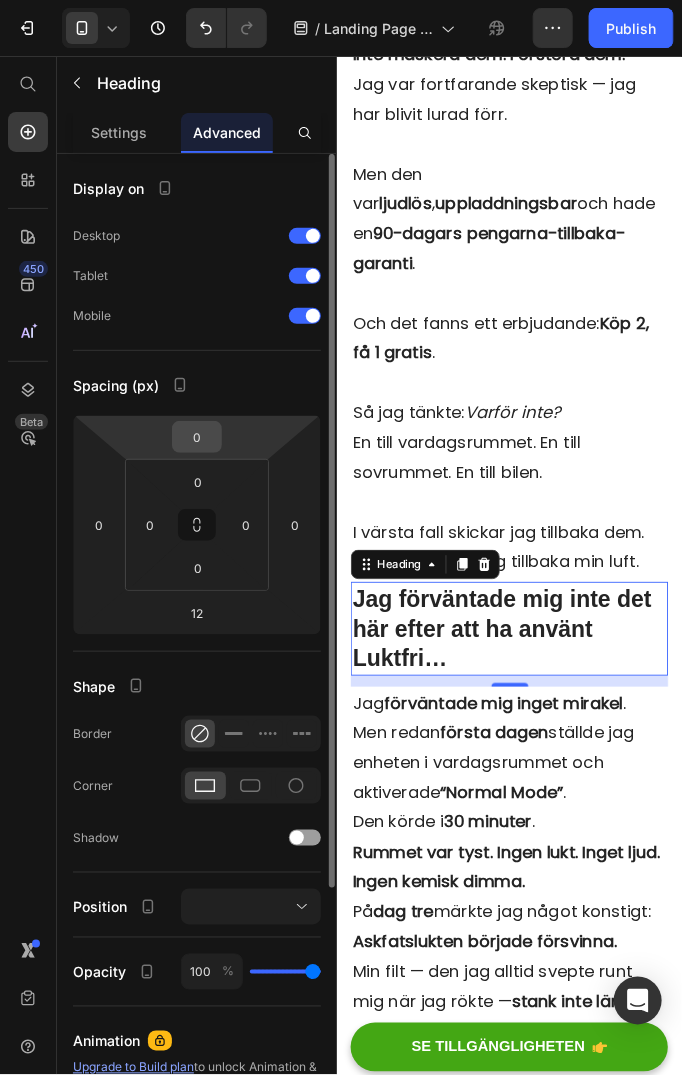 click on "0" at bounding box center [197, 437] 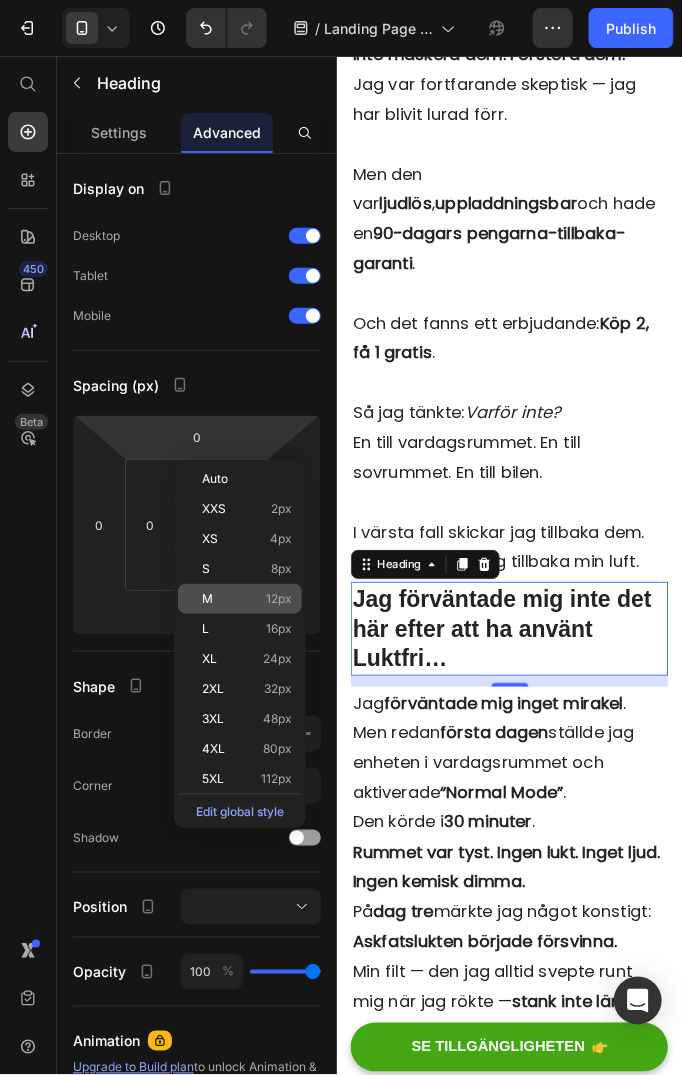 click on "M 12px" at bounding box center [247, 599] 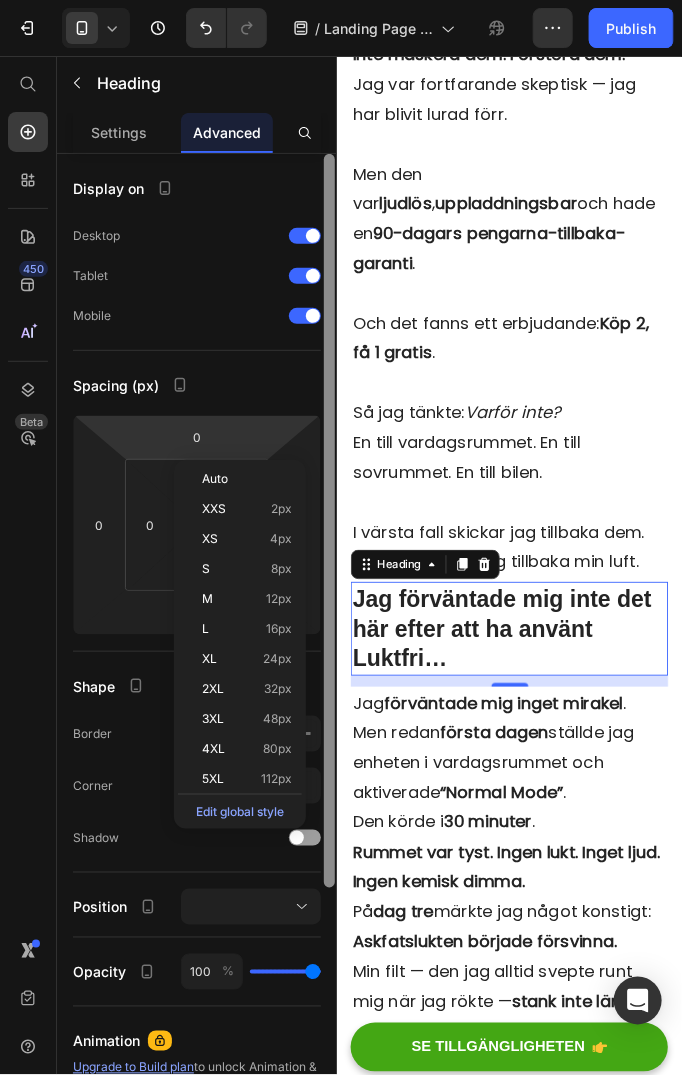 type on "12" 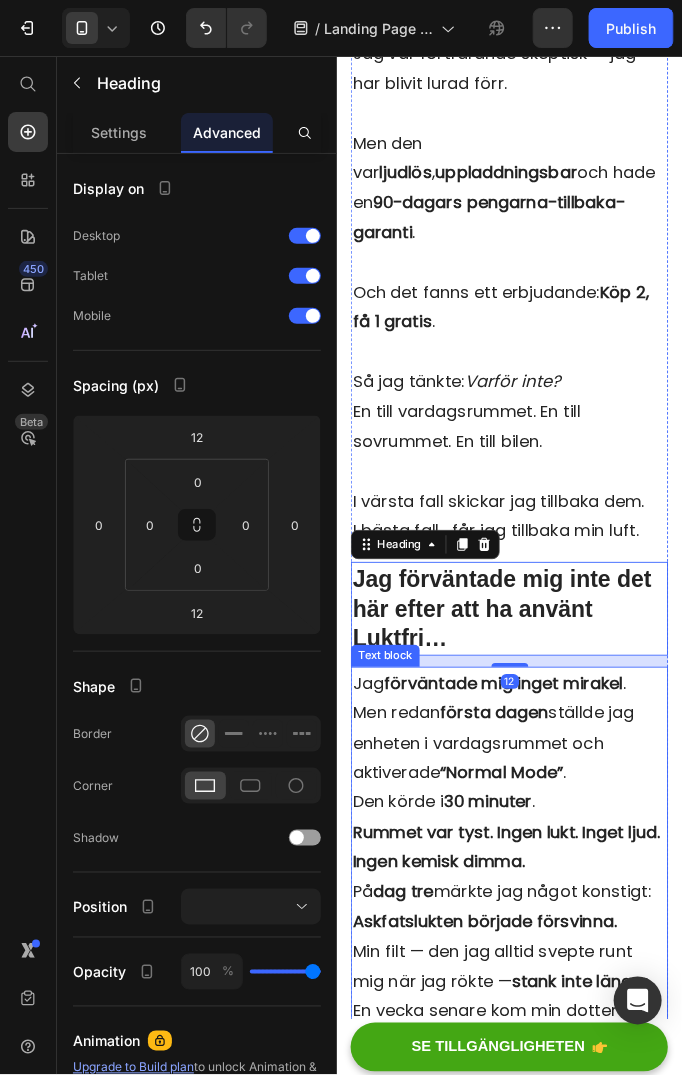 scroll, scrollTop: 7700, scrollLeft: 0, axis: vertical 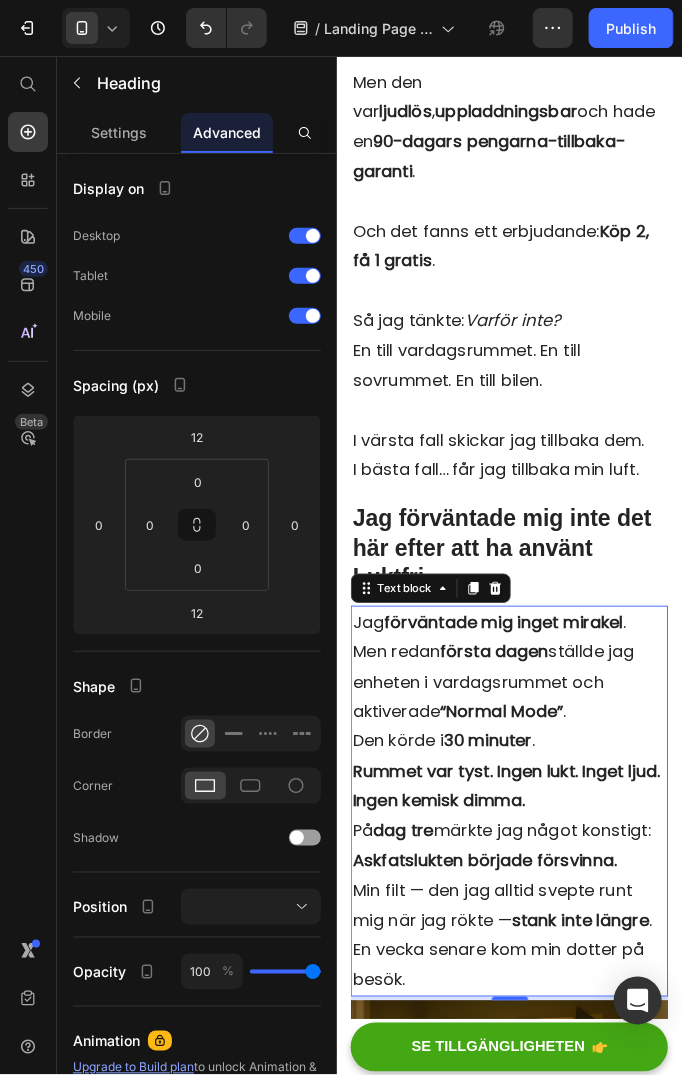 click on "Jag förväntade mig inget mirakel . Men redan första dagen ställde jag enheten i vardagsrummet och aktiverade “Normal Mode” . Den körde i 30 minuter ." at bounding box center (523, 736) 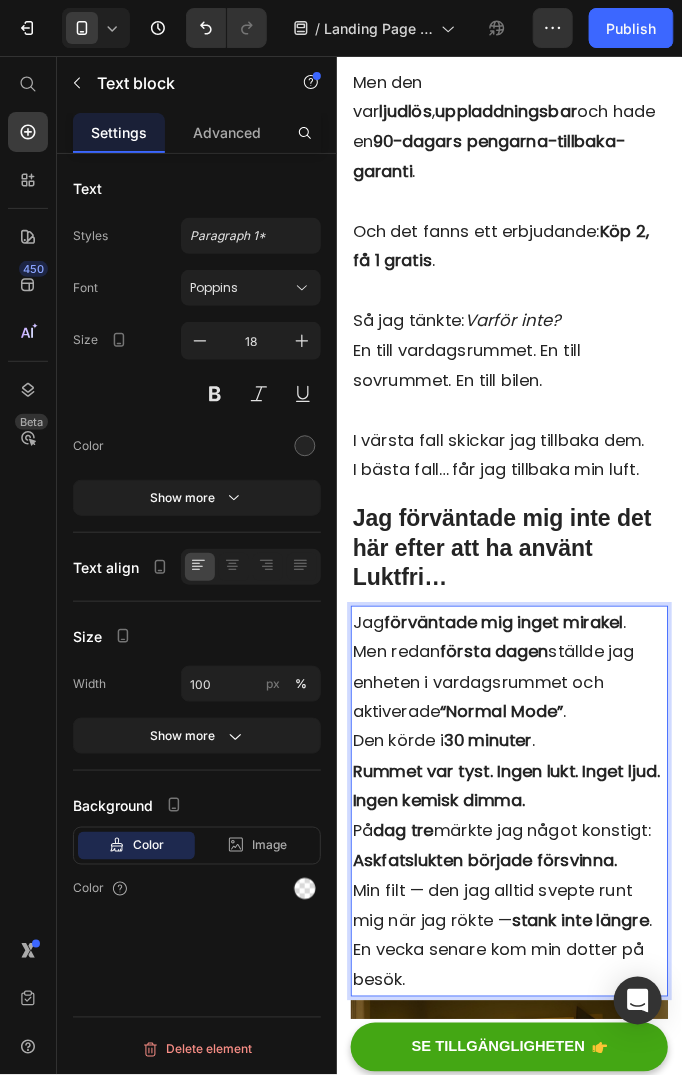 click on "Jag förväntade mig inget mirakel . Men redan första dagen ställde jag enheten i vardagsrummet och aktiverade “Normal Mode” . Den körde i 30 minuter ." at bounding box center (523, 736) 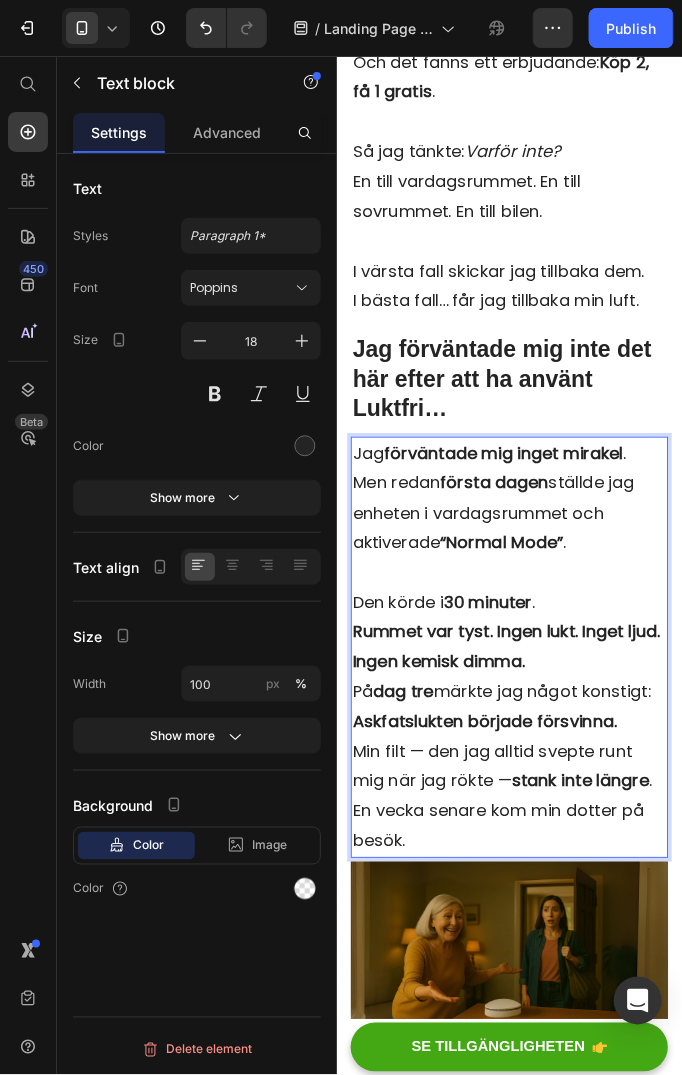 scroll, scrollTop: 7900, scrollLeft: 0, axis: vertical 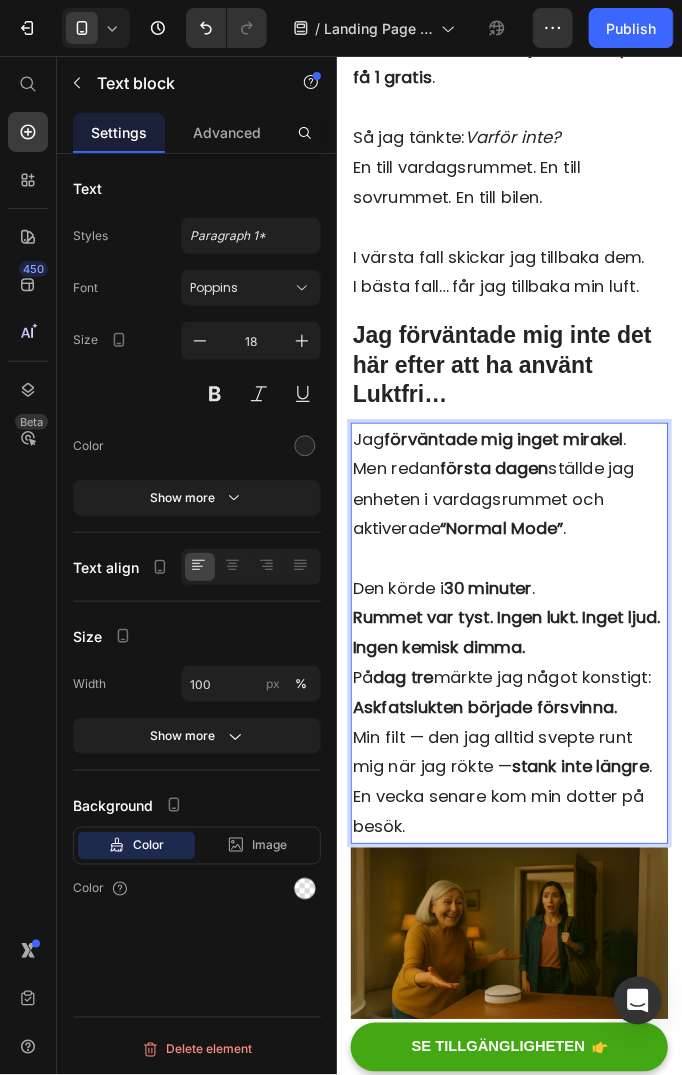 click on "På dag tre märkte jag något konstigt: Askfatslukten började försvinna." at bounding box center [523, 746] 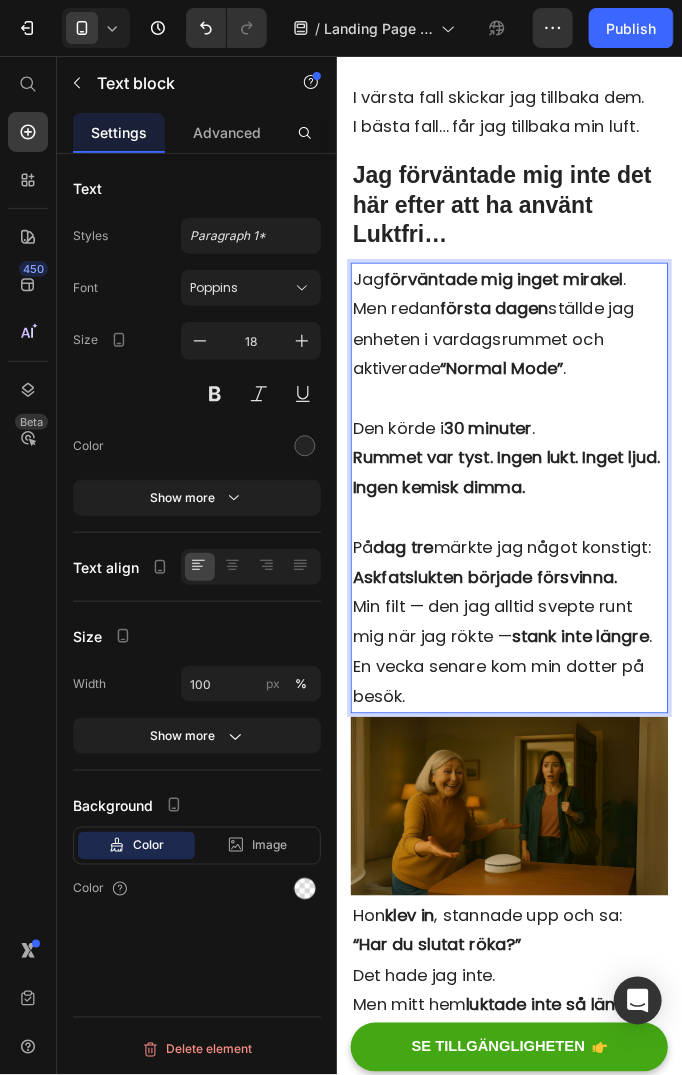 scroll, scrollTop: 8100, scrollLeft: 0, axis: vertical 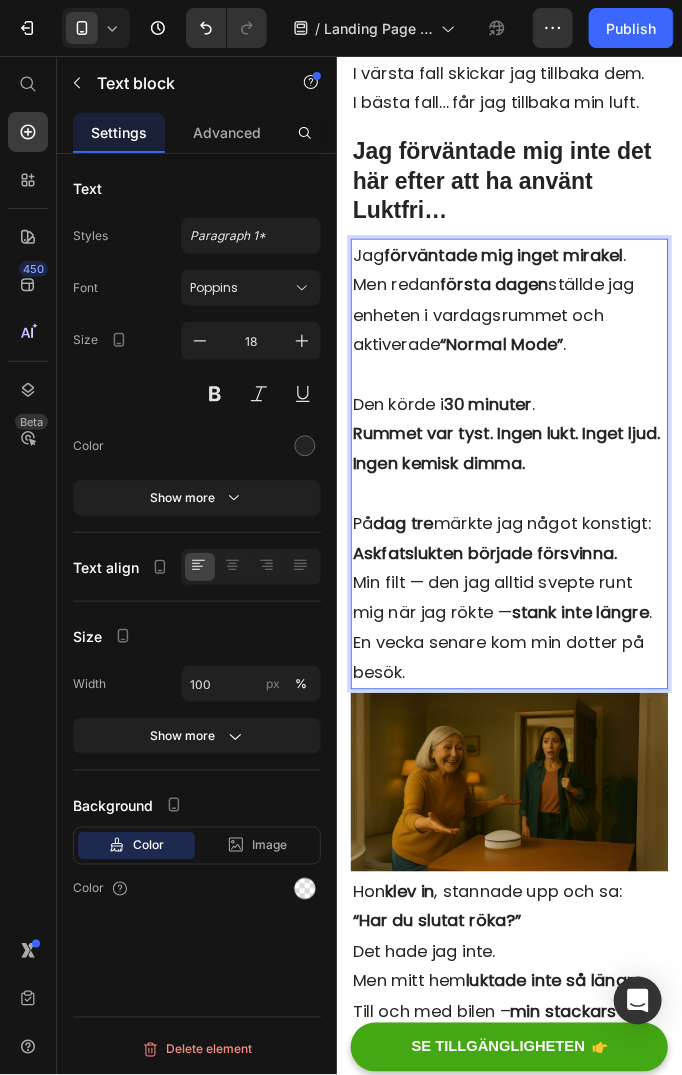 click on "En vecka senare kom min dotter på besök." at bounding box center [523, 708] 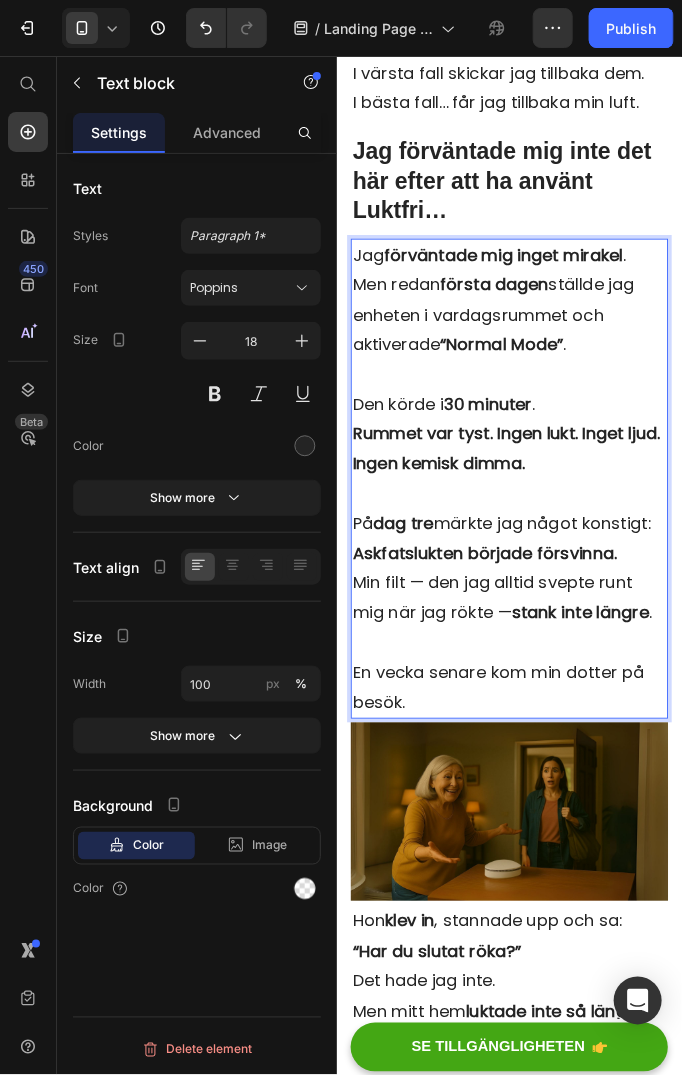 click on "Min filt — den jag alltid svepte runt mig när jag rökte — stank inte längre ." at bounding box center (523, 643) 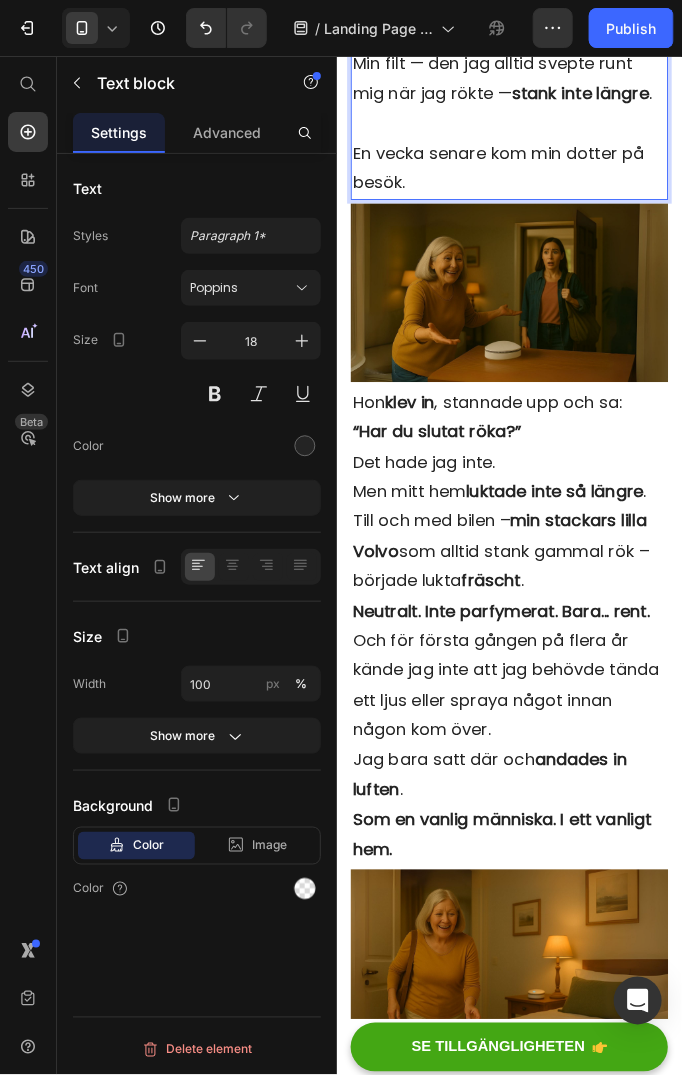 scroll, scrollTop: 8700, scrollLeft: 0, axis: vertical 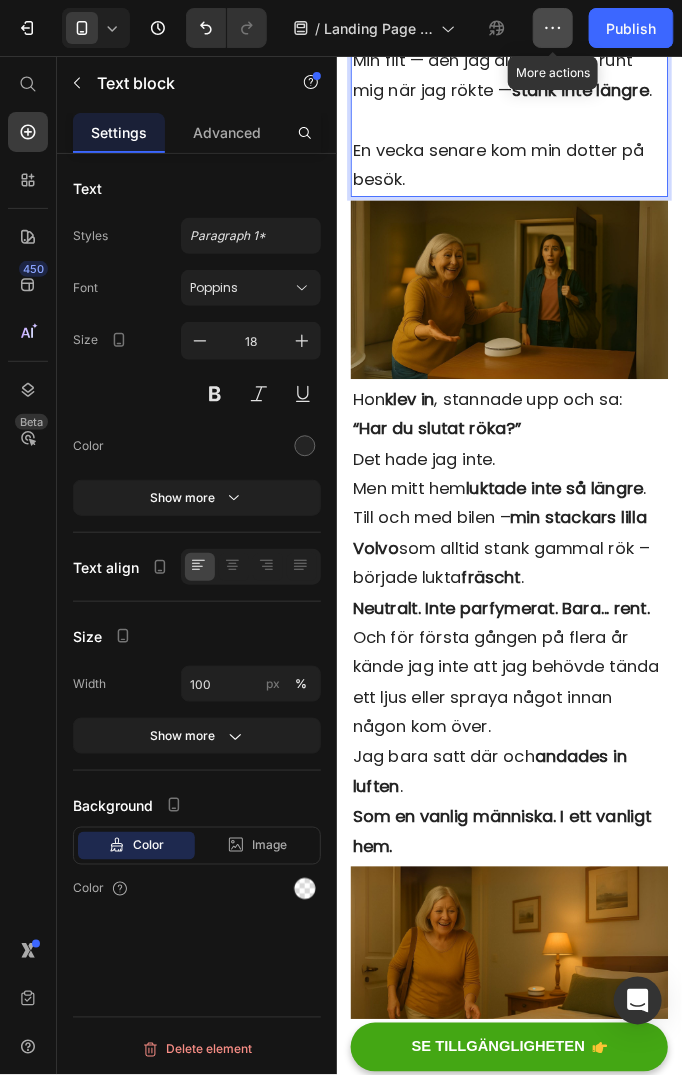 click 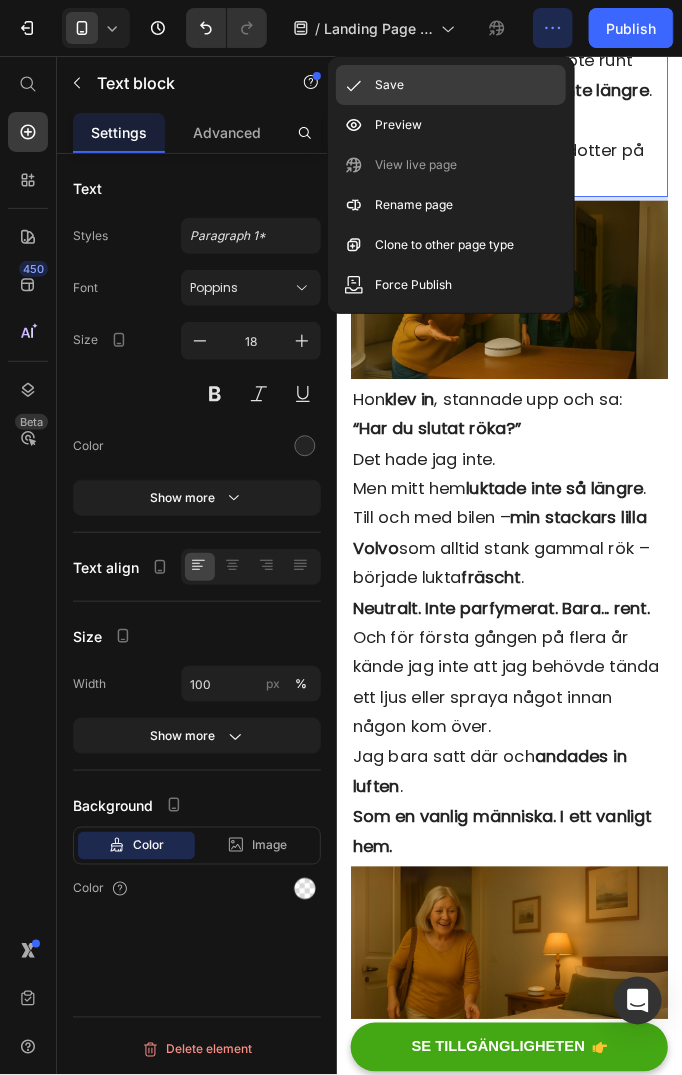 click on "Save" 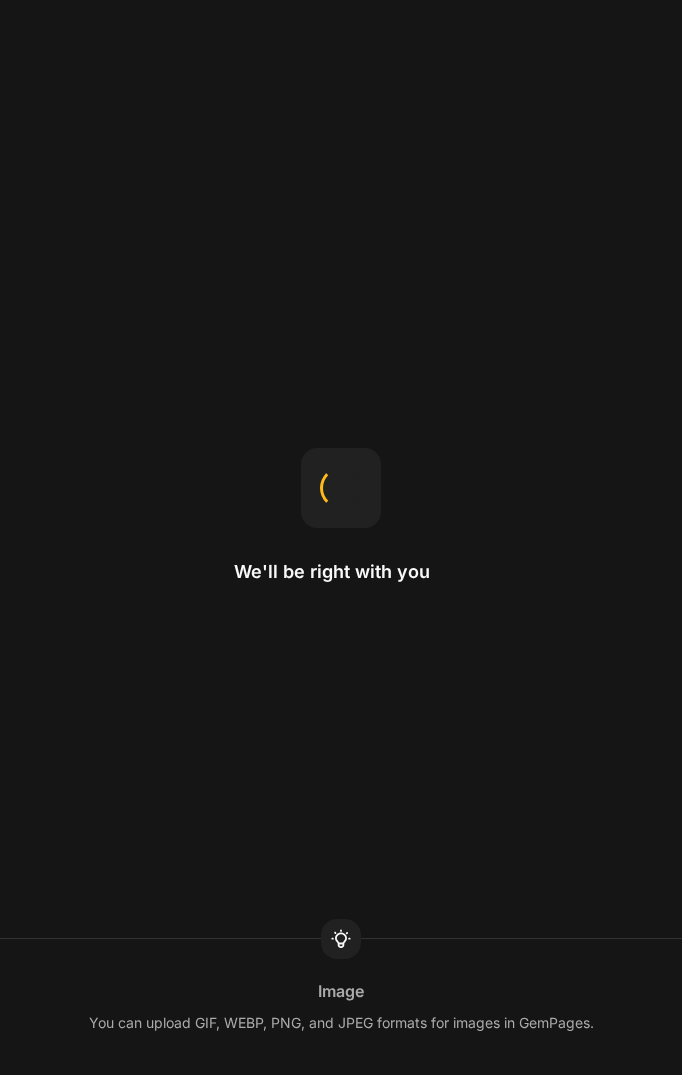 scroll, scrollTop: 0, scrollLeft: 0, axis: both 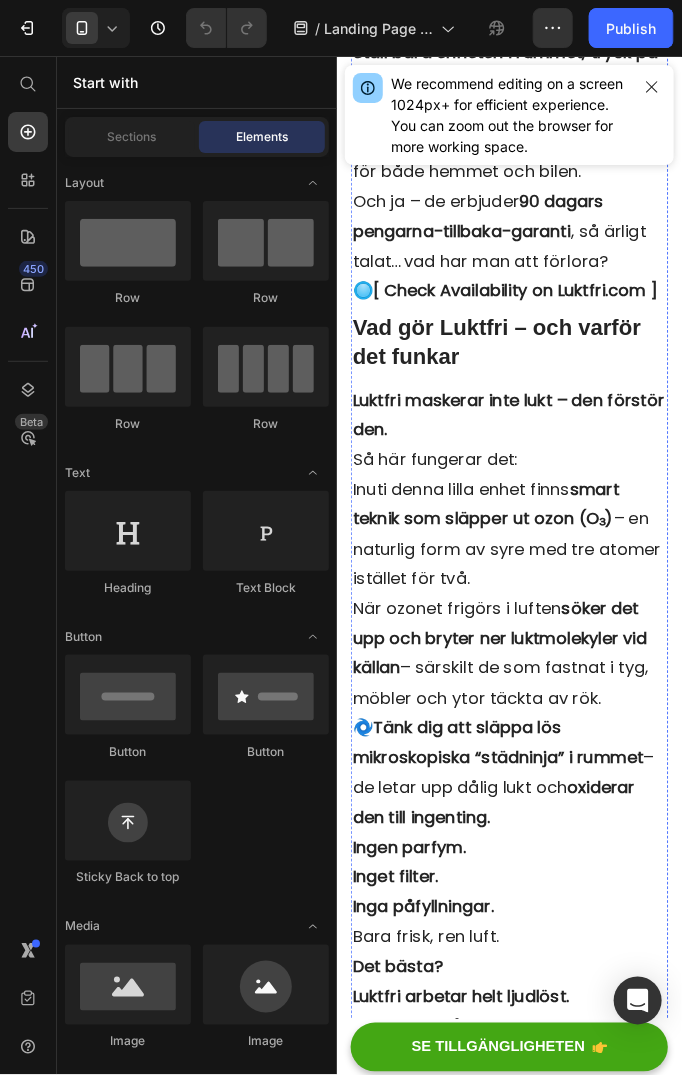 click at bounding box center [523, -953] 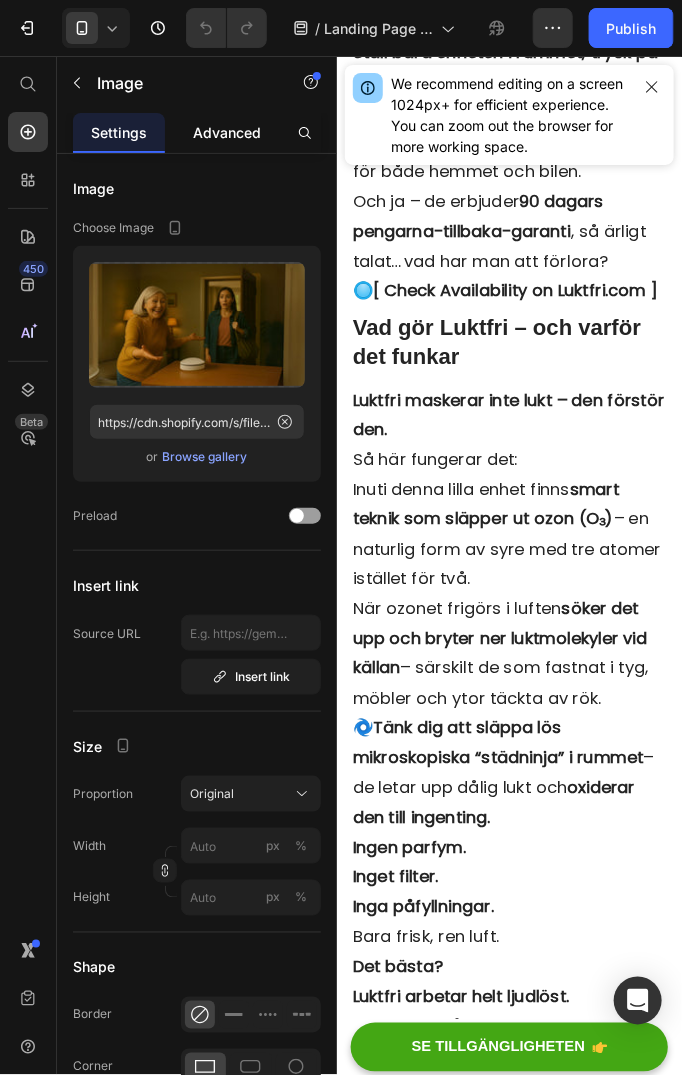 click on "Advanced" 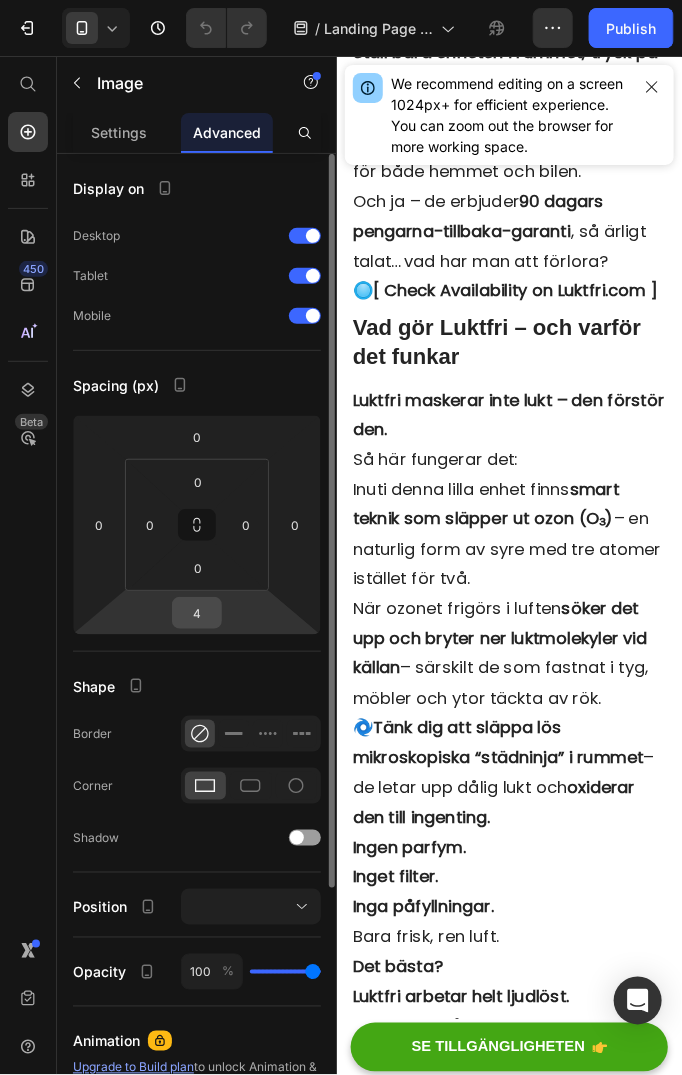 click on "4" at bounding box center [197, 613] 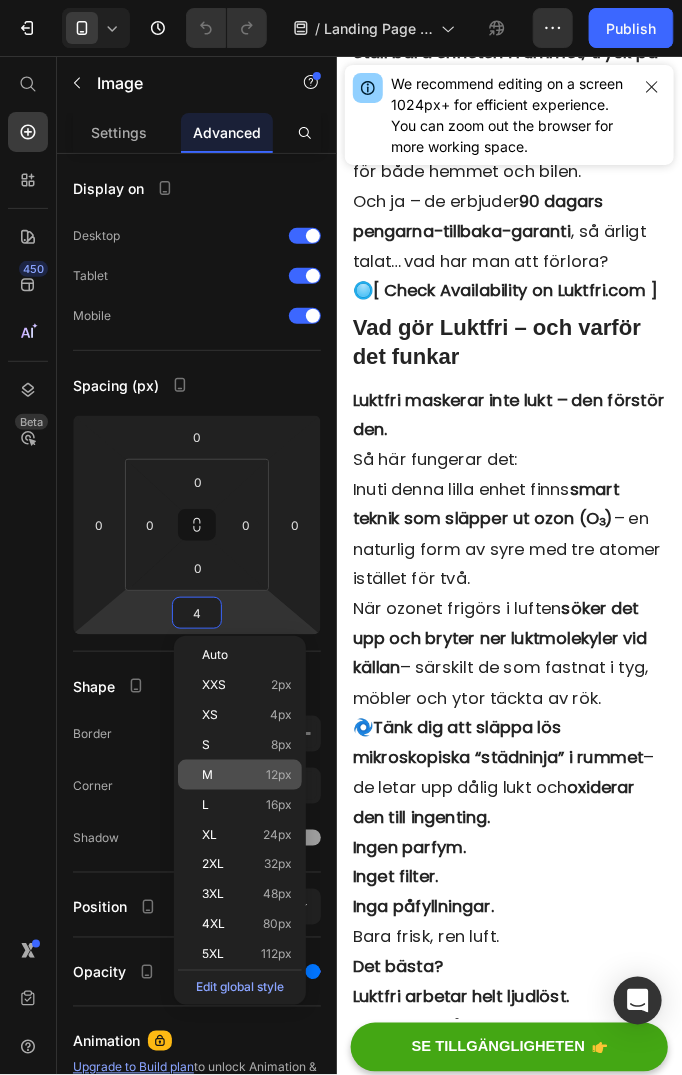 click on "M 12px" at bounding box center [247, 775] 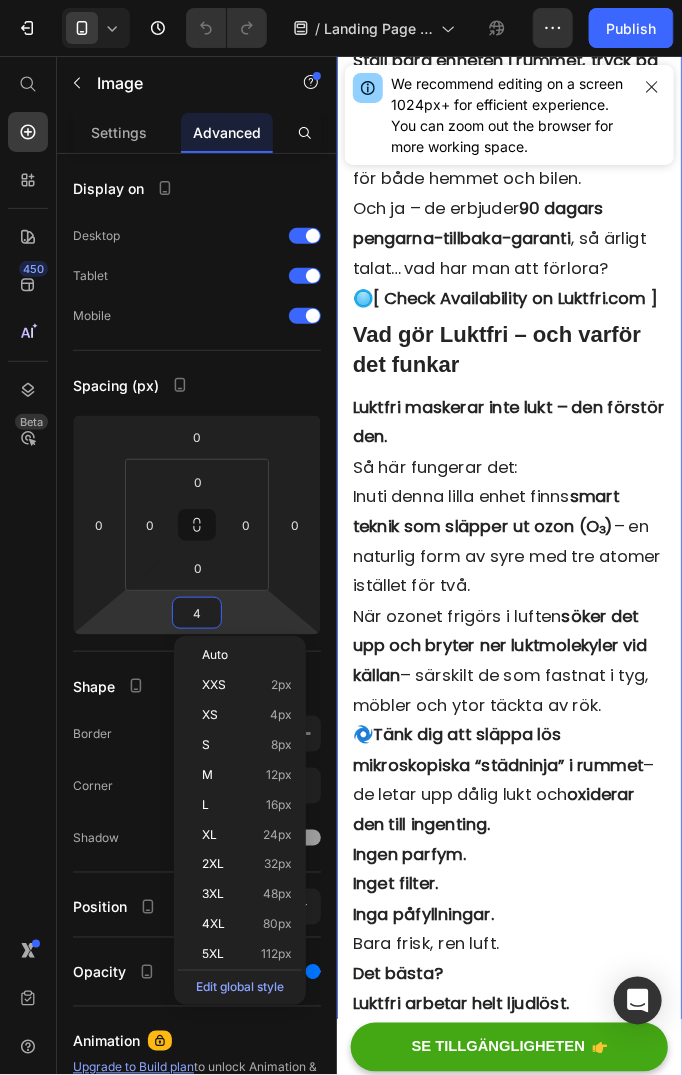 type on "12" 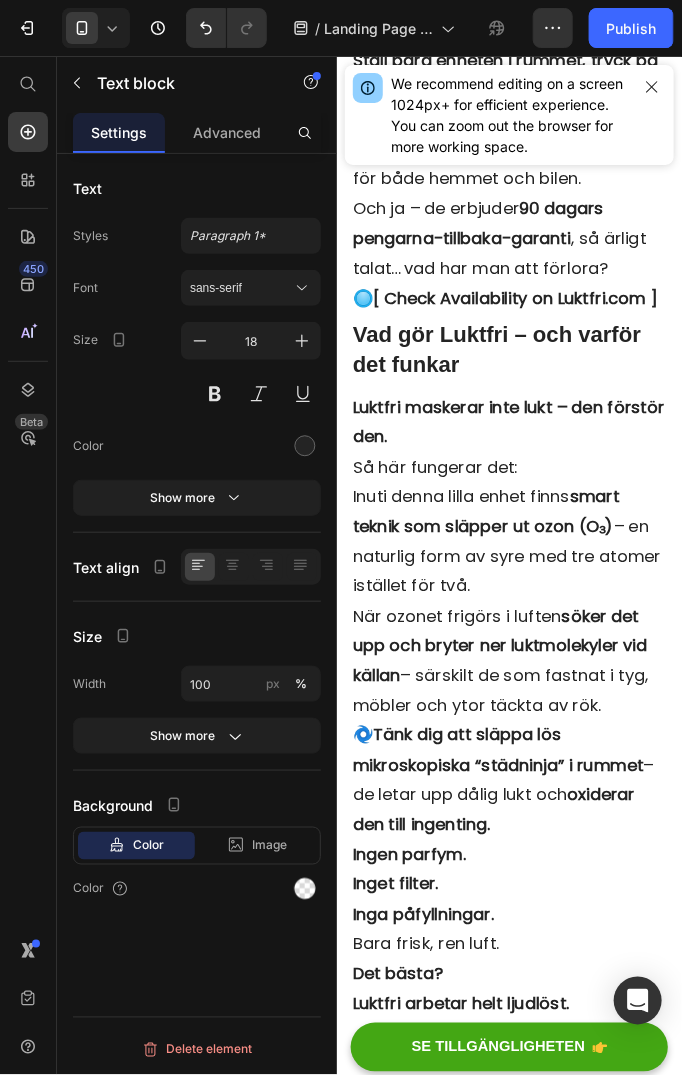 click on "Till och med bilen –  min stackars lilla [BRAND]  som alltid stank gammal rök – började lukta  fräscht . Neutralt. Inte parfymerat. Bara... rent." at bounding box center (523, -744) 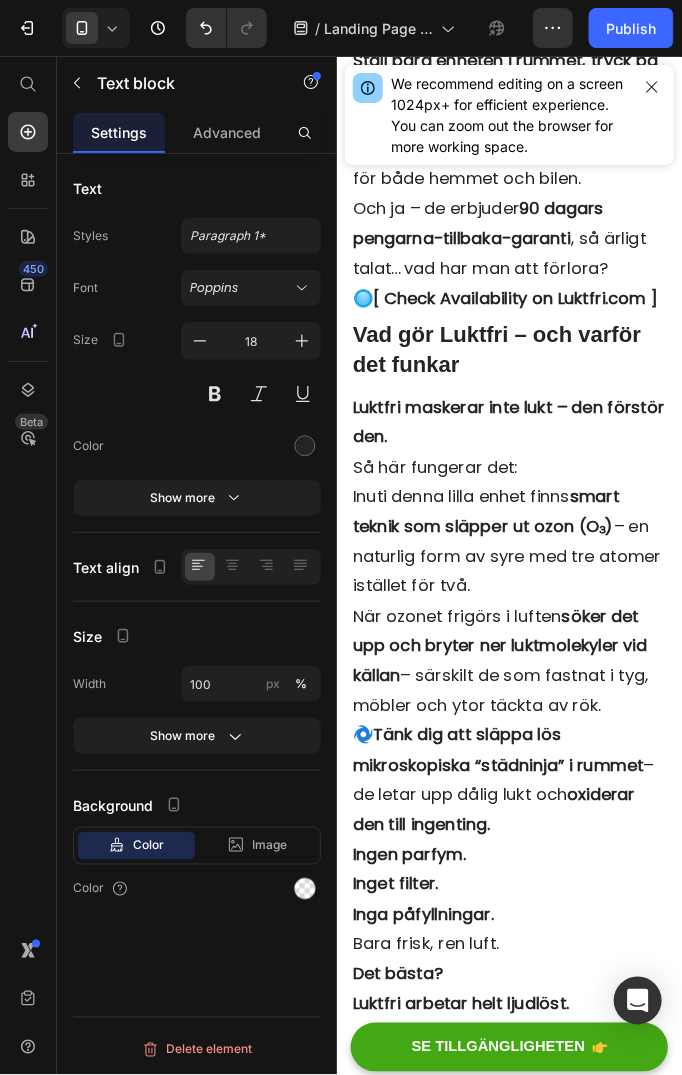click on "Till och med bilen –  min stackars lilla [BRAND]  som alltid stank gammal rök – började lukta  fräscht . Neutralt. Inte parfymerat. Bara... rent." at bounding box center [523, -744] 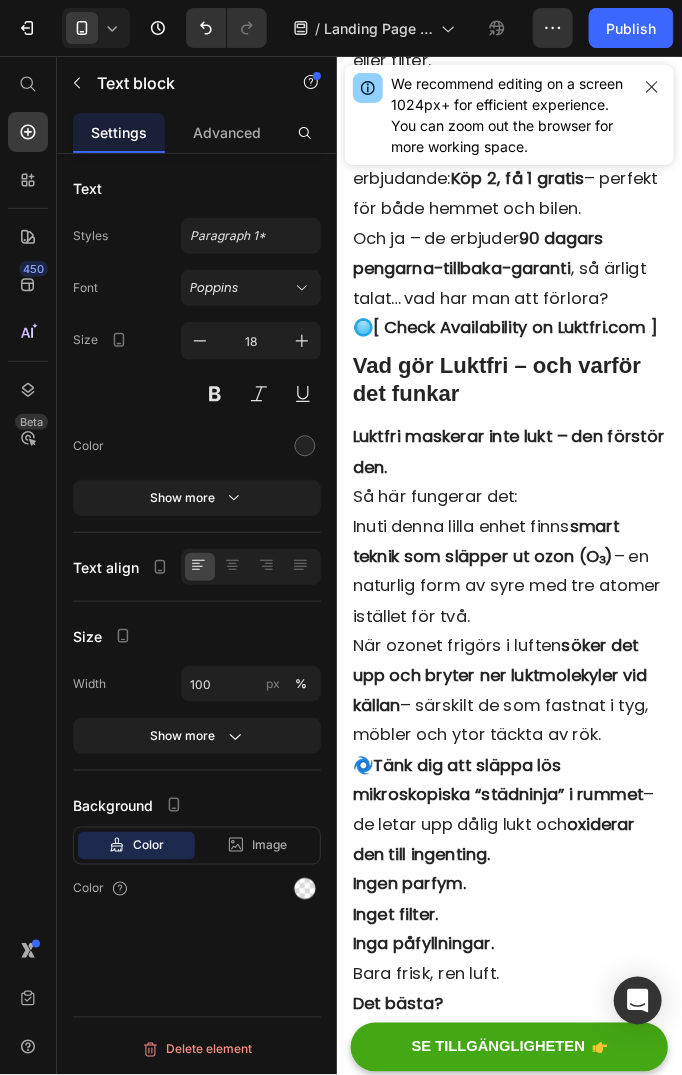 click on "Det hade jag inte. Men mitt hem  luktade inte så längre ." at bounding box center (523, -842) 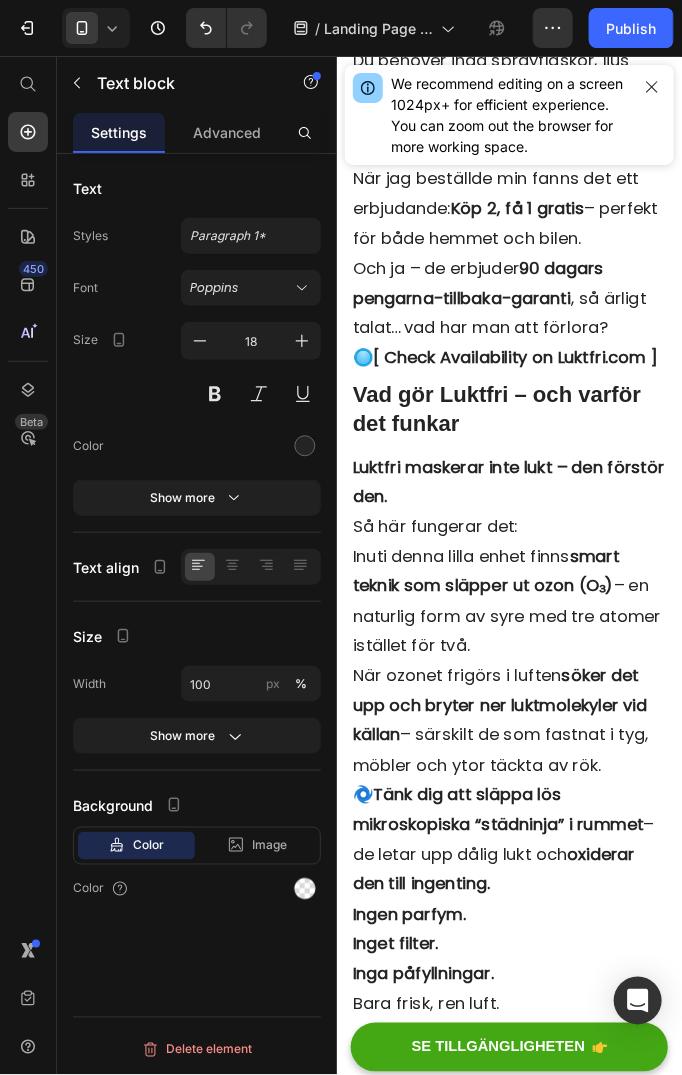 click on "Det hade jag inte. Men mitt hem  luktade inte så längre ." at bounding box center (523, -809) 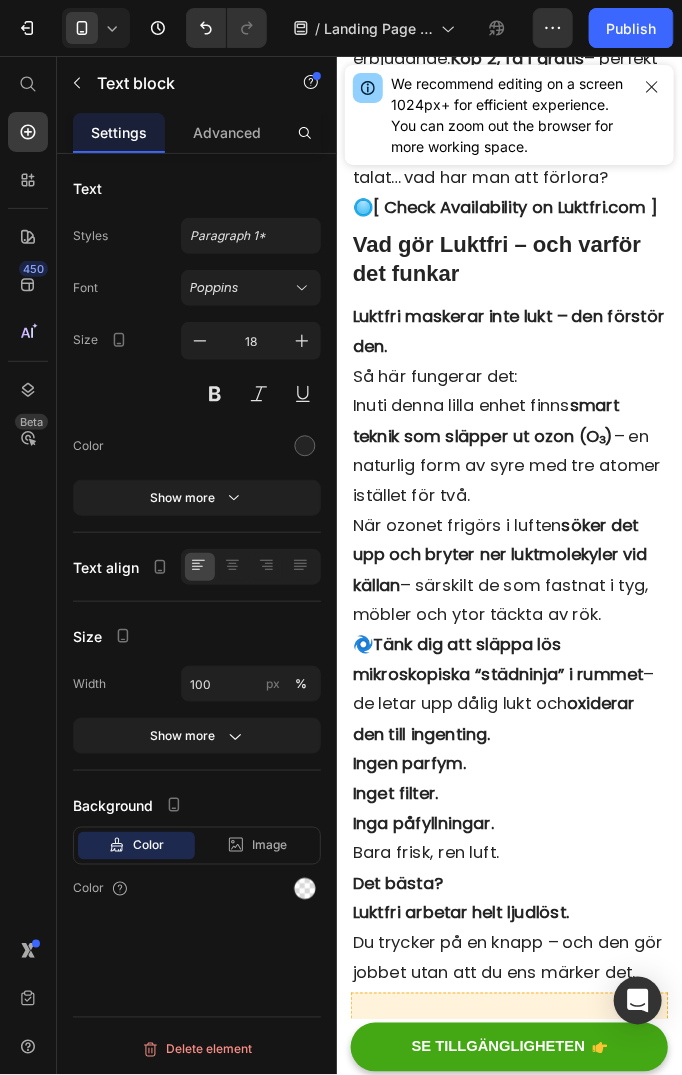 scroll, scrollTop: 8900, scrollLeft: 0, axis: vertical 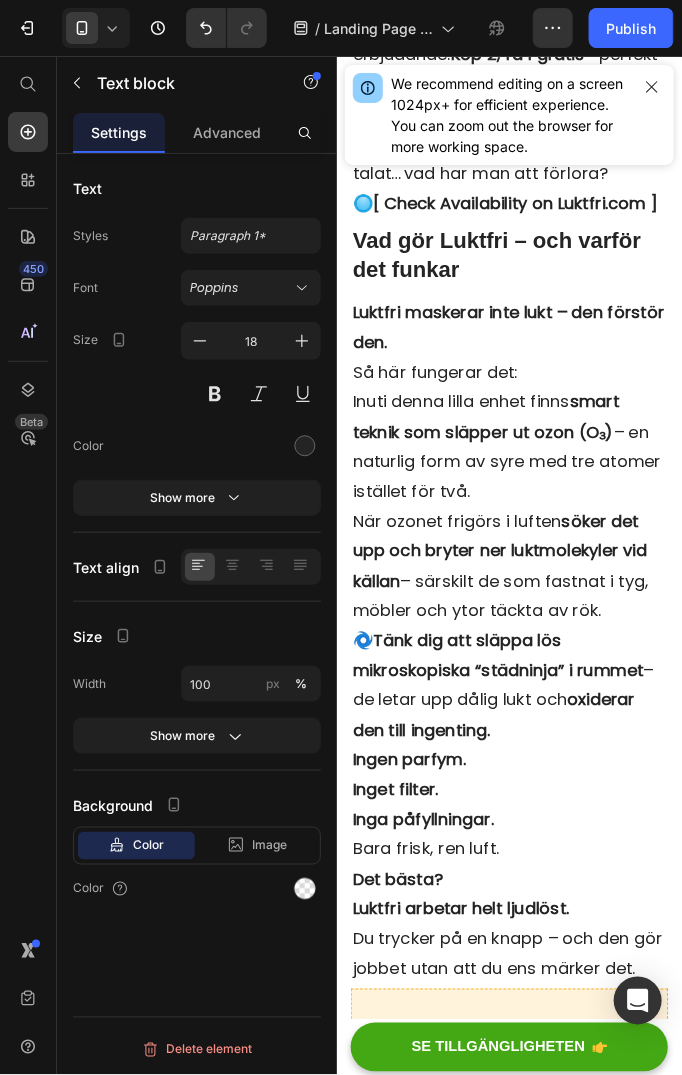 click on "Och för första gången på flera år kände jag inte att jag behövde tända ett ljus eller spraya något innan någon kom över." at bounding box center (523, -717) 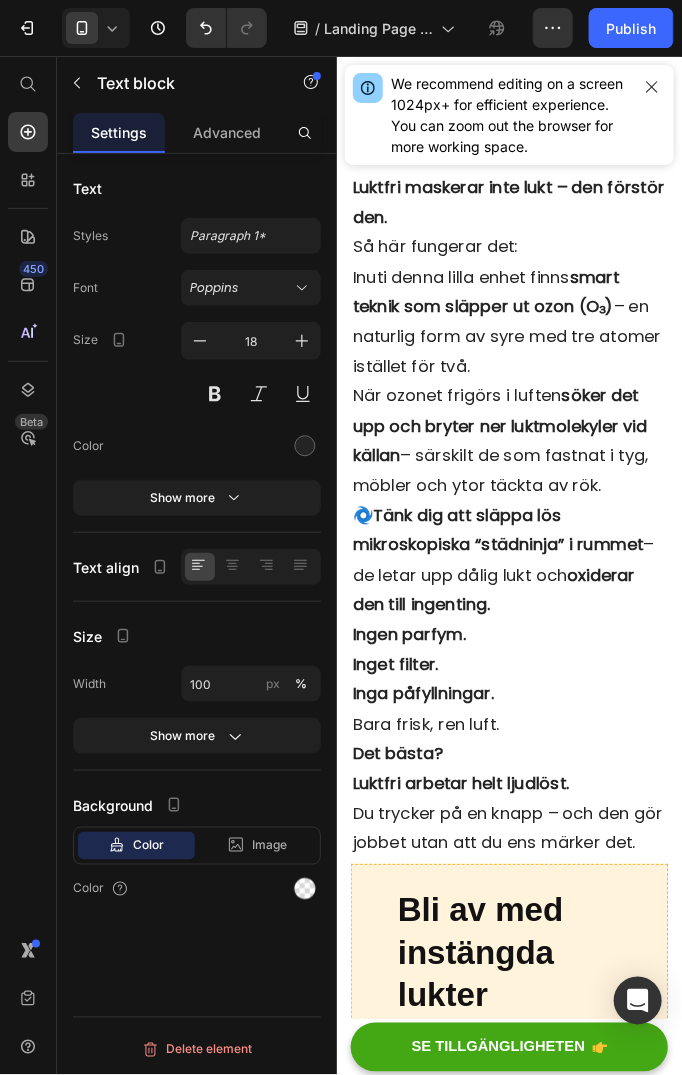 scroll, scrollTop: 9100, scrollLeft: 0, axis: vertical 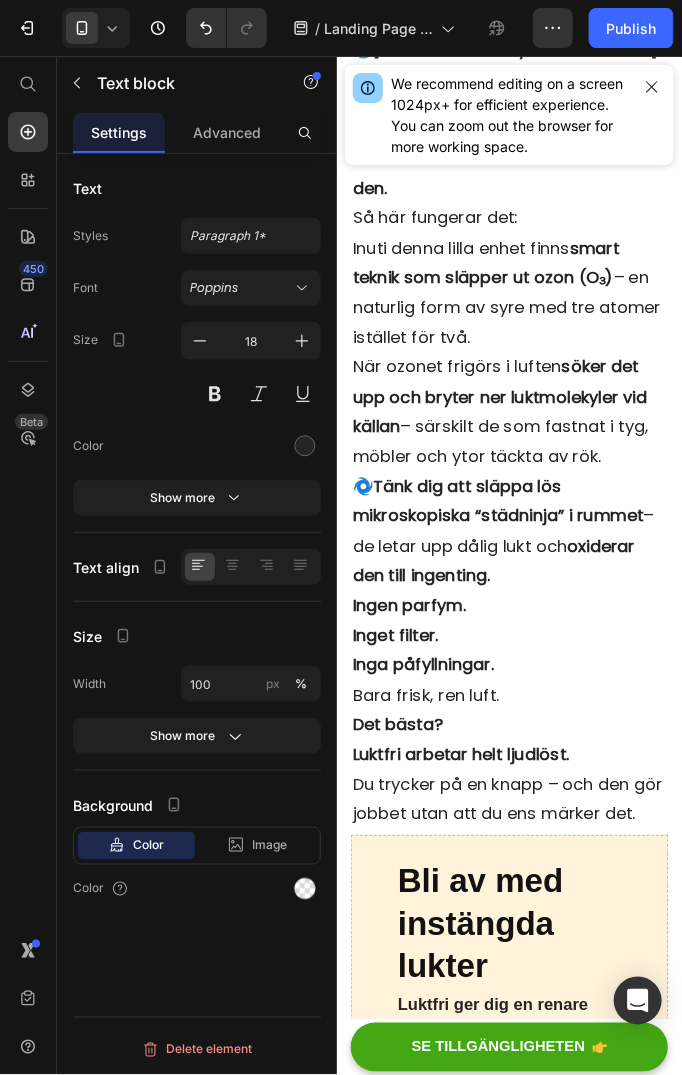 click on "Jag bara satt där och  andades in luften . Som en vanlig människa. I ett vanligt hem." at bounding box center (523, -755) 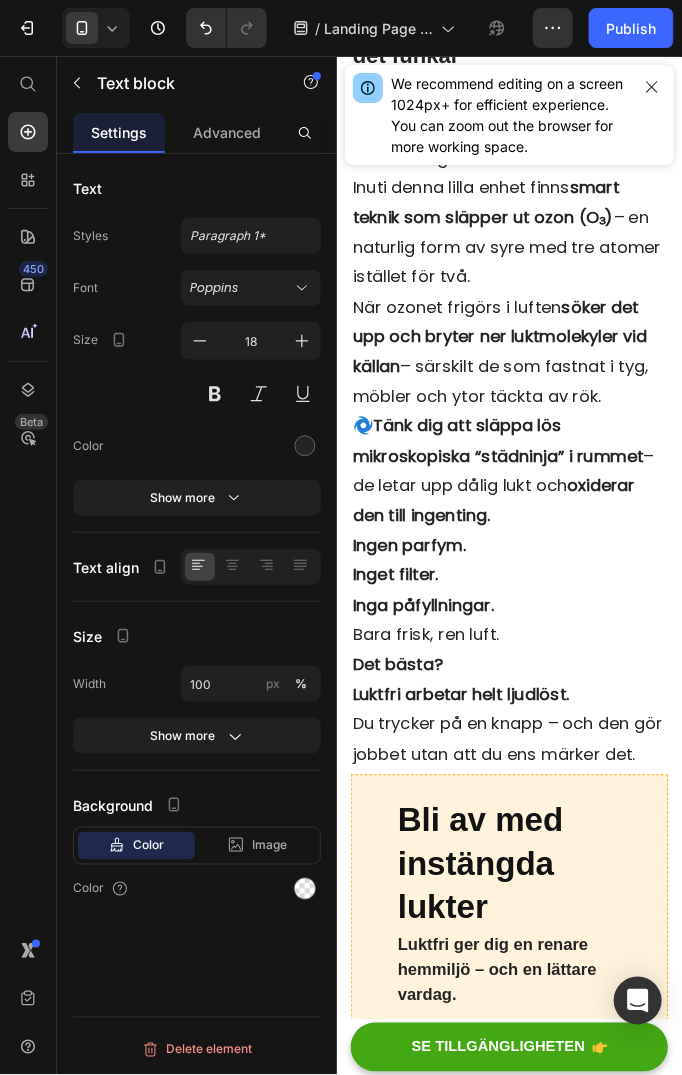 scroll, scrollTop: 9200, scrollLeft: 0, axis: vertical 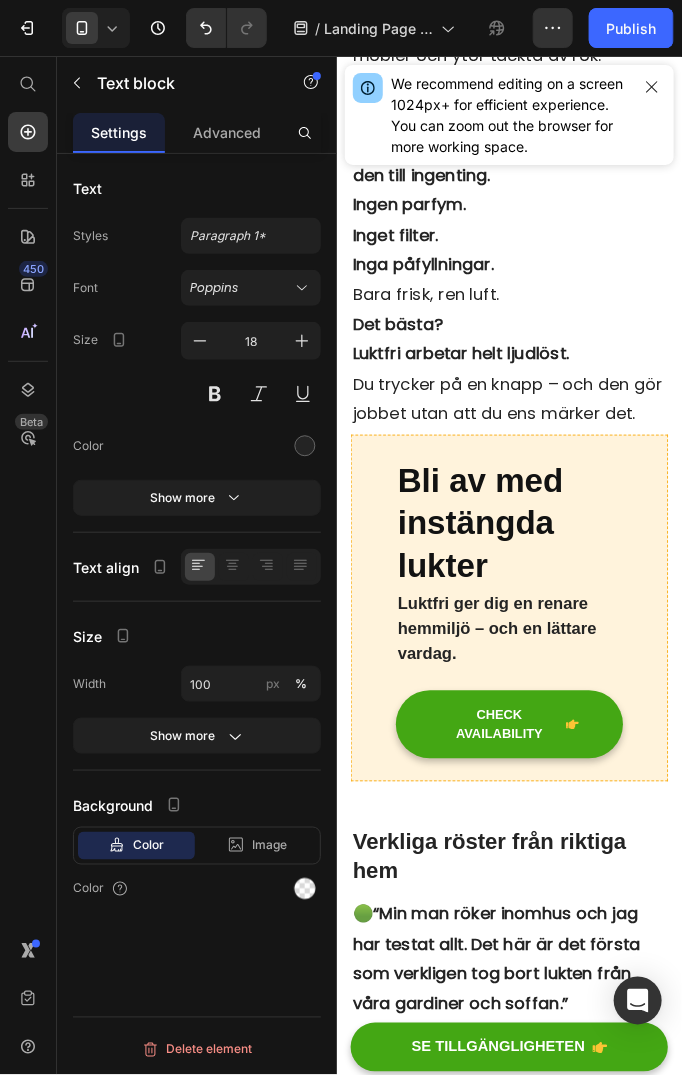 click on "Efter att ha sett vad Luktfri gjorde för mitt hem, berättar jag om det för alla nu. Inte för att jag försöker sälja något — utan för att jag vet hur fruktansvärt det känns att leva med den där kvarhängande röklukten… och hur otroligt det känns när den äntligen är borta." at bounding box center (523, -926) 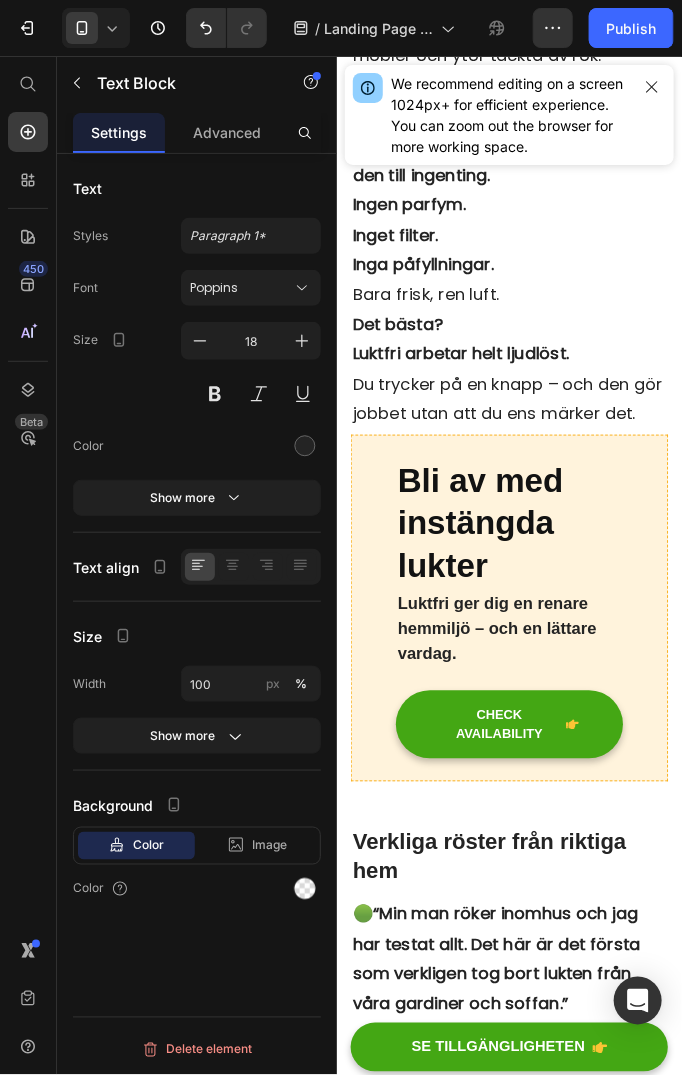 click on "Efter att ha sett vad Luktfri gjorde för mitt hem, berättar jag om det för alla nu. Inte för att jag försöker sälja något — utan för att jag vet hur fruktansvärt det känns att leva med den där kvarhängande röklukten… och hur otroligt det känns när den äntligen är borta." at bounding box center (523, -926) 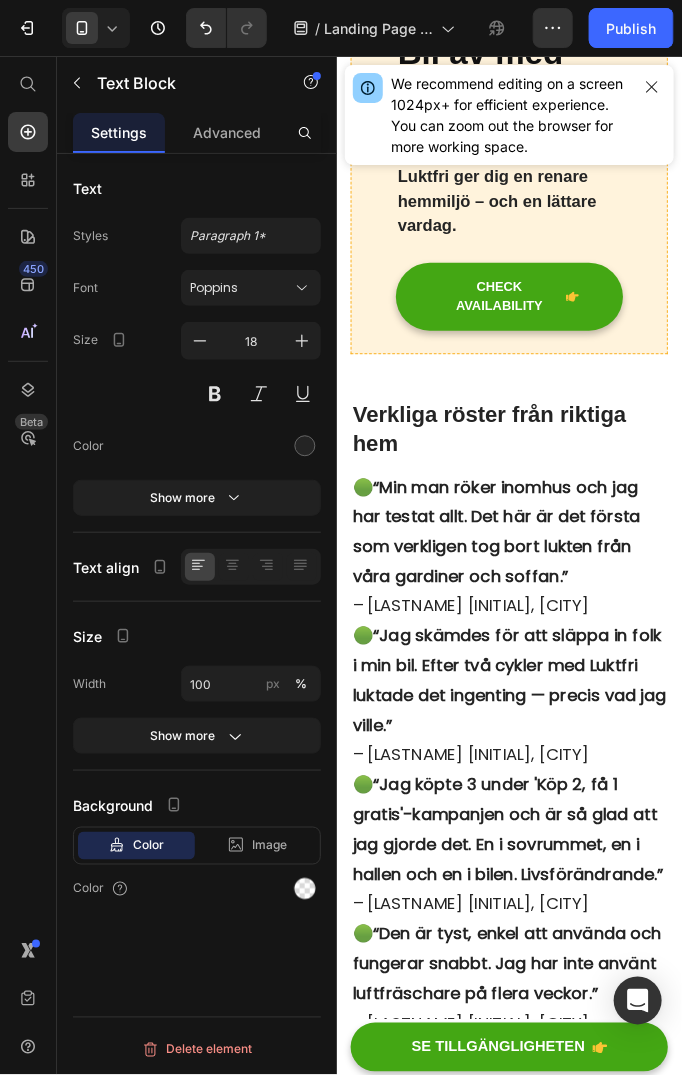 scroll, scrollTop: 10100, scrollLeft: 0, axis: vertical 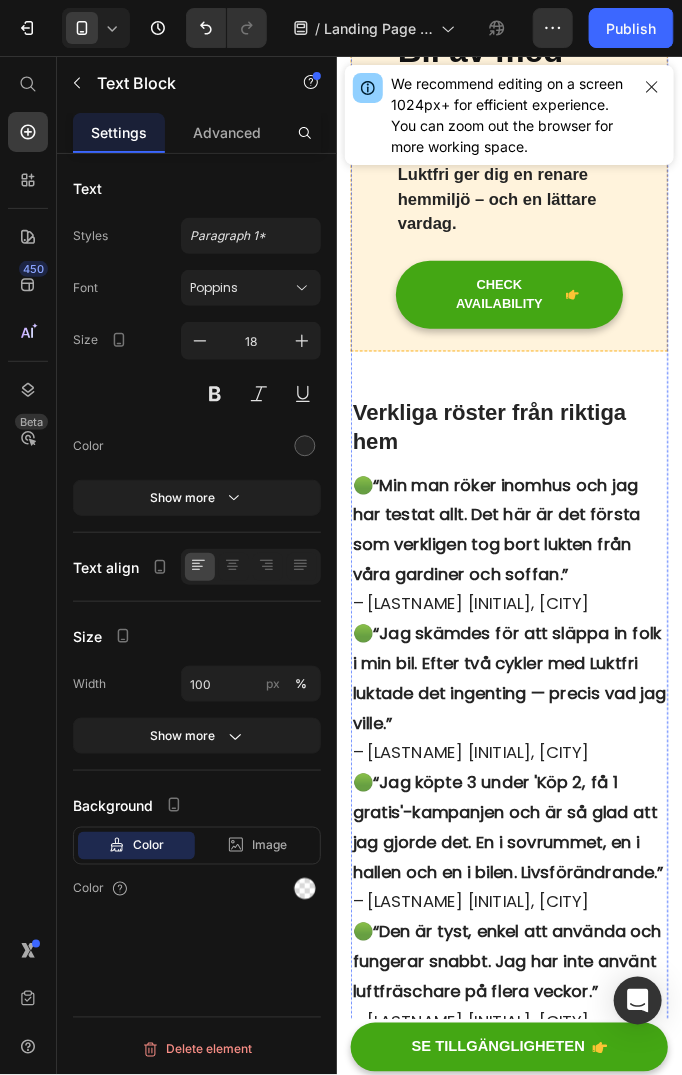 click on "Och det bästa av allt? Du behöver inga sprayflaskor, ljus eller filter. Ställ bara enheten i rummet, tryck på en knapp – och låt den göra sitt jobb." at bounding box center (523, -1147) 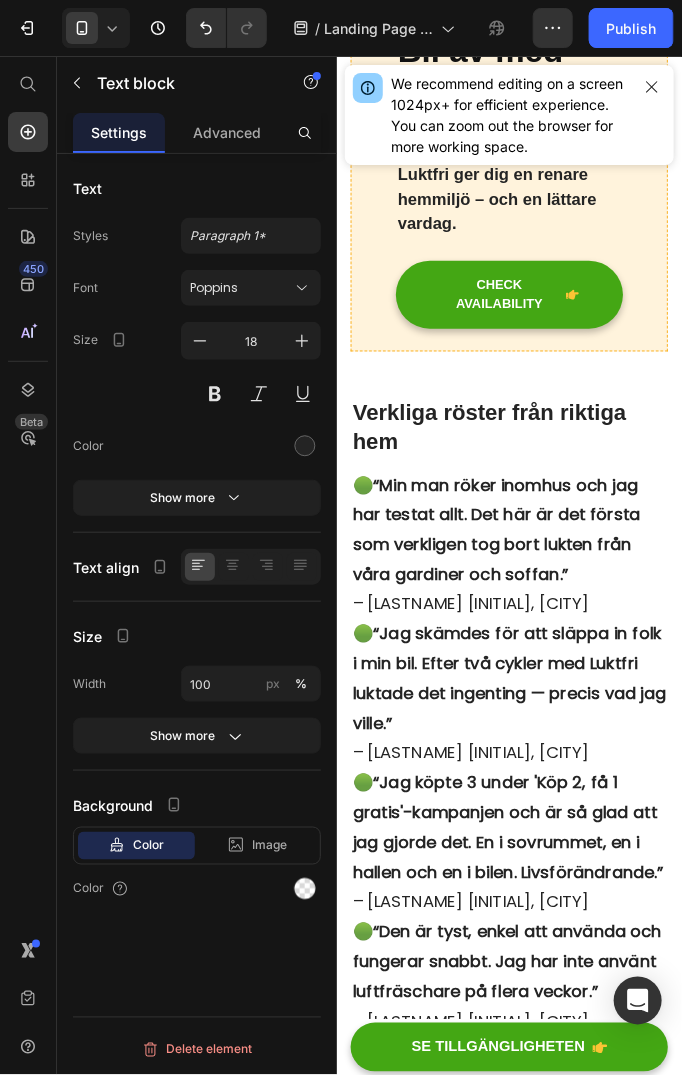 click on "Och det bästa av allt? Du behöver inga sprayflaskor, ljus eller filter. Ställ bara enheten i rummet, tryck på en knapp – och låt den göra sitt jobb." at bounding box center [523, -1147] 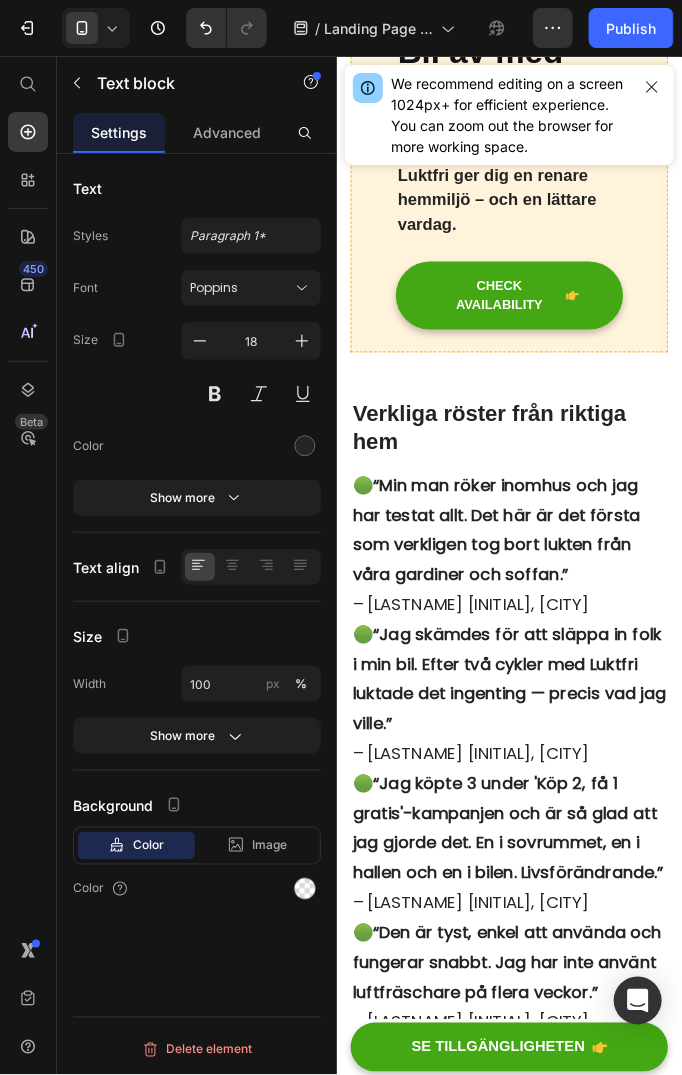 scroll, scrollTop: 10400, scrollLeft: 0, axis: vertical 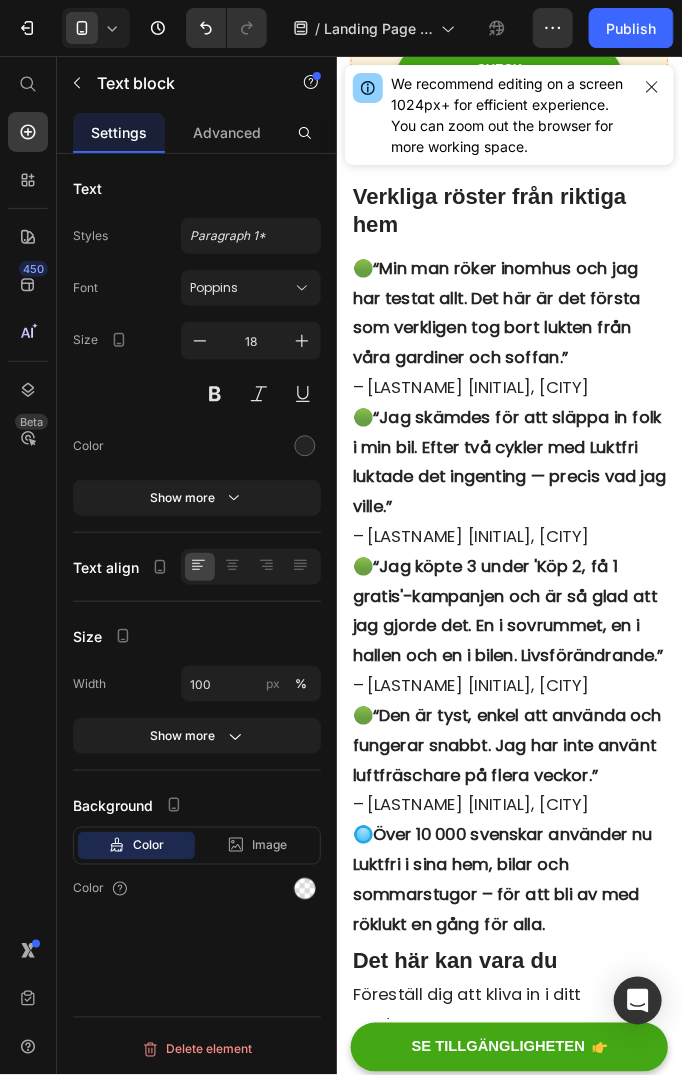 click on "När jag beställde min fanns det ett erbjudande: Köp 2, få 1 gratis – perfekt för både hemmet och bilen. Och ja – de erbjuder 90 dagars pengarna-tillbaka-garanti , så ärligt talat… vad har man att förlora?" at bounding box center (523, -1204) 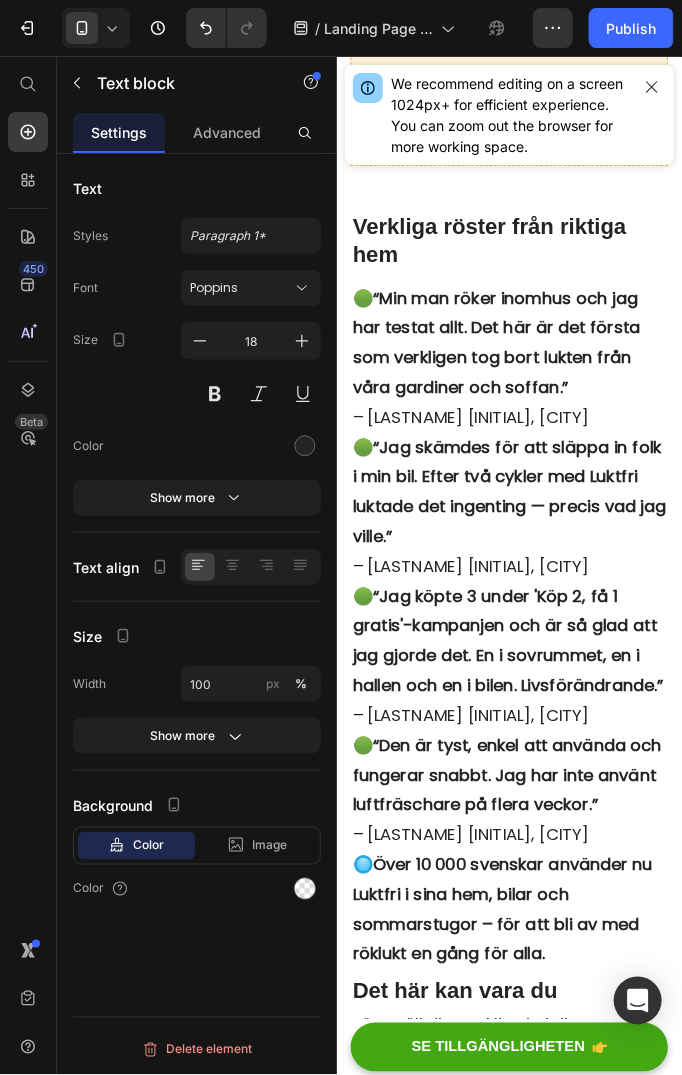 click on "🔘  [ Check Availability on Luktfri.com ]" at bounding box center [523, -1058] 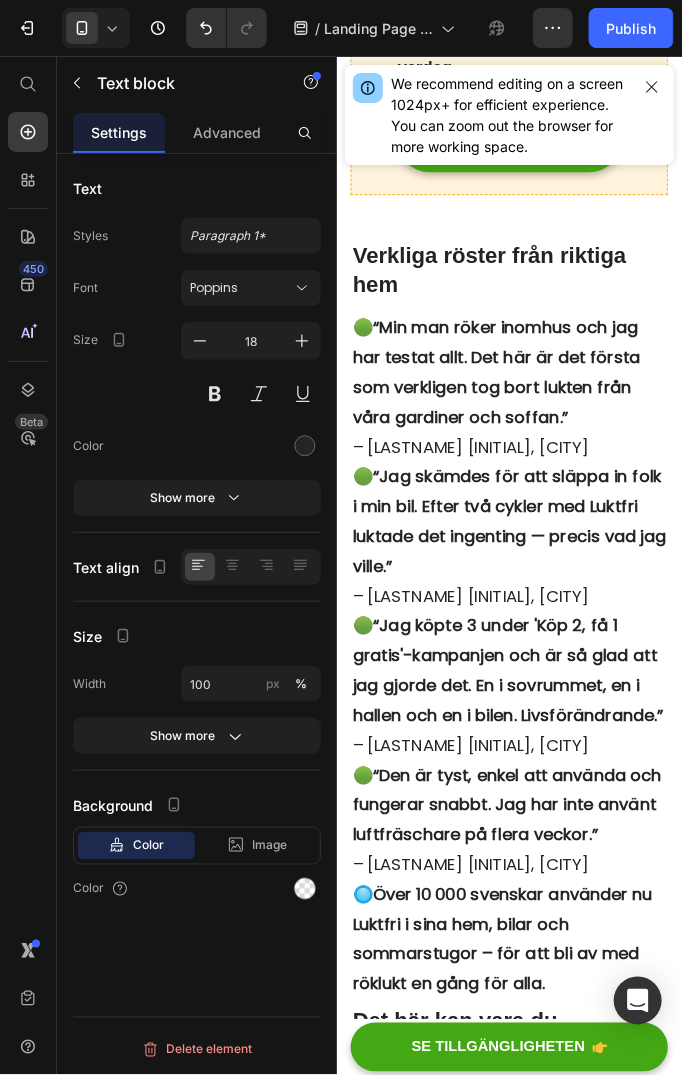 click on "När jag beställde min fanns det ett erbjudande: Köp 2, få 1 gratis – perfekt för både hemmet och bilen. Och ja – de erbjuder 90 dagars pengarna-tillbaka-garanti , så ärligt talat… vad har man att förlora?" at bounding box center (523, -1171) 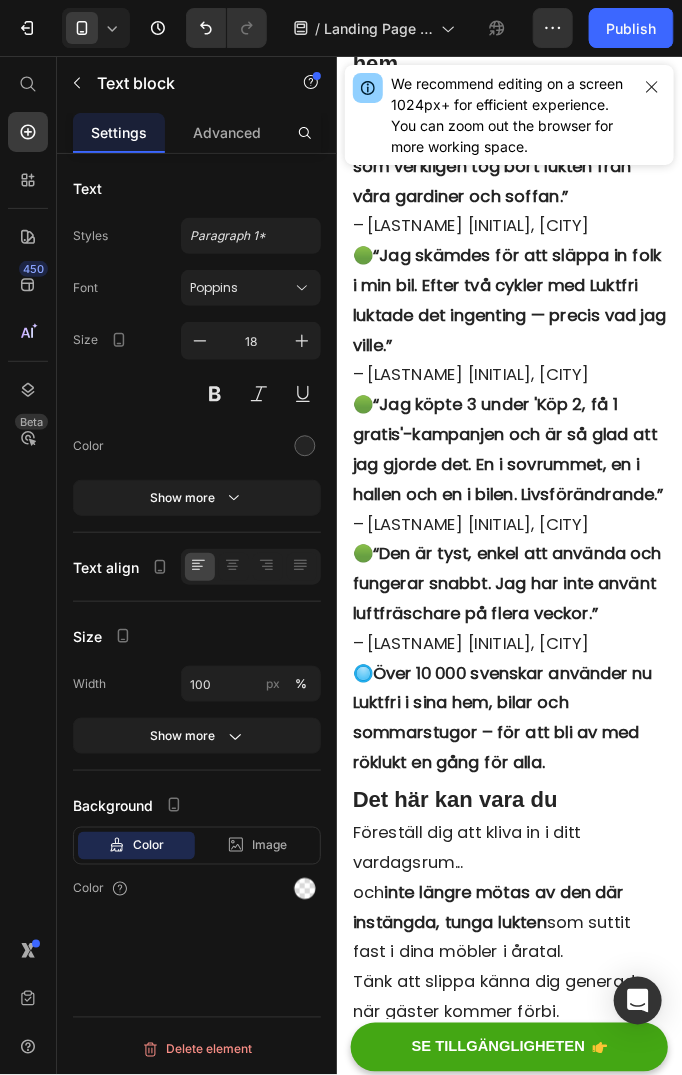 scroll, scrollTop: 10800, scrollLeft: 0, axis: vertical 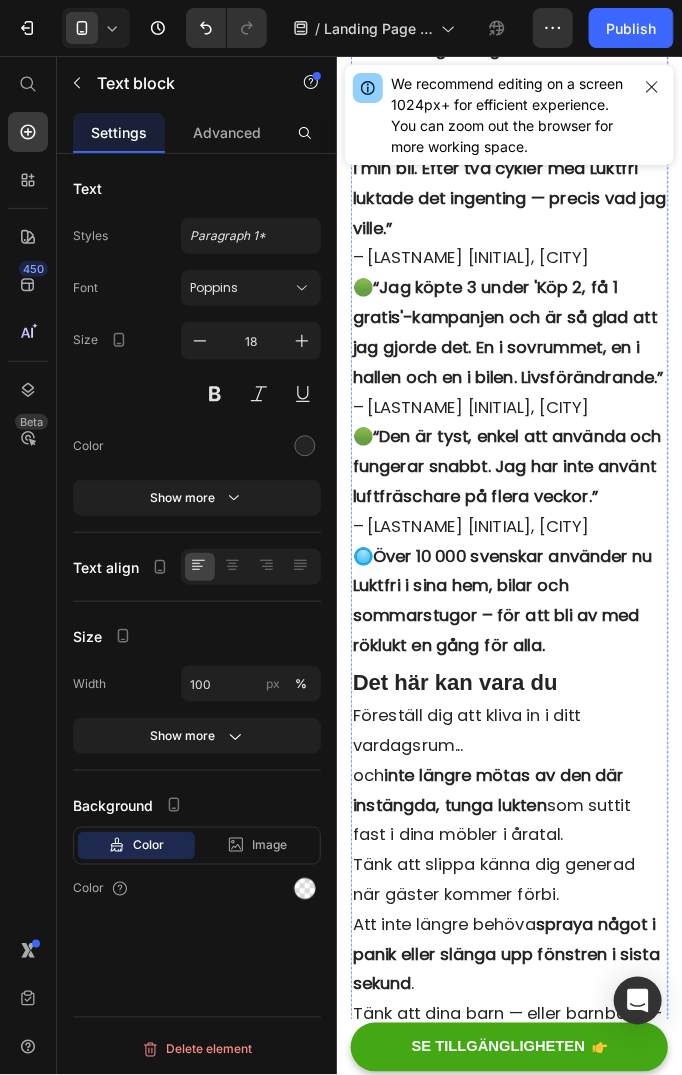 click on "Så här fungerar det:" at bounding box center [523, -1209] 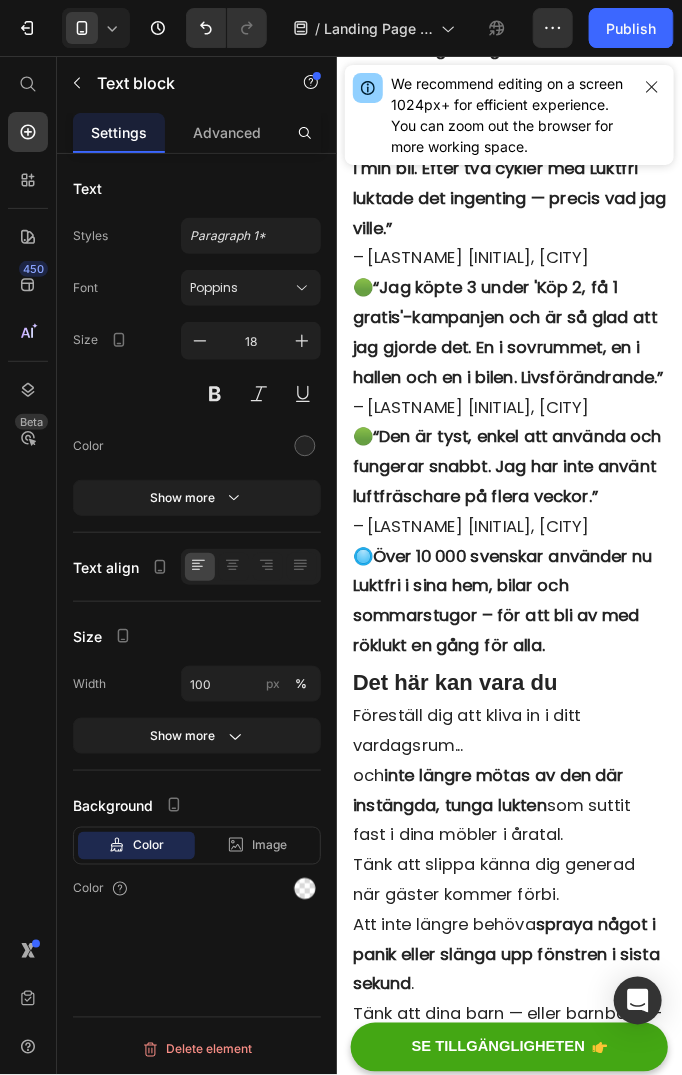click on "Så här fungerar det:" at bounding box center (523, -1209) 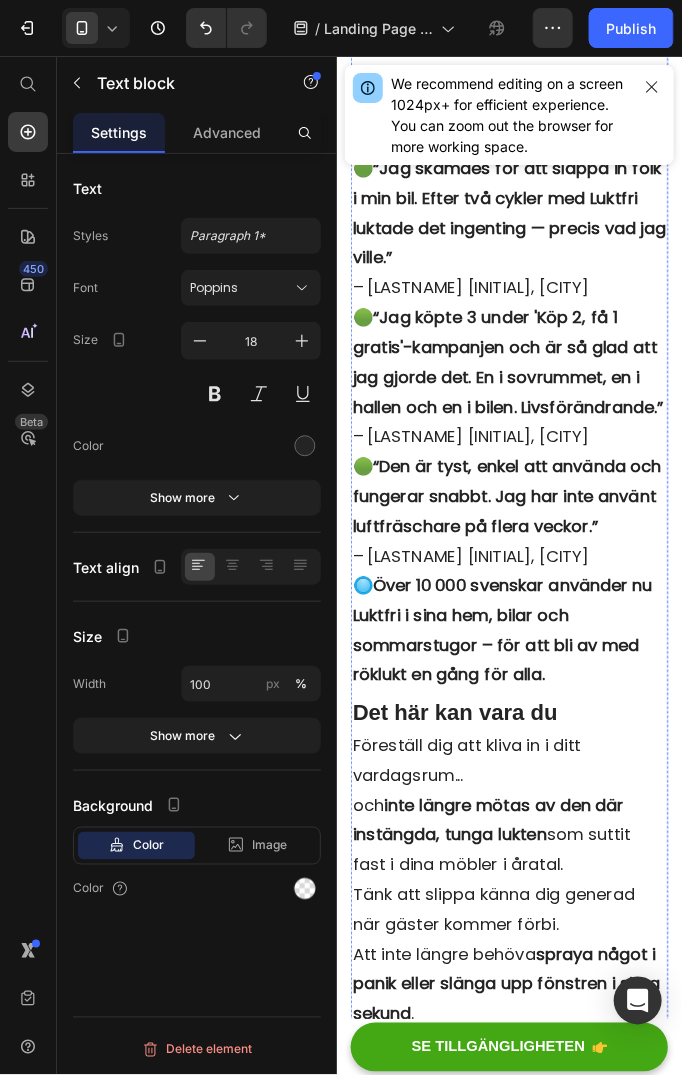 click on "Vad gör Luktfri – och varför det funkar" at bounding box center [509, -1338] 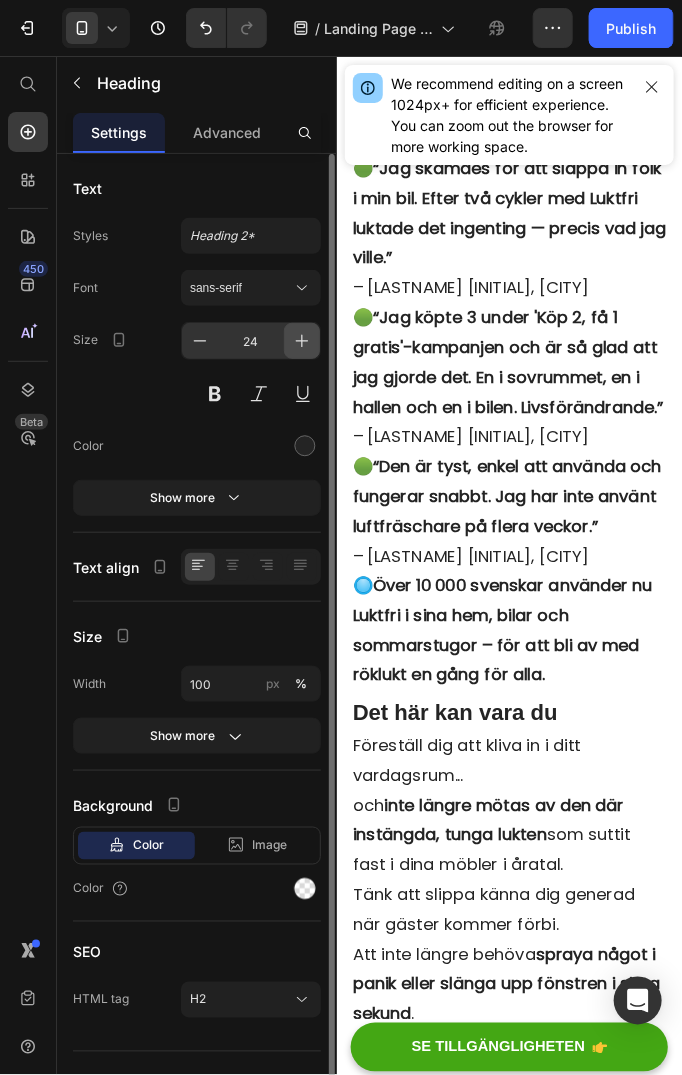 drag, startPoint x: 297, startPoint y: 334, endPoint x: 29, endPoint y: 399, distance: 275.76984 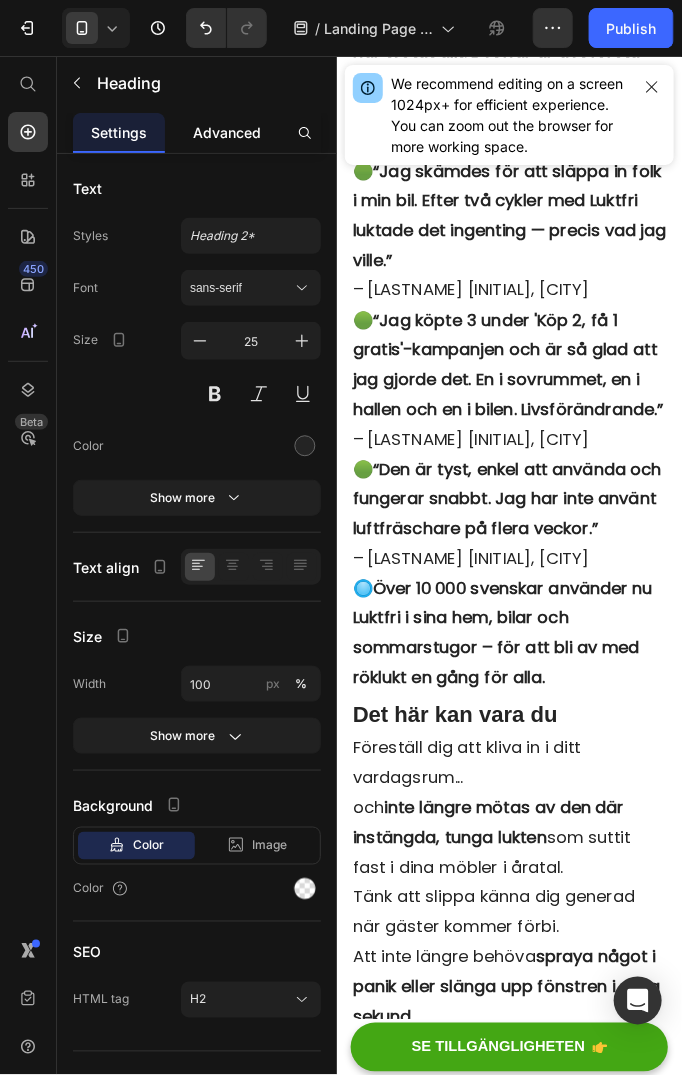 click on "Advanced" 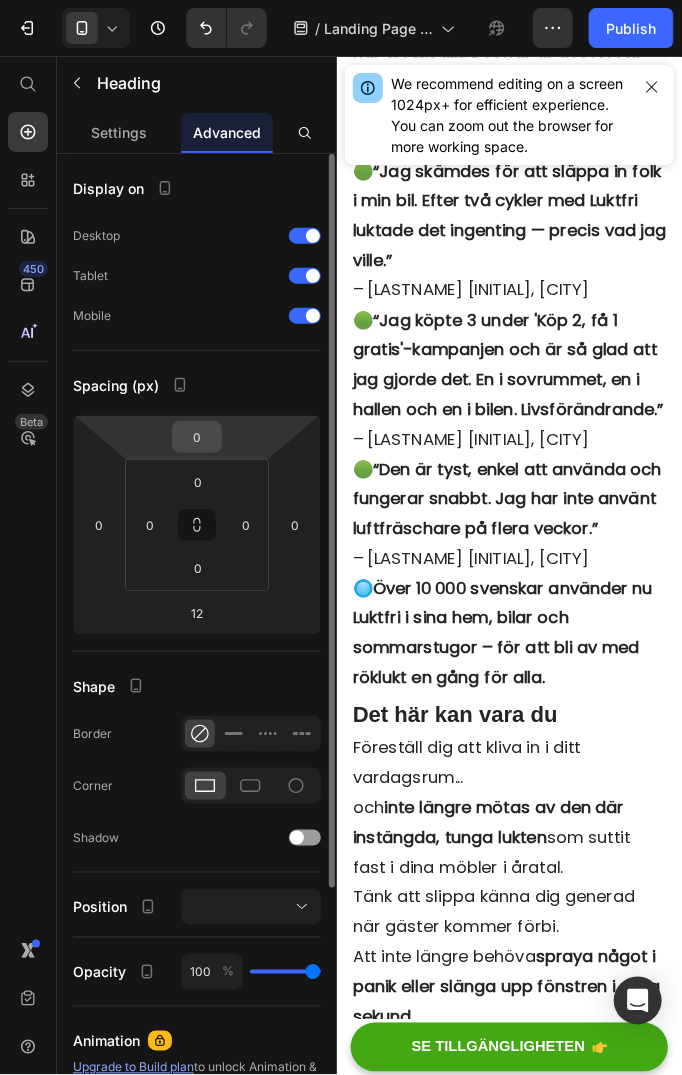 click on "0" at bounding box center [197, 437] 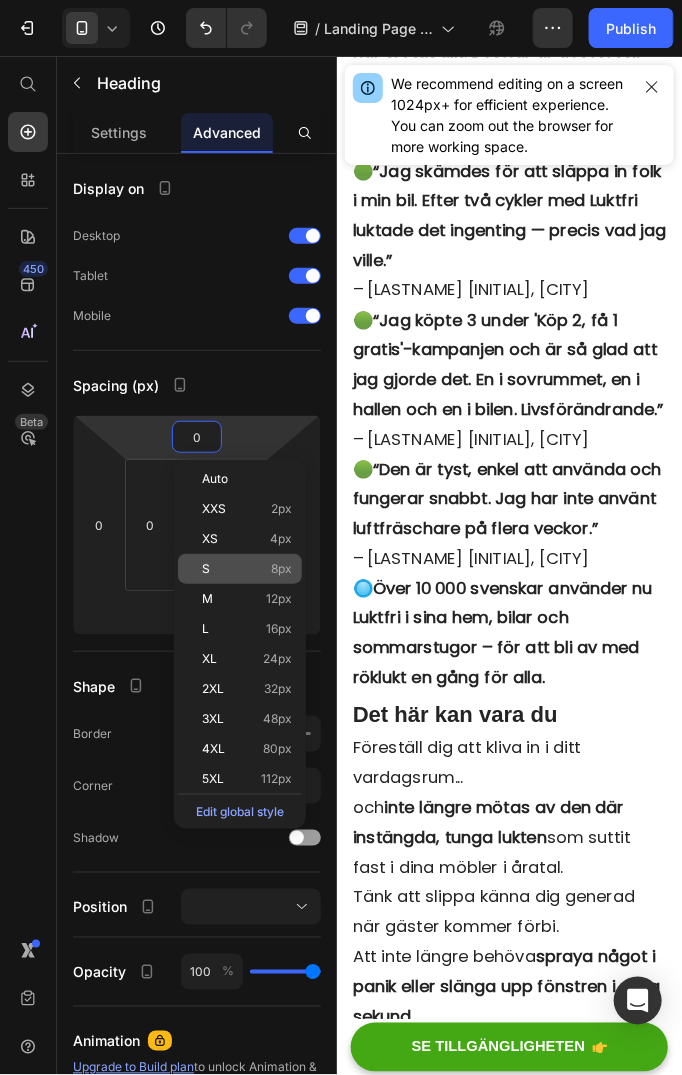 click on "S 8px" at bounding box center [247, 569] 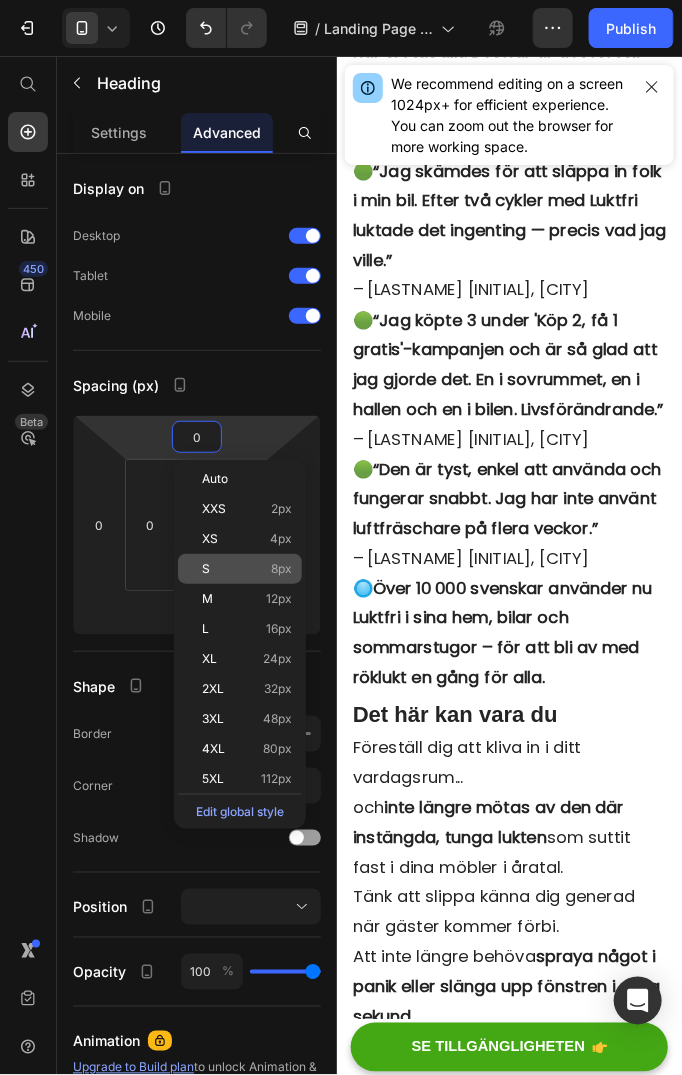 type on "8" 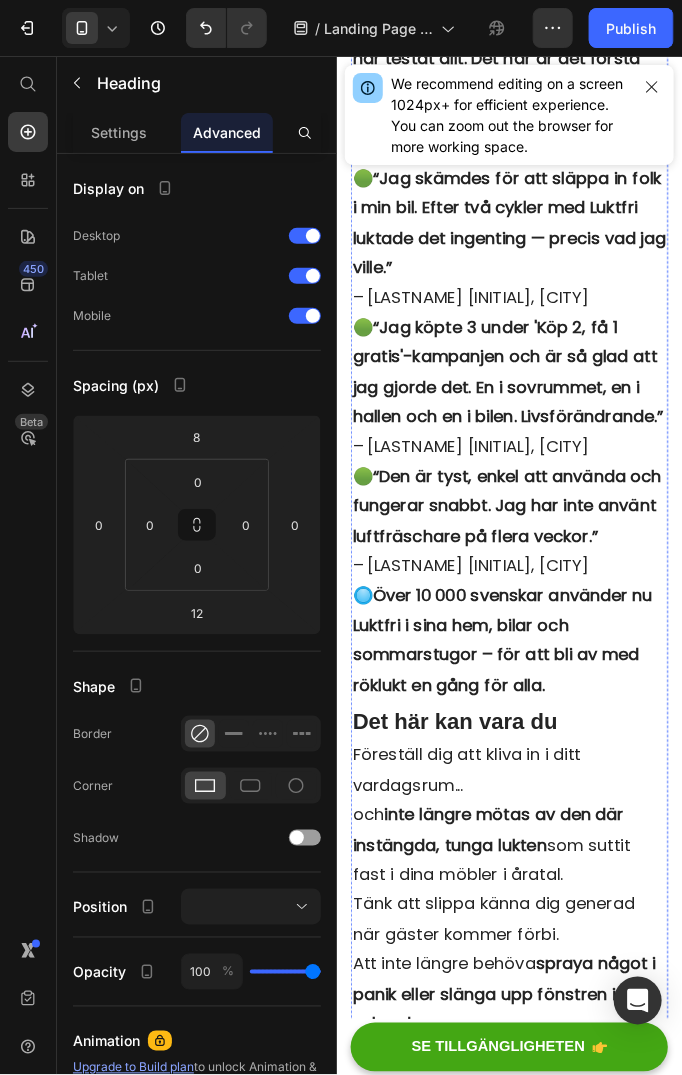 click on "Så här fungerar det:" at bounding box center (523, -1166) 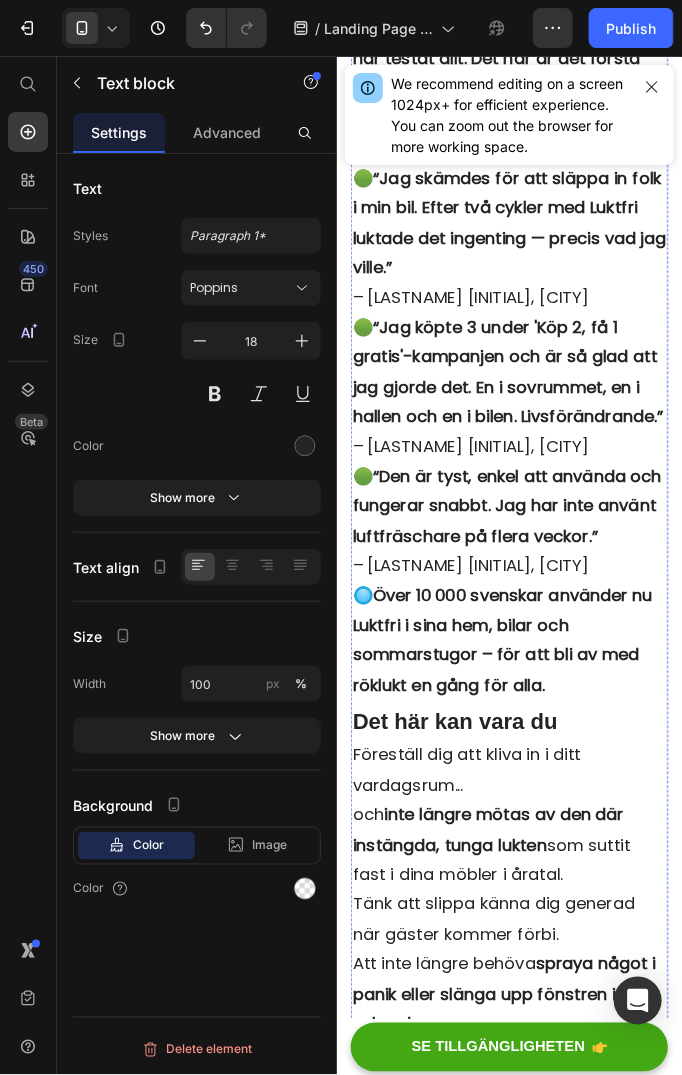 click on "Vad gör Luktfri – och varför det funkar" at bounding box center [516, -1329] 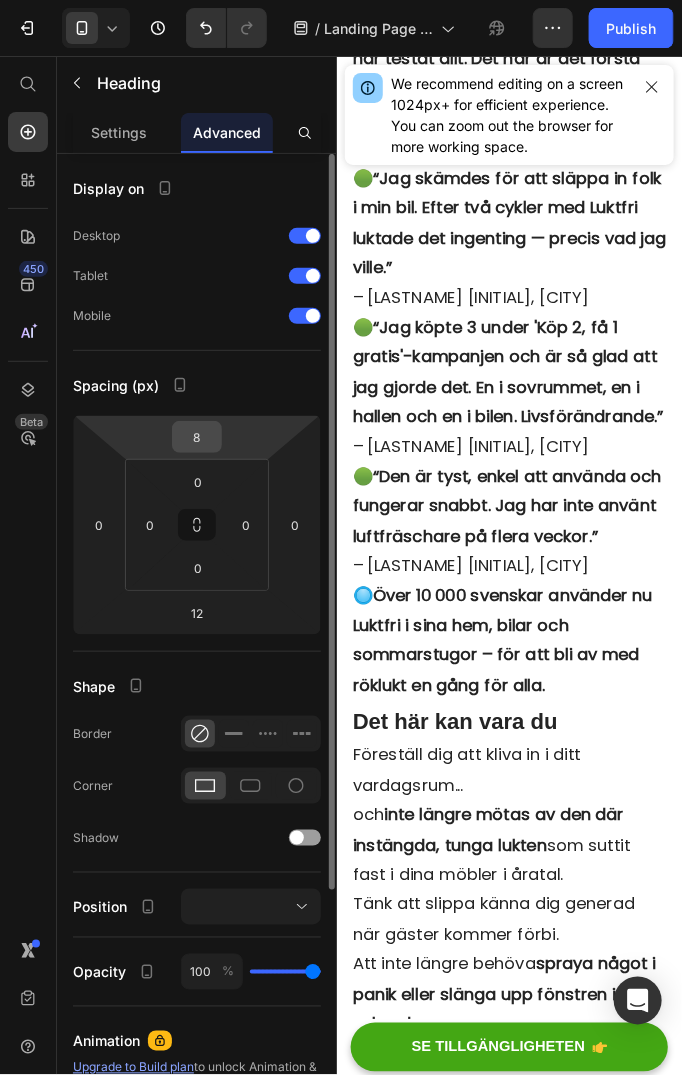 click on "8" at bounding box center (197, 437) 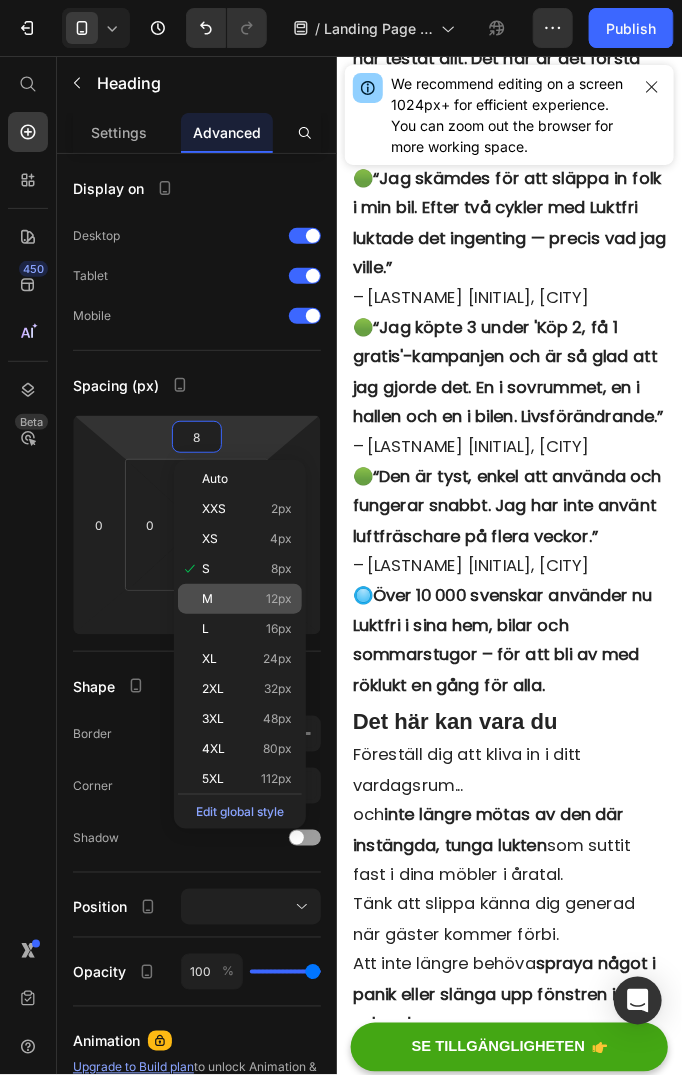 click on "M 12px" at bounding box center [247, 599] 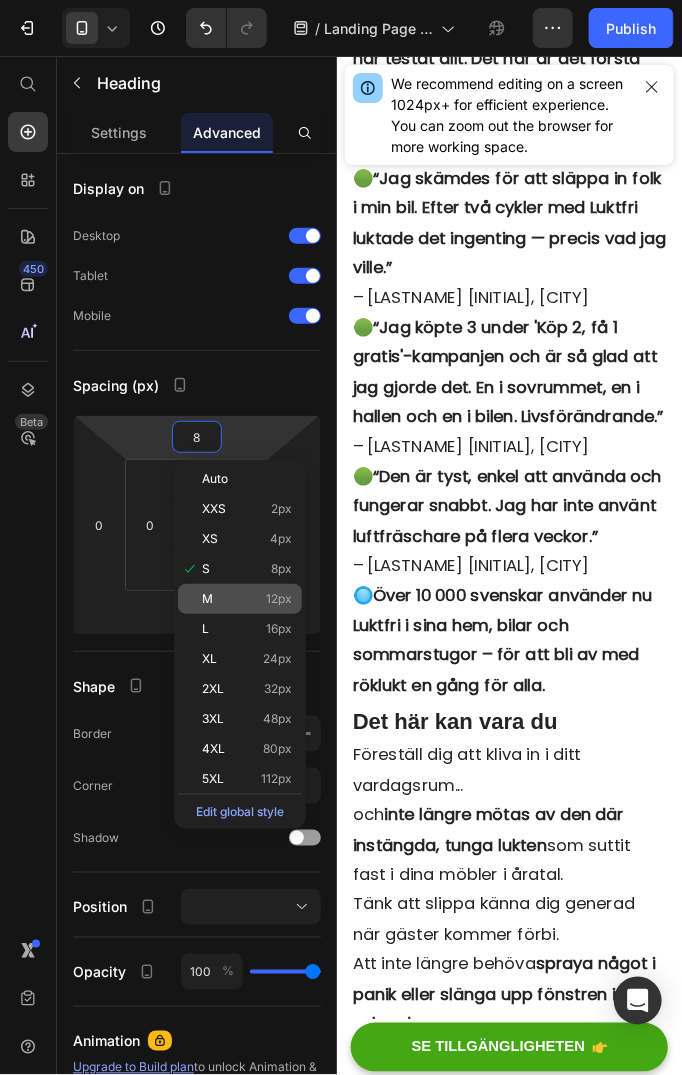 type on "12" 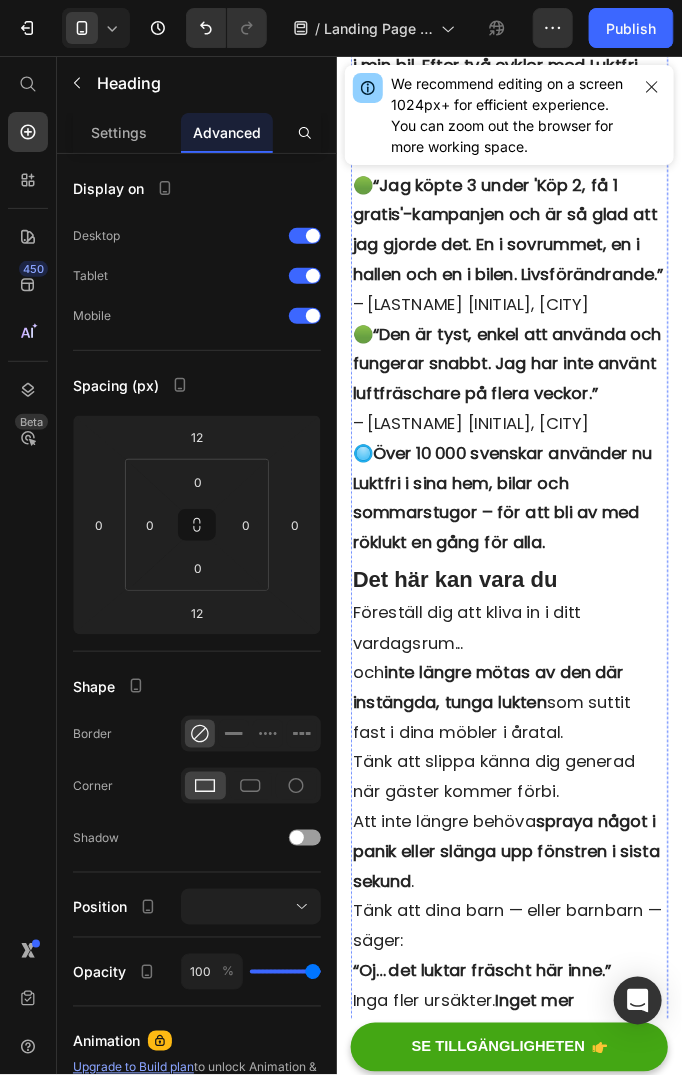 scroll, scrollTop: 11000, scrollLeft: 0, axis: vertical 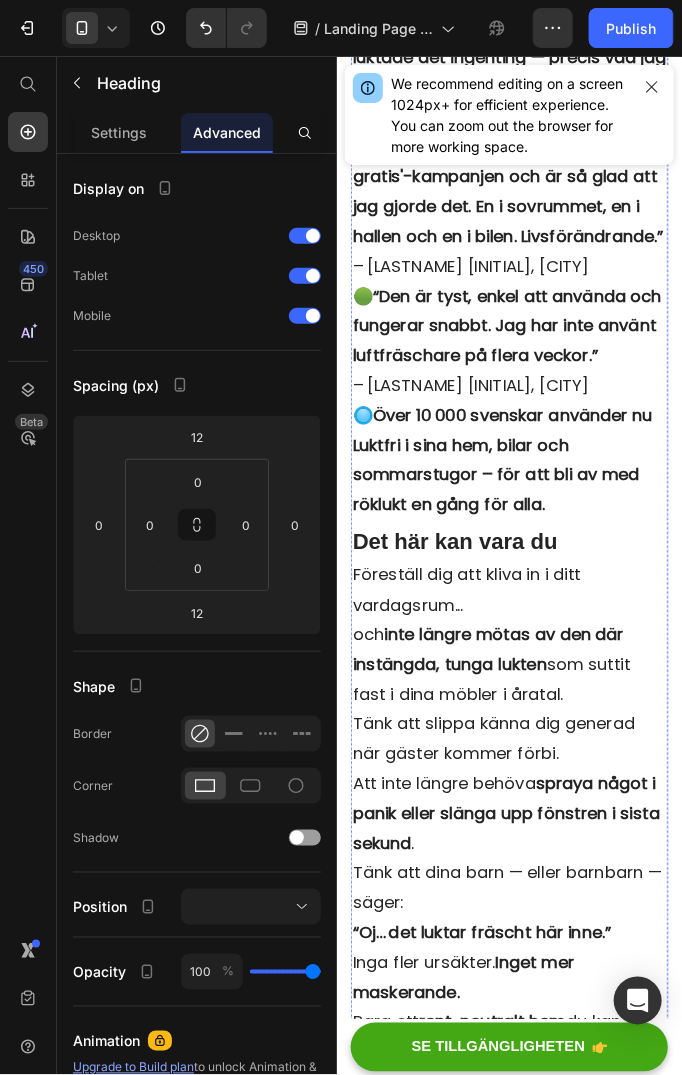 click on "Inuti denna lilla enhet finns  smart teknik som släpper ut ozon (O₃)  – en naturlig form av syre med tre atomer istället för två." at bounding box center [523, -1281] 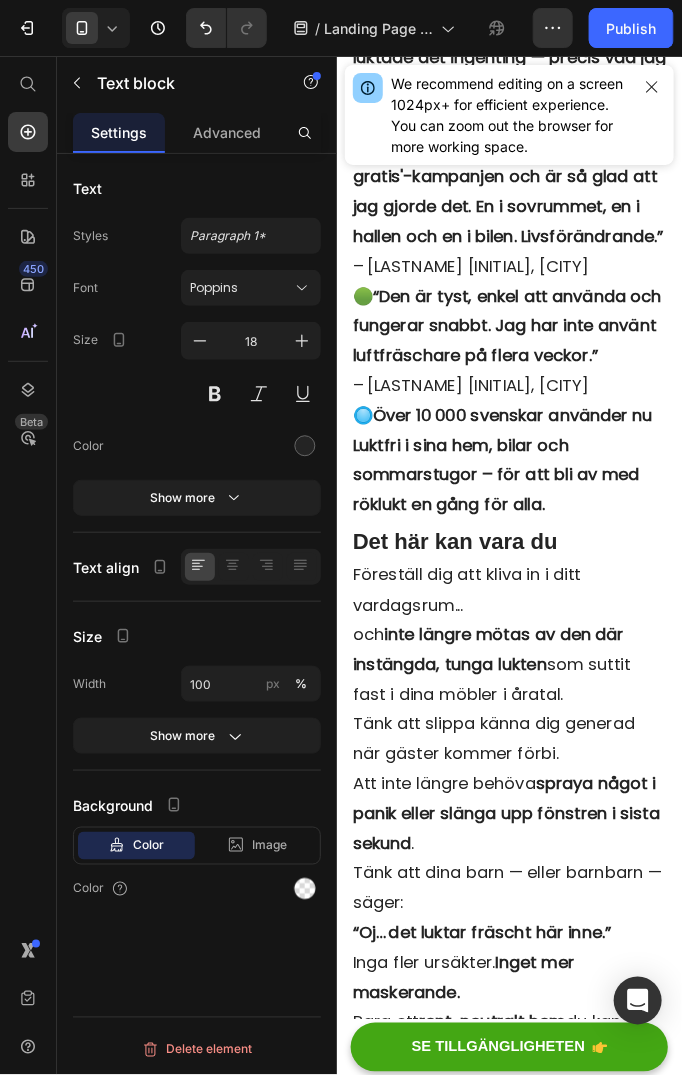 click on "Inuti denna lilla enhet finns  smart teknik som släpper ut ozon (O₃)  – en naturlig form av syre med tre atomer istället för två." at bounding box center [523, -1281] 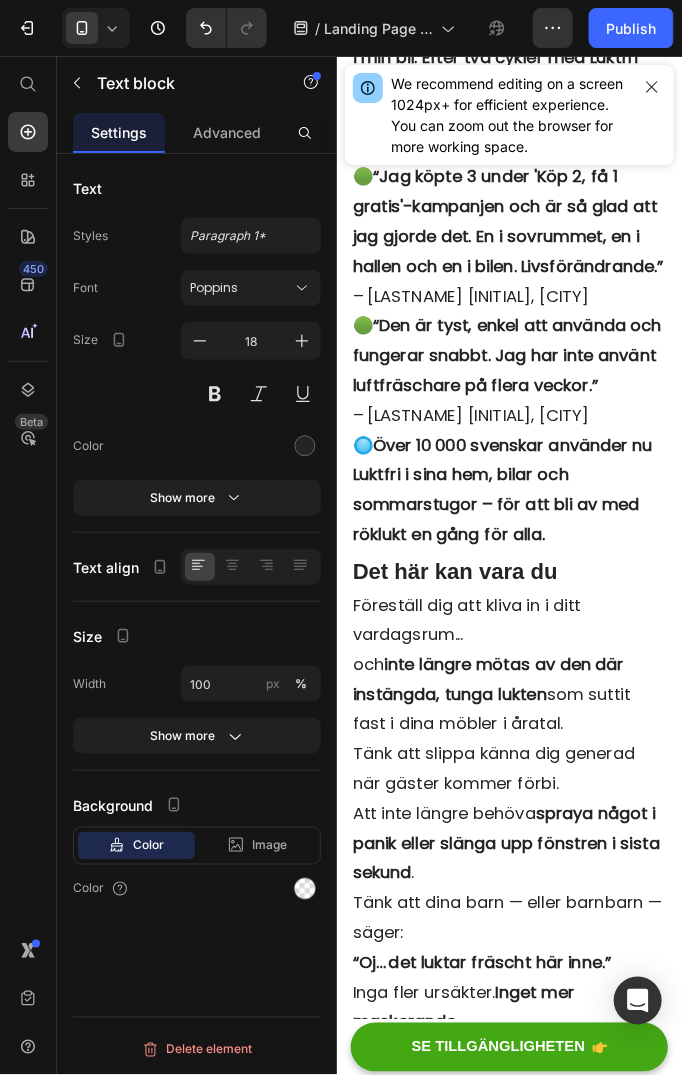 click on "När ozonet frigörs i luften  söker det upp och bryter ner luktmolekyler vid källan  – särskilt de som fastnat i tyg, möbler och ytor täckta av rök." at bounding box center (523, -1119) 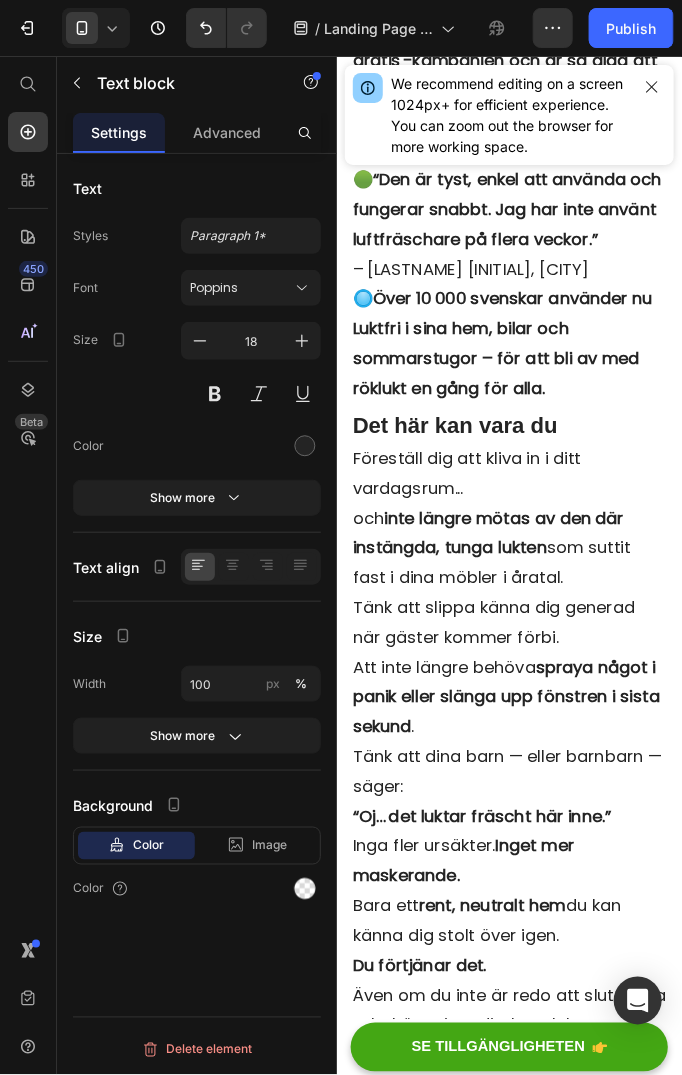 scroll, scrollTop: 11200, scrollLeft: 0, axis: vertical 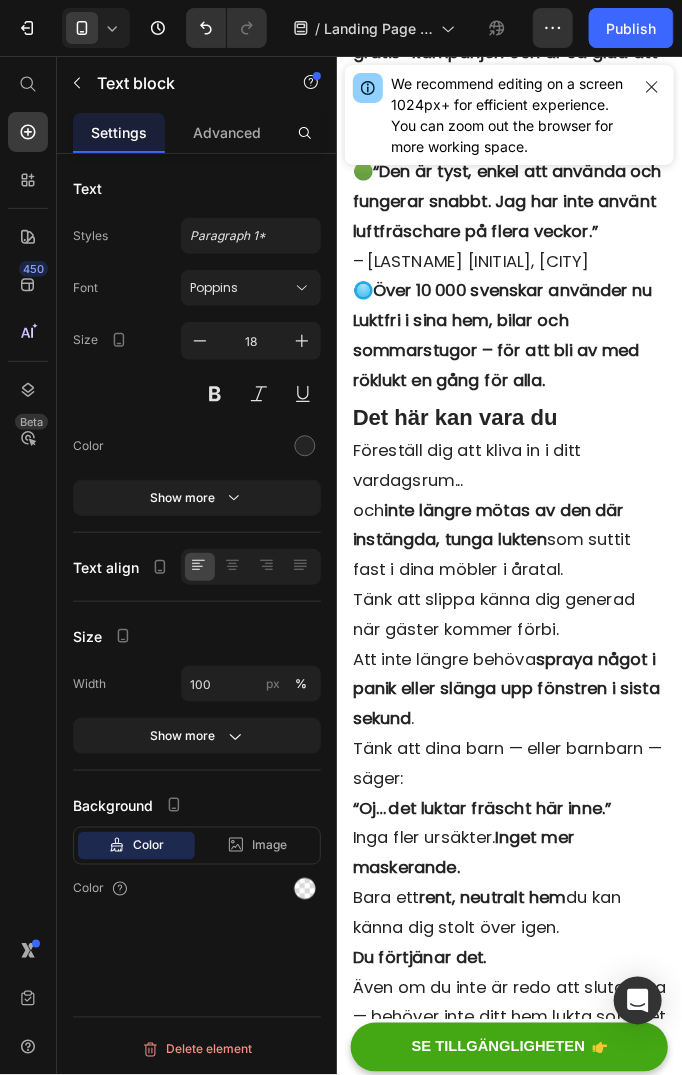 click on "🌀  Tänk dig att släppa lös mikroskopiska “städninja” i rummet  – de letar upp dålig lukt och  oxiderar den till ingenting." at bounding box center (523, -1157) 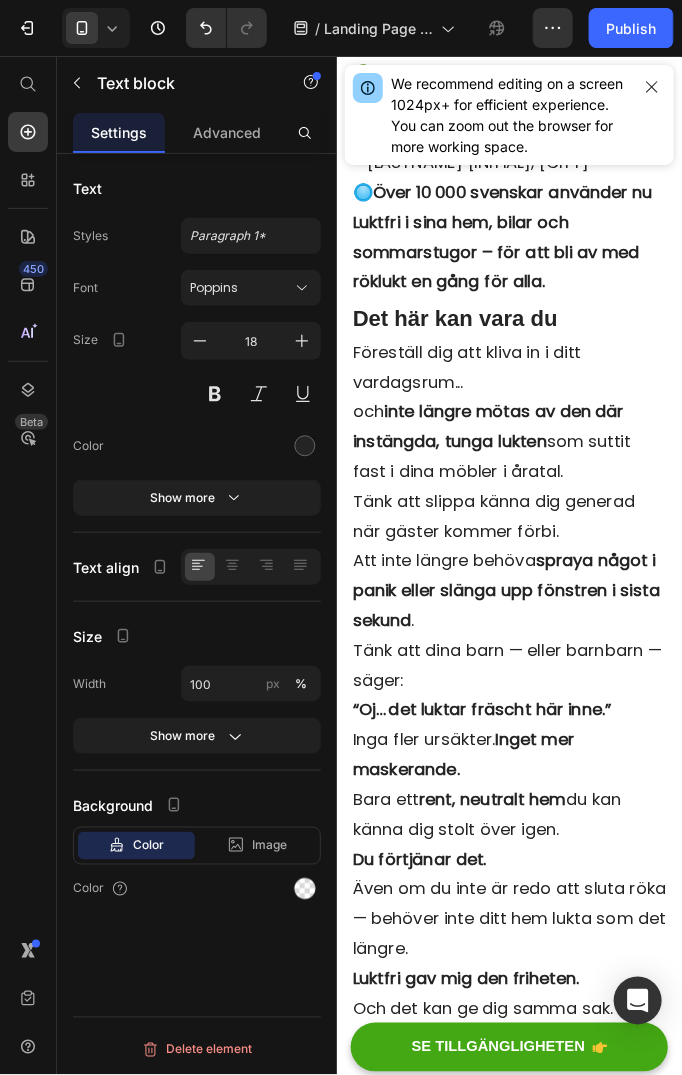 scroll, scrollTop: 11400, scrollLeft: 0, axis: vertical 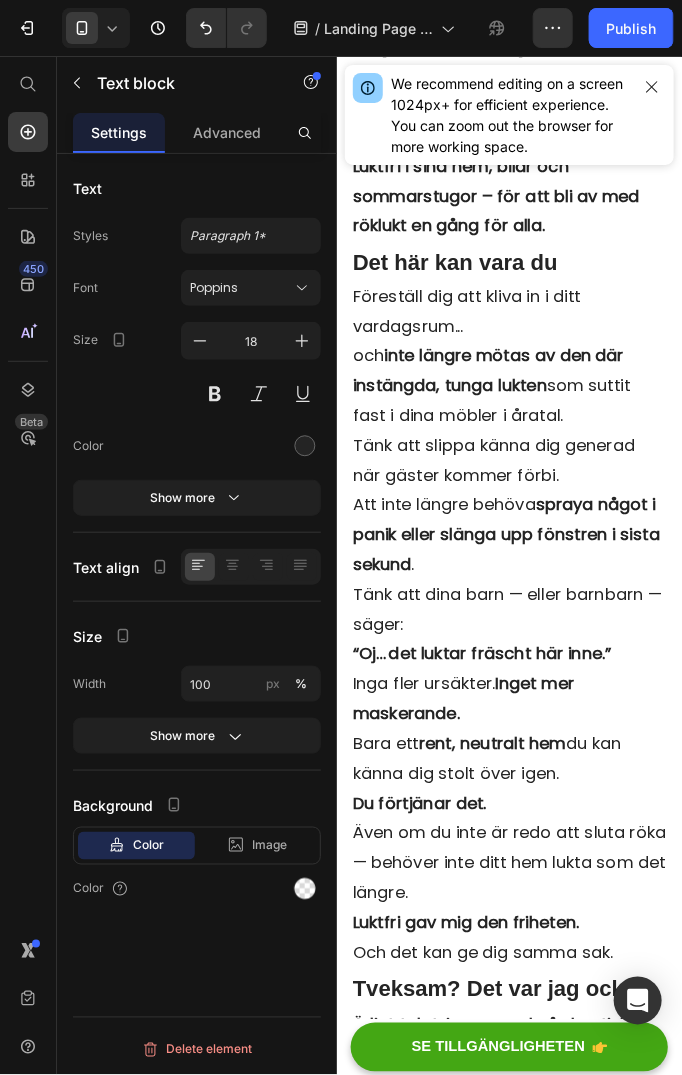 click on "Ingen parfym." at bounding box center [414, -1245] 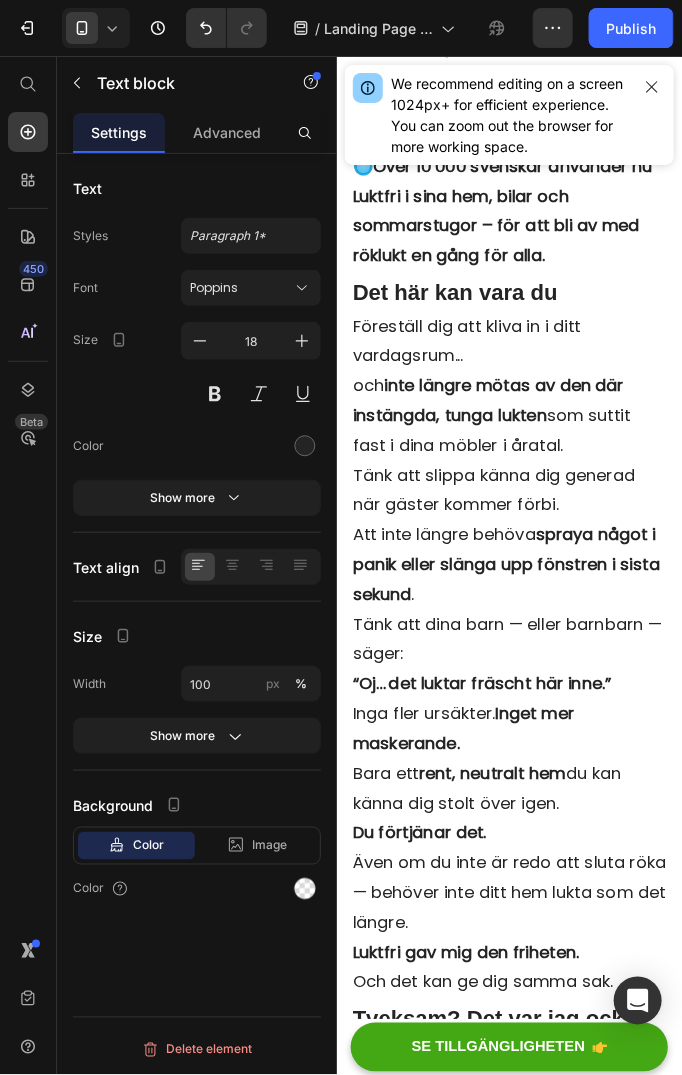 click on "Ingen parfym. Inget filter. Inga påfyllningar. Bara frisk, ren luft." at bounding box center (523, -1163) 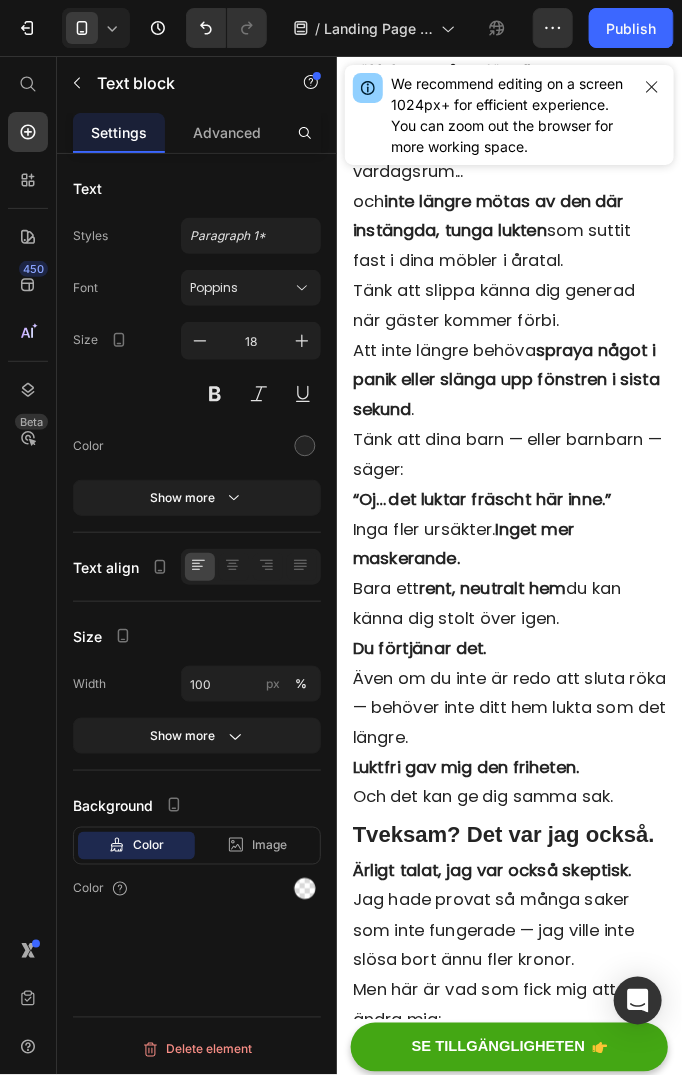 scroll, scrollTop: 11700, scrollLeft: 0, axis: vertical 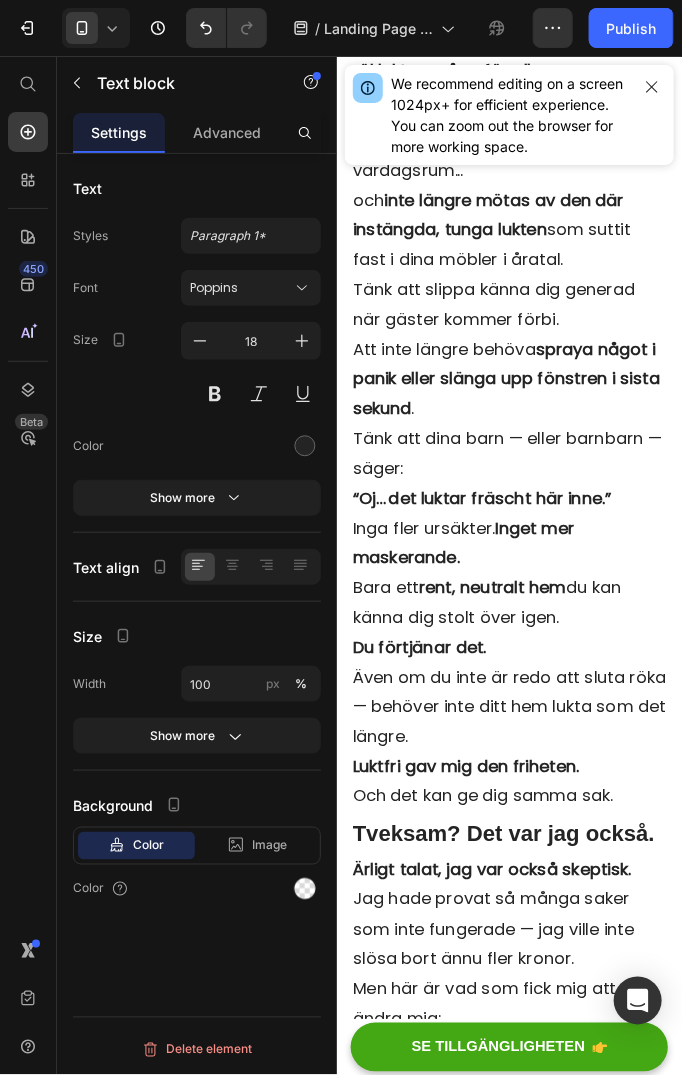 click on "Luktfri arbetar helt ljudlöst. Du trycker på en knapp – och den gör jobbet utan att du ens märker det." at bounding box center [523, -1220] 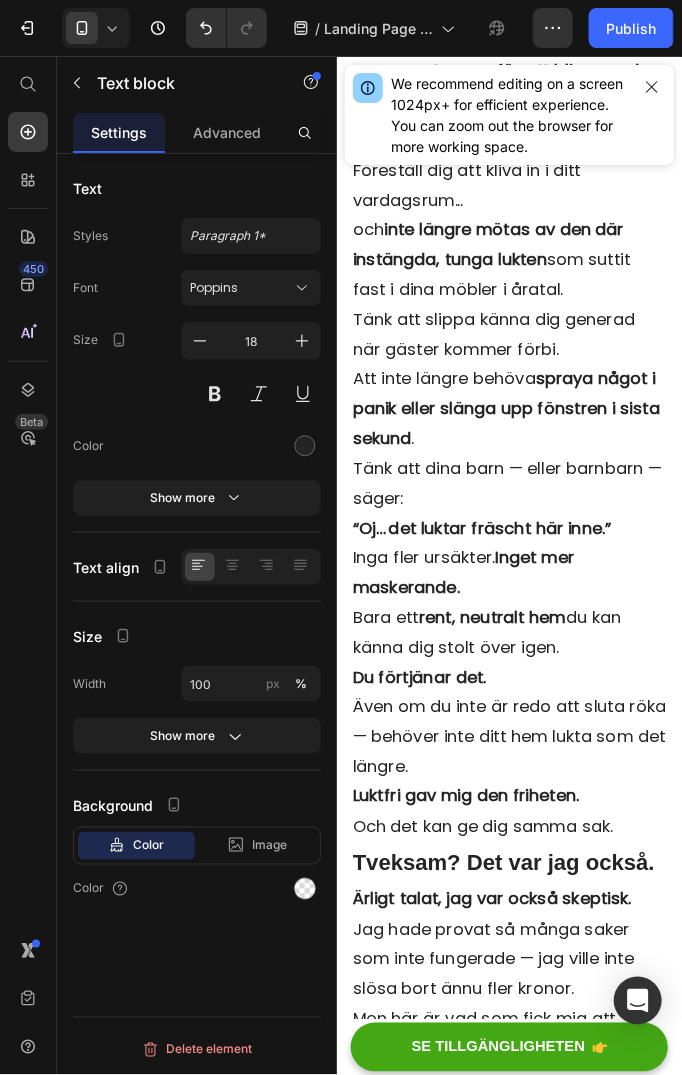 click on "Det bästa?" at bounding box center (523, -1301) 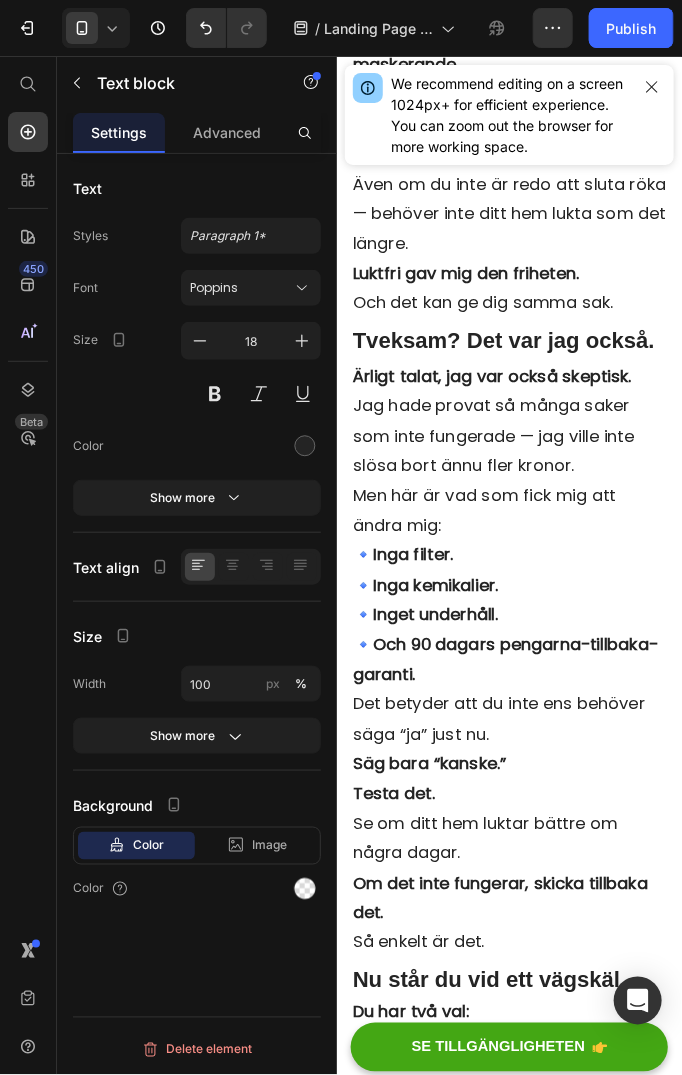 scroll, scrollTop: 12300, scrollLeft: 0, axis: vertical 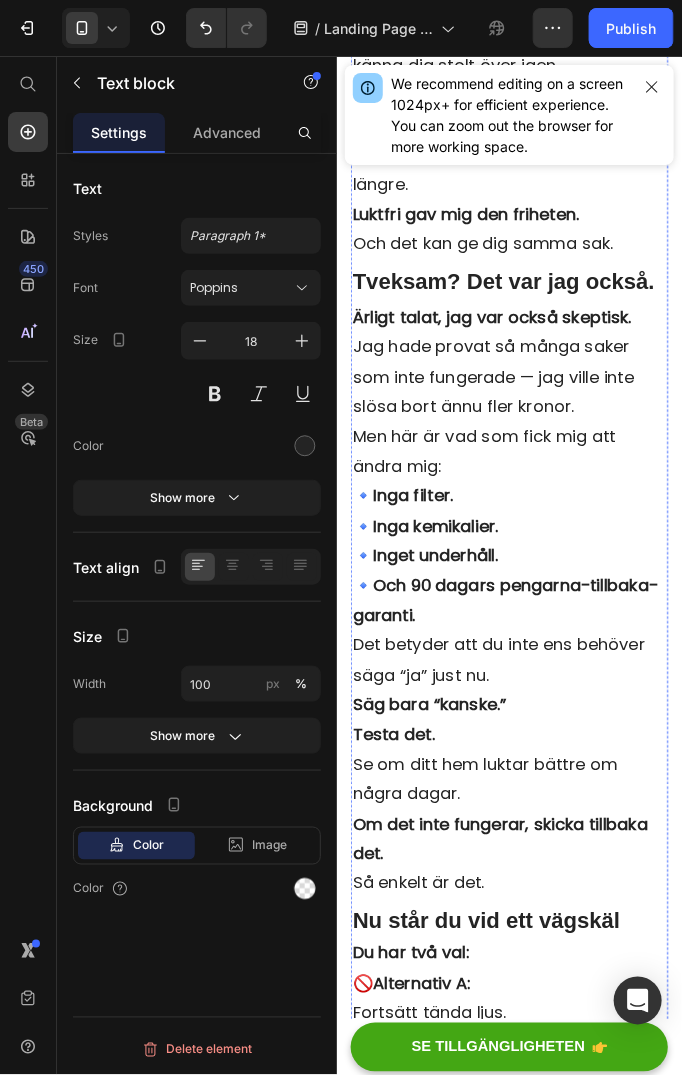 click on "🟢 “Jag skämdes för att släppa in folk i min bil. Efter två cykler med Luktfri luktade det ingenting — precis vad jag ville.” – [FIRST] [LAST], [CITY]" at bounding box center (523, -1016) 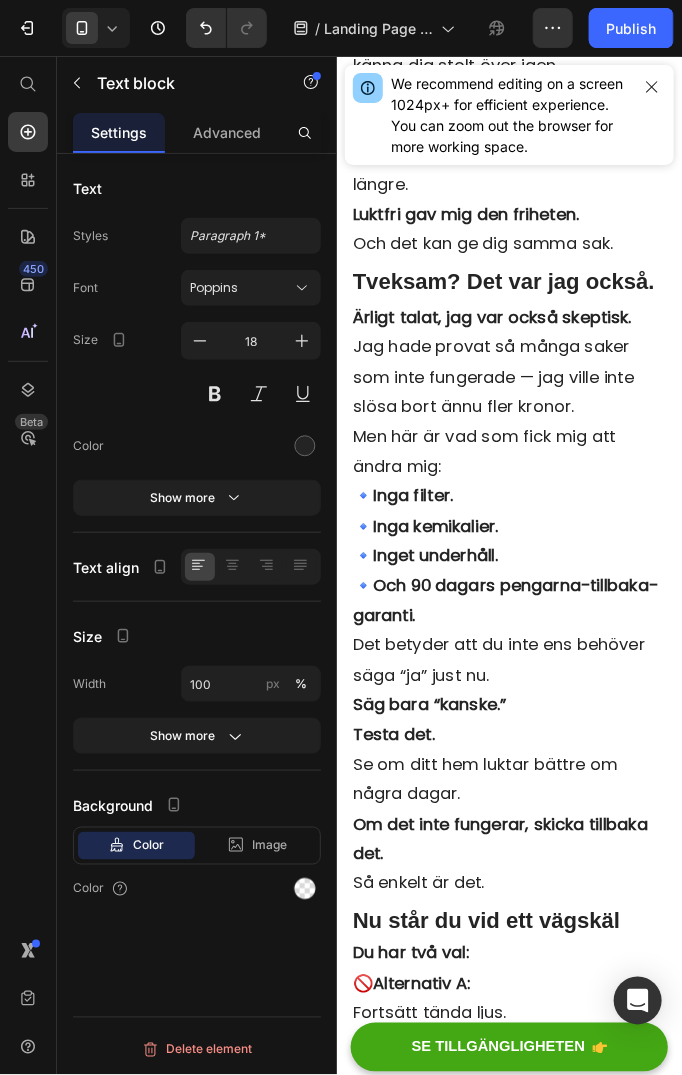 click on "🟢 “Jag skämdes för att släppa in folk i min bil. Efter två cykler med Luktfri luktade det ingenting — precis vad jag ville.” – [FIRST] [LAST], [CITY]" at bounding box center [523, -1016] 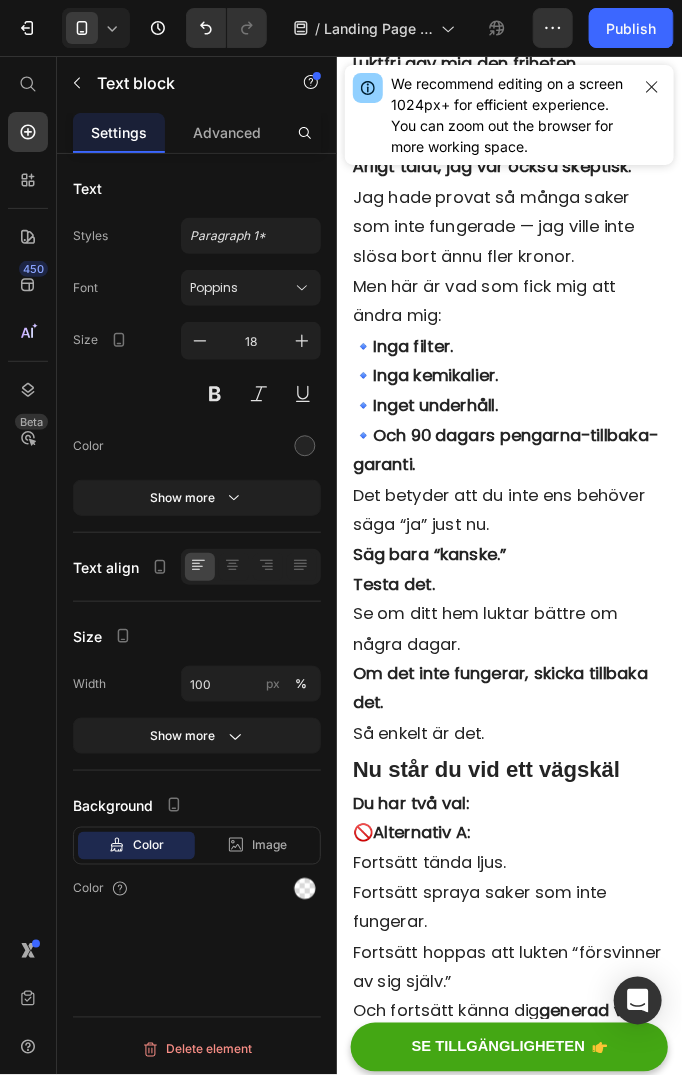 scroll, scrollTop: 12500, scrollLeft: 0, axis: vertical 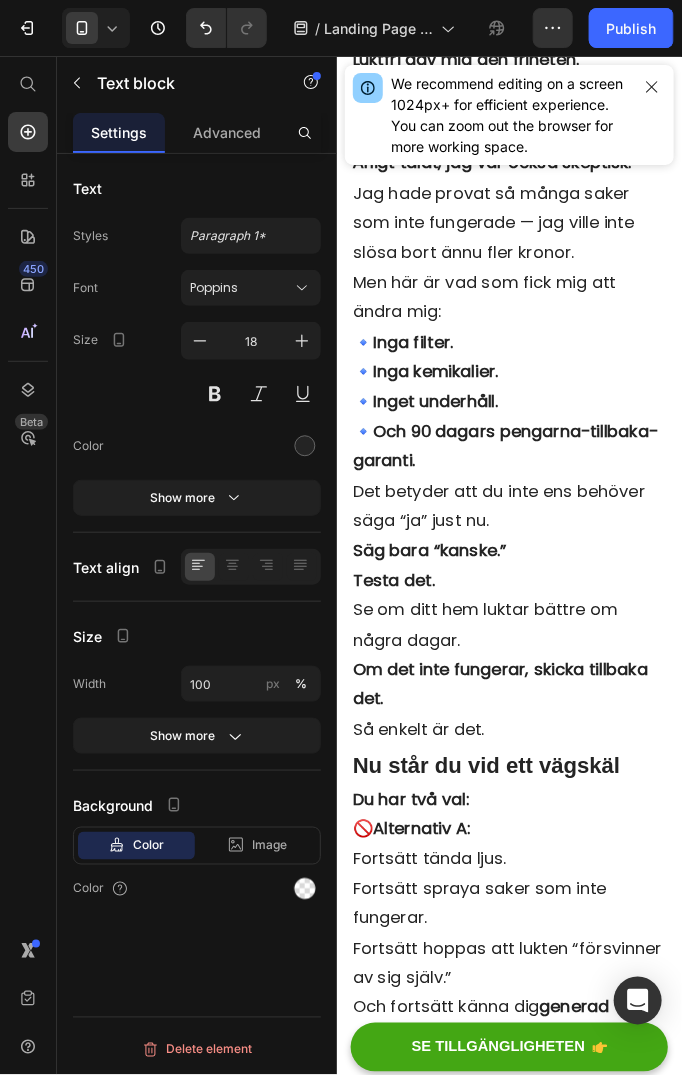 click on "🟢  “Jag köpte 3 under 'Köp 2, få 1 gratis'-kampanjen och är så glad att jag gjorde det. En i sovrummet, en i hallen och en i bilen. Livsförändrande.” – Monica J., Malmö" at bounding box center (523, -1022) 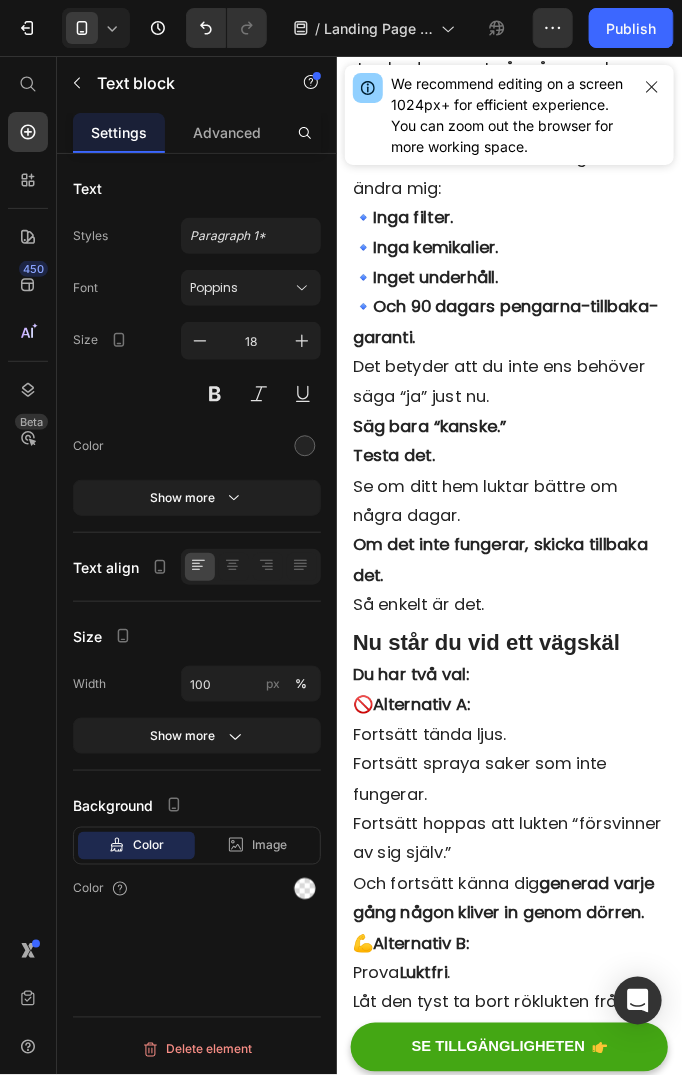 scroll, scrollTop: 12700, scrollLeft: 0, axis: vertical 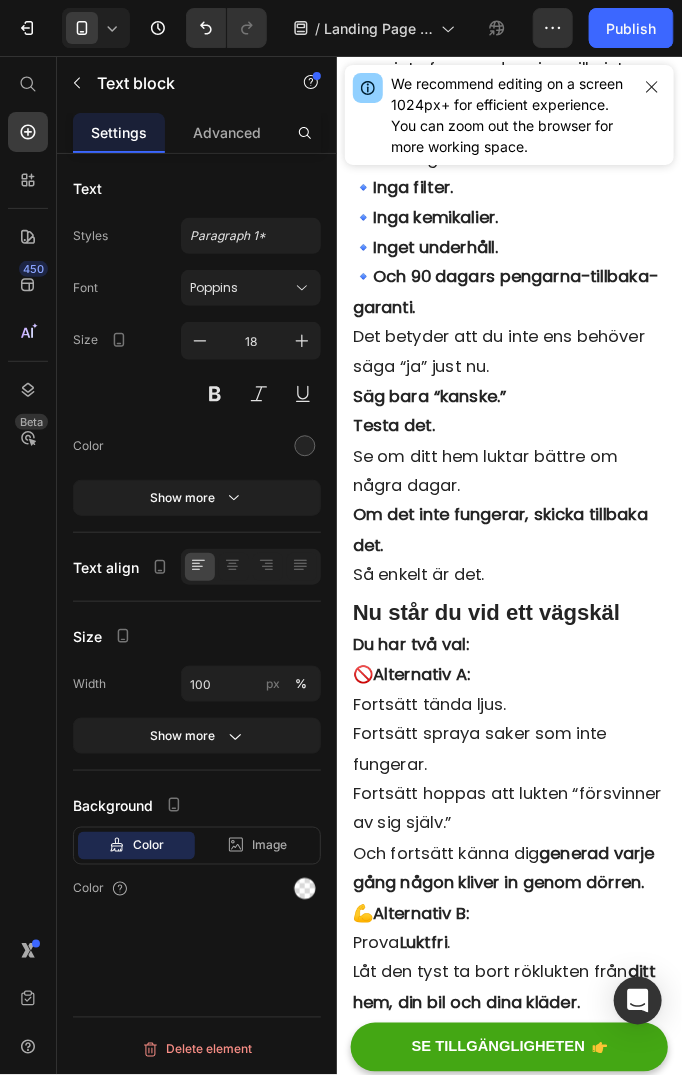 click on "🟢  “Den är tyst, enkel att använda och fungerar snabbt. Jag har inte använt luftfräschare på flera veckor.” – Johan E., Stockholm" at bounding box center (523, -1043) 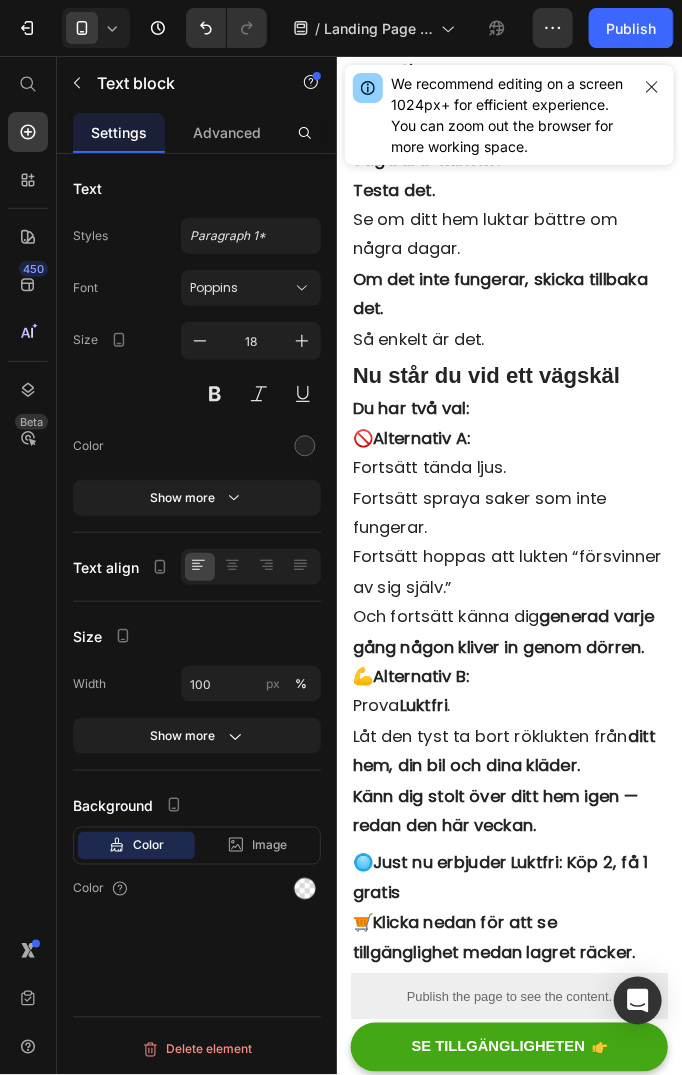 scroll, scrollTop: 13200, scrollLeft: 0, axis: vertical 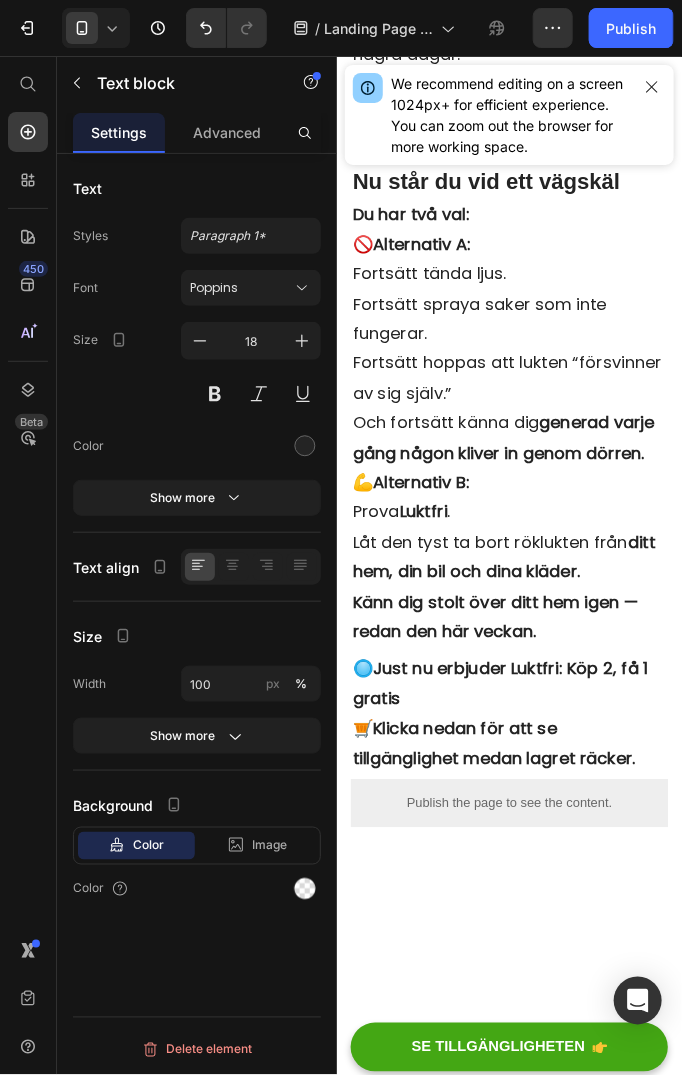 click on "🔘  Över 10 000 svenskar använder nu Luktfri i sina hem, bilar och sommarstugor – för att bli av med röklukt en gång för alla." at bounding box center [523, -1381] 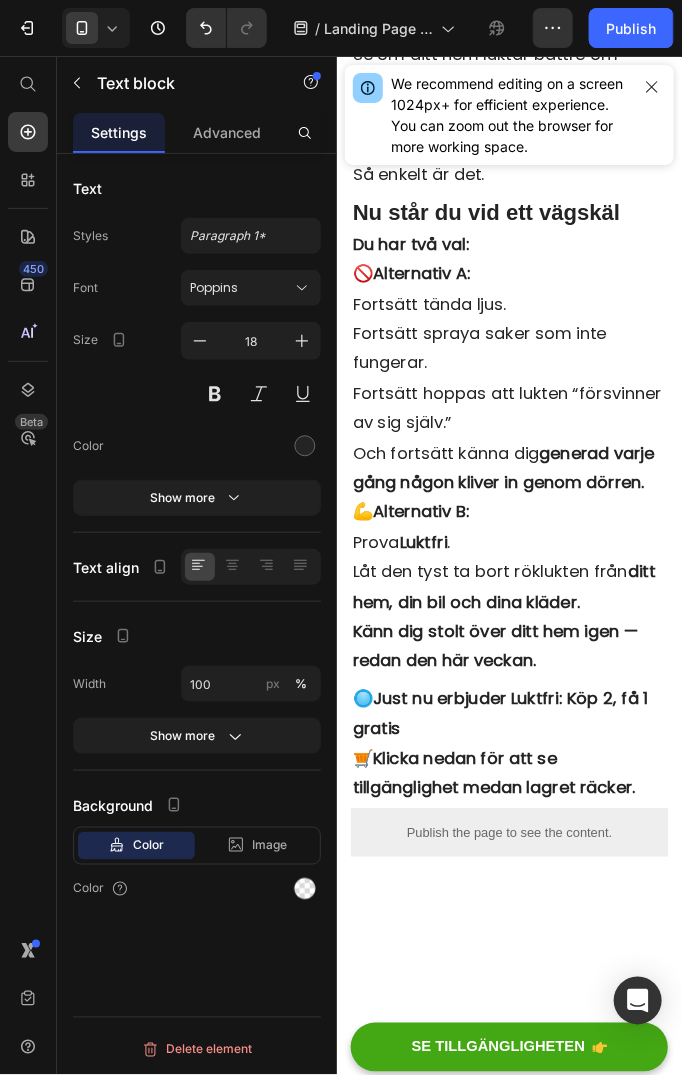 click on "Föreställ dig att kliva in i ditt vardagsrum... och inte längre mötas av den där instängda, tunga lukten som suttit fast i dina möbler i åratal." at bounding box center (523, -1159) 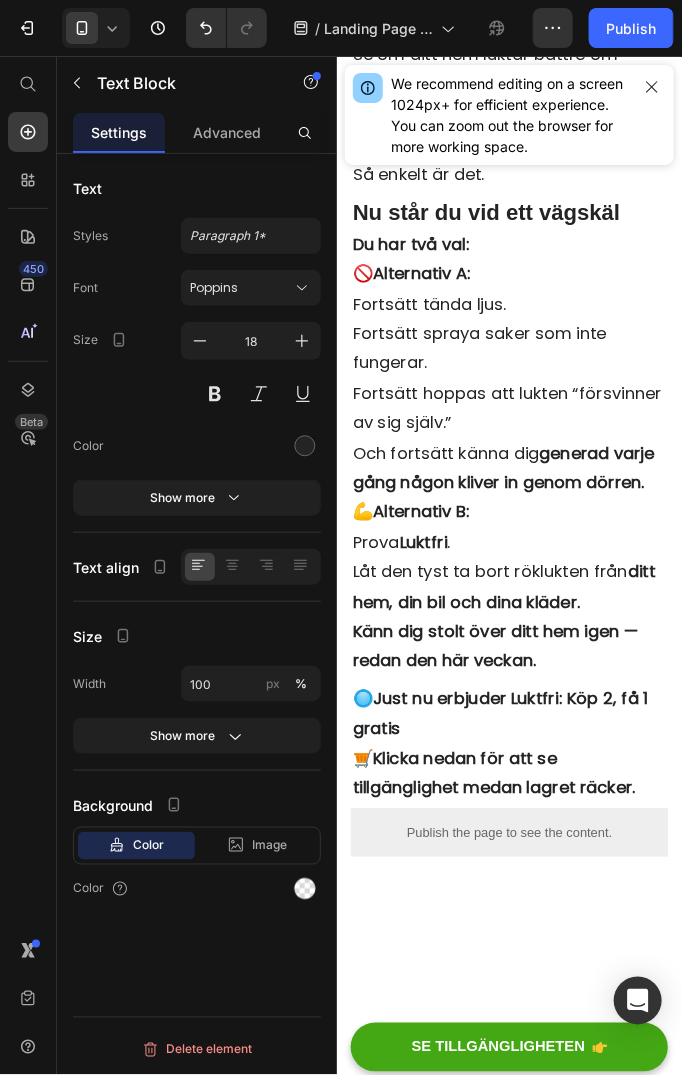 click on "Föreställ dig att kliva in i ditt vardagsrum... och inte längre mötas av den där instängda, tunga lukten som suttit fast i dina möbler i åratal." at bounding box center (523, -1159) 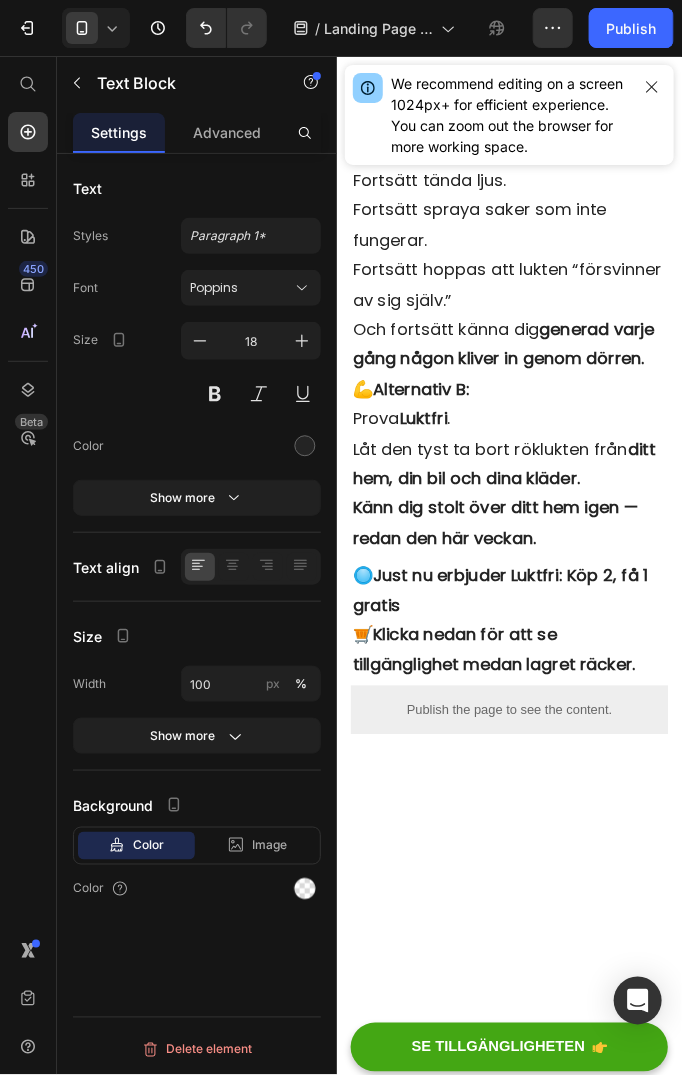 scroll, scrollTop: 13400, scrollLeft: 0, axis: vertical 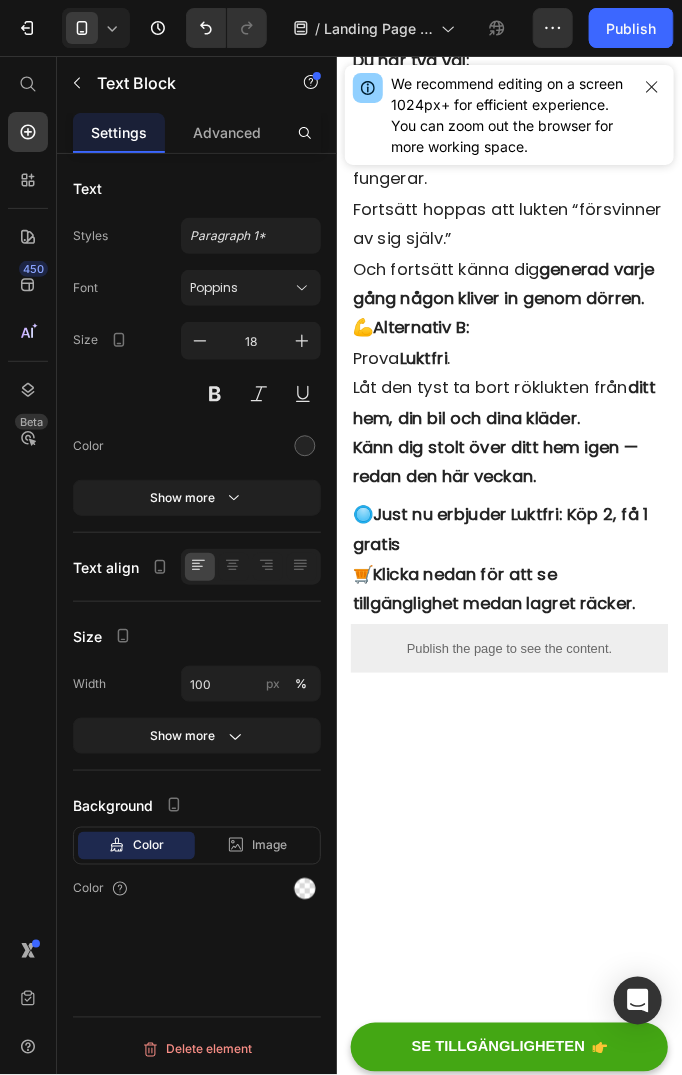 click on "Tänk att slippa känna dig generad när gäster kommer förbi. Att inte längre behöva  spraya något i panik eller slänga upp fönstren i sista sekund ." at bounding box center (523, -1197) 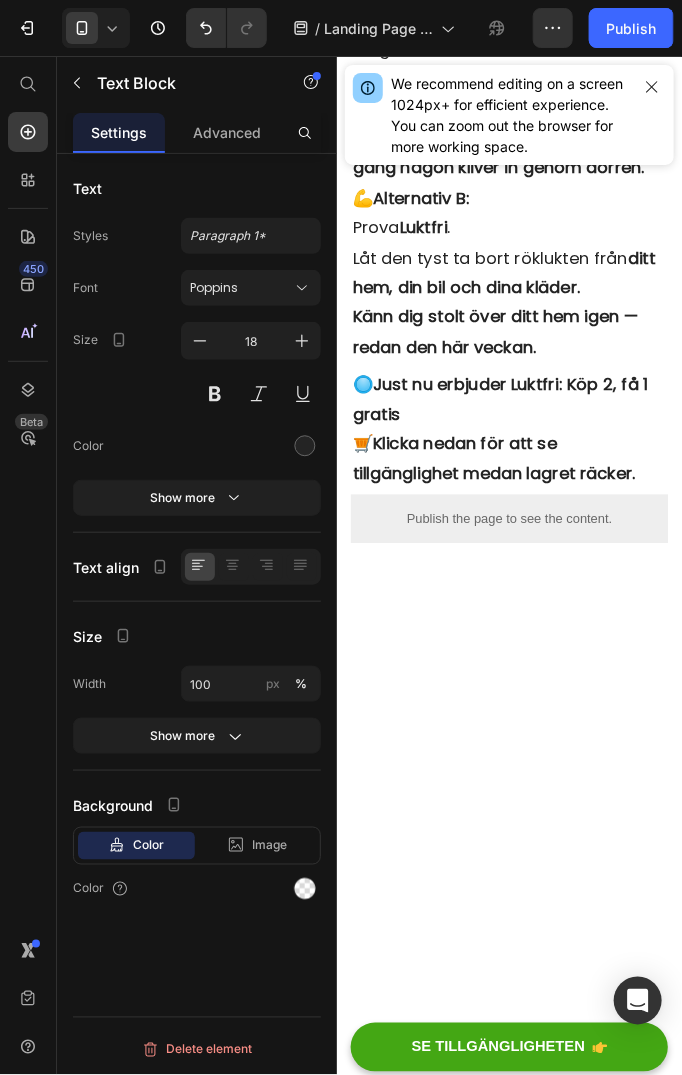 scroll, scrollTop: 13600, scrollLeft: 0, axis: vertical 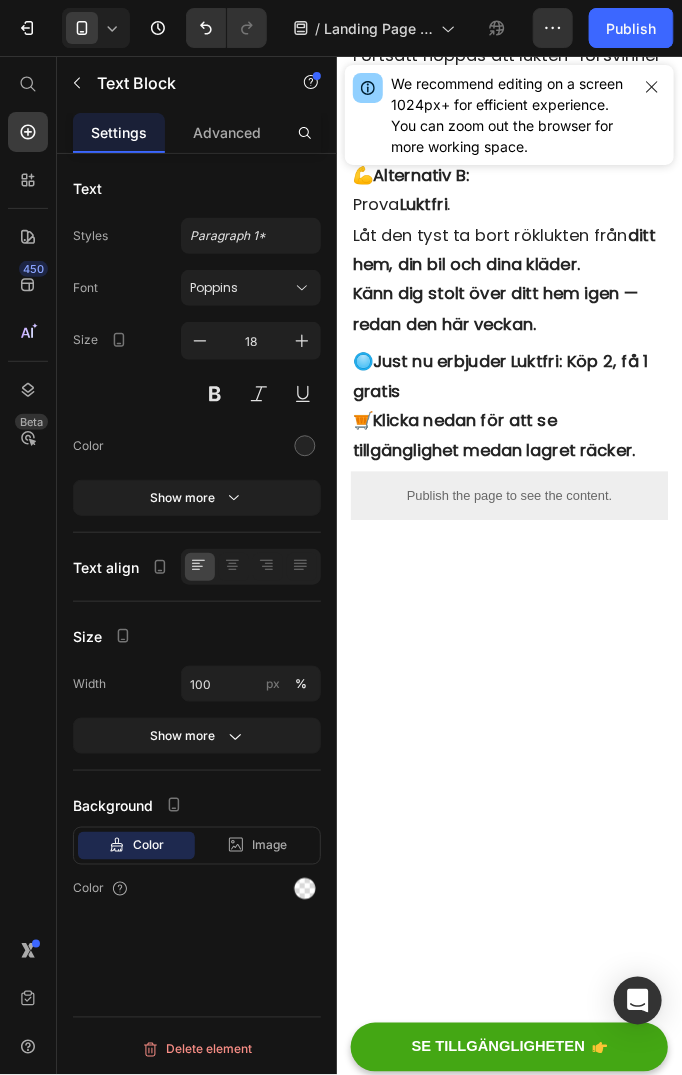 click on "Tänk att slippa känna dig generad när gäster kommer förbi. Att inte längre behöva  spraya något i panik eller slänga upp fönstren i sista sekund ." at bounding box center (523, -1365) 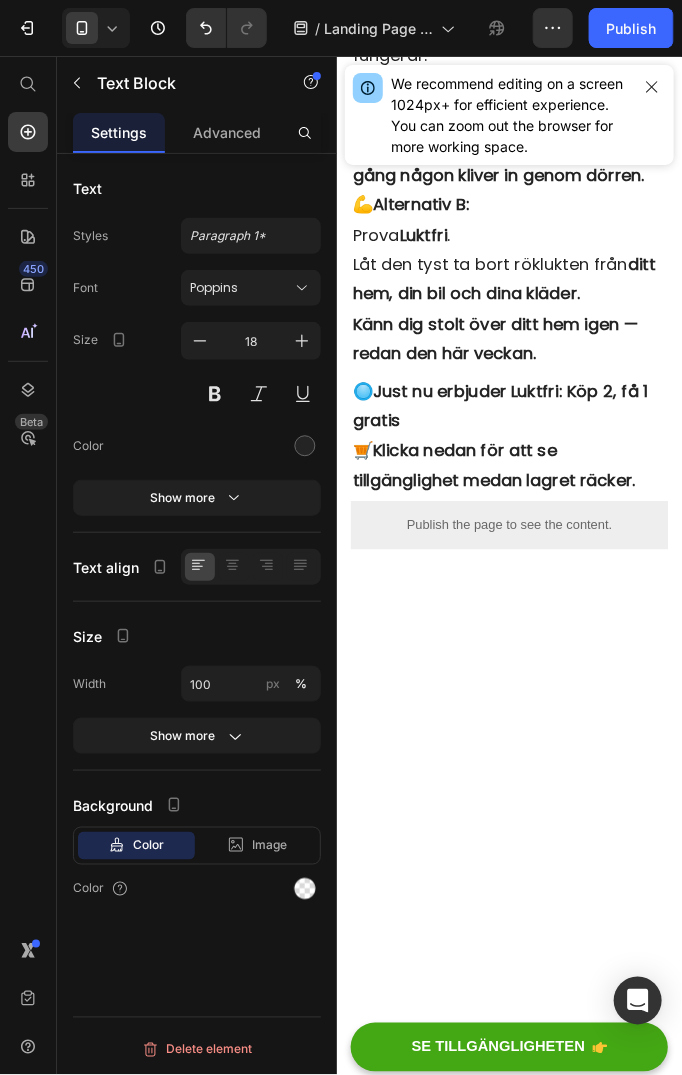 click on "Tänk att dina barn — eller barnbarn — säger:" at bounding box center (523, -1219) 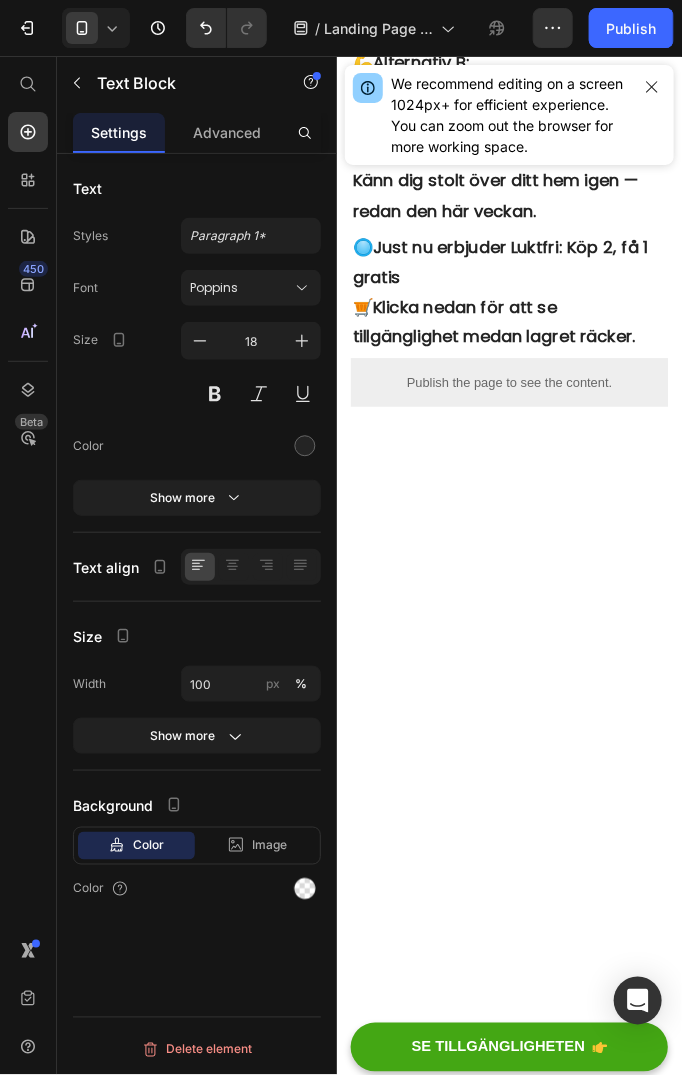 scroll, scrollTop: 13800, scrollLeft: 0, axis: vertical 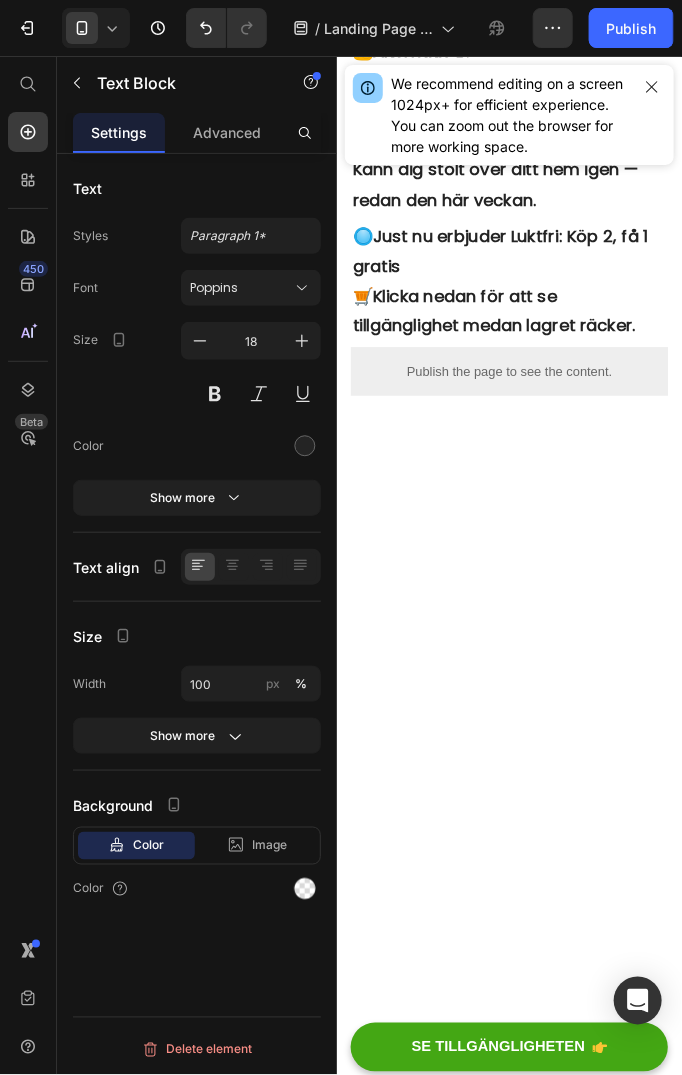 click on "Inga fler ursäkter.  Inget mer maskerande. Bara ett  rent, neutralt hem  du kan känna dig stolt över igen." at bounding box center (523, -1257) 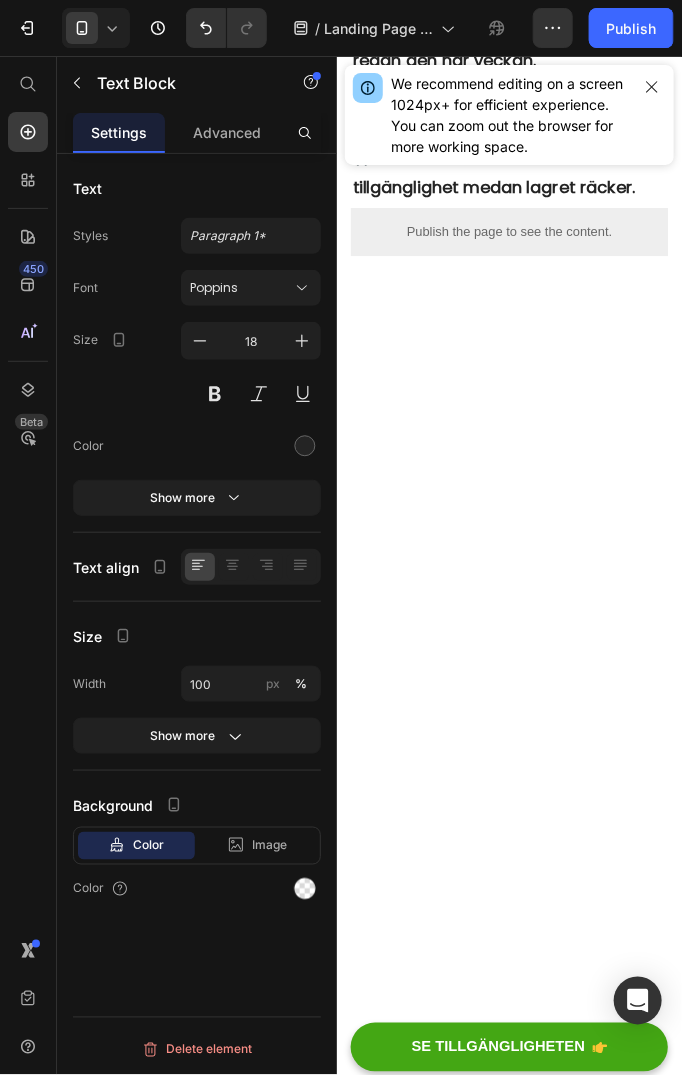 scroll, scrollTop: 14000, scrollLeft: 0, axis: vertical 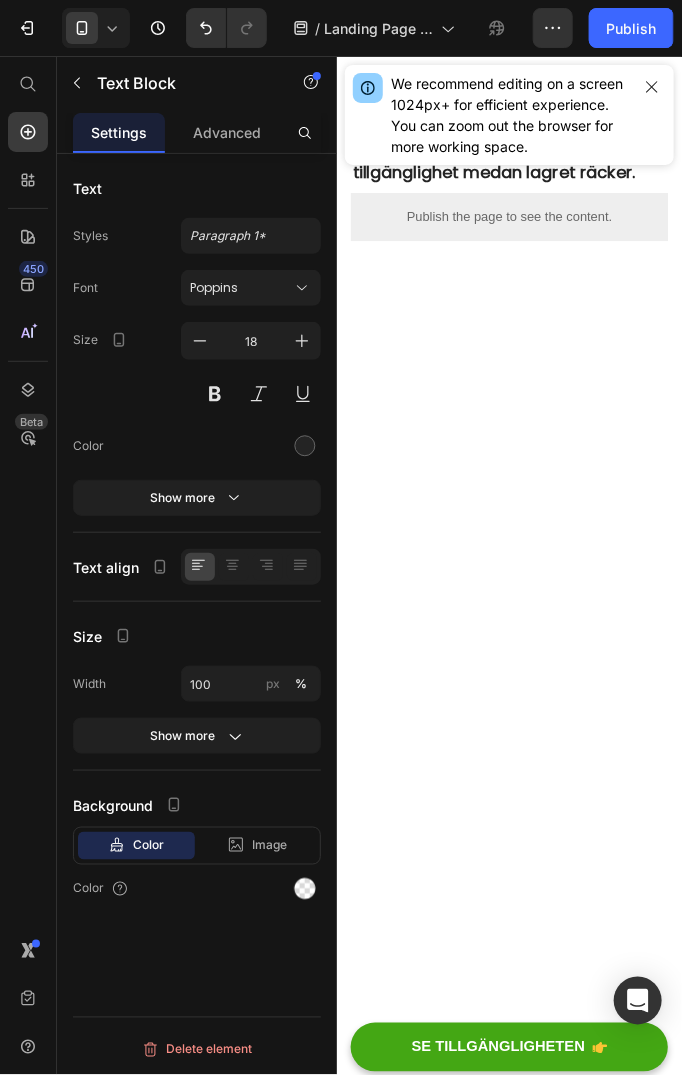 click on "Du förtjänar det." at bounding box center [425, -1345] 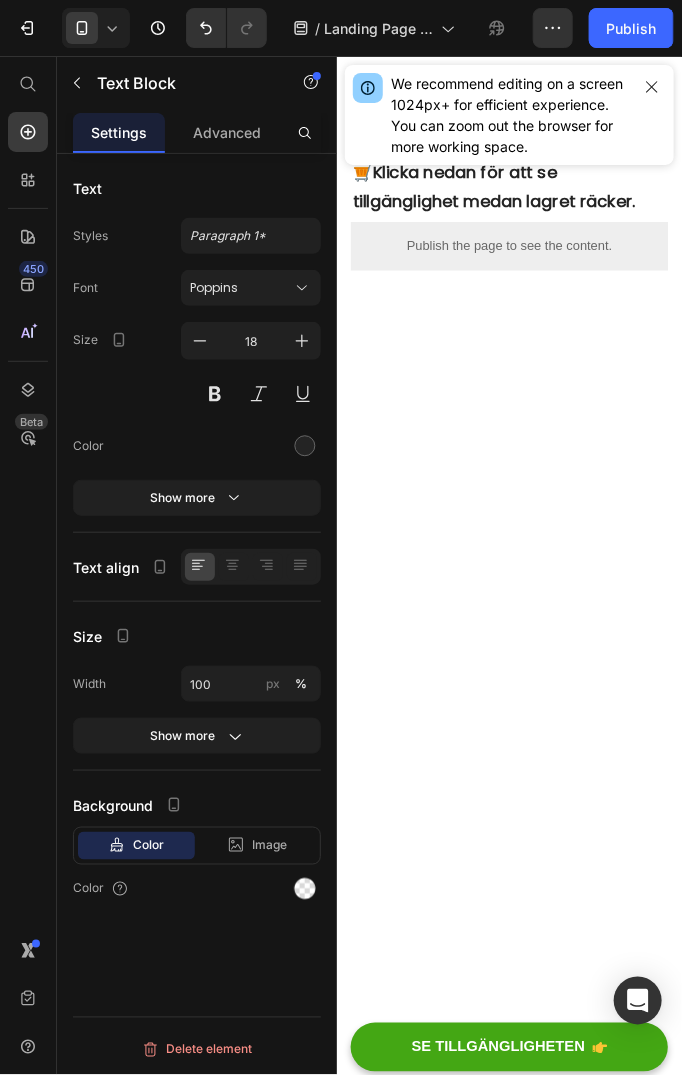click on "Du förtjänar det. Även om du inte är redo att sluta röka — behöver inte ditt hem lukta som det längre." at bounding box center (523, -1262) 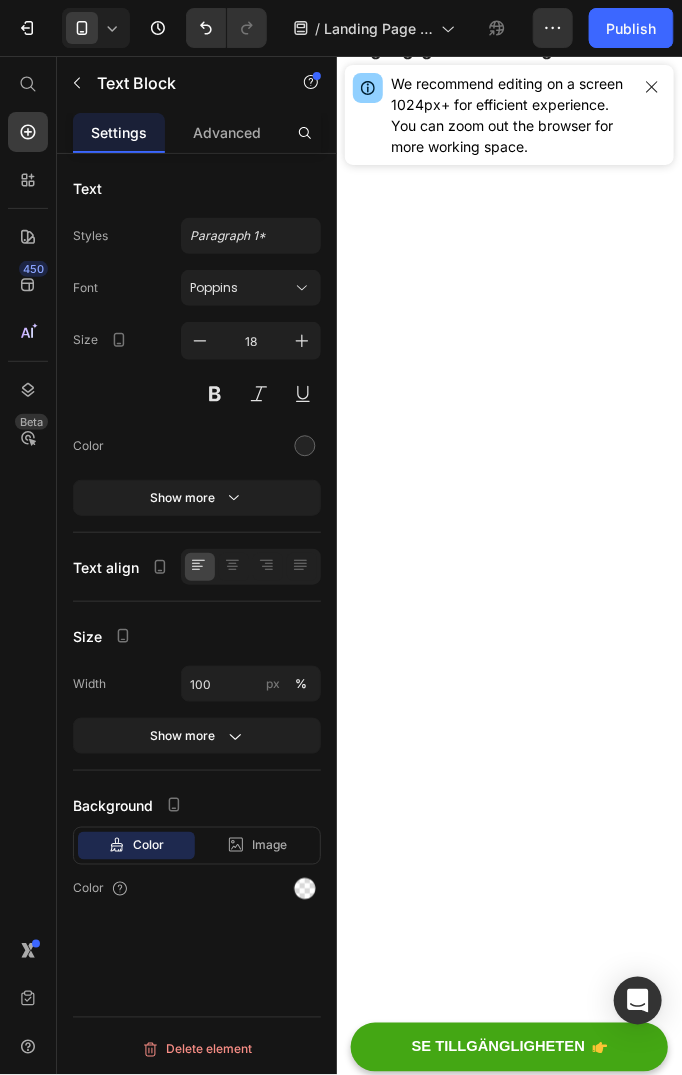 scroll, scrollTop: 14200, scrollLeft: 0, axis: vertical 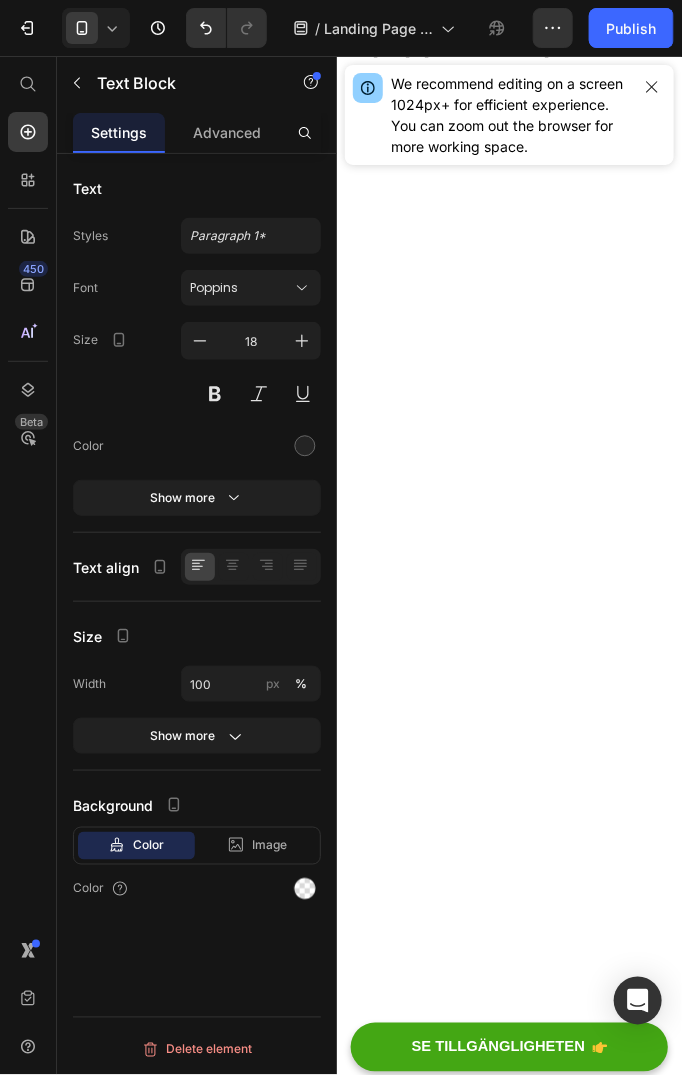 click on "Luktfri gav mig den friheten." at bounding box center (476, -1350) 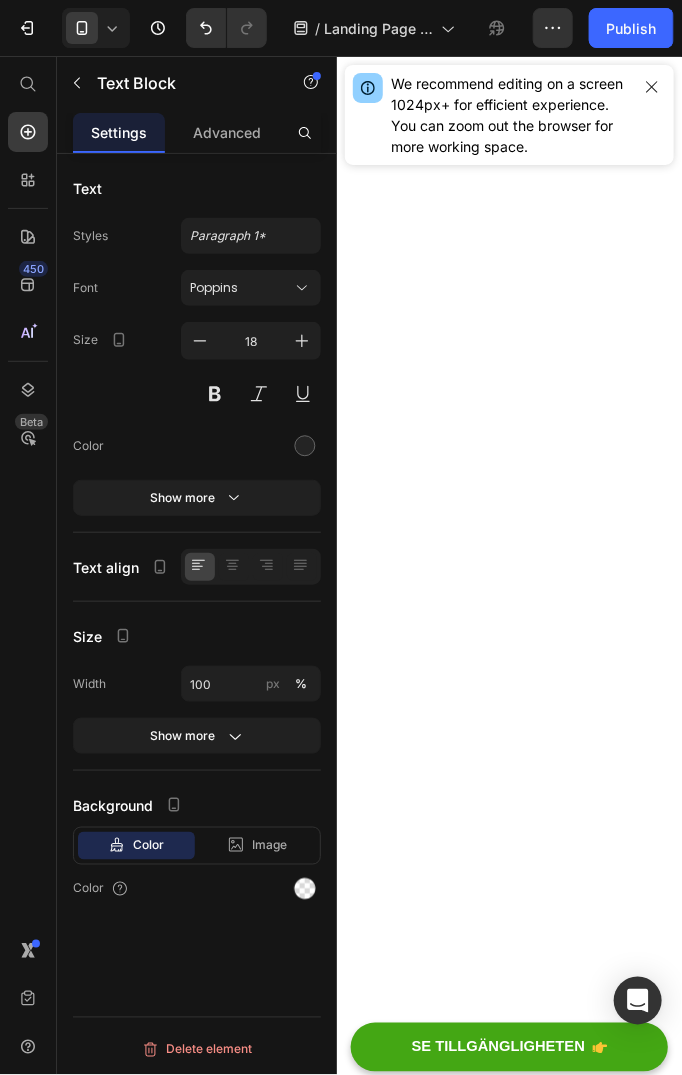 click on "Luktfri gav mig den friheten. Och det kan ge dig samma sak." at bounding box center [523, -1301] 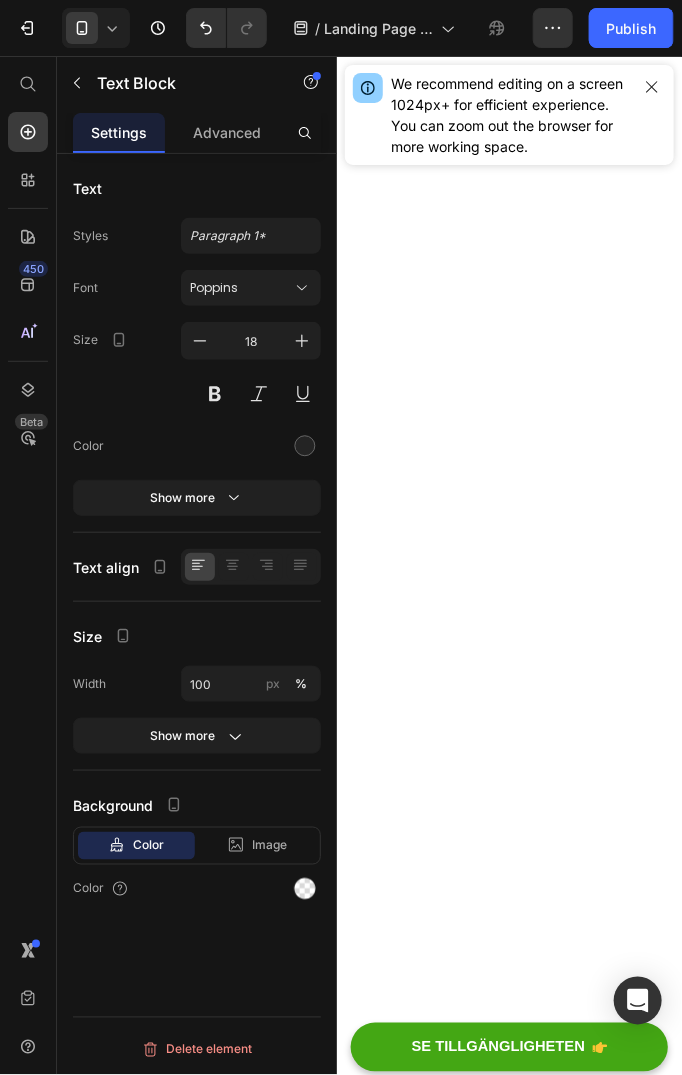 scroll, scrollTop: 14400, scrollLeft: 0, axis: vertical 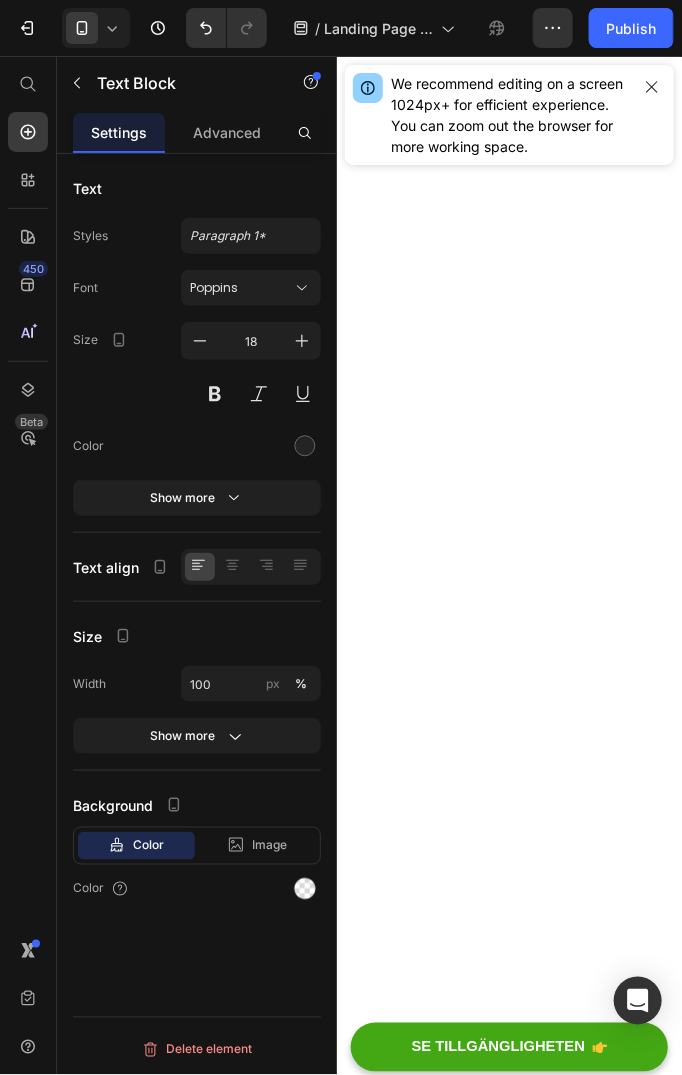 click on "Tveksam? Det var jag också." at bounding box center (523, -1413) 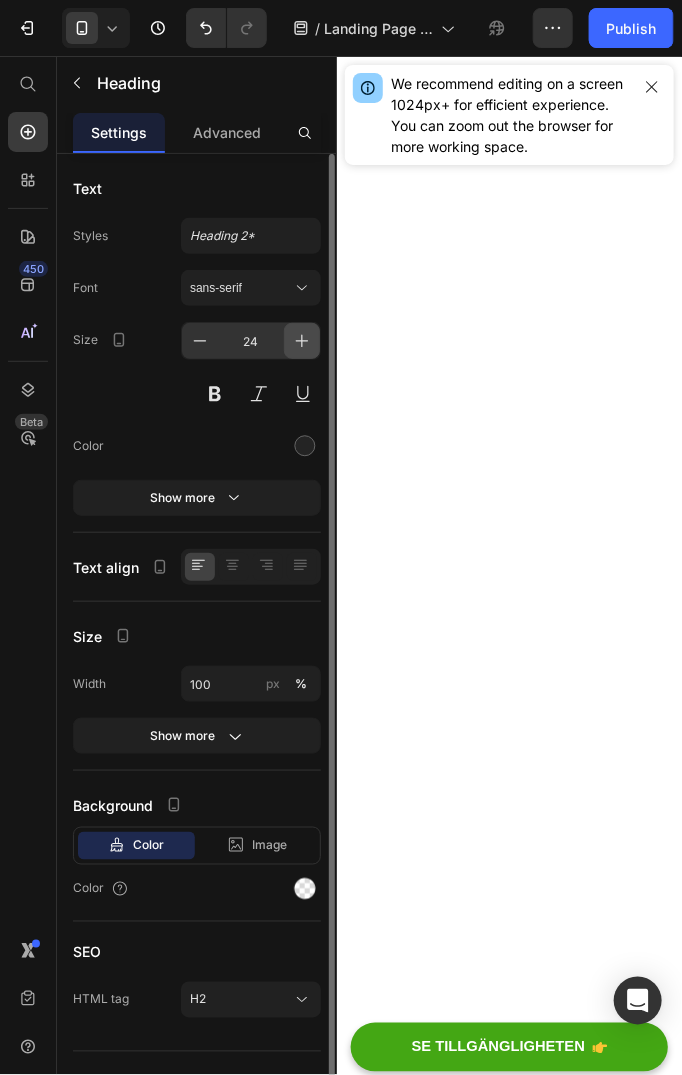 click 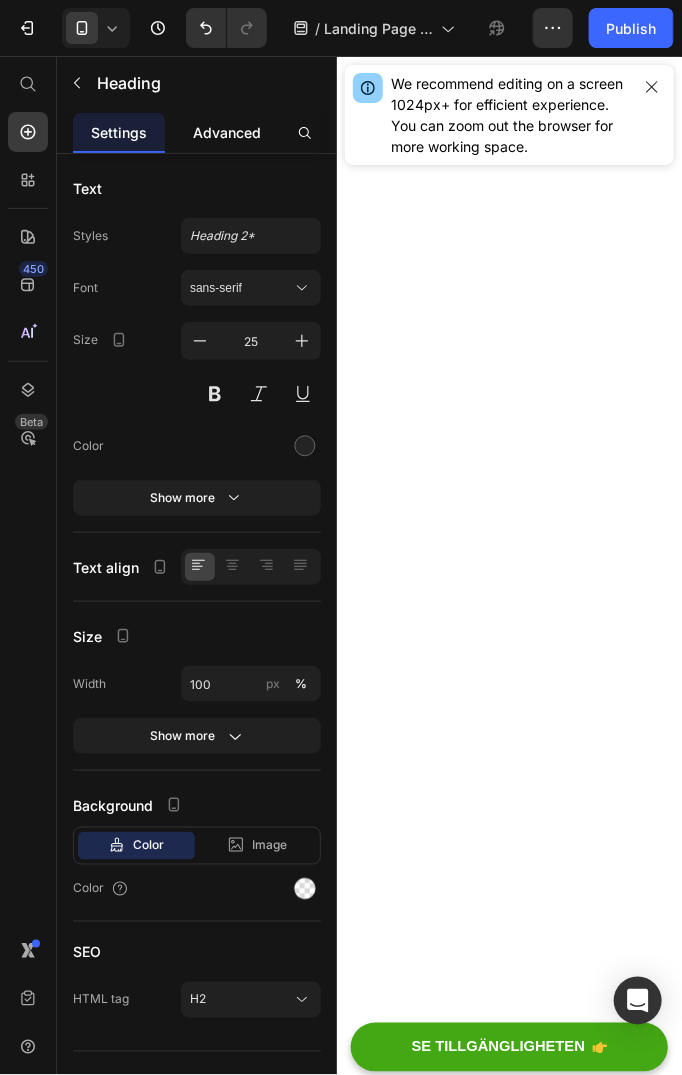 click on "Advanced" at bounding box center (227, 132) 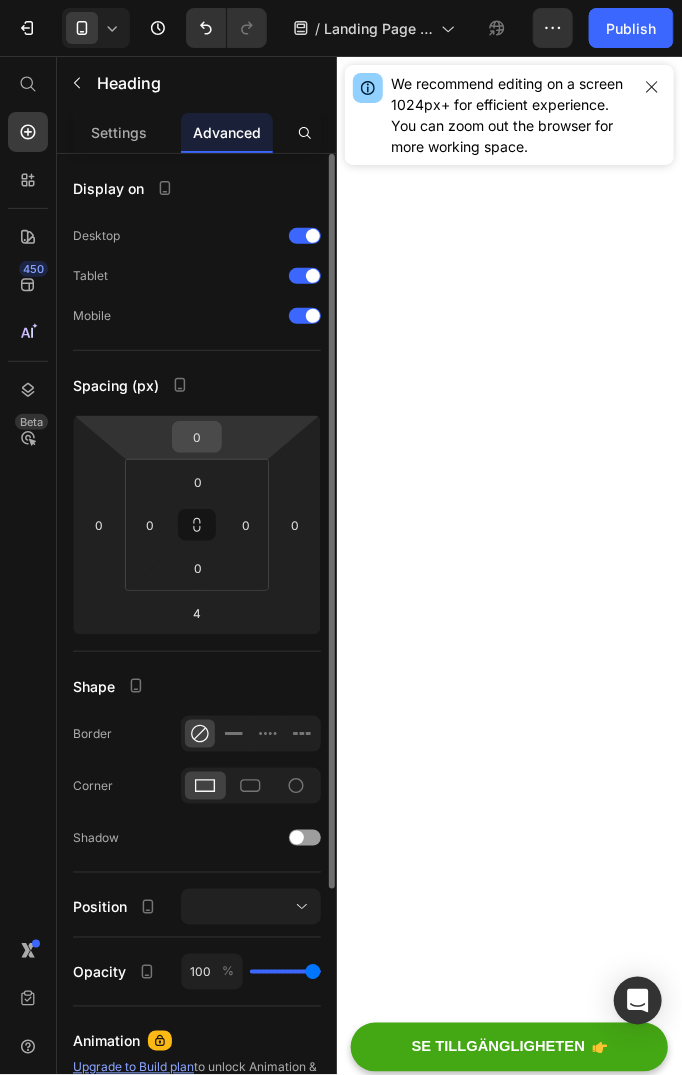 click on "0" at bounding box center [197, 437] 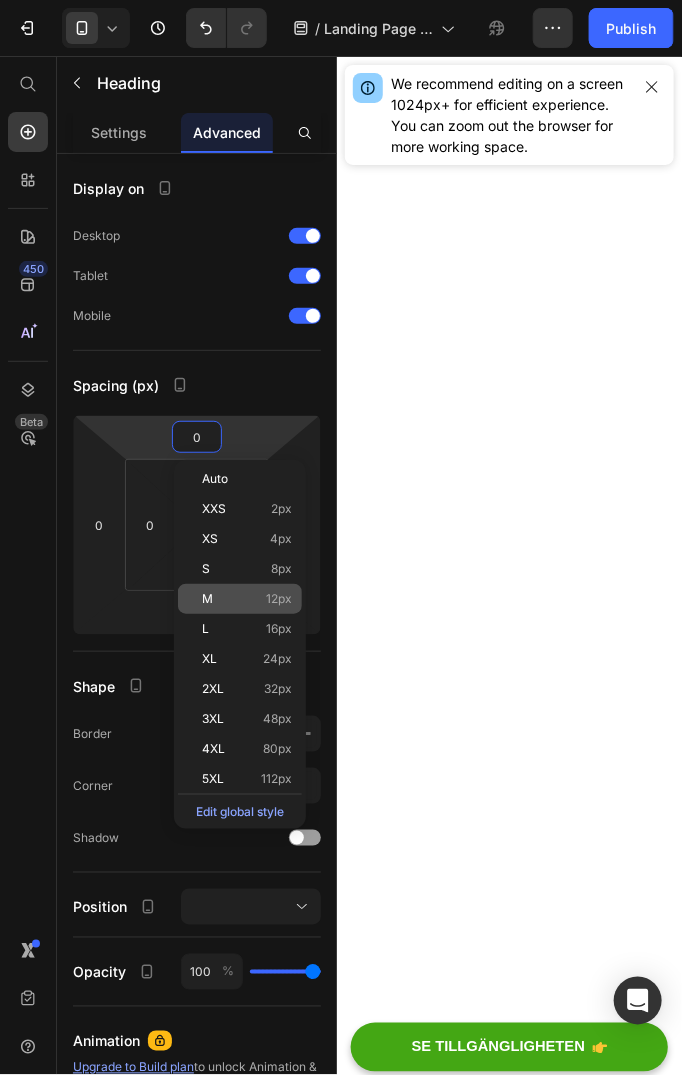 click on "M 12px" at bounding box center [247, 599] 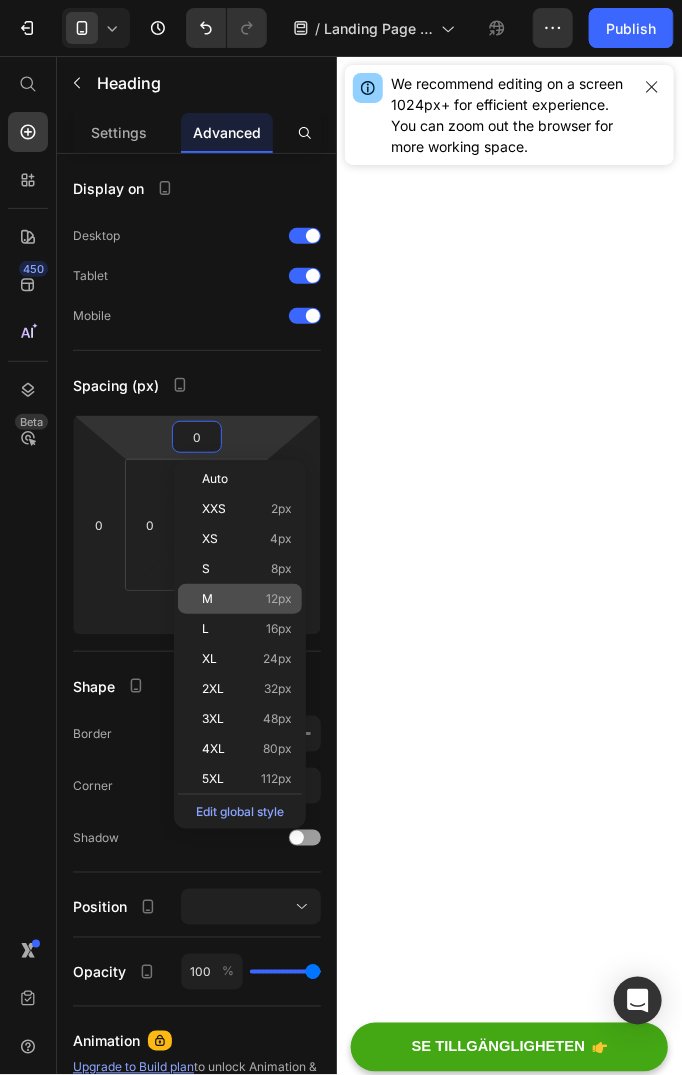 type on "12" 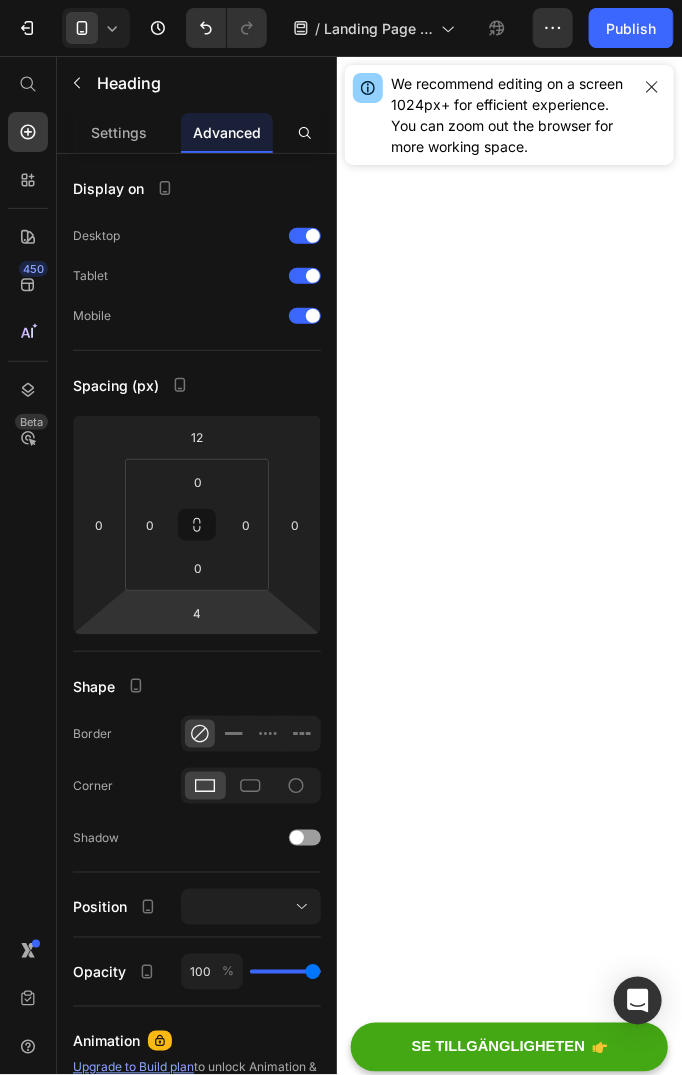 click on "4" at bounding box center (197, 613) 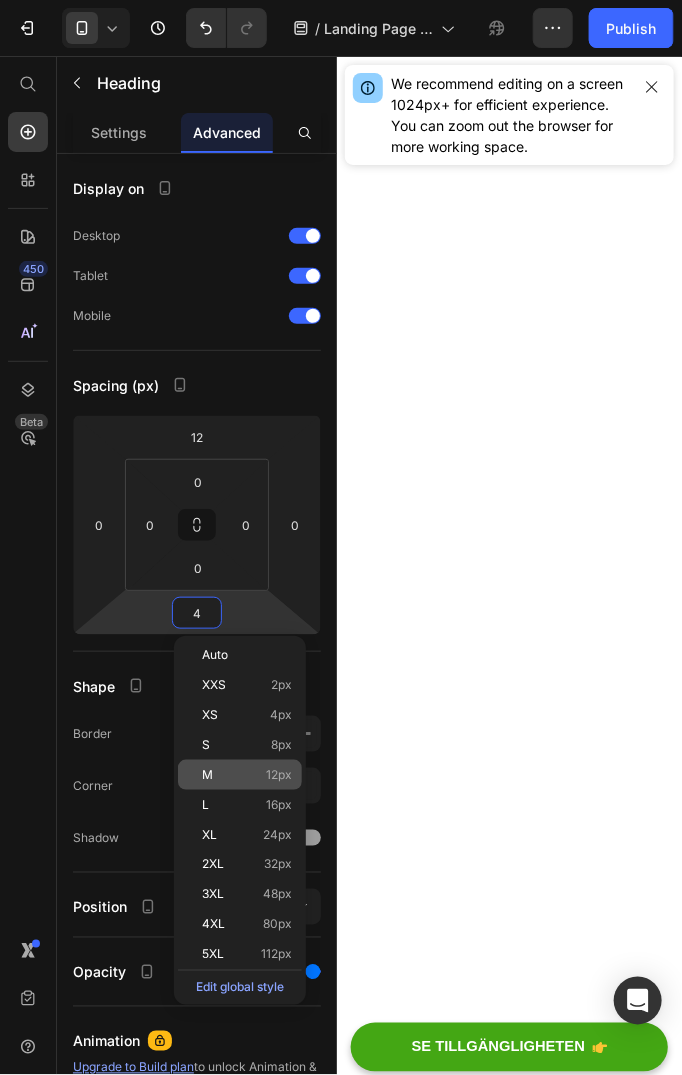 click on "M 12px" at bounding box center [247, 775] 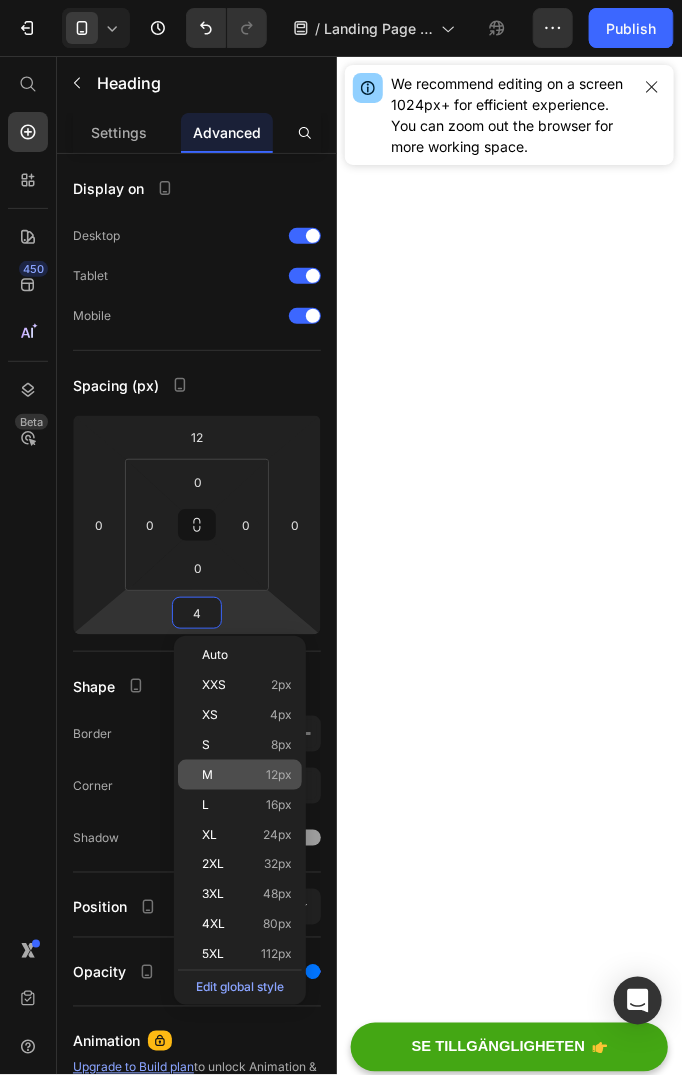 type on "12" 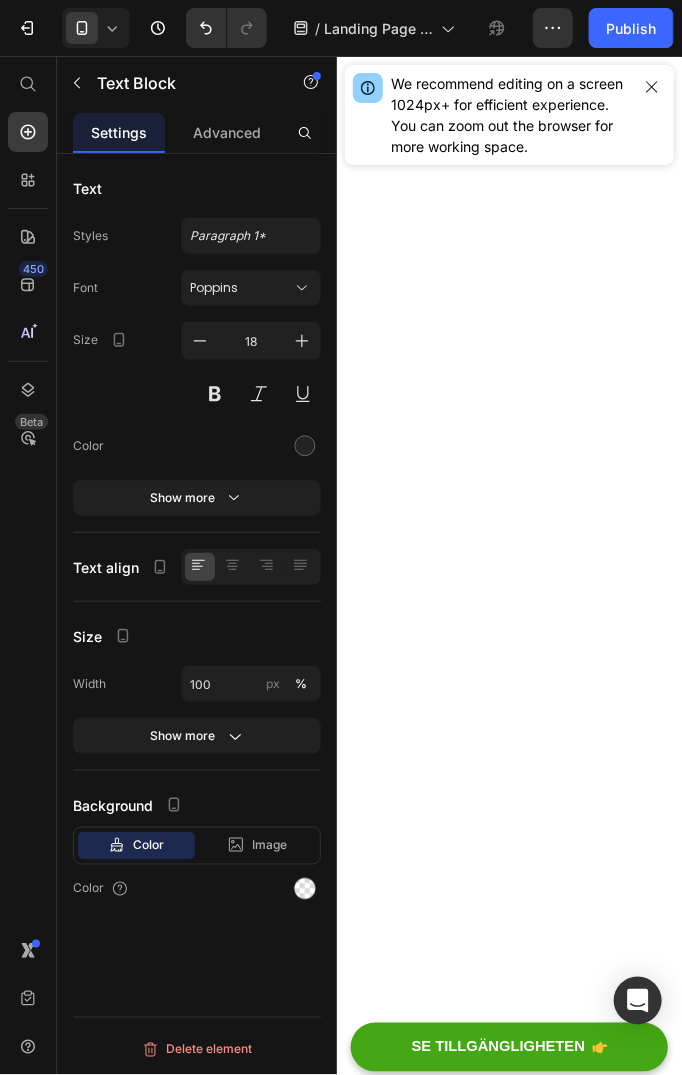 click on "Men här är vad som fick mig att ändra mig: 🔹  Inga filter. 🔹  Inga kemikalier. 🔹  Inget underhåll. 🔹  Och 90 dagars pengarna-tillbaka-garanti." at bounding box center (523, -1092) 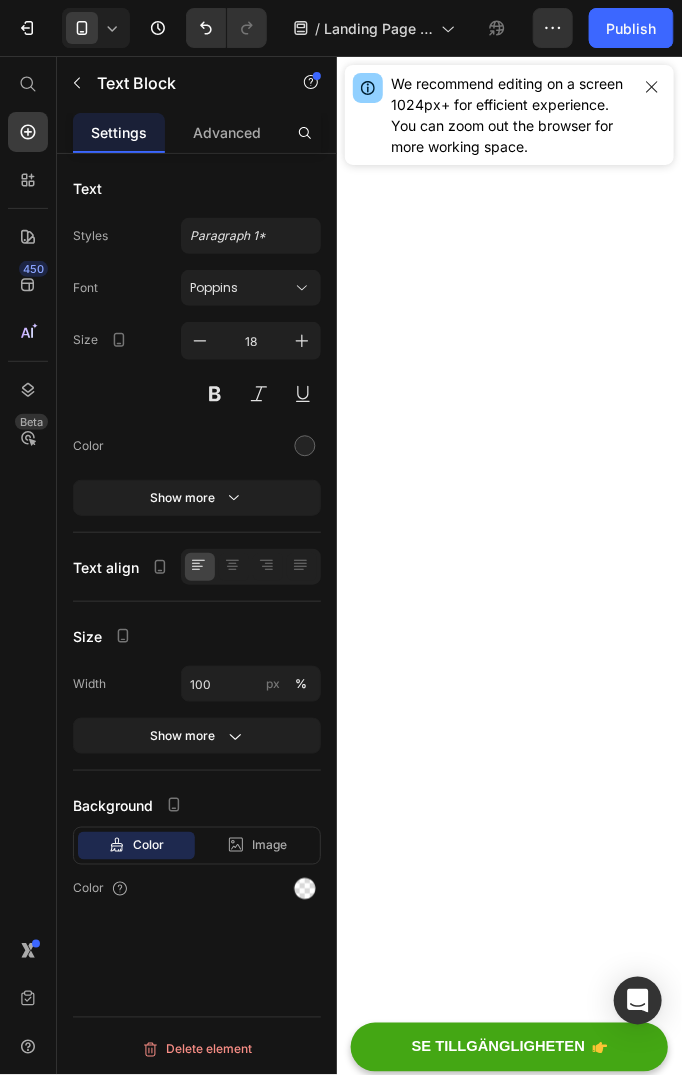 click on "Det betyder att du inte ens behöver säga “ja” just nu. Säg bara “kanske.”" at bounding box center [523, -1265] 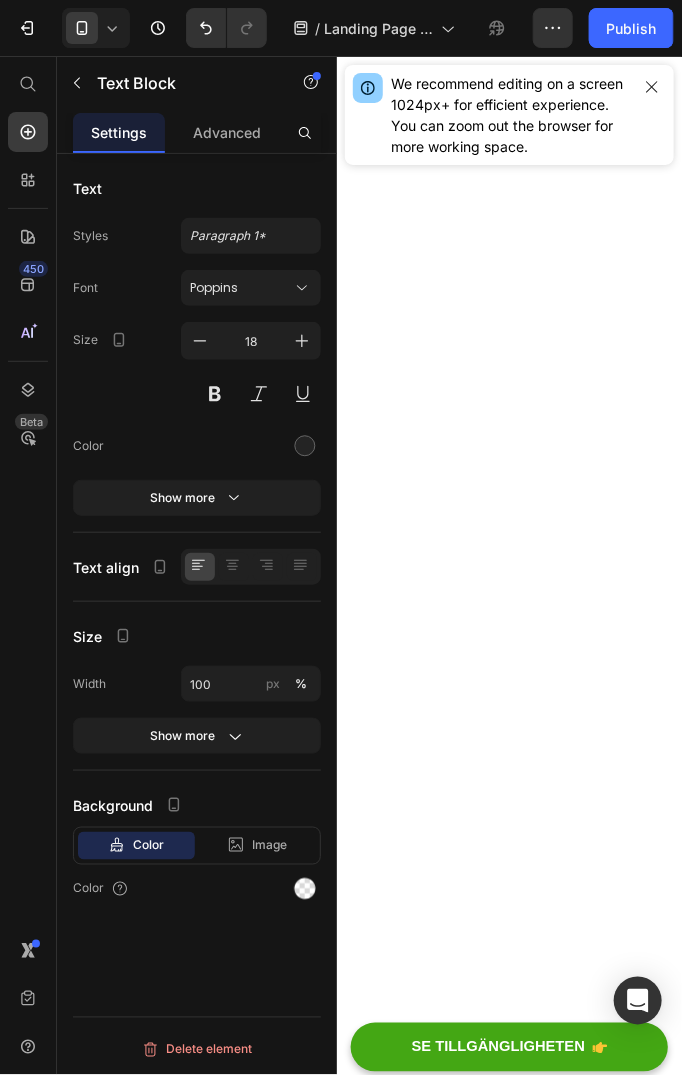 scroll, scrollTop: 14900, scrollLeft: 0, axis: vertical 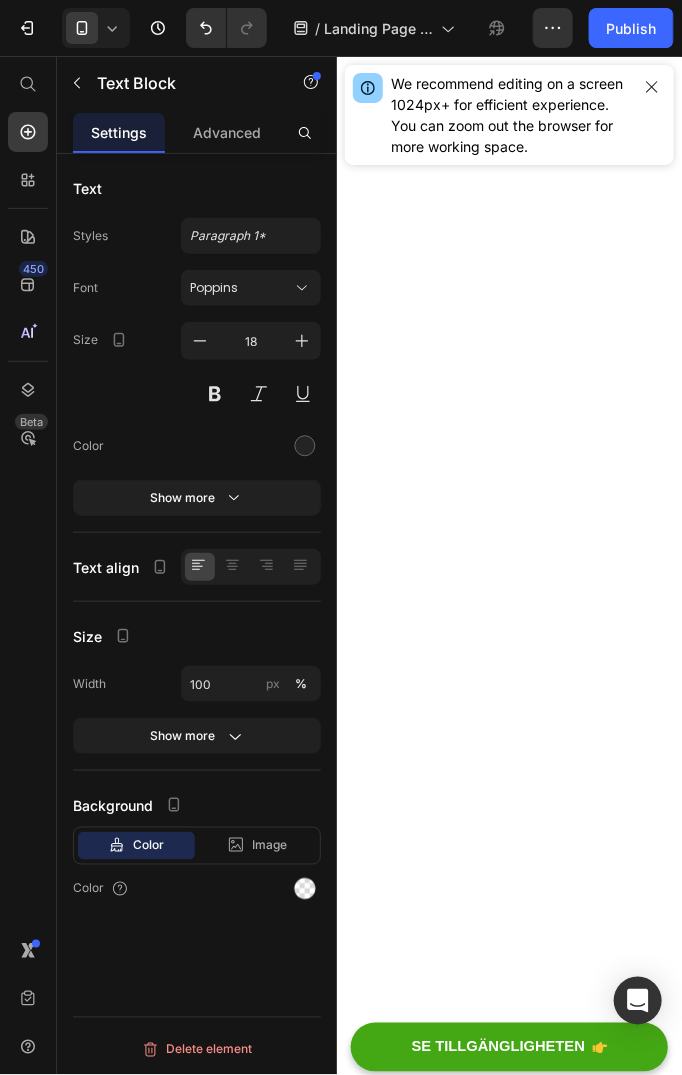 click on "Om det inte fungerar, skicka tillbaka det." at bounding box center [513, -1191] 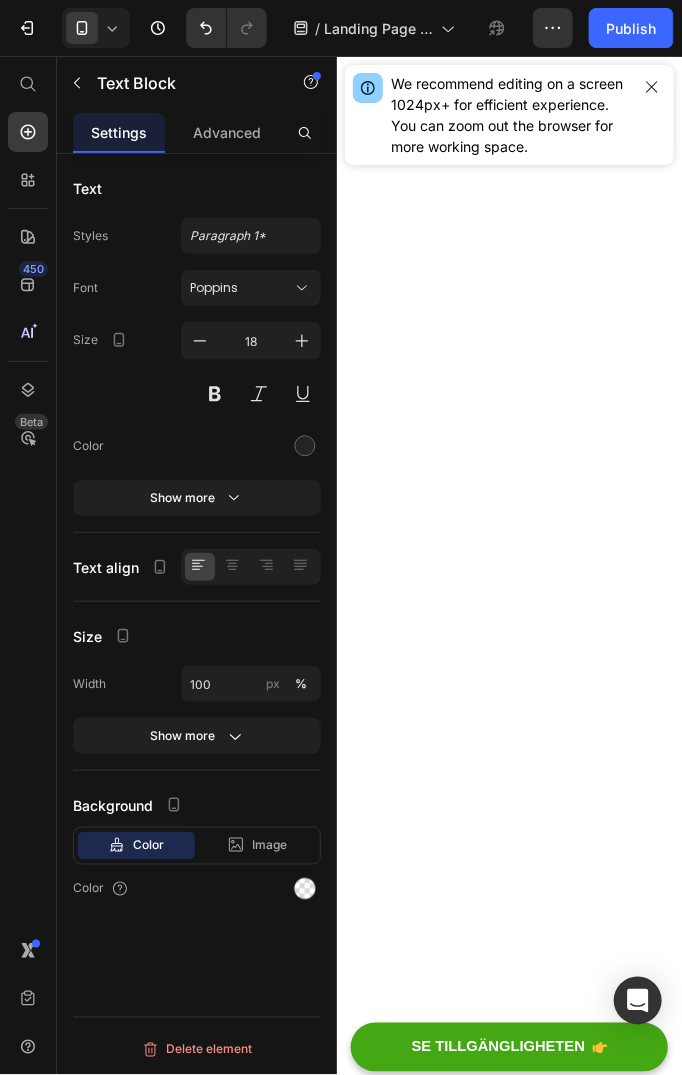click on "Om det inte fungerar, skicka tillbaka det. Så enkelt är det." at bounding box center [523, -1141] 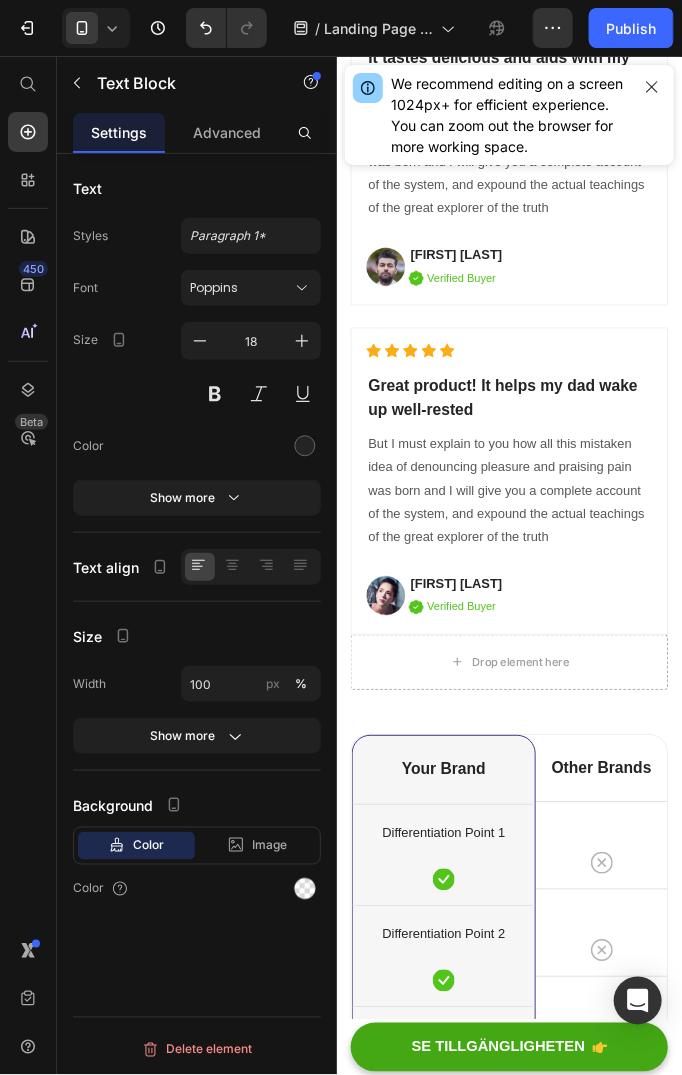 scroll, scrollTop: 15500, scrollLeft: 0, axis: vertical 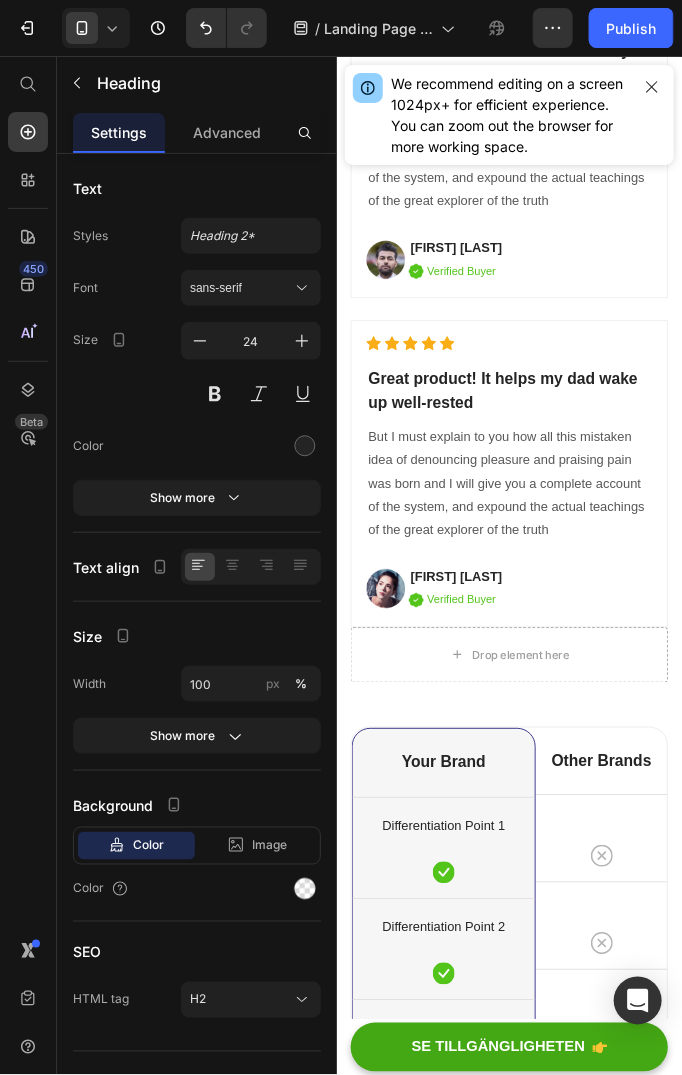 click on "Nu står du vid ett vägskäl" at bounding box center [498, -1537] 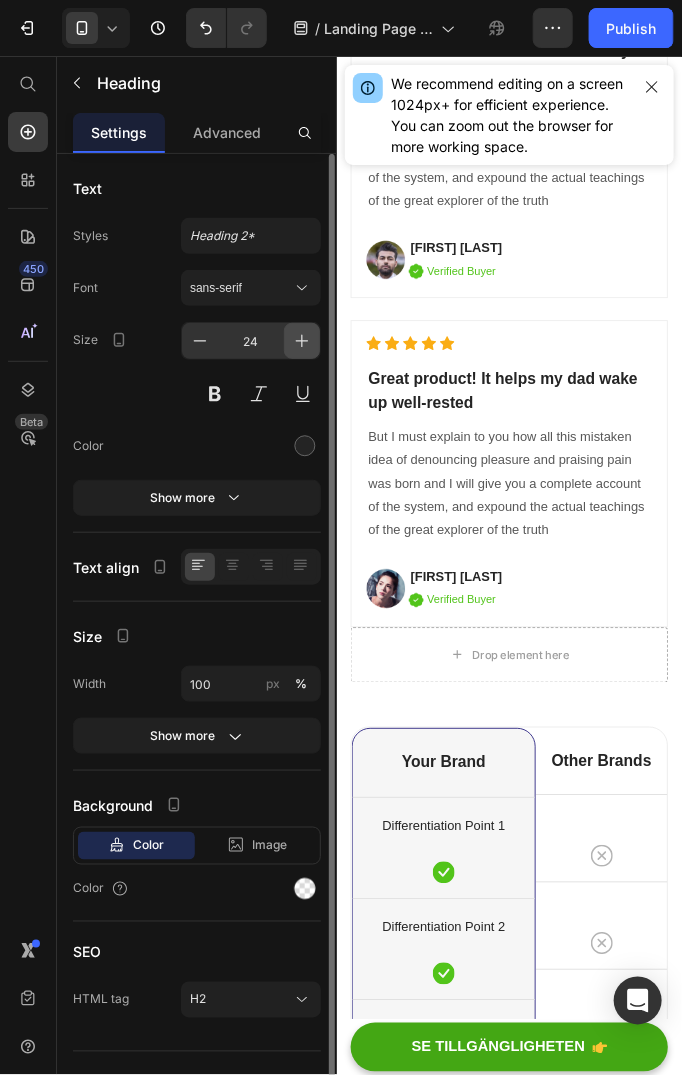 click 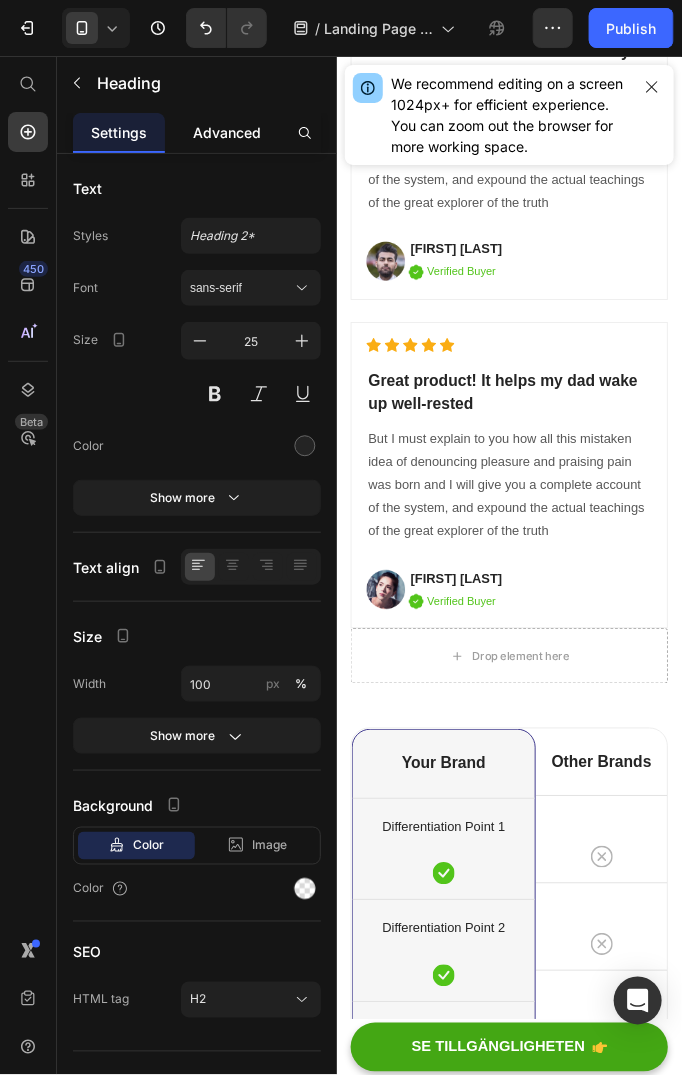 click on "Advanced" at bounding box center [227, 132] 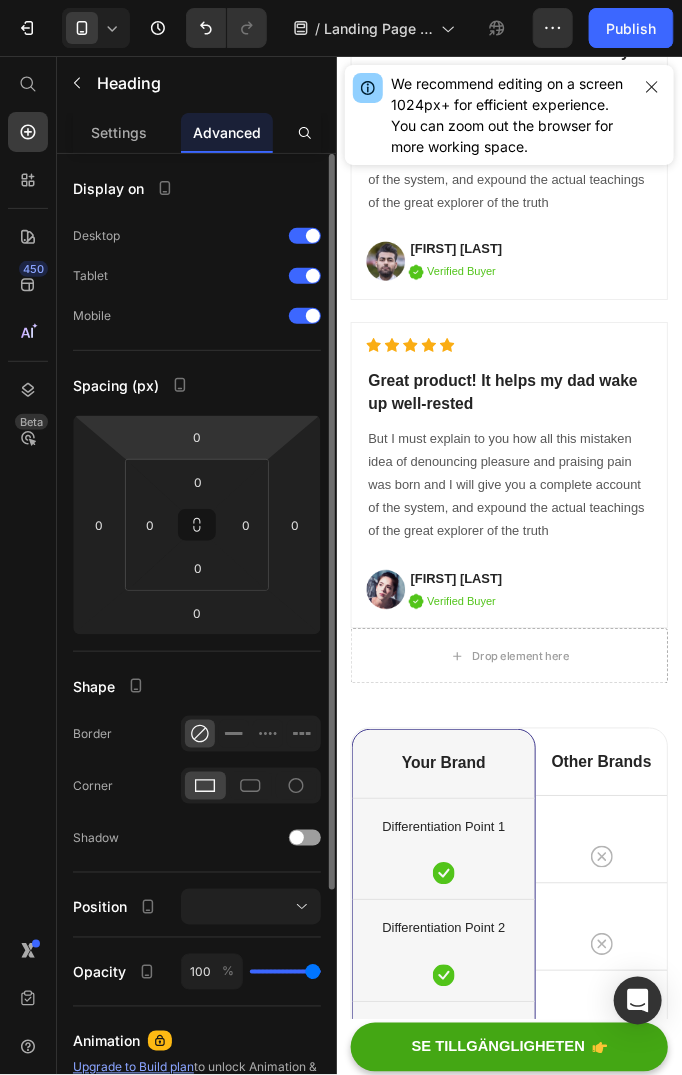 click on "7   /  Landing Page - Jul 5, 11:49:03 Preview  Save   Publish  450 Beta Start with Sections Elements Hero Section Product Detail Brands Trusted Badges Guarantee Product Breakdown How to use Testimonials Compare Bundle FAQs Social Proof Brand Story Product List Collection Blog List Contact Sticky Add to Cart Custom Footer Browse Library 450 Layout
Row
Row
Row
Row Text
Heading
Text Block Button
Button
Button
Sticky Back to top Media
Image
Image" at bounding box center (341, 0) 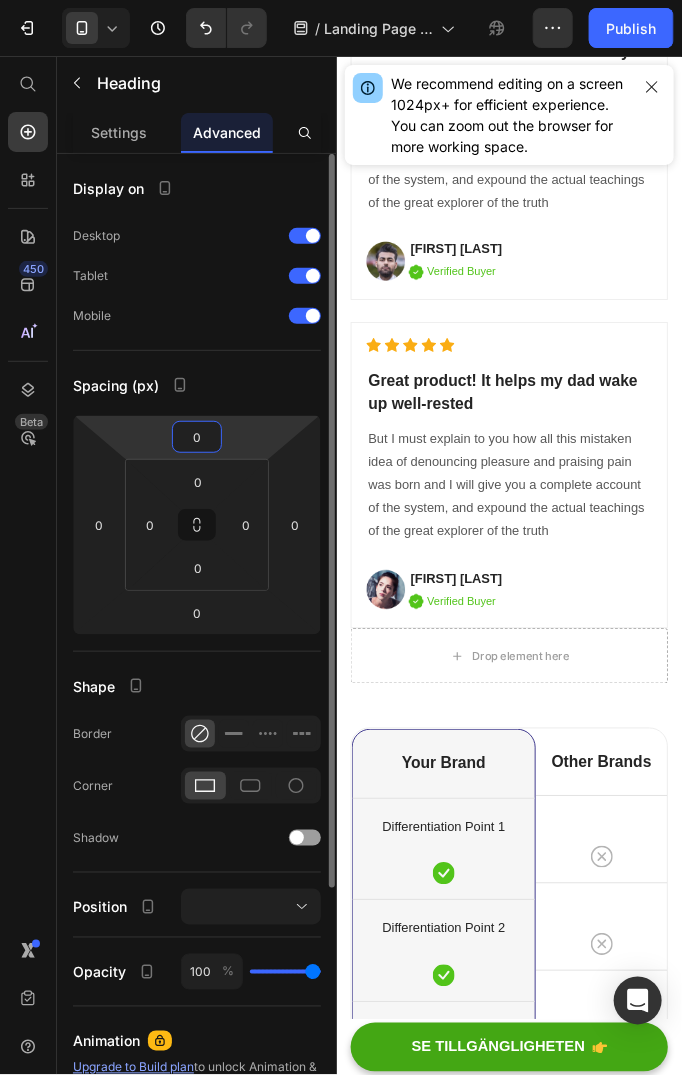 click on "0" at bounding box center (197, 437) 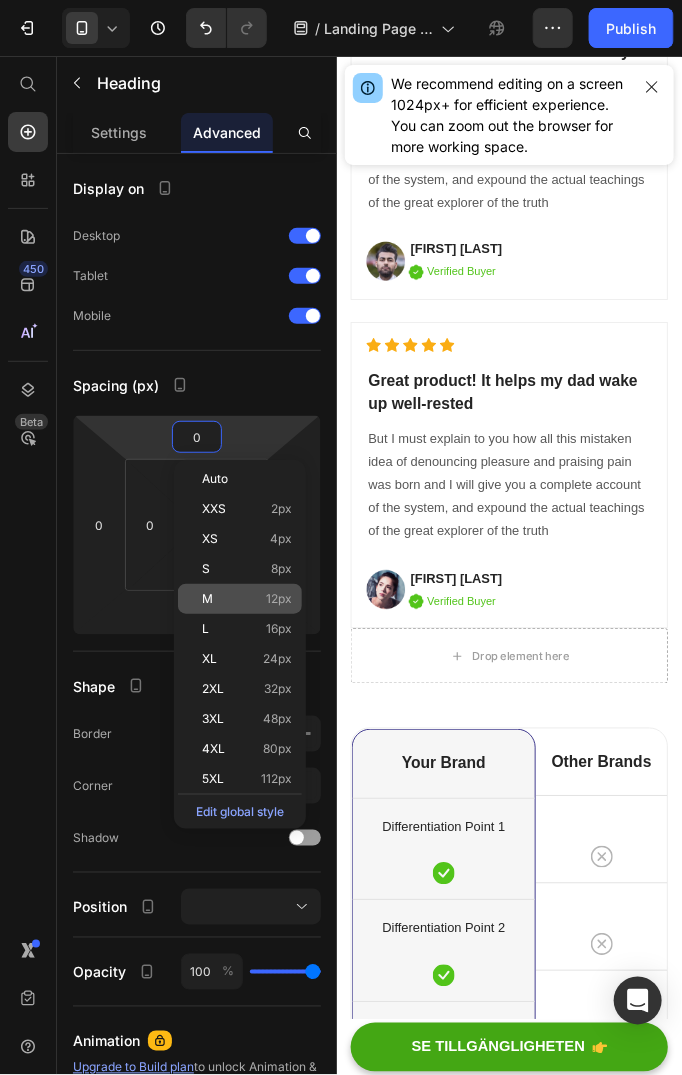 click on "M 12px" 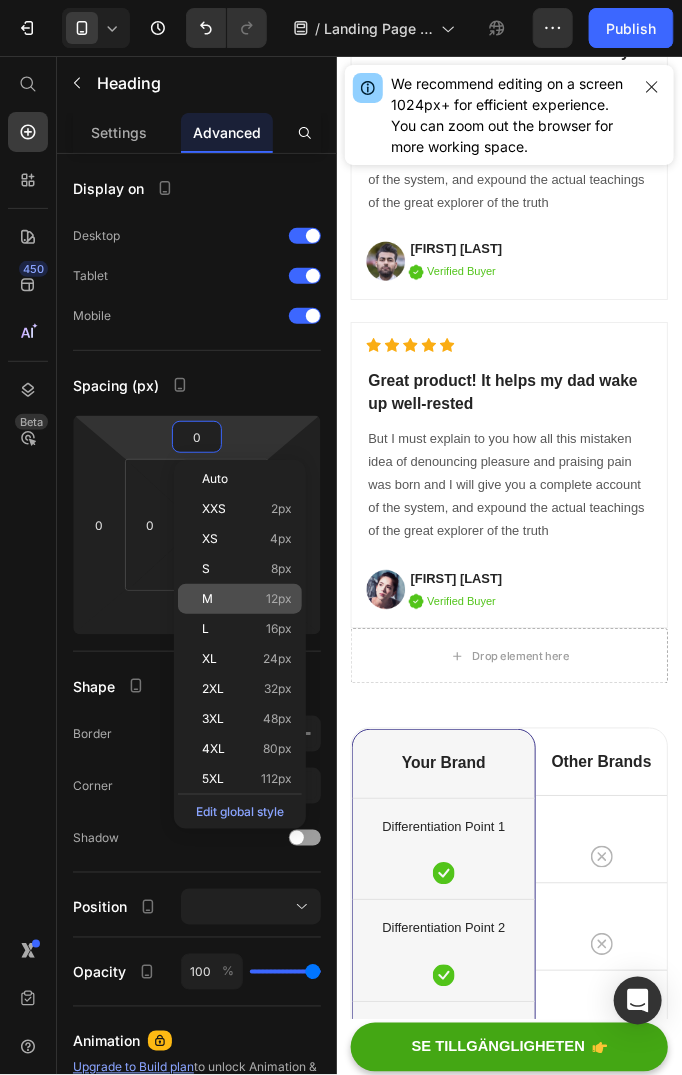 type on "12" 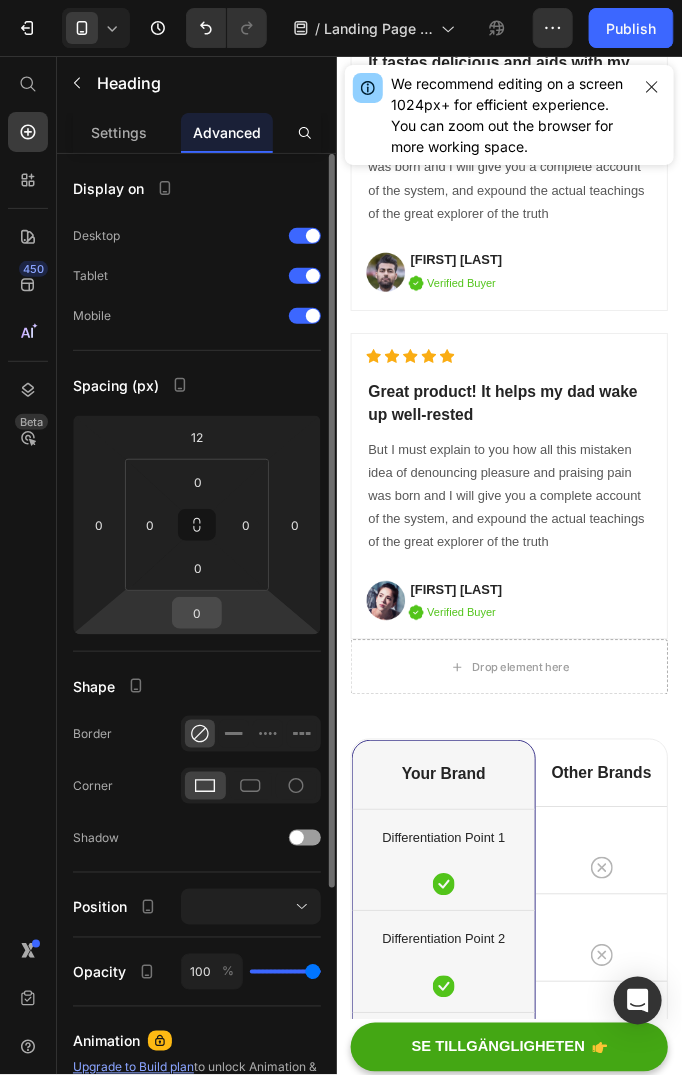 click on "0" at bounding box center [197, 613] 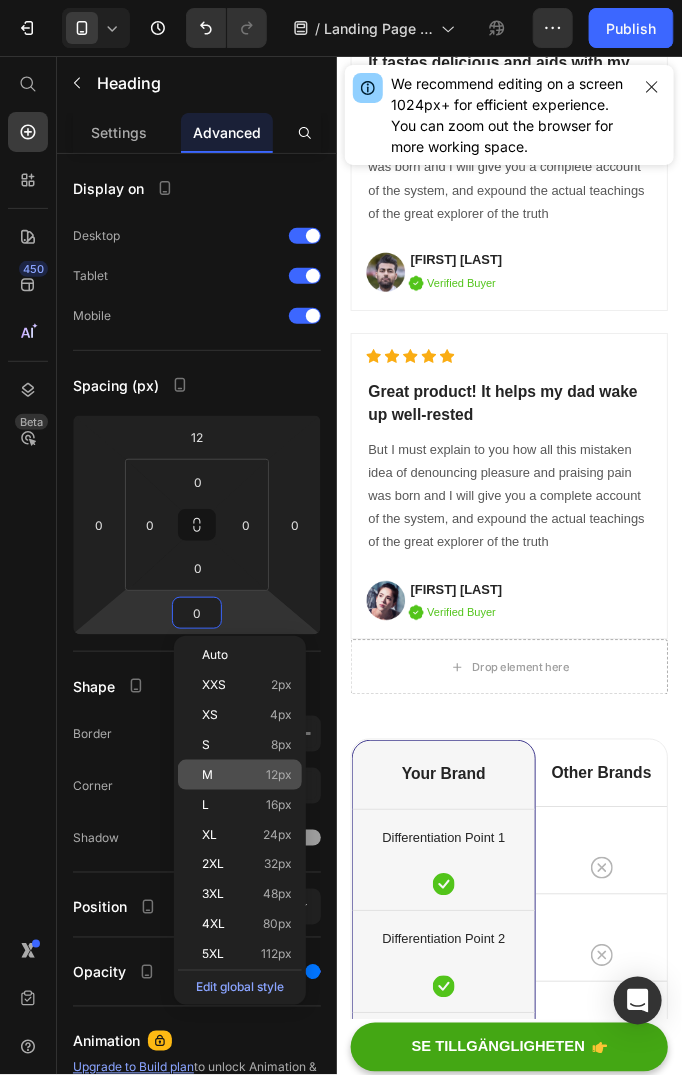 click on "M 12px" at bounding box center [247, 775] 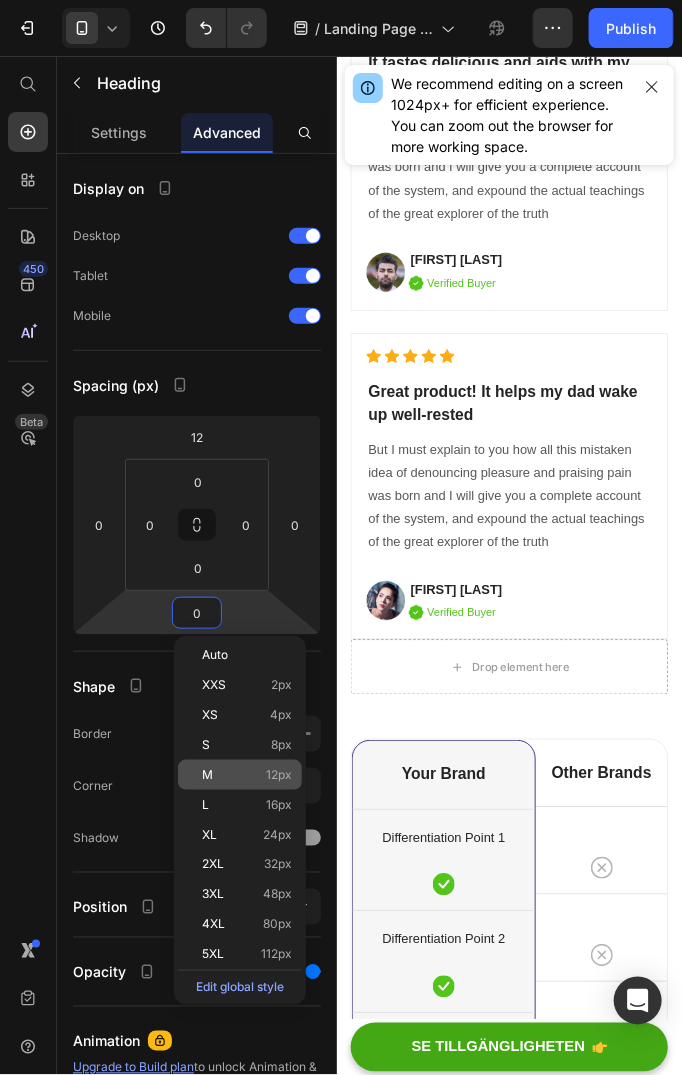 type on "12" 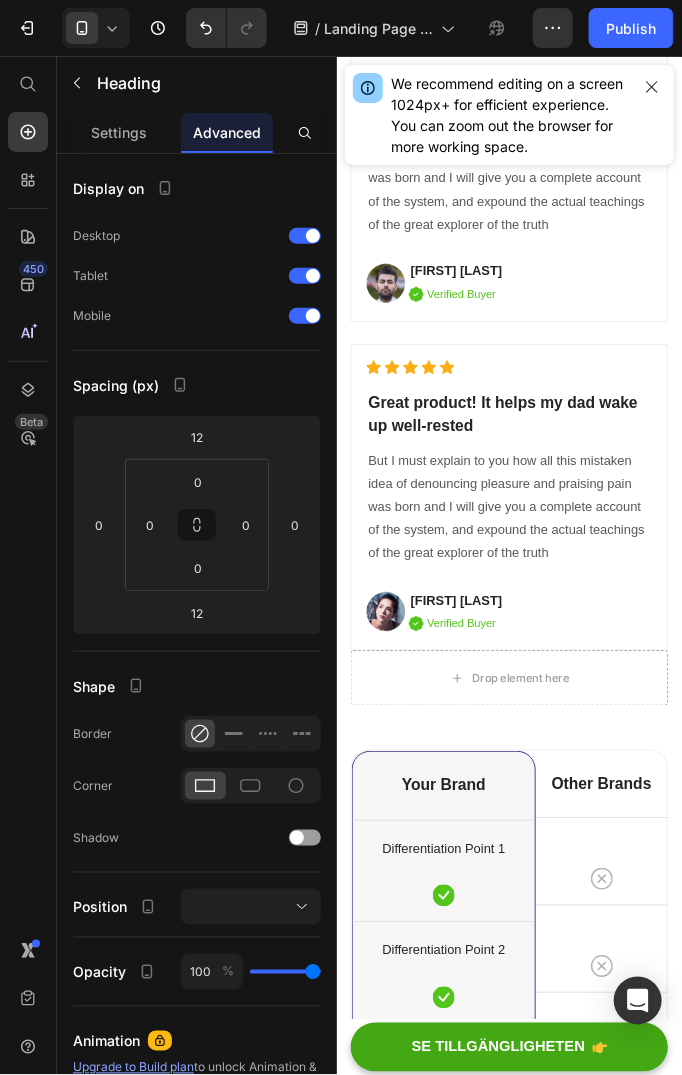 click on "🚫  Alternativ A: Fortsätt tända ljus. Fortsätt spraya saker som inte fungerar. Fortsätt hoppas att lukten “försvinner av sig själv.”" at bounding box center [523, -1362] 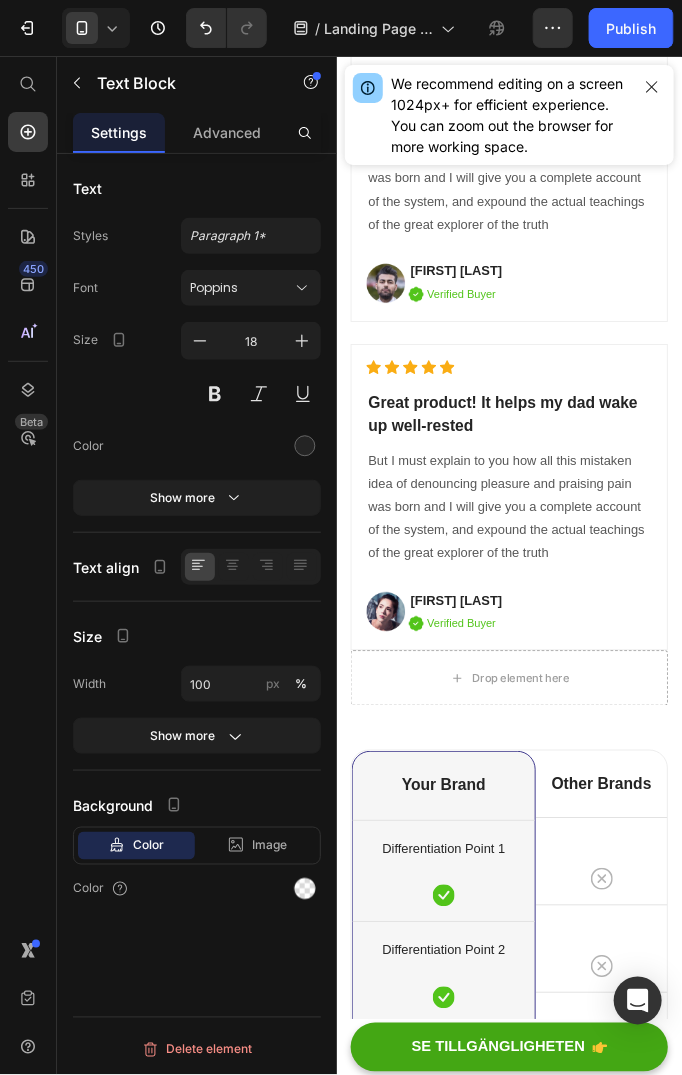 click on "🚫  Alternativ A: Fortsätt tända ljus. Fortsätt spraya saker som inte fungerar. Fortsätt hoppas att lukten “försvinner av sig själv.”" at bounding box center [523, -1362] 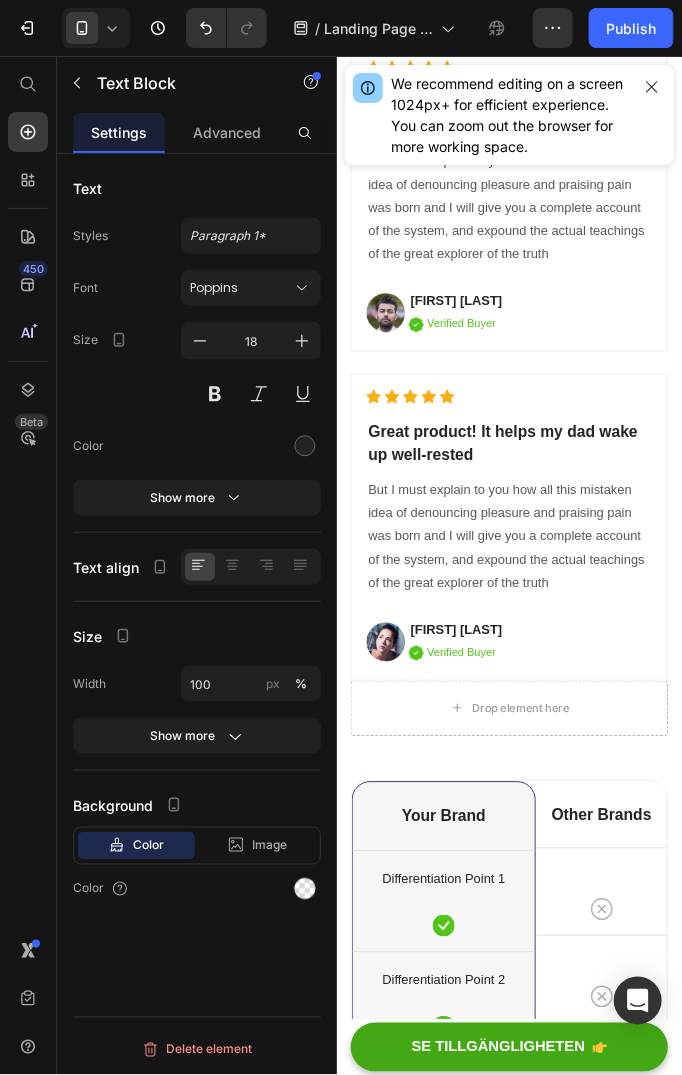 click on "🚫  Alternativ A: Fortsätt tända ljus. Fortsätt spraya saker som inte fungerar. Fortsätt hoppas att lukten “försvinner av sig själv.”" at bounding box center [523, -1329] 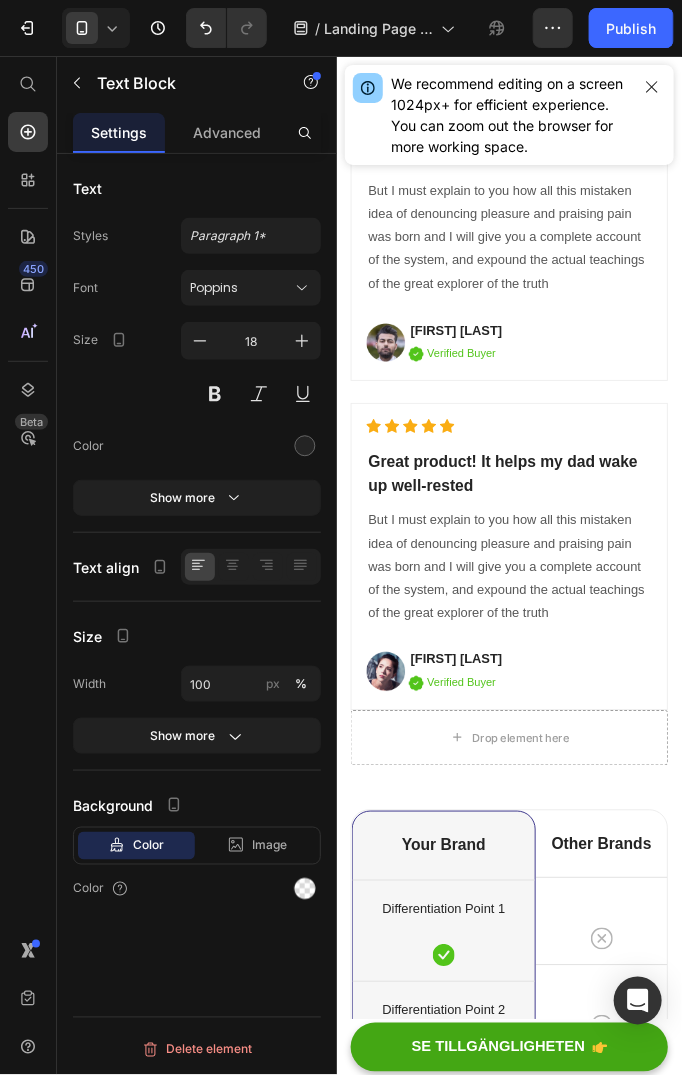 click on "🚫  Alternativ A: Fortsätt tända ljus." at bounding box center [523, -1378] 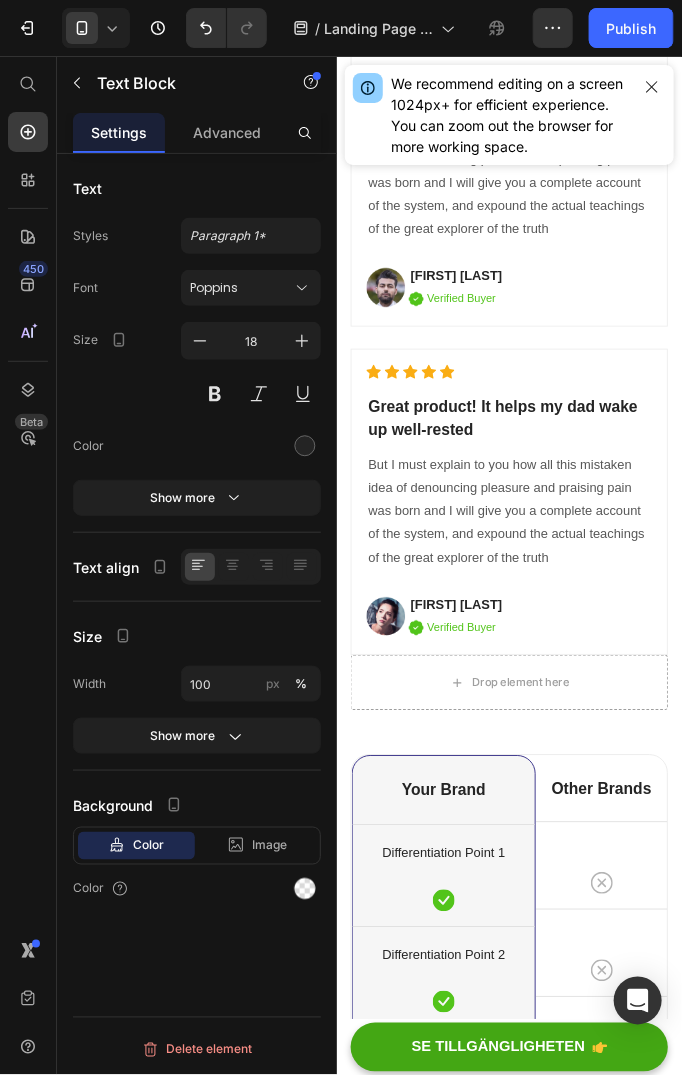 scroll, scrollTop: 15600, scrollLeft: 0, axis: vertical 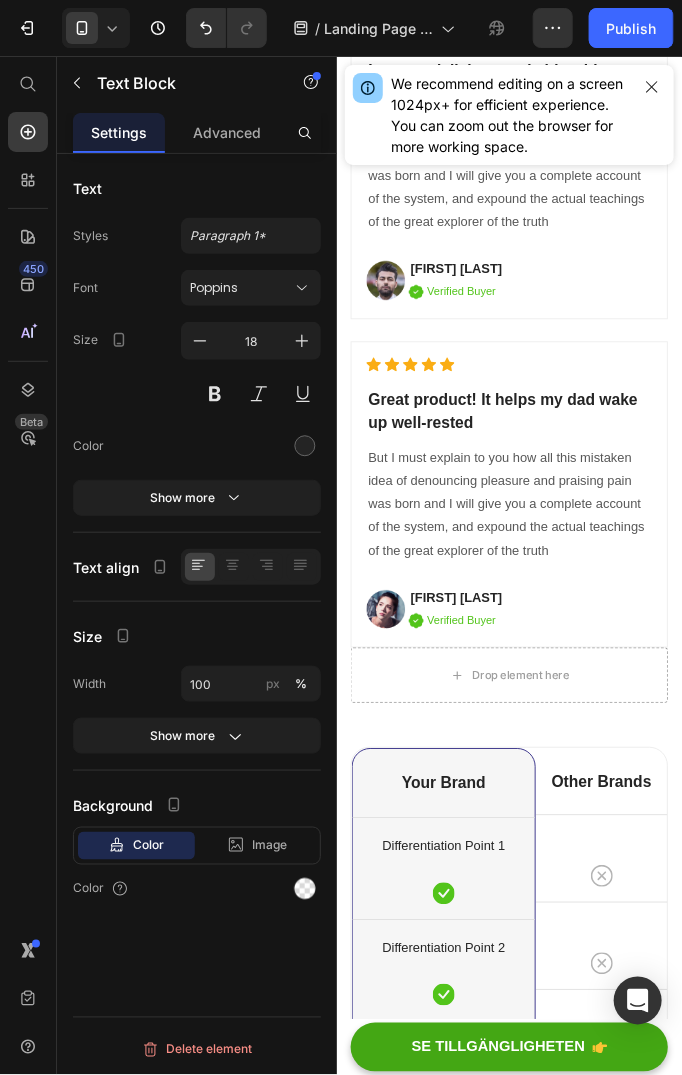 click on "Fortsätt spraya saker som inte fungerar. Fortsätt hoppas att lukten “försvinner av sig själv.”" at bounding box center (523, -1332) 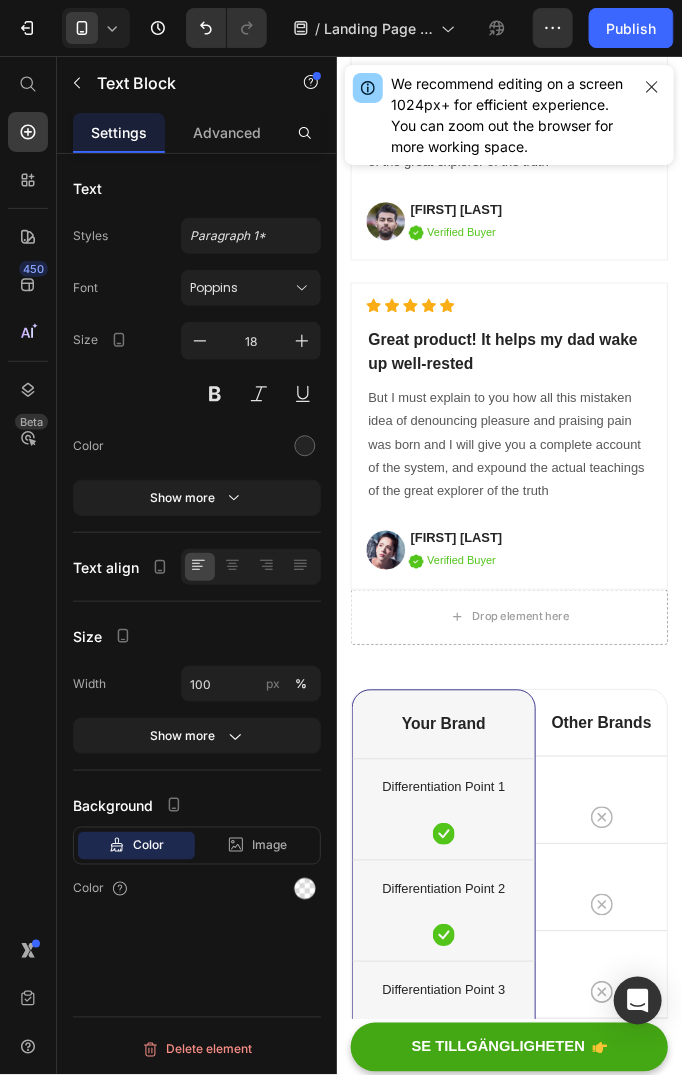 scroll, scrollTop: 15700, scrollLeft: 0, axis: vertical 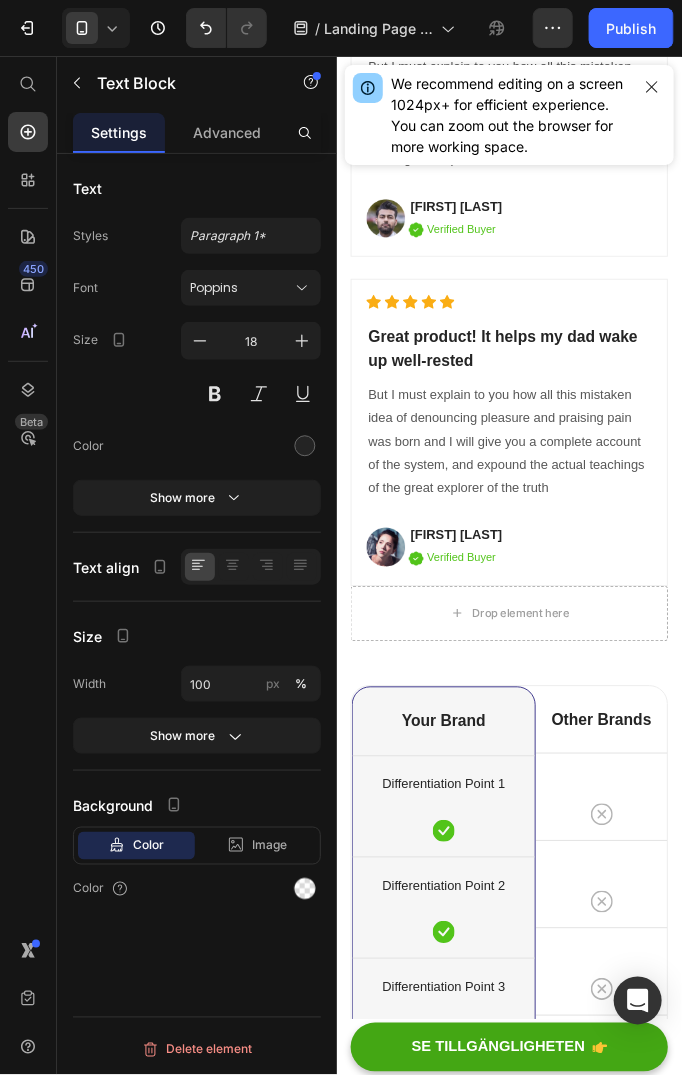 click on "Och fortsätt känna dig  generad varje gång någon kliver in genom dörren." at bounding box center (523, -1303) 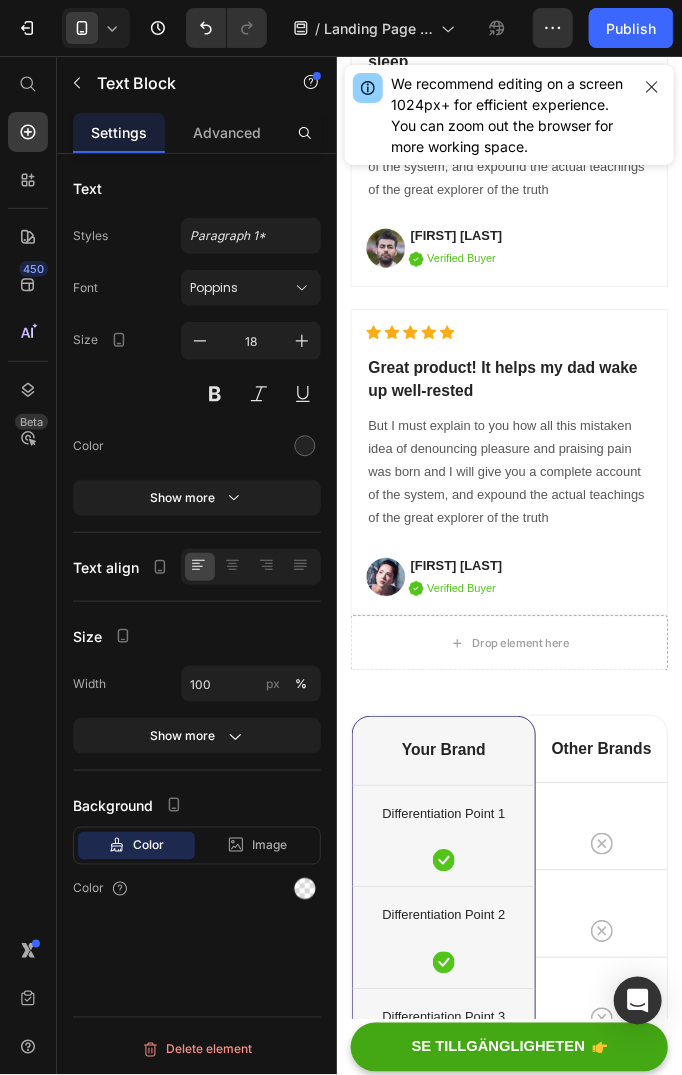 click on "💪  Alternativ B: Prova  Luktfri . Låt den tyst ta bort röklukten från  ditt hem, din bil och dina kläder." at bounding box center (523, -1172) 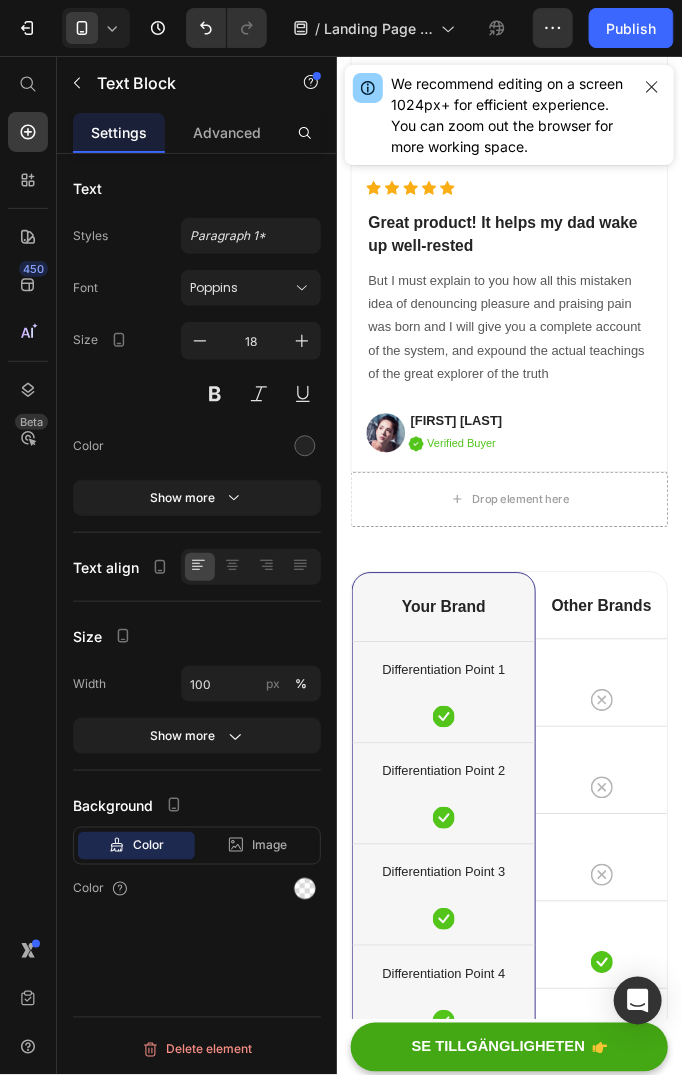 scroll, scrollTop: 15900, scrollLeft: 0, axis: vertical 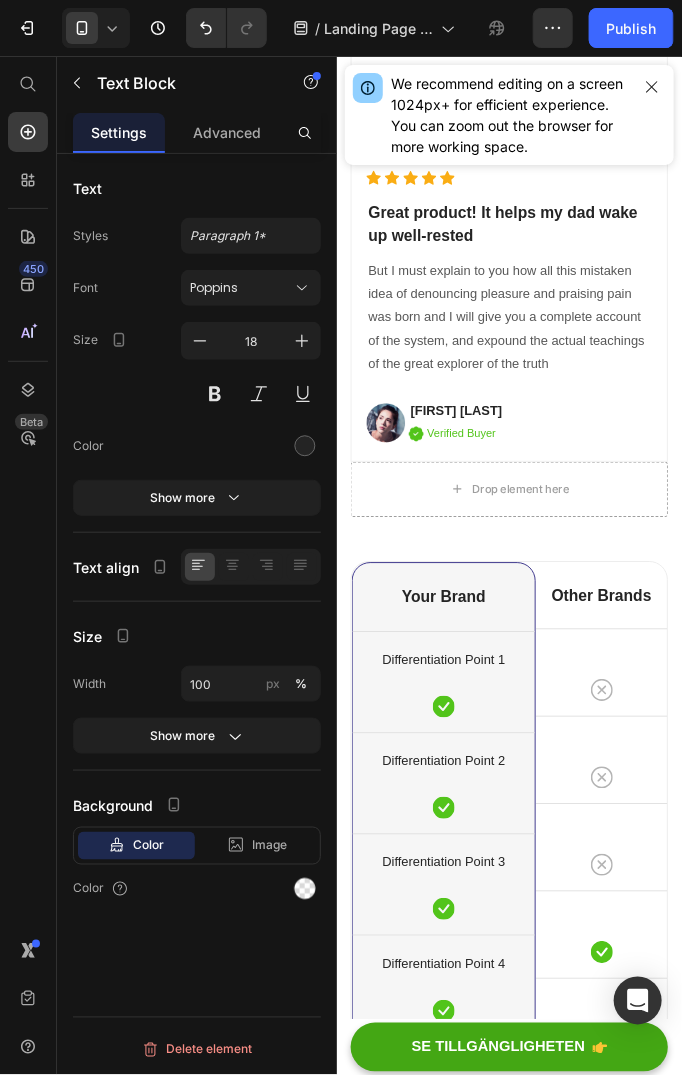 click on "💪  Alternativ B: Prova  Luktfri . Låt den tyst ta bort röklukten från  ditt hem, din bil och dina kläder." at bounding box center (523, -1340) 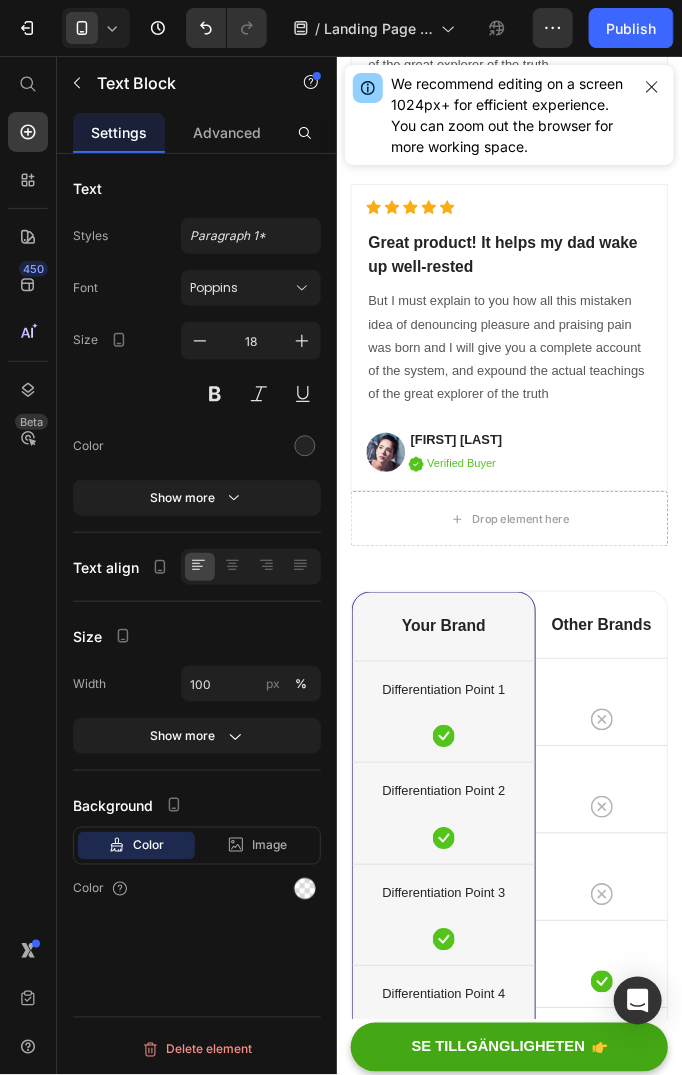 click on "Prova  Luktfri . Låt den tyst ta bort röklukten från  ditt hem, din bil och dina kläder." at bounding box center [523, -1292] 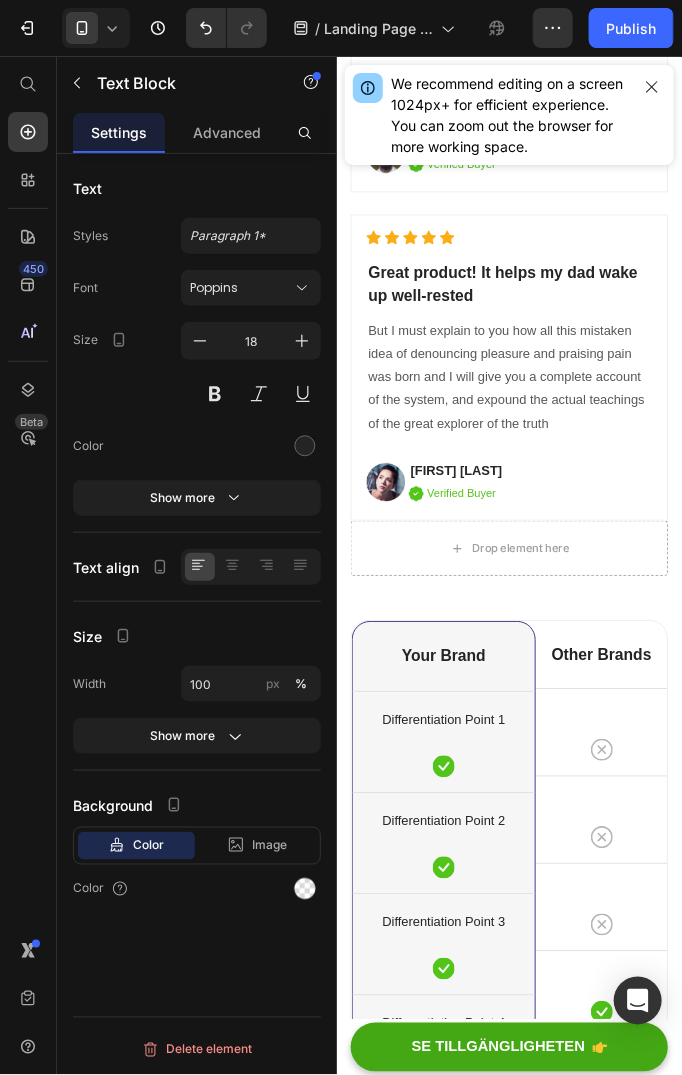 click on "Känn dig stolt över ditt hem igen — redan den här veckan." at bounding box center (508, -1180) 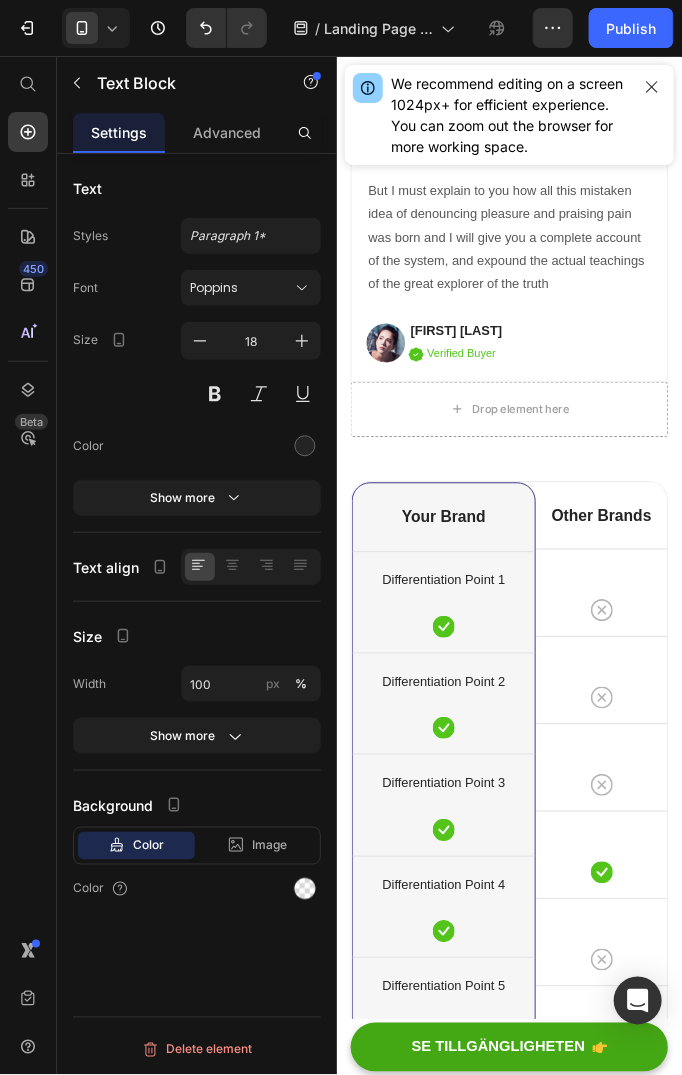 scroll, scrollTop: 16100, scrollLeft: 0, axis: vertical 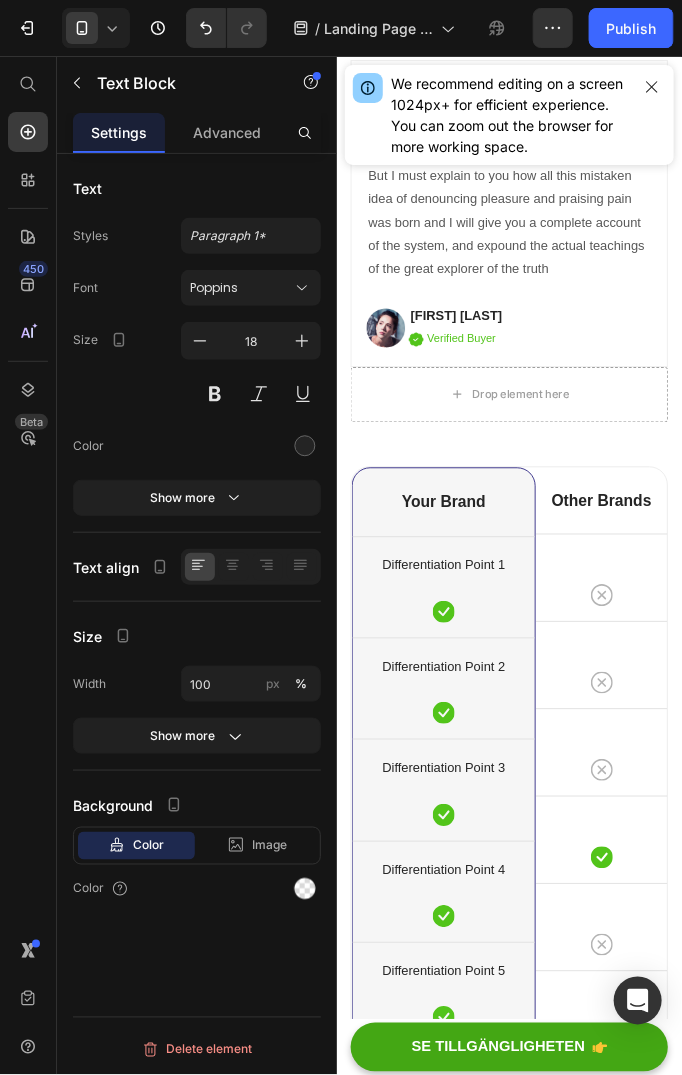 click on "🔘  Just nu erbjuder Luktfri: Köp 2, få 1 gratis 🛒  Klicka nedan för att se tillgänglighet medan lagret räcker." at bounding box center (523, -1240) 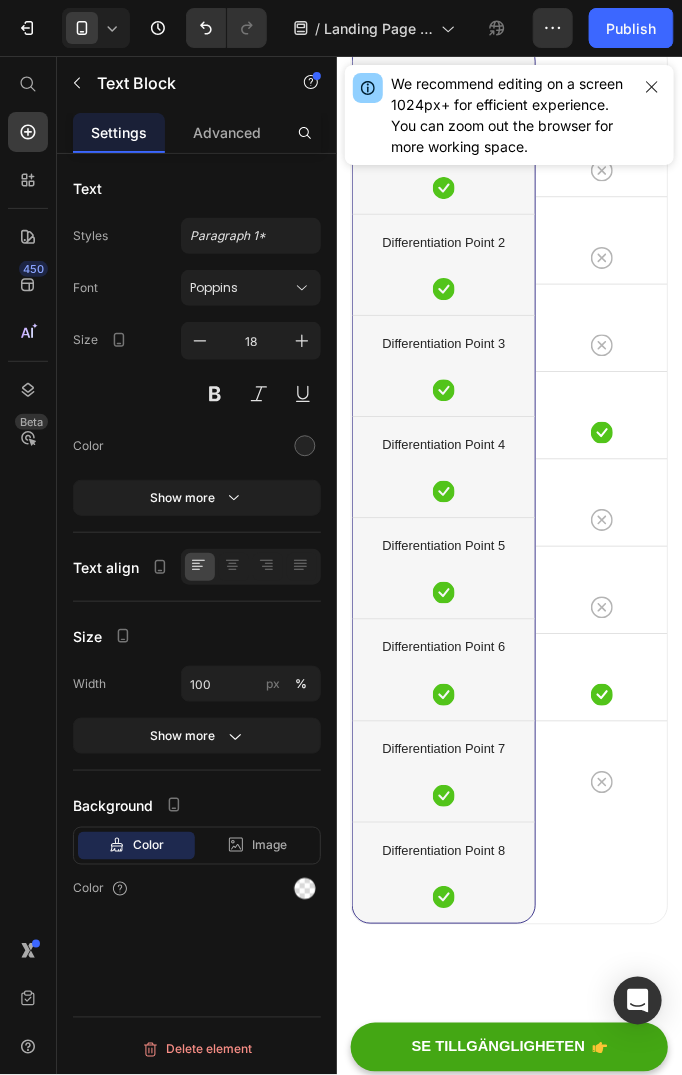 scroll, scrollTop: 16600, scrollLeft: 0, axis: vertical 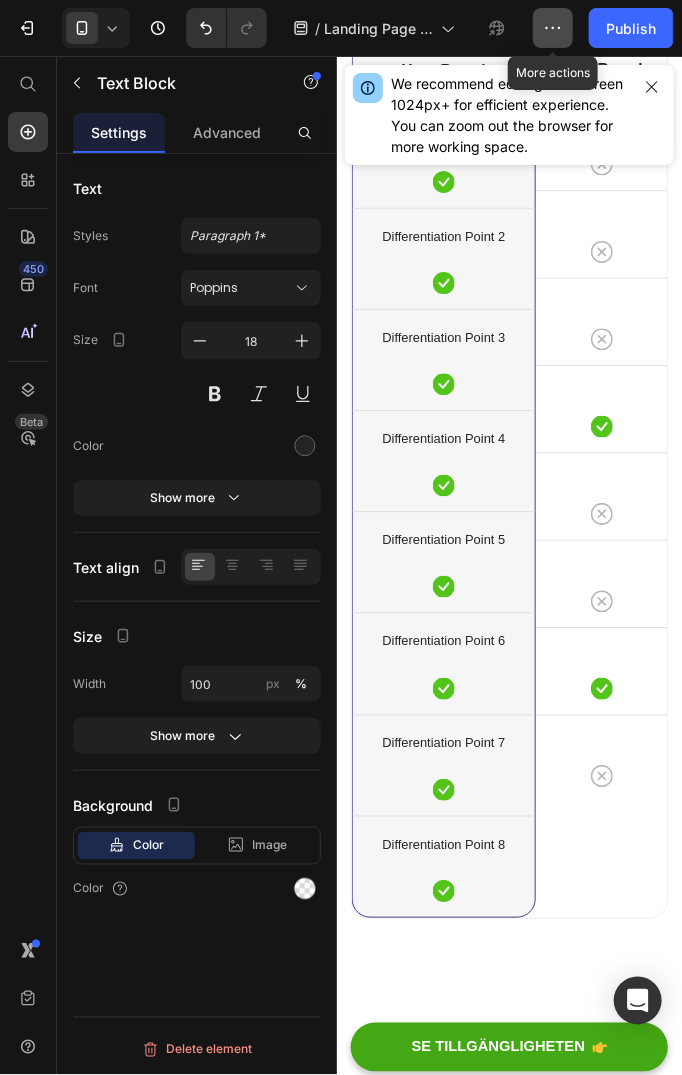 click 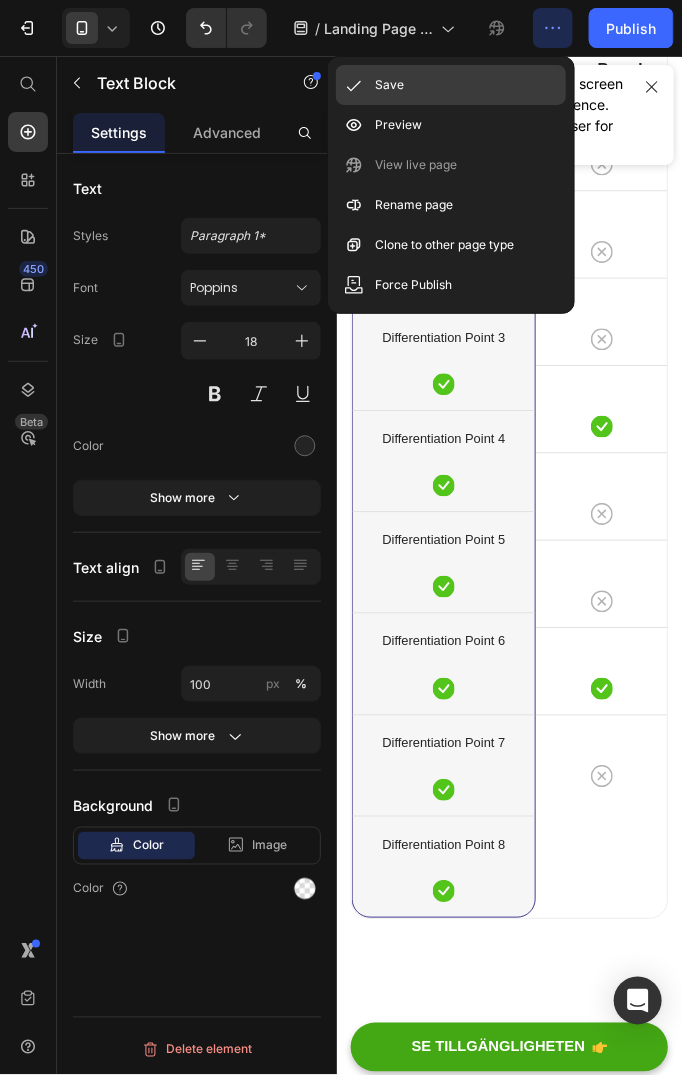 click on "Save" at bounding box center [390, 85] 